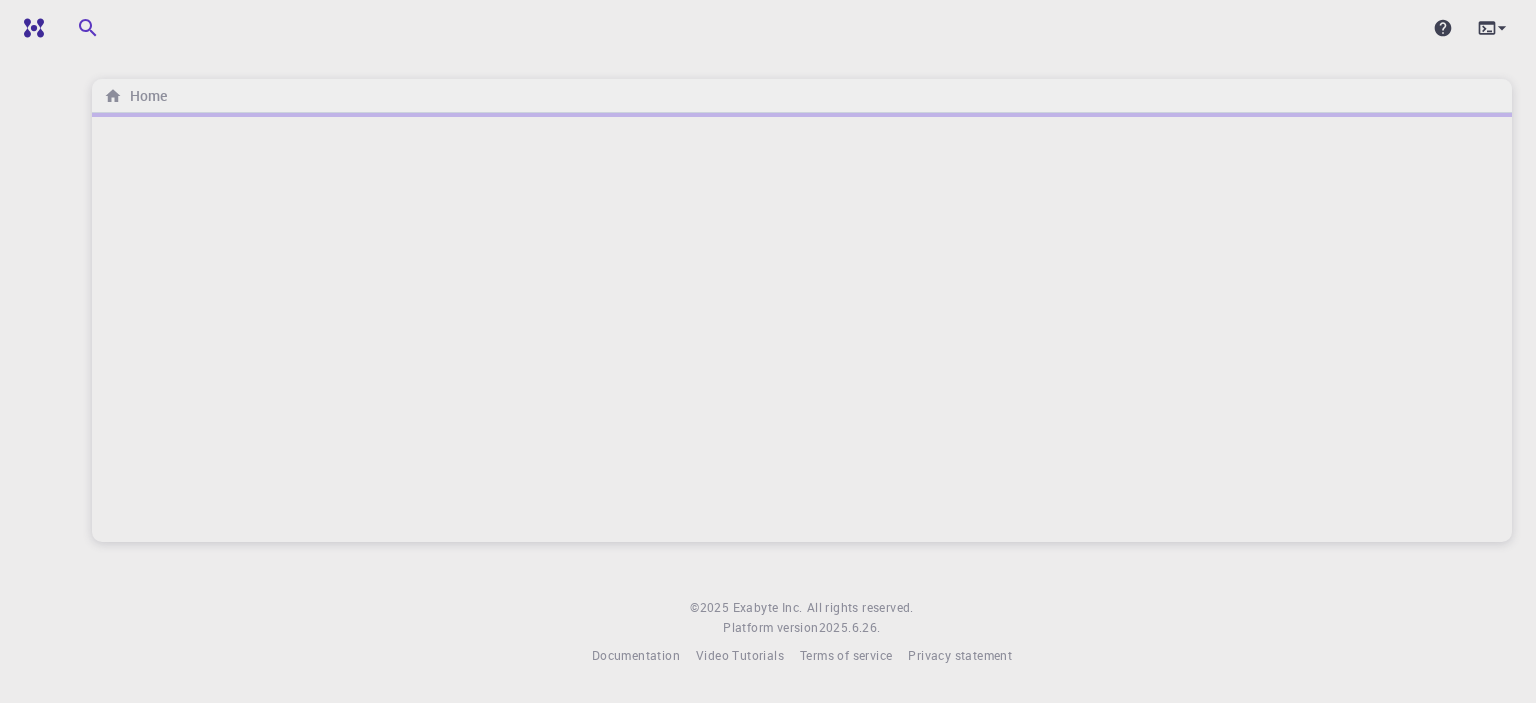 scroll, scrollTop: 0, scrollLeft: 0, axis: both 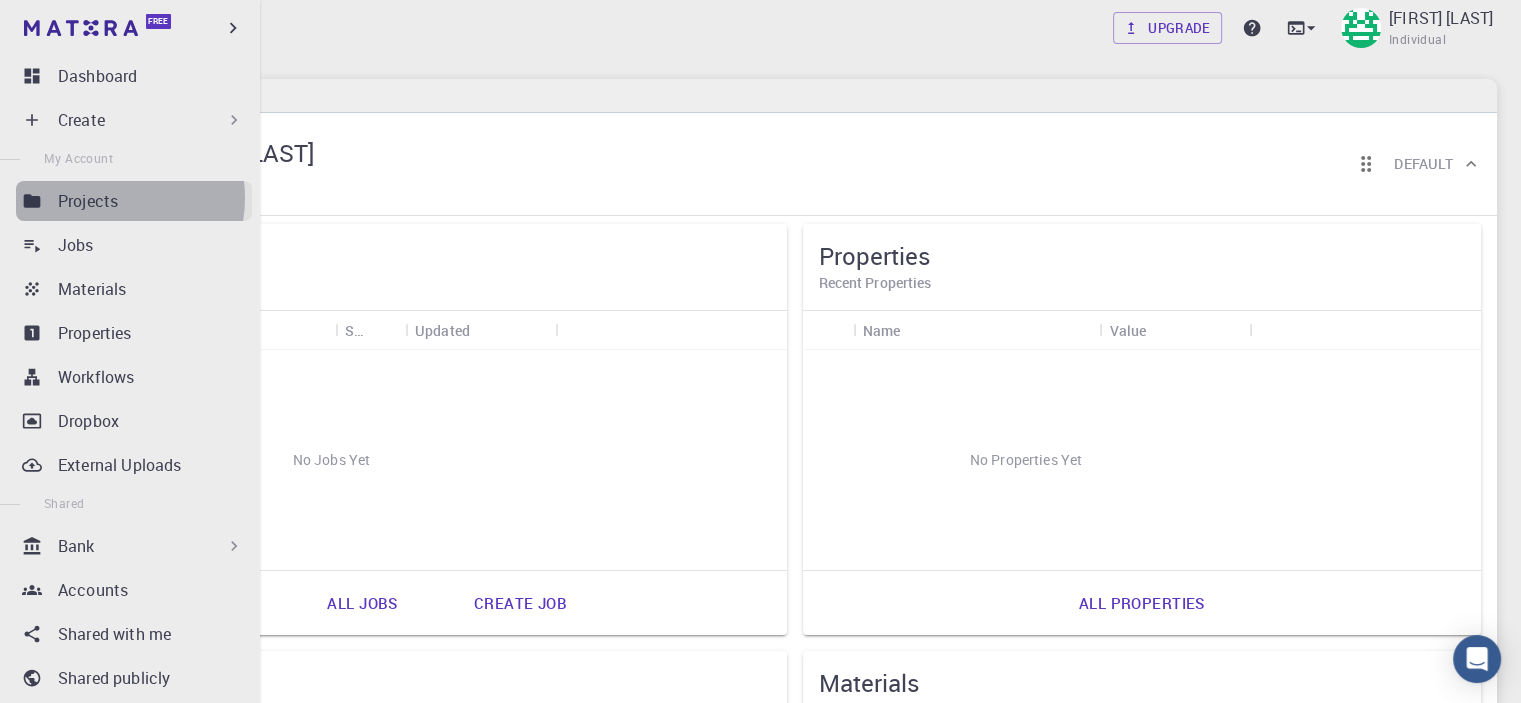 click on "Projects" at bounding box center (88, 201) 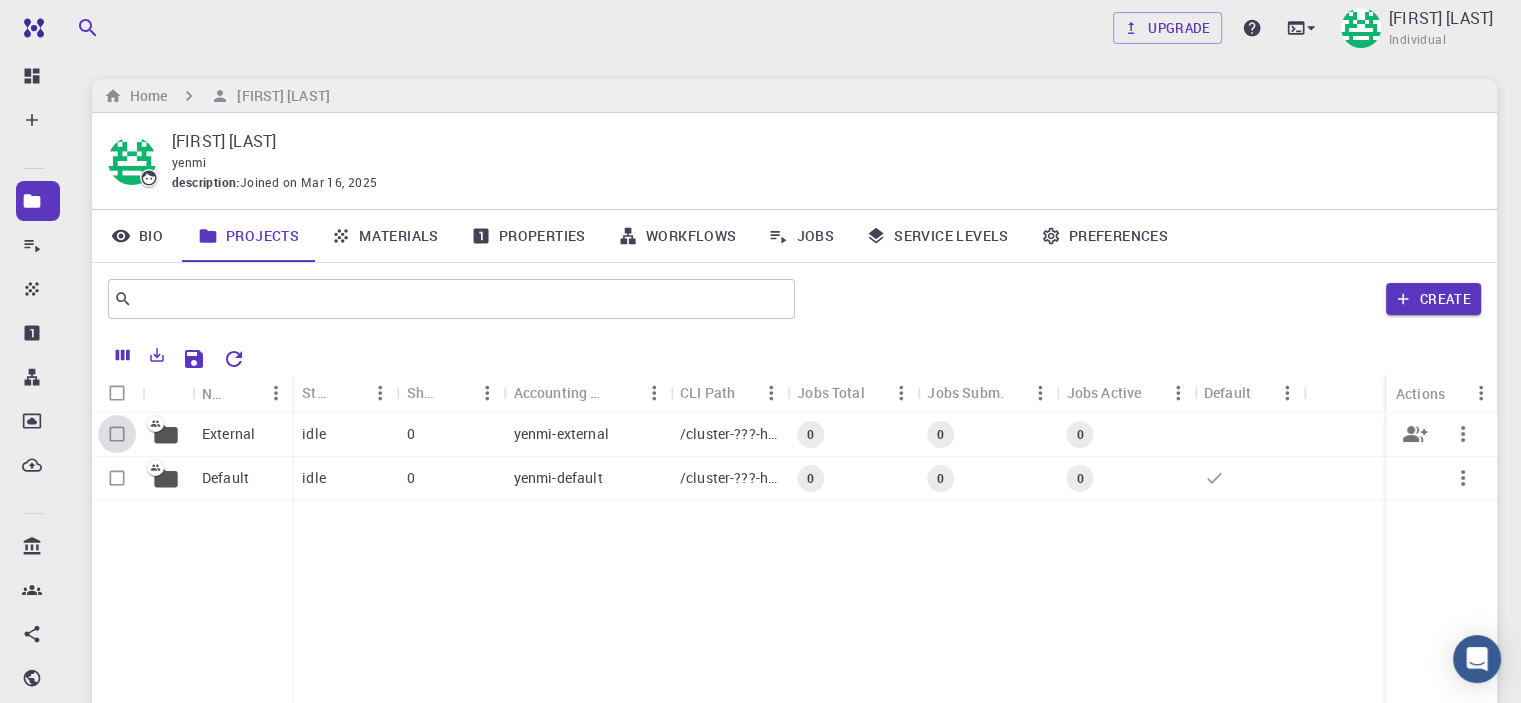 click at bounding box center (117, 434) 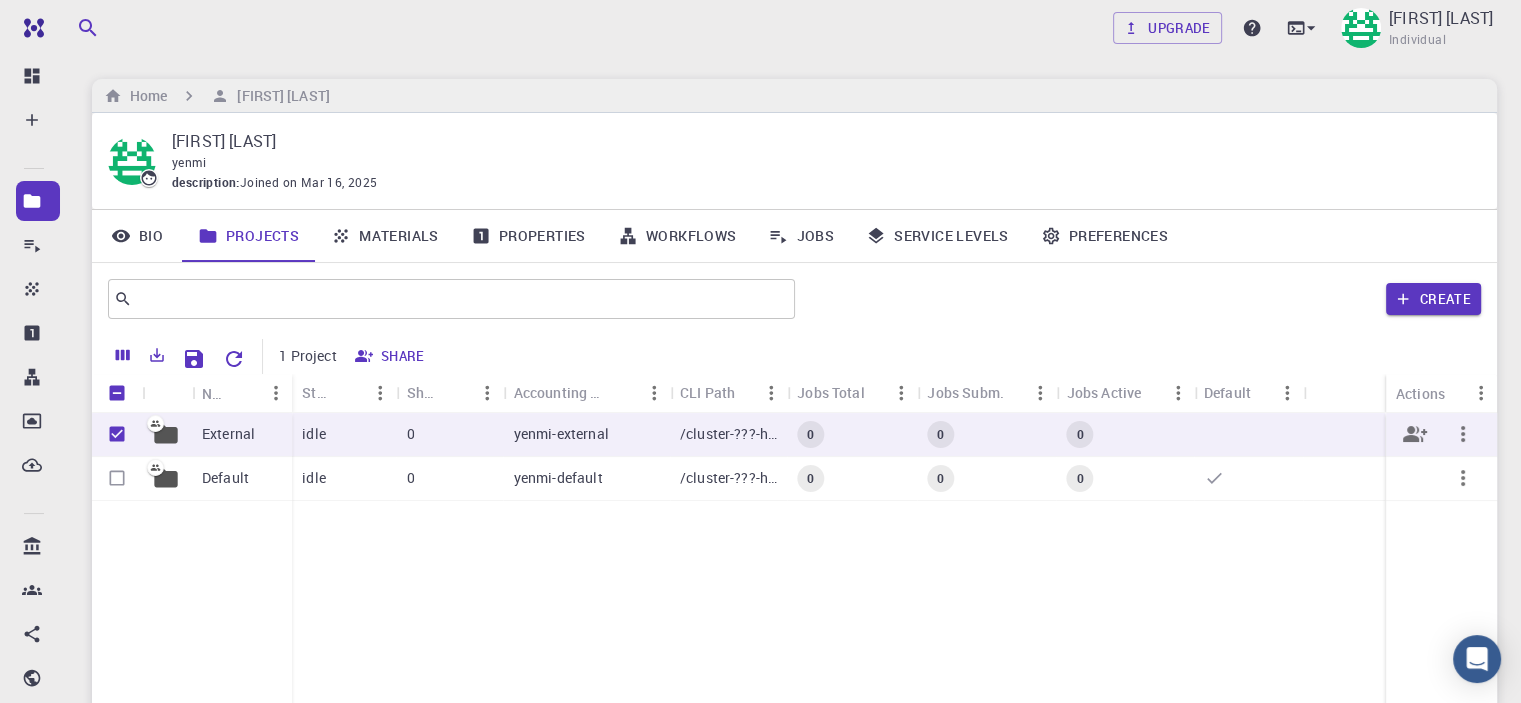 click on "/cluster-???-home/[USERNAME]/[USERNAME]-external" at bounding box center (728, 434) 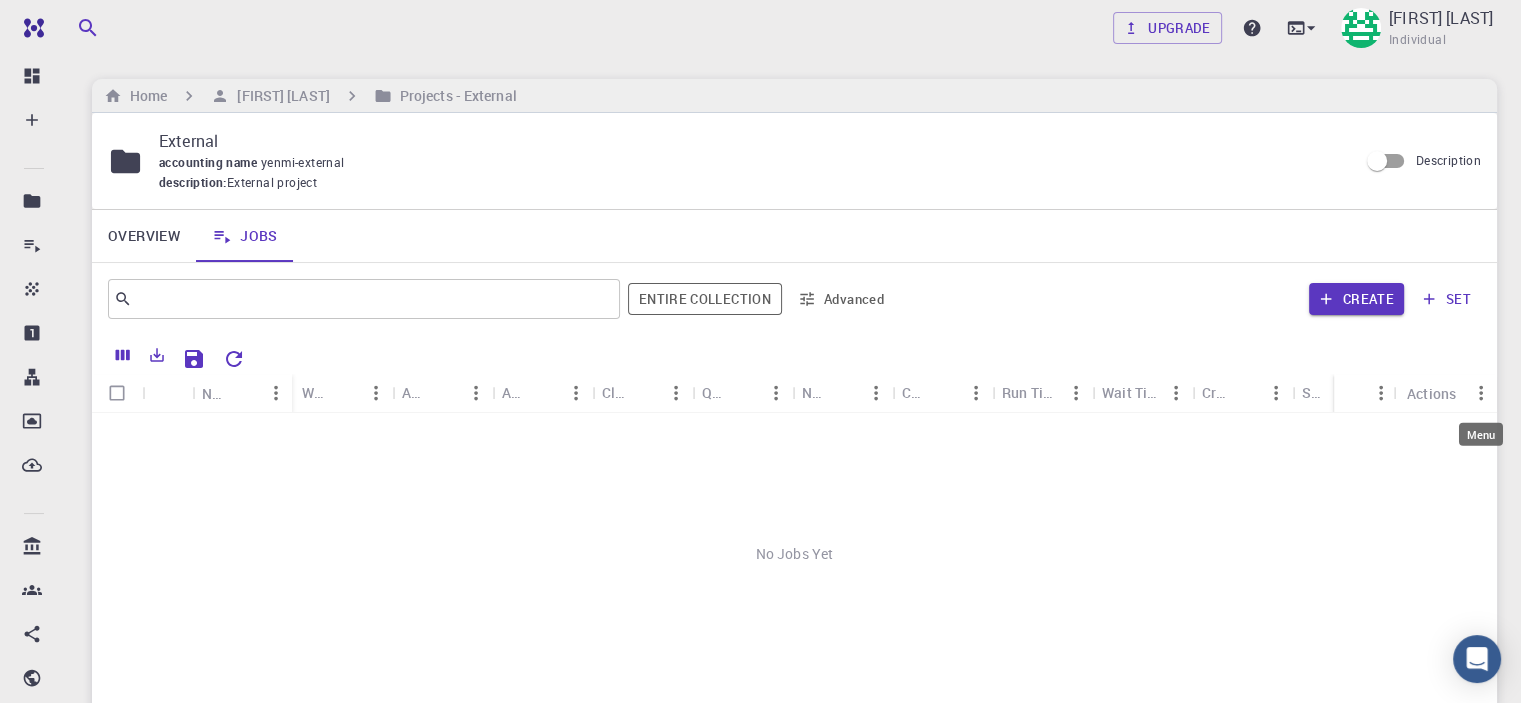 click 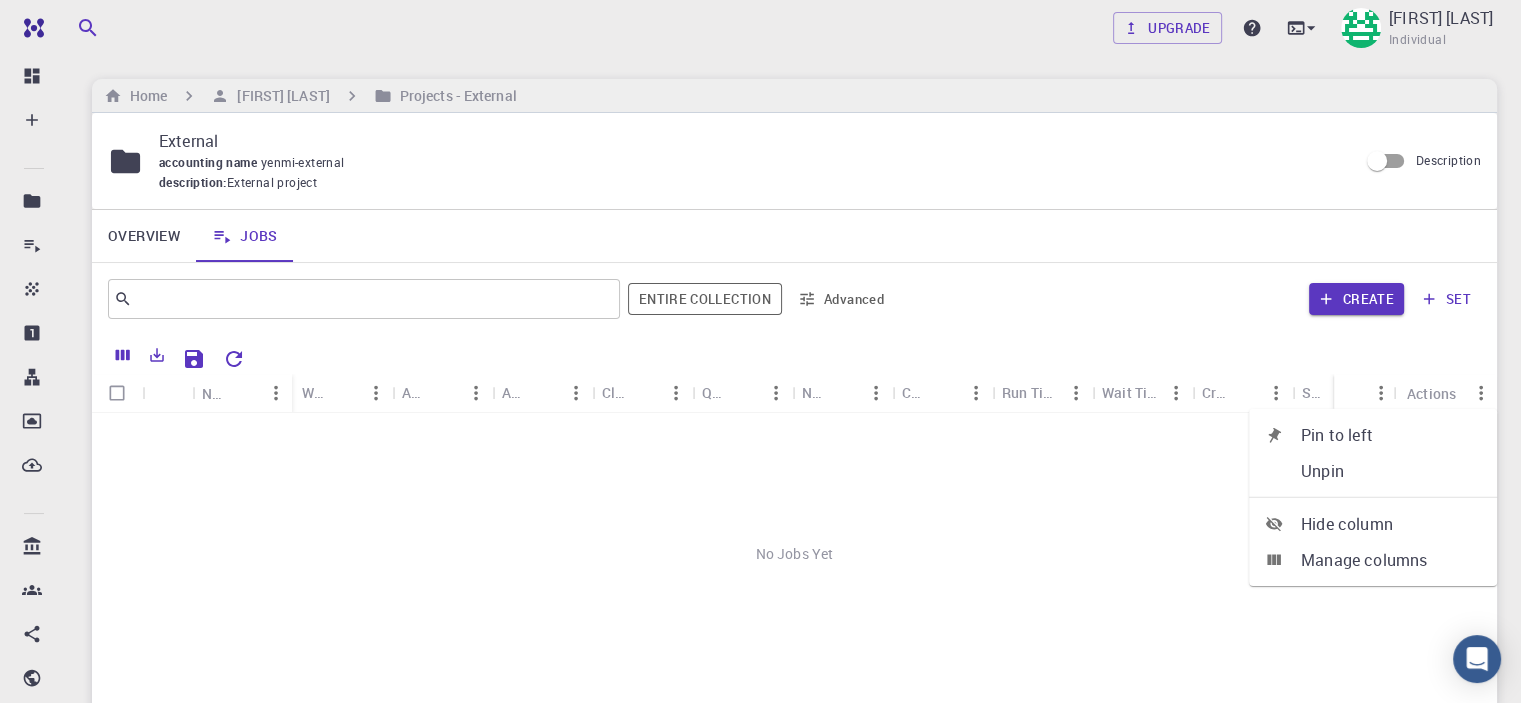 click on "set" at bounding box center (1446, 299) 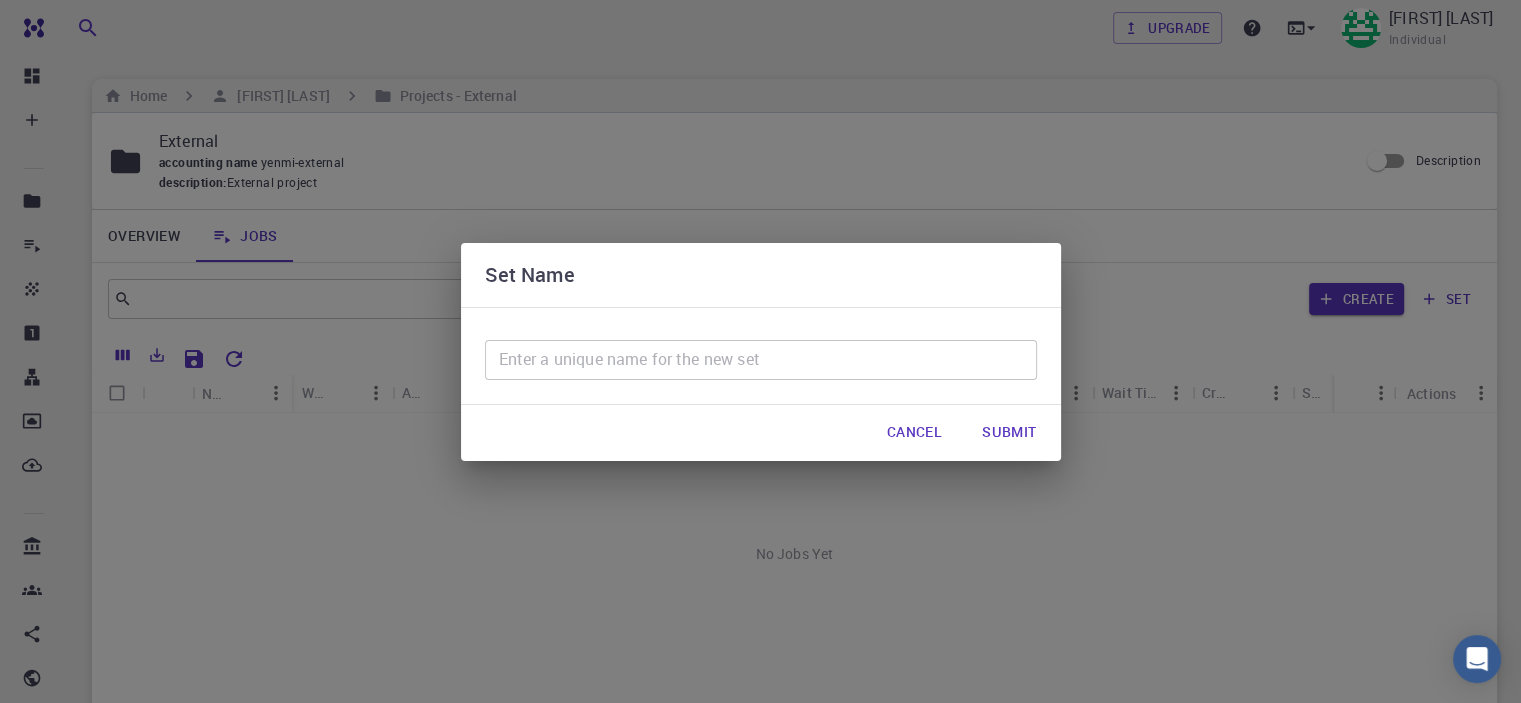 click on "Cancel" at bounding box center (914, 433) 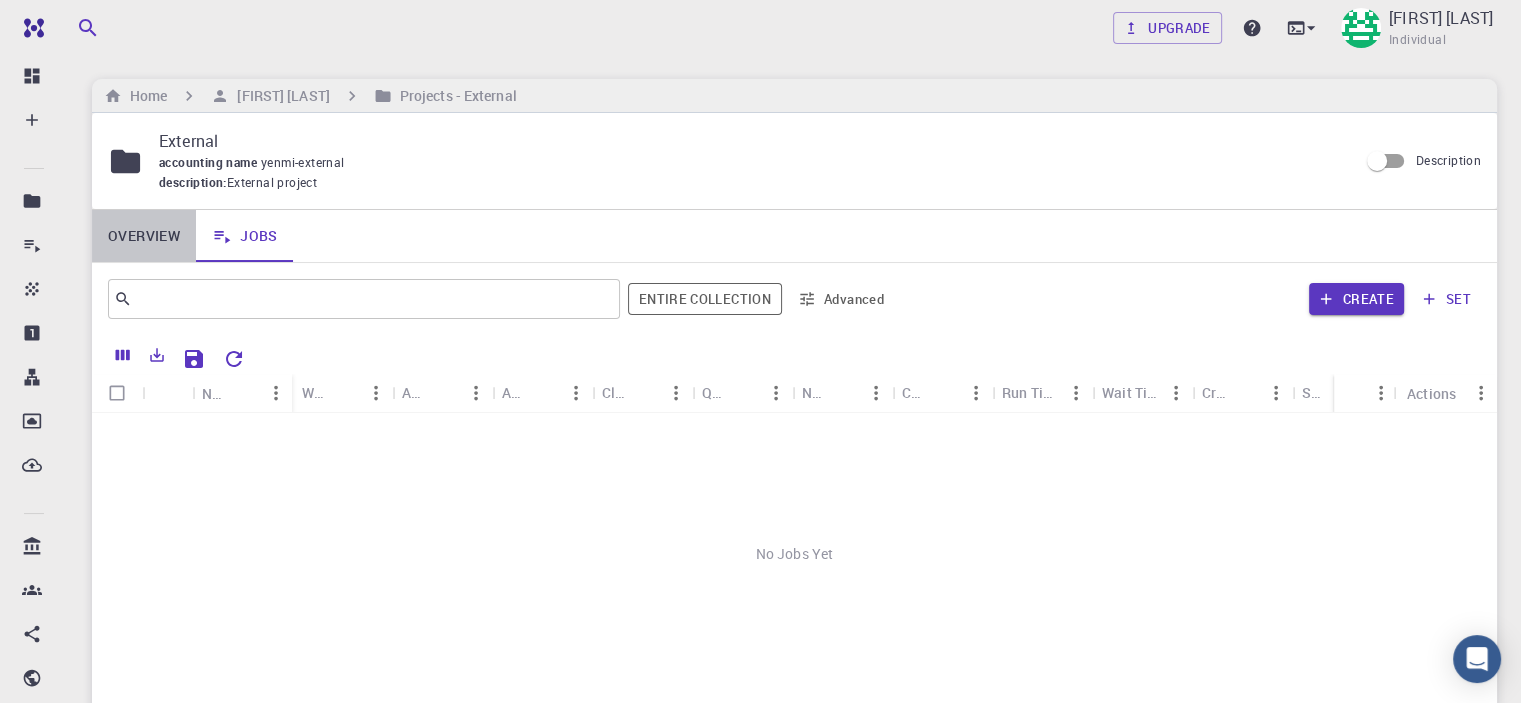 click on "Overview" at bounding box center (144, 236) 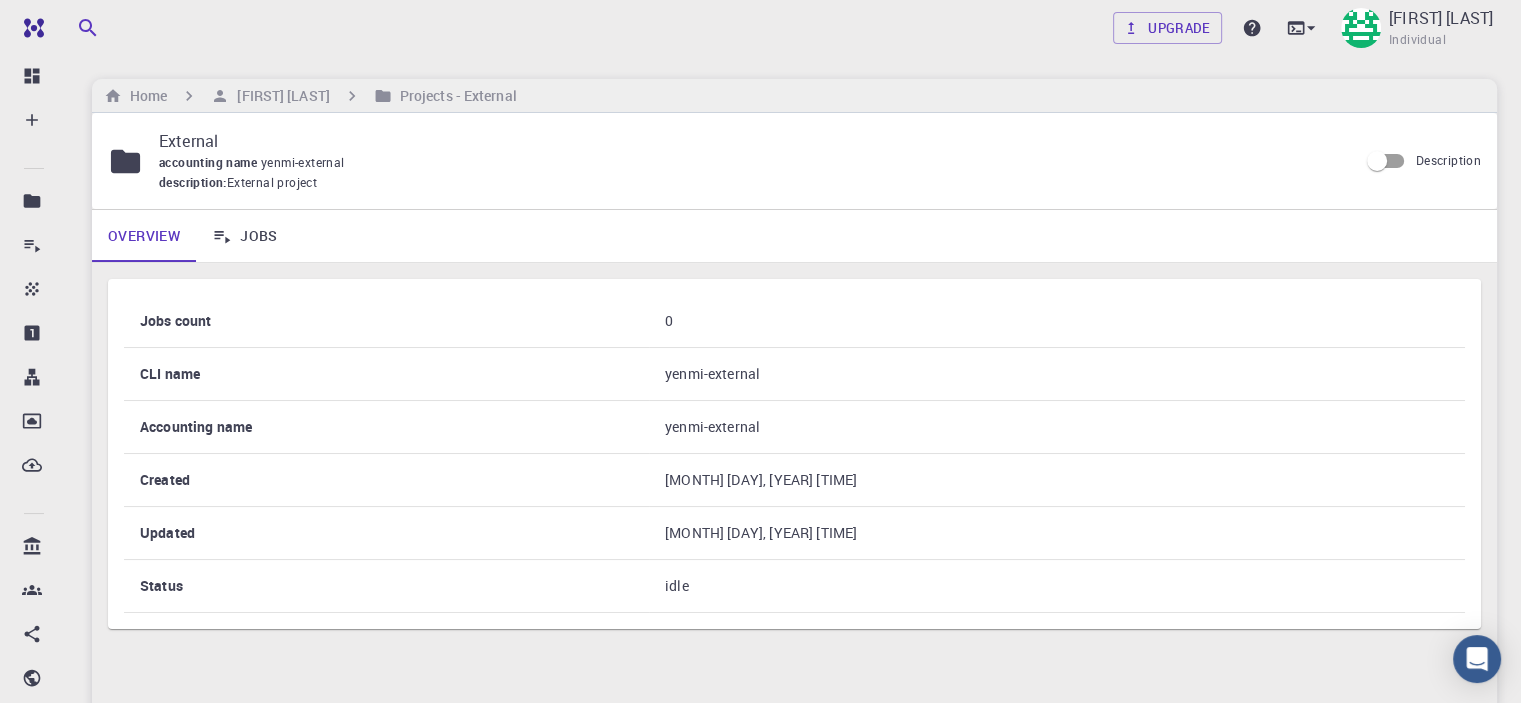 click on "yenmi-external" at bounding box center [1057, 373] 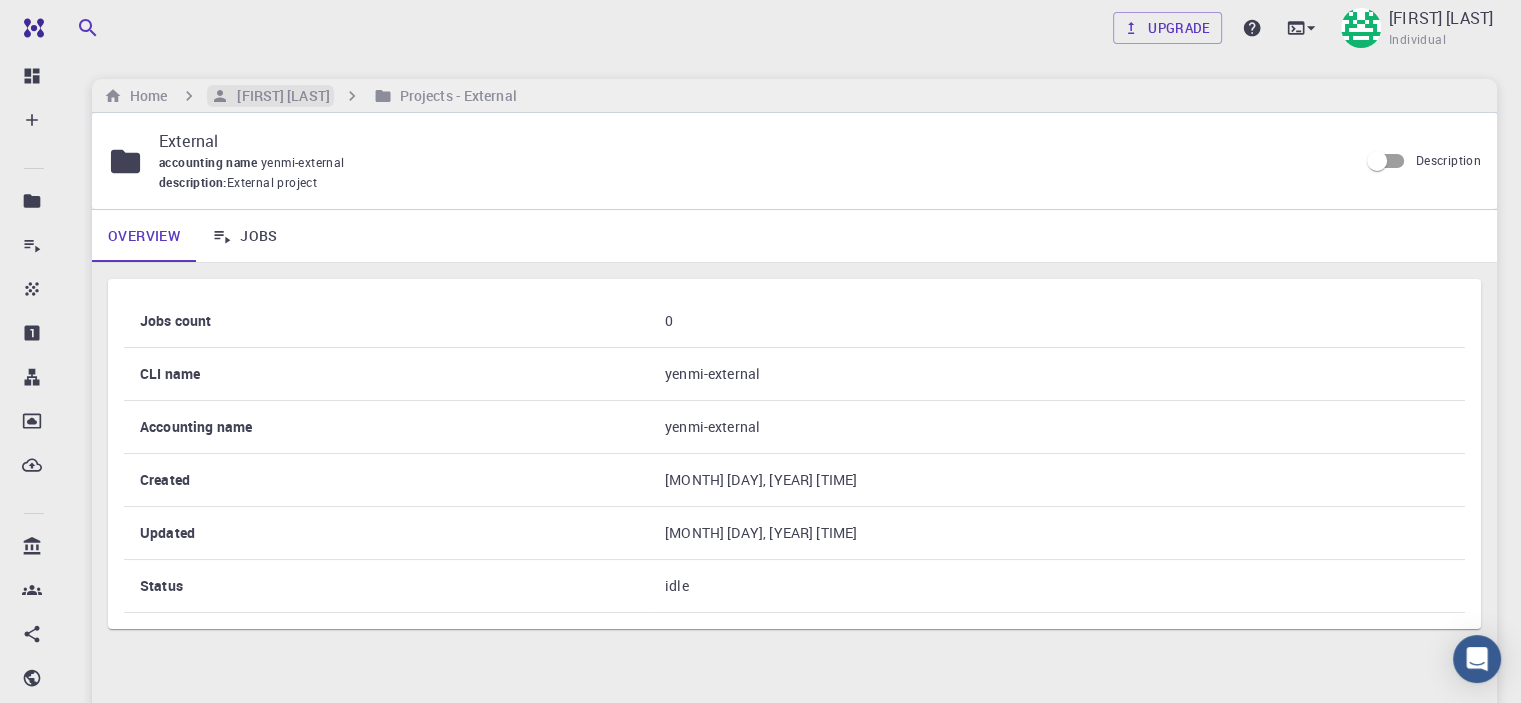 click on "[FIRST] [LAST]" at bounding box center (279, 96) 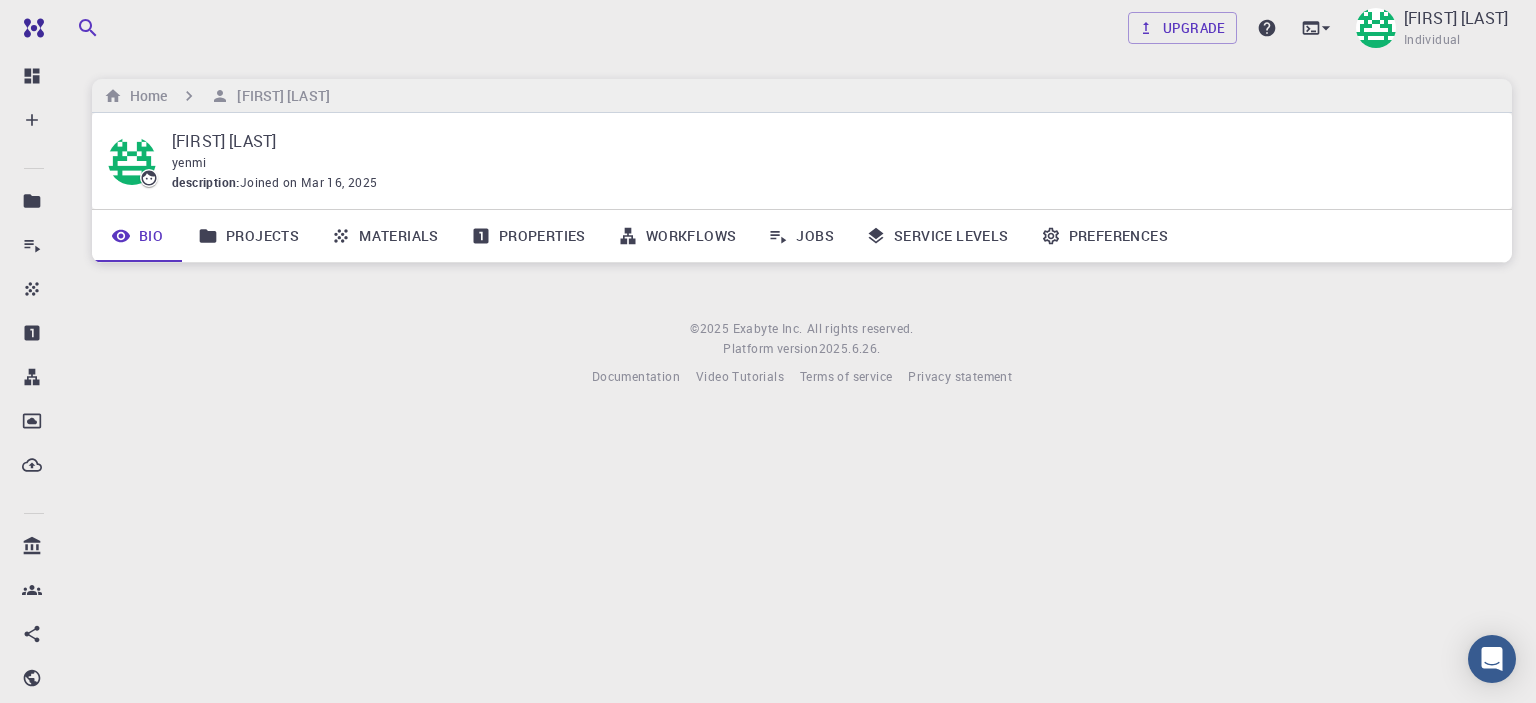 click on "Materials" at bounding box center (385, 236) 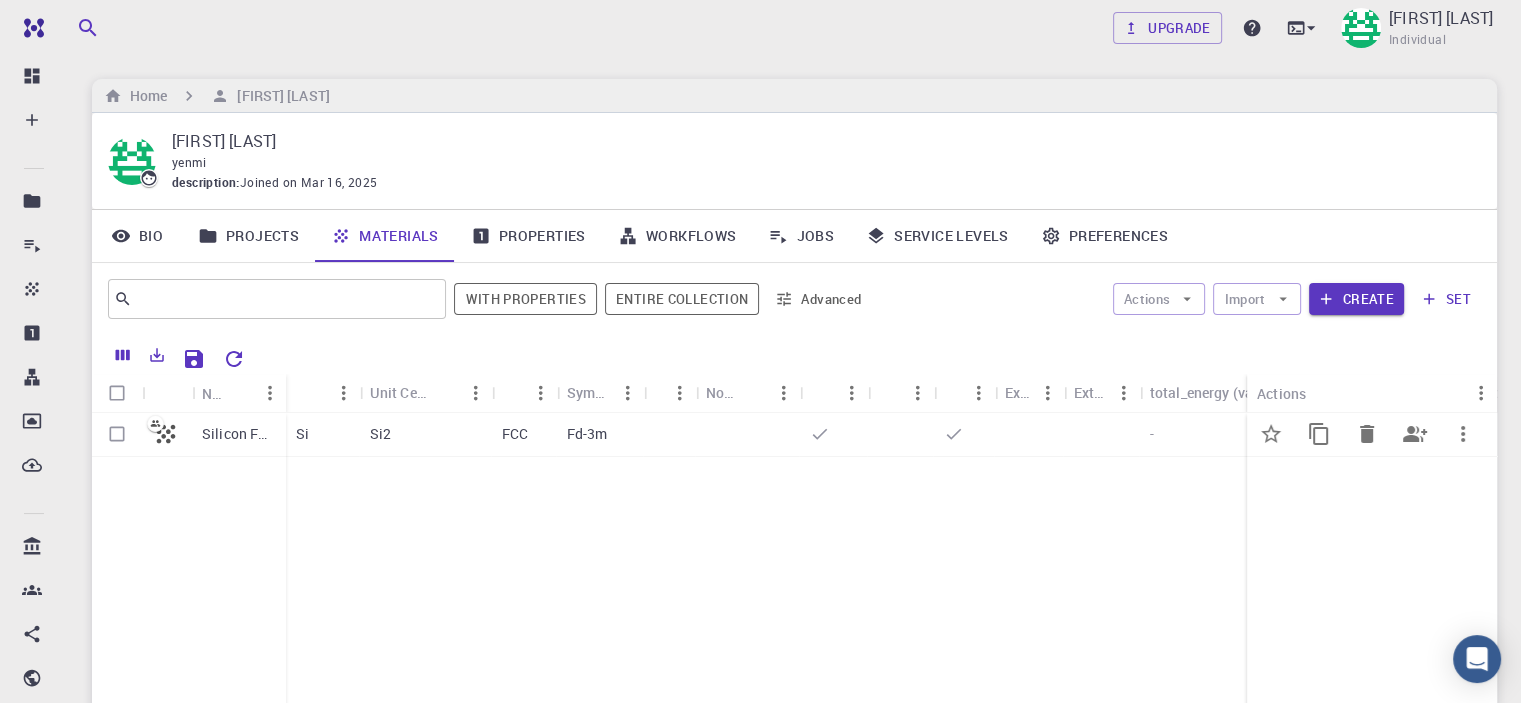 click 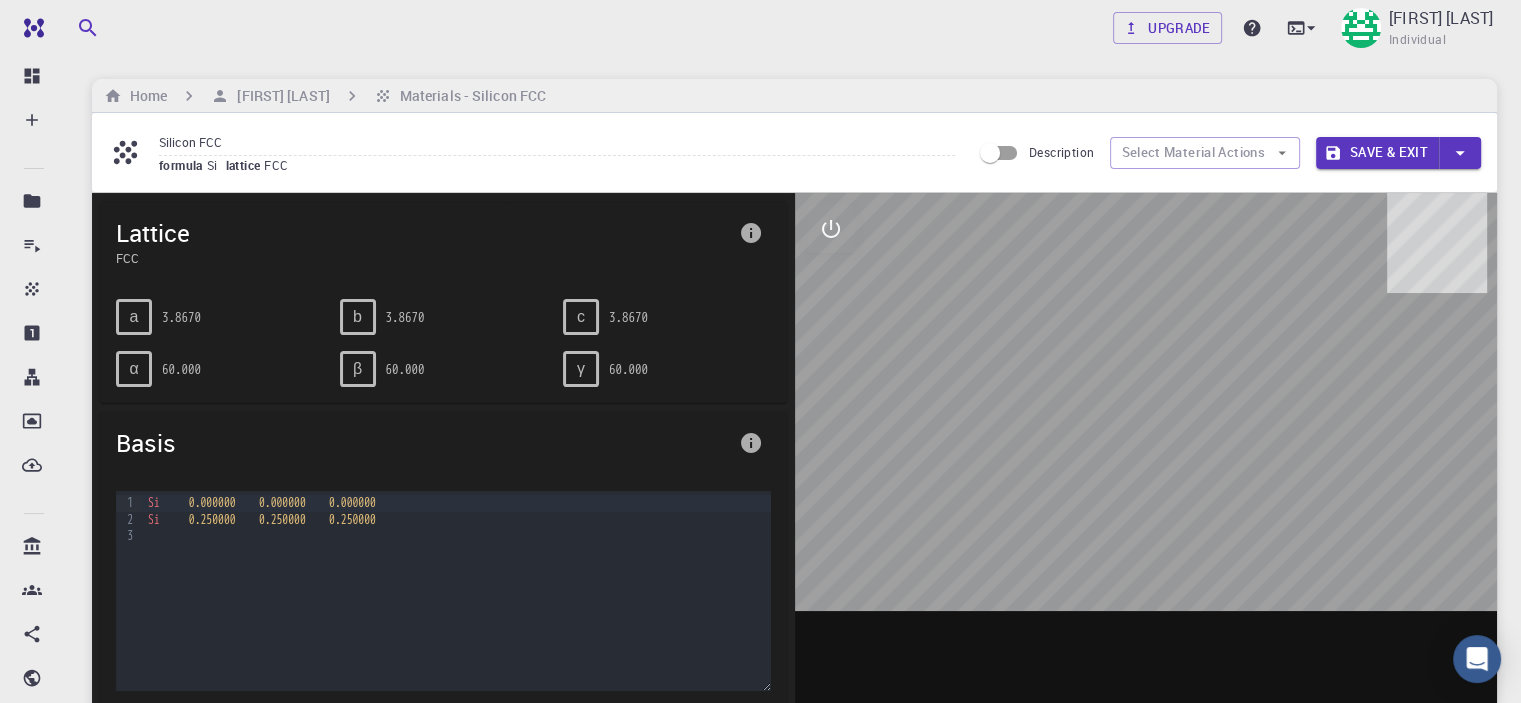 drag, startPoint x: 1163, startPoint y: 486, endPoint x: 1328, endPoint y: 506, distance: 166.2077 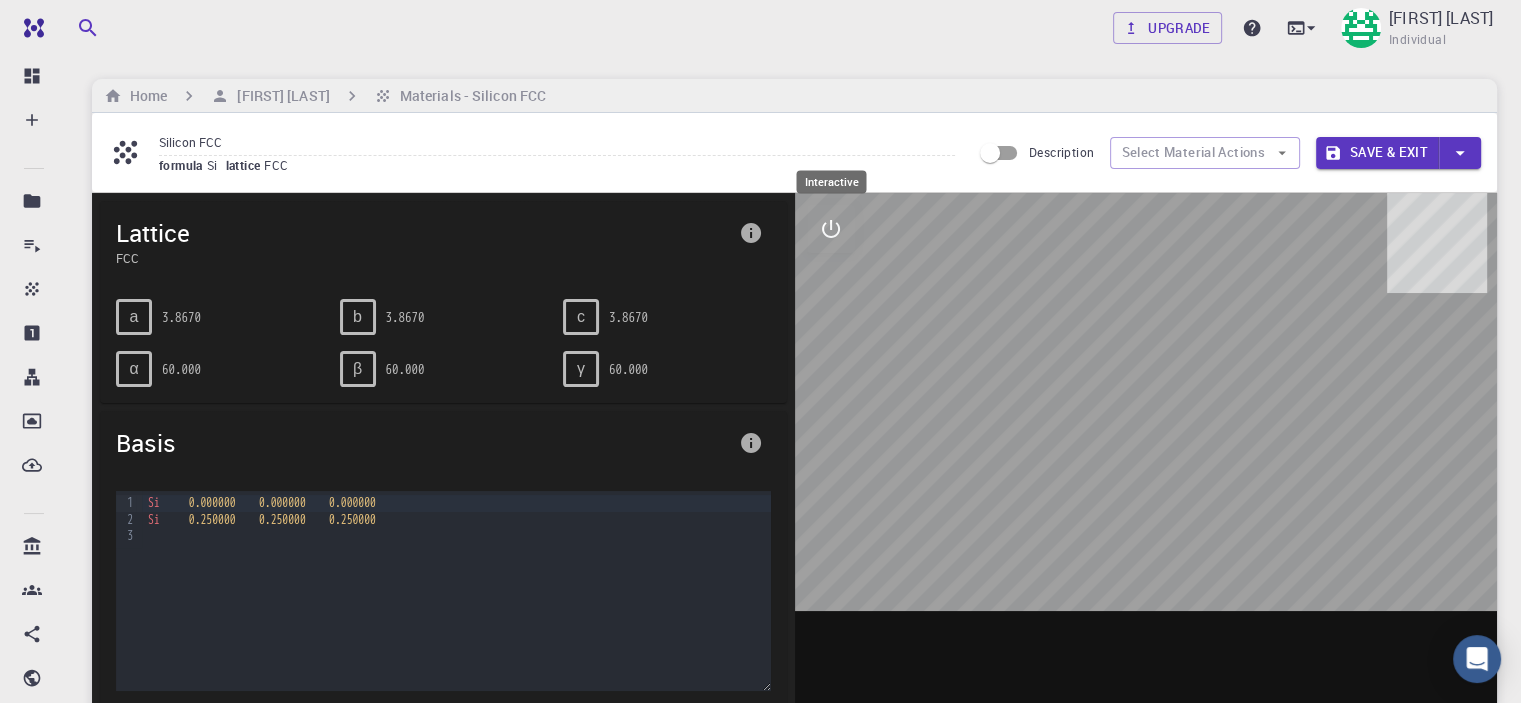 click 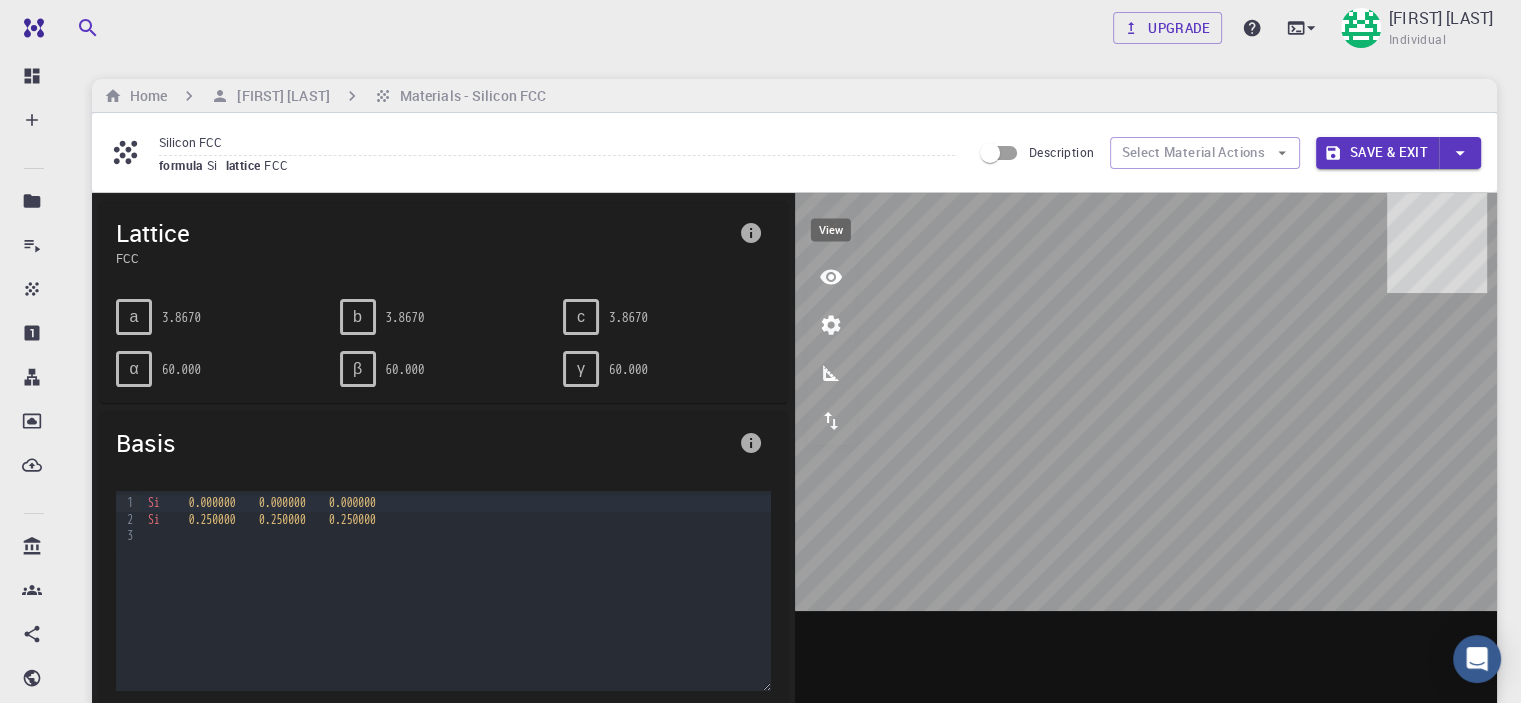 click 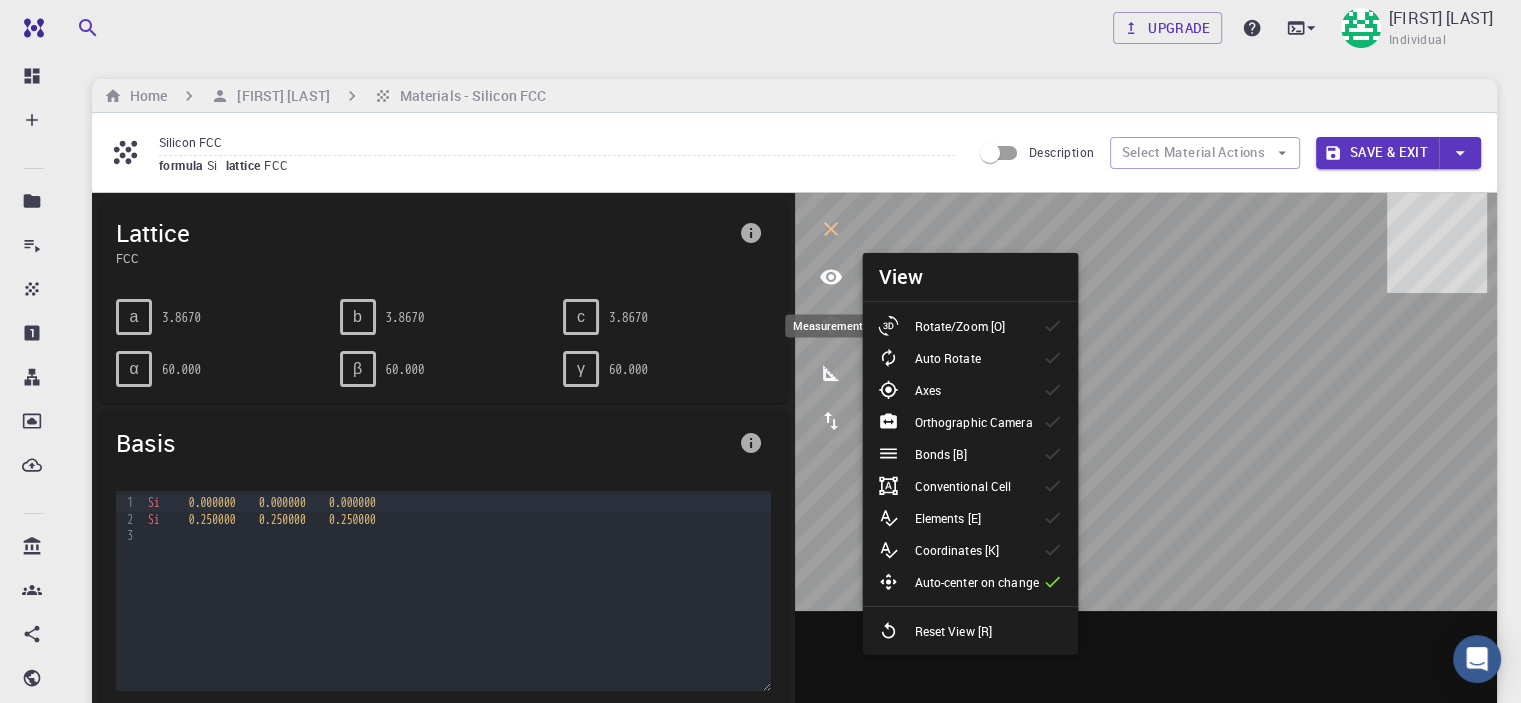click 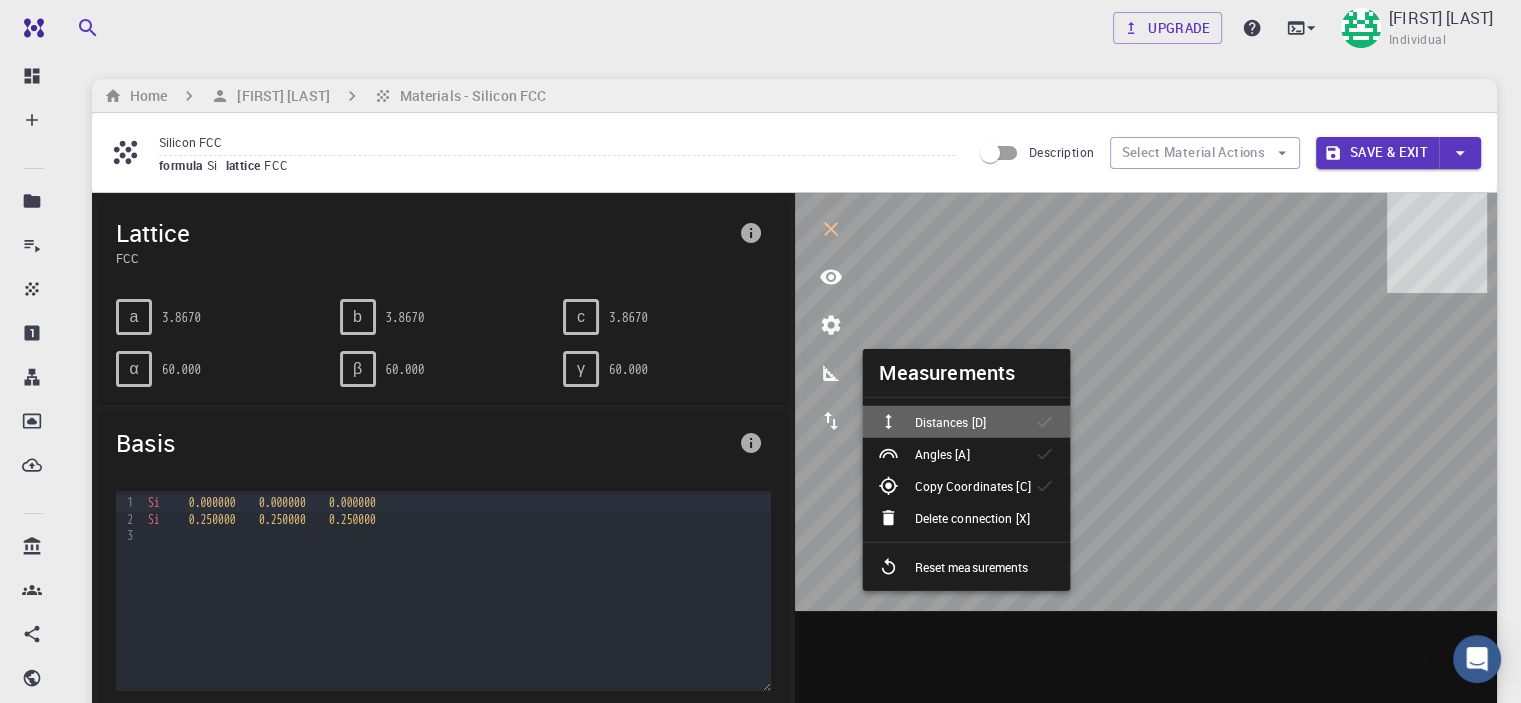 click on "Distances [D]" at bounding box center (949, 422) 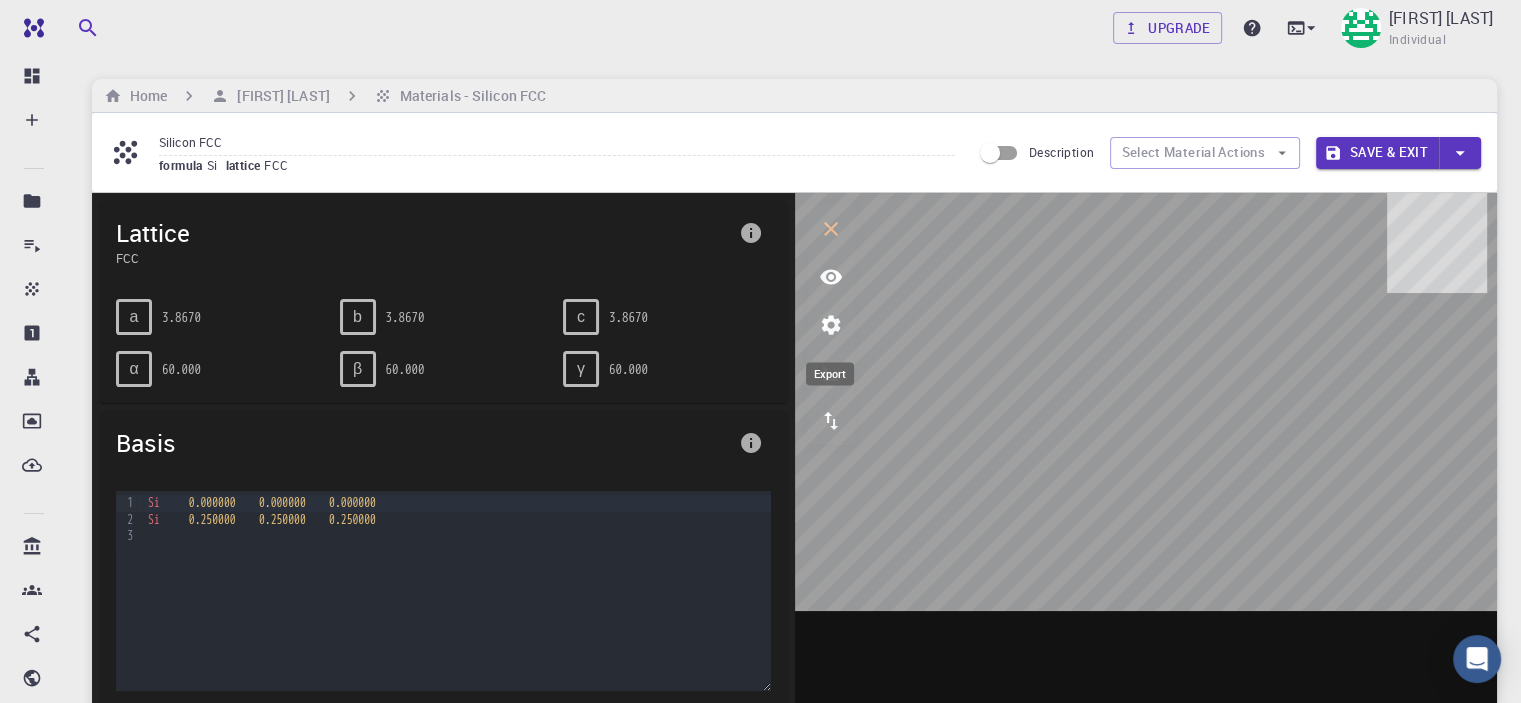 click 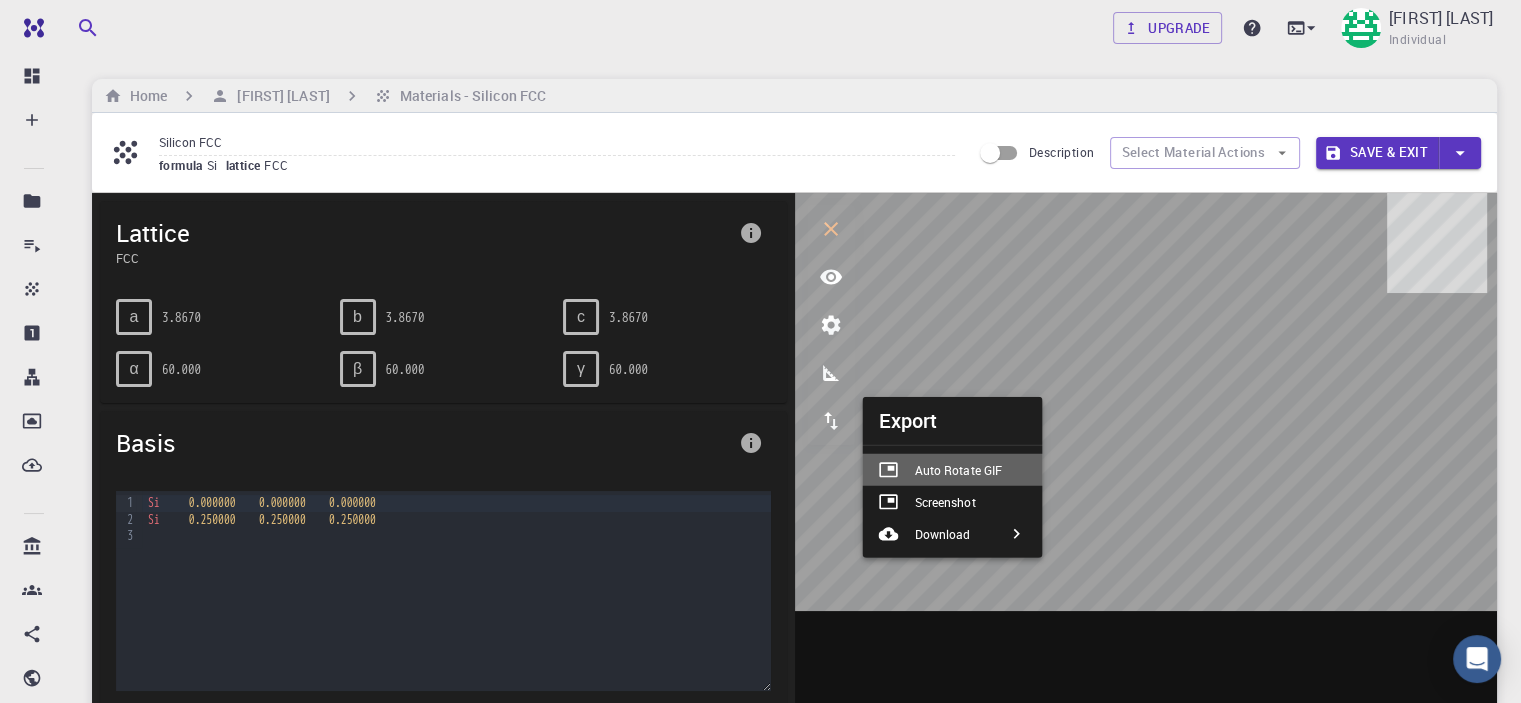 click on "Auto Rotate GIF" at bounding box center [958, 470] 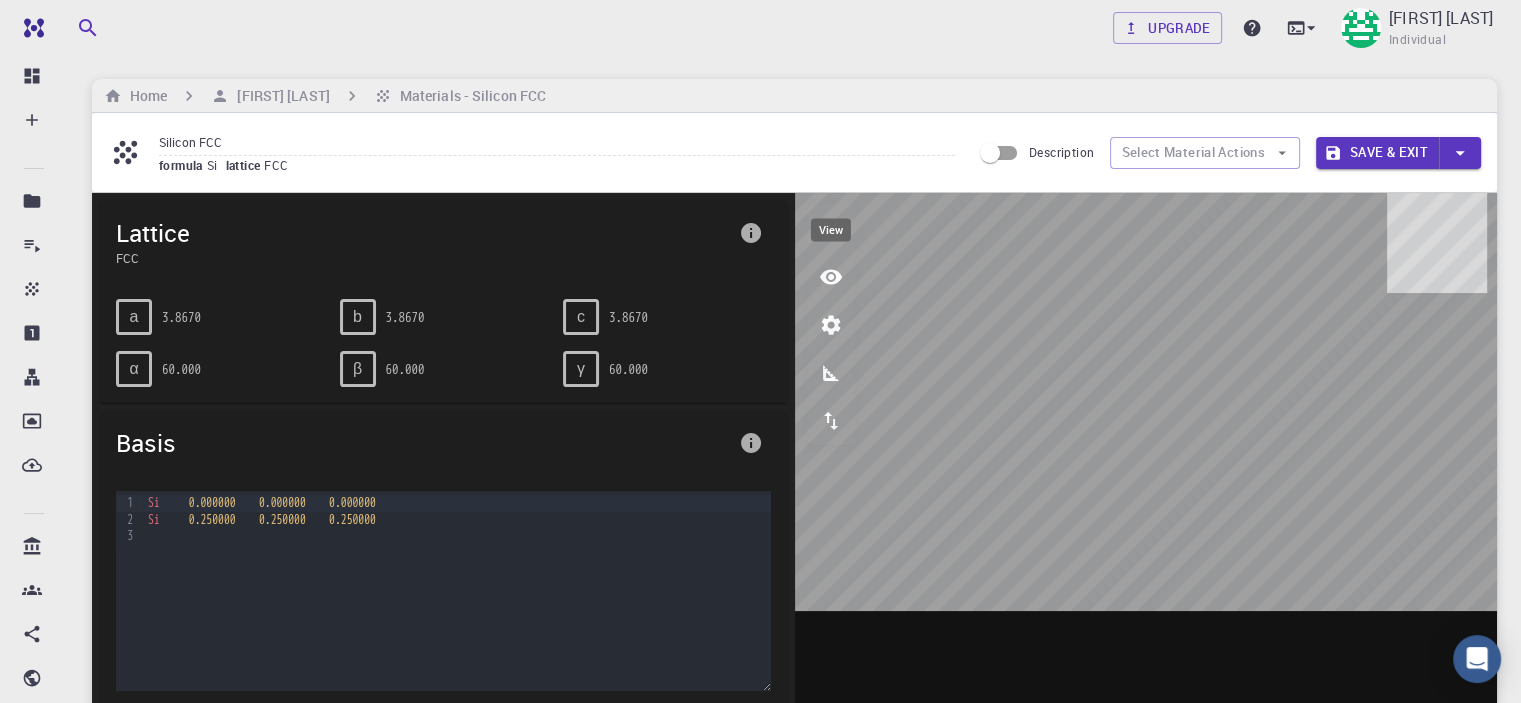 click 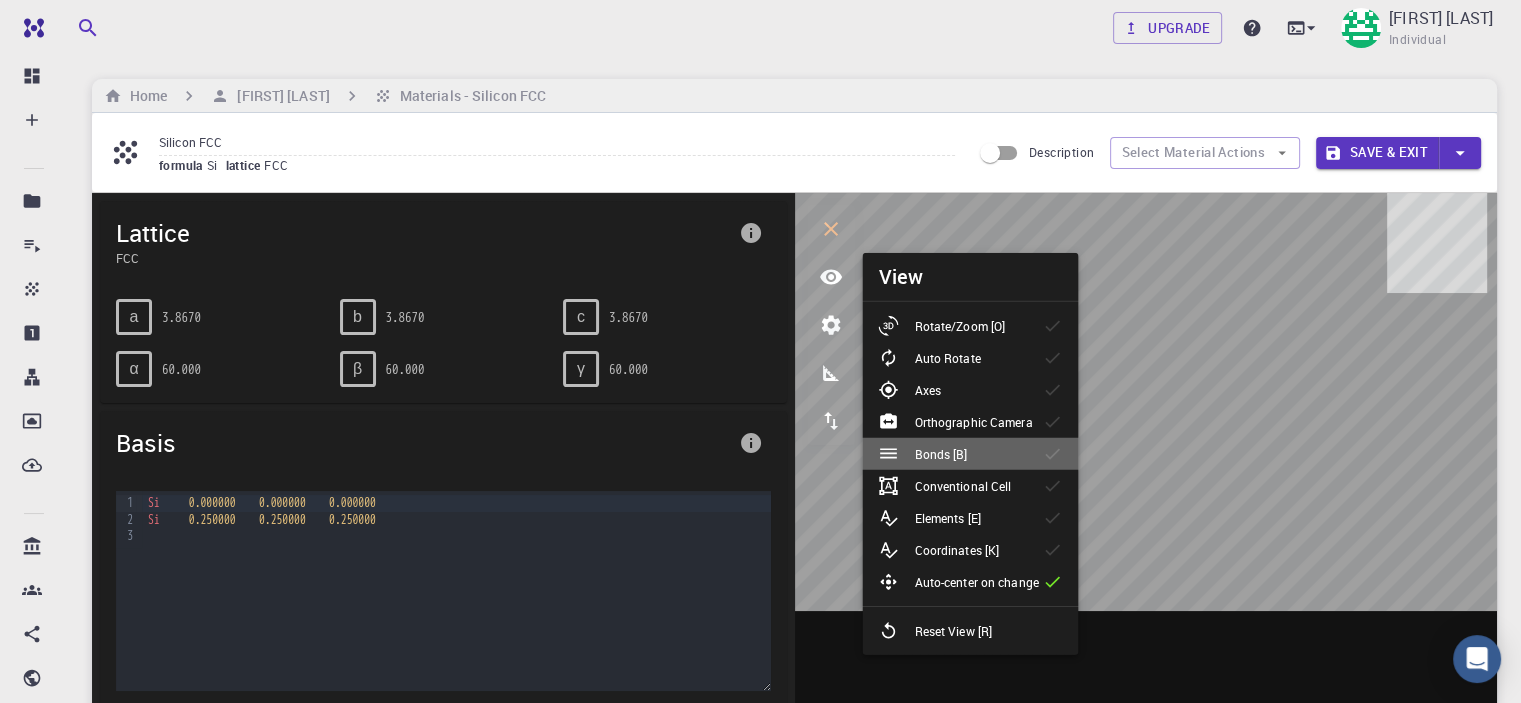 click on "Bonds [B]" at bounding box center (970, 454) 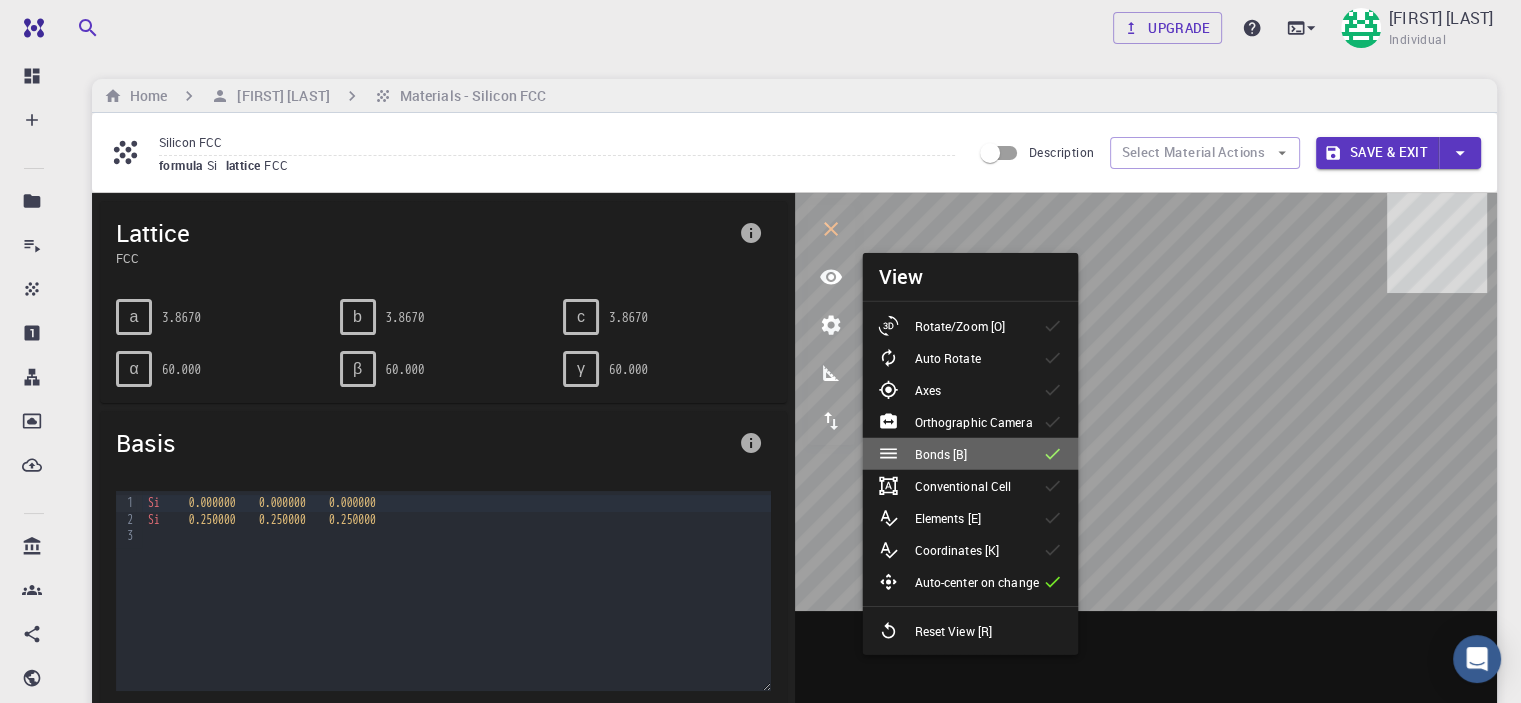 click on "Bonds [B]" at bounding box center (970, 454) 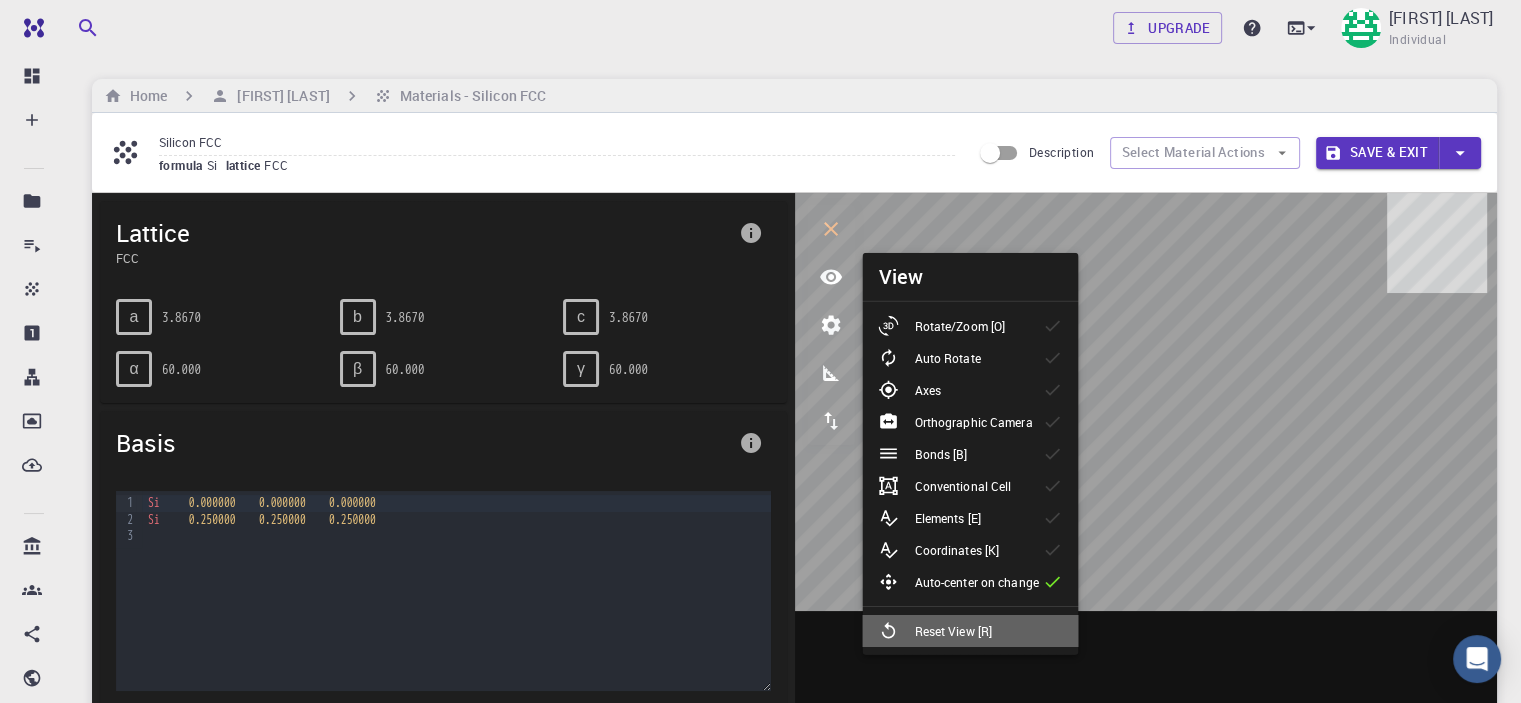 click on "Reset View [R]" at bounding box center [953, 631] 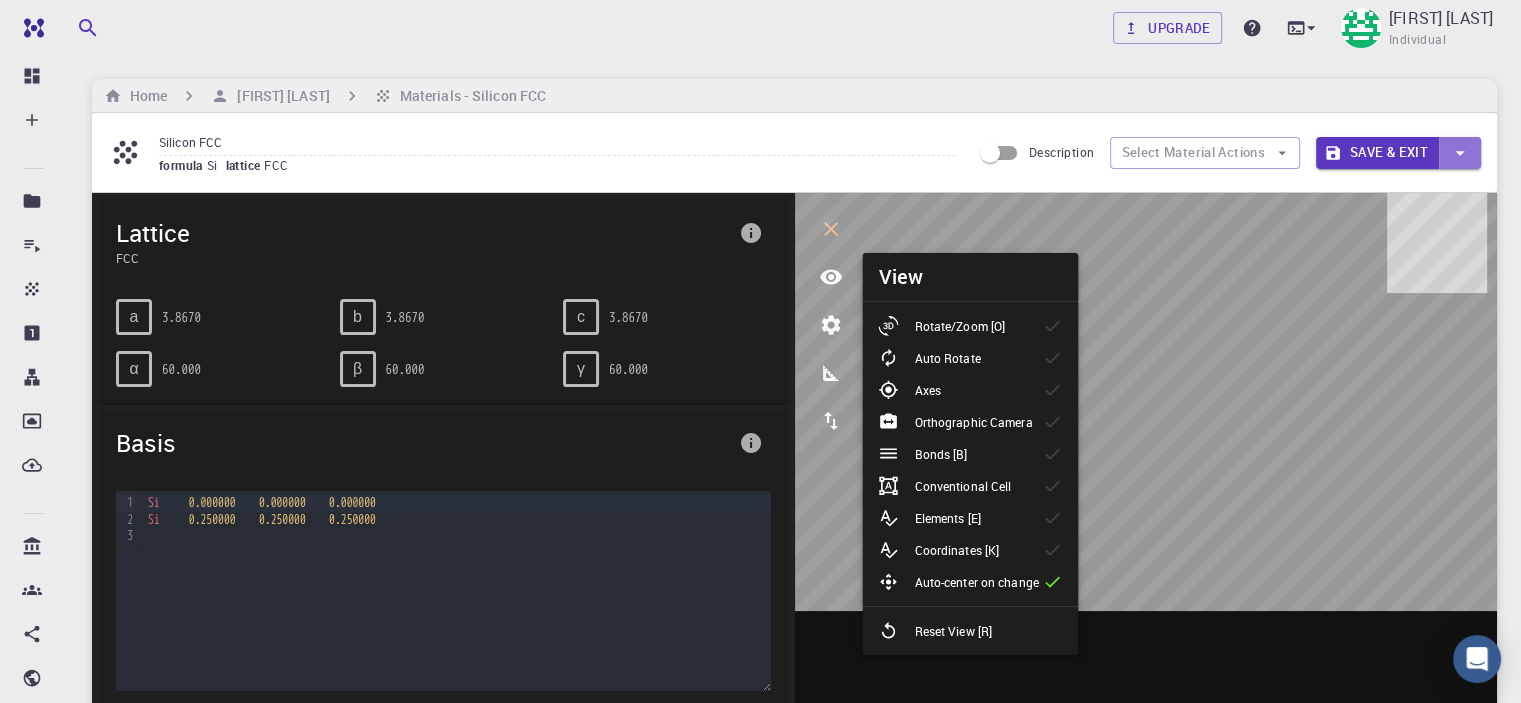click 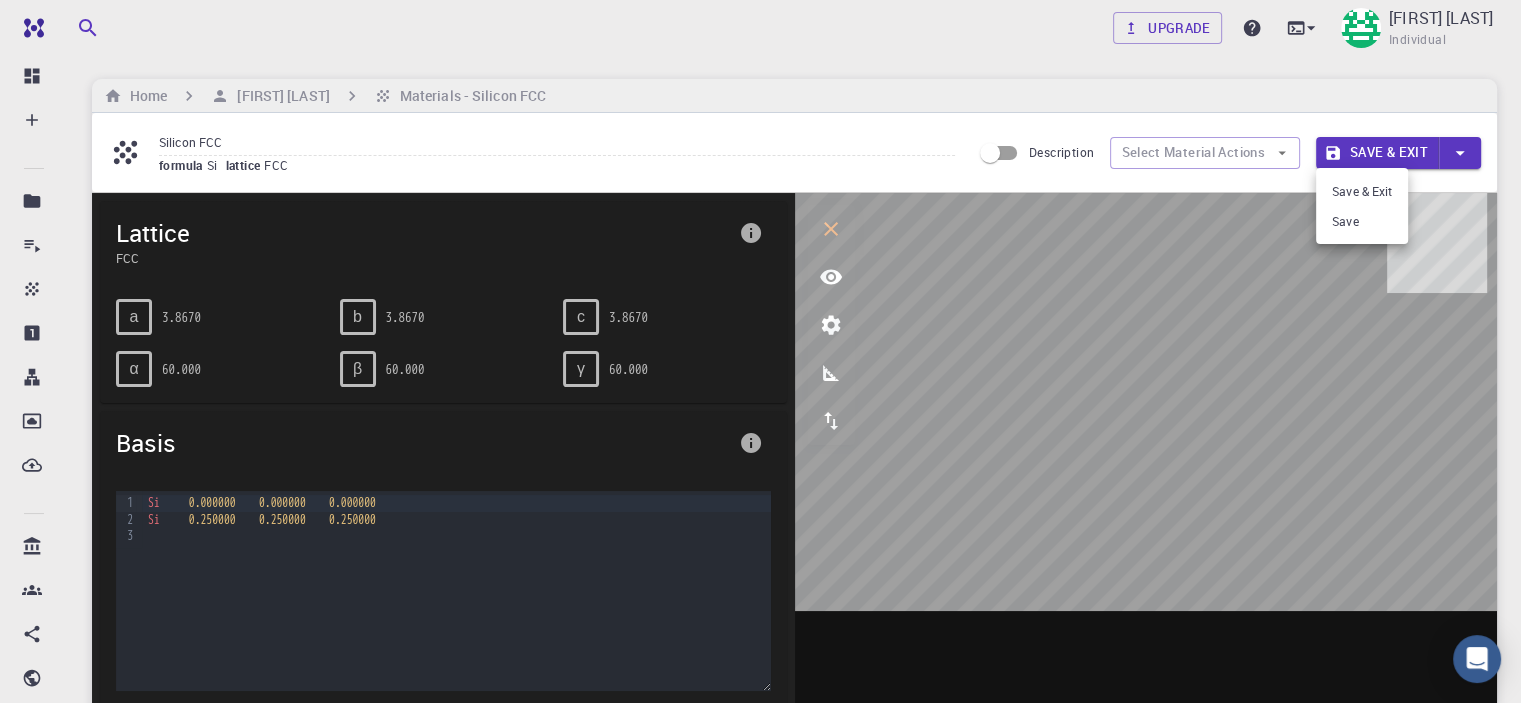 drag, startPoint x: 1351, startPoint y: 193, endPoint x: 1364, endPoint y: 307, distance: 114.73883 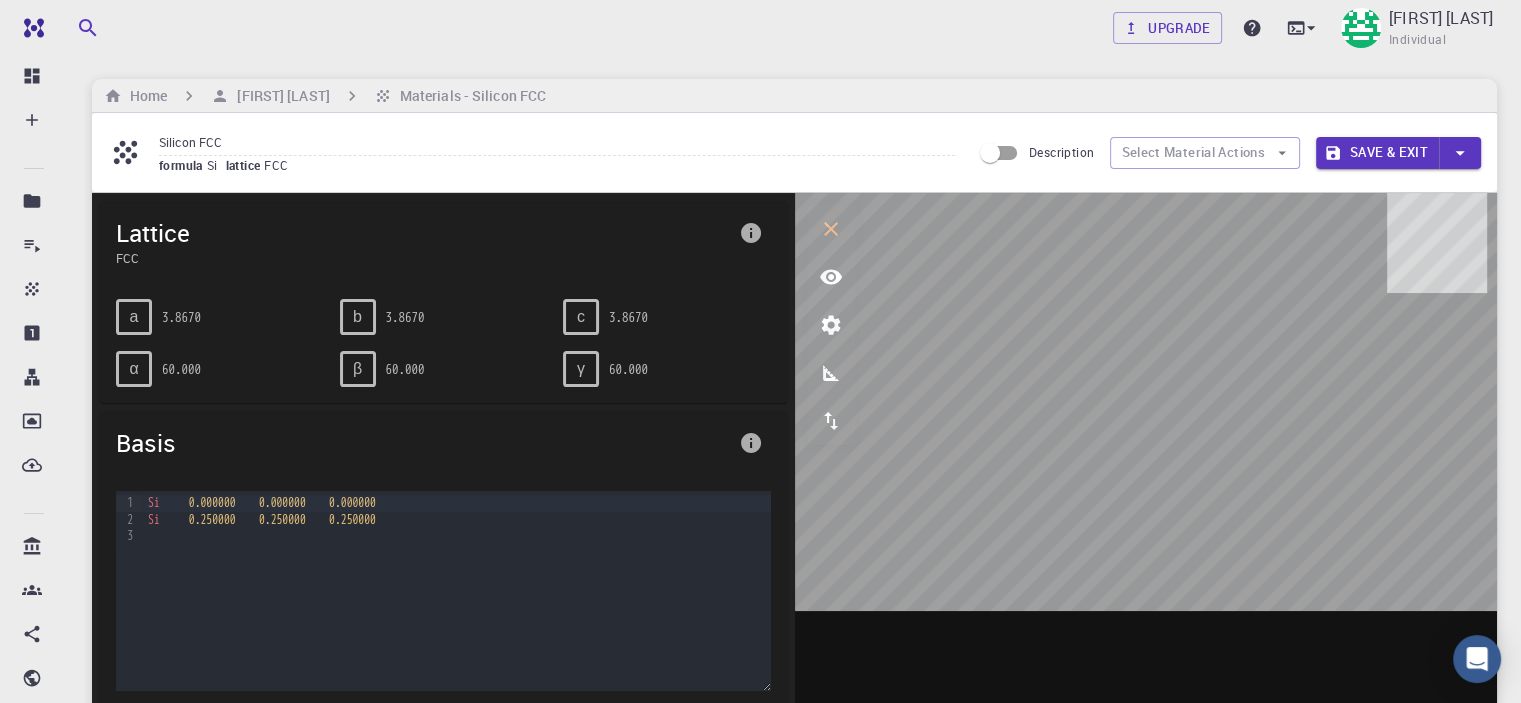click on "Description" at bounding box center (990, 153) 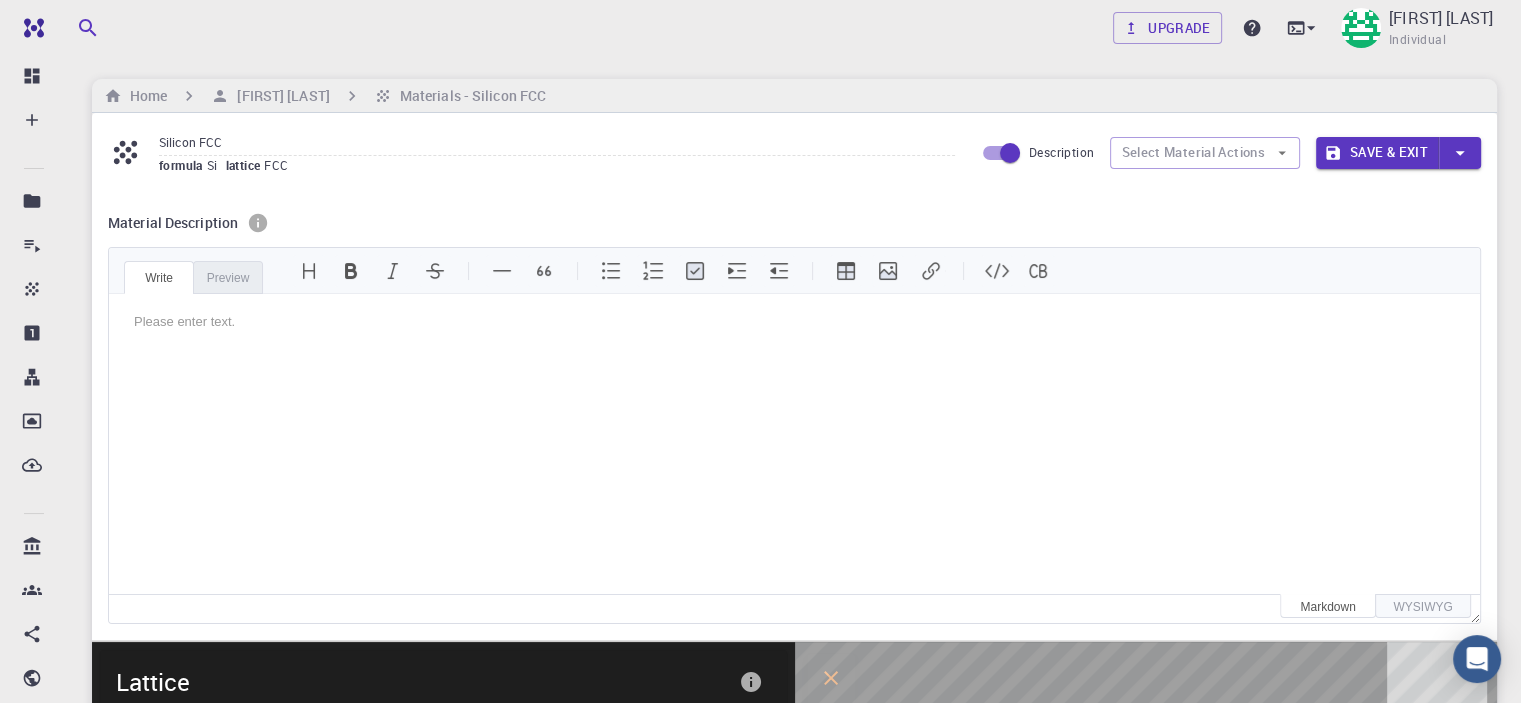click on "Description" at bounding box center [1010, 153] 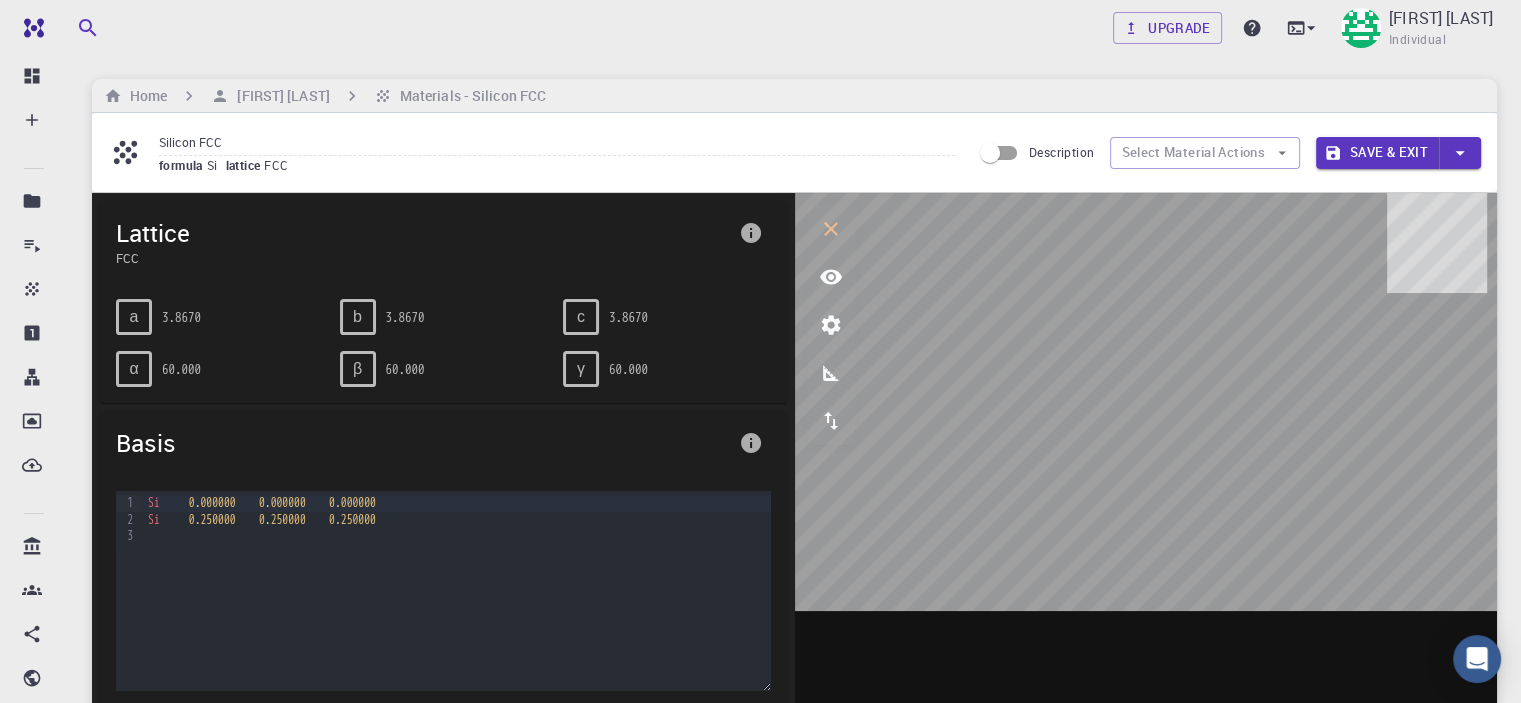 scroll, scrollTop: 16, scrollLeft: 0, axis: vertical 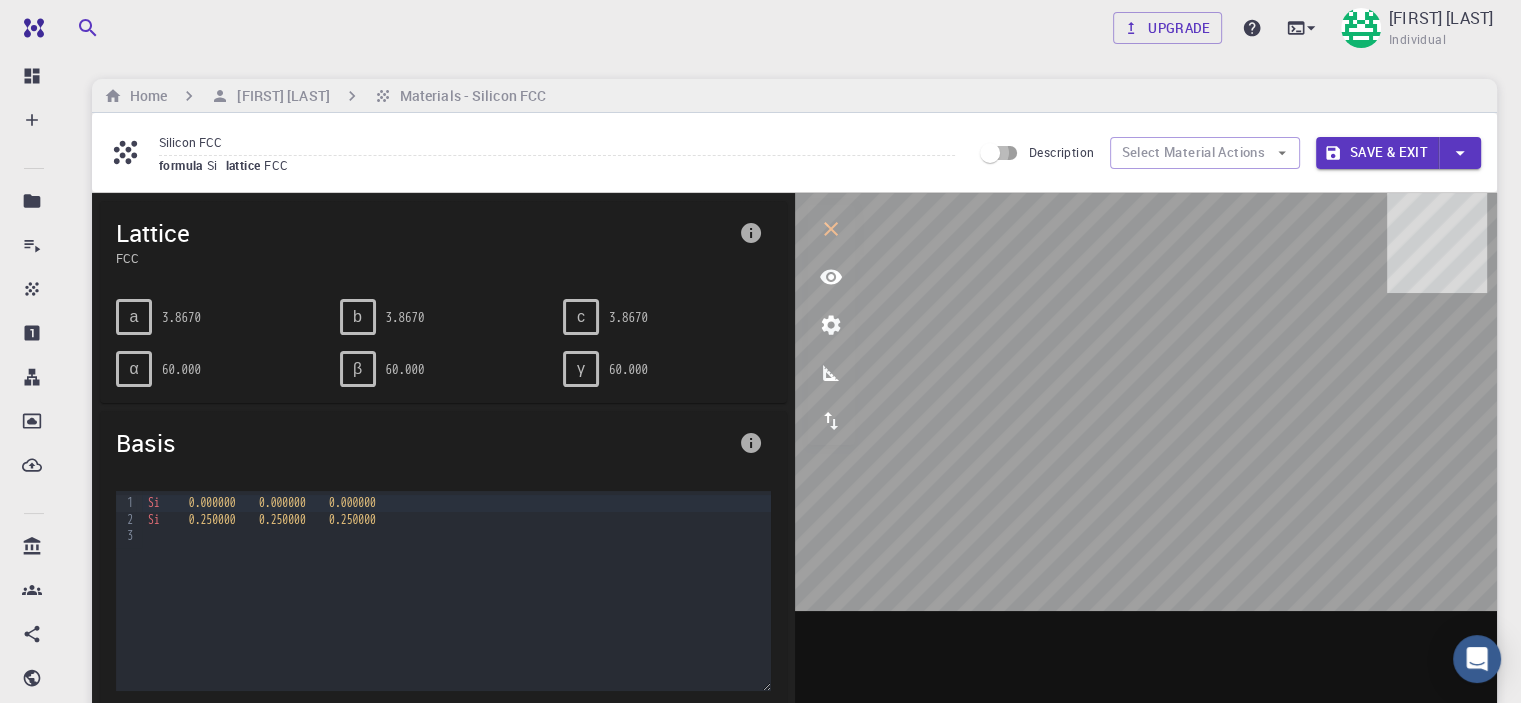click on "Description" at bounding box center (990, 153) 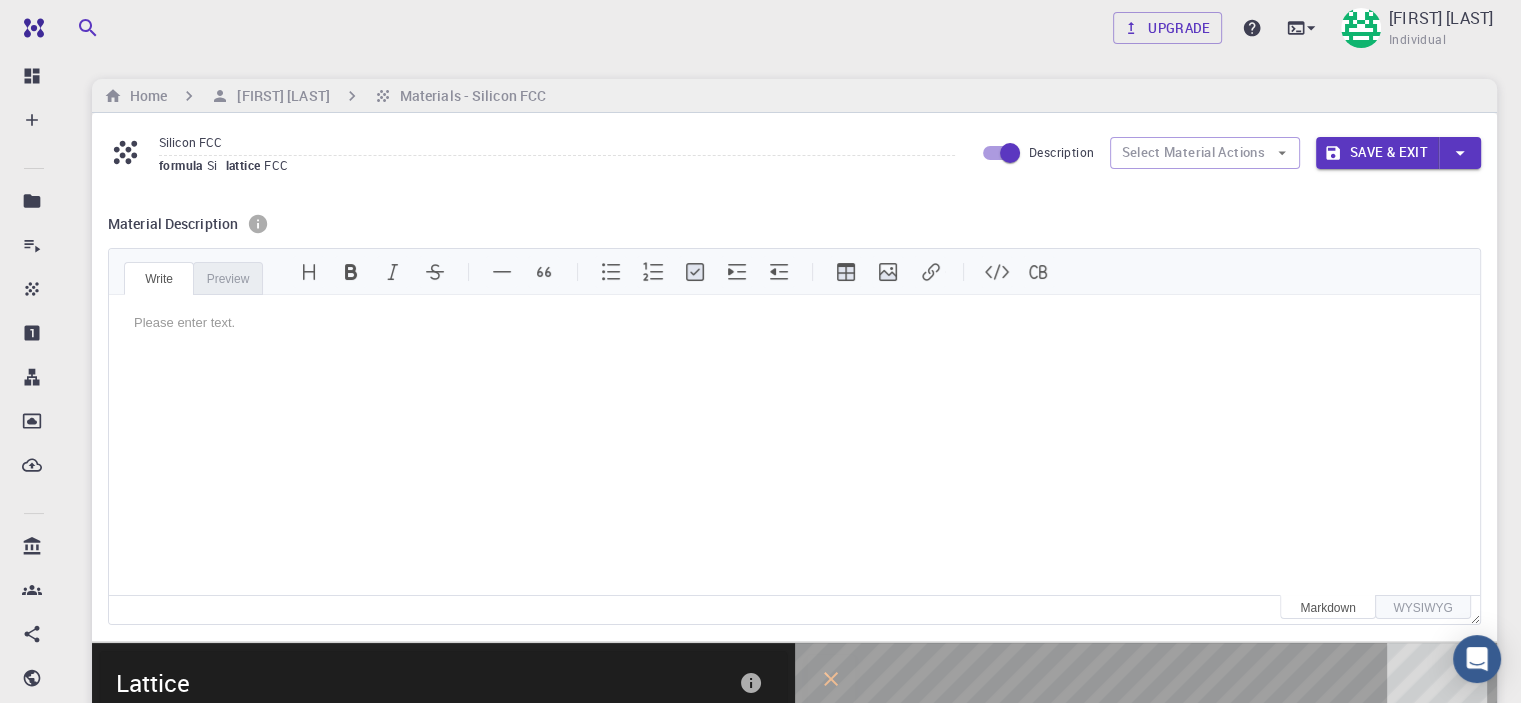 scroll, scrollTop: 0, scrollLeft: 0, axis: both 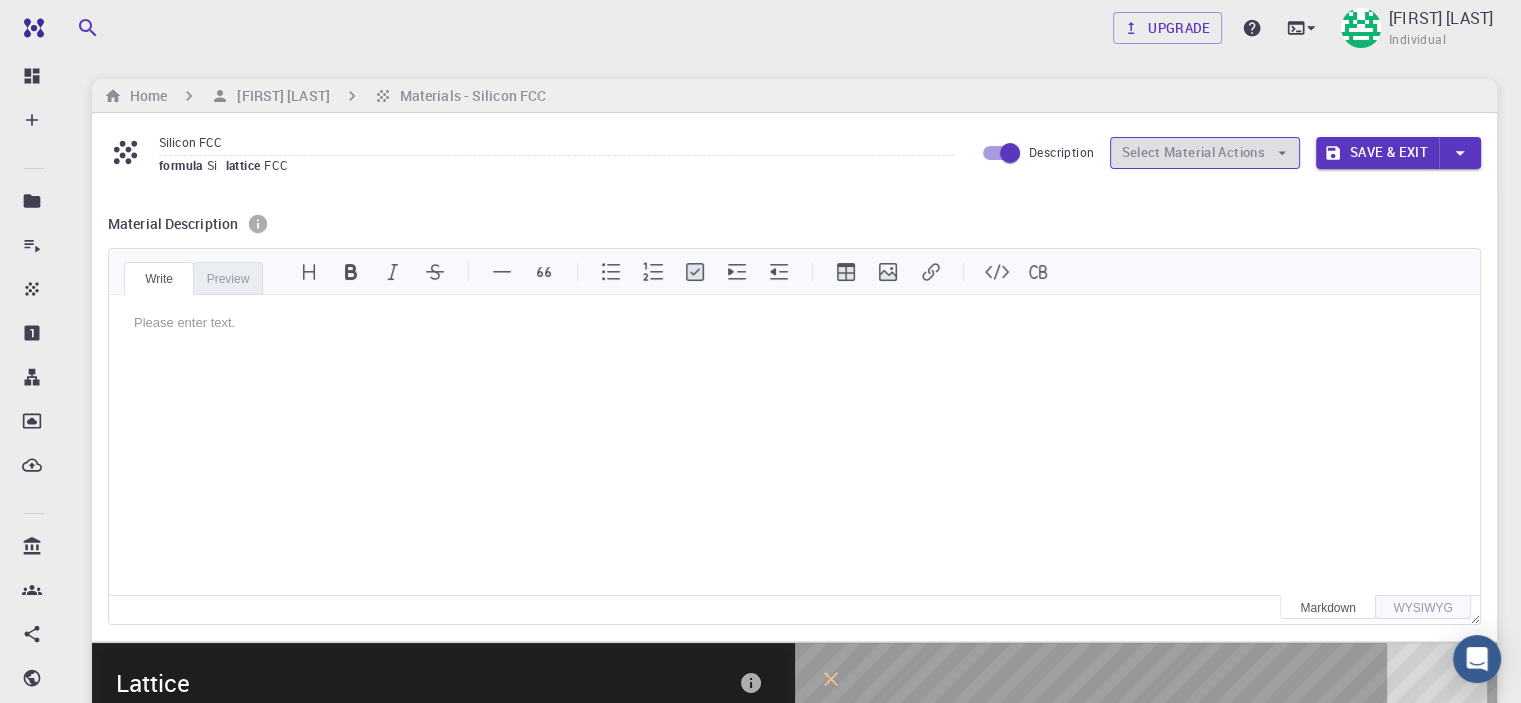 click on "Select Material Actions" at bounding box center [1205, 153] 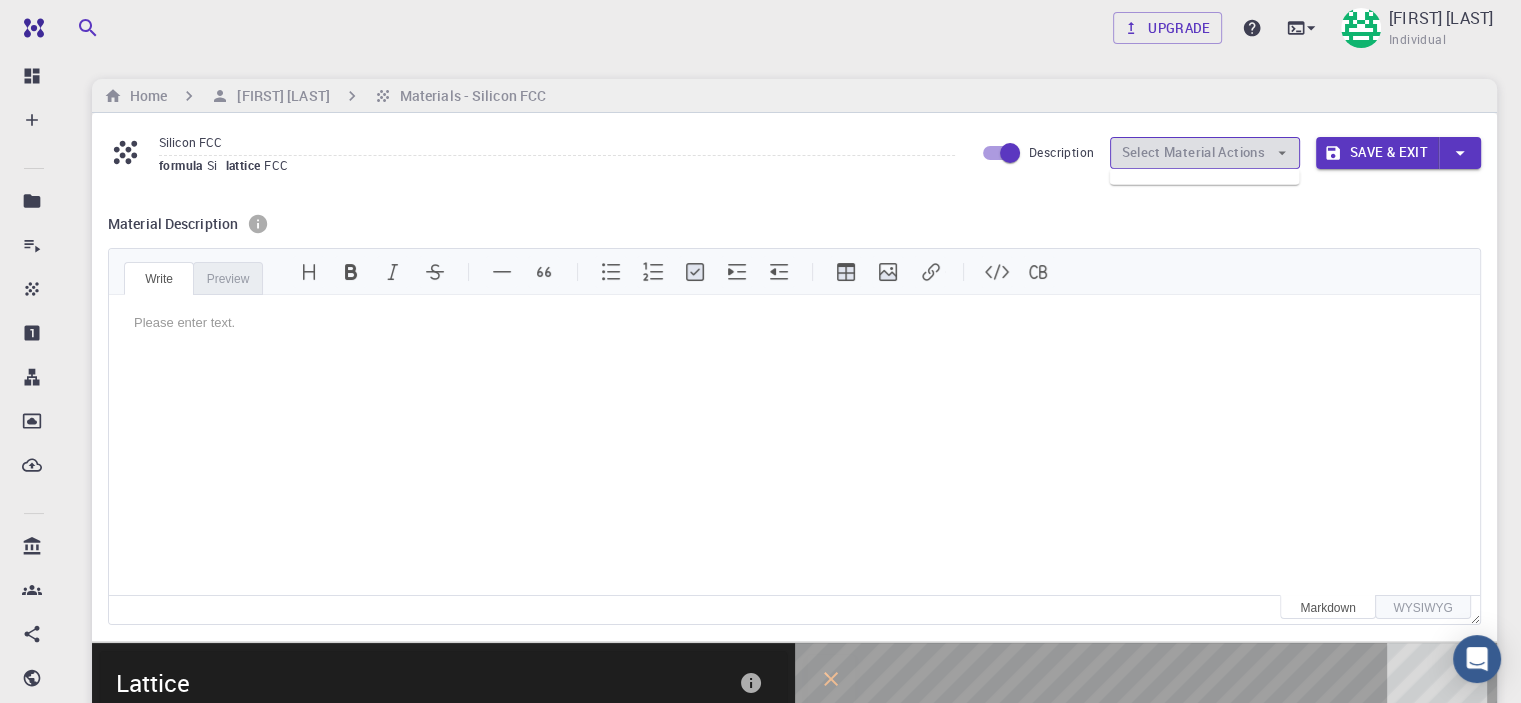 click 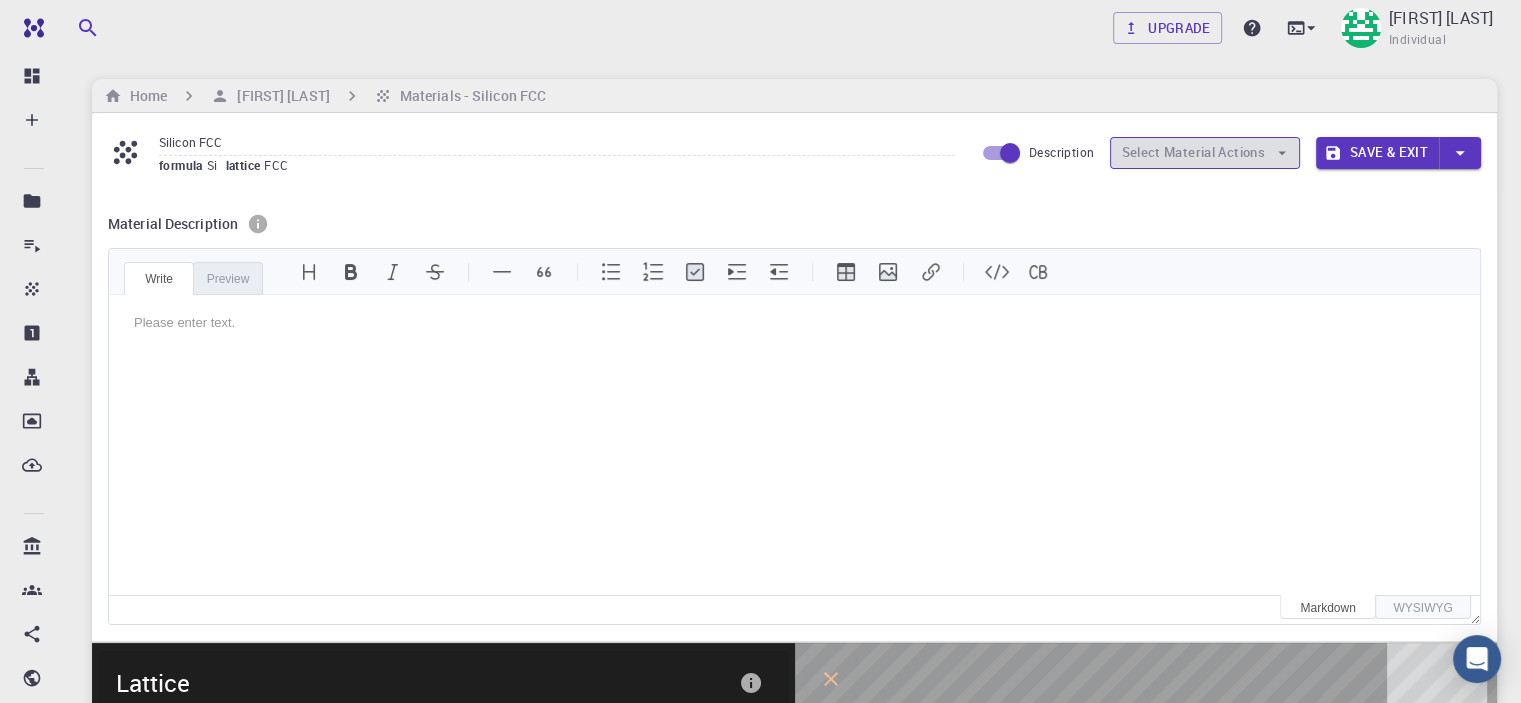 click 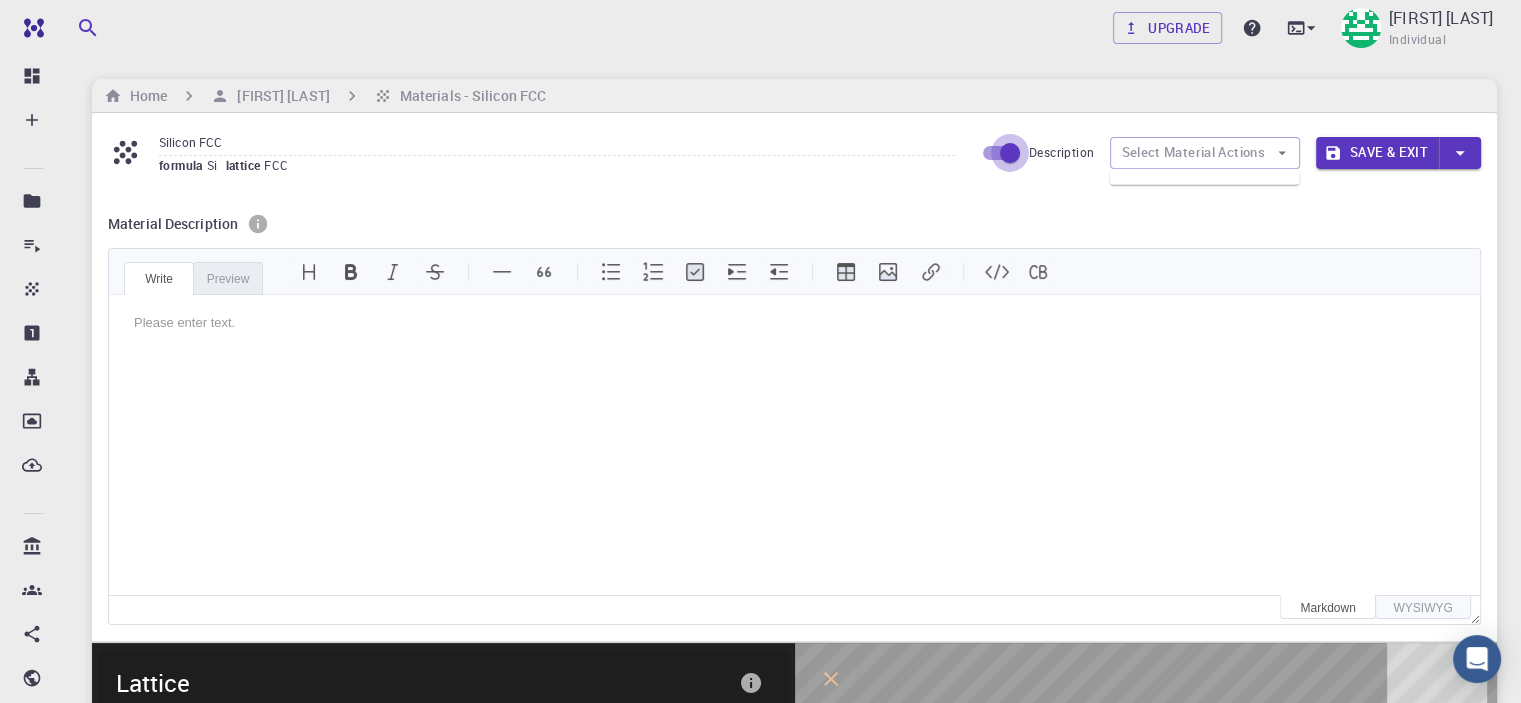 click on "Description" at bounding box center (1010, 153) 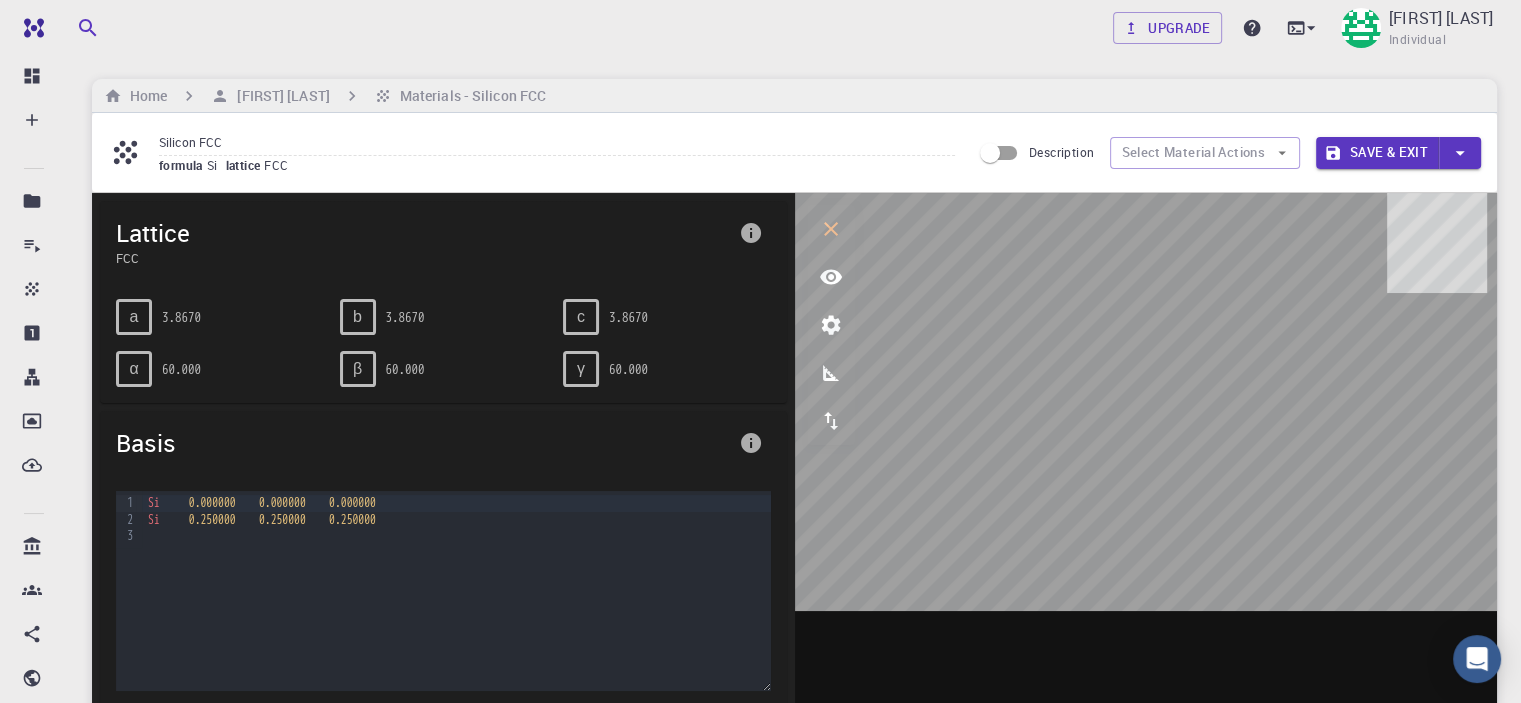 scroll, scrollTop: 0, scrollLeft: 0, axis: both 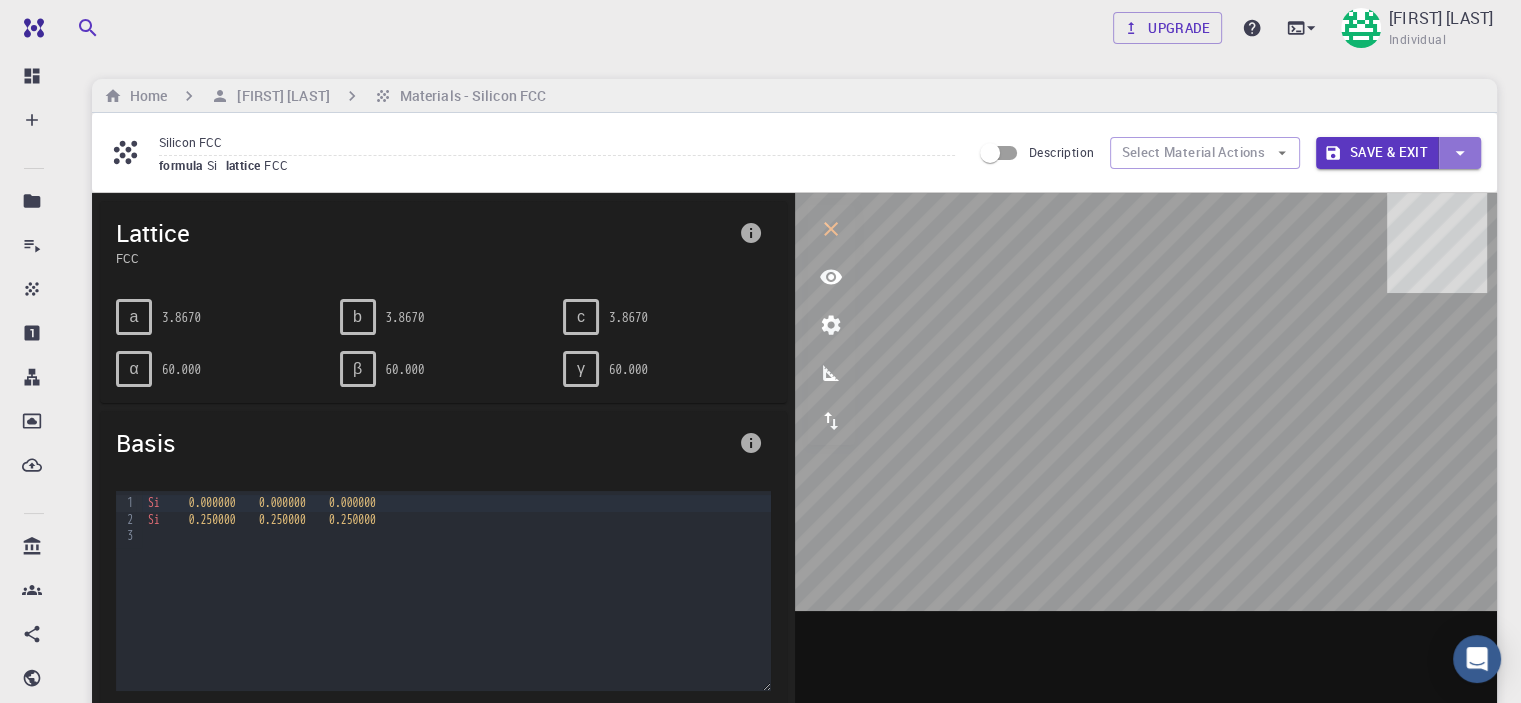 click 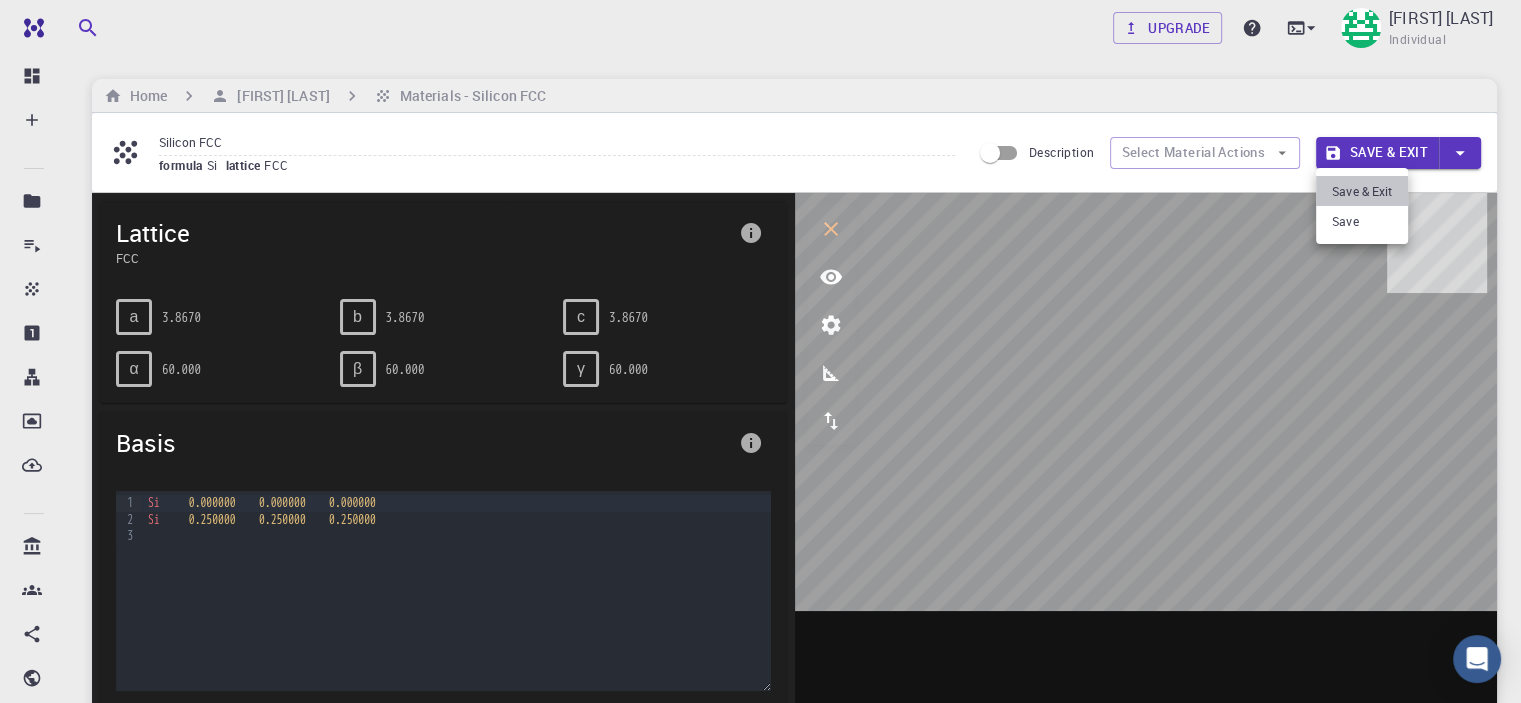 click on "Save & Exit" at bounding box center [1362, 191] 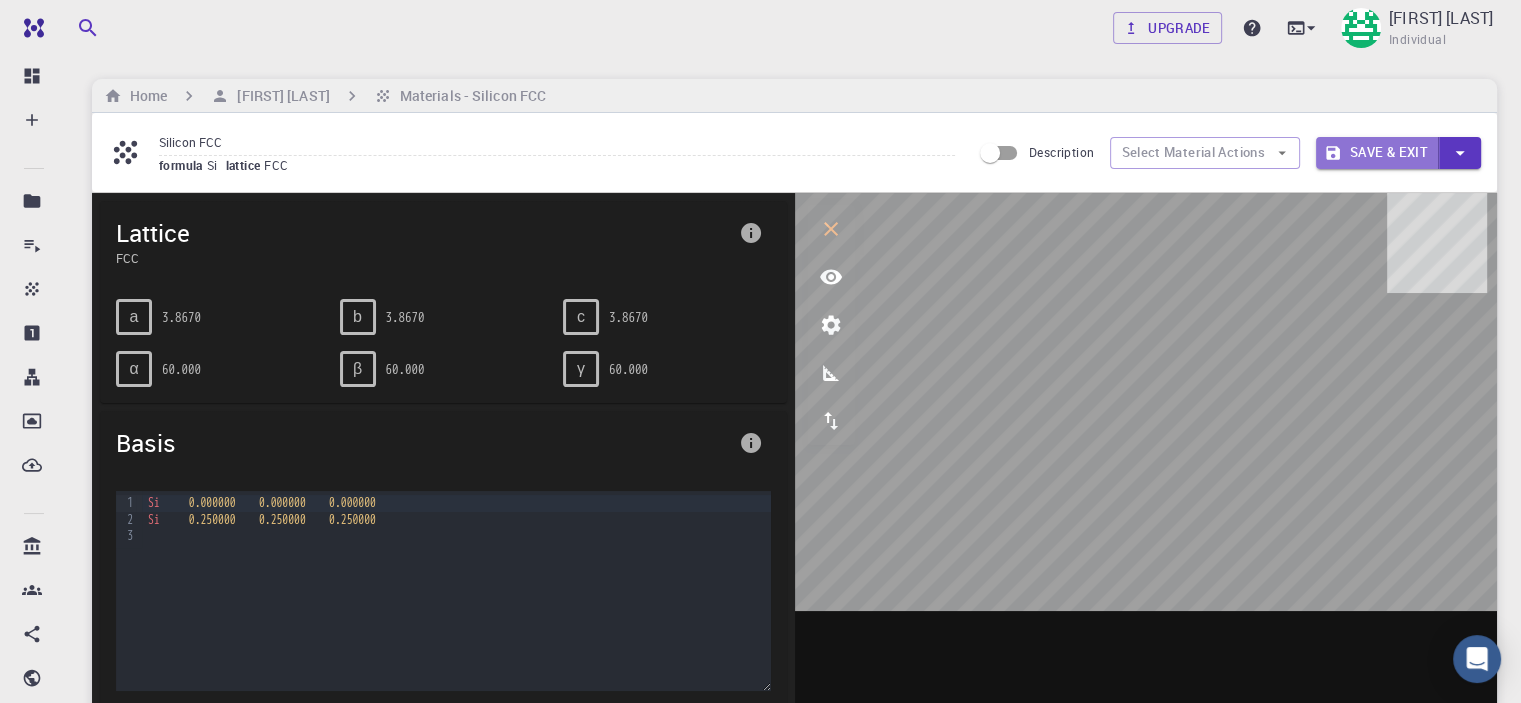 click on "Save & Exit" at bounding box center (1377, 153) 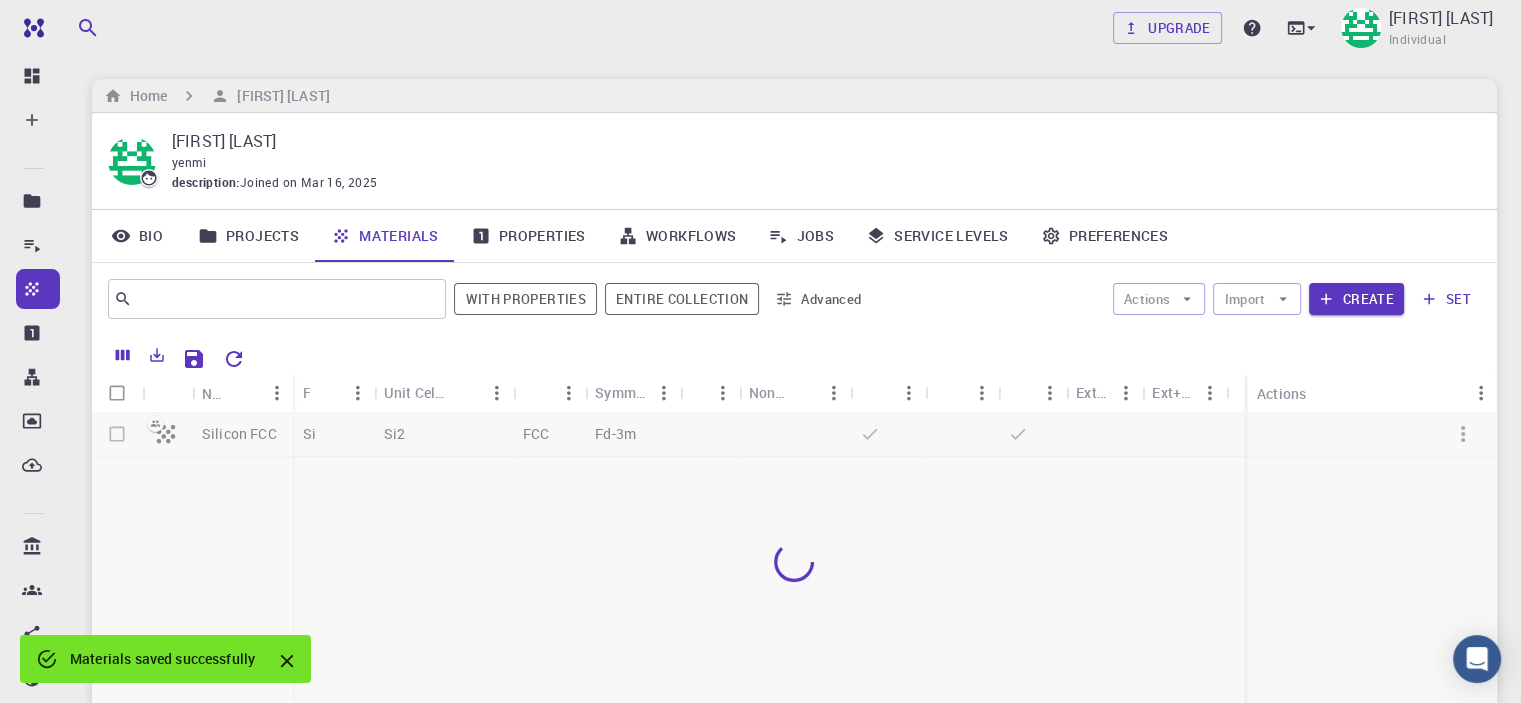 scroll, scrollTop: 100, scrollLeft: 0, axis: vertical 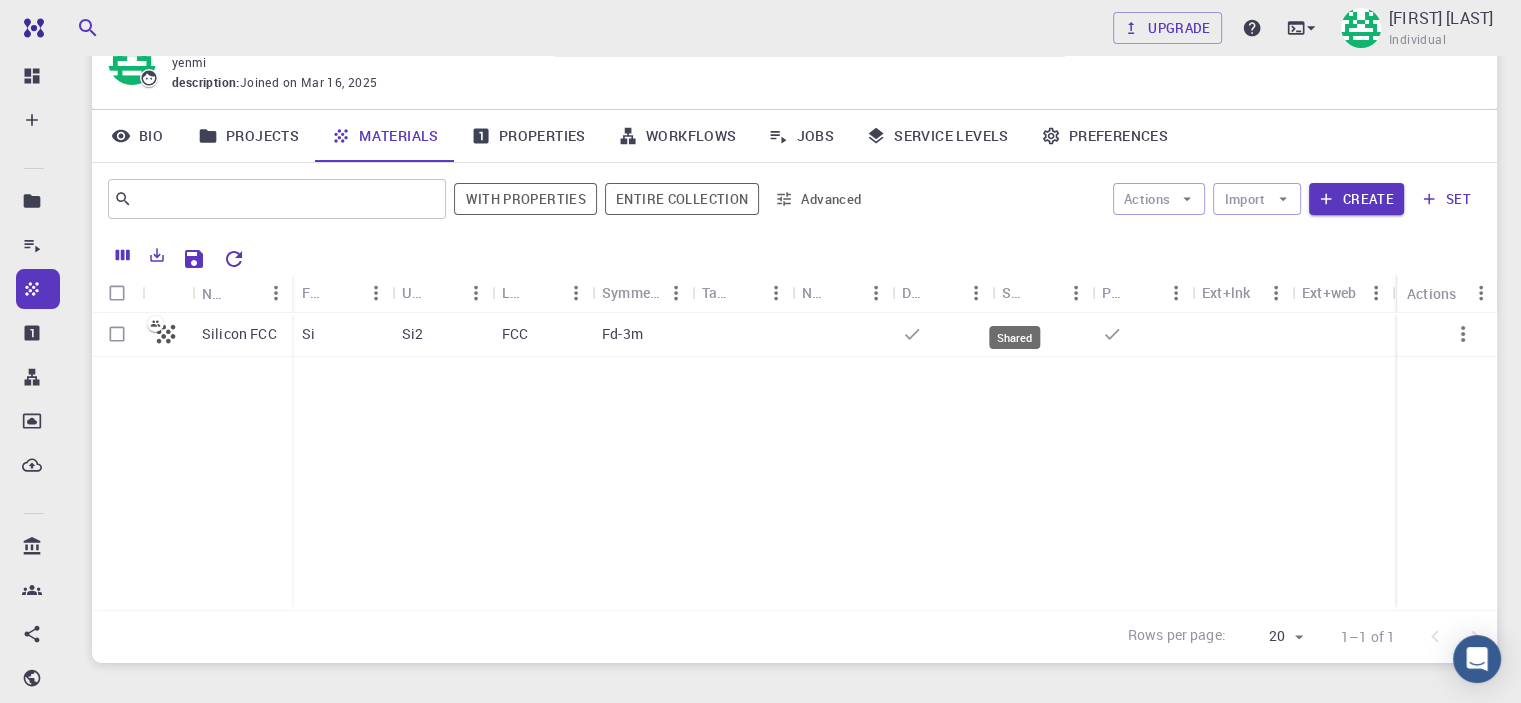 click on "Shared" at bounding box center [1015, 292] 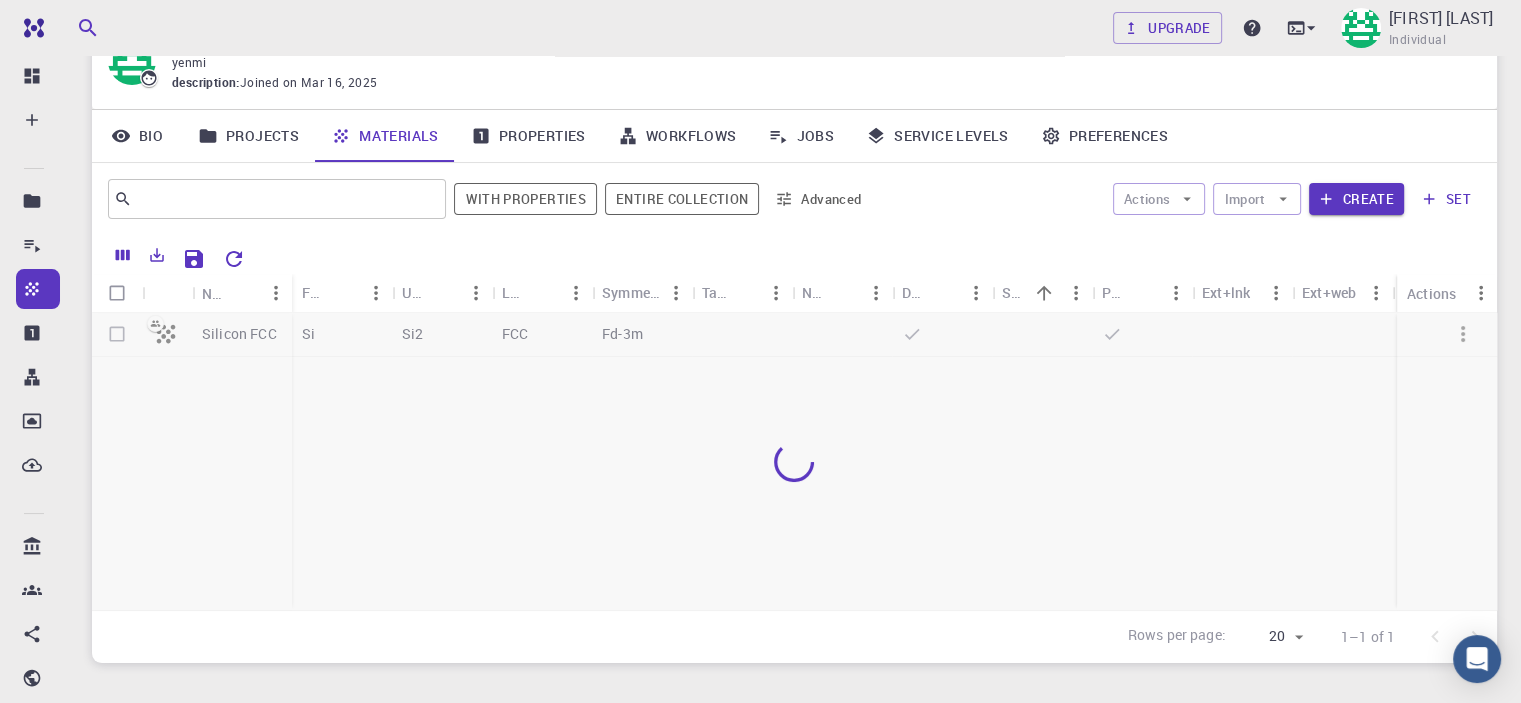 click 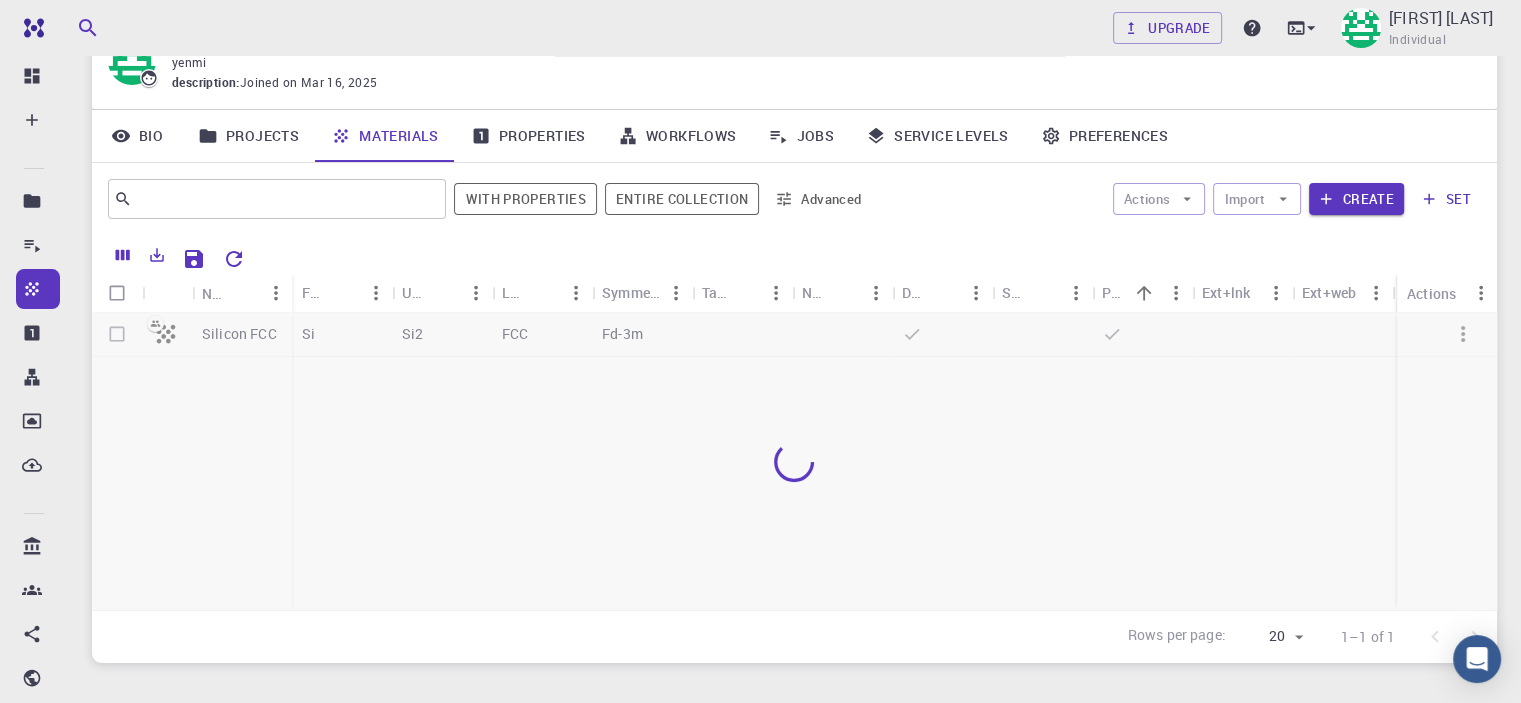 click 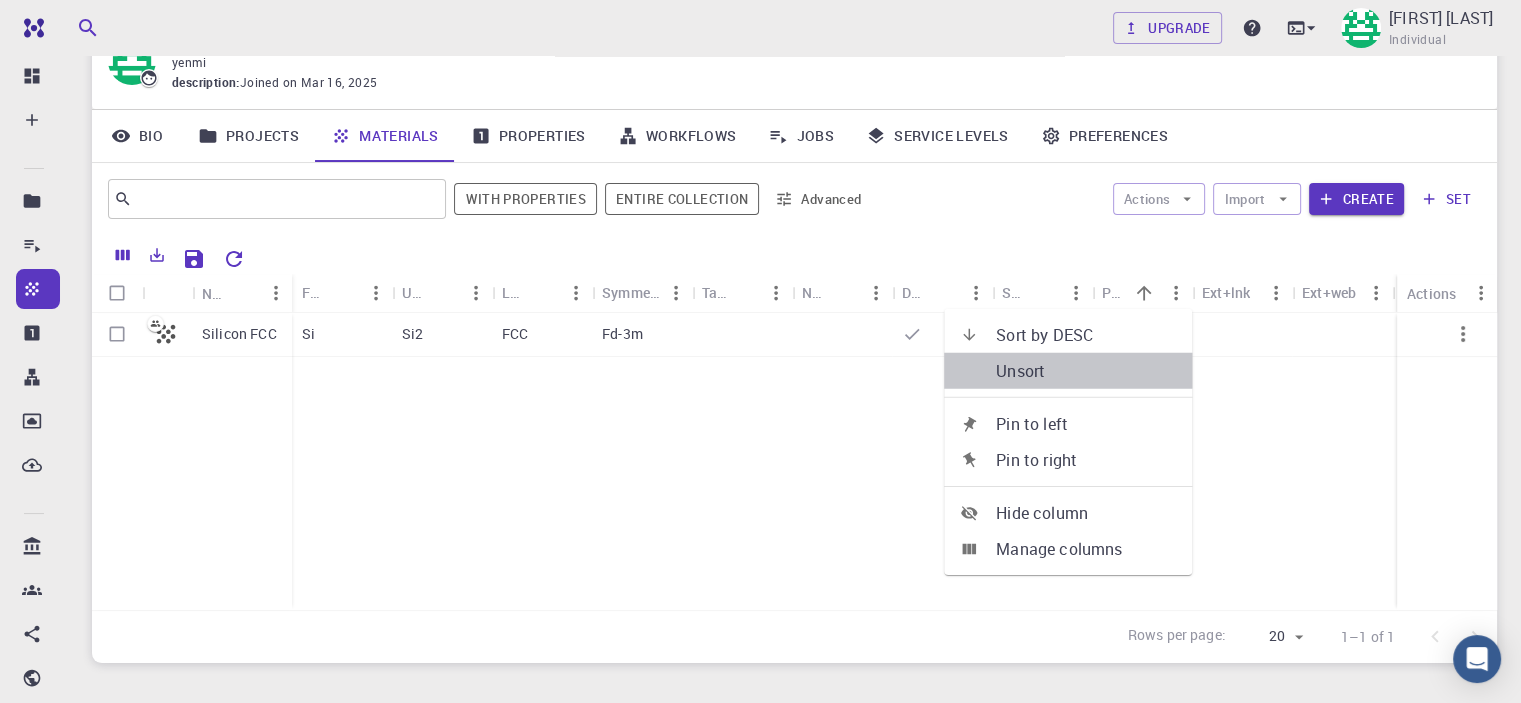 click on "Unsort" at bounding box center [1086, 371] 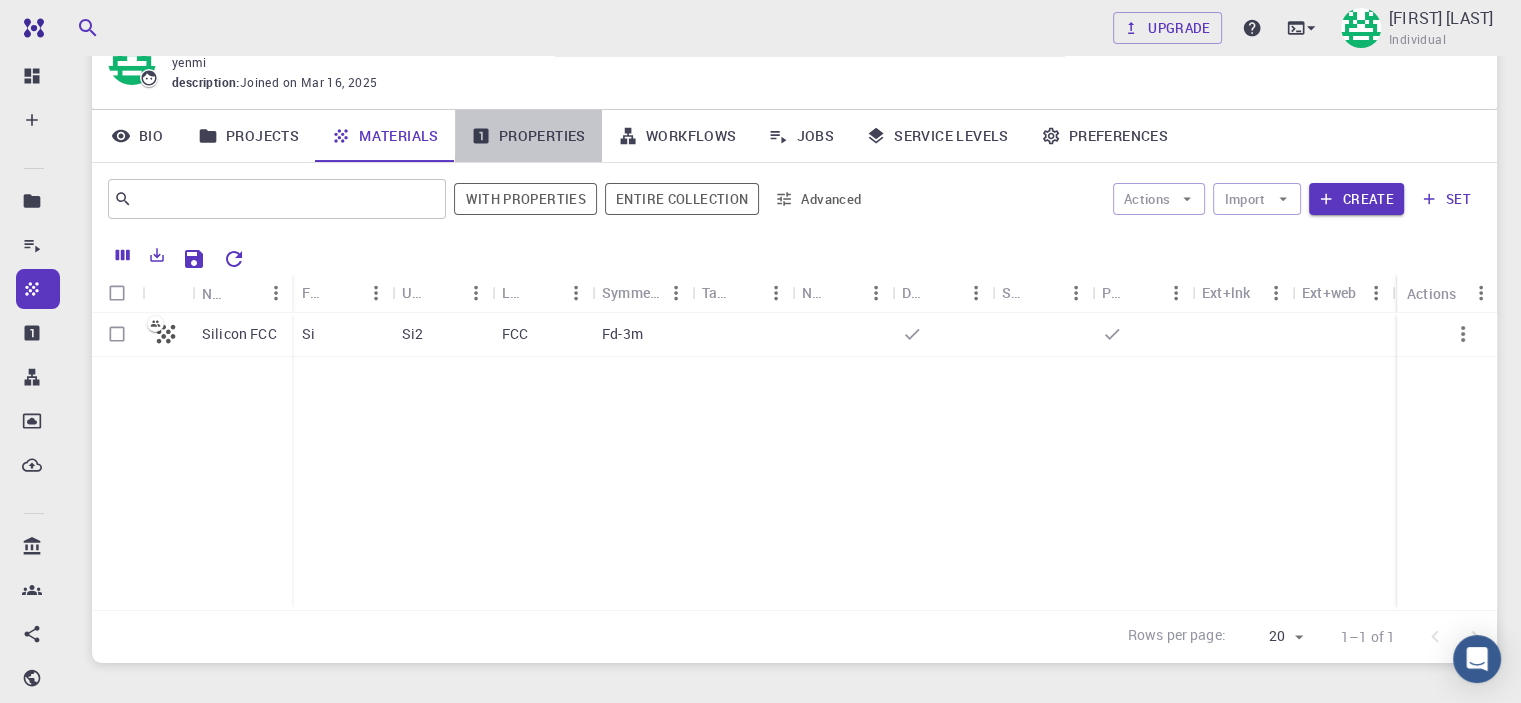 click on "Properties" at bounding box center [528, 136] 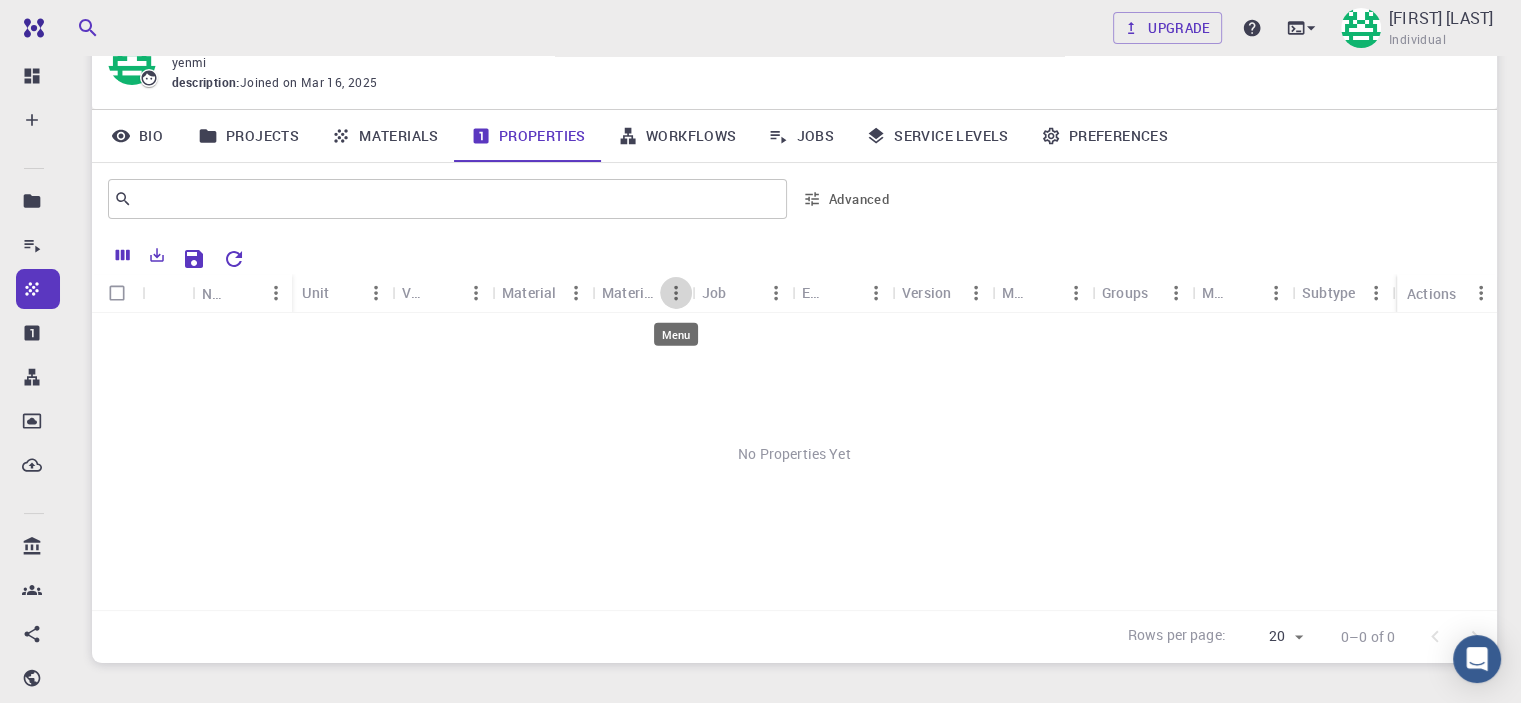 click 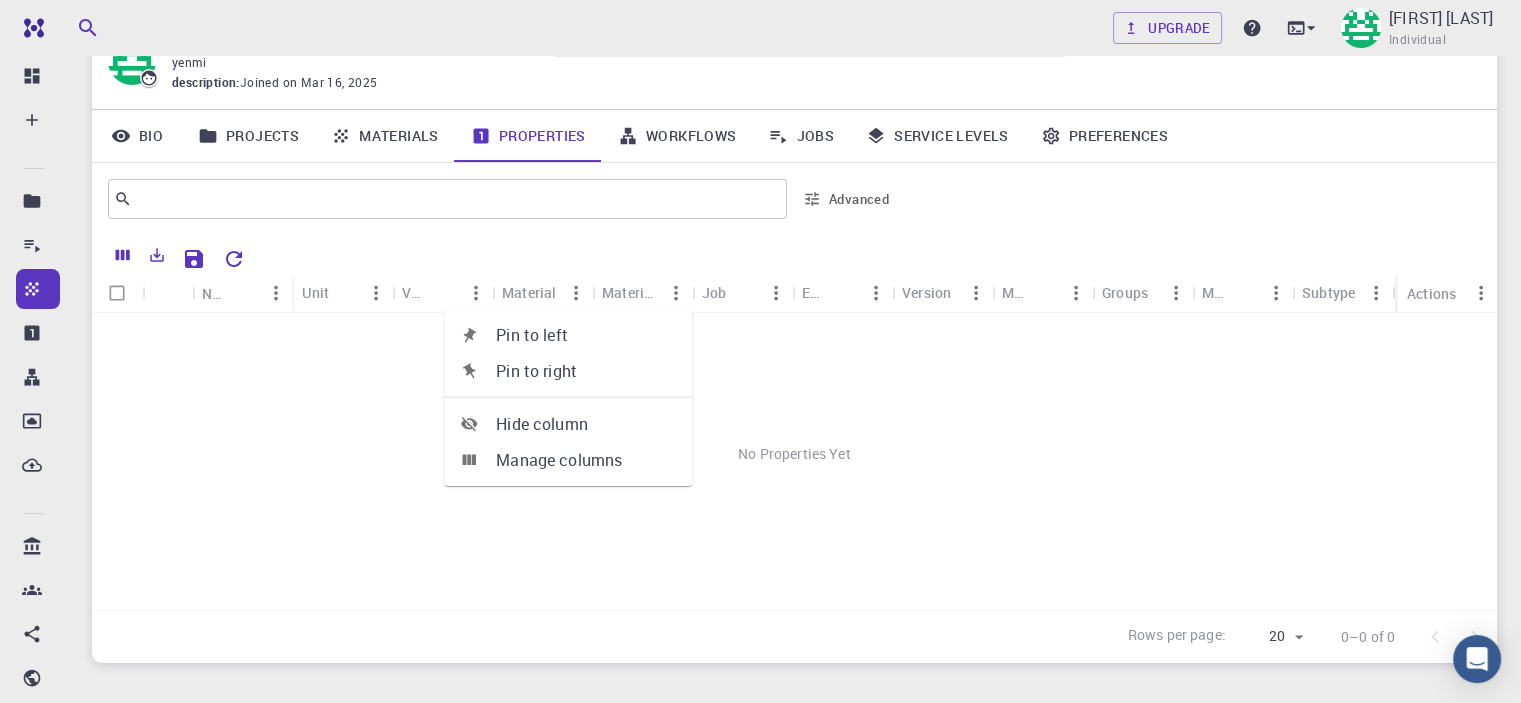 click on "Job" at bounding box center (731, 292) 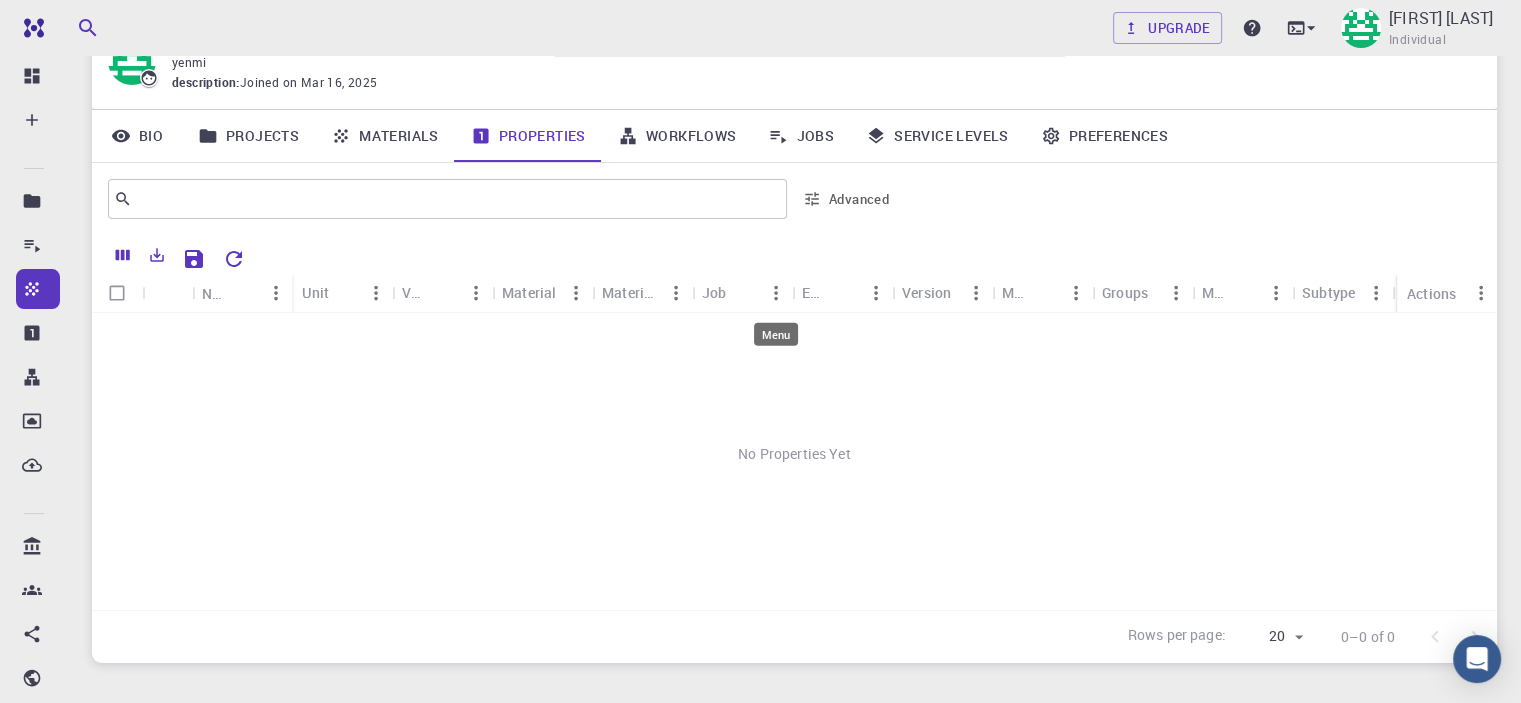 click 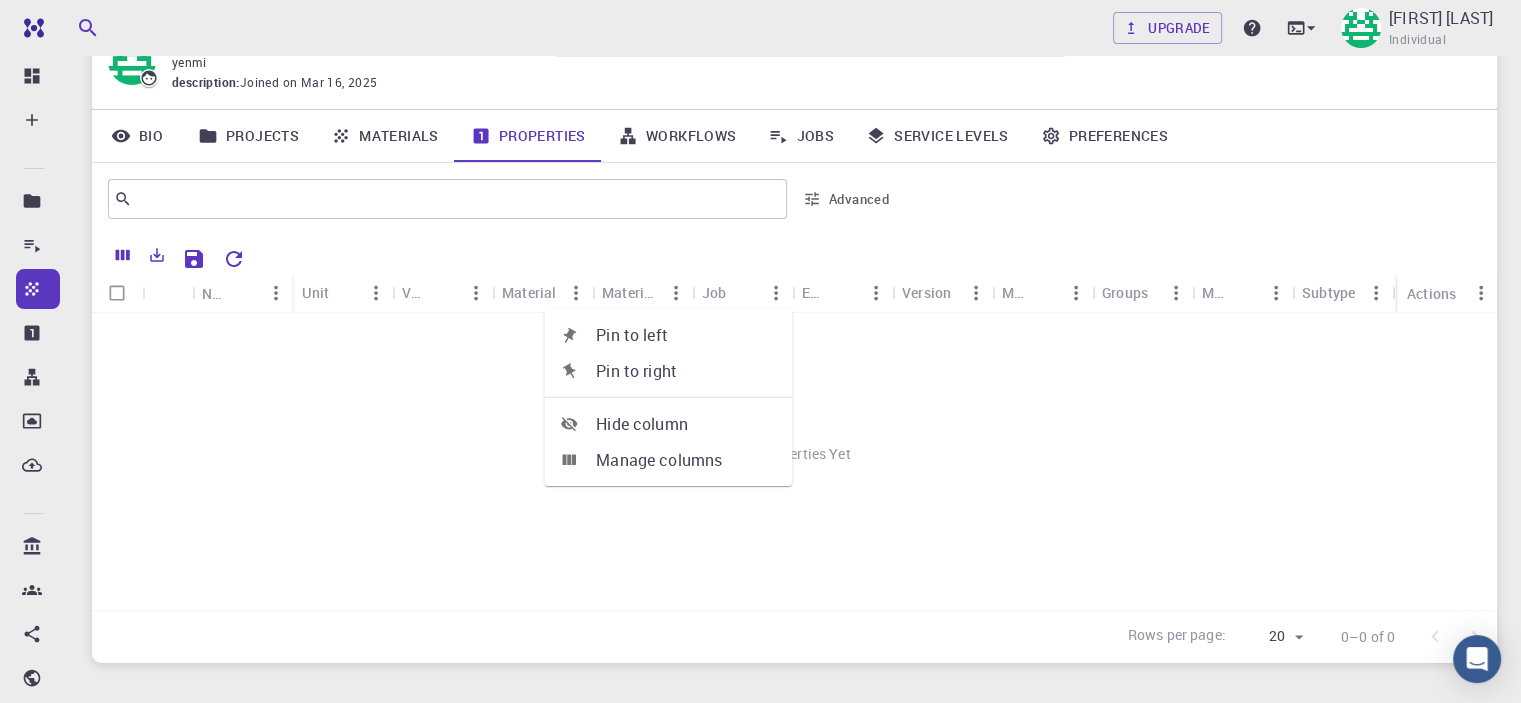 click 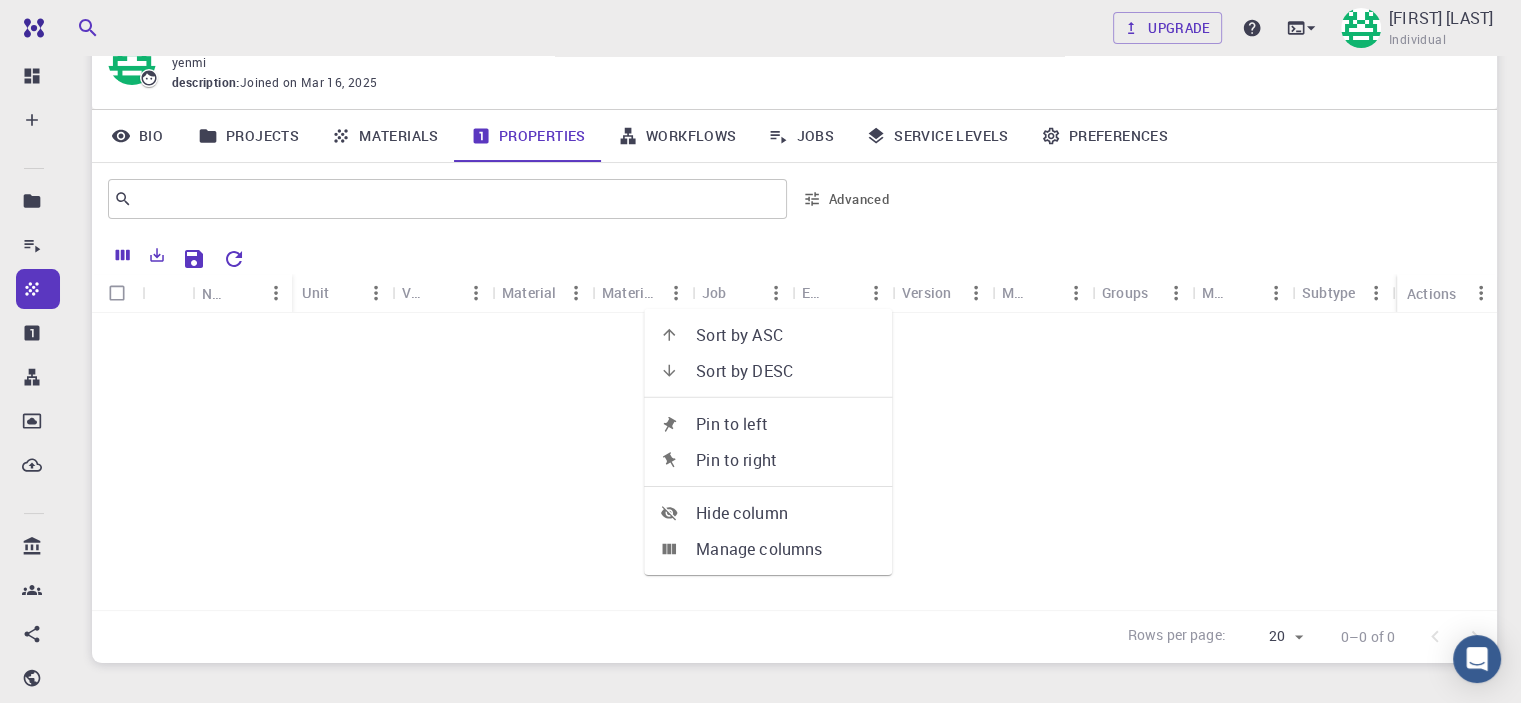 click on "Workflows" at bounding box center [677, 136] 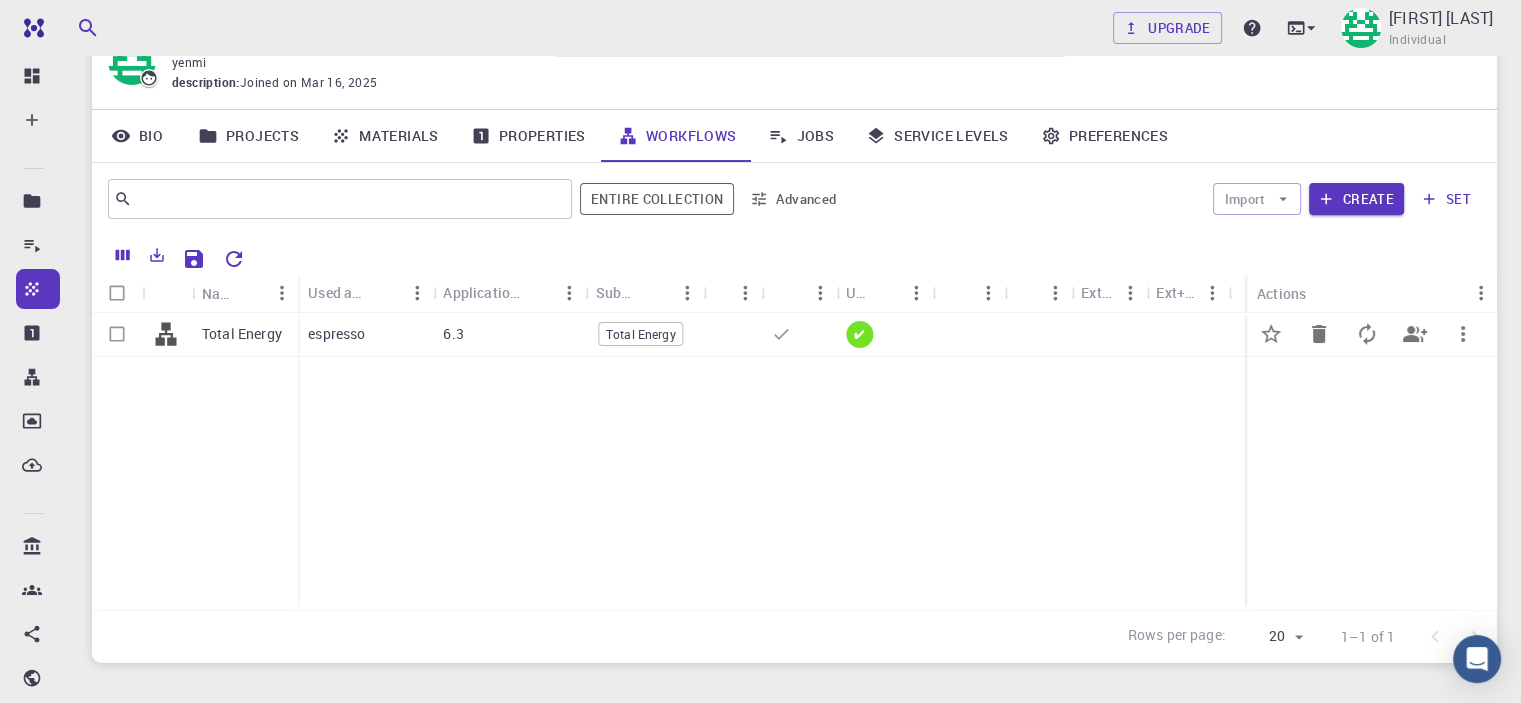 click on "Total Energy" at bounding box center (641, 334) 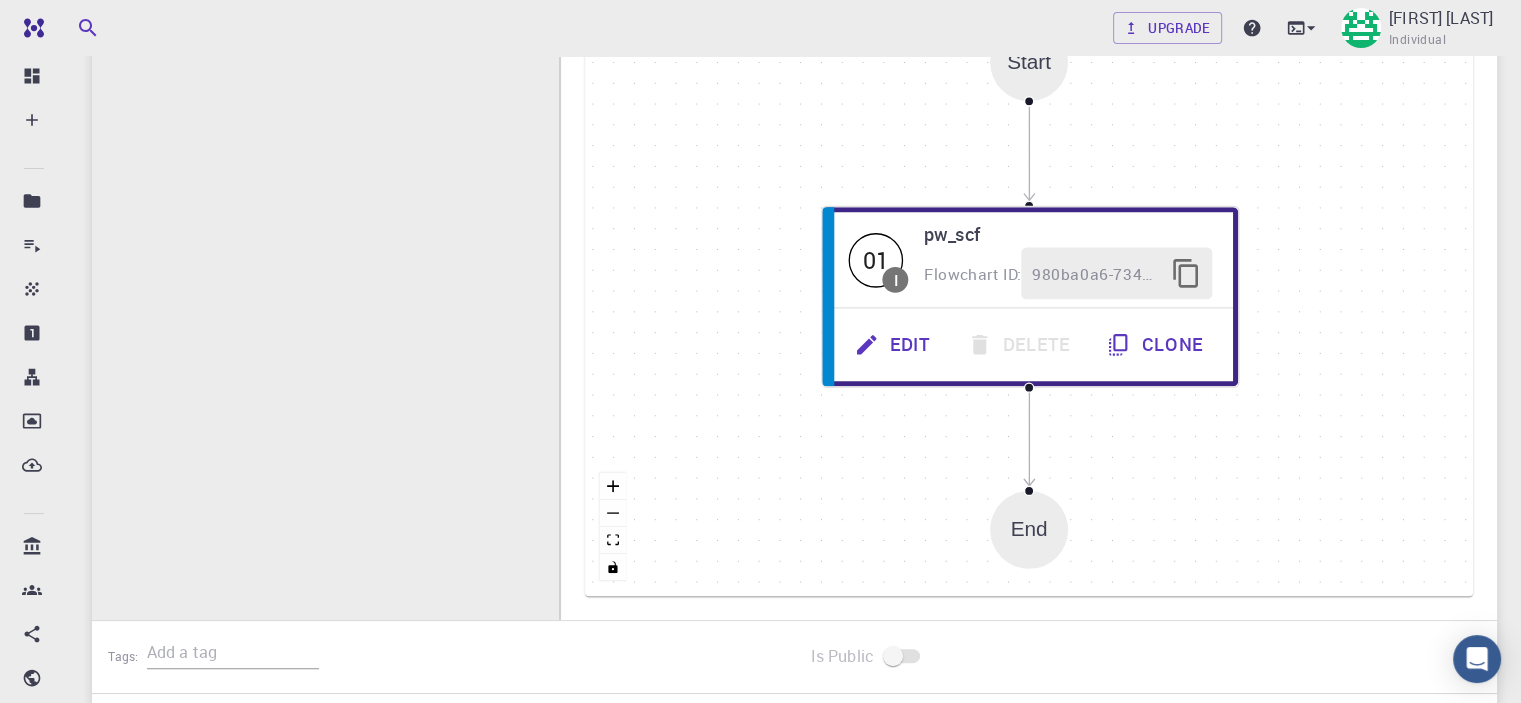scroll, scrollTop: 490, scrollLeft: 0, axis: vertical 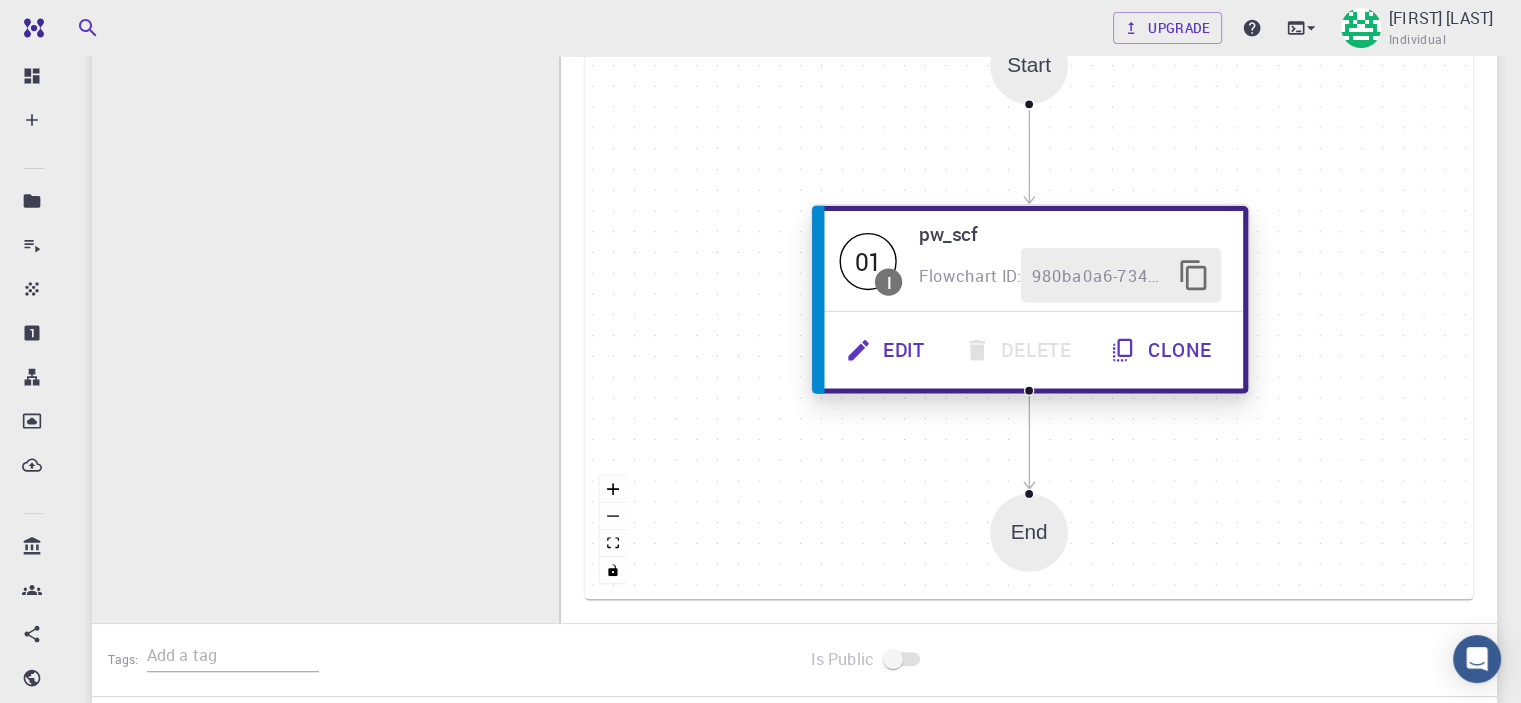 click on "Clone" at bounding box center [1163, 350] 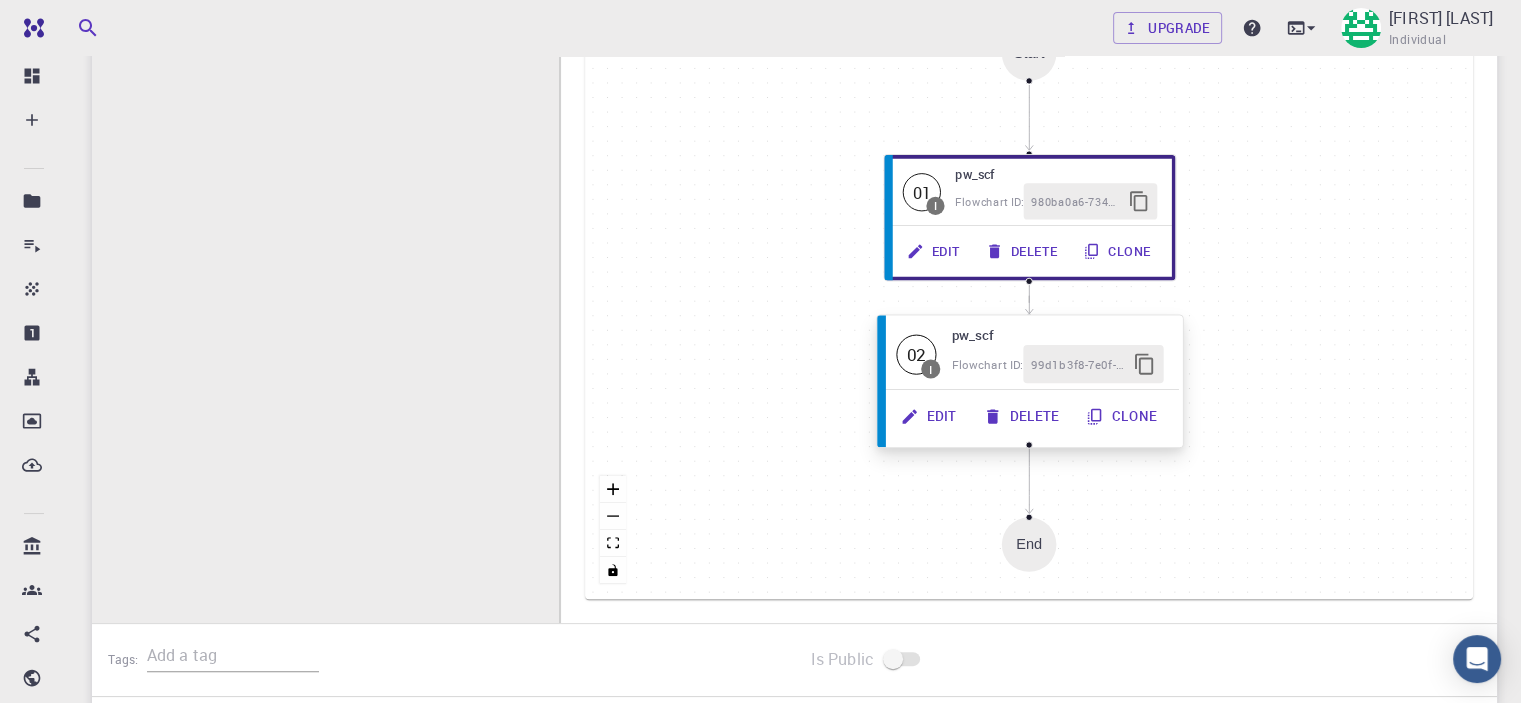 click on "Clone" at bounding box center (1123, 416) 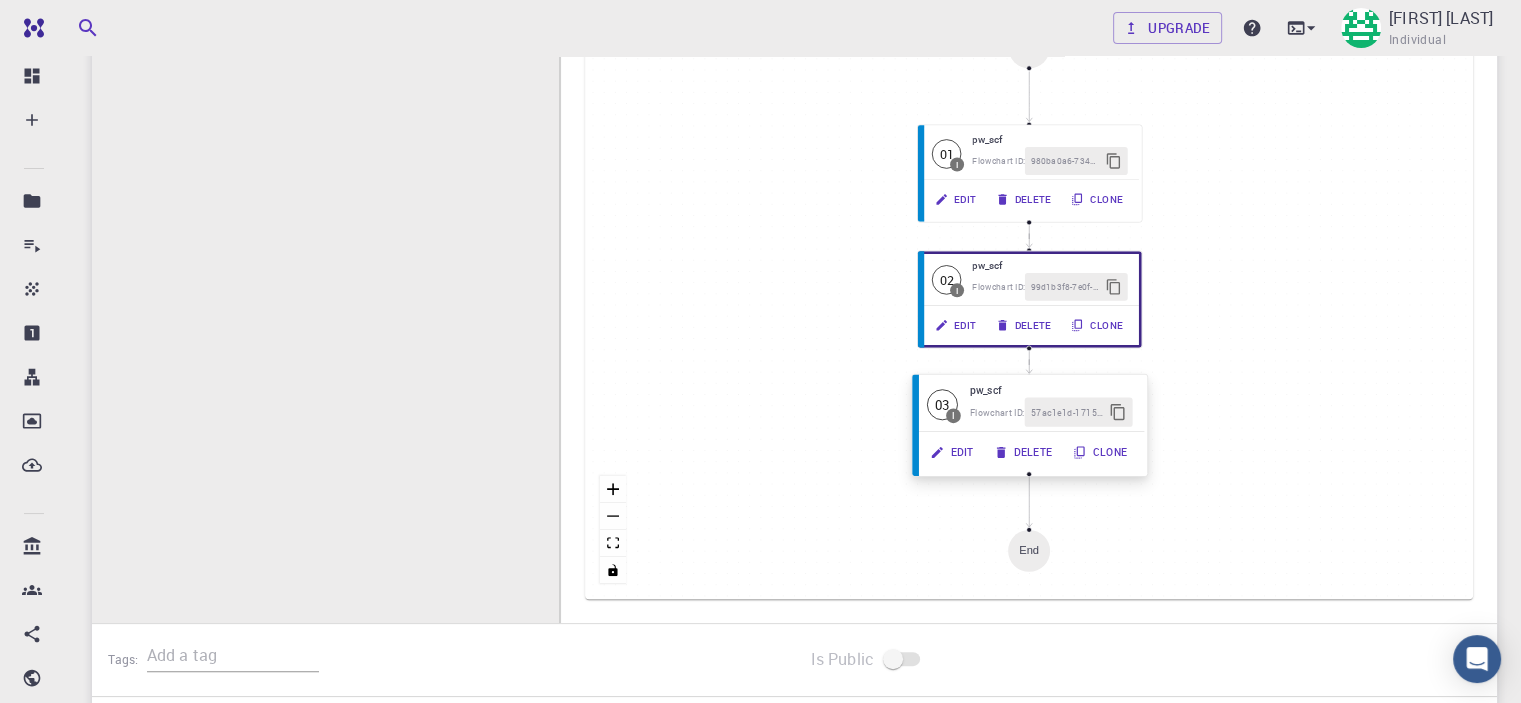 click on "Edit" at bounding box center [953, 452] 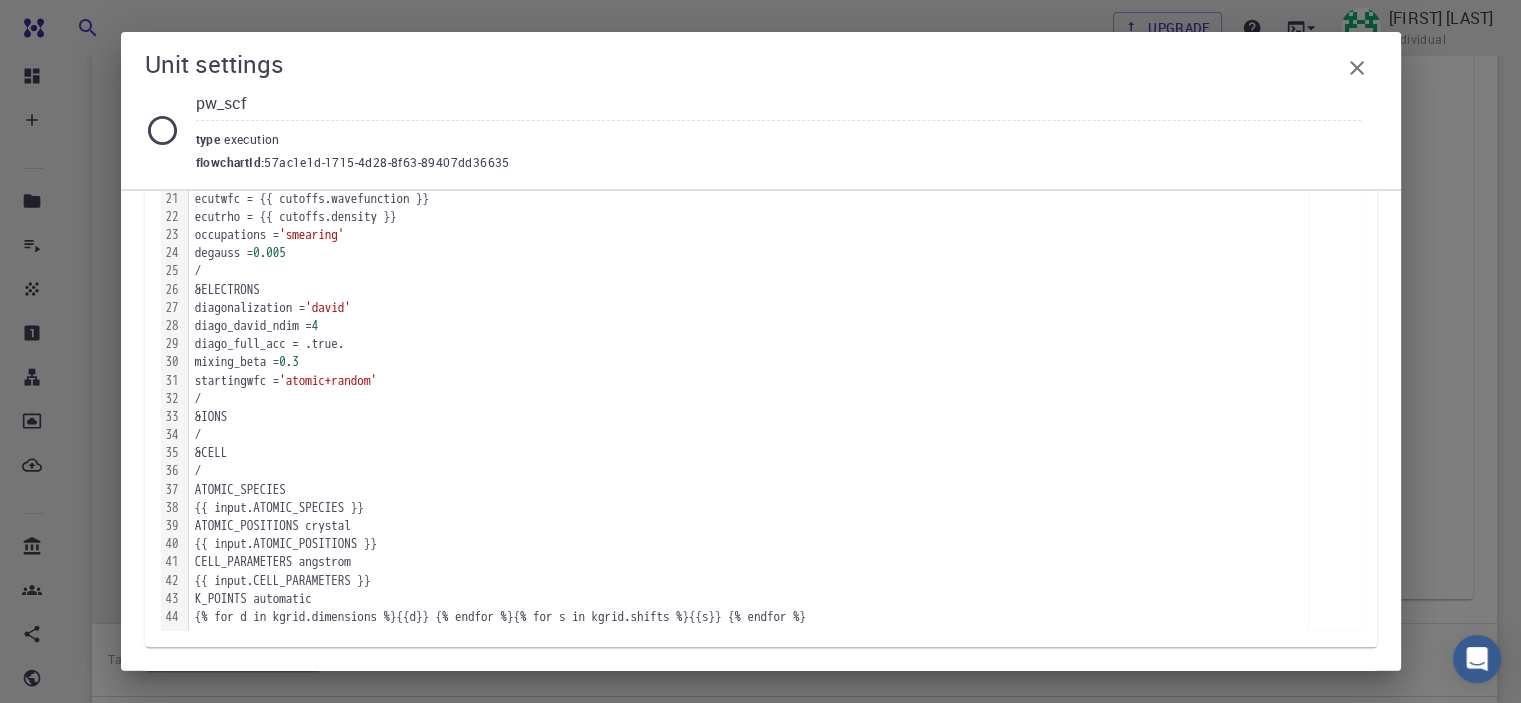 scroll, scrollTop: 779, scrollLeft: 0, axis: vertical 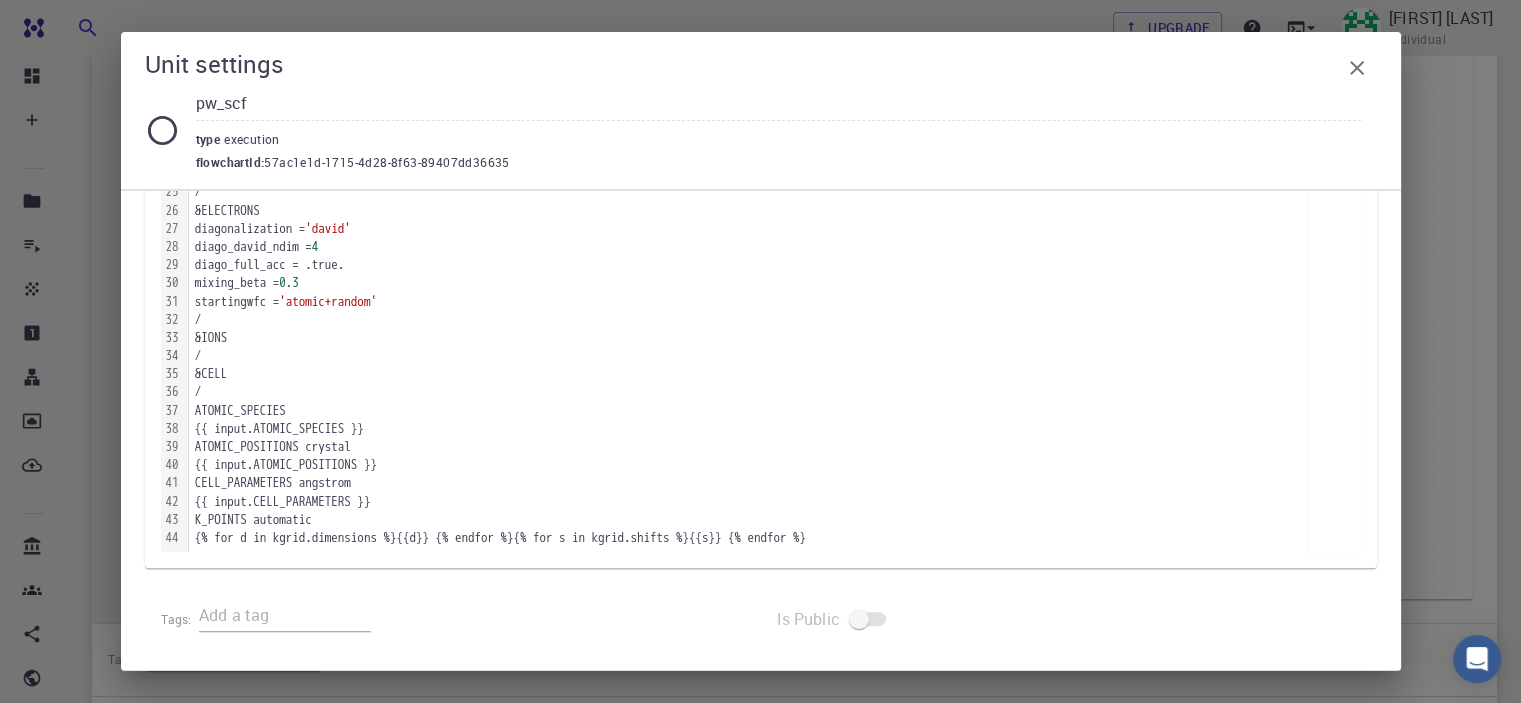 click at bounding box center [869, 619] 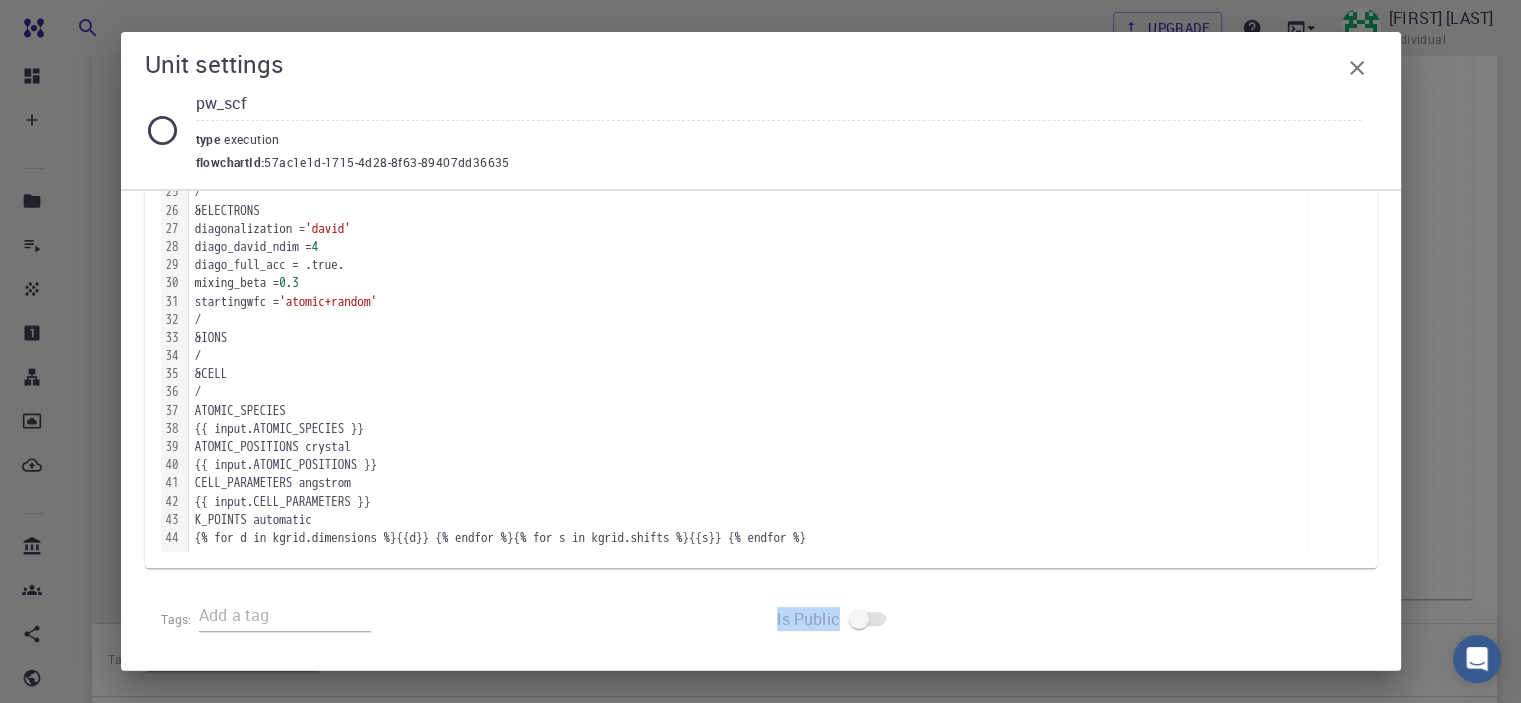 drag, startPoint x: 855, startPoint y: 616, endPoint x: 903, endPoint y: 624, distance: 48.6621 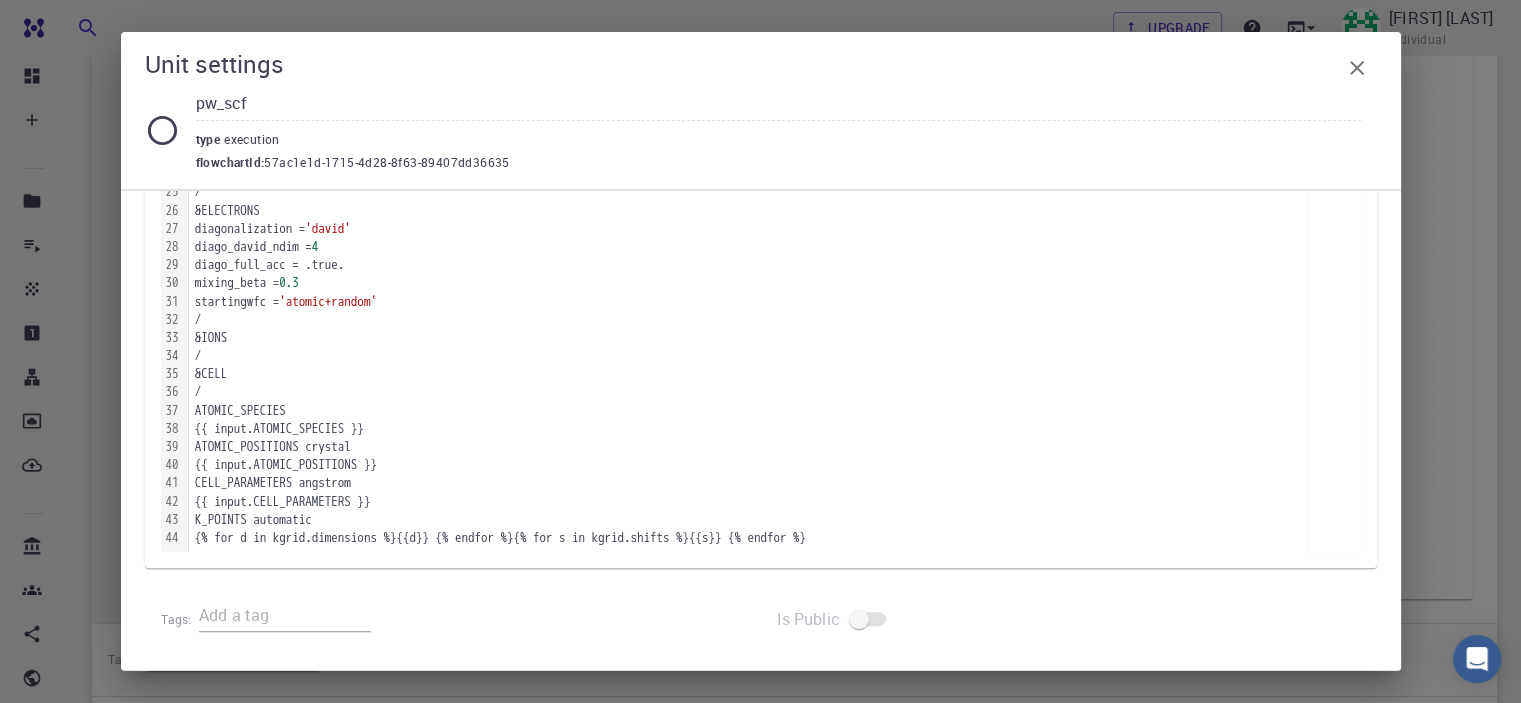 click on "Tags:" at bounding box center [453, 616] 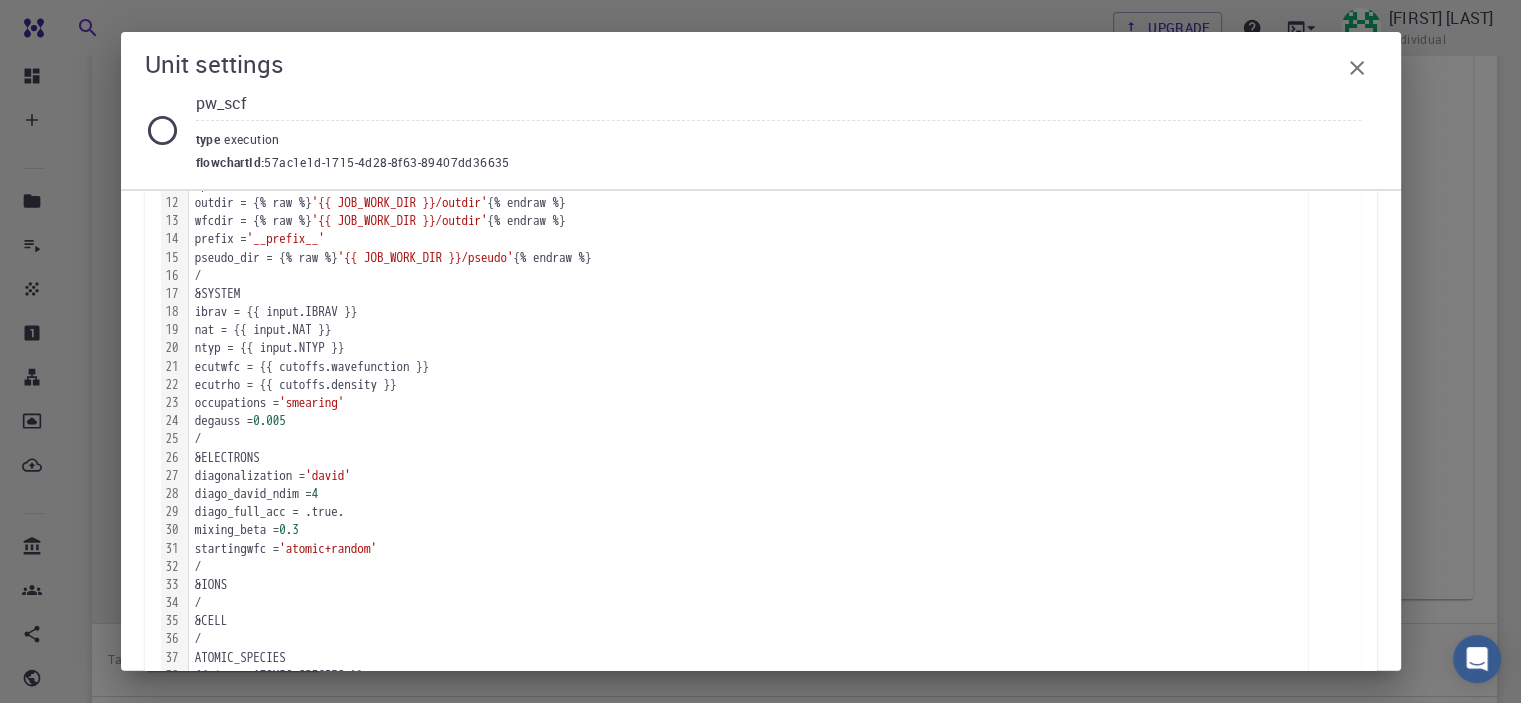scroll, scrollTop: 379, scrollLeft: 0, axis: vertical 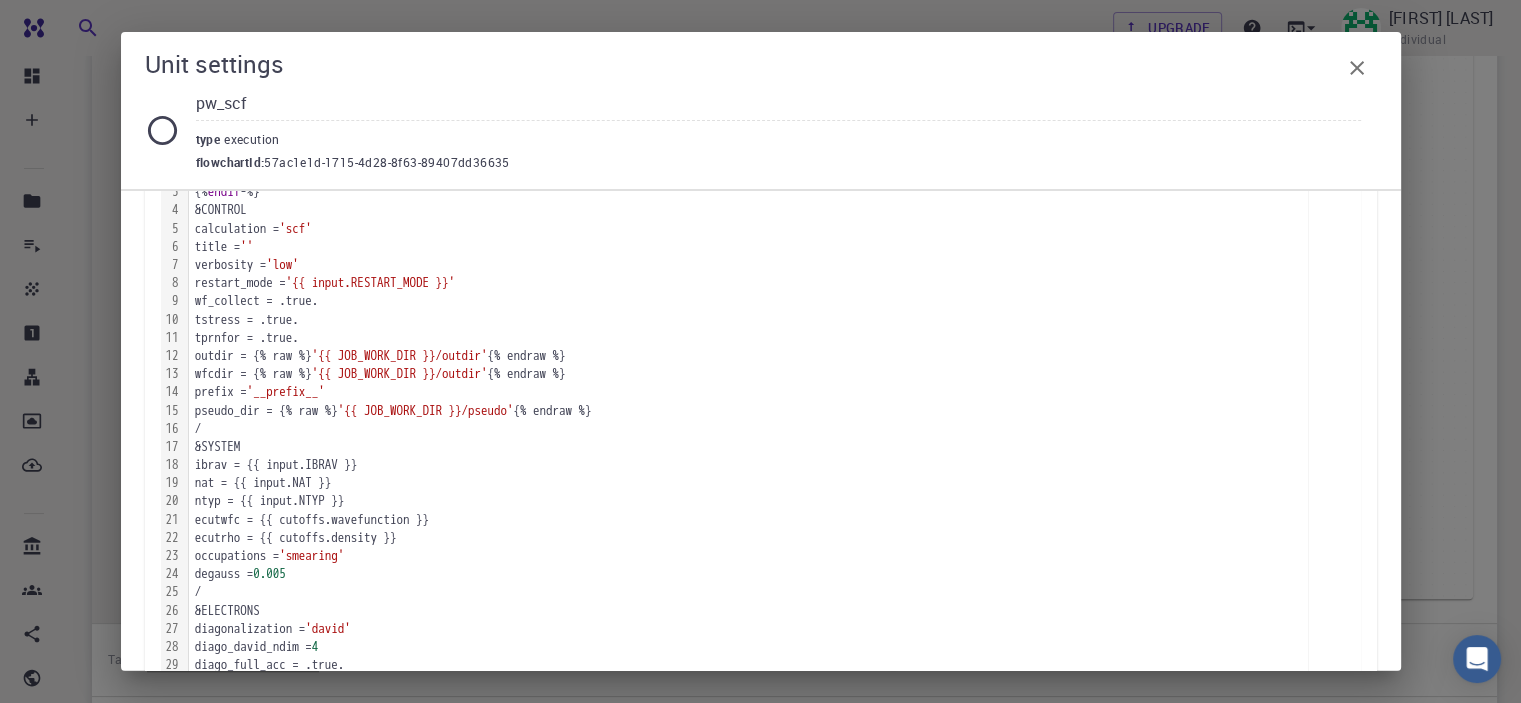 click 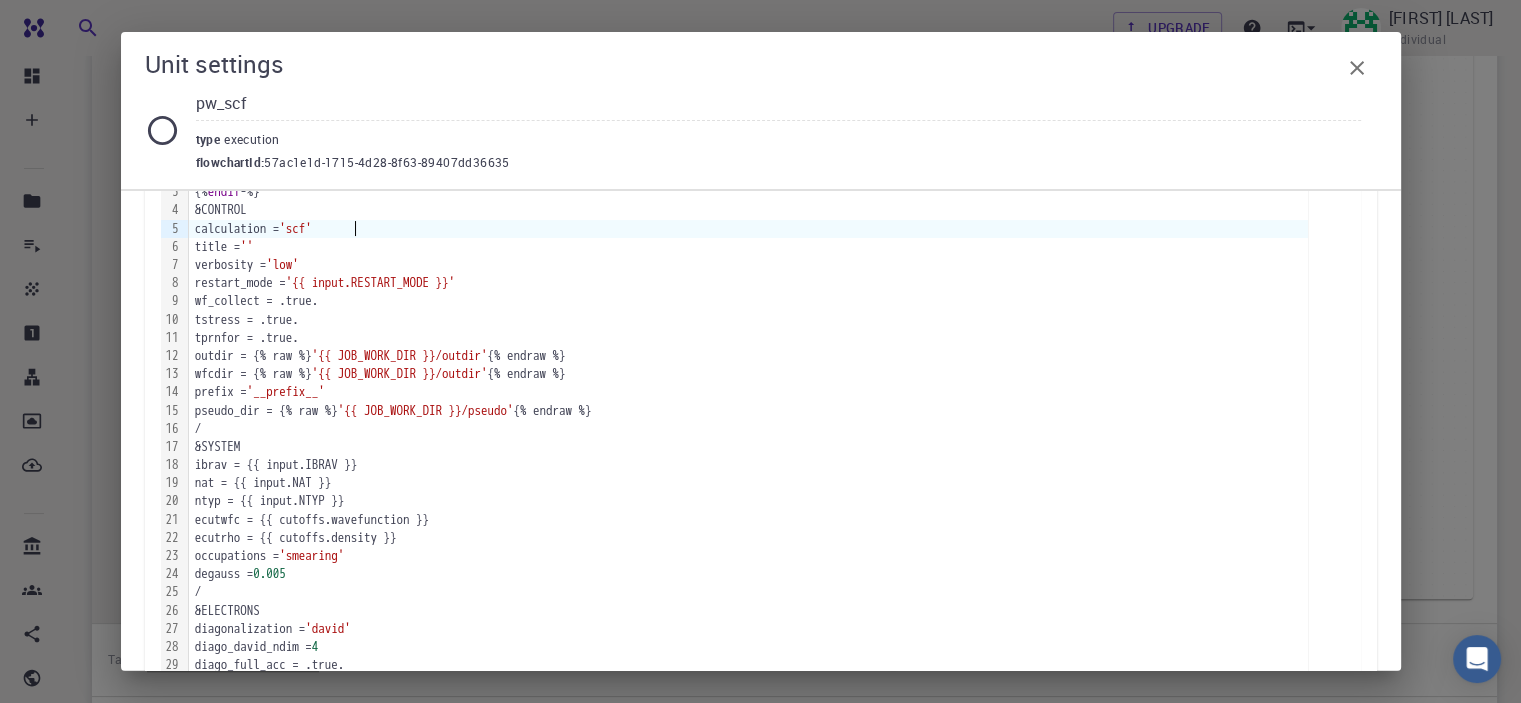 click on "'scf'" at bounding box center [295, 228] 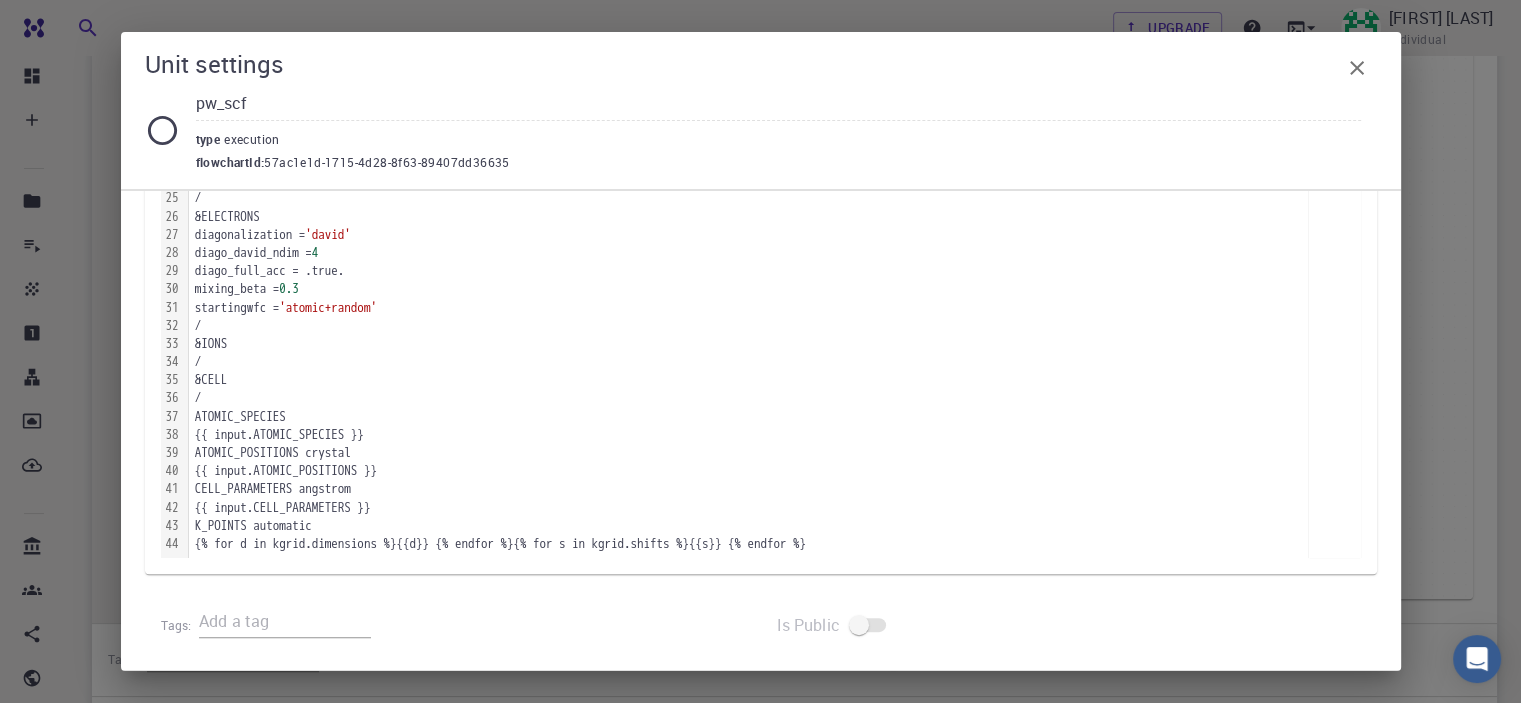 scroll, scrollTop: 779, scrollLeft: 0, axis: vertical 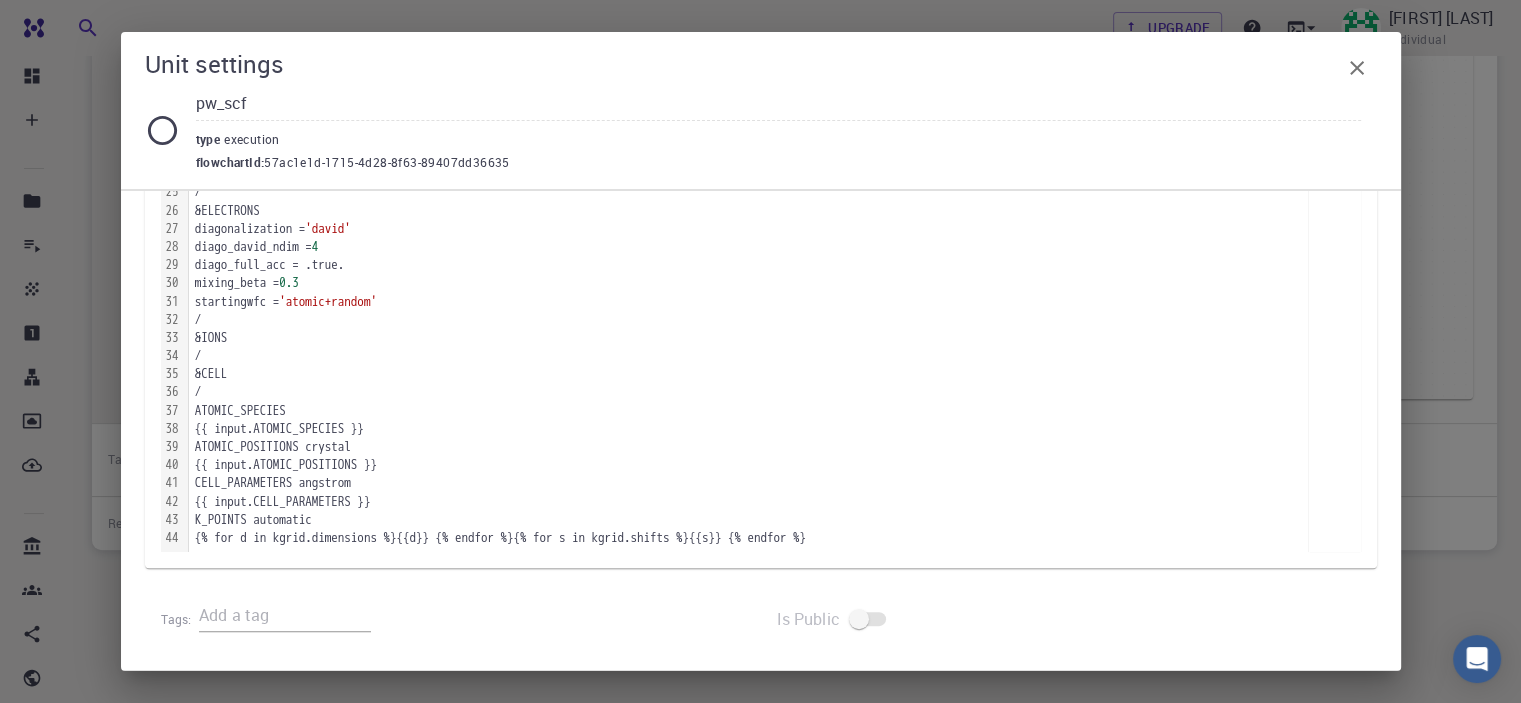 click 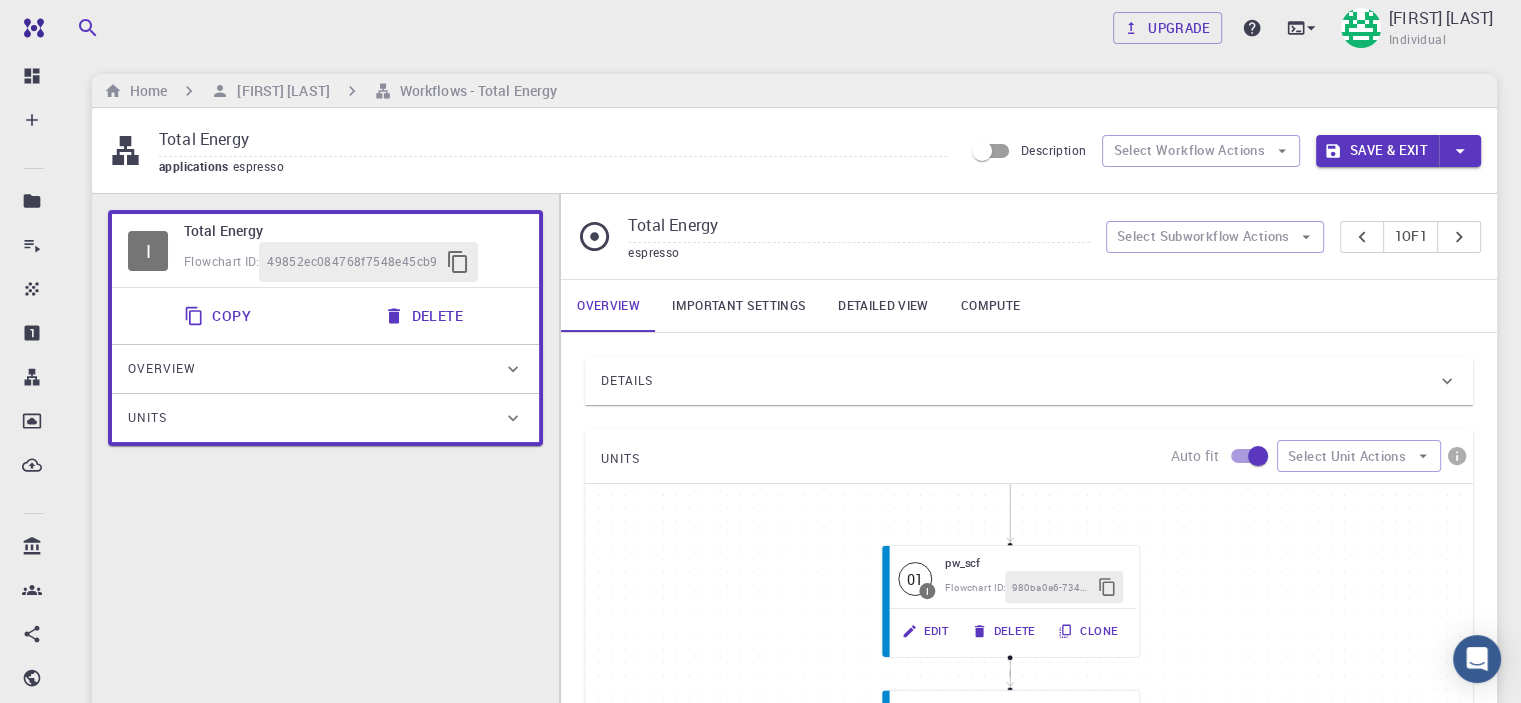 scroll, scrollTop: 0, scrollLeft: 0, axis: both 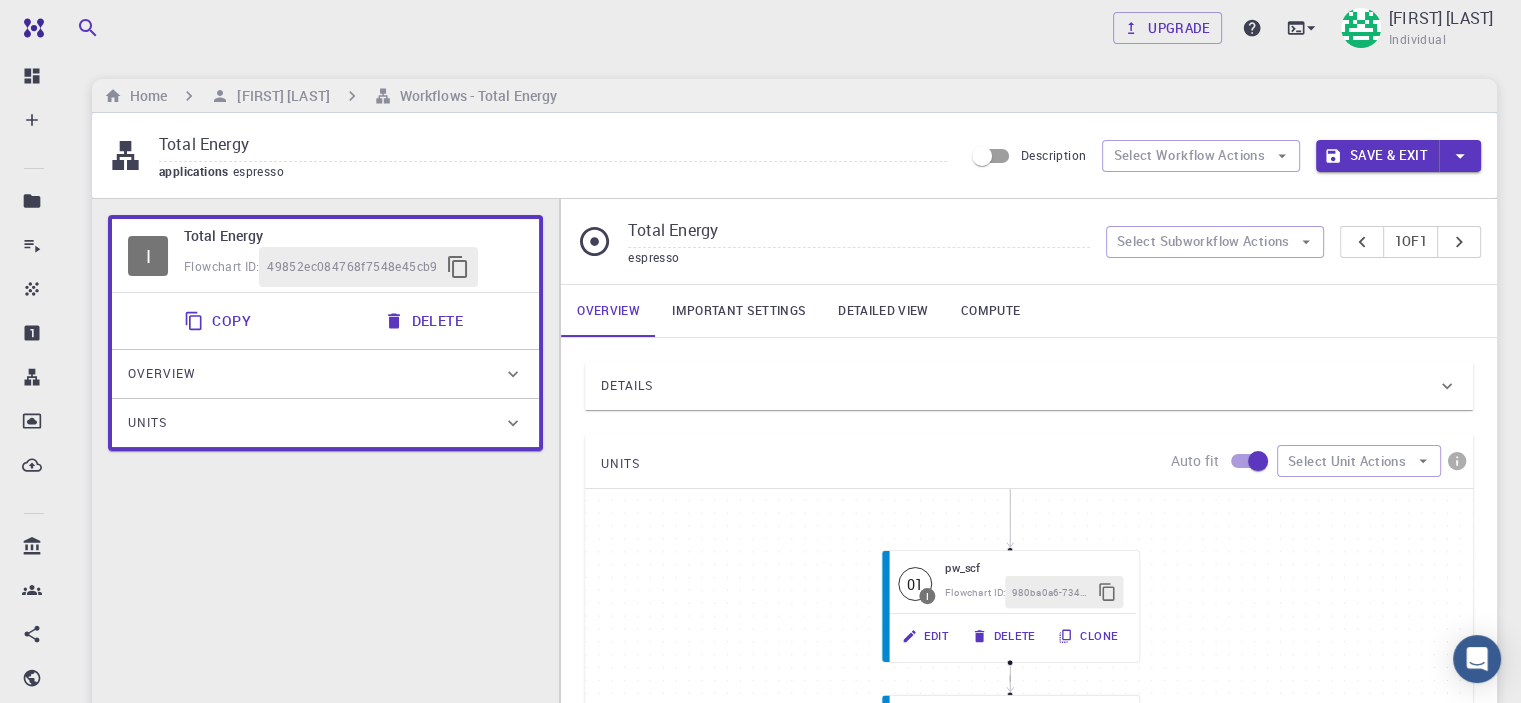 click 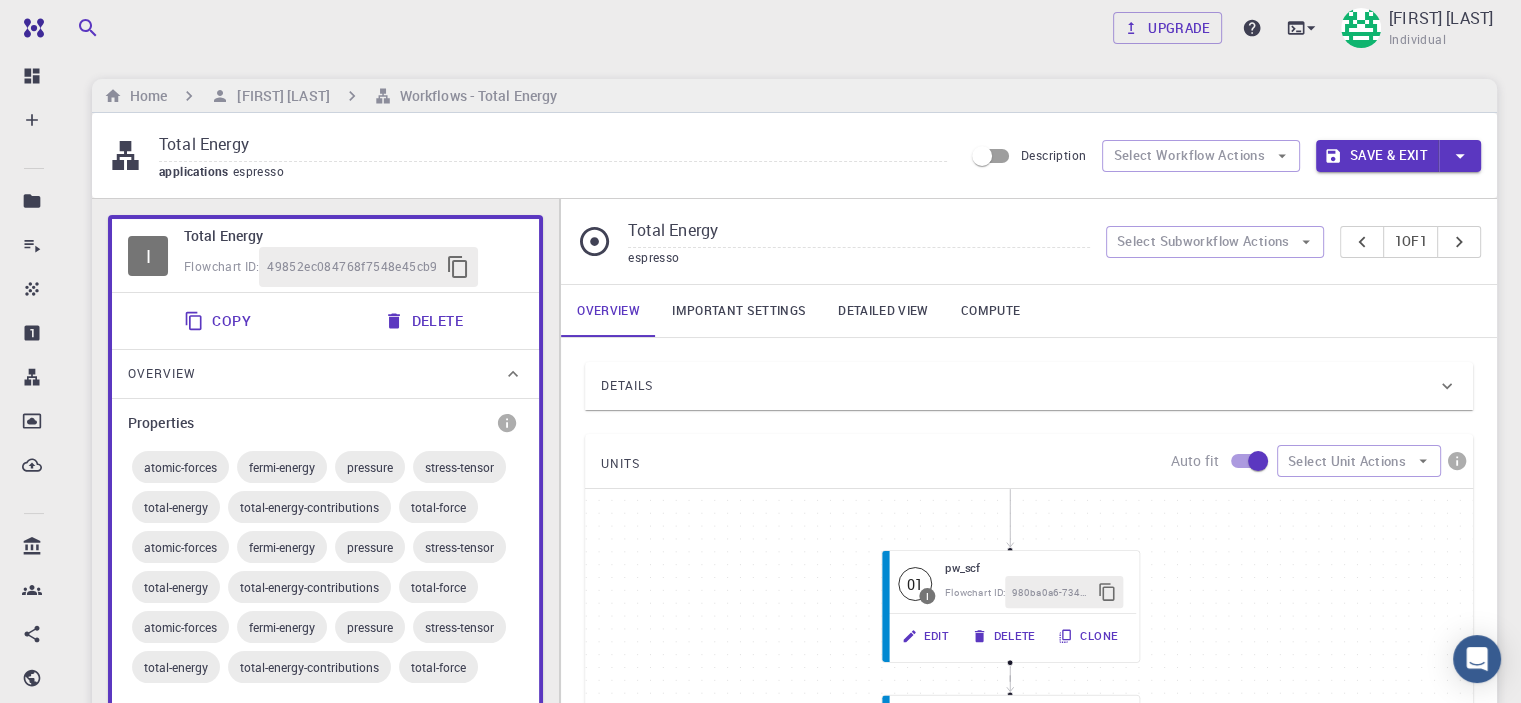 click on "fermi-energy" at bounding box center (282, 467) 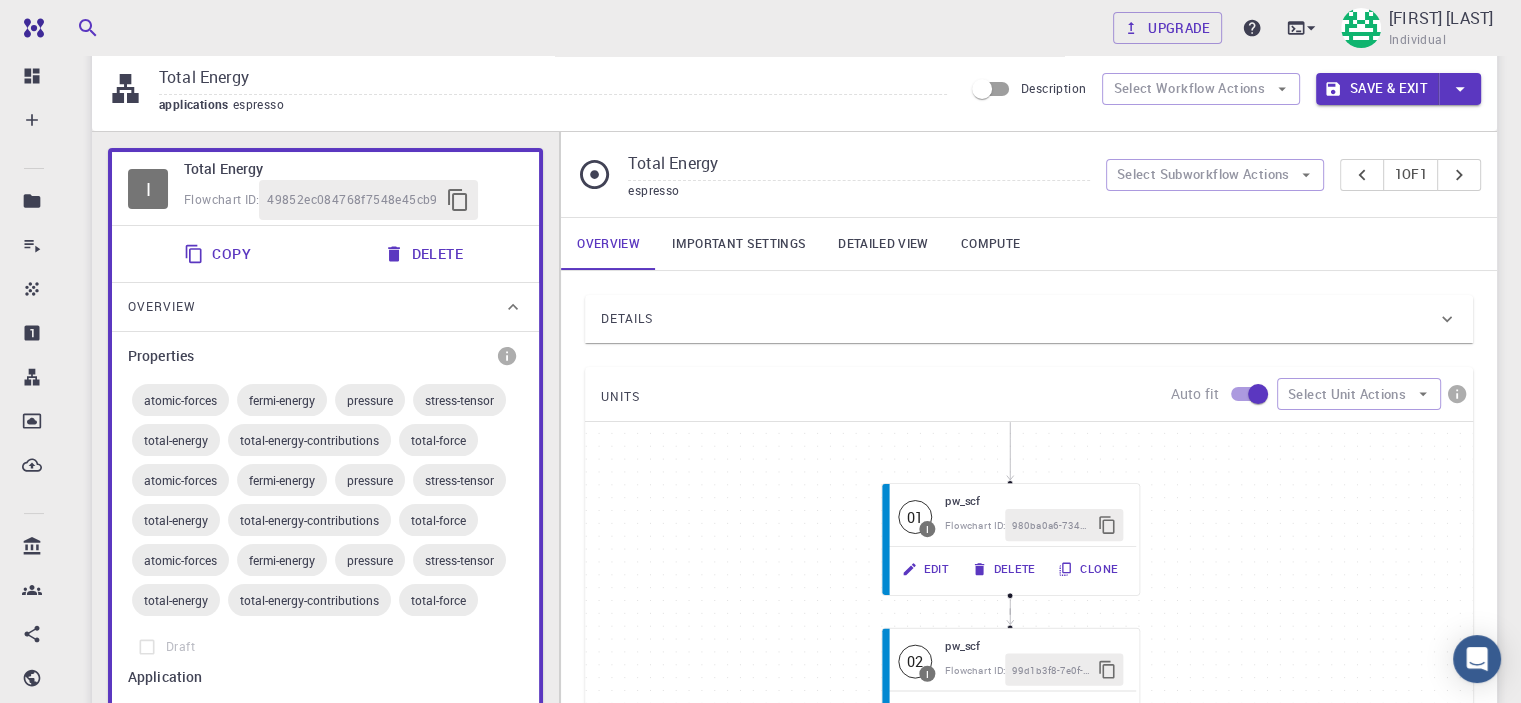 scroll, scrollTop: 200, scrollLeft: 0, axis: vertical 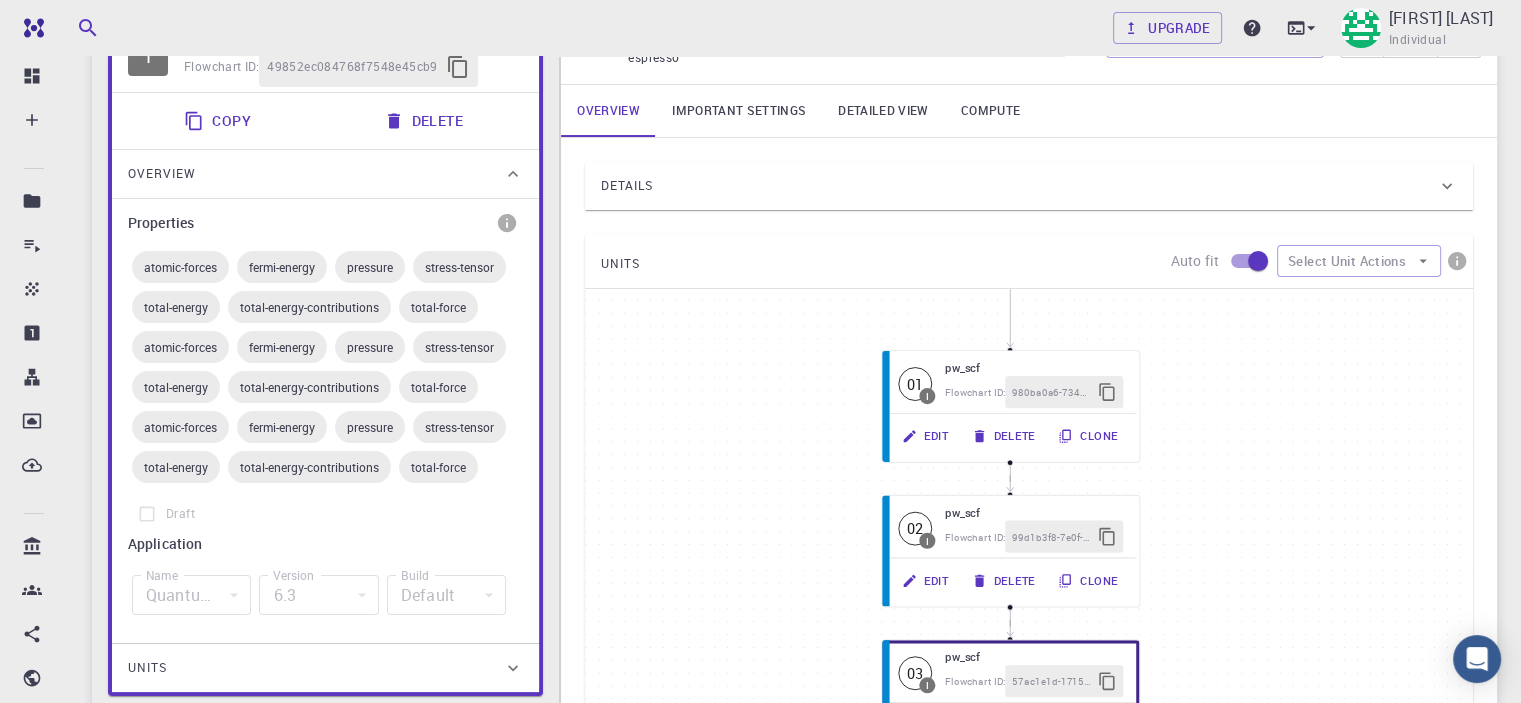 click on "total-energy-contributions" at bounding box center [309, 467] 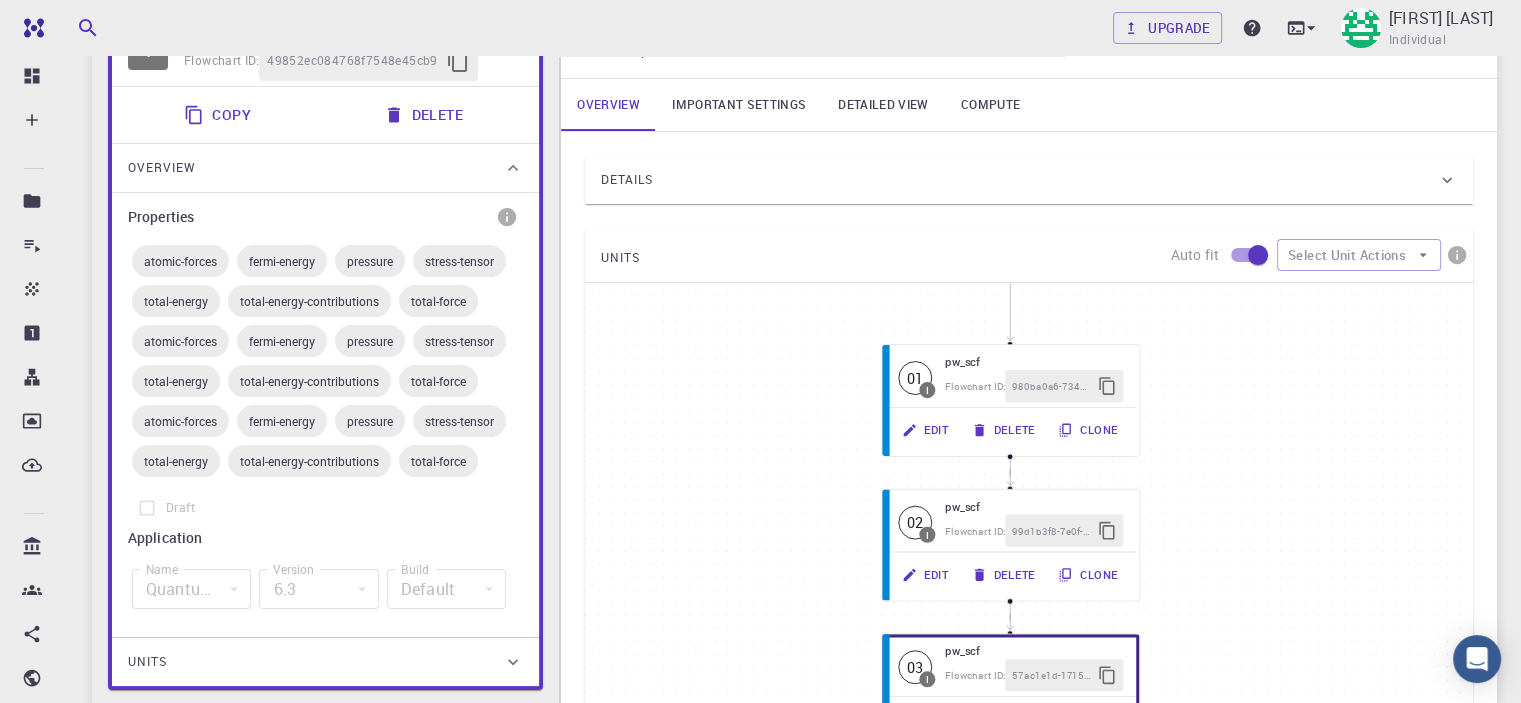 scroll, scrollTop: 200, scrollLeft: 0, axis: vertical 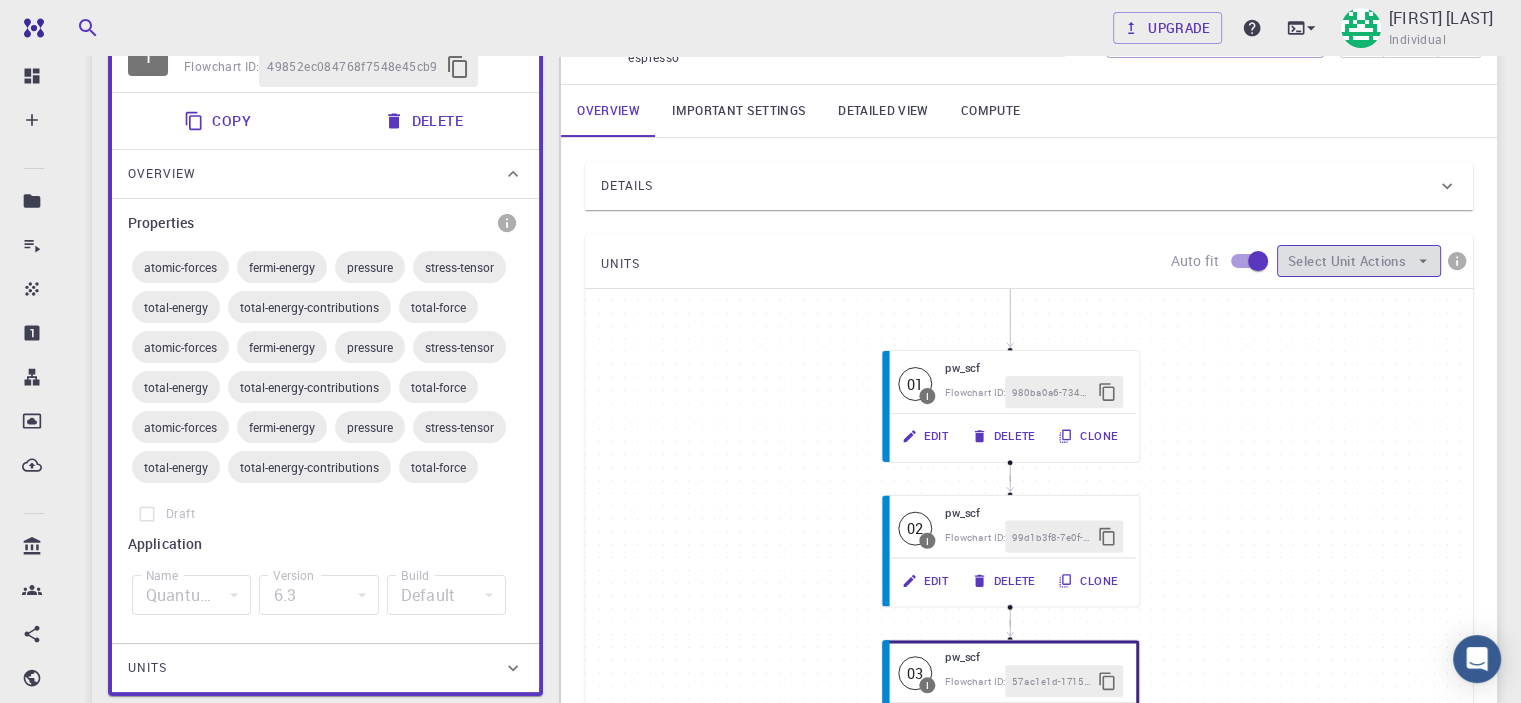 click on "Select Unit Actions" at bounding box center [1359, 261] 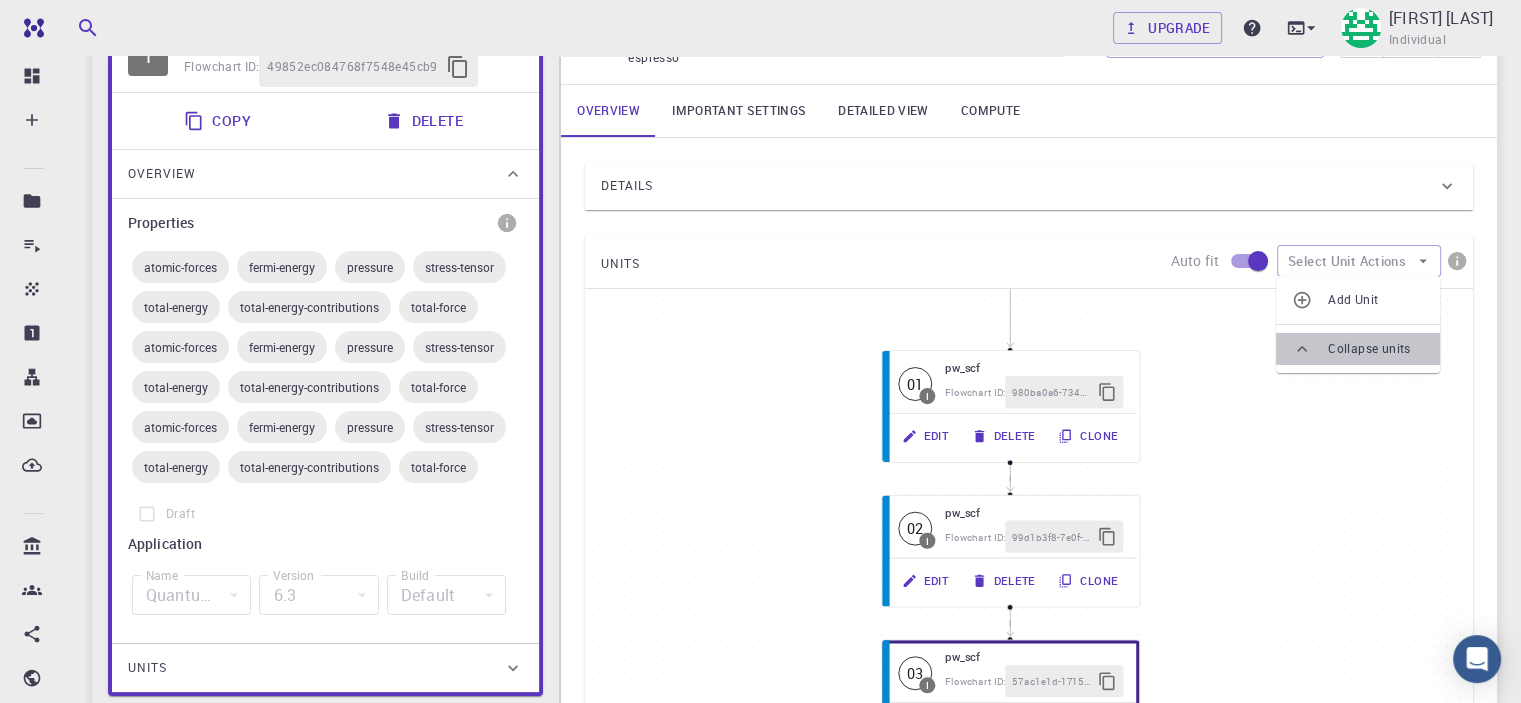 click on "Collapse units" at bounding box center [1358, 349] 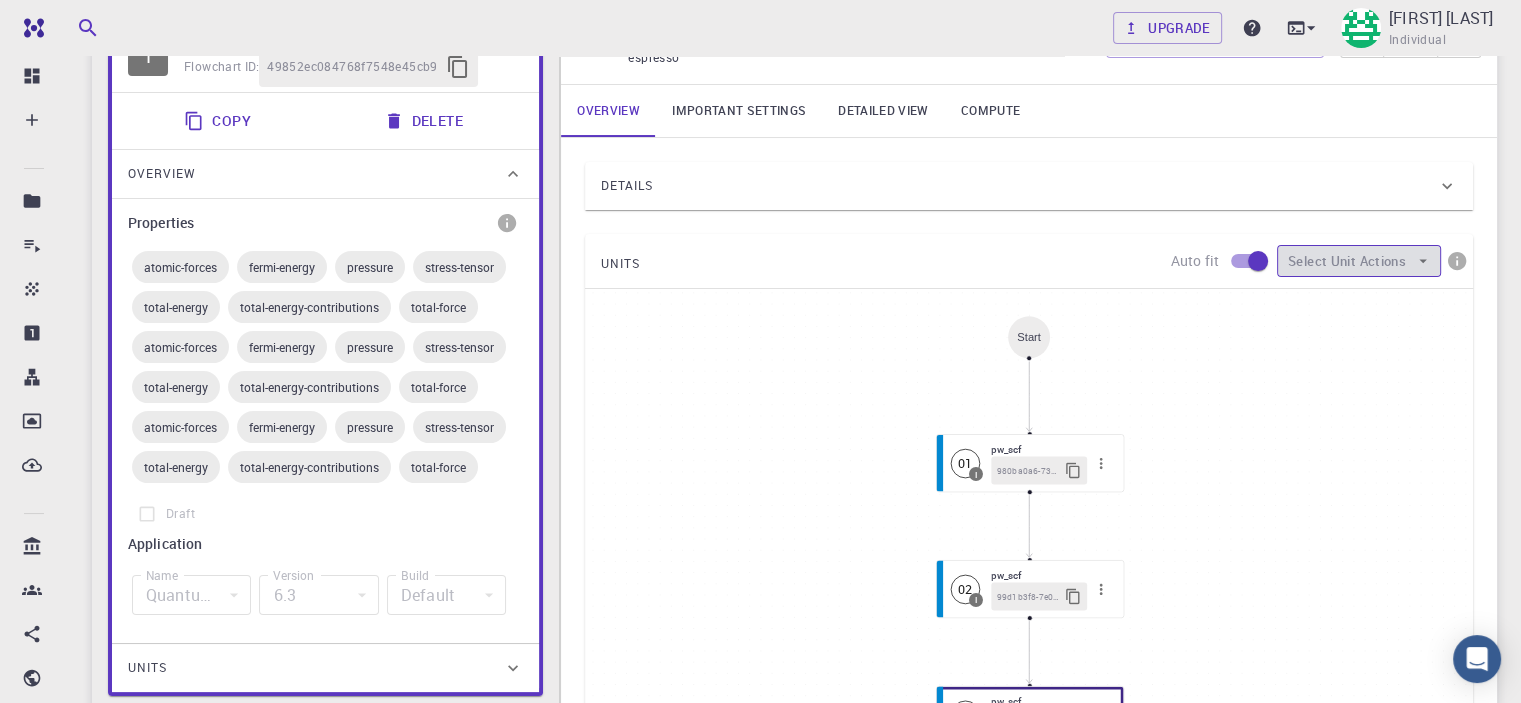 click 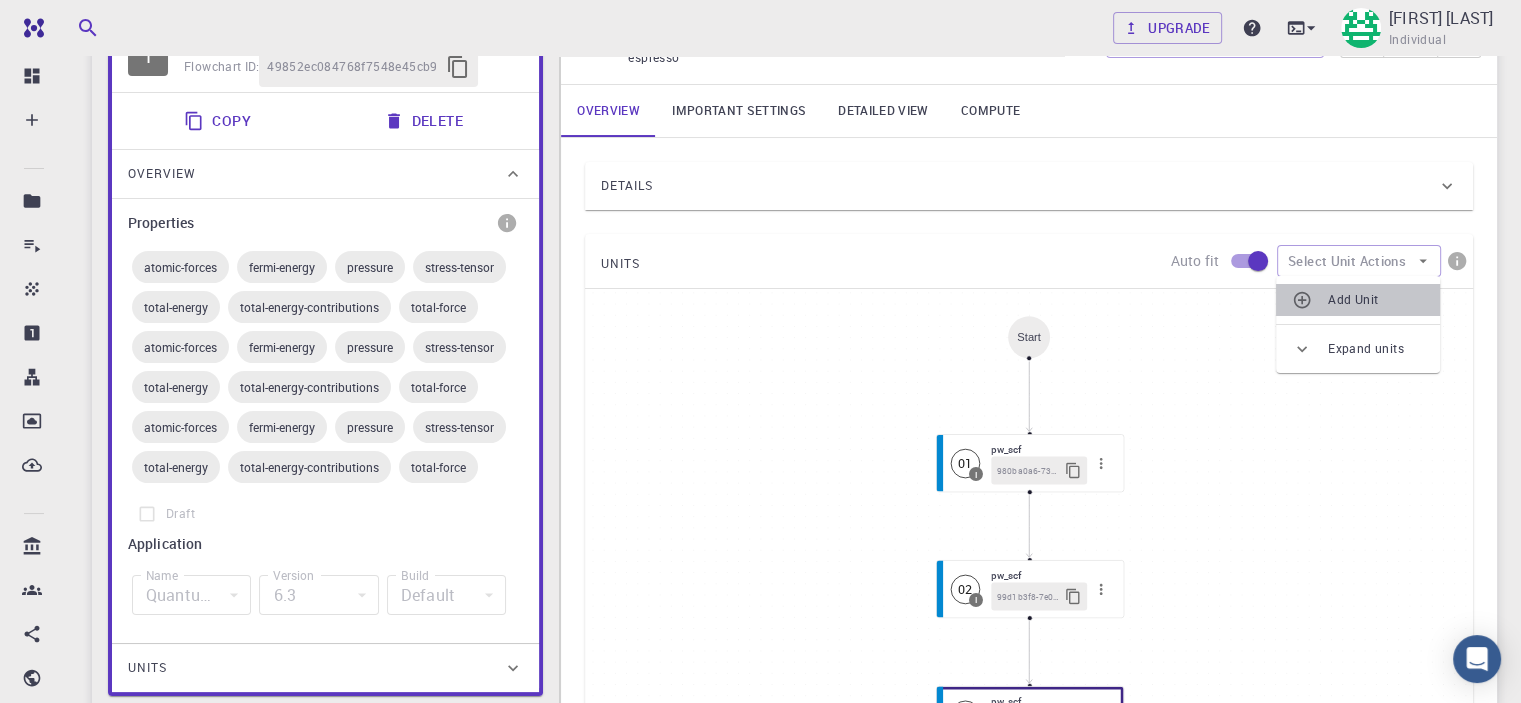 click on "Add Unit" at bounding box center (1376, 300) 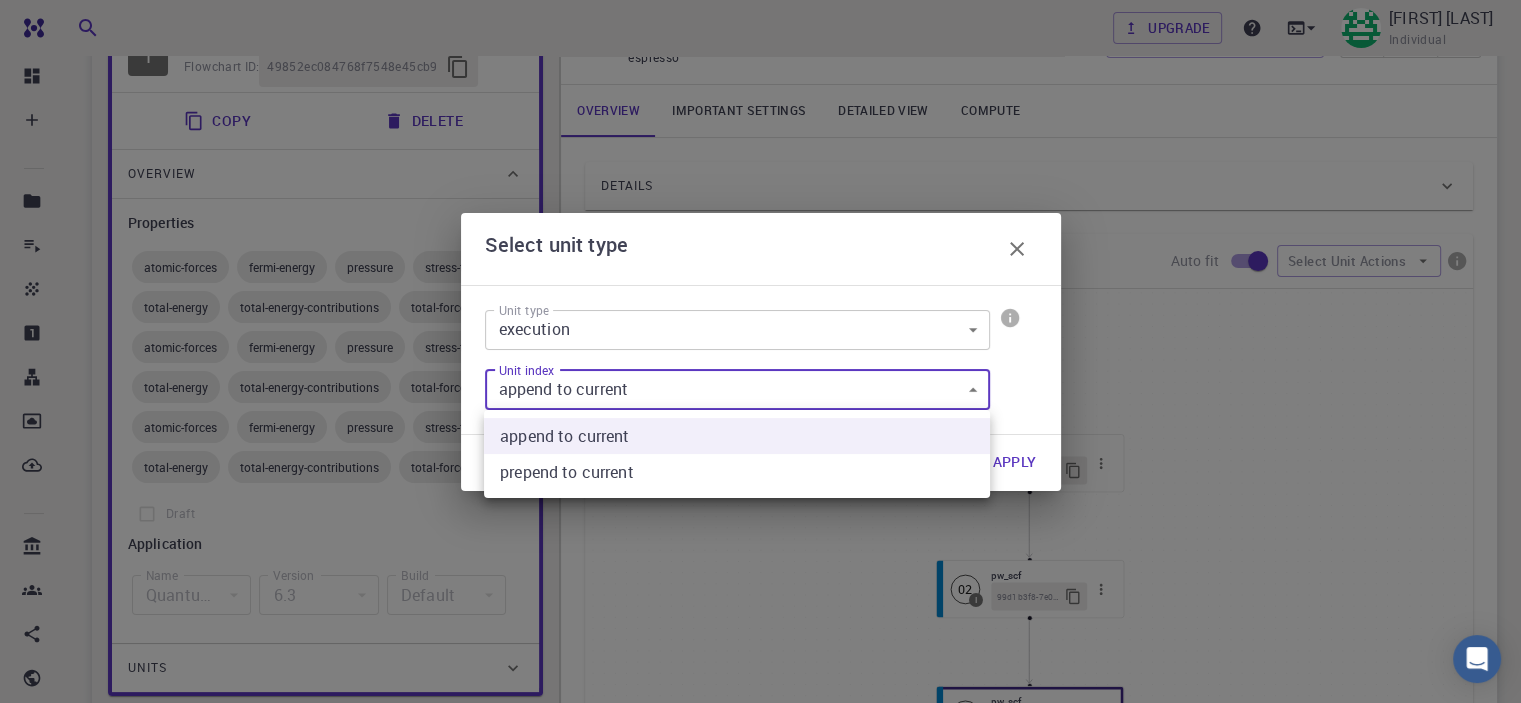 drag, startPoint x: 660, startPoint y: 390, endPoint x: 612, endPoint y: 384, distance: 48.373547 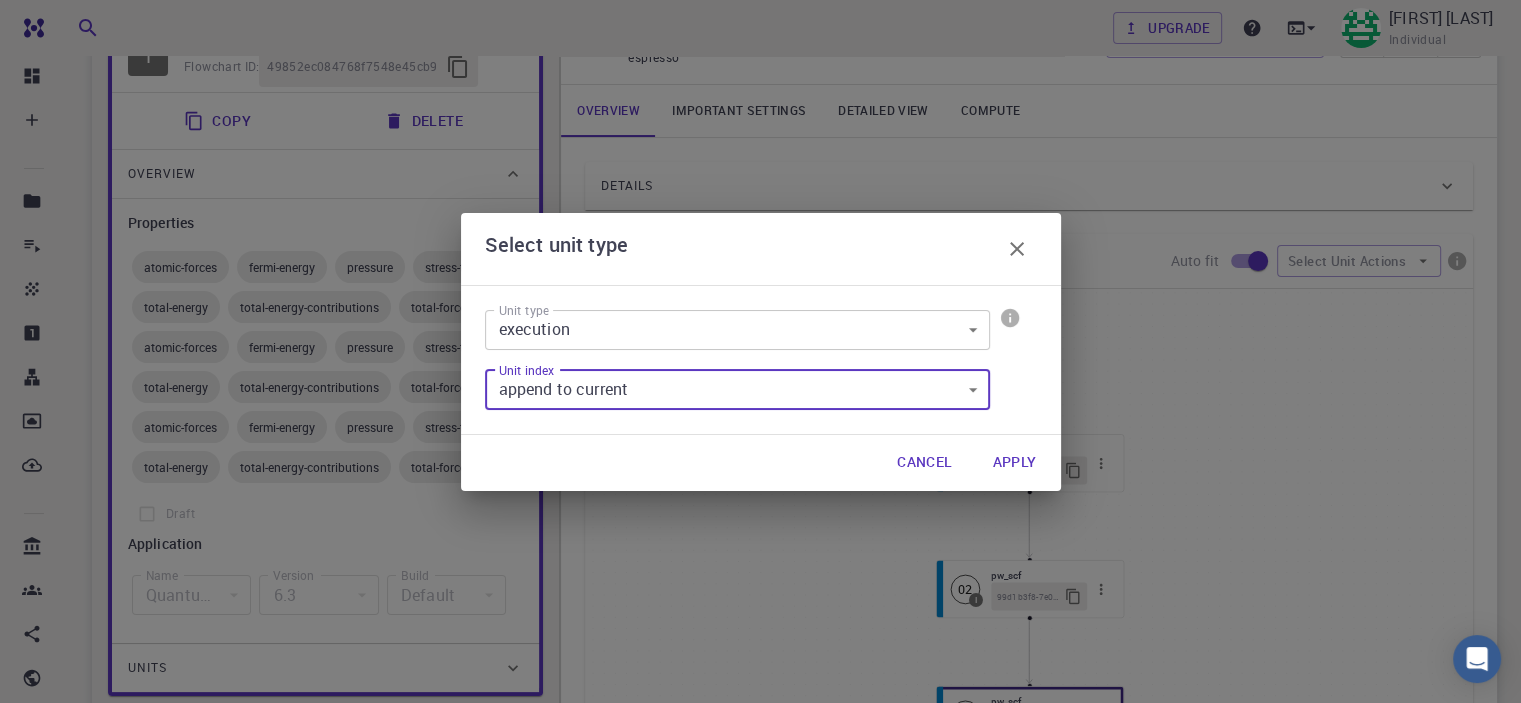 click 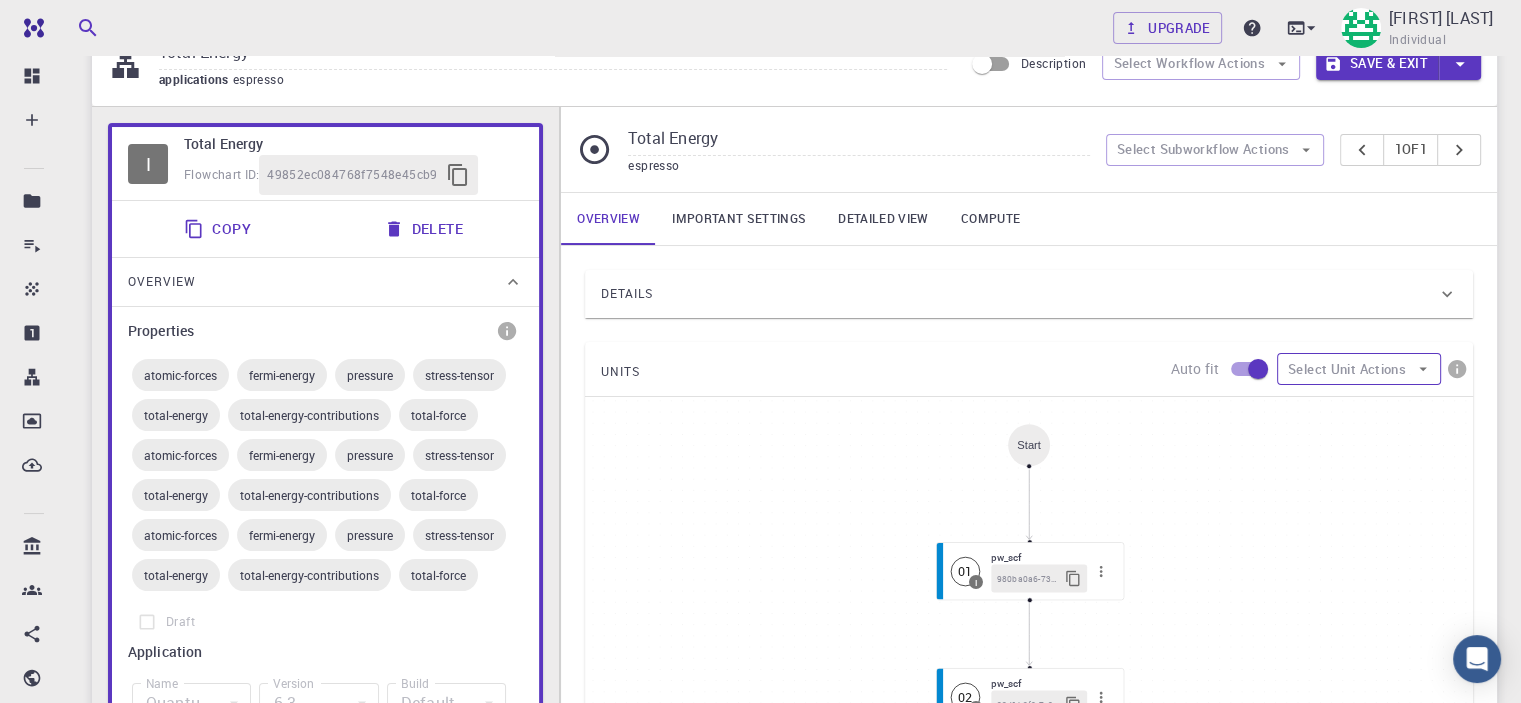 scroll, scrollTop: 0, scrollLeft: 0, axis: both 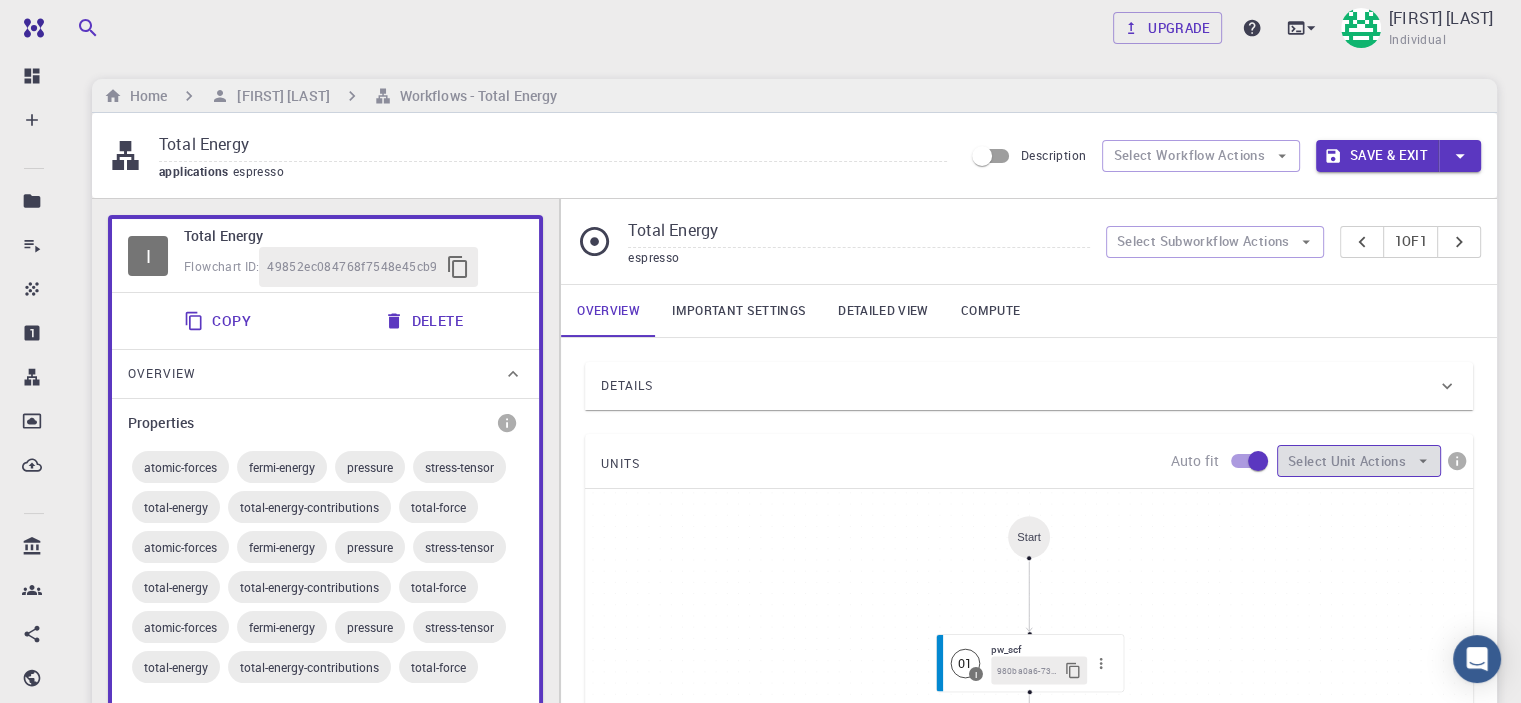 click on "Select Unit Actions" at bounding box center [1359, 461] 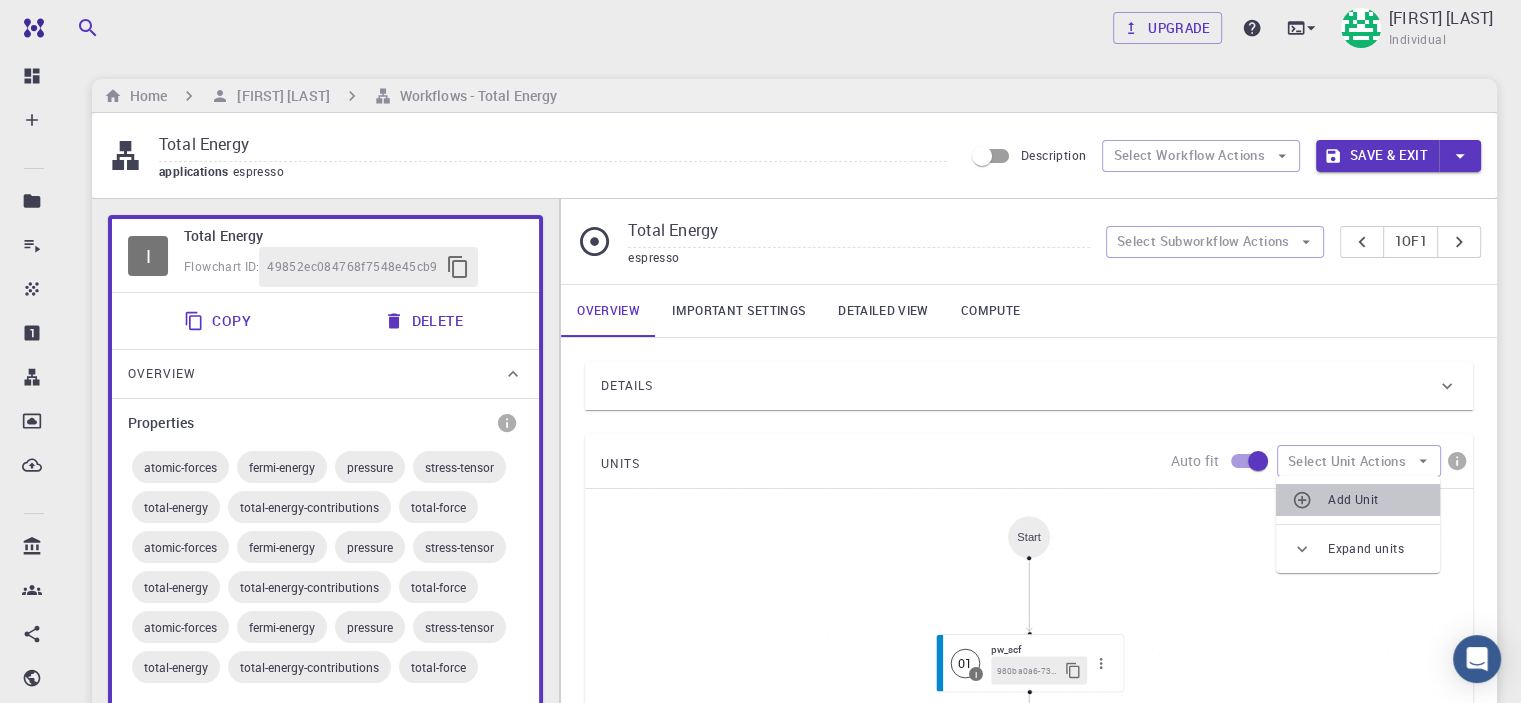 click on "Add Unit" at bounding box center (1376, 500) 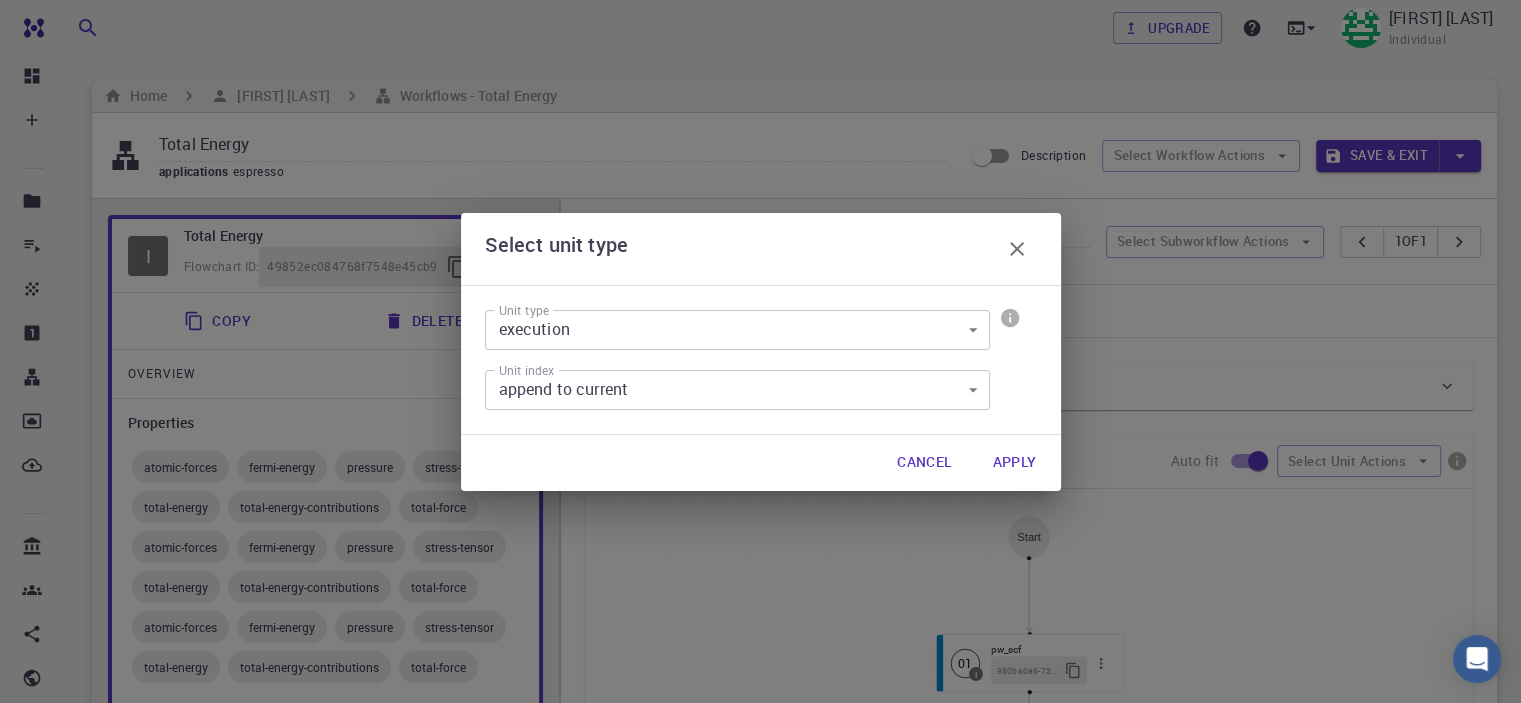 click on "Cancel" at bounding box center (924, 463) 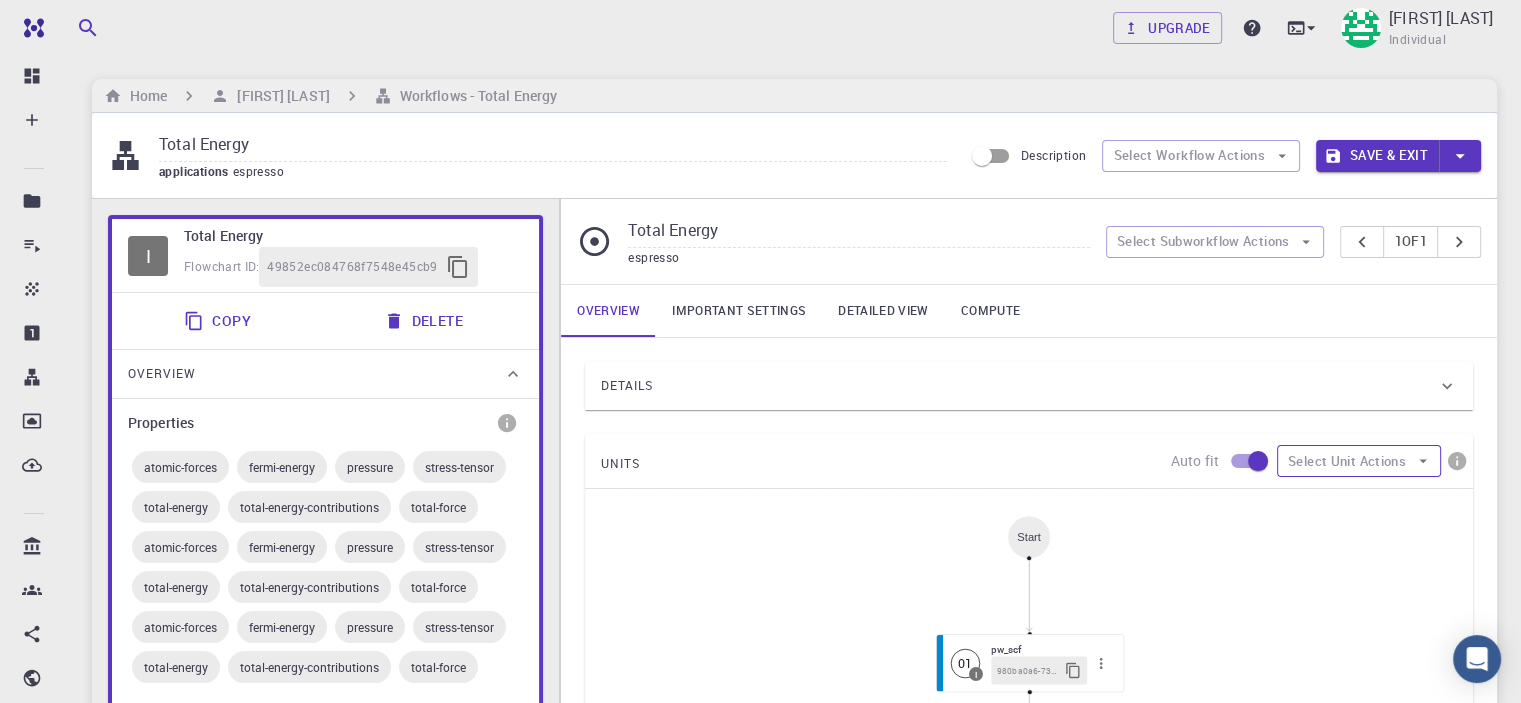 drag, startPoint x: 1382, startPoint y: 464, endPoint x: 1370, endPoint y: 472, distance: 14.422205 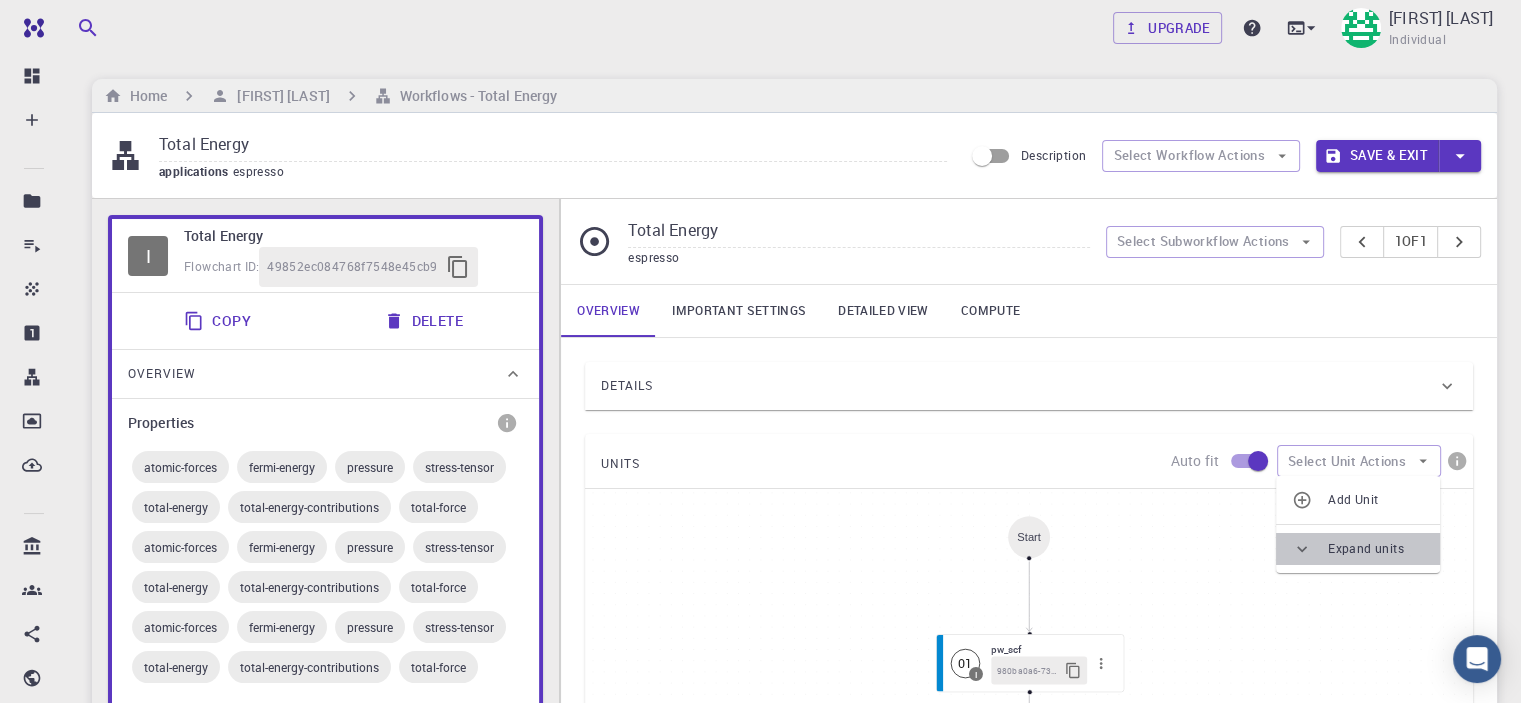 click on "Expand units" at bounding box center (1376, 549) 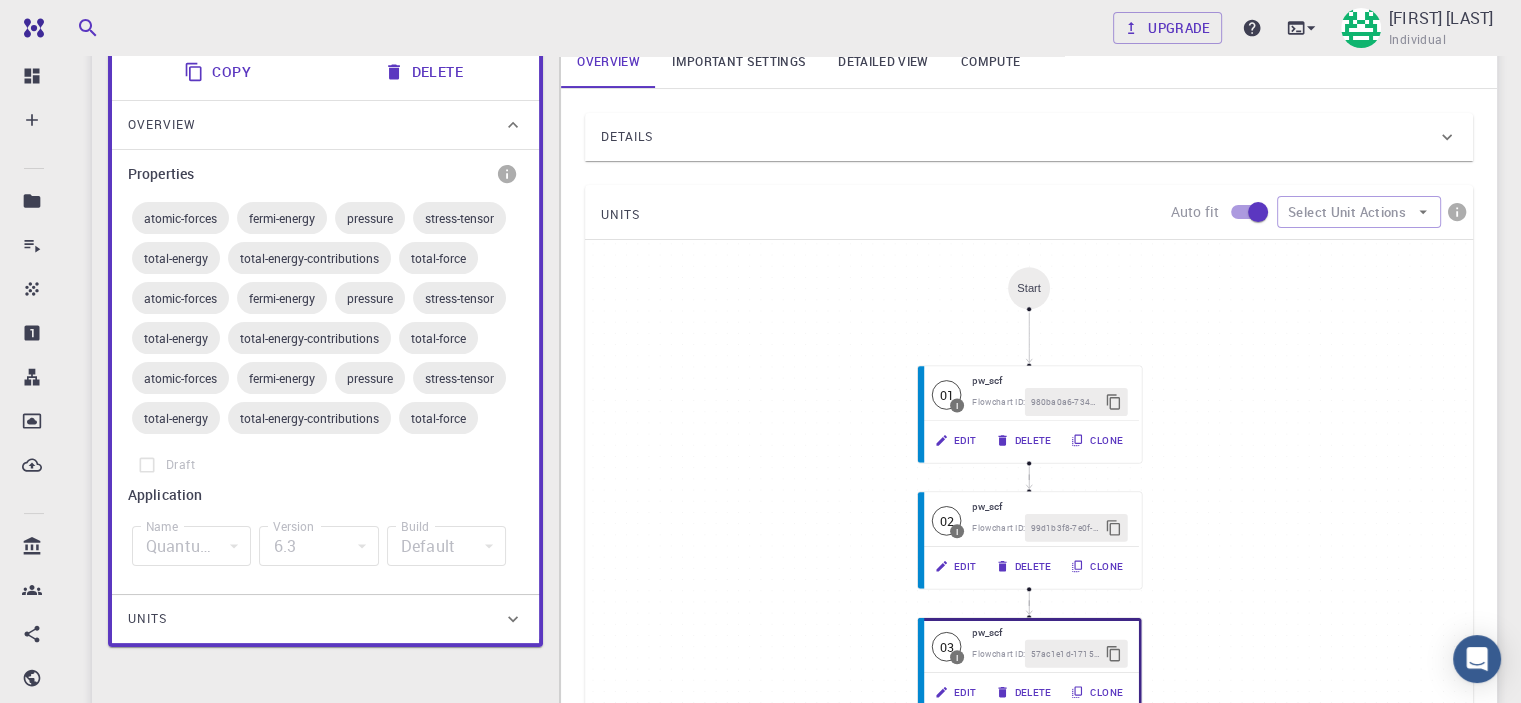 scroll, scrollTop: 400, scrollLeft: 0, axis: vertical 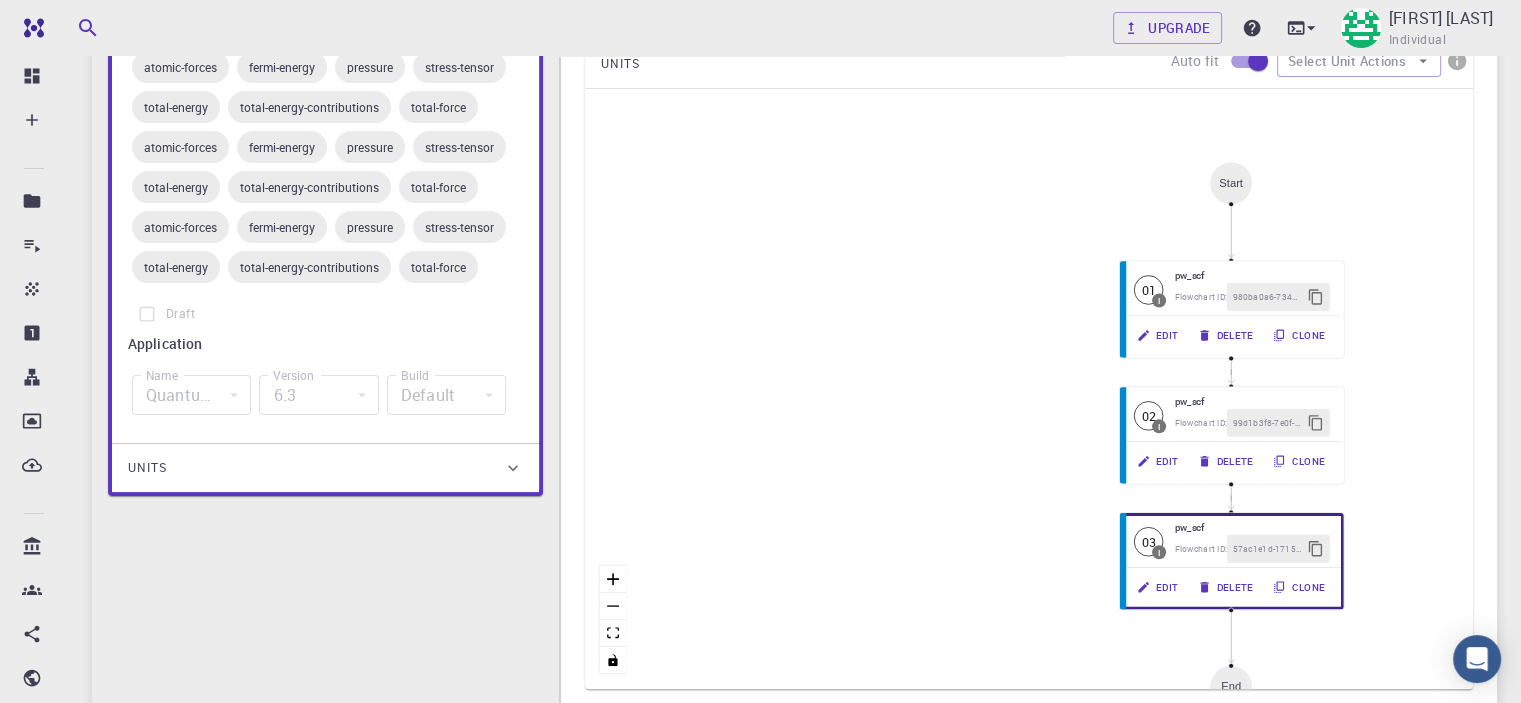drag, startPoint x: 1032, startPoint y: 136, endPoint x: 1234, endPoint y: 182, distance: 207.17143 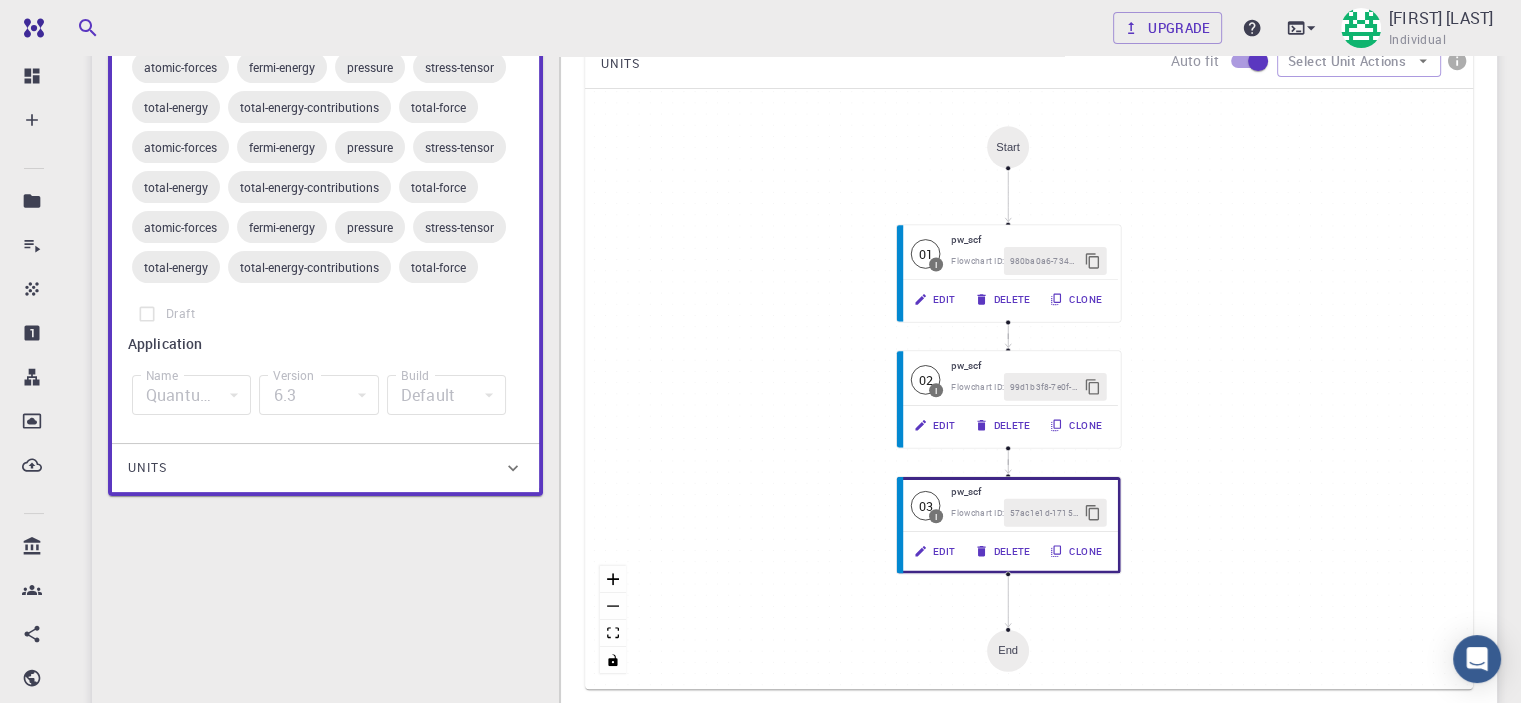 drag, startPoint x: 1234, startPoint y: 182, endPoint x: 1011, endPoint y: 146, distance: 225.88715 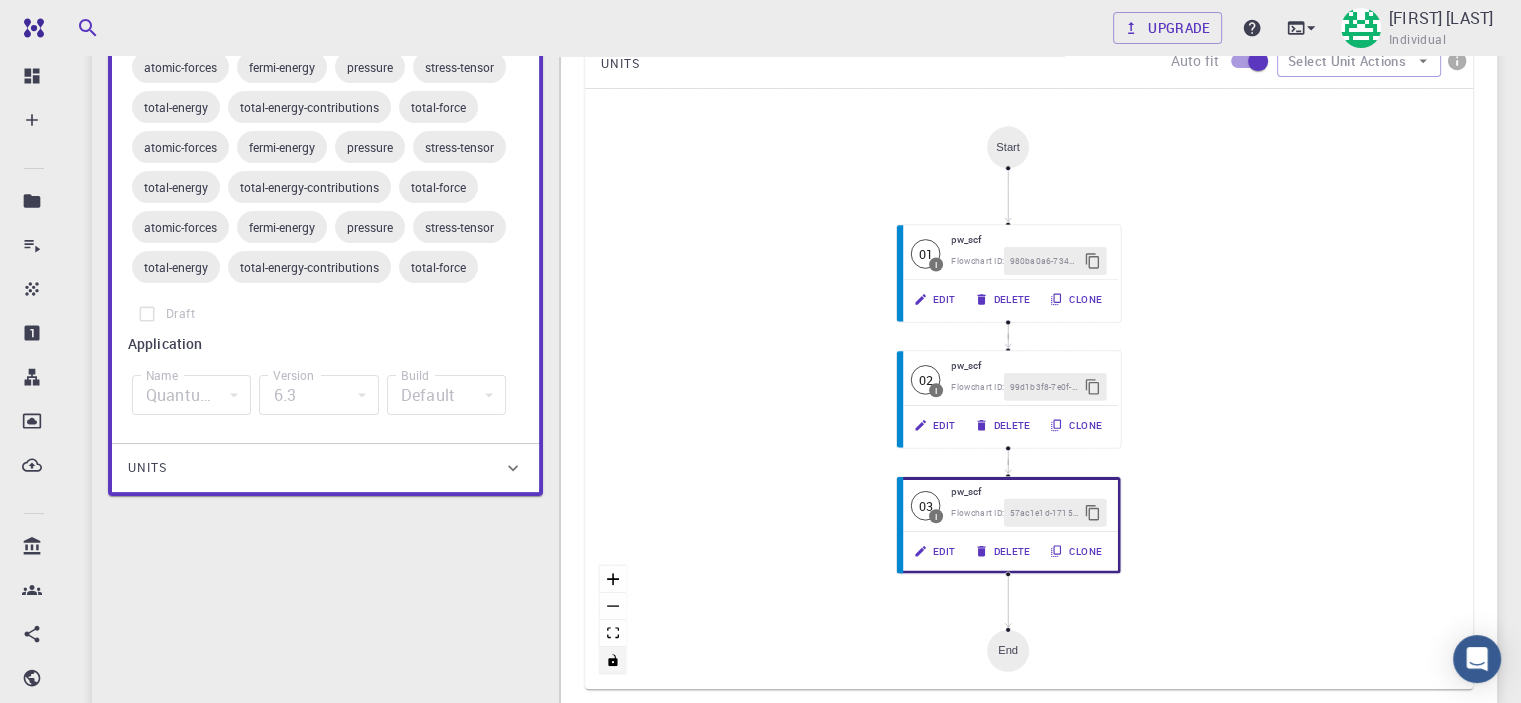 click at bounding box center (613, 660) 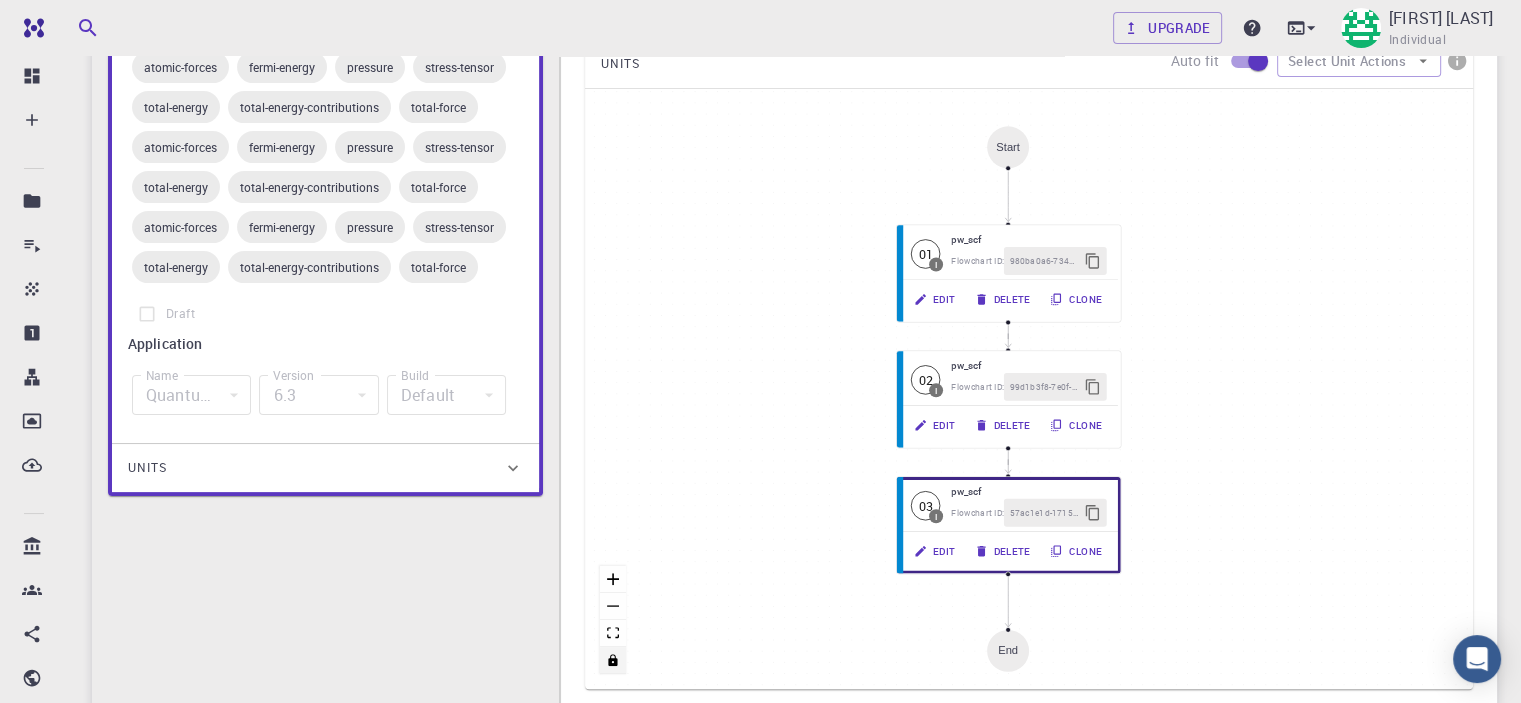 click 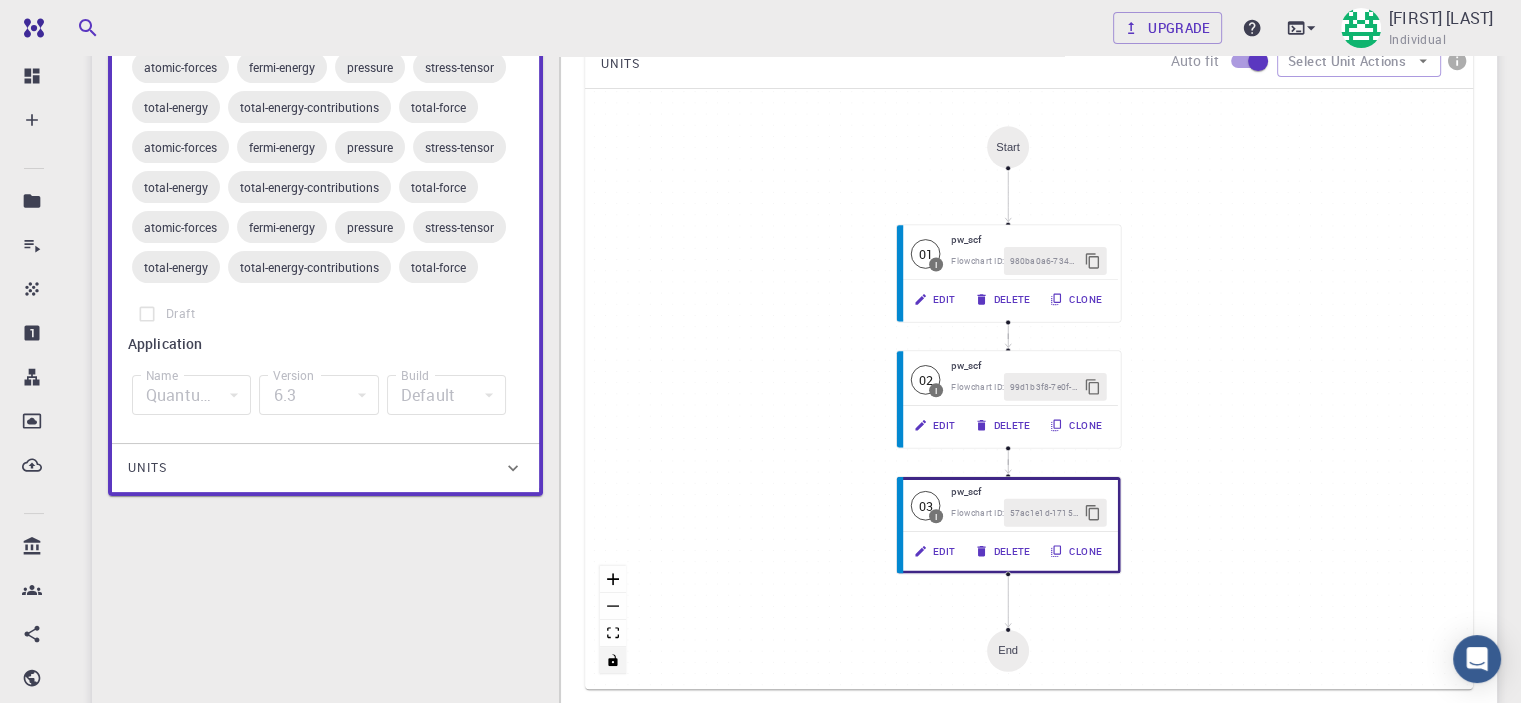click on "Start 01 I pw_scf Flowchart ID: [UUID] Edit Delete Clone 02 I pw_scf Flowchart ID: [UUID] Edit Delete Clone 03 I pw_scf Flowchart ID: [UUID] Edit Delete Clone End" at bounding box center [1029, 389] 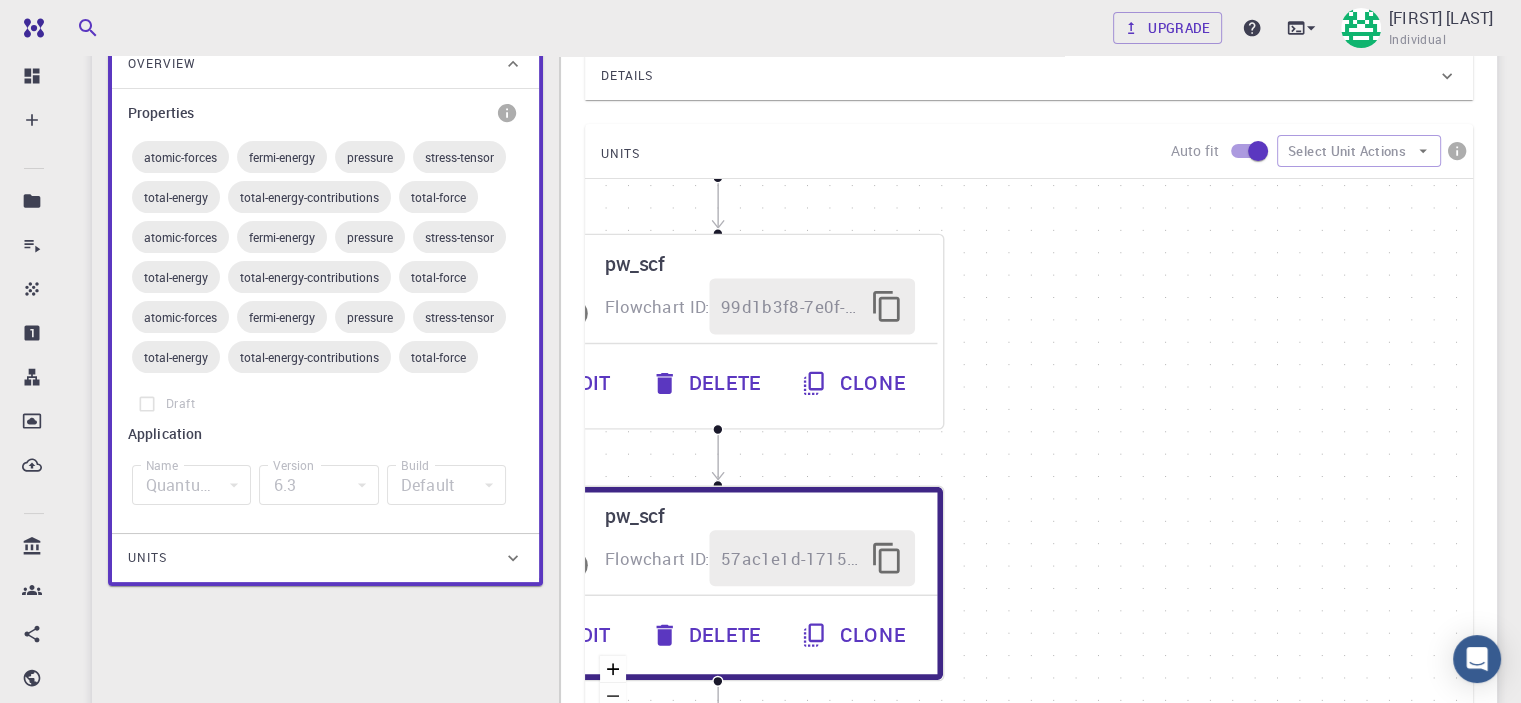 scroll, scrollTop: 300, scrollLeft: 0, axis: vertical 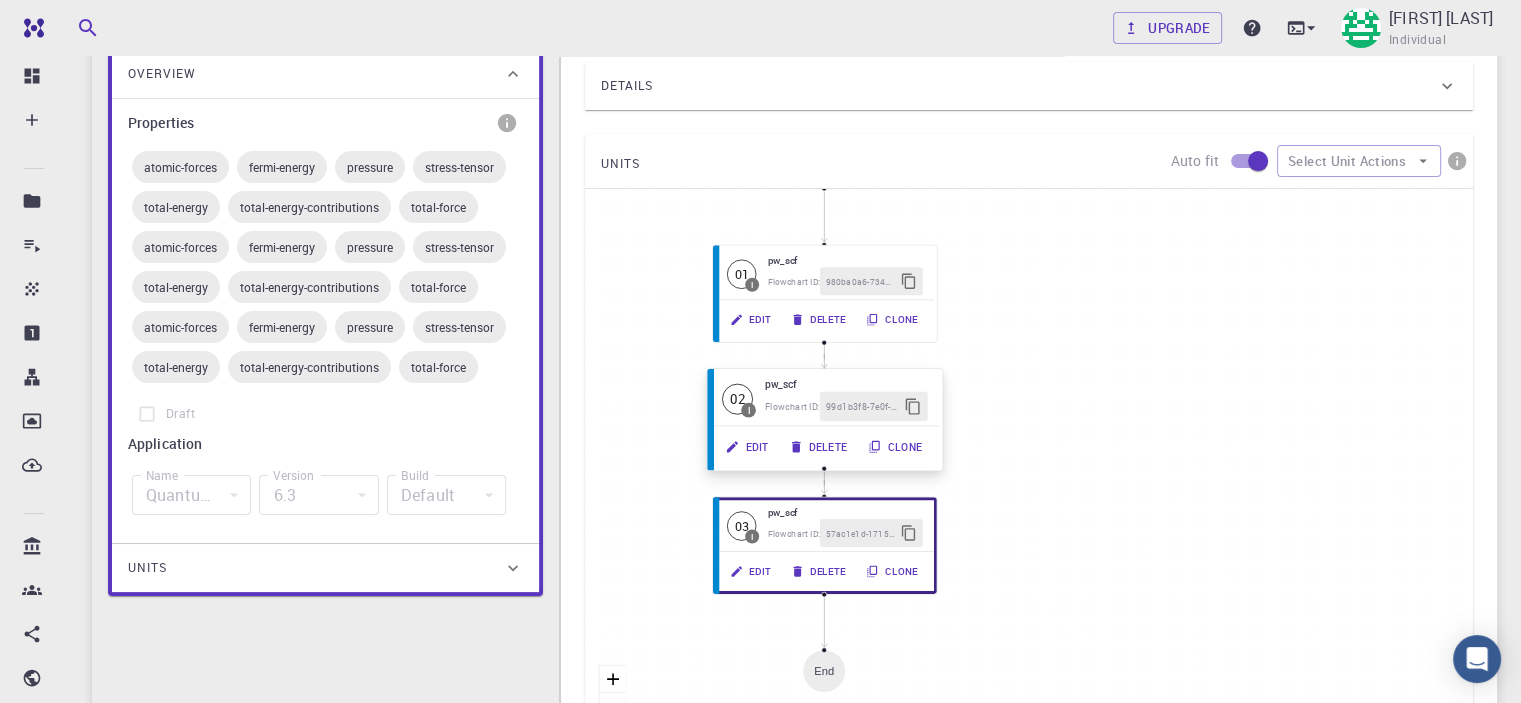 click on "Delete" at bounding box center [819, 446] 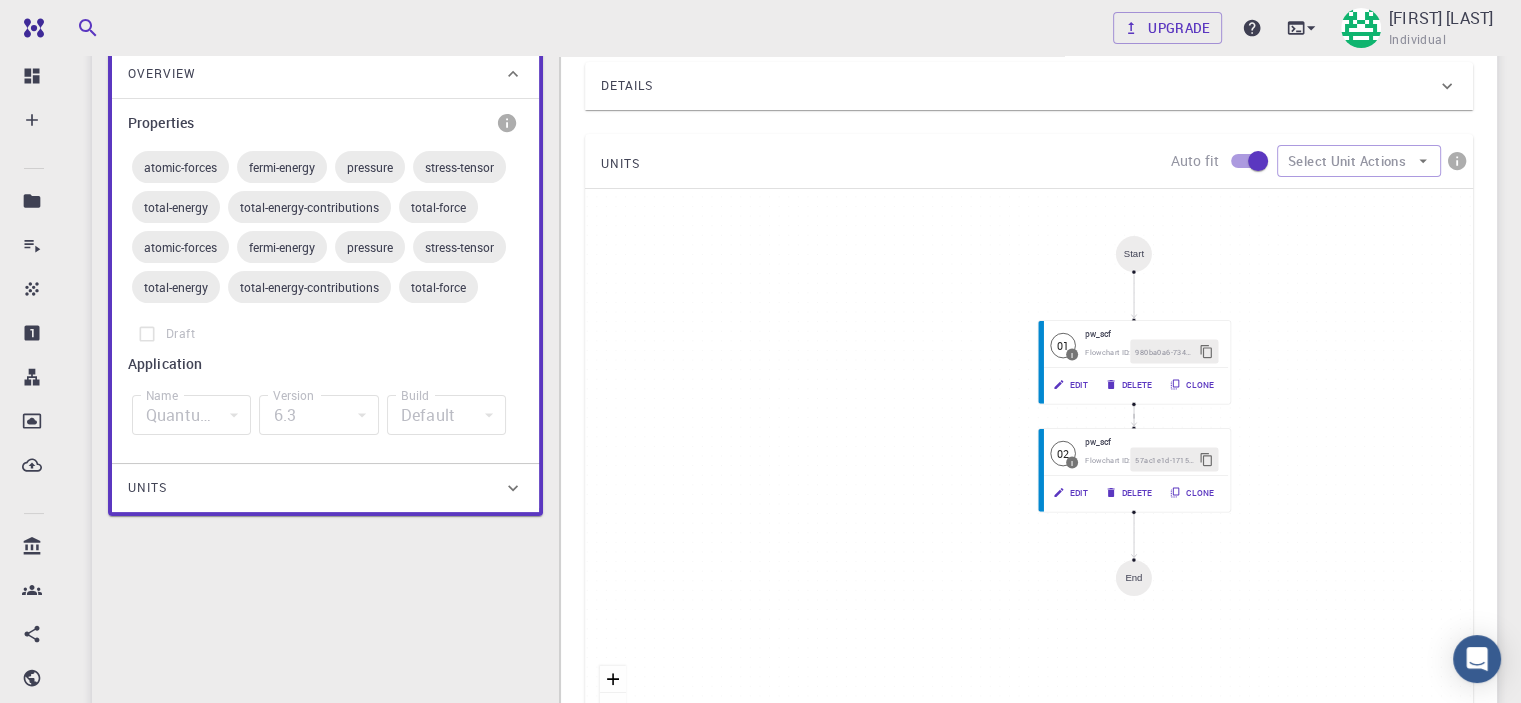 scroll, scrollTop: 0, scrollLeft: 0, axis: both 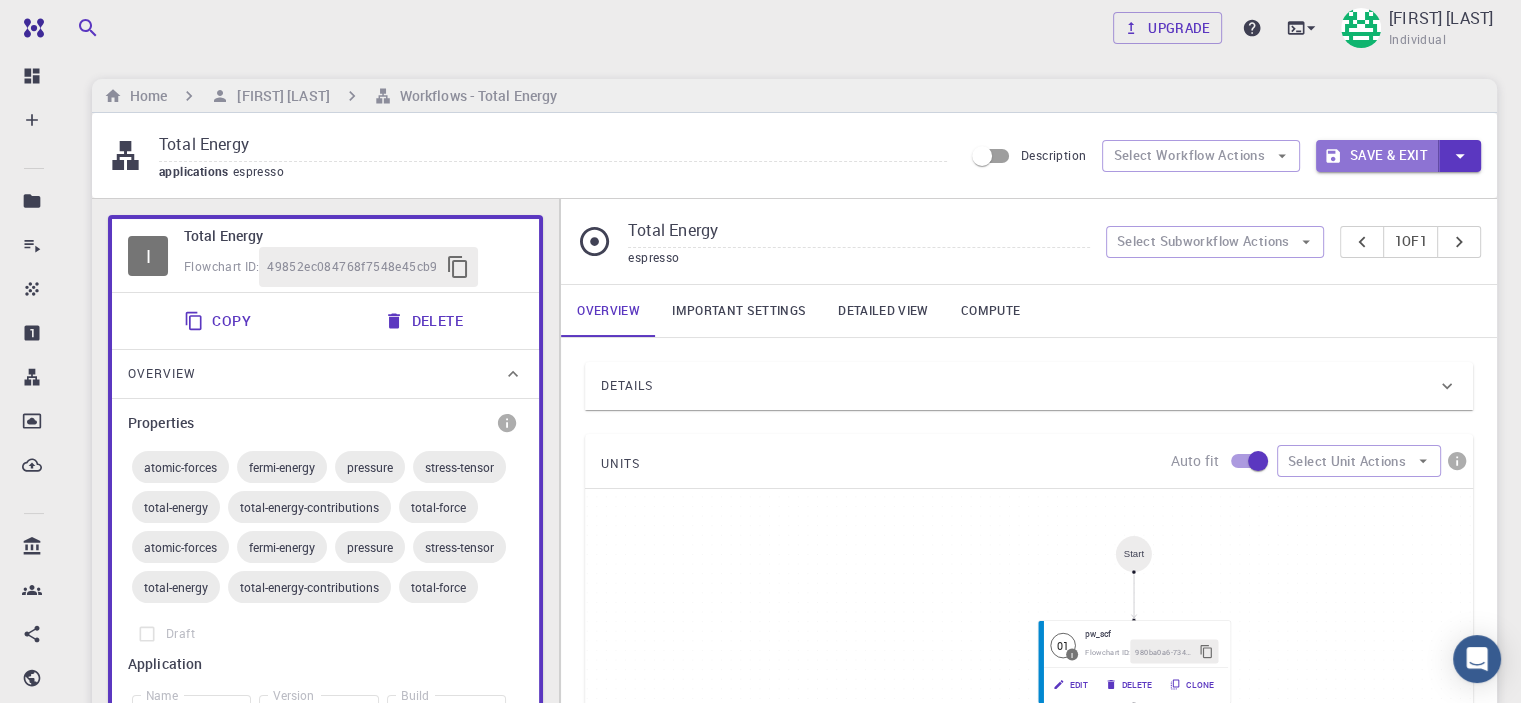 click on "Save & Exit" at bounding box center [1377, 156] 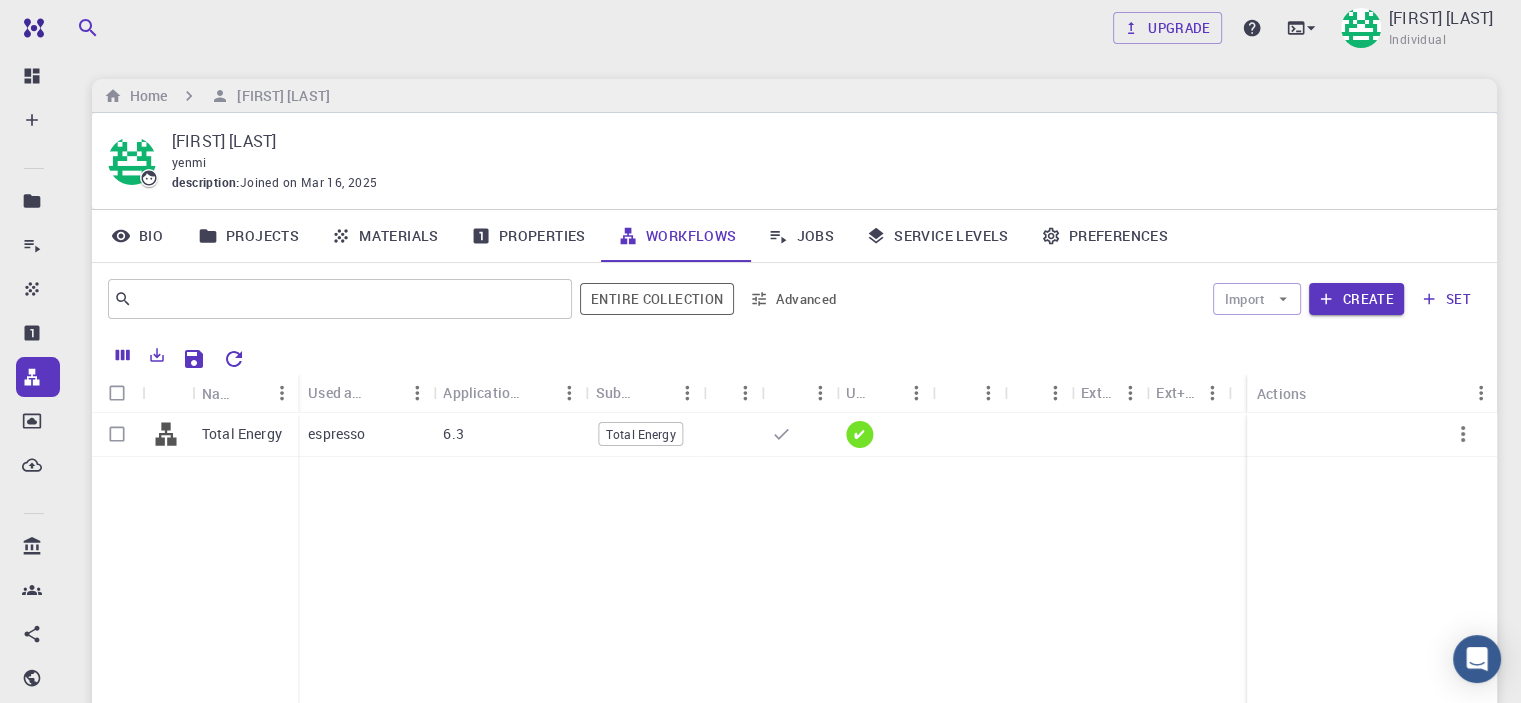 click on "Jobs" at bounding box center [801, 236] 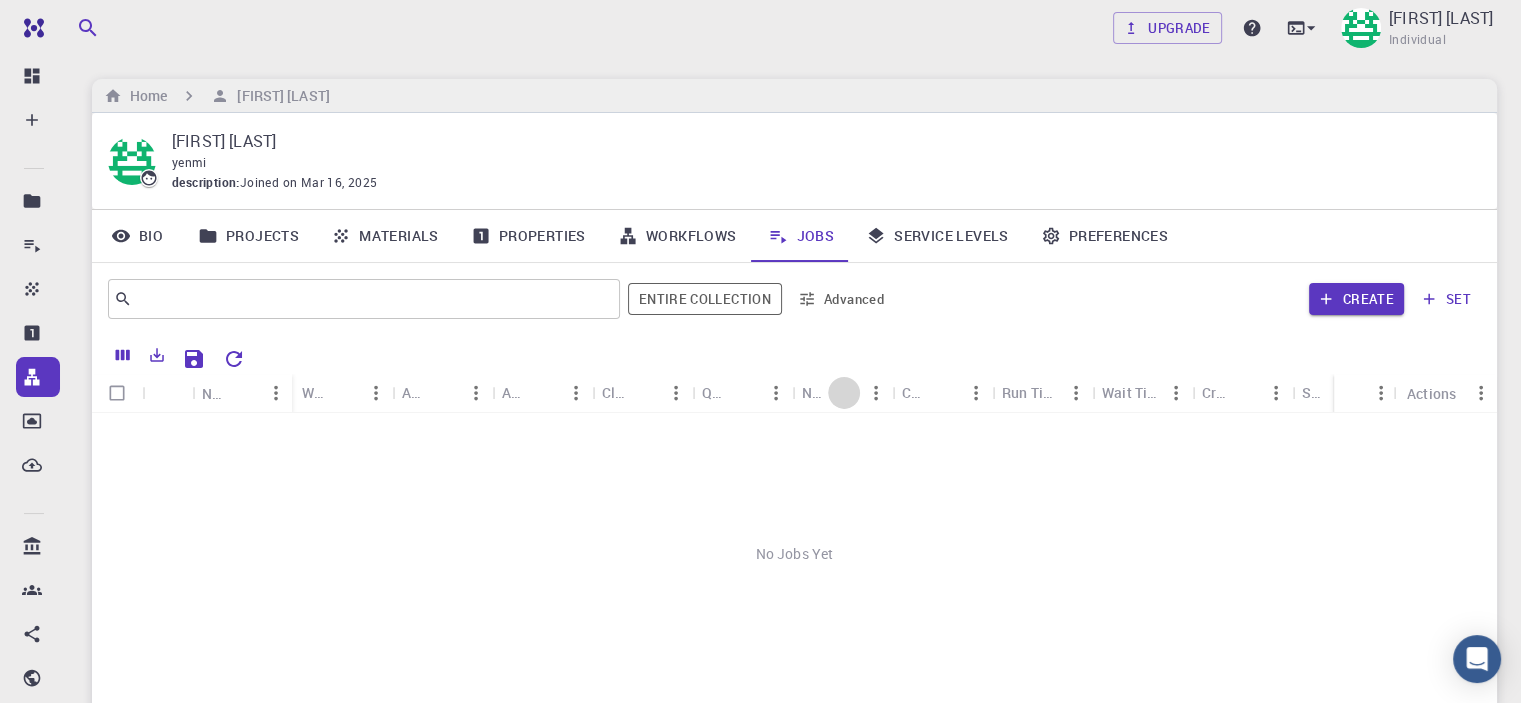 click 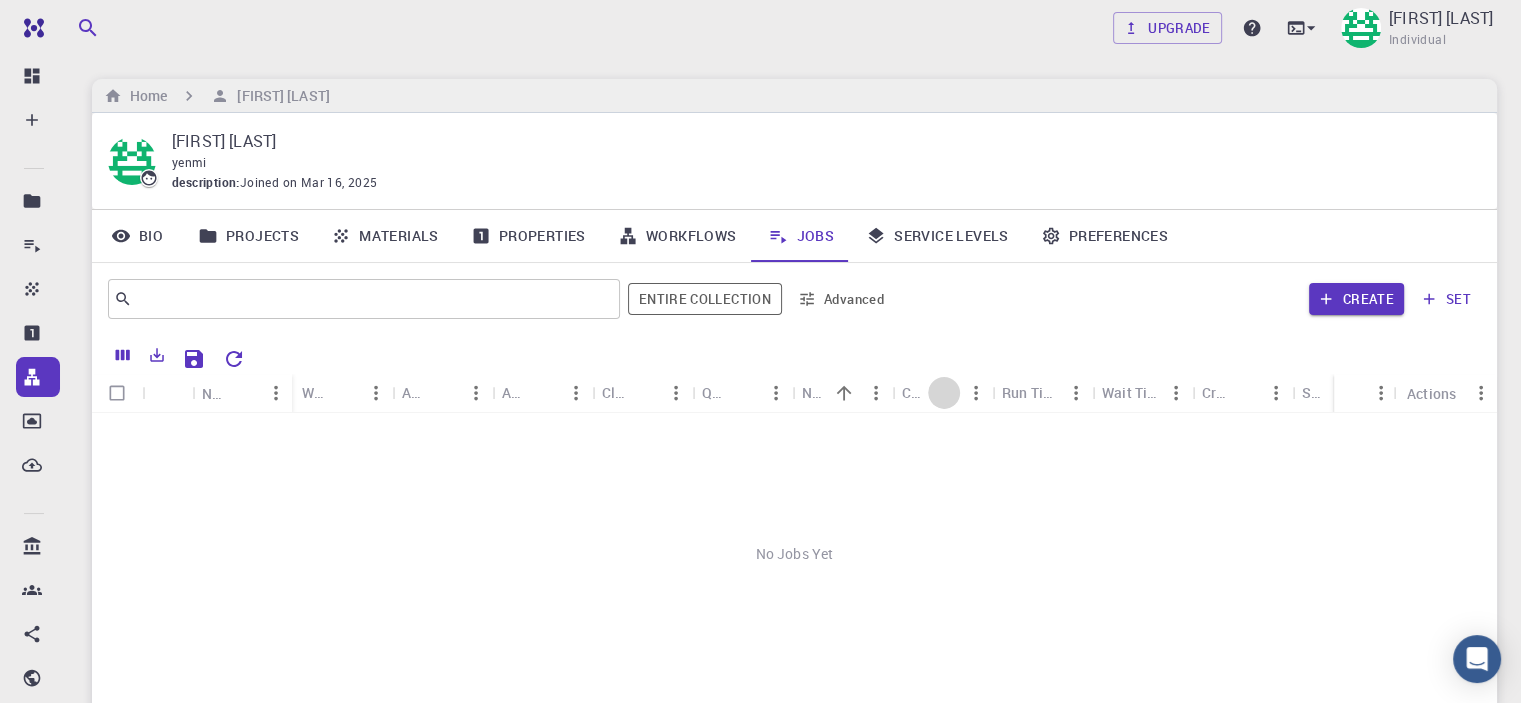 click 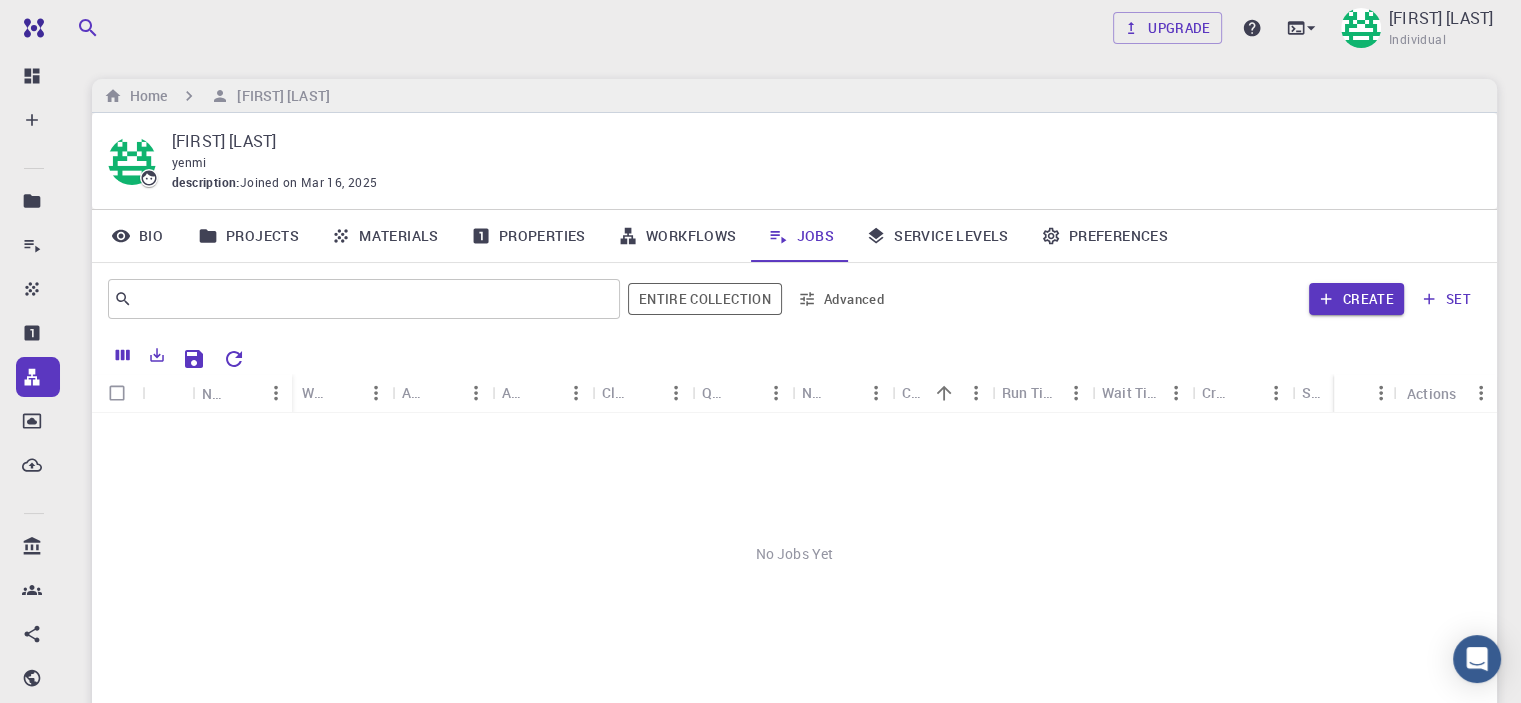 click on "Service Levels" at bounding box center [937, 236] 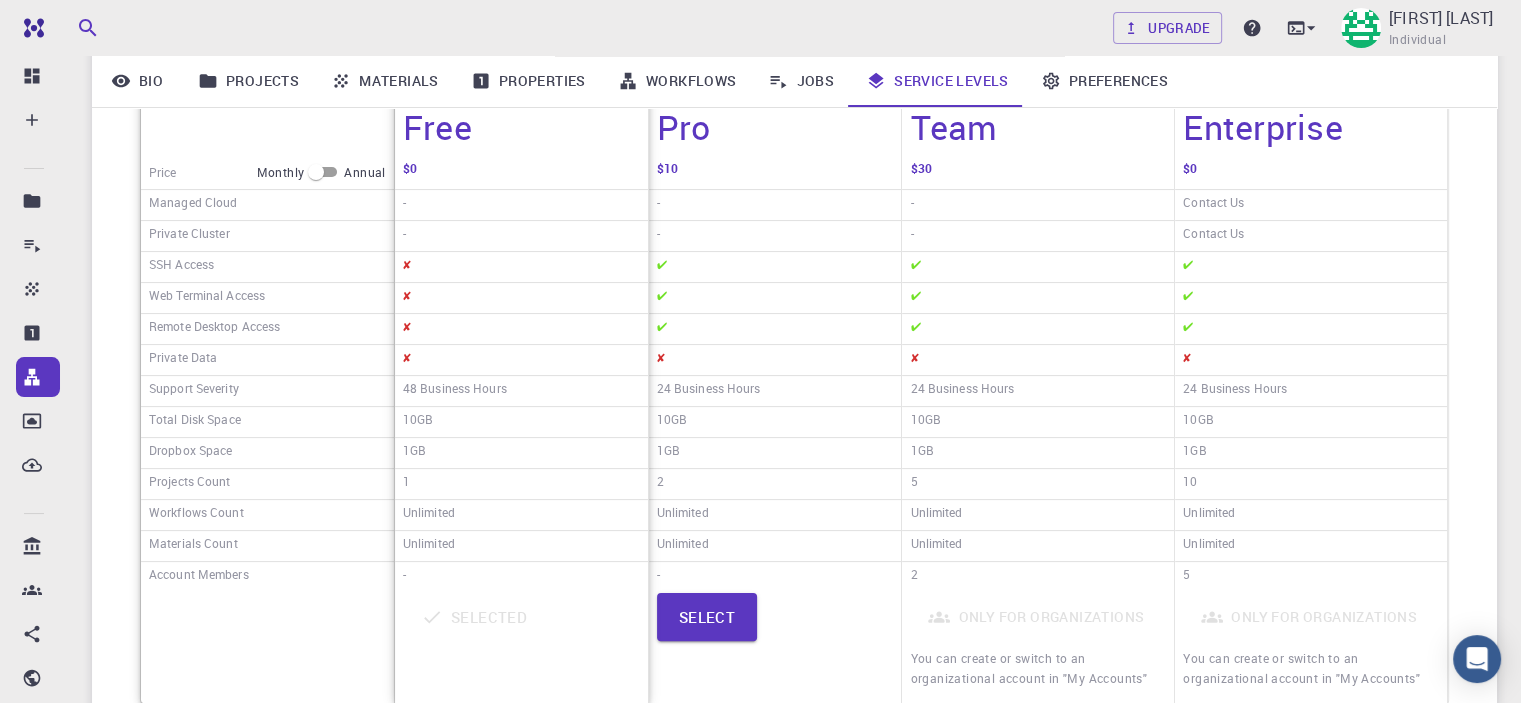scroll, scrollTop: 300, scrollLeft: 0, axis: vertical 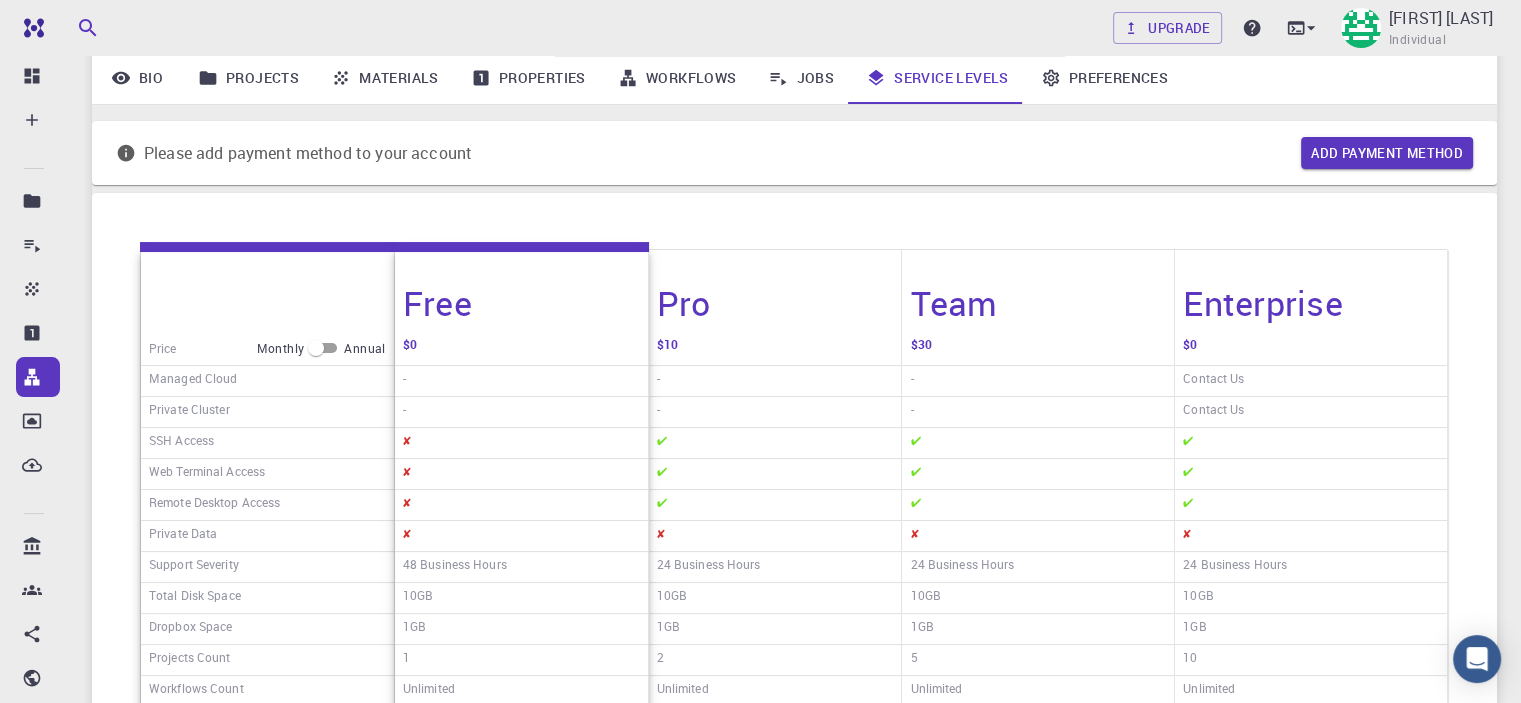 click at bounding box center [316, 348] 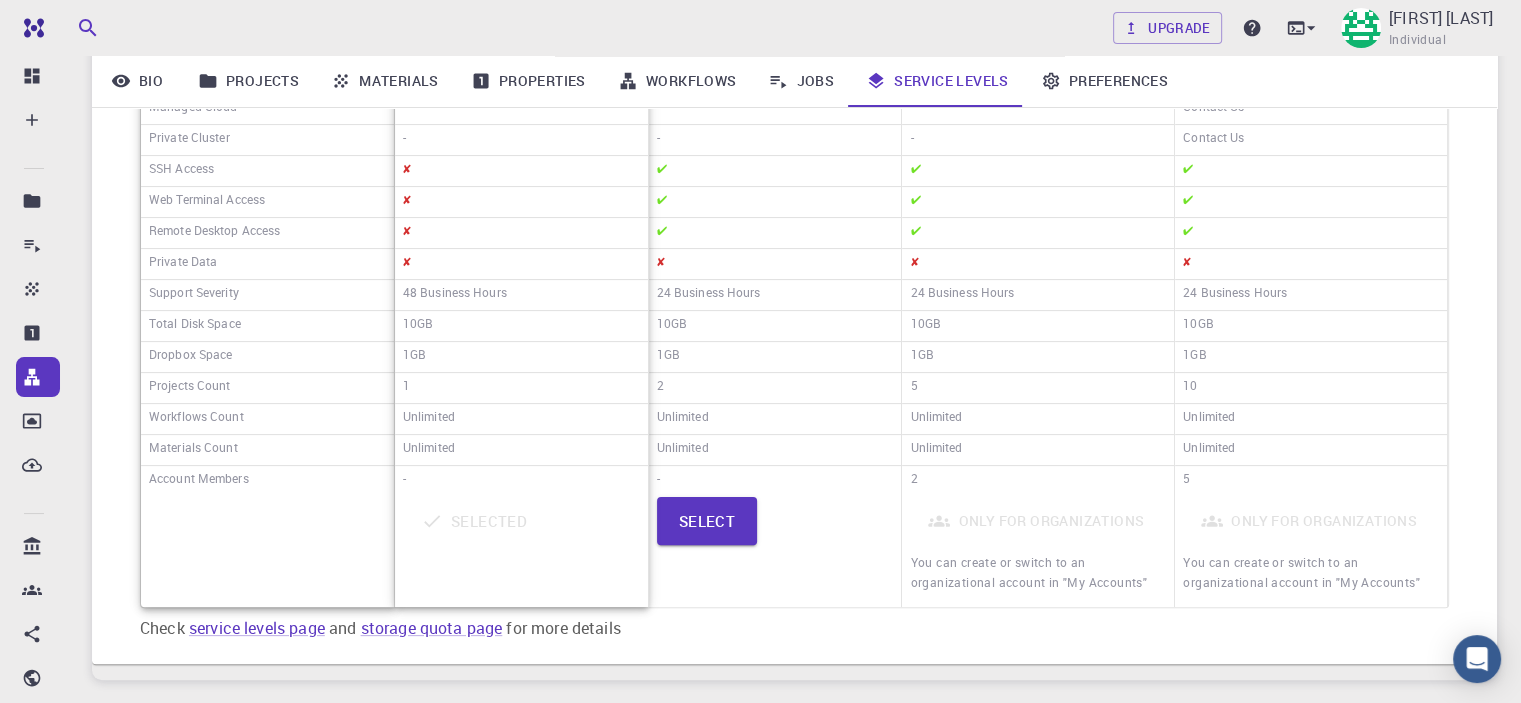 scroll, scrollTop: 458, scrollLeft: 0, axis: vertical 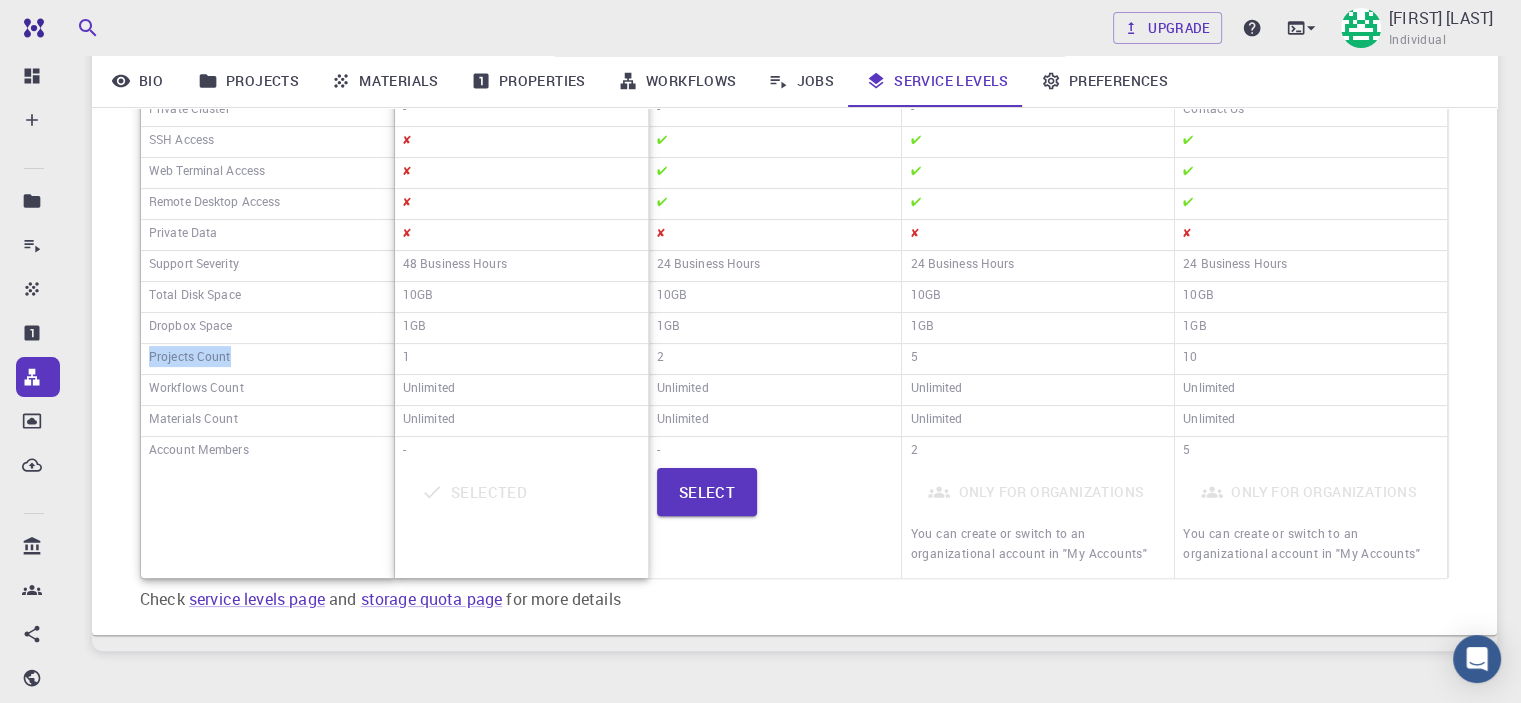 drag, startPoint x: 150, startPoint y: 352, endPoint x: 230, endPoint y: 341, distance: 80.75271 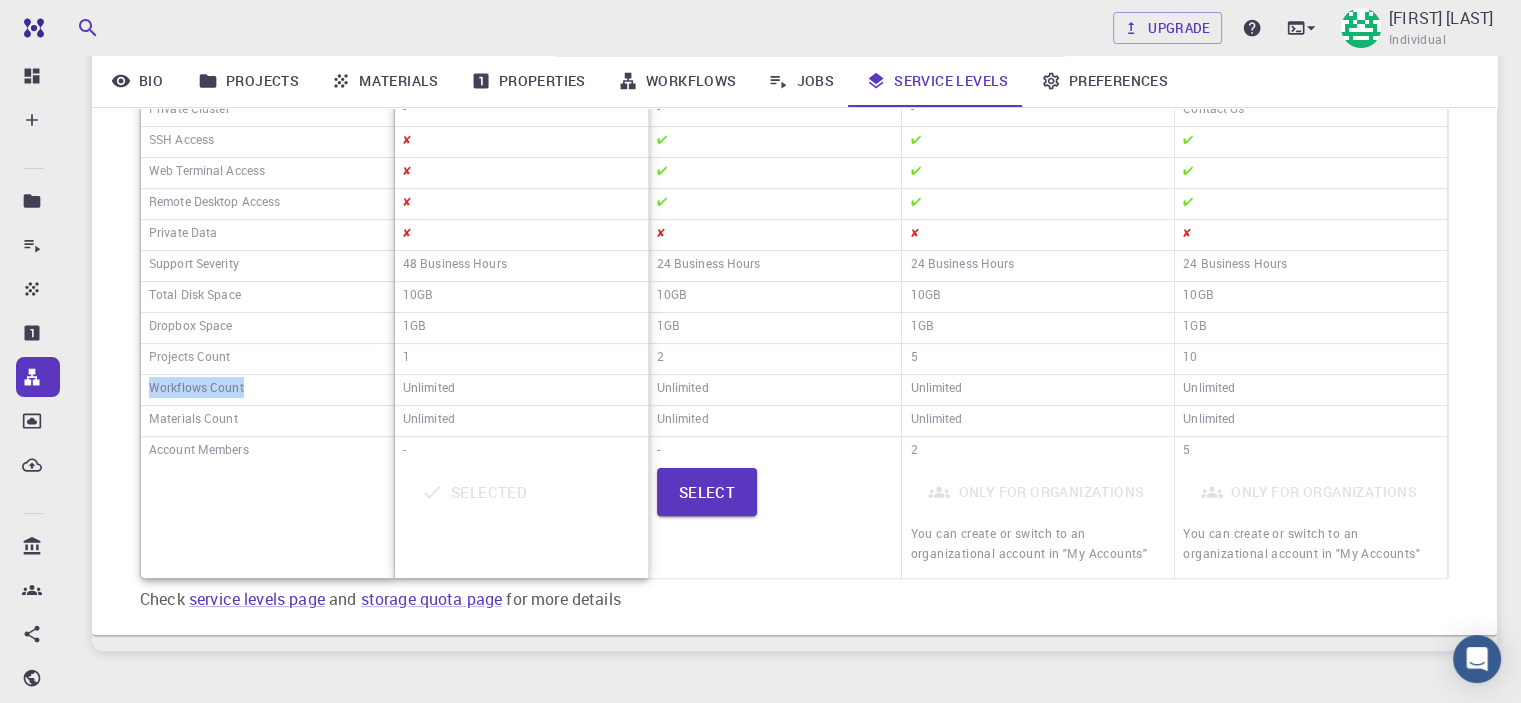 drag, startPoint x: 150, startPoint y: 387, endPoint x: 241, endPoint y: 387, distance: 91 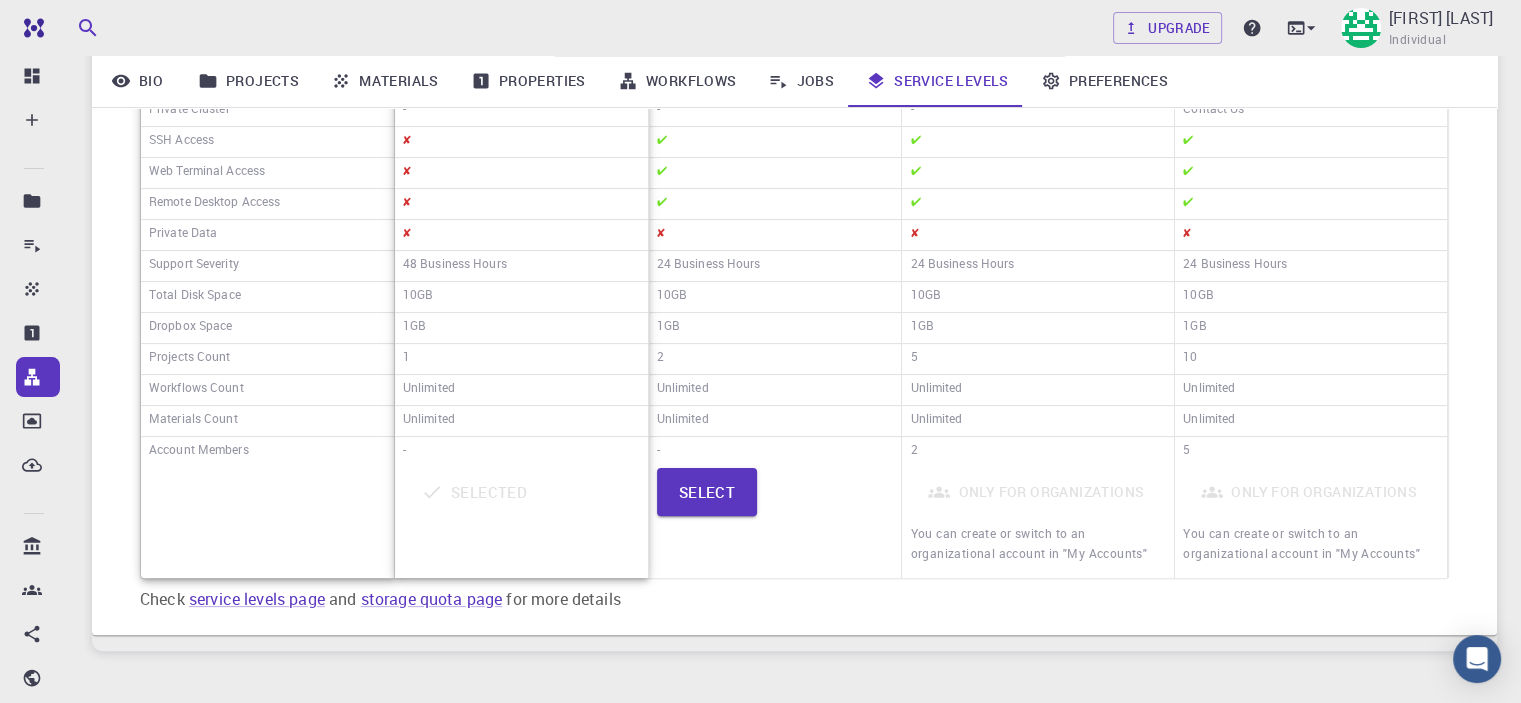 click on "Account Members" at bounding box center (267, 451) 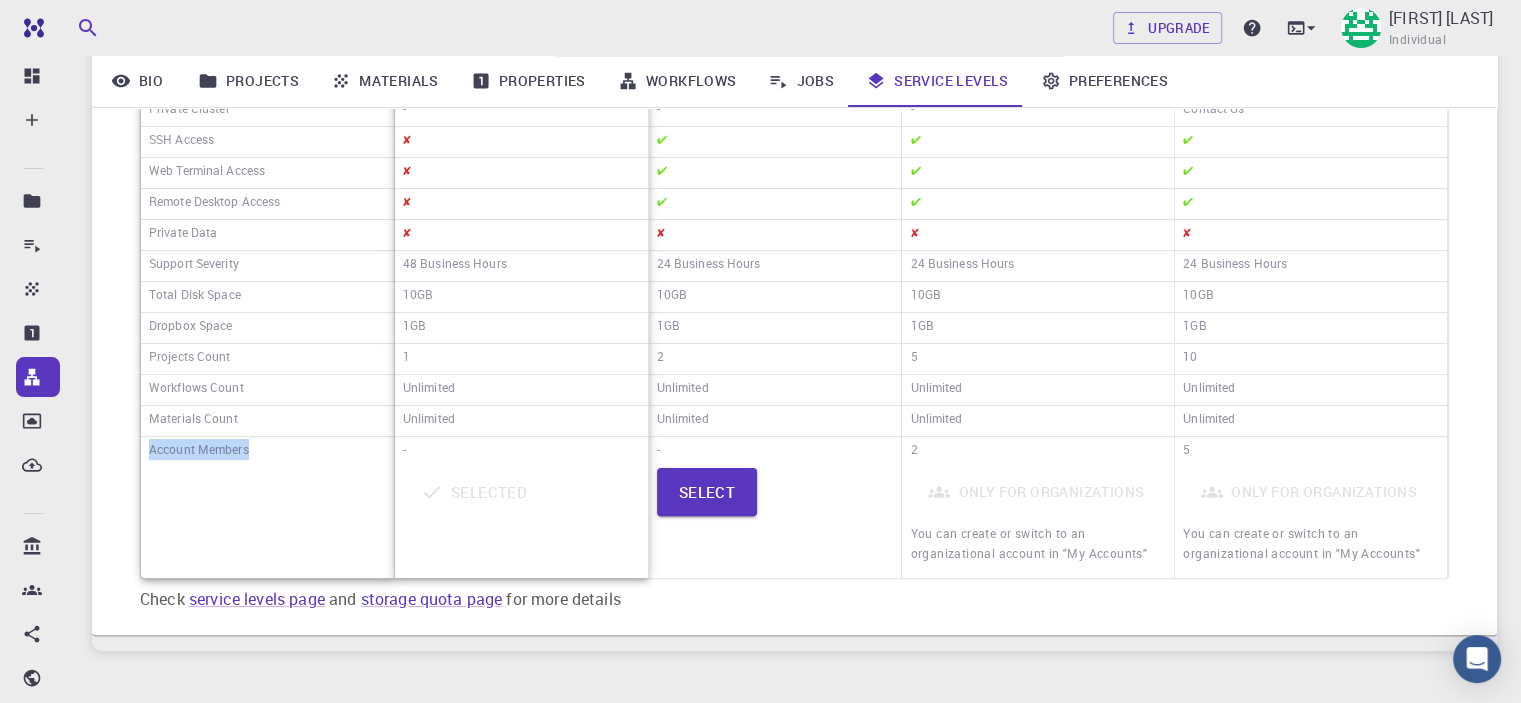 drag, startPoint x: 148, startPoint y: 450, endPoint x: 261, endPoint y: 450, distance: 113 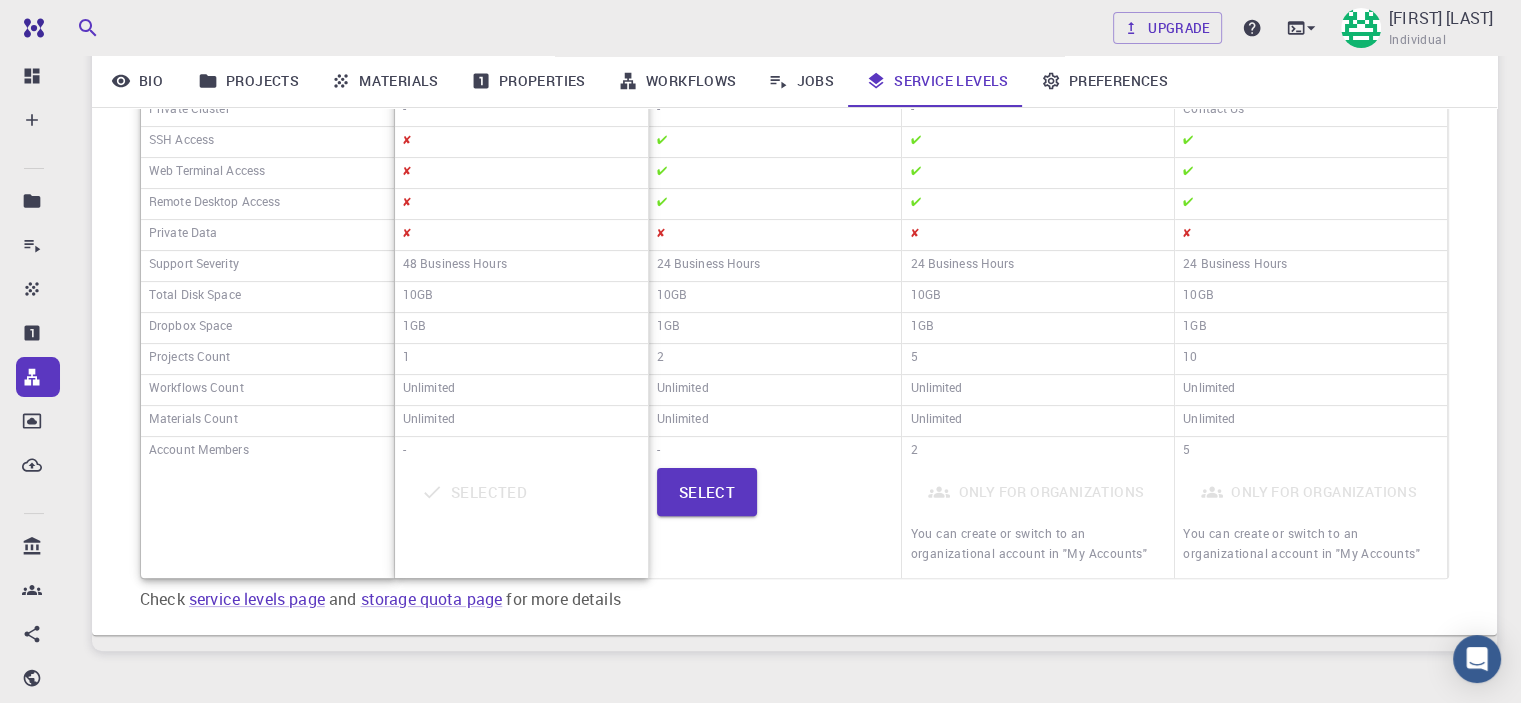 drag, startPoint x: 246, startPoint y: 533, endPoint x: 300, endPoint y: 523, distance: 54.91812 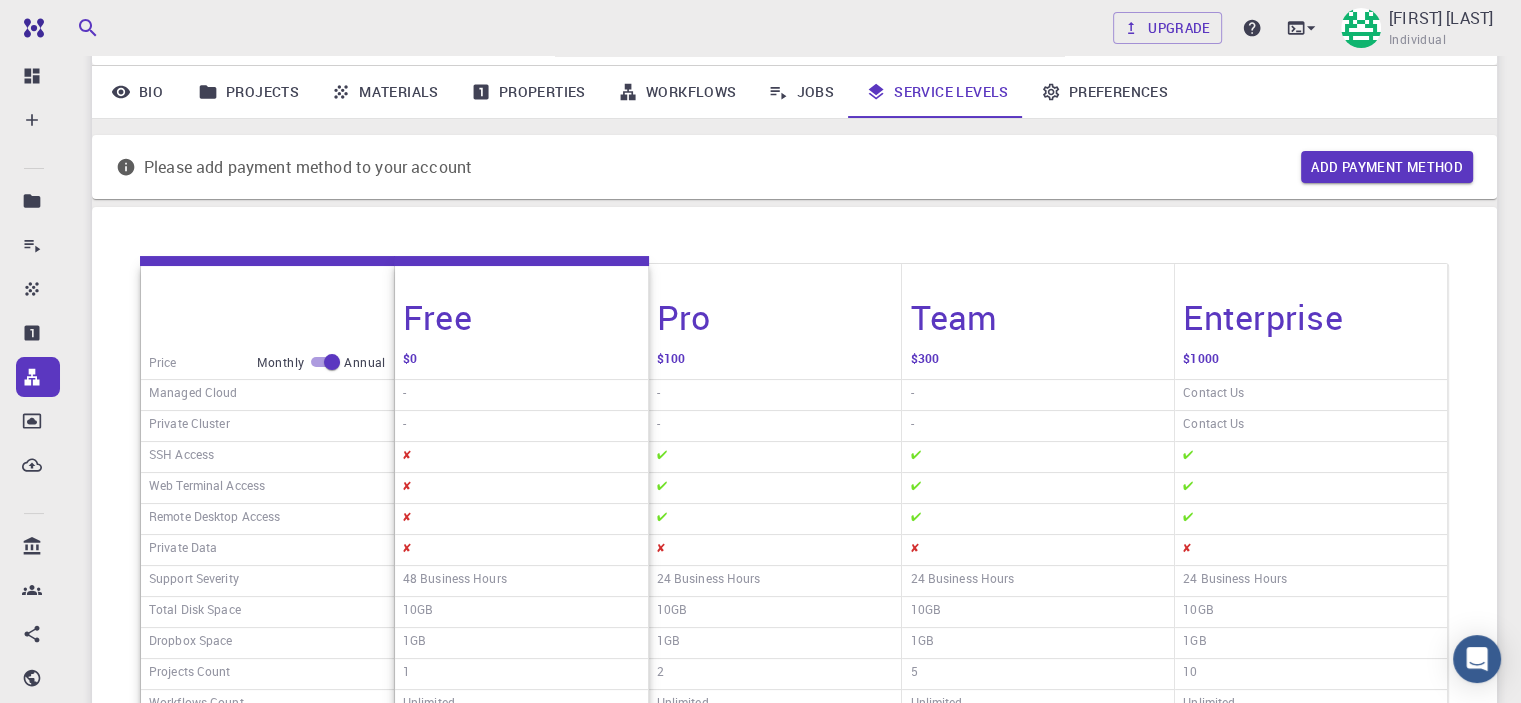 scroll, scrollTop: 58, scrollLeft: 0, axis: vertical 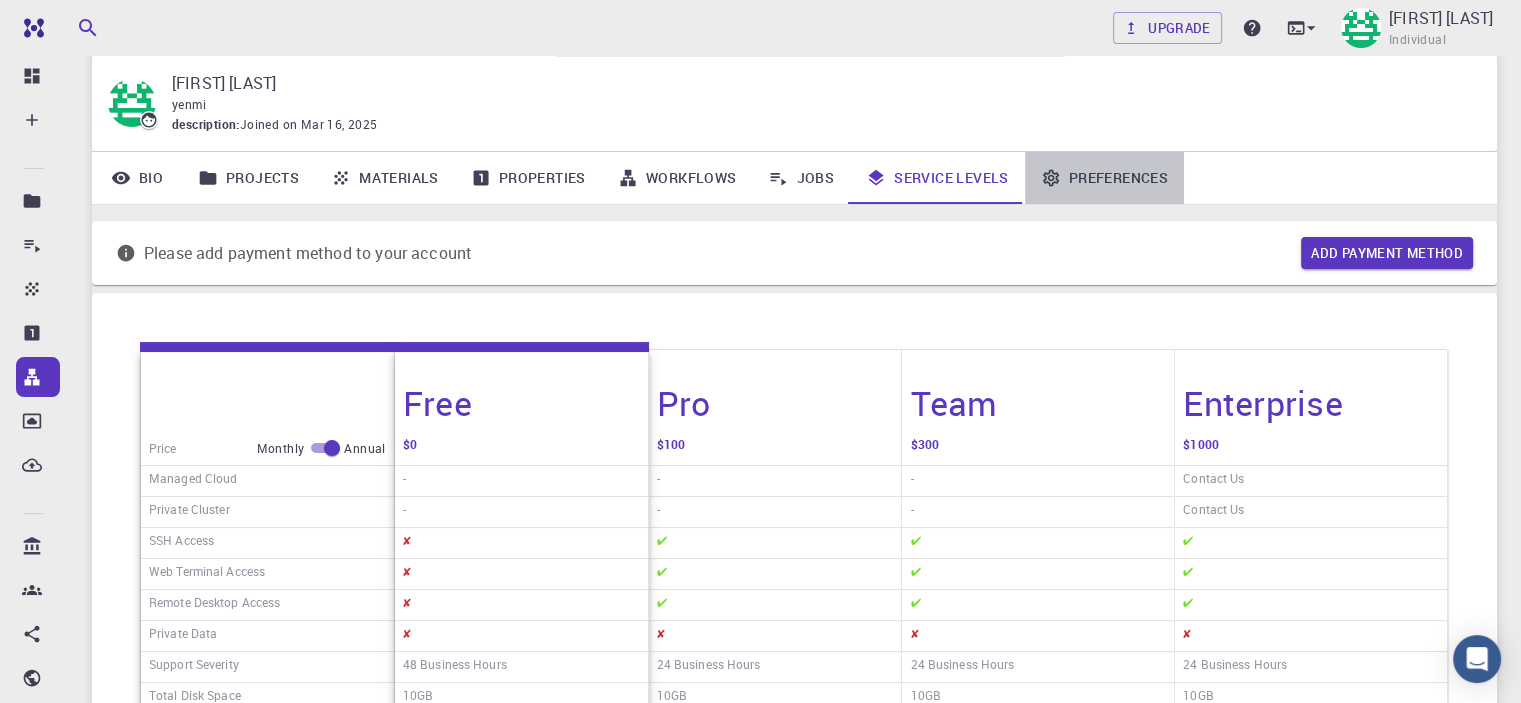 click on "Preferences" at bounding box center [1104, 178] 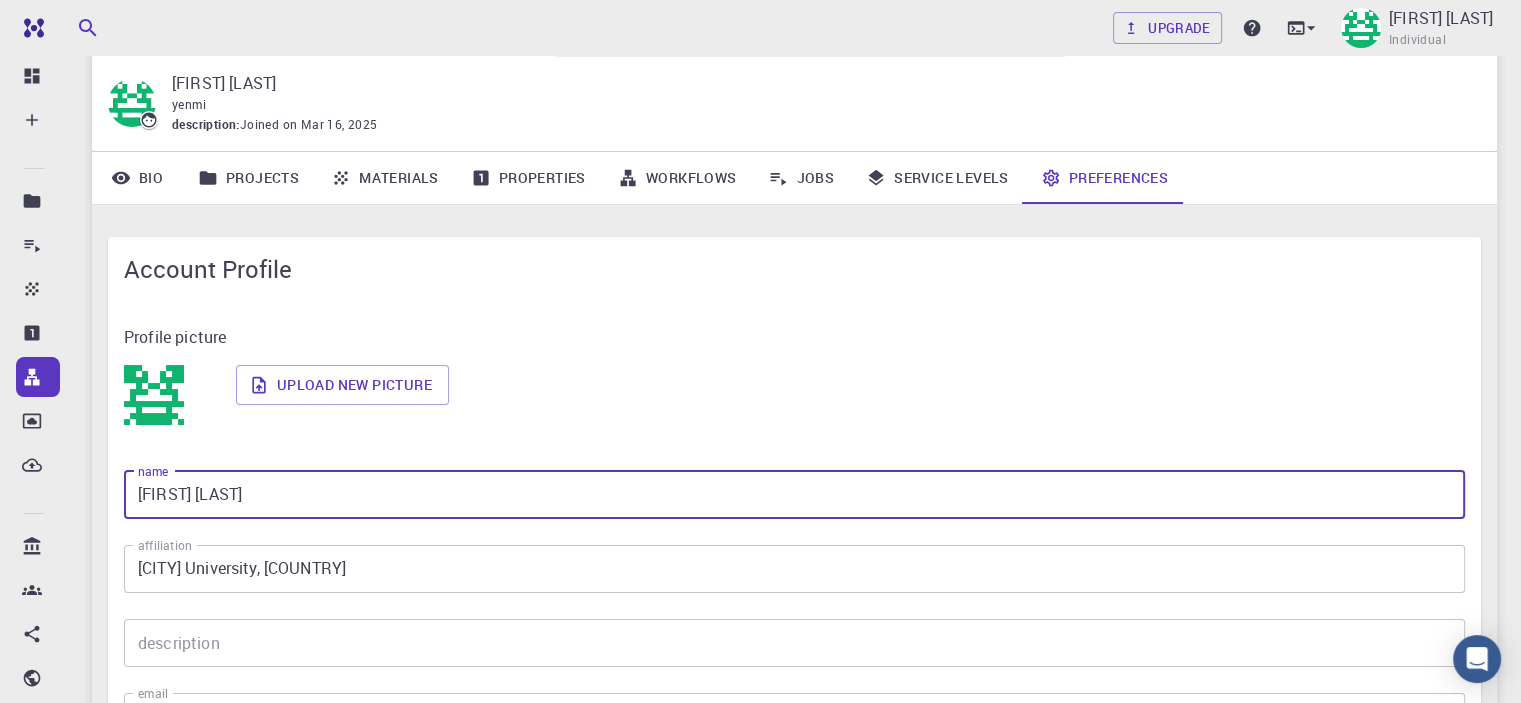 drag, startPoint x: 237, startPoint y: 496, endPoint x: 131, endPoint y: 496, distance: 106 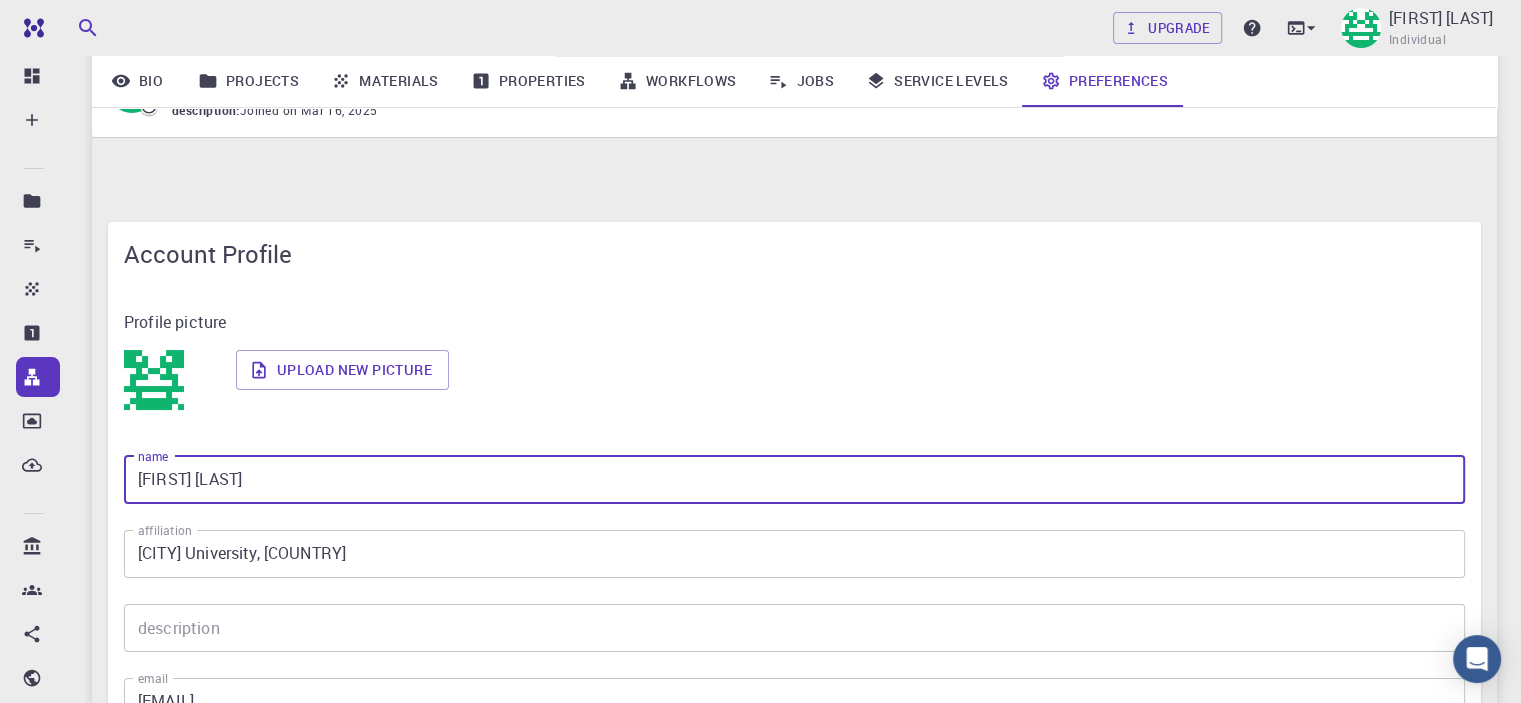 scroll, scrollTop: 258, scrollLeft: 0, axis: vertical 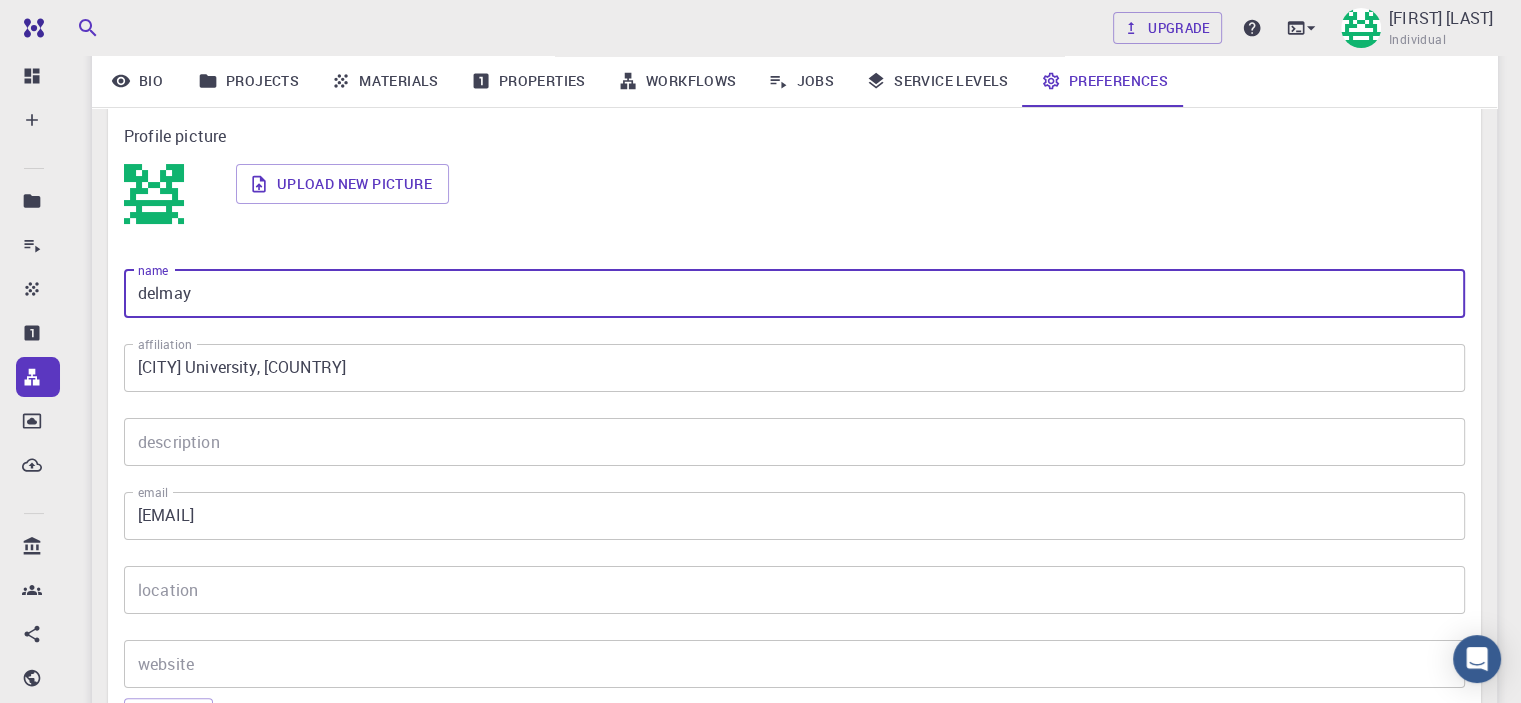 type on "delmay" 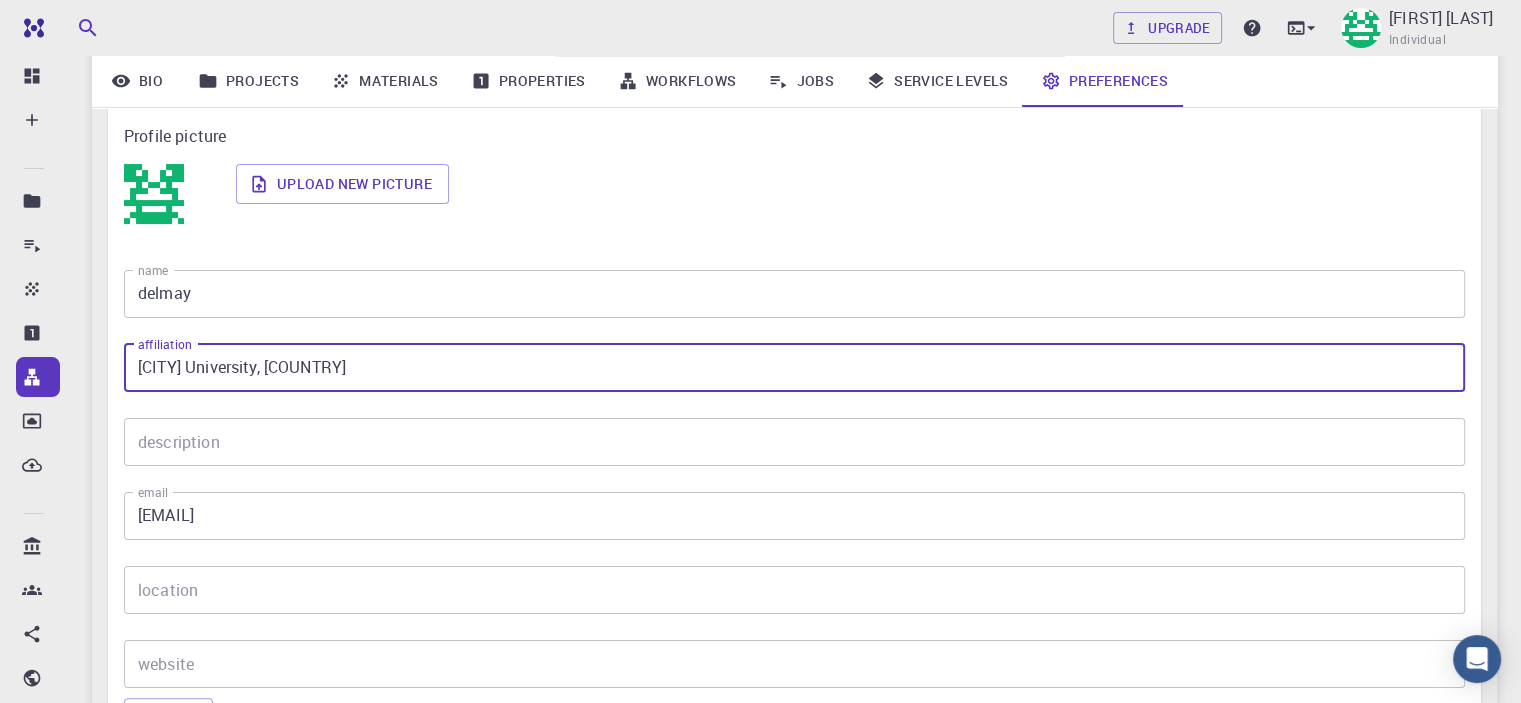 click on "description" at bounding box center [794, 442] 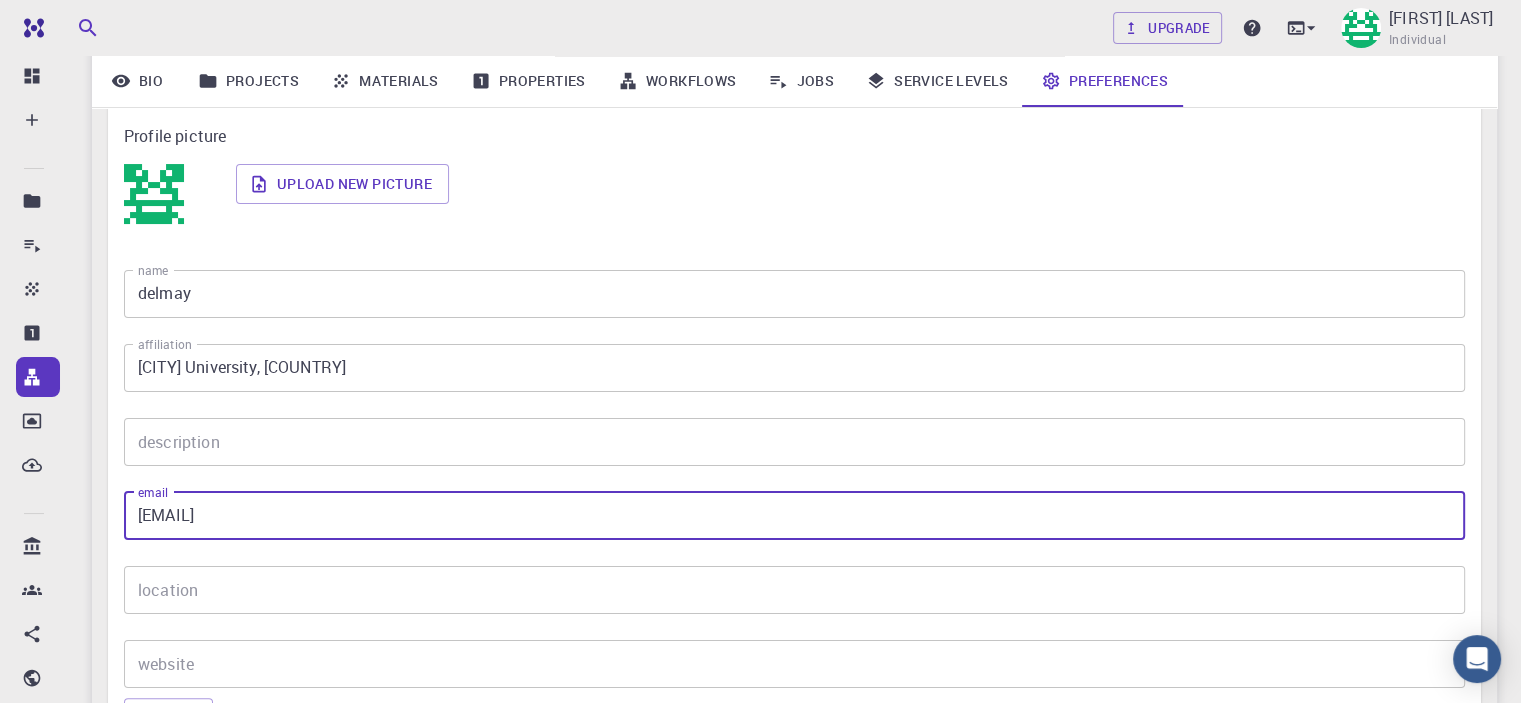 click on "[EMAIL]" at bounding box center [794, 516] 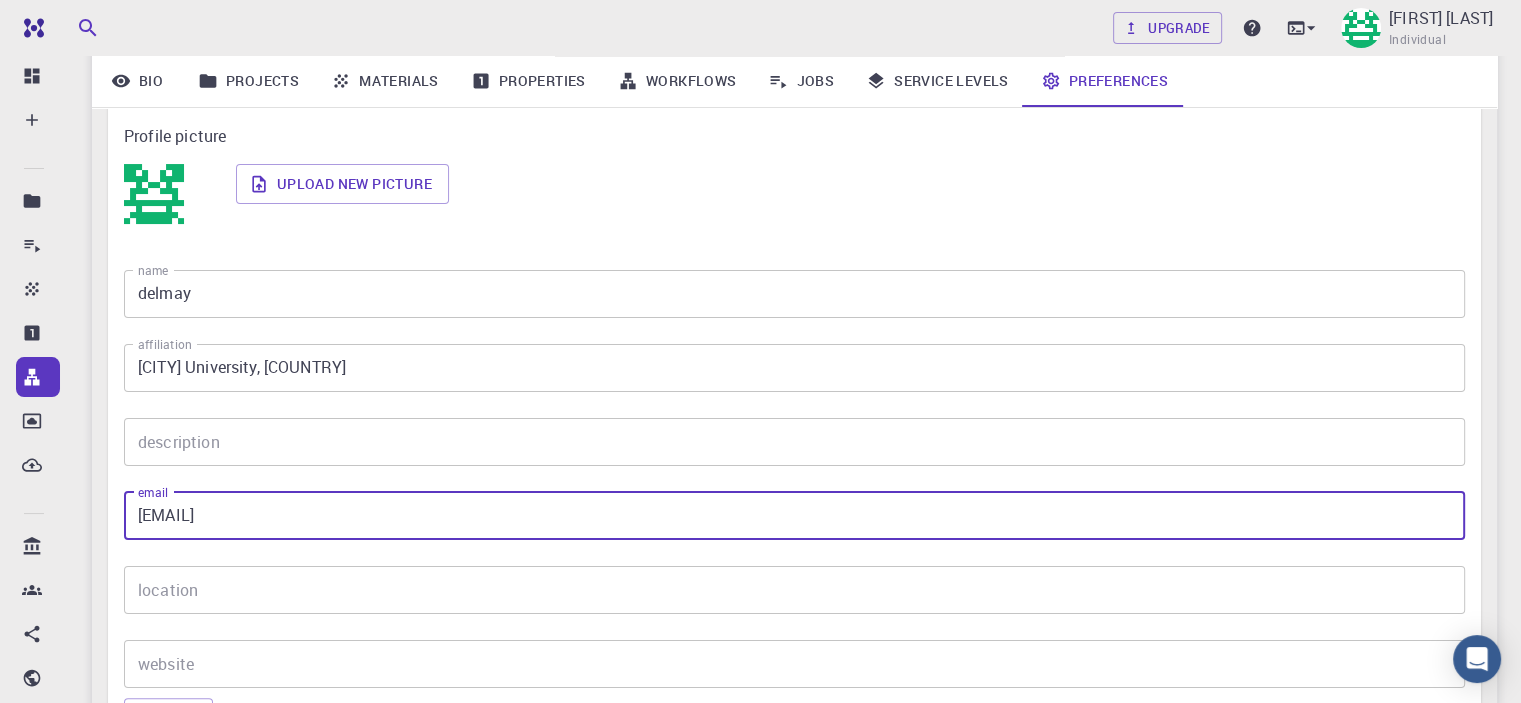 click on "[EMAIL]" at bounding box center [794, 516] 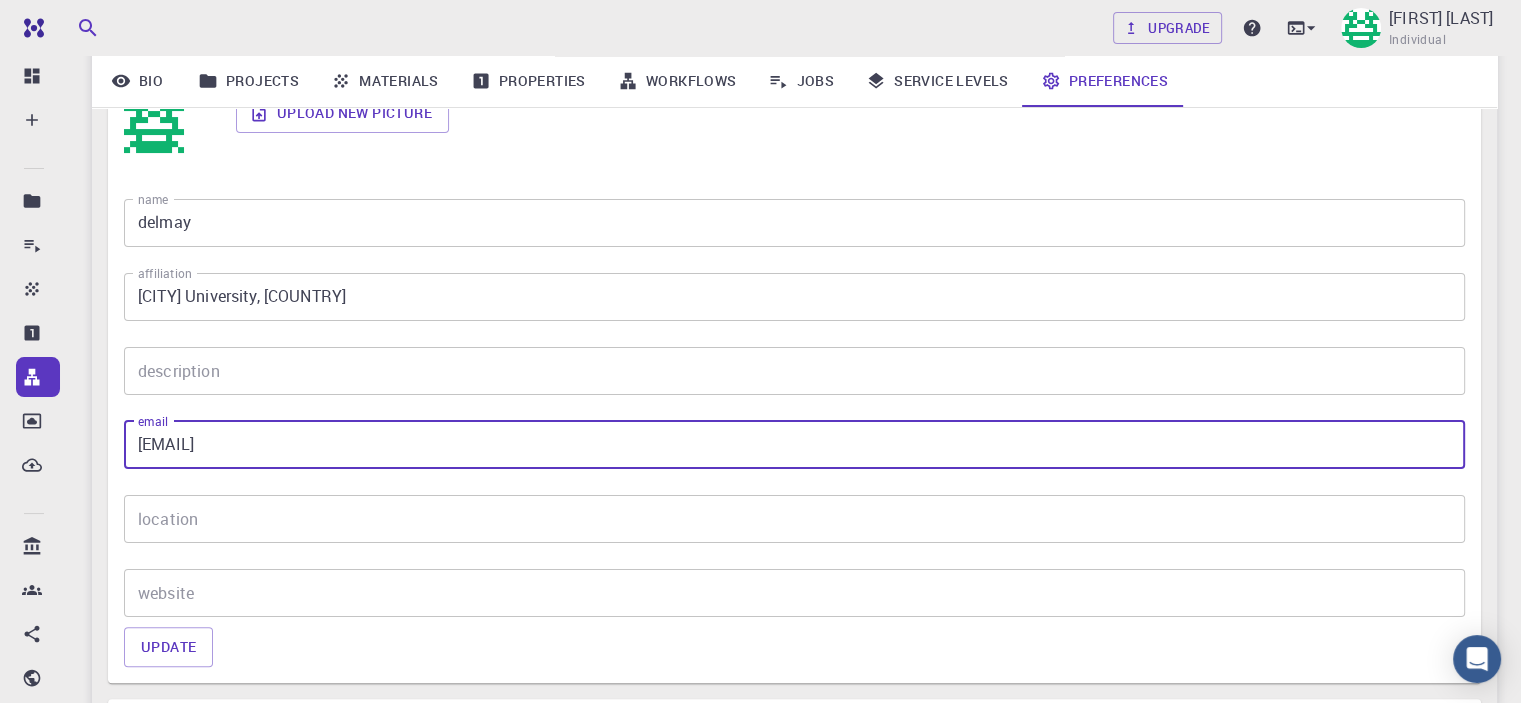 scroll, scrollTop: 458, scrollLeft: 0, axis: vertical 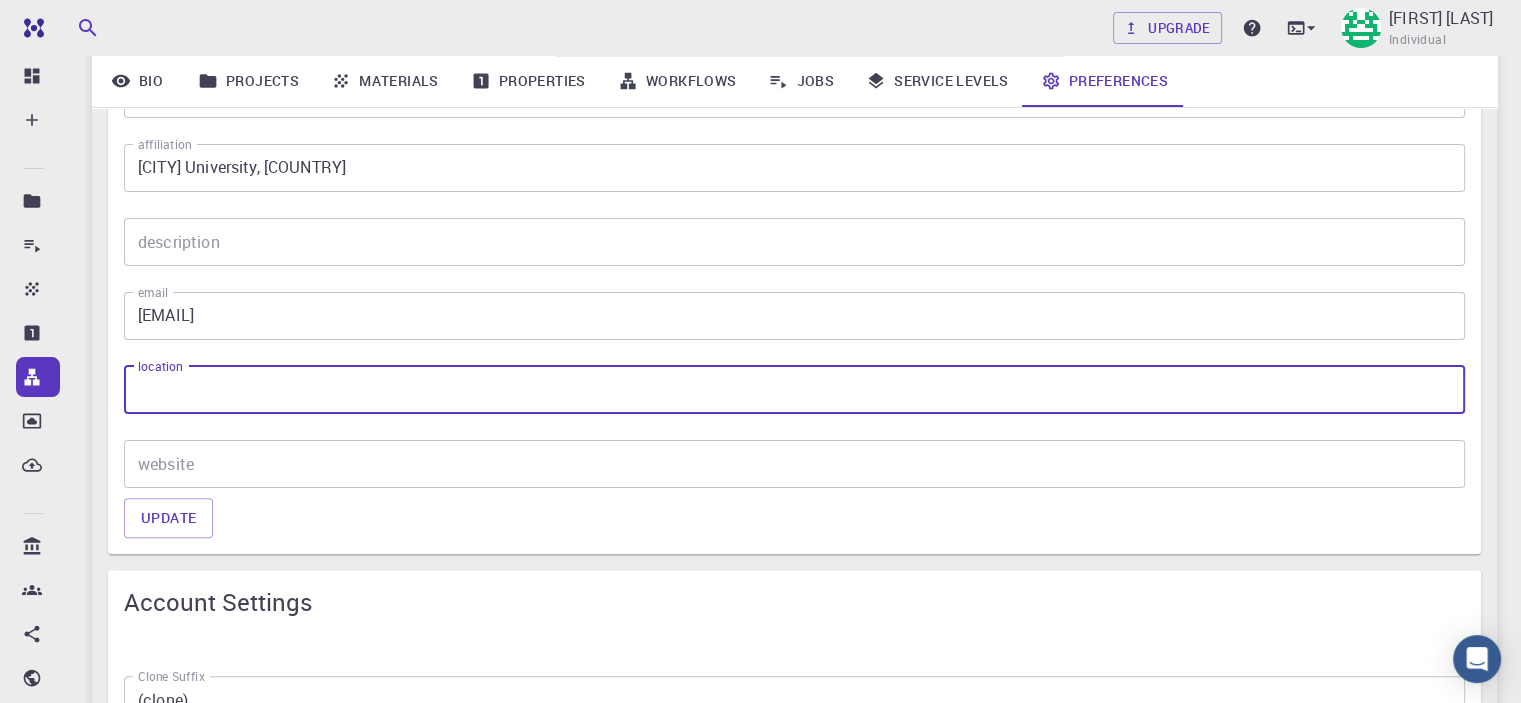 click on "location" at bounding box center [794, 390] 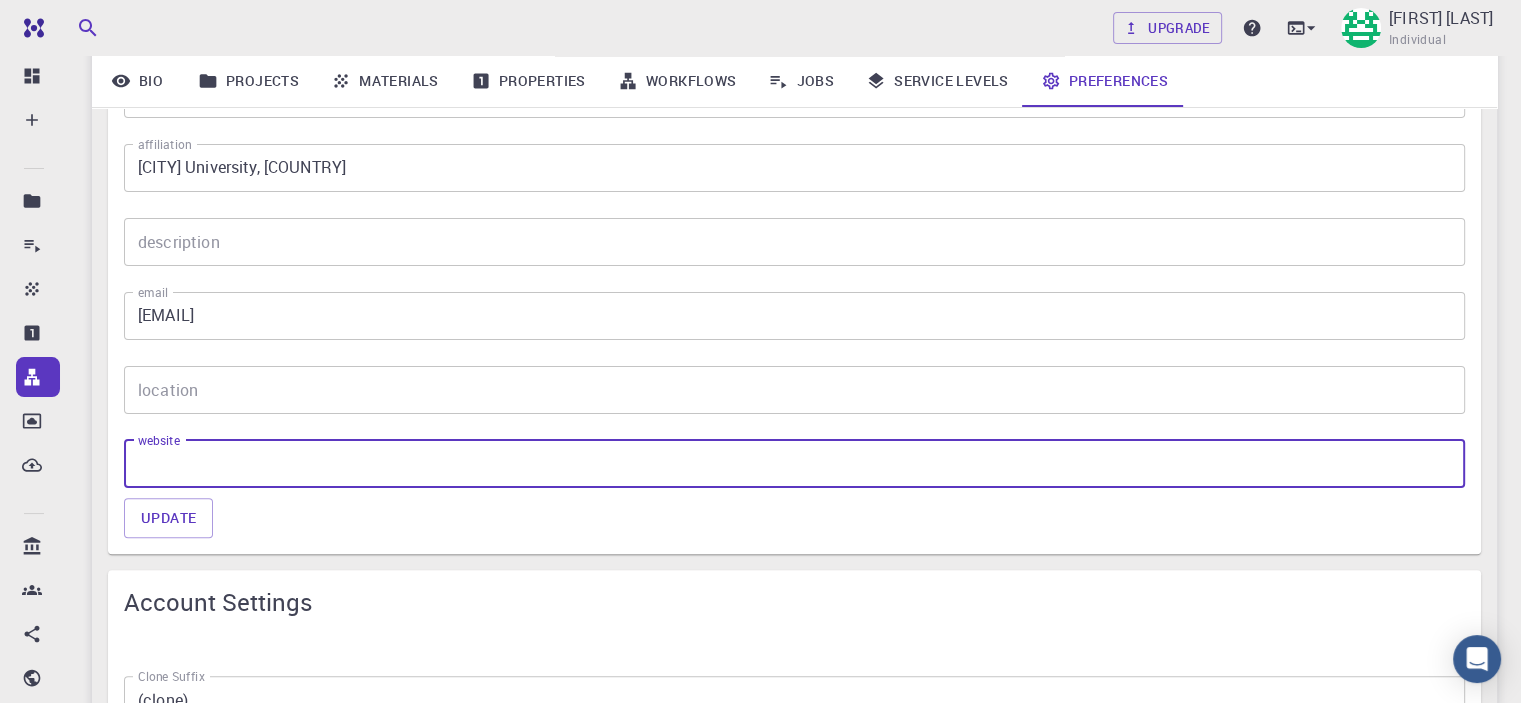 click on "website" at bounding box center (794, 464) 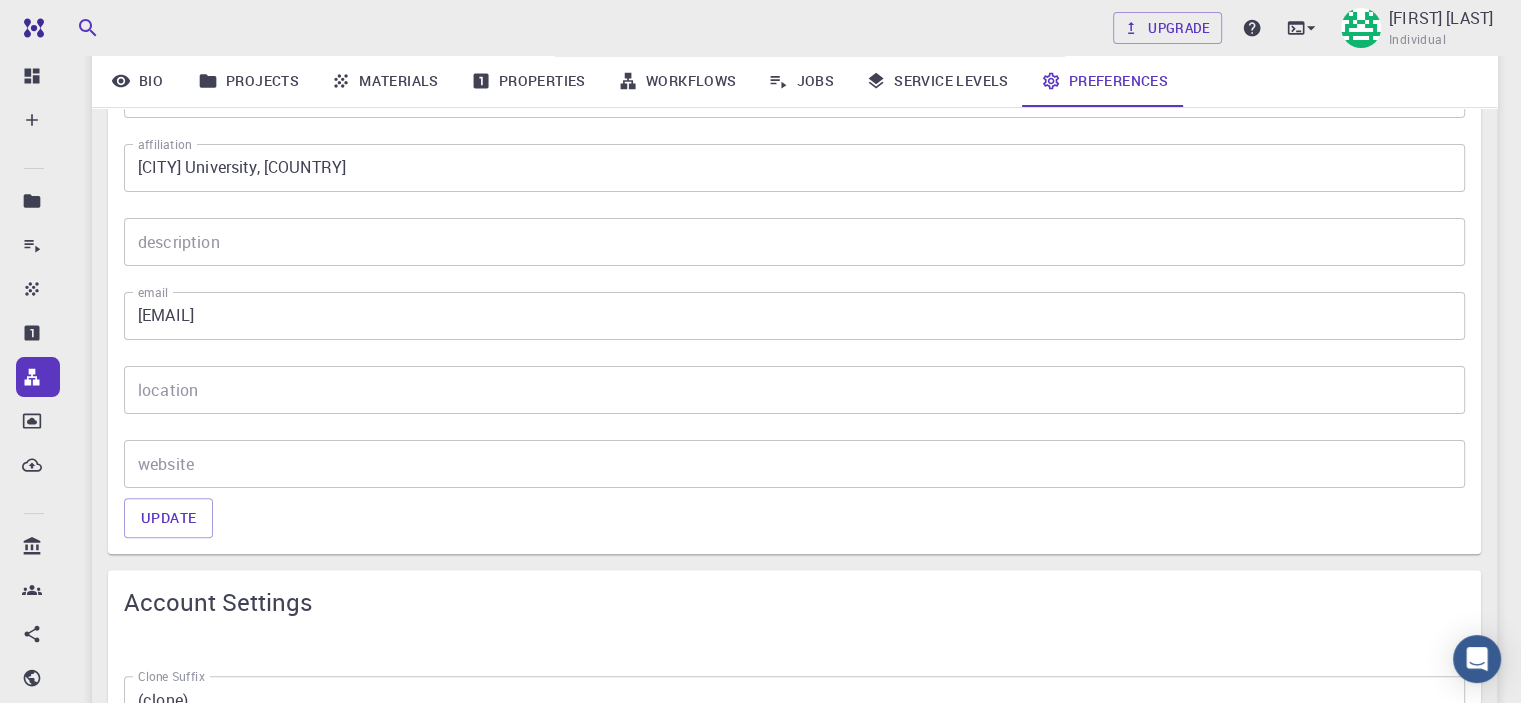 click on "name [USERNAME] name affiliation [COUNTRY] University, [COUNTRY] affiliation description description email [EMAIL] email location location website website Update" at bounding box center [794, 291] 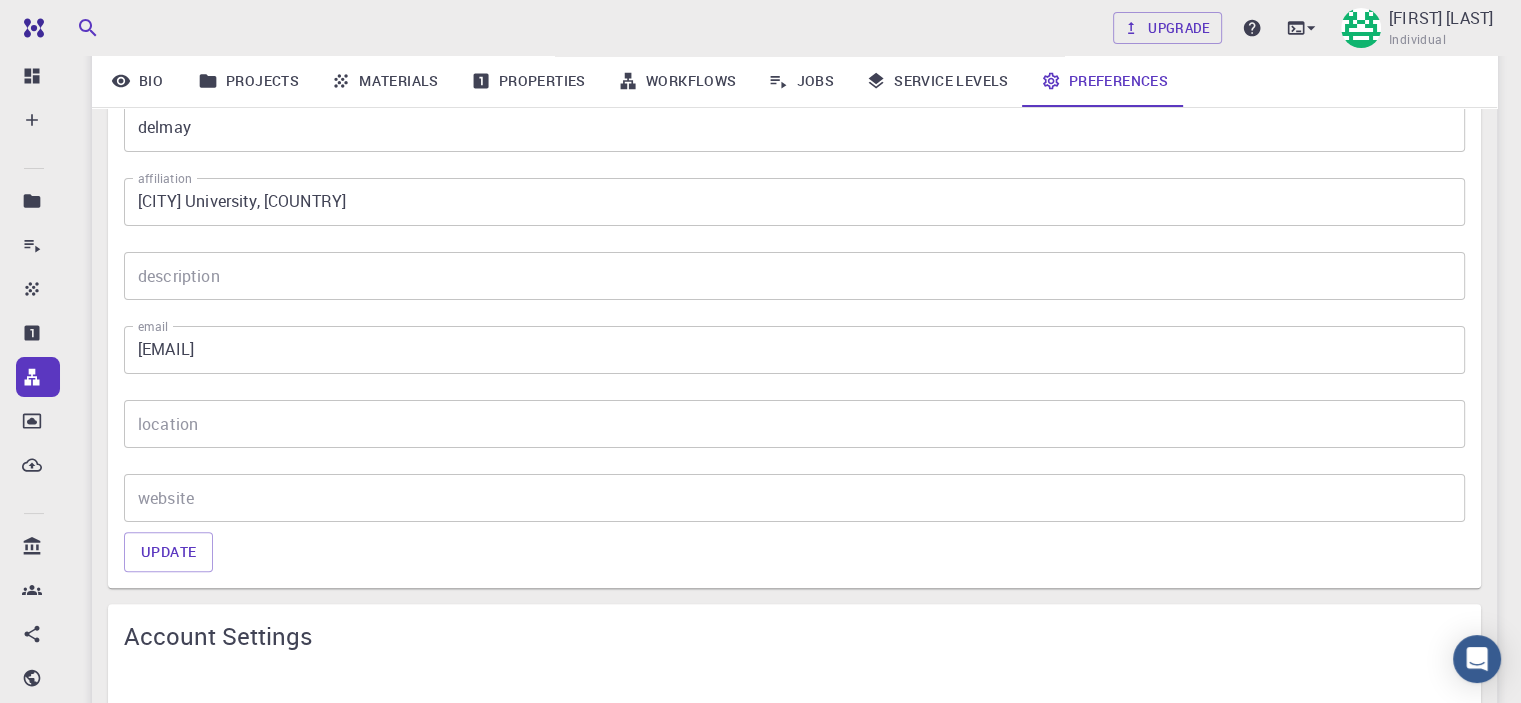 scroll, scrollTop: 458, scrollLeft: 0, axis: vertical 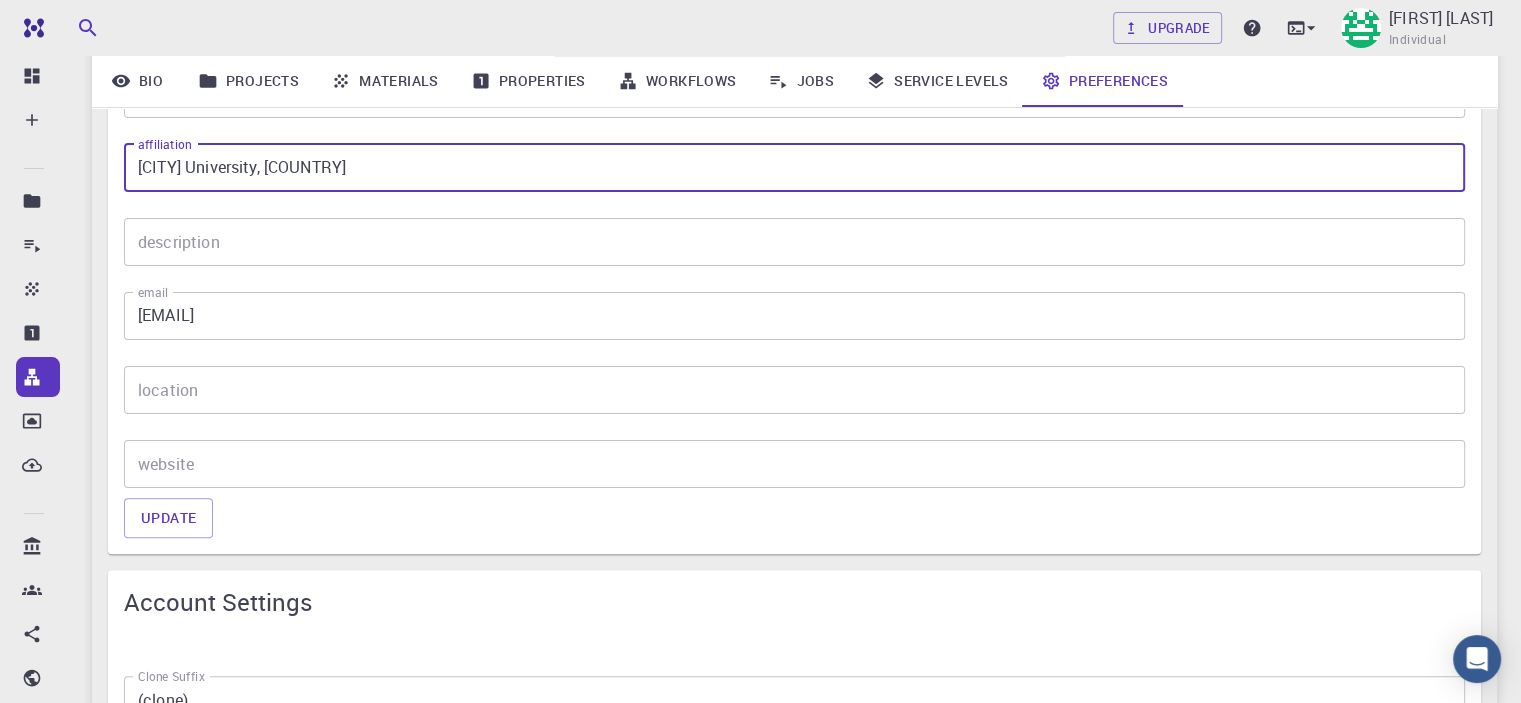 click on "[CITY] University, [COUNTRY]" at bounding box center [794, 168] 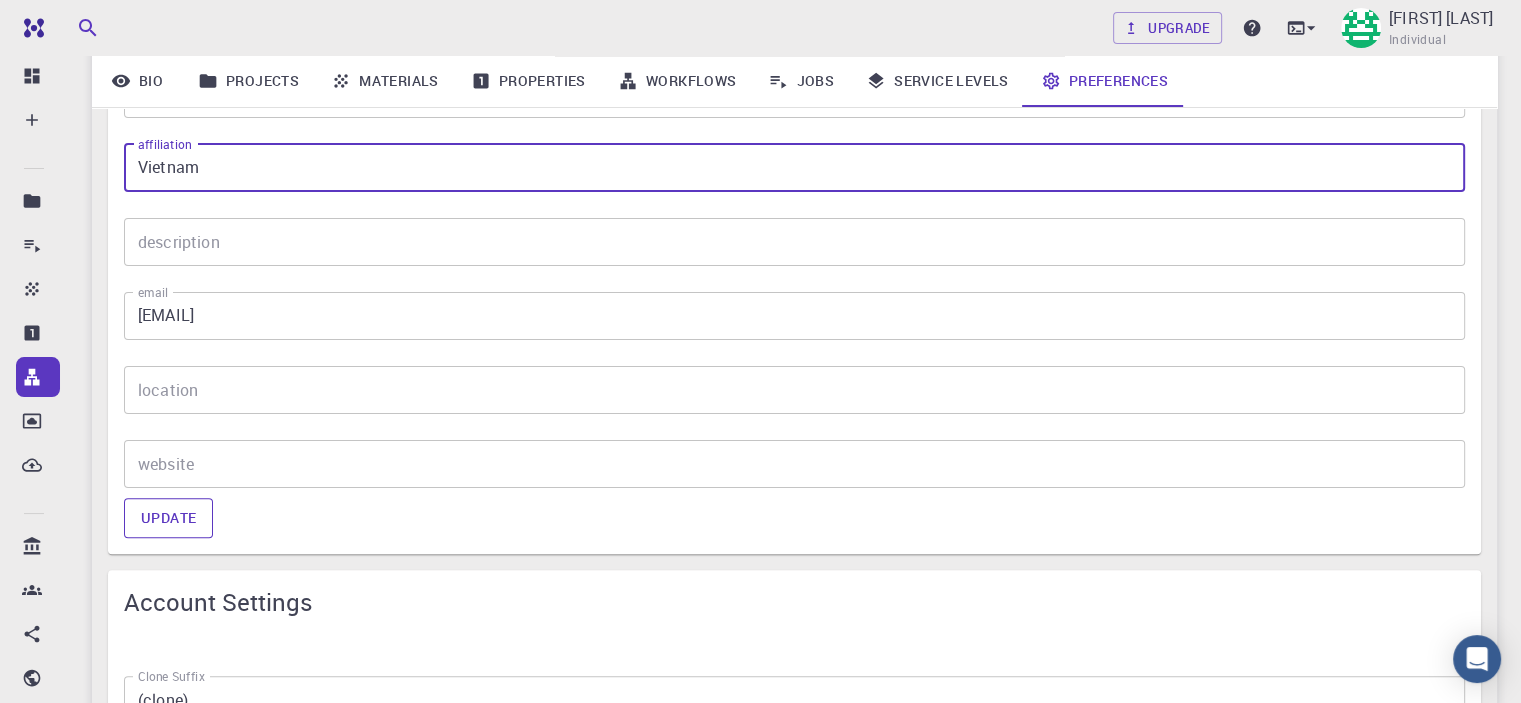type on "Vietnam" 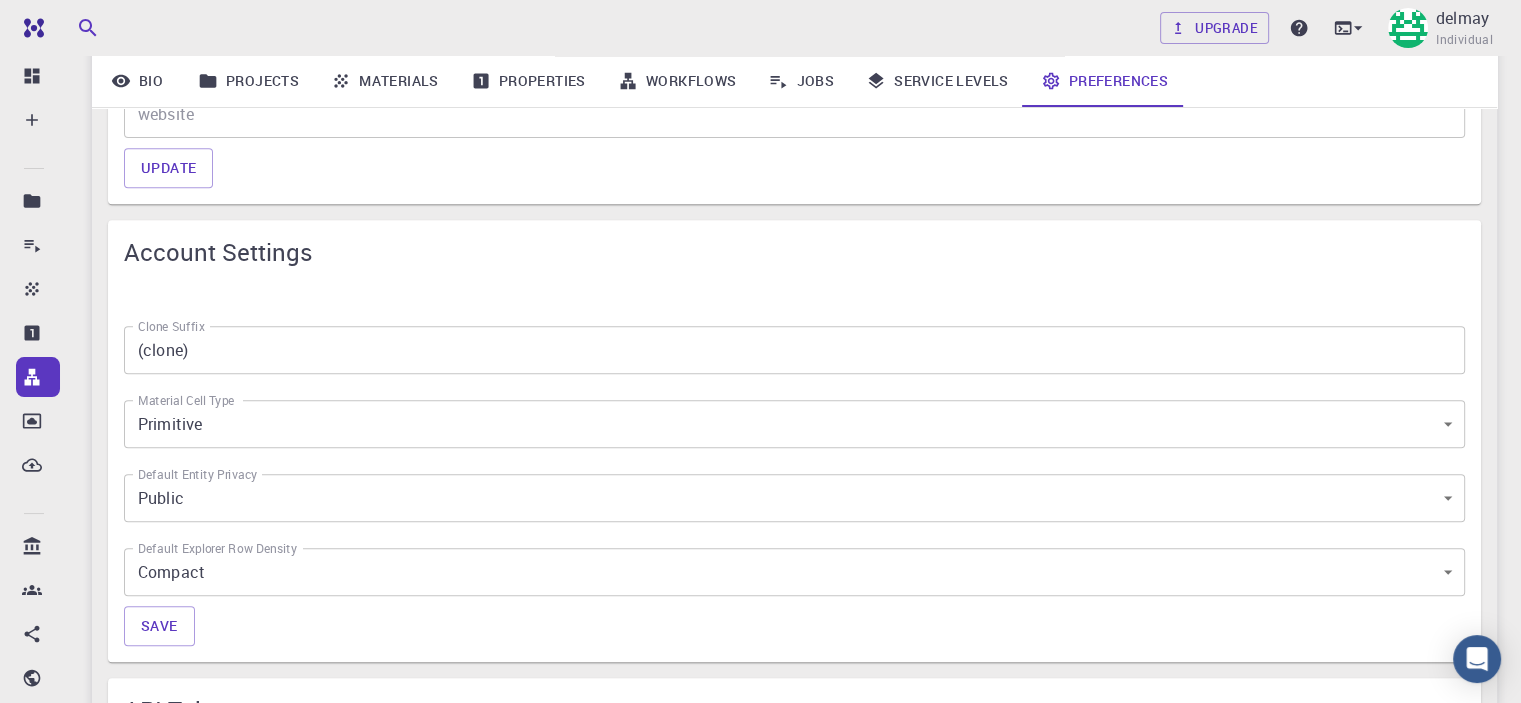 scroll, scrollTop: 858, scrollLeft: 0, axis: vertical 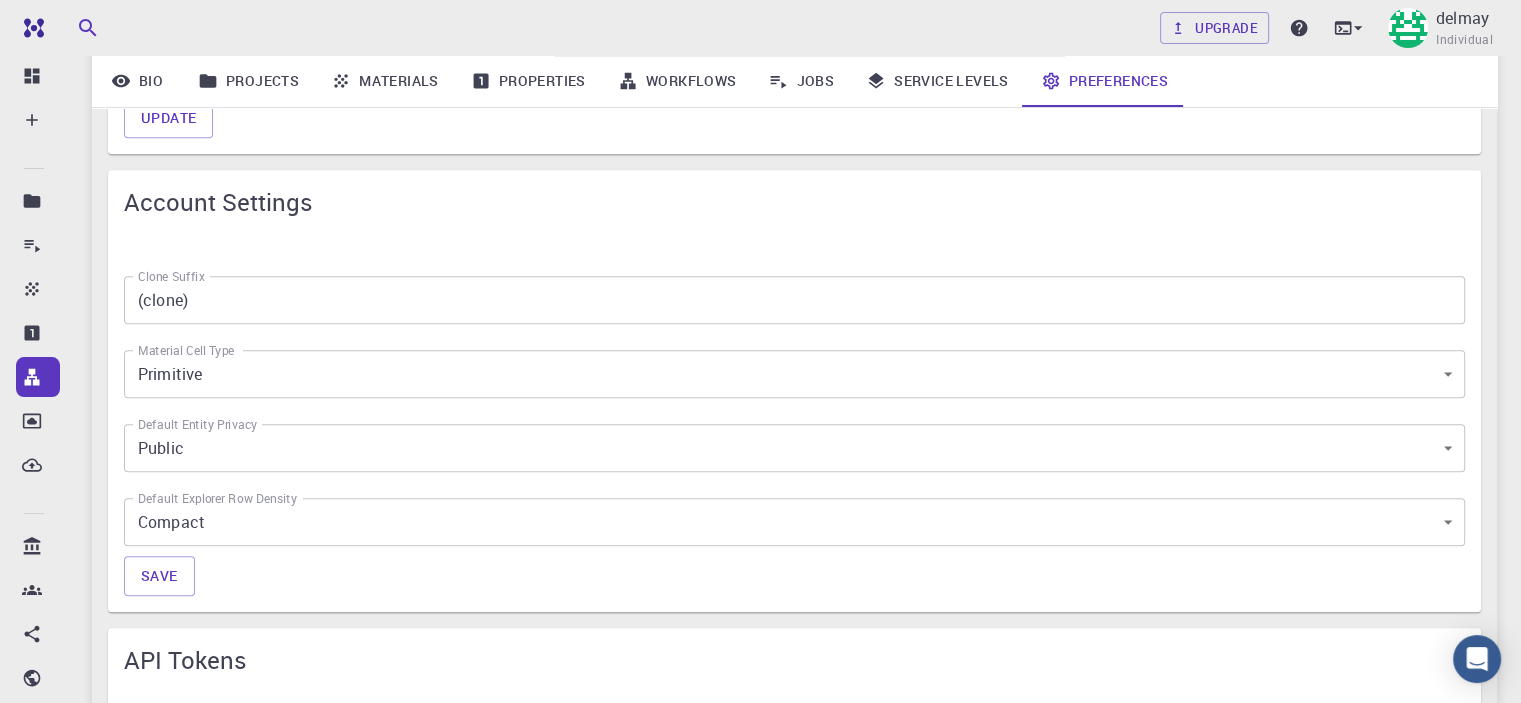click on "Free Dashboard Create New Job New Material Create Material Upload File Import from Bank Import from 3rd Party New Workflow New Project Projects Jobs Materials Properties Workflows Dropbox External Uploads Bank Materials Workflows Accounts Shared with me Shared publicly Shared externally Documentation Contact Support Compute load: Low Upgrade [USERNAME] Individual Home [USERNAME] [USERNAME] [USERNAME] description : Joined on [MONTH] [DAY], [YEAR] Bio Projects Materials Properties Workflows Jobs Service Levels Preferences Account Profile Profile picture Upload new picture name [USERNAME] name affiliation [COUNTRY] affiliation description description email [EMAIL] email location location website website Update Account Settings Clone Suffix (clone) Clone Suffix Material Cell Type Primitive 1 Material Cell Type Default Entity Privacy Public 0 Default Entity Privacy Default Explorer Row Density Compact 0 Default Explorer Row Density Save API Tokens Generate new token SSH Keys Add SSH Key Update password" at bounding box center [760, 359] 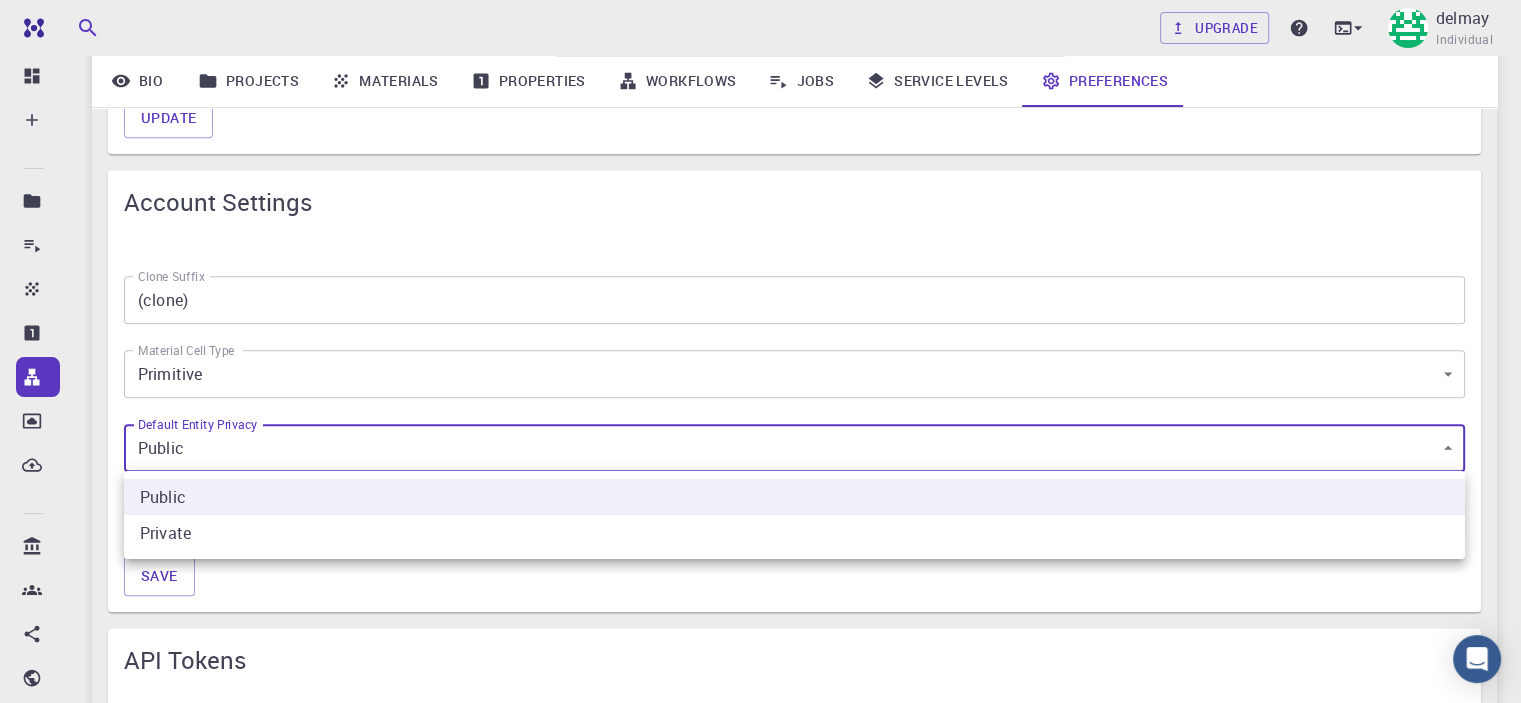 click on "Private" at bounding box center (794, 533) 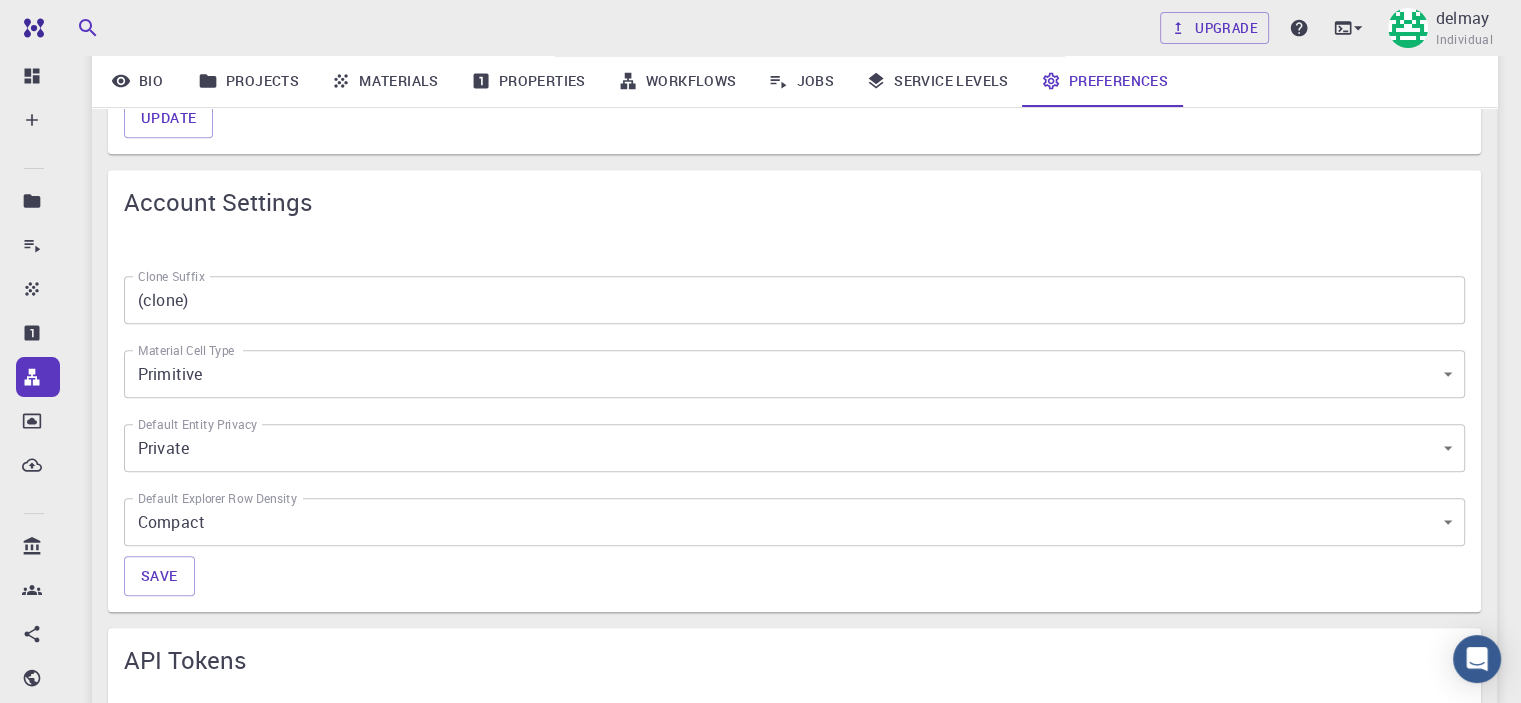 drag, startPoint x: 138, startPoint y: 418, endPoint x: 277, endPoint y: 431, distance: 139.60658 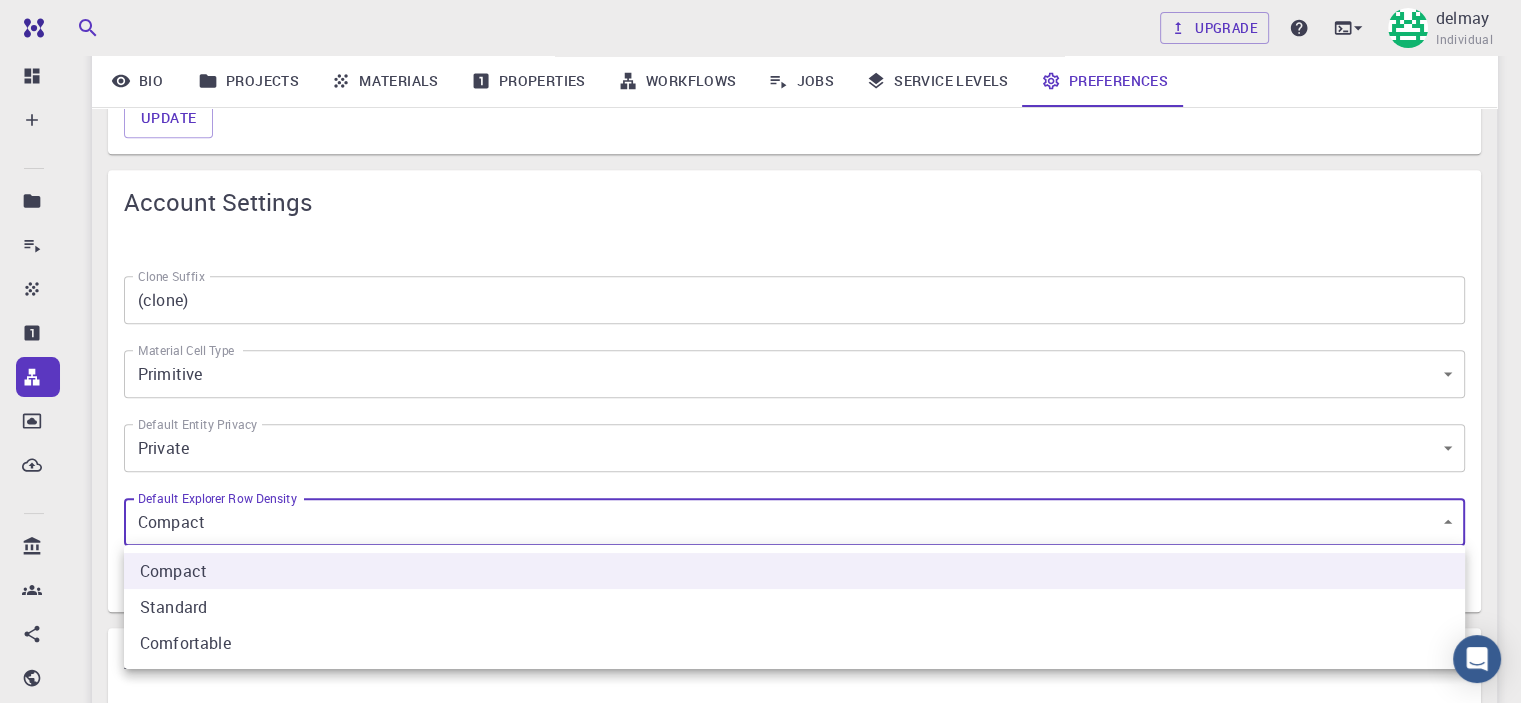 click on "Free Dashboard Create New Job New Material Create Material Upload File Import from Bank Import from 3rd Party New Workflow New Project Projects Jobs Materials Properties Workflows Dropbox External Uploads Bank Materials Workflows Accounts Shared with me Shared publicly Shared externally Documentation Contact Support Compute load: Low Upgrade [USERNAME] Individual Home [USERNAME] [USERNAME] [USERNAME] description : Joined on [MONTH] [DAY], [YEAR] Bio Projects Materials Properties Workflows Jobs Service Levels Preferences Account Profile Profile picture Upload new picture name [USERNAME] name affiliation [COUNTRY] affiliation description description email [EMAIL] email location location website website Update Account Settings Clone Suffix (clone) Clone Suffix Material Cell Type Primitive 1 Material Cell Type Default Entity Privacy Private 1 Default Entity Privacy Default Explorer Row Density Compact 0 Default Explorer Row Density Save API Tokens Generate new token SSH Keys Add SSH Key Update password ." at bounding box center (760, 359) 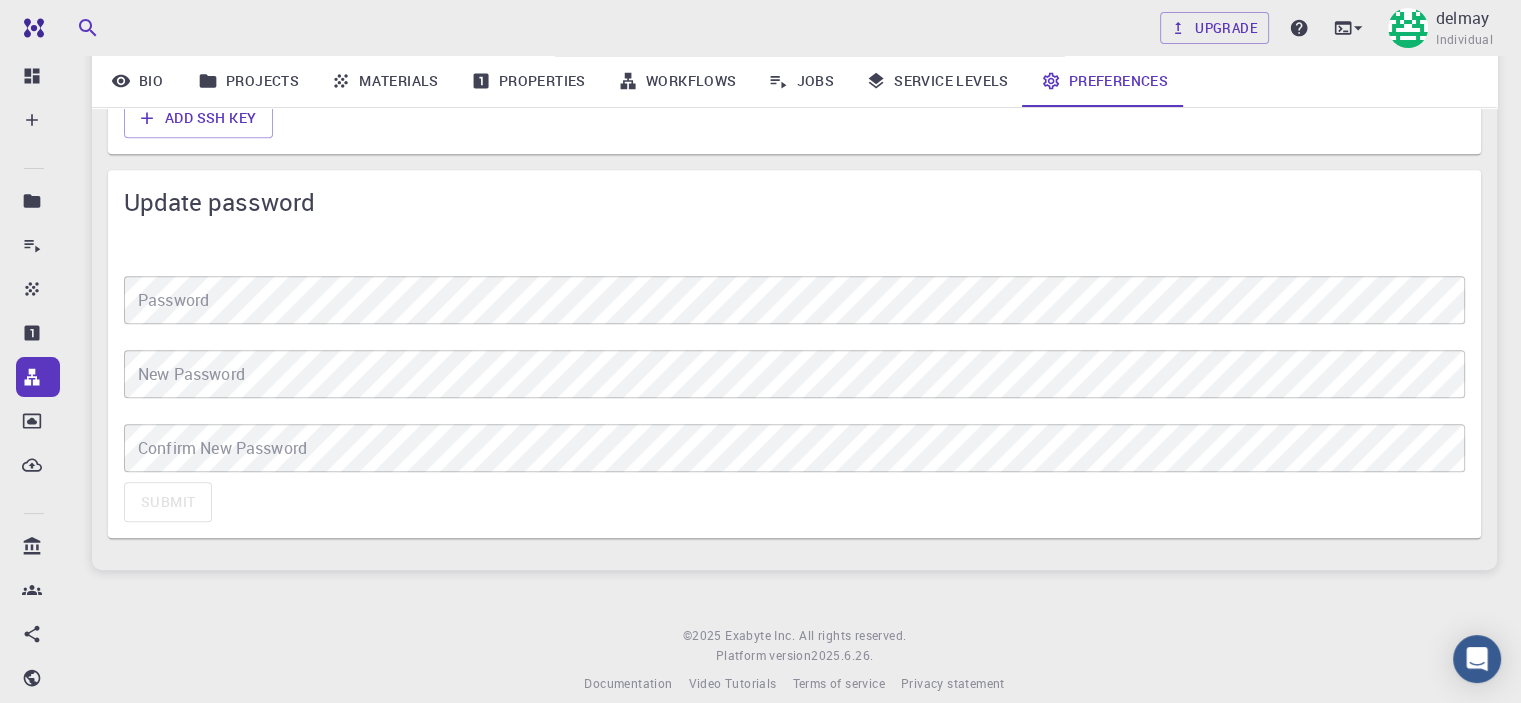 scroll, scrollTop: 1730, scrollLeft: 0, axis: vertical 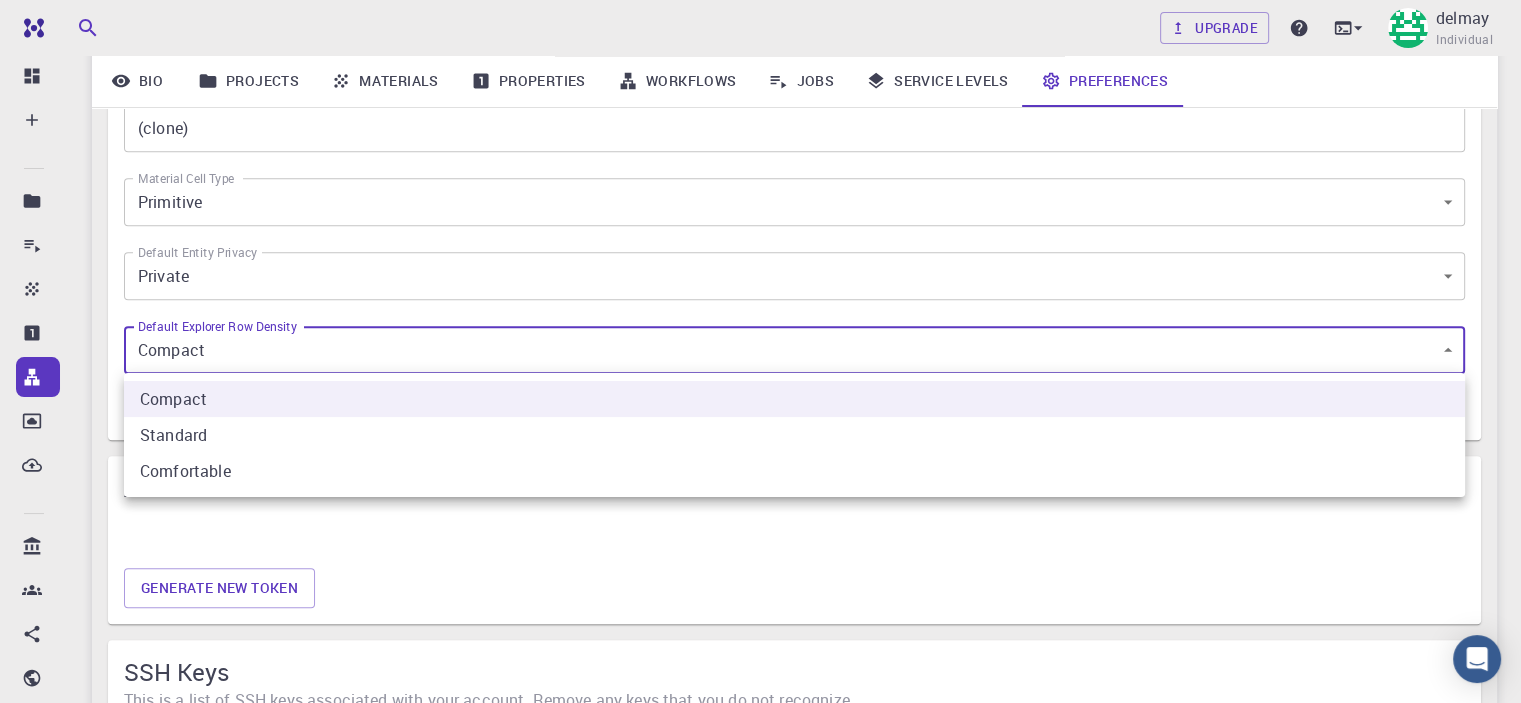 click on "Free Dashboard Create New Job New Material Create Material Upload File Import from Bank Import from 3rd Party New Workflow New Project Projects Jobs Materials Properties Workflows Dropbox External Uploads Bank Materials Workflows Accounts Shared with me Shared publicly Shared externally Documentation Contact Support Compute load: Low Upgrade [USERNAME] Individual Home [USERNAME] [USERNAME] [USERNAME] description : Joined on [MONTH] [DAY], [YEAR] Bio Projects Materials Properties Workflows Jobs Service Levels Preferences Account Profile Profile picture Upload new picture name [USERNAME] name affiliation [COUNTRY] affiliation description description email [EMAIL] email location location website website Update Account Settings Clone Suffix (clone) Clone Suffix Material Cell Type Primitive 1 Material Cell Type Default Entity Privacy Private 1 Default Entity Privacy Default Explorer Row Density Compact 0 Default Explorer Row Density Save API Tokens Generate new token SSH Keys Add SSH Key Update password ." at bounding box center [760, 187] 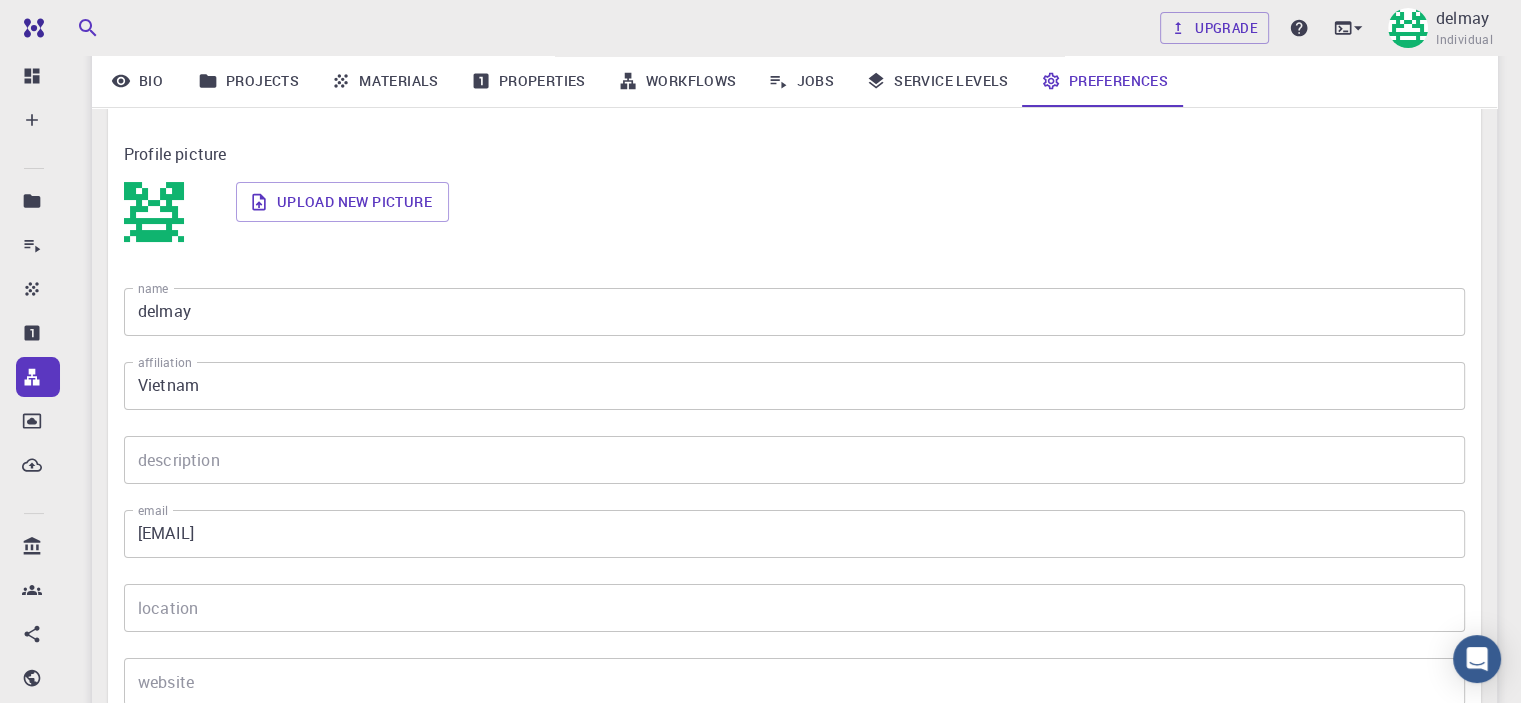 scroll, scrollTop: 230, scrollLeft: 0, axis: vertical 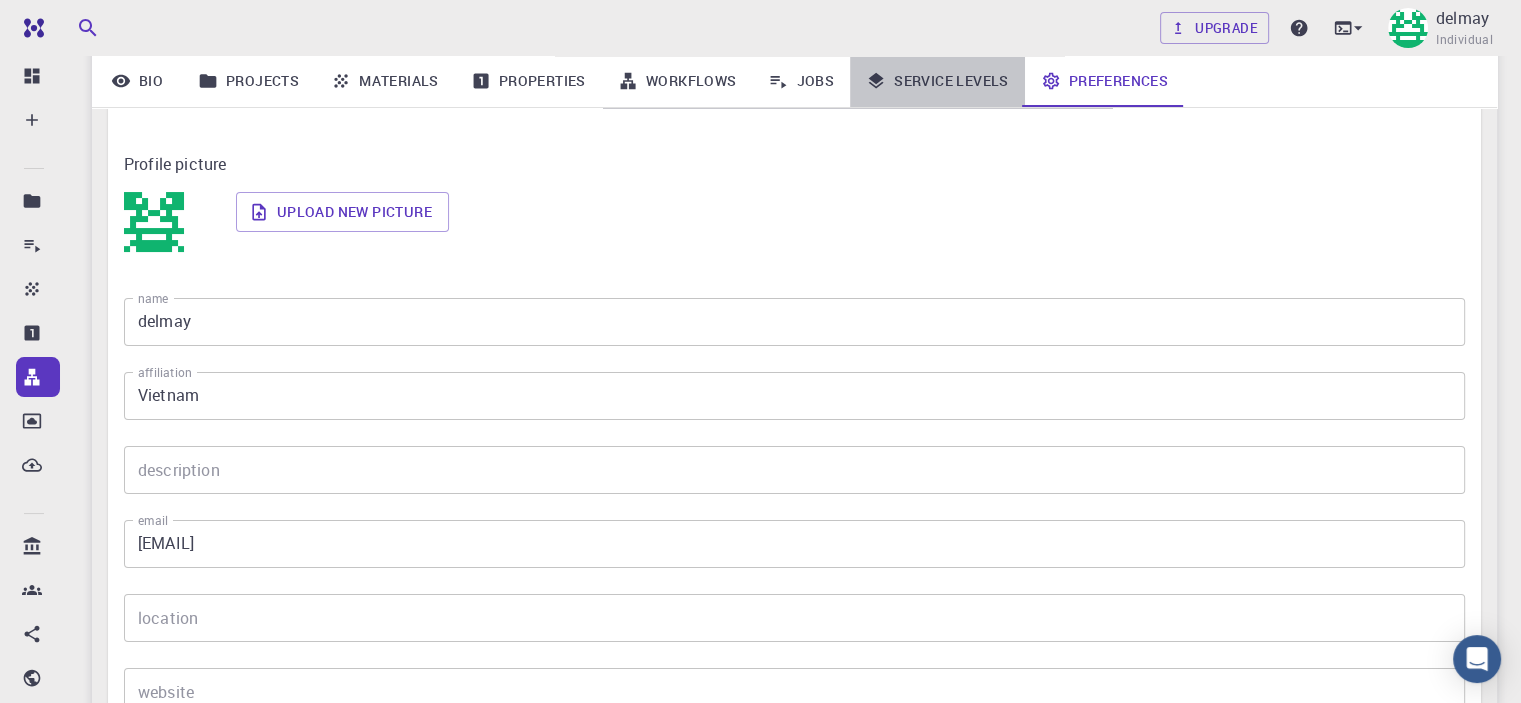 click on "Service Levels" at bounding box center [937, 81] 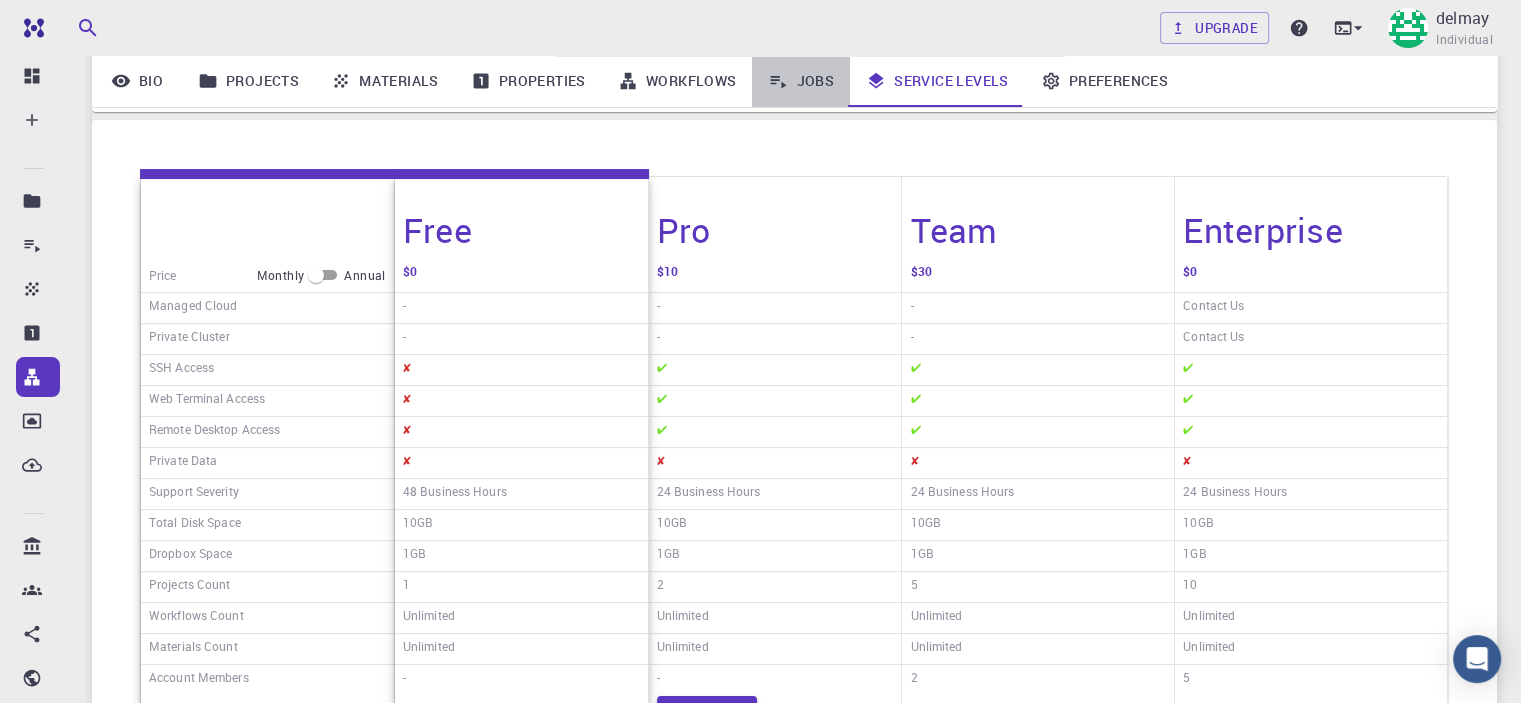 click on "Jobs" at bounding box center [801, 81] 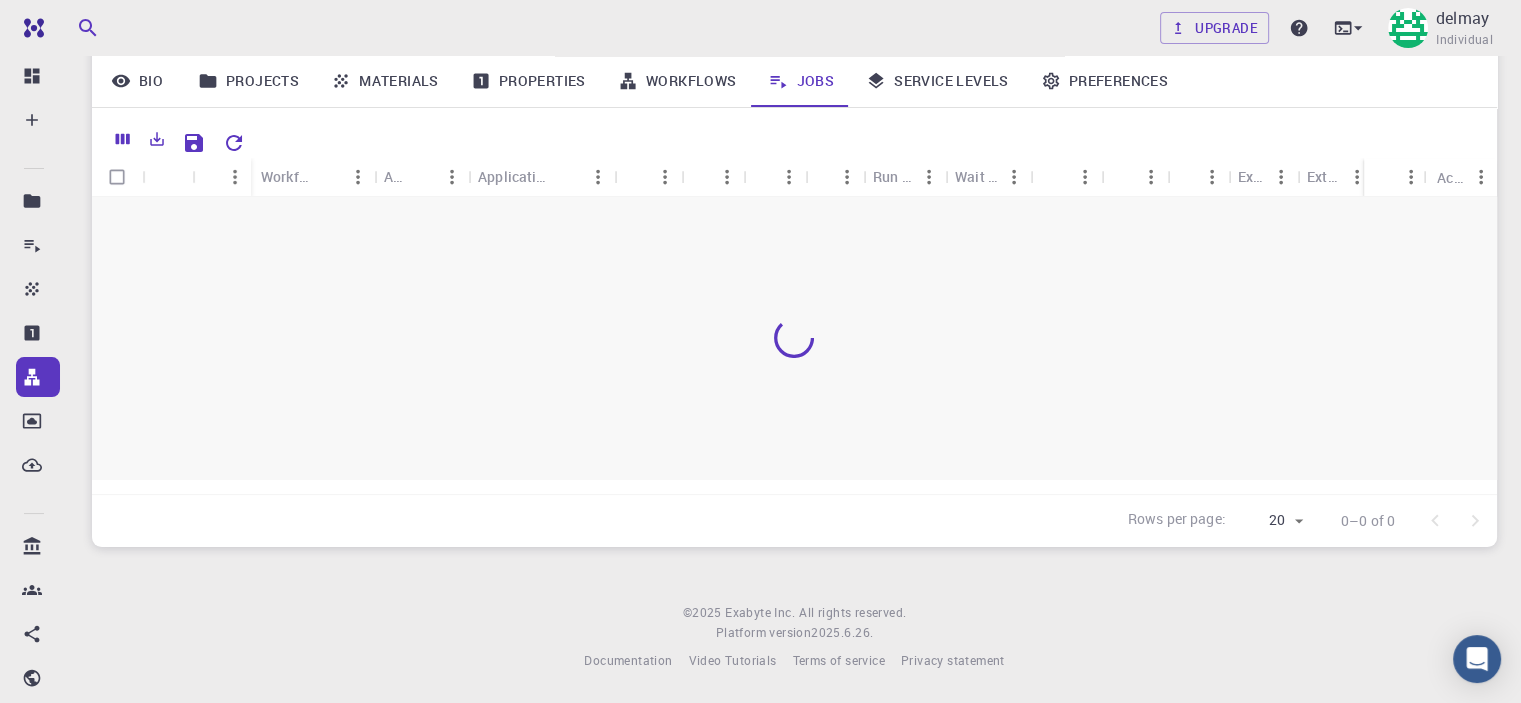 scroll, scrollTop: 214, scrollLeft: 0, axis: vertical 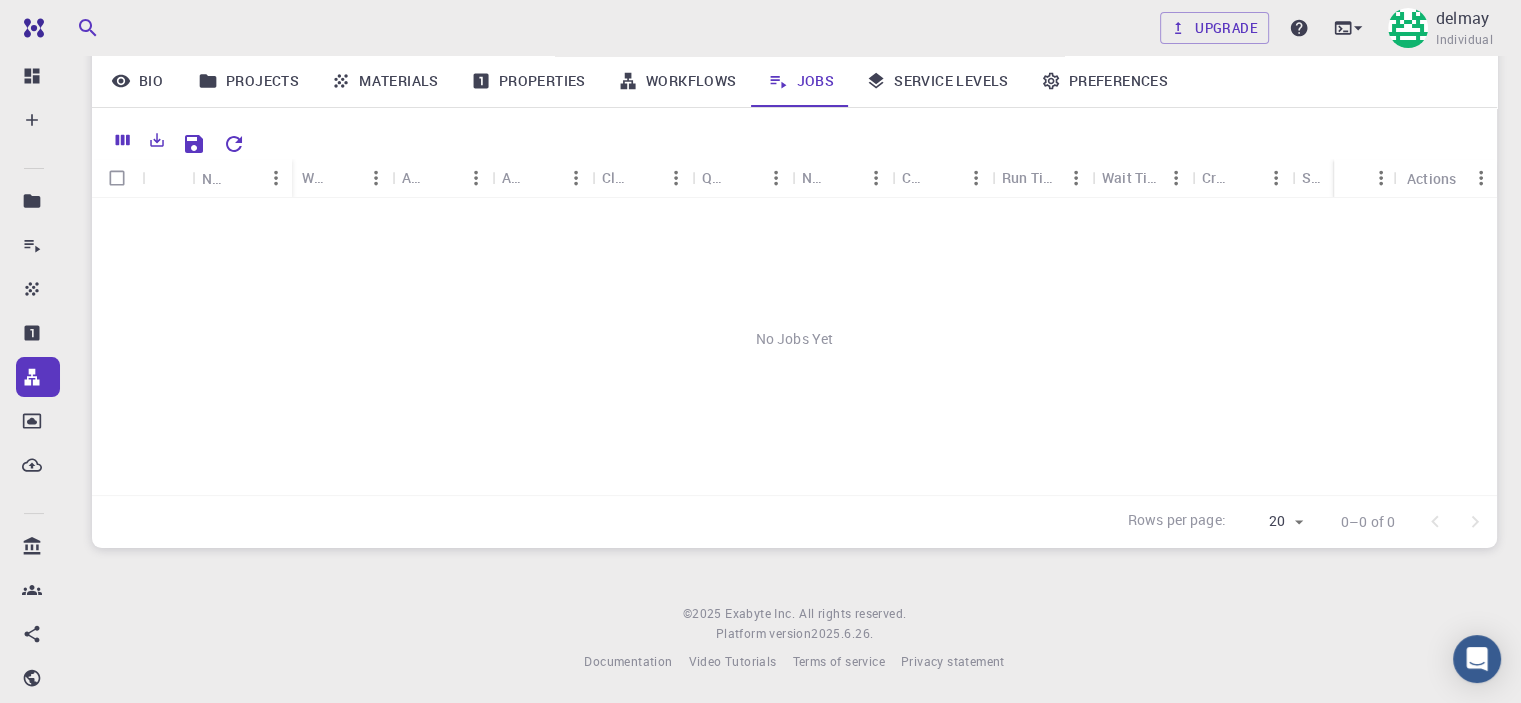 click on "Service Levels" at bounding box center (937, 81) 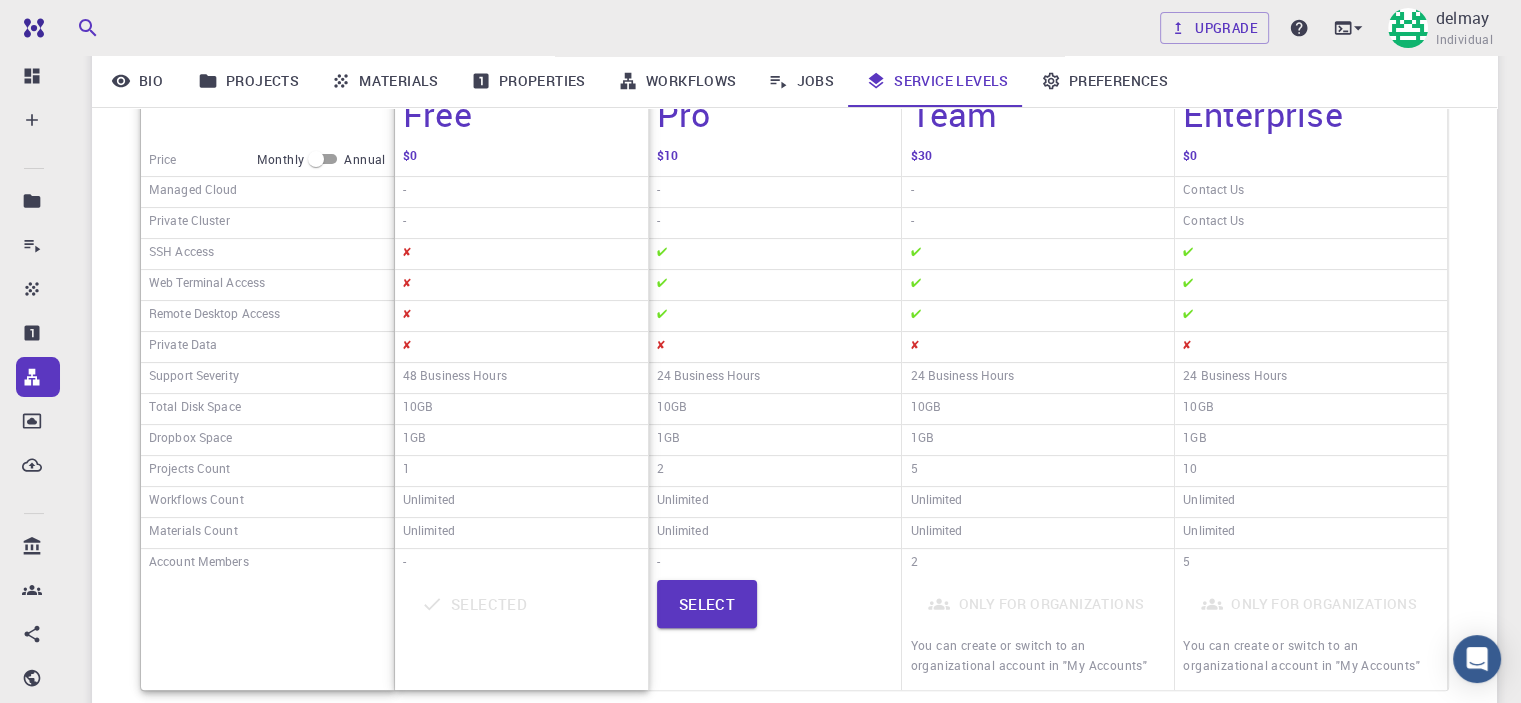scroll, scrollTop: 314, scrollLeft: 0, axis: vertical 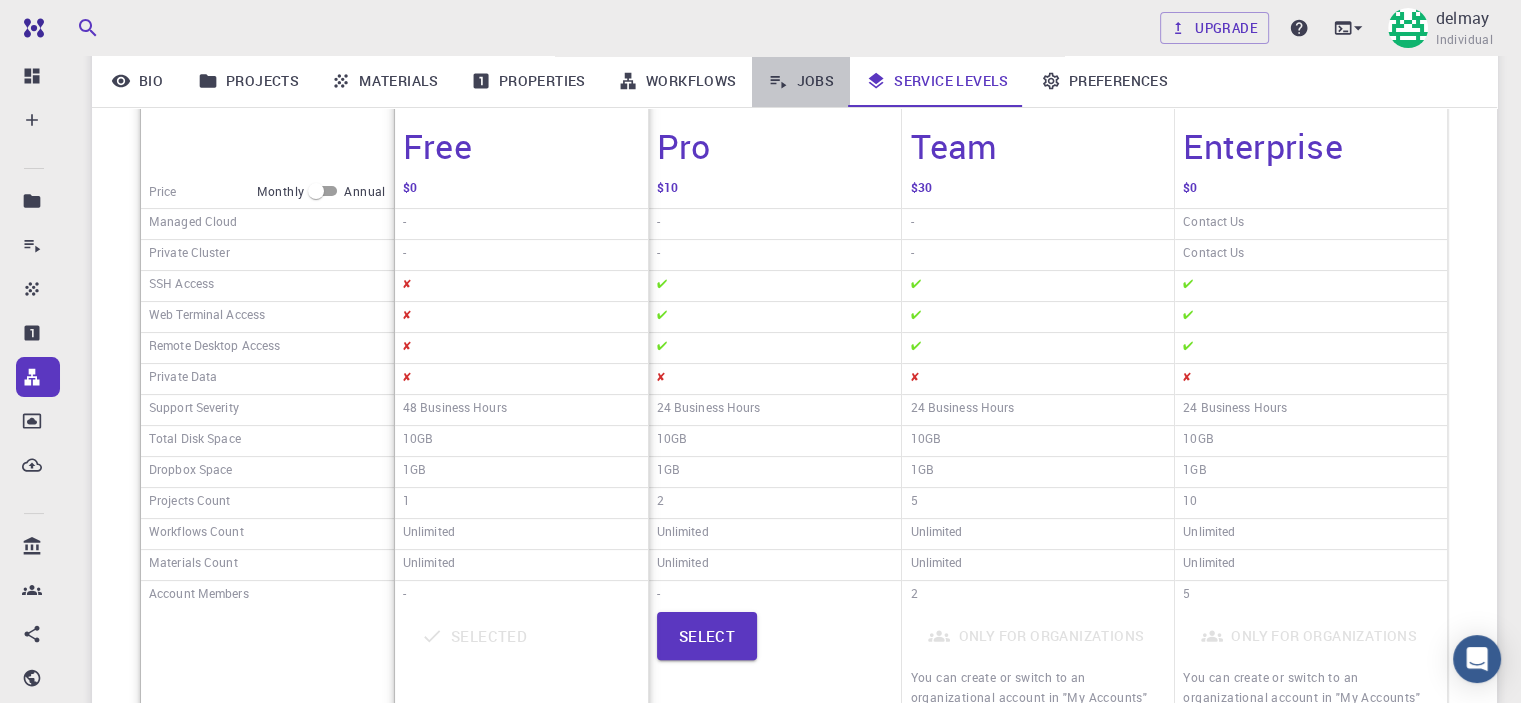 click on "Jobs" at bounding box center (801, 81) 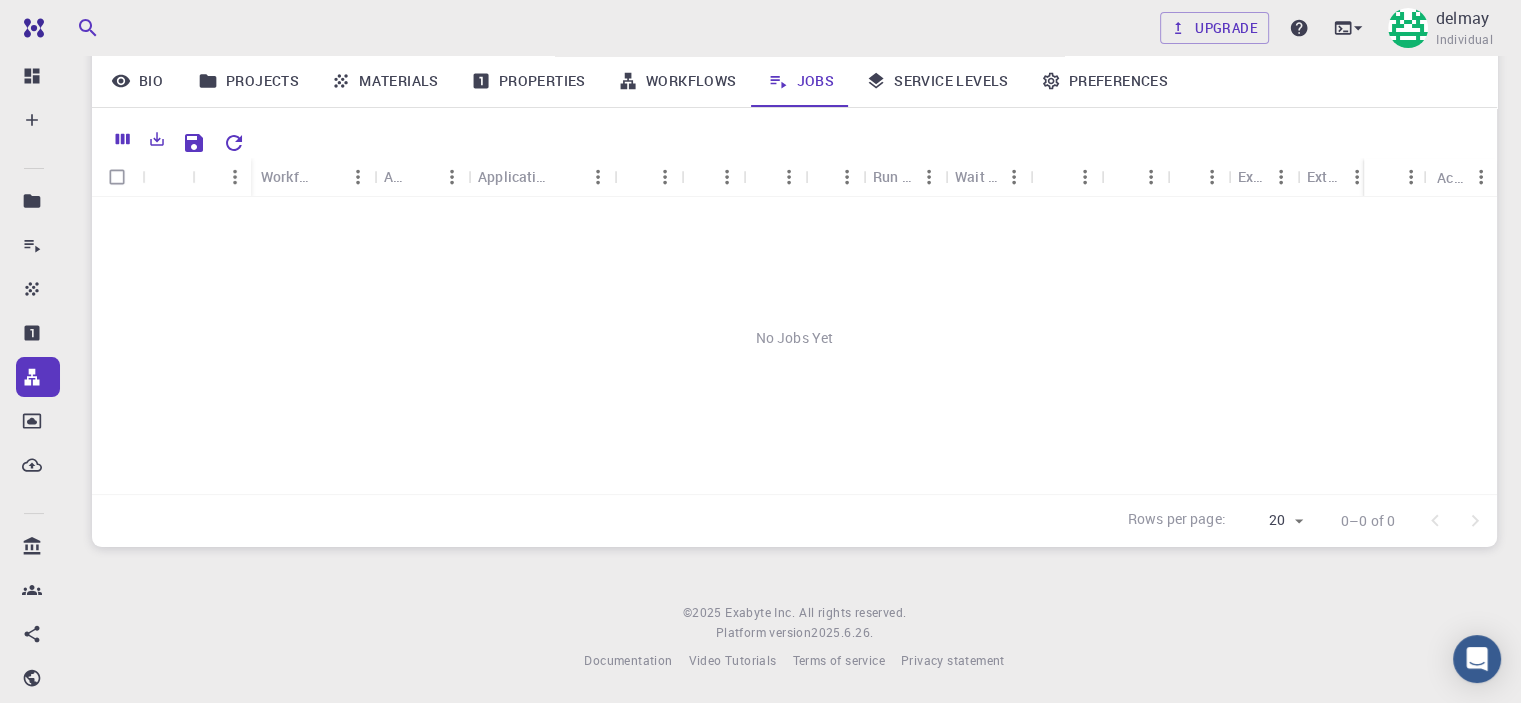 scroll, scrollTop: 214, scrollLeft: 0, axis: vertical 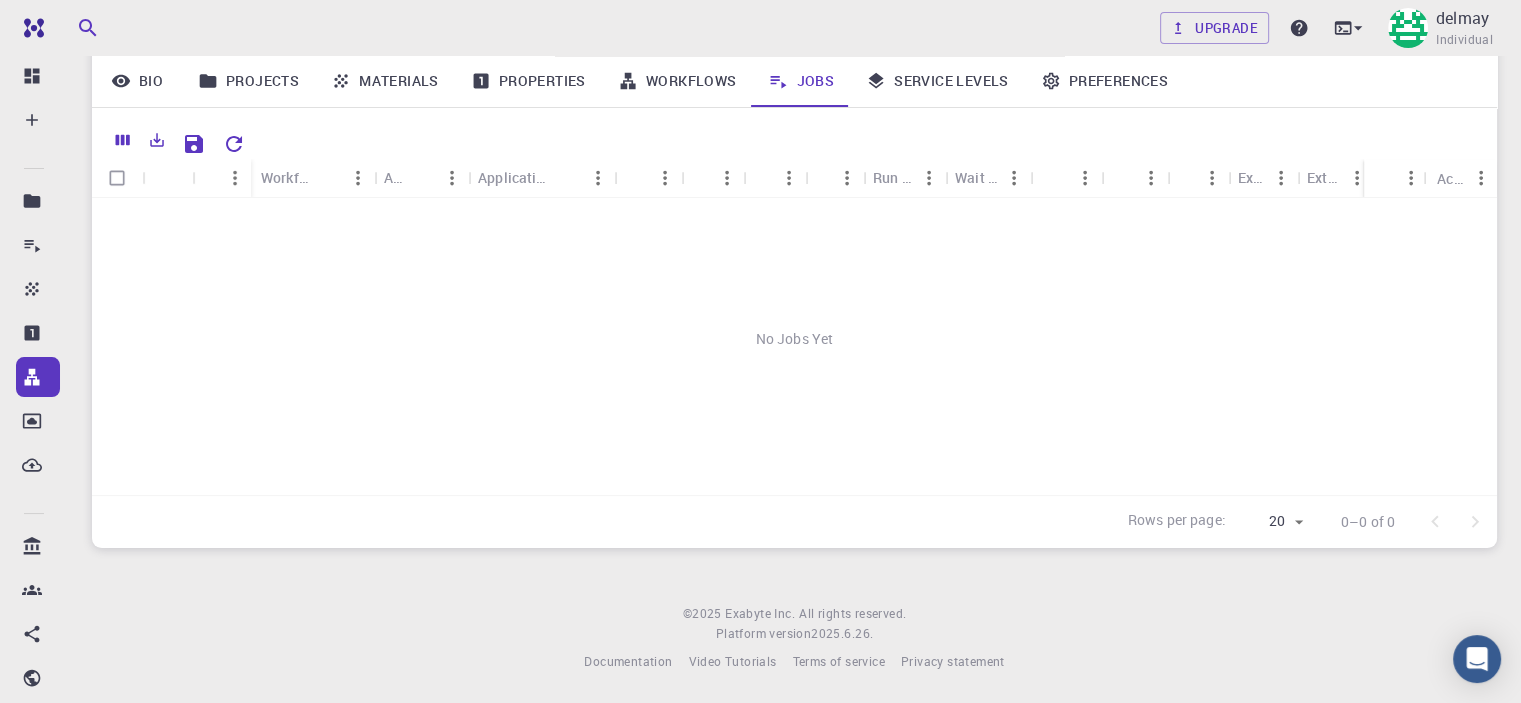 click 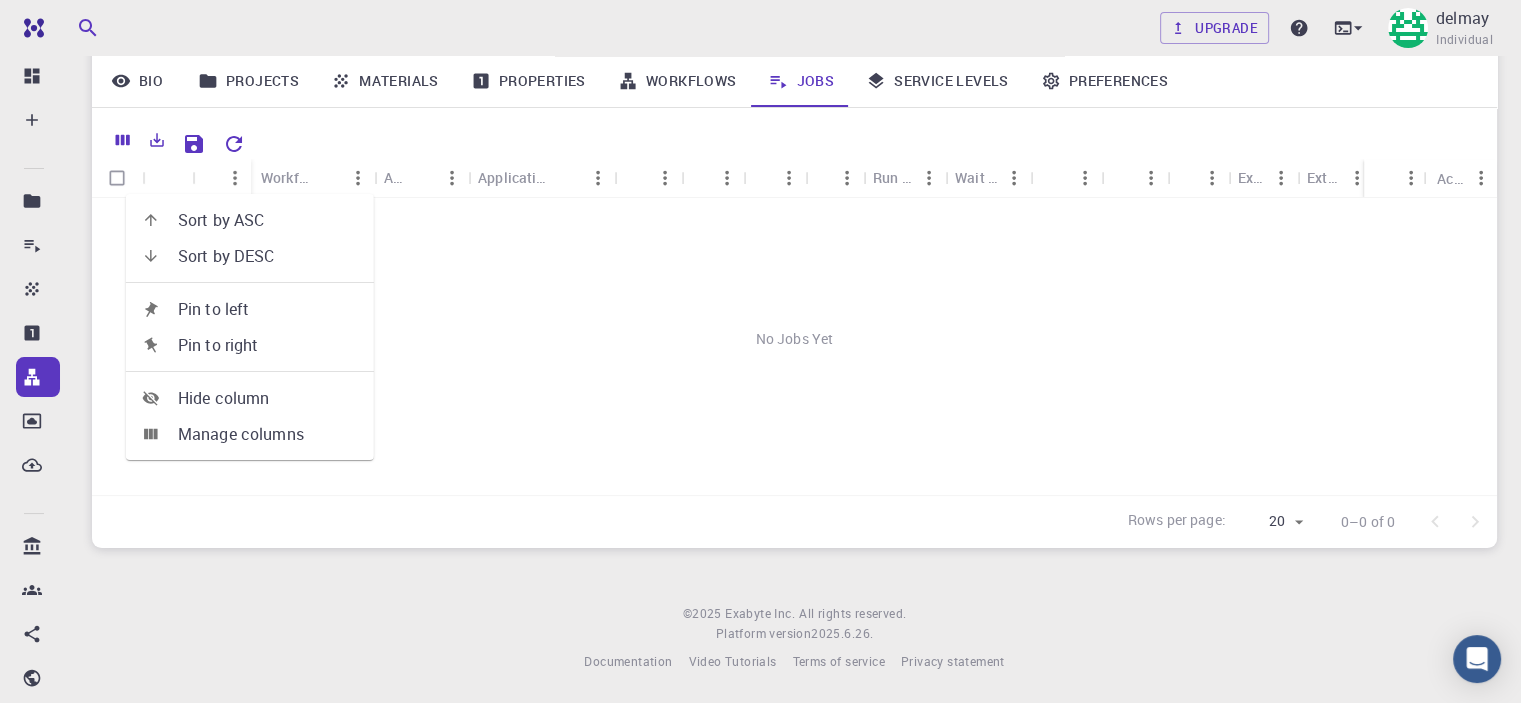 click 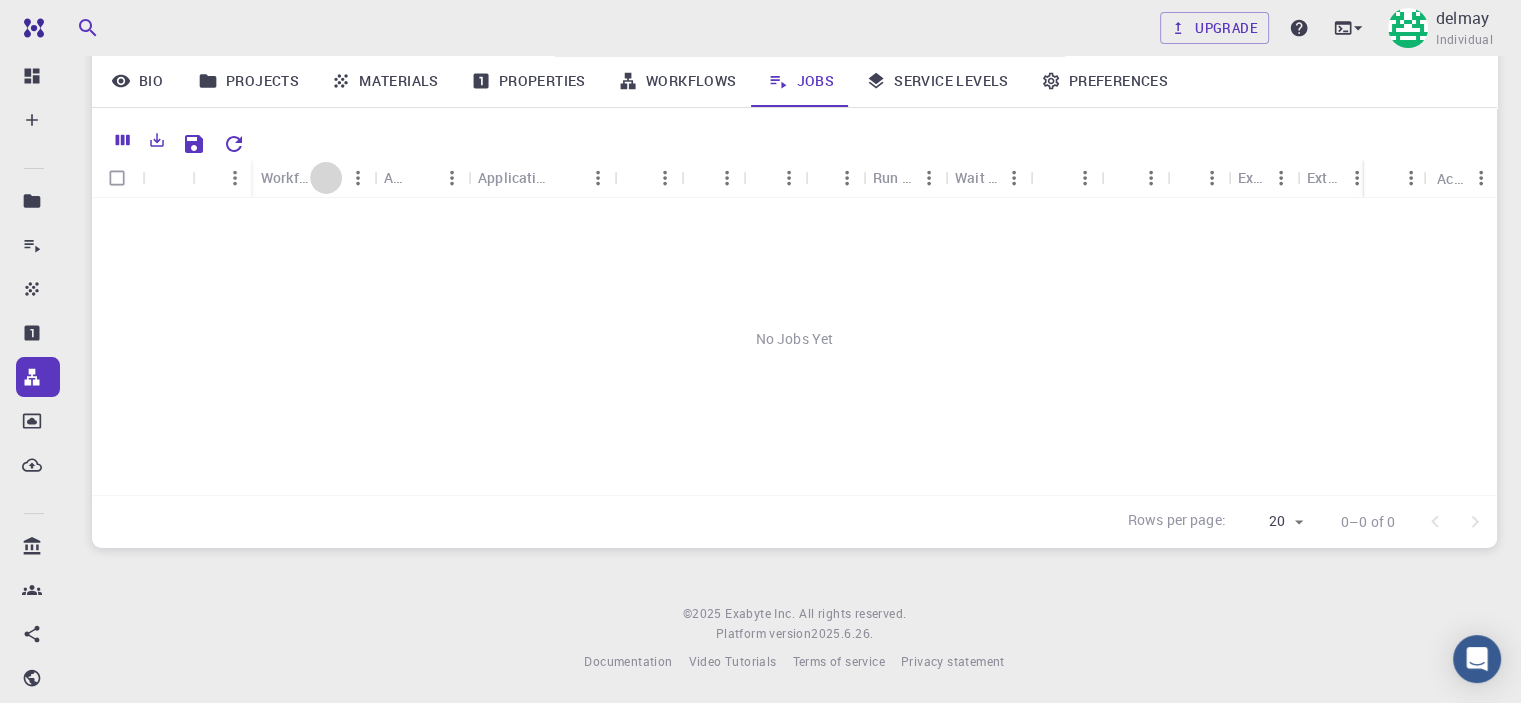 click 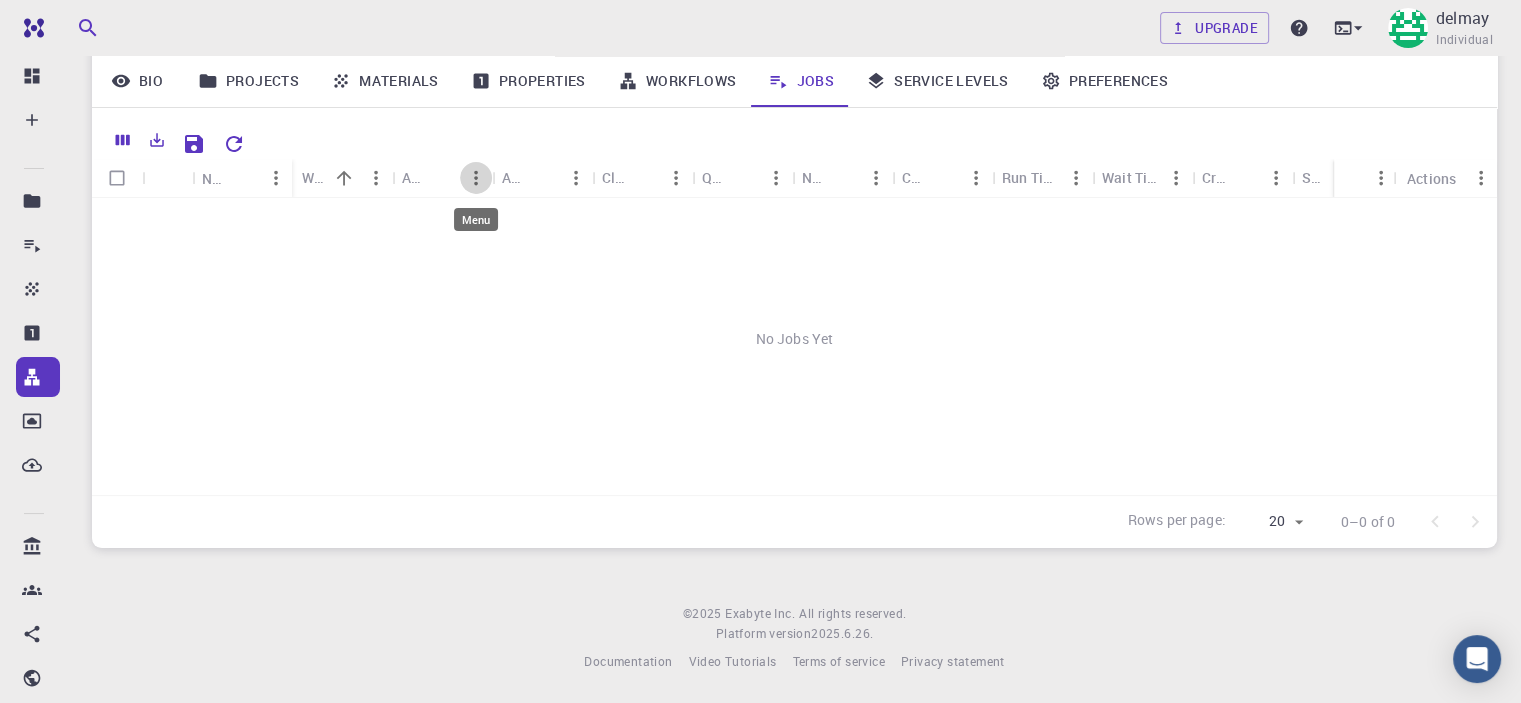 click 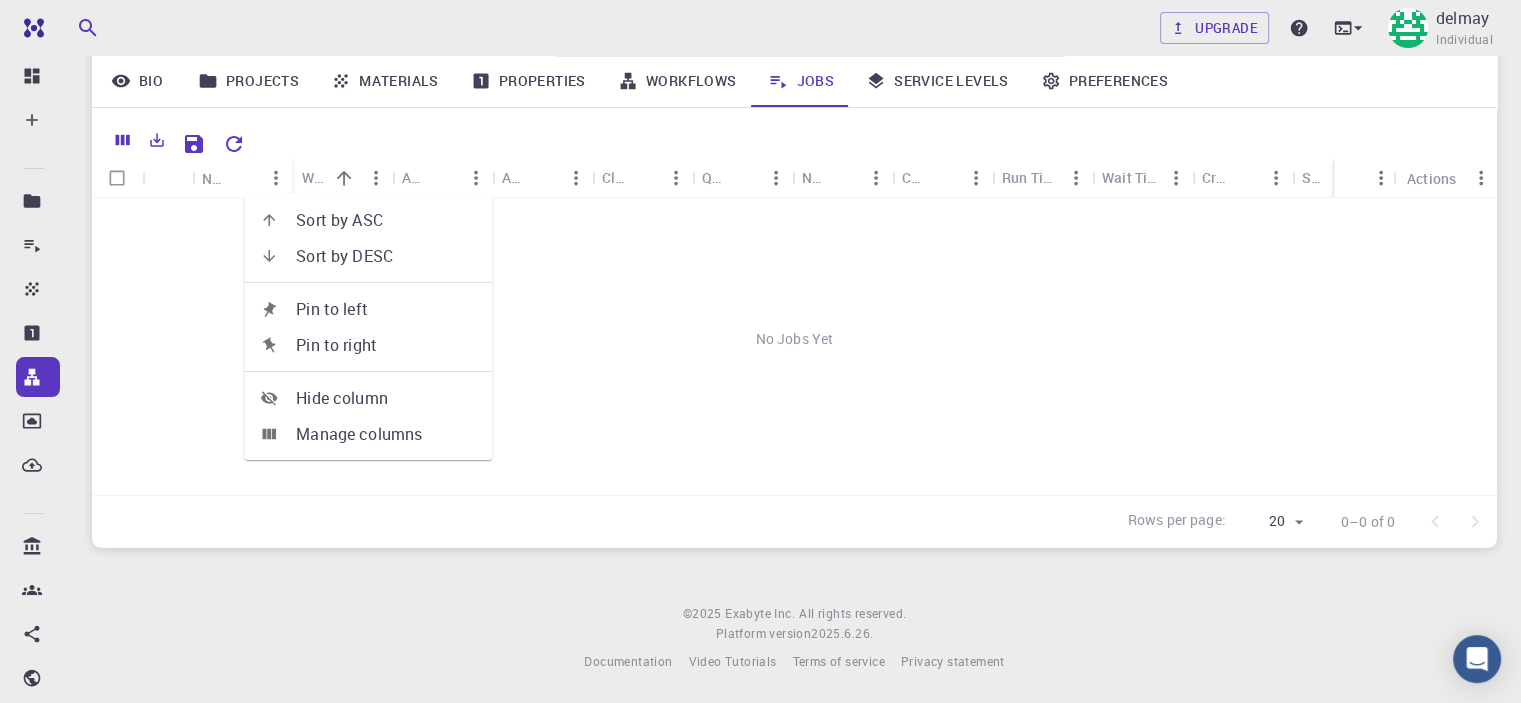 click on "No Jobs Yet" at bounding box center [794, 339] 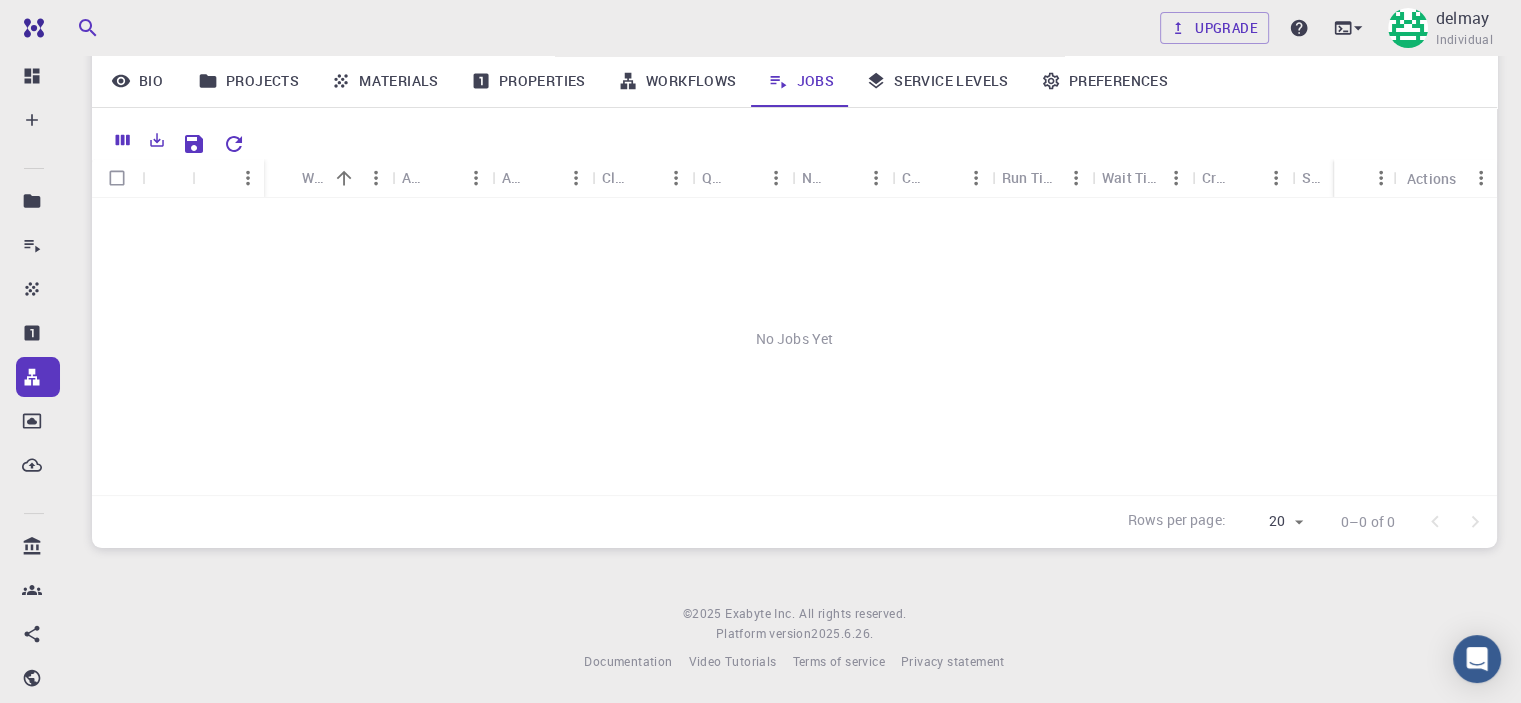 drag, startPoint x: 291, startPoint y: 181, endPoint x: 263, endPoint y: 184, distance: 28.160255 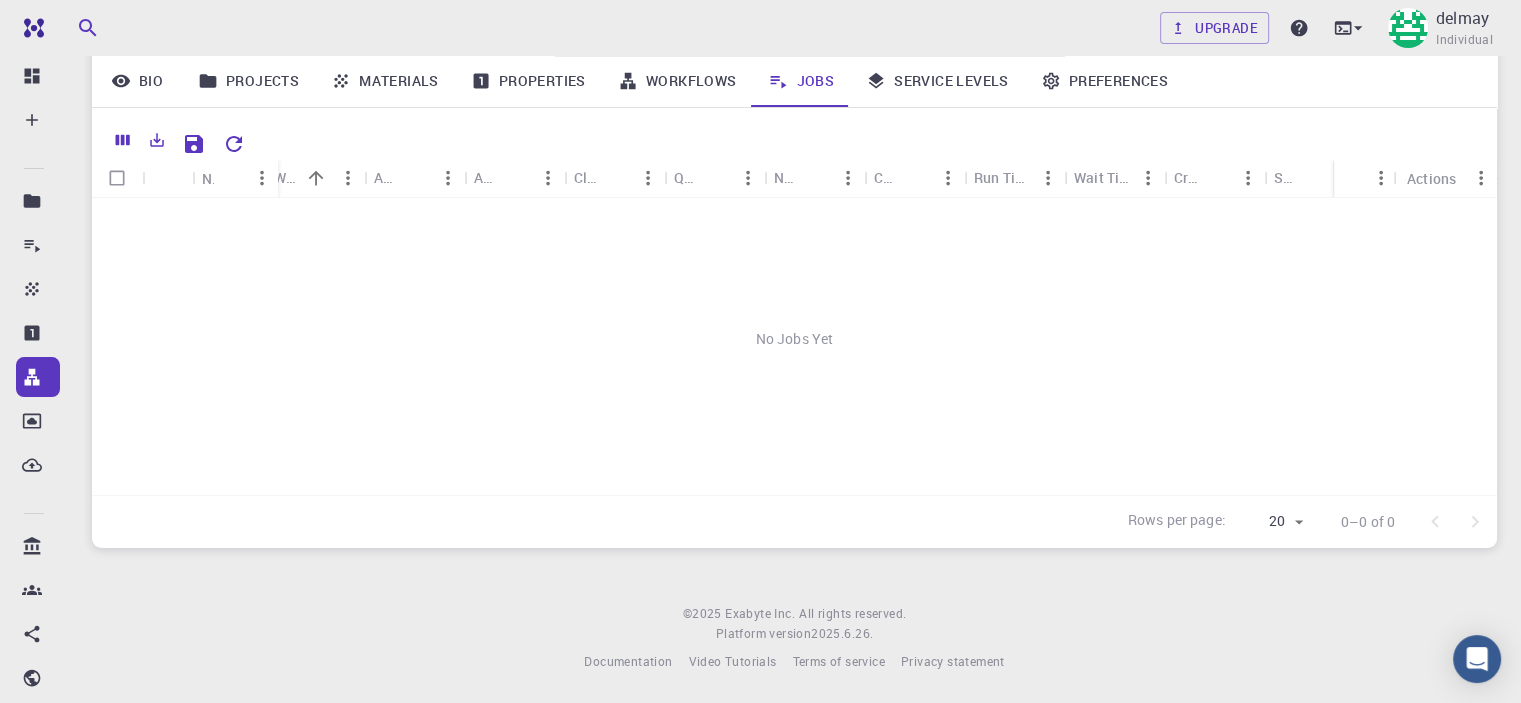 drag, startPoint x: 262, startPoint y: 175, endPoint x: 276, endPoint y: 178, distance: 14.3178215 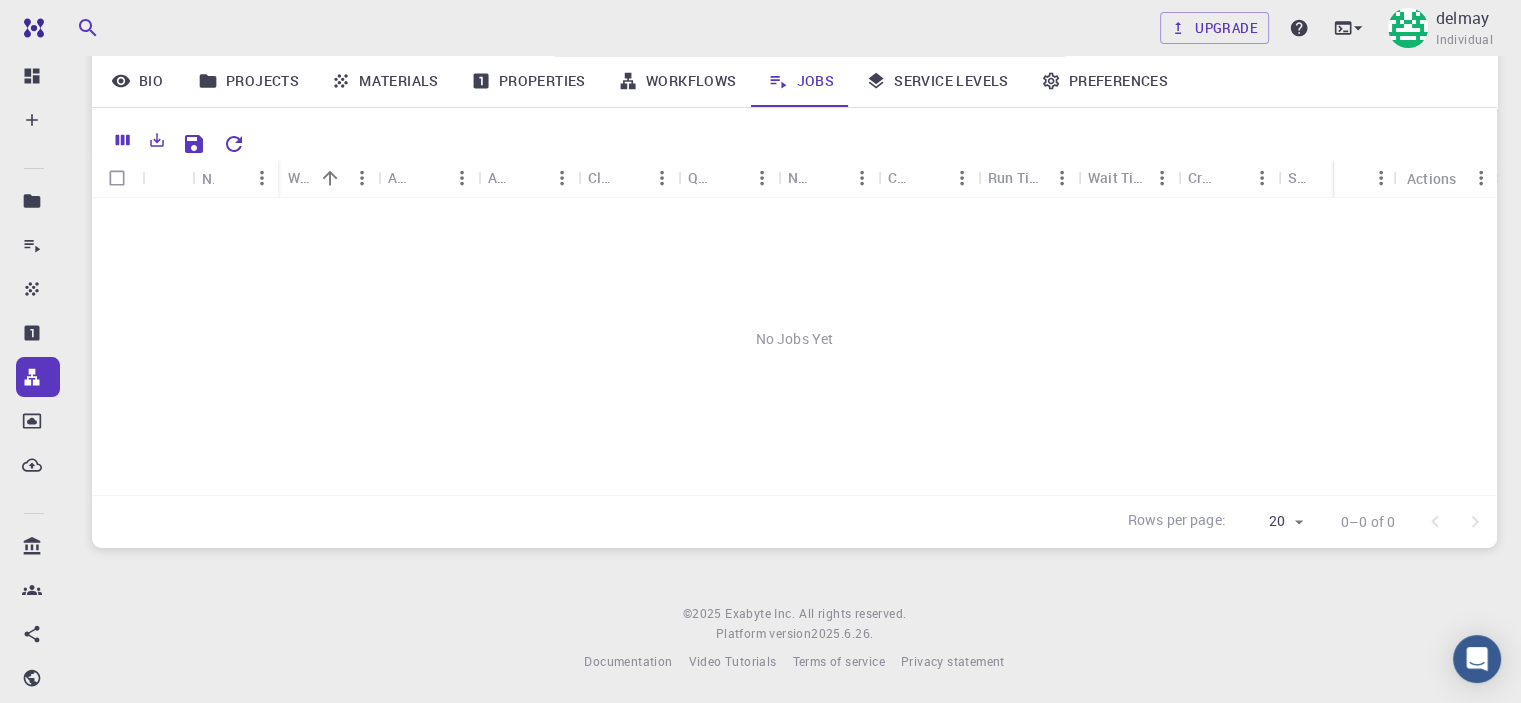 click at bounding box center (167, 178) 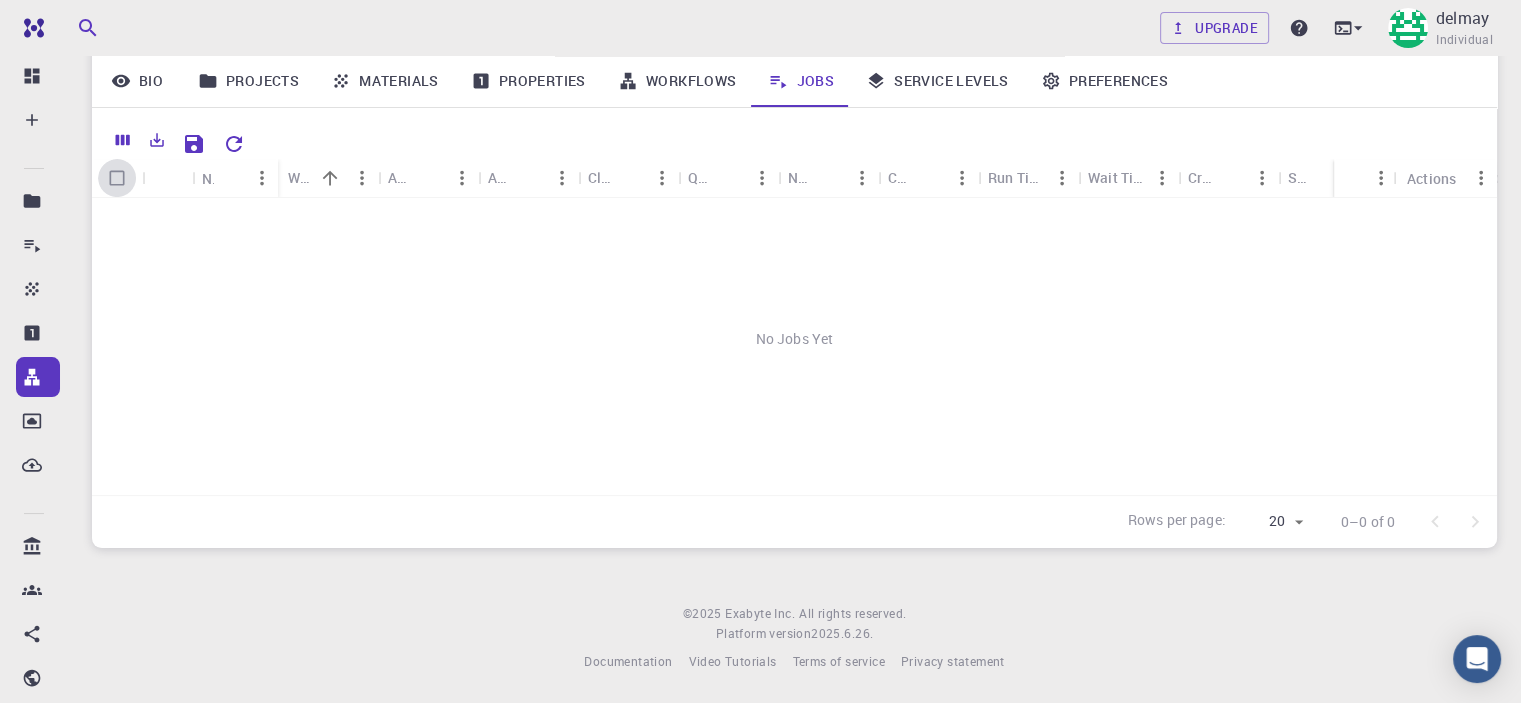 click at bounding box center (117, 178) 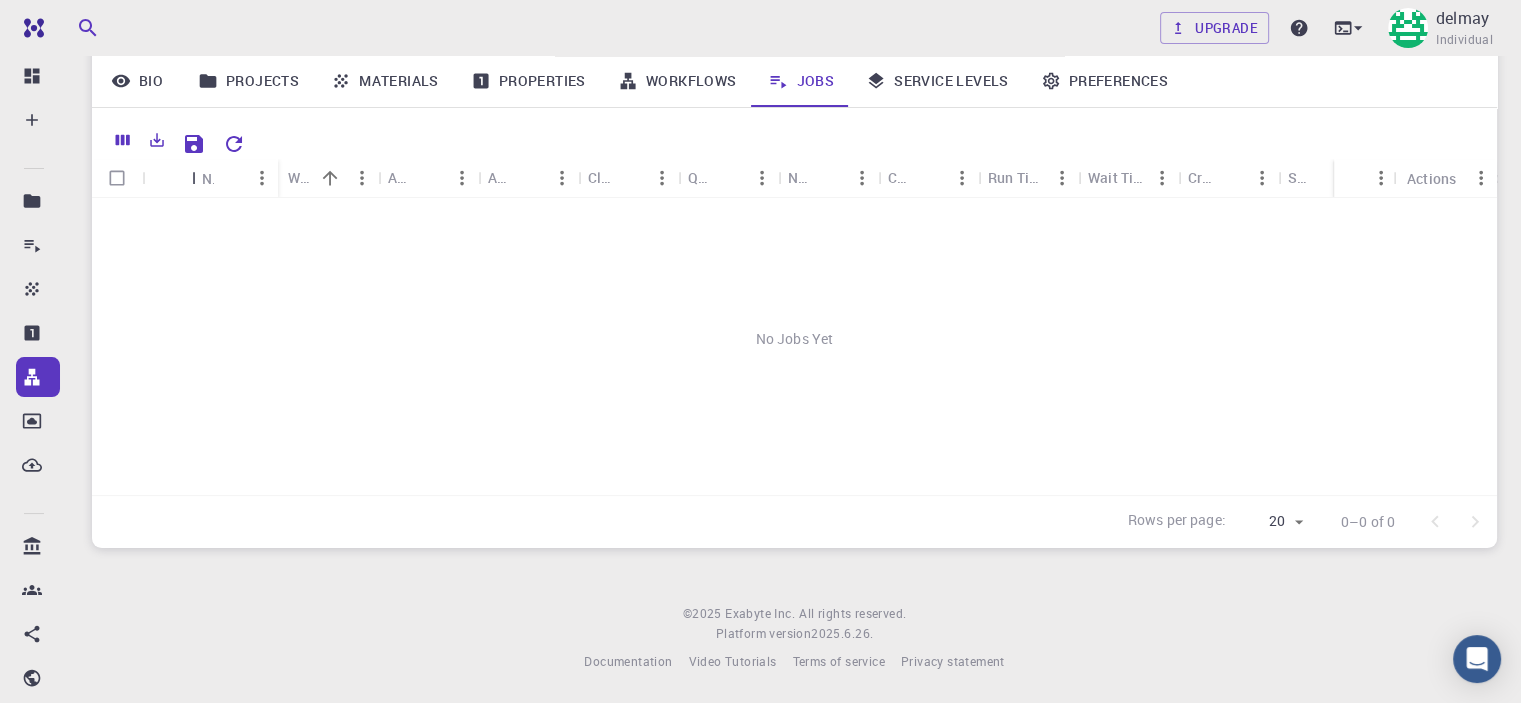 drag, startPoint x: 192, startPoint y: 176, endPoint x: 160, endPoint y: 176, distance: 32 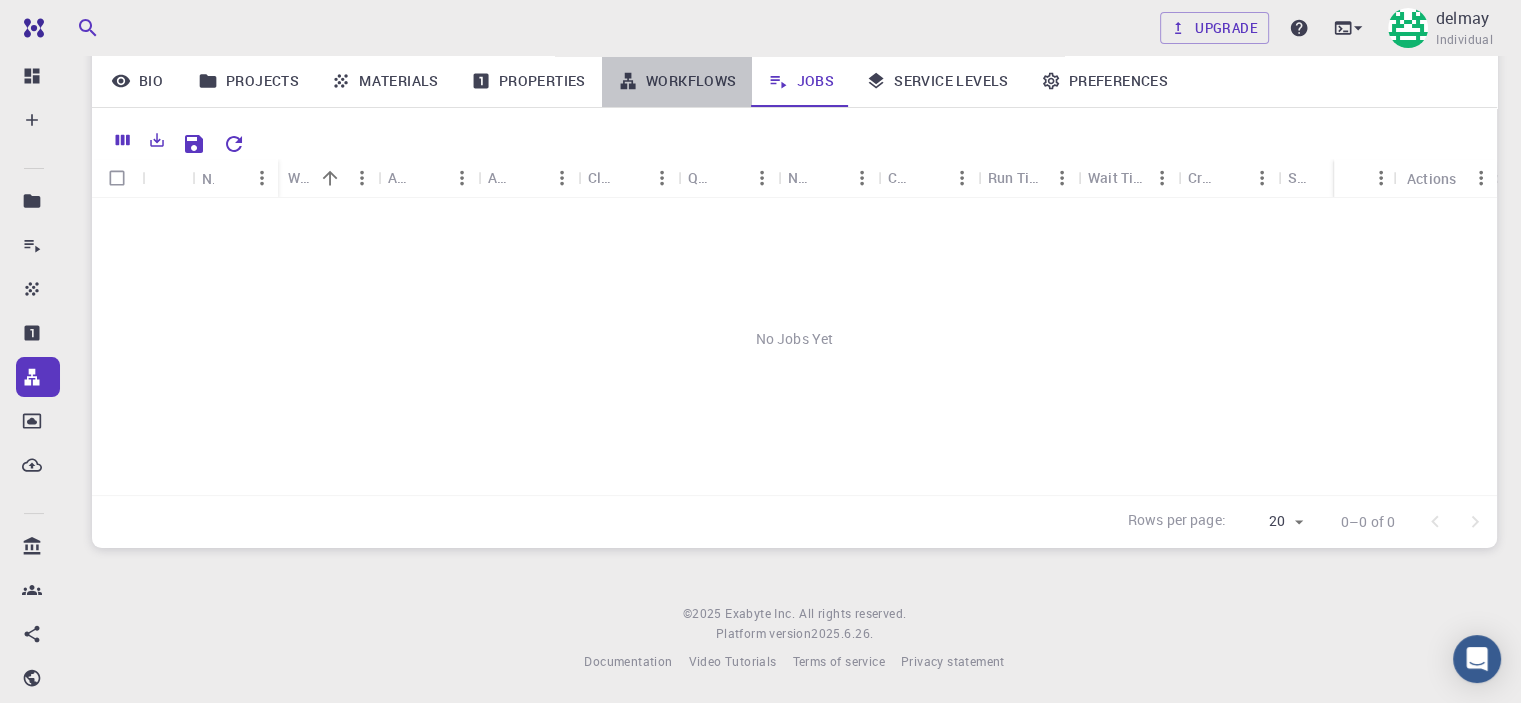 click on "Workflows" at bounding box center [677, 81] 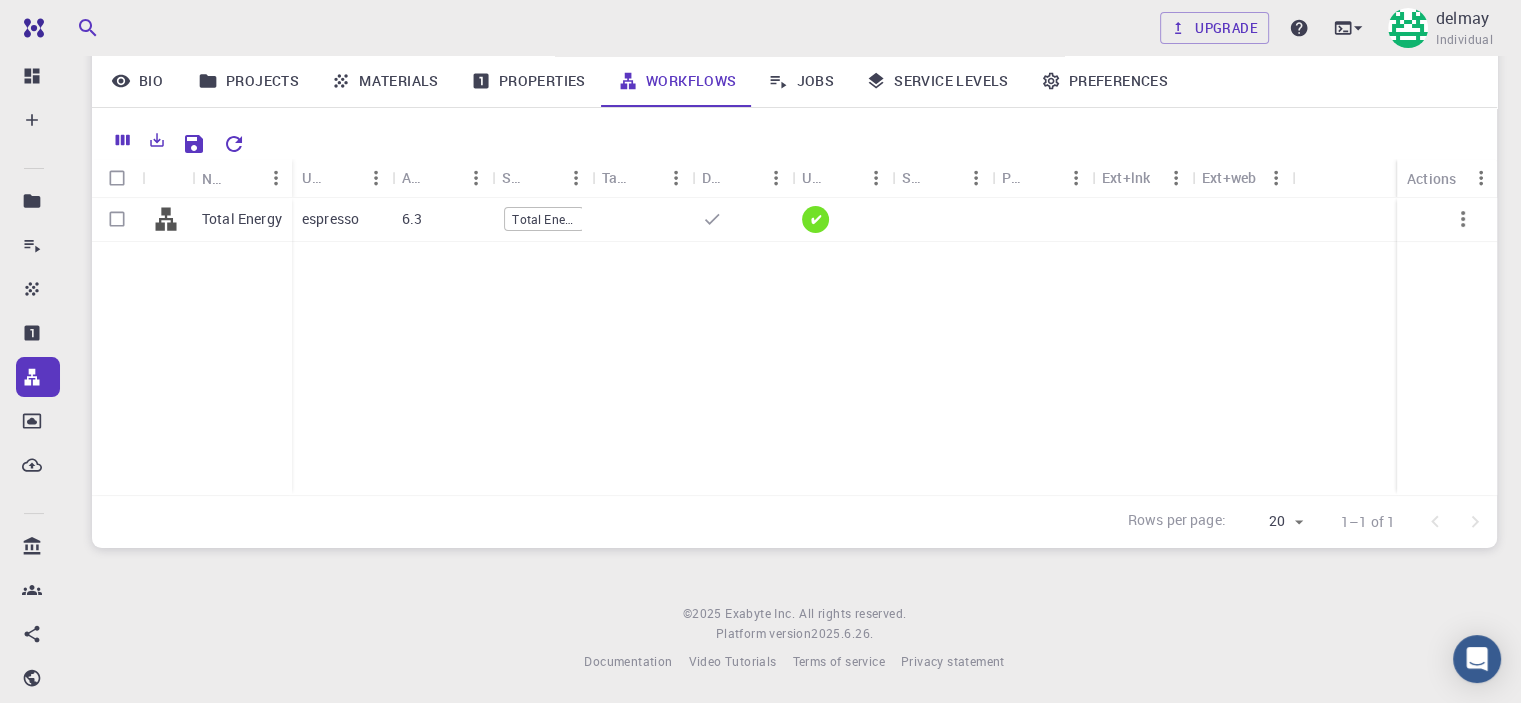 click on "Properties" at bounding box center [528, 81] 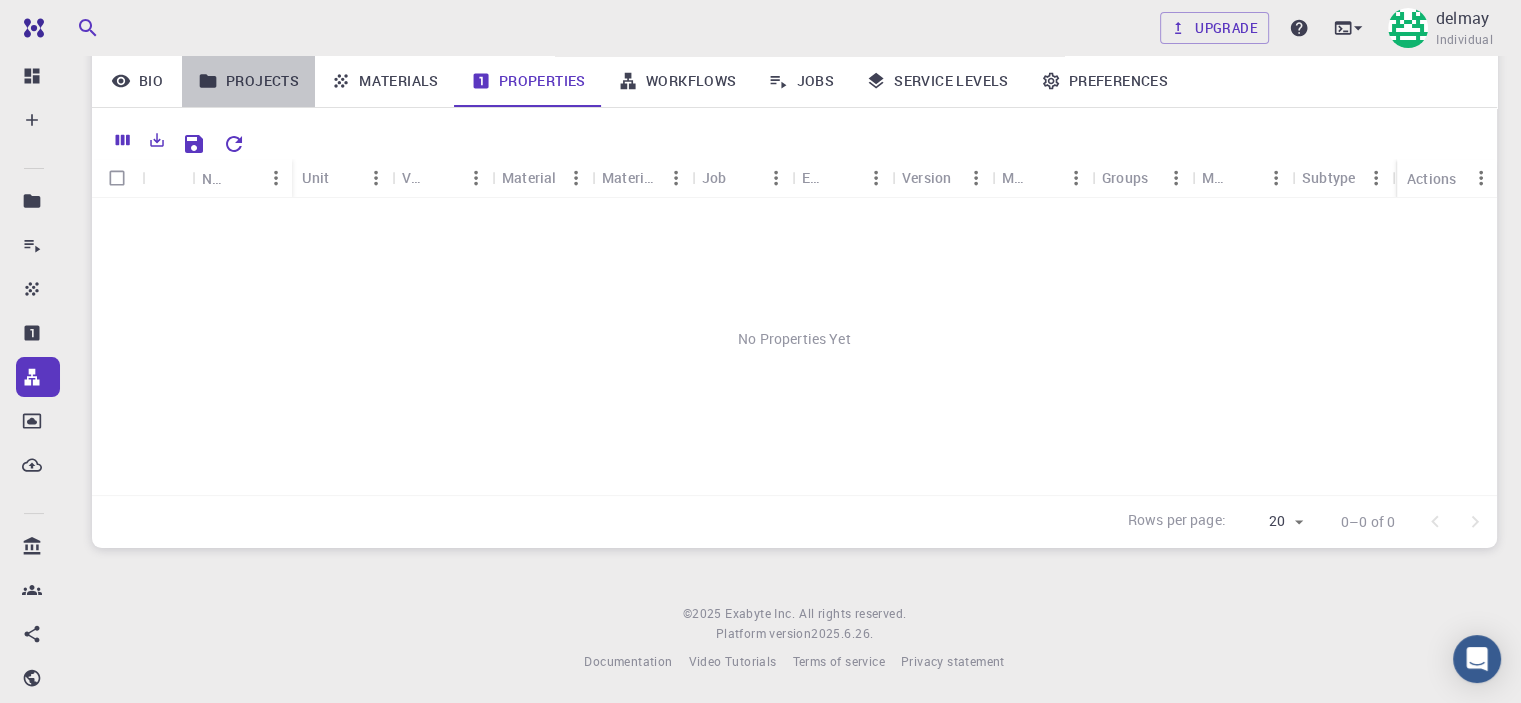 click on "Projects" at bounding box center (248, 81) 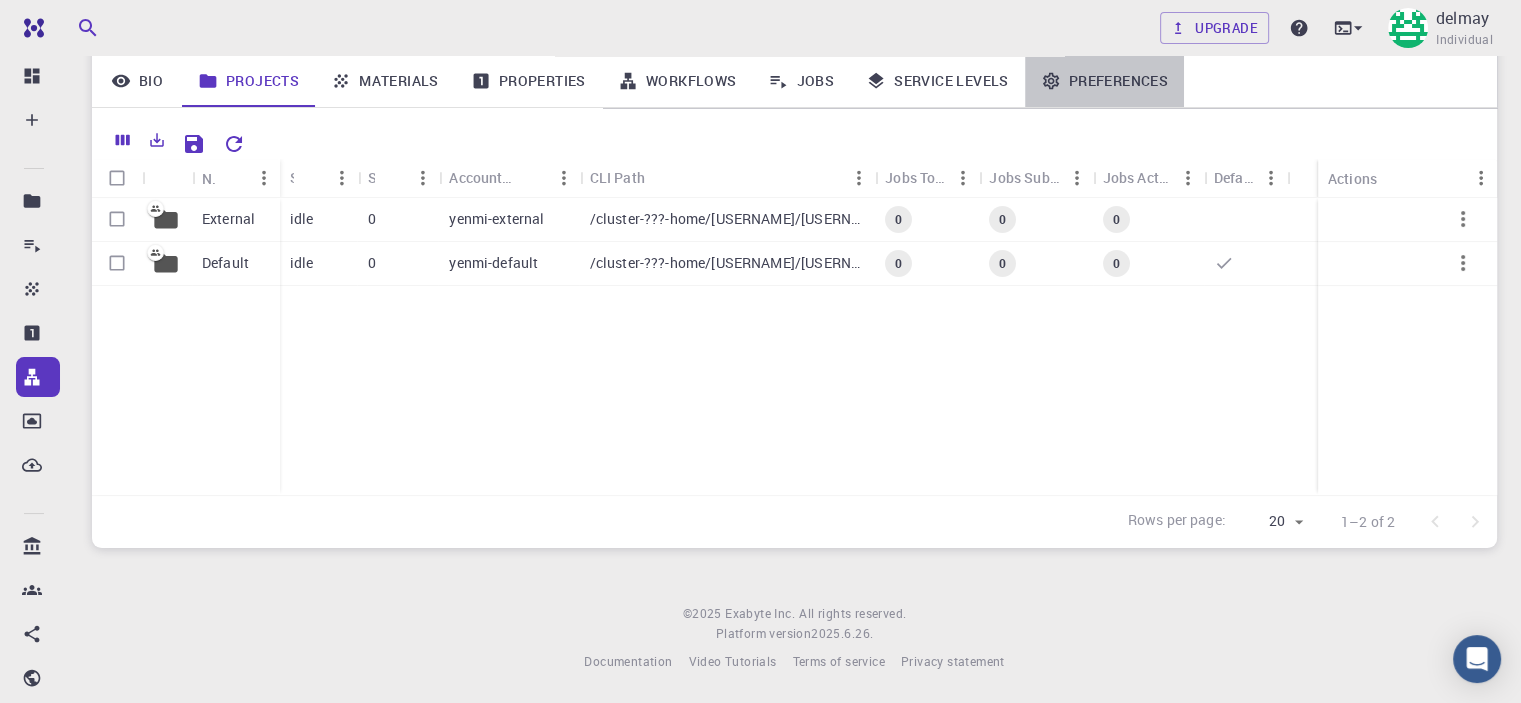 click on "Preferences" at bounding box center [1104, 81] 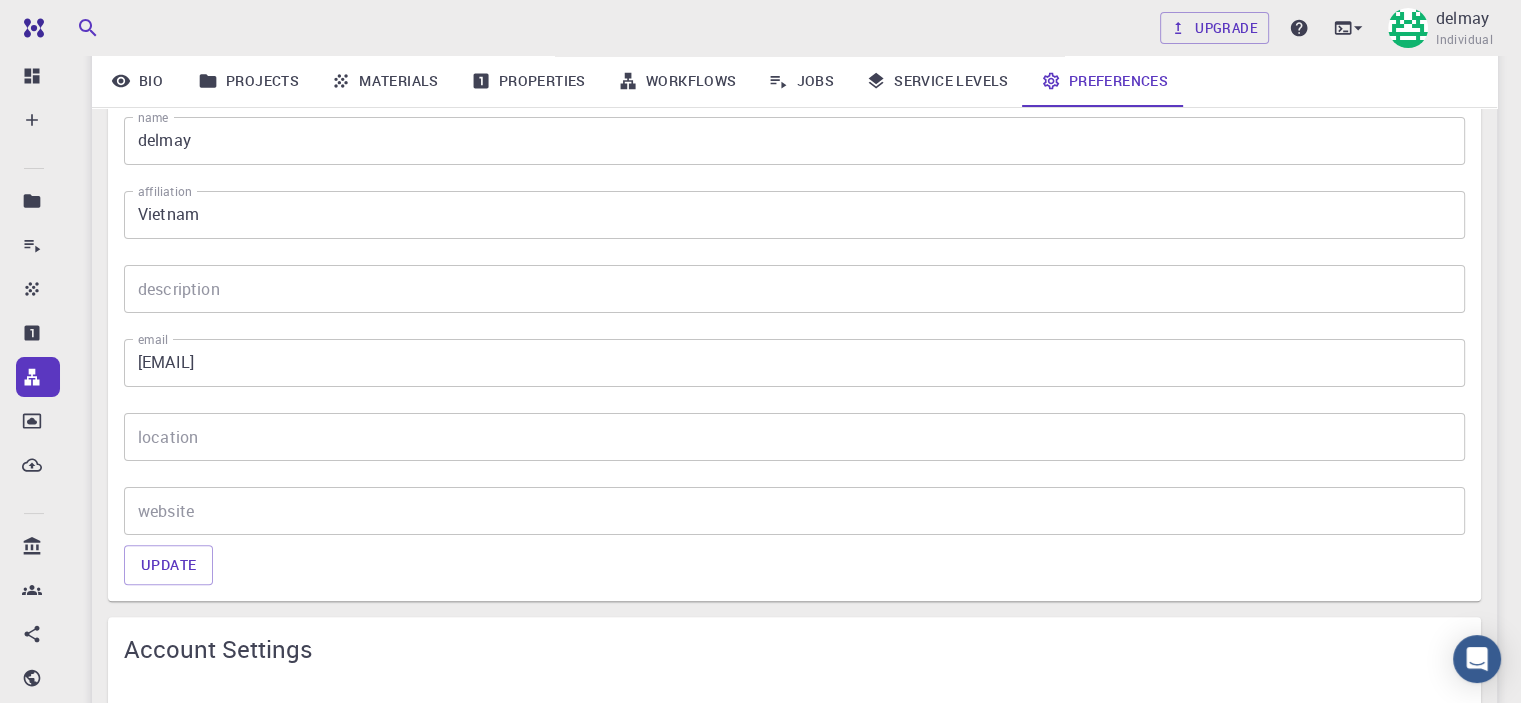 scroll, scrollTop: 514, scrollLeft: 0, axis: vertical 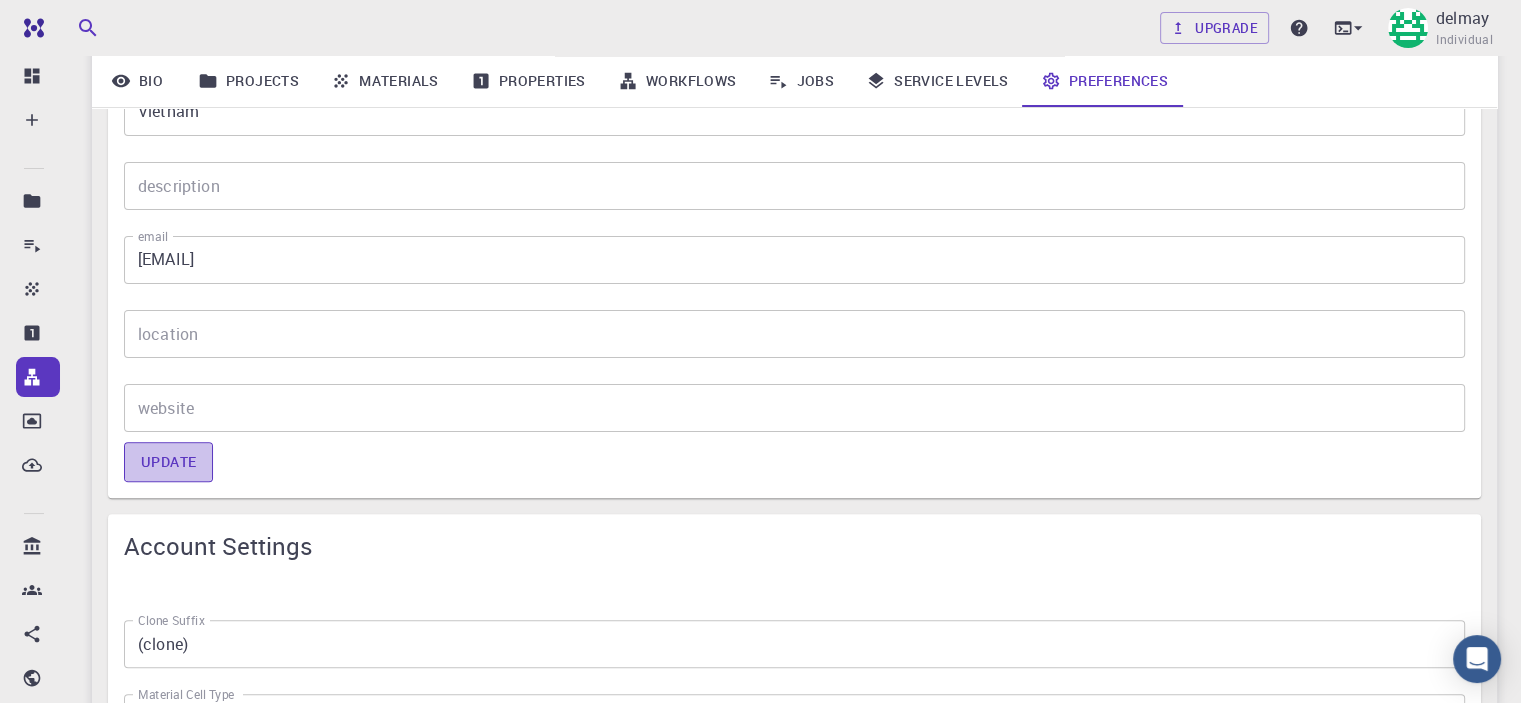 click on "Update" at bounding box center (168, 462) 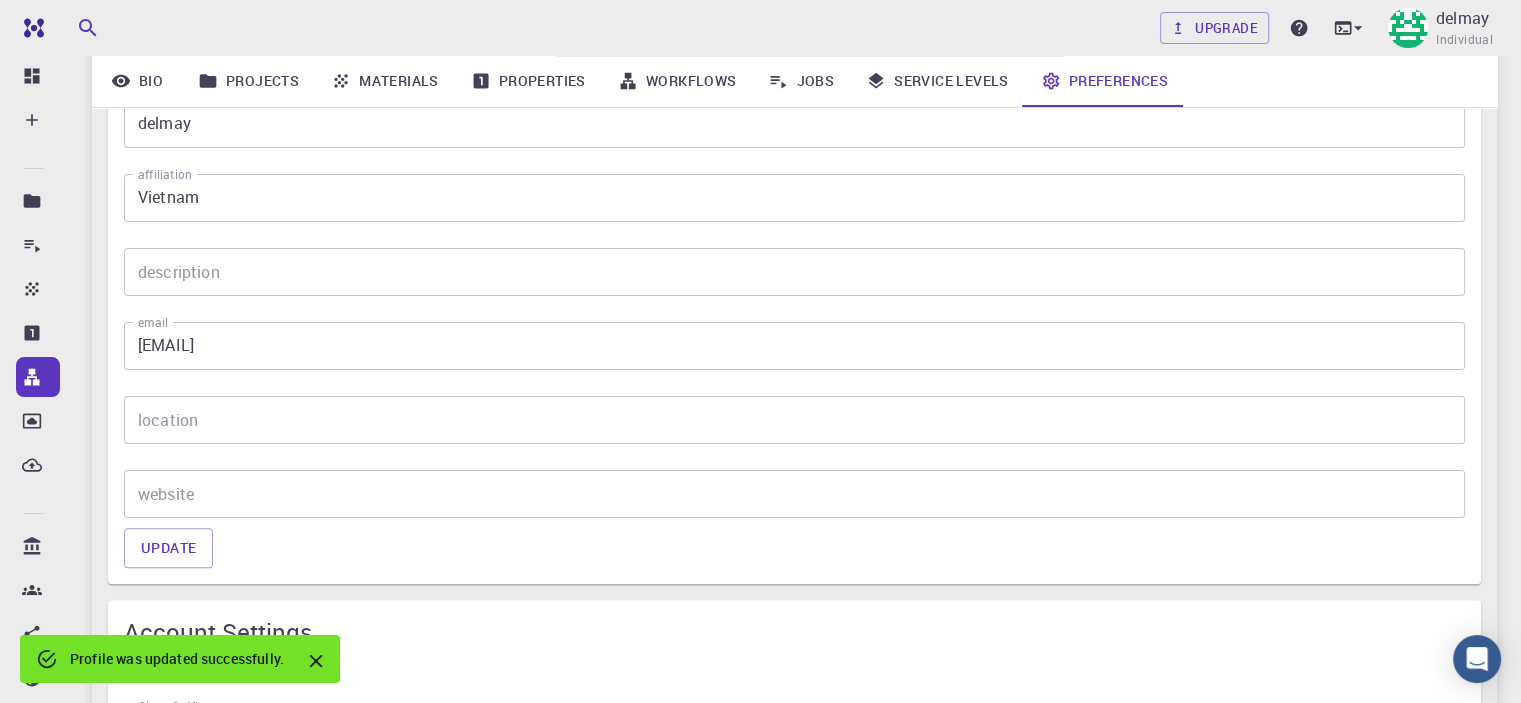 scroll, scrollTop: 314, scrollLeft: 0, axis: vertical 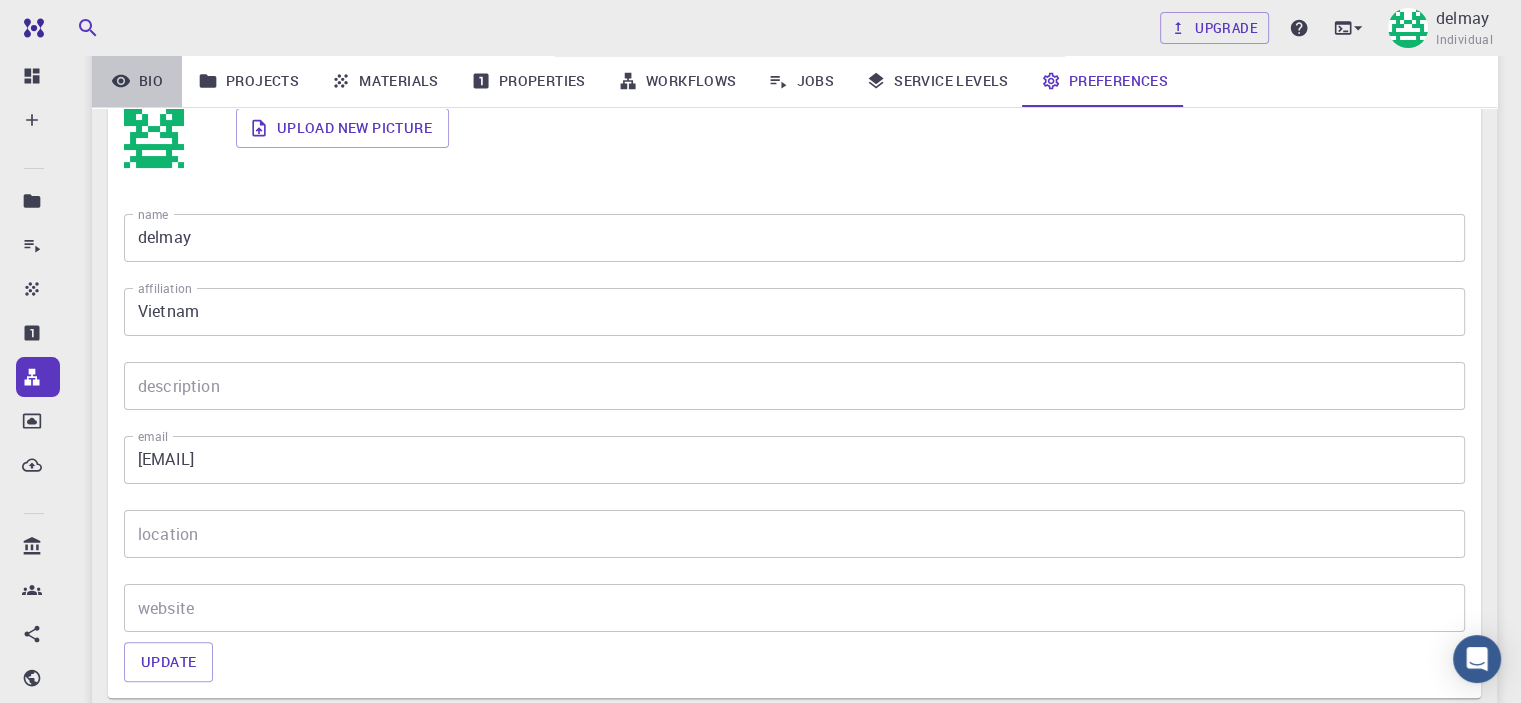 click on "Bio" at bounding box center [137, 81] 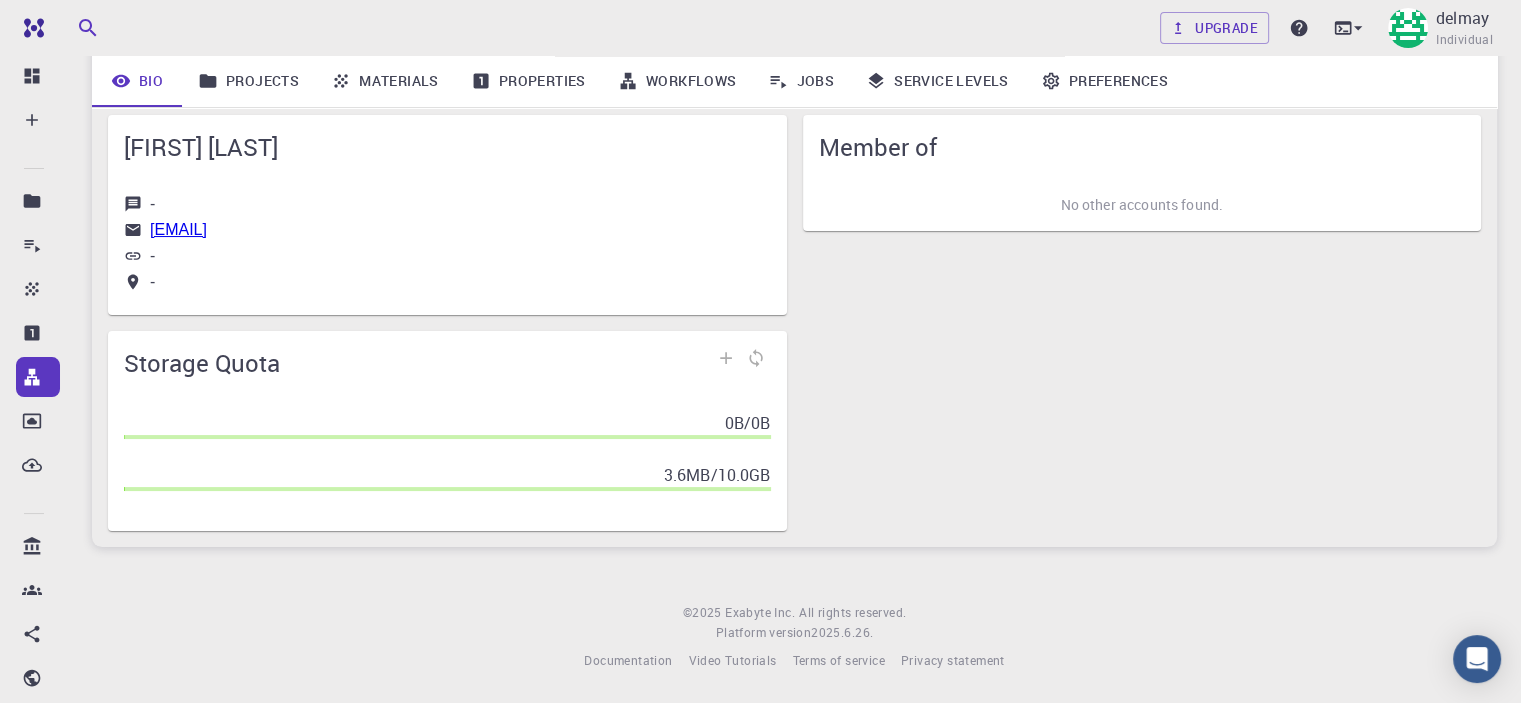 click on "0B / 0B" at bounding box center [447, 423] 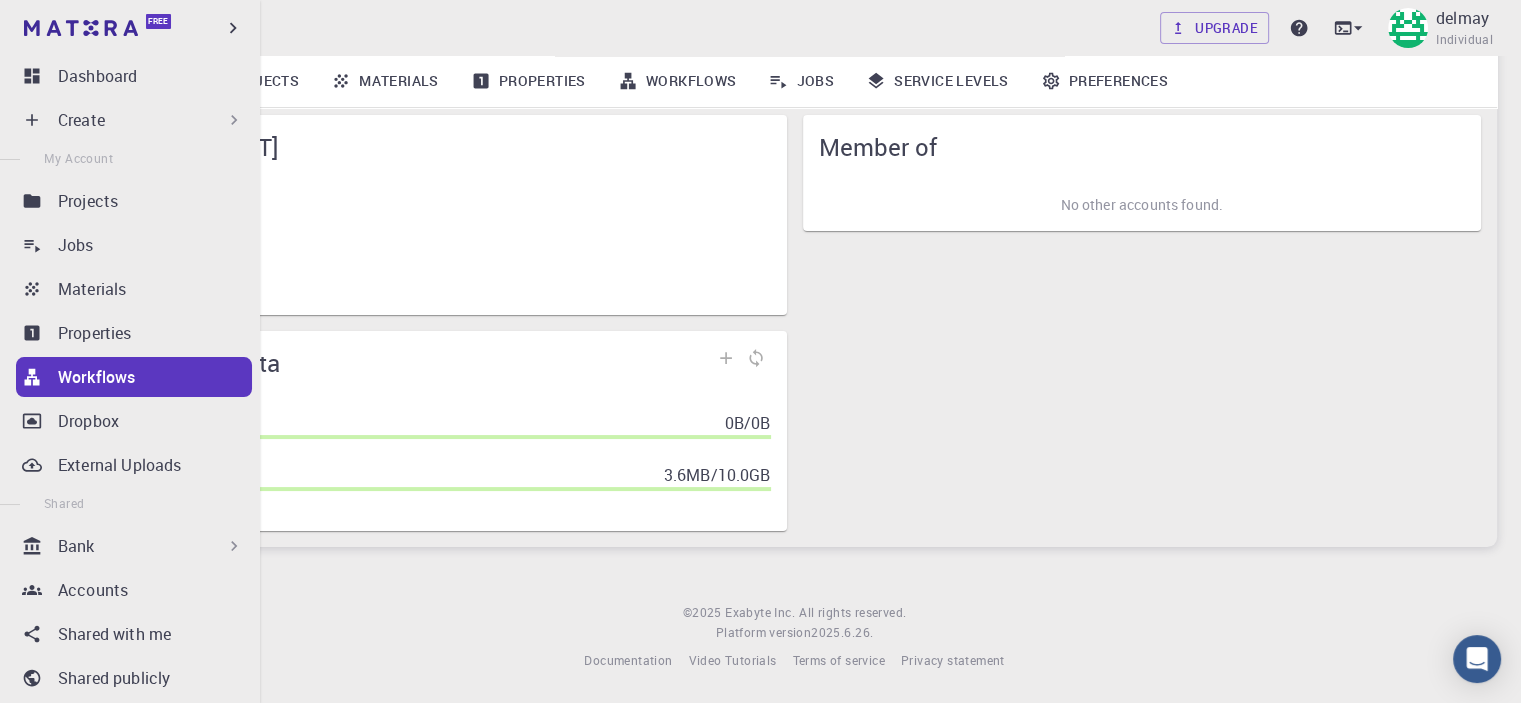 click on "Create" at bounding box center (151, 120) 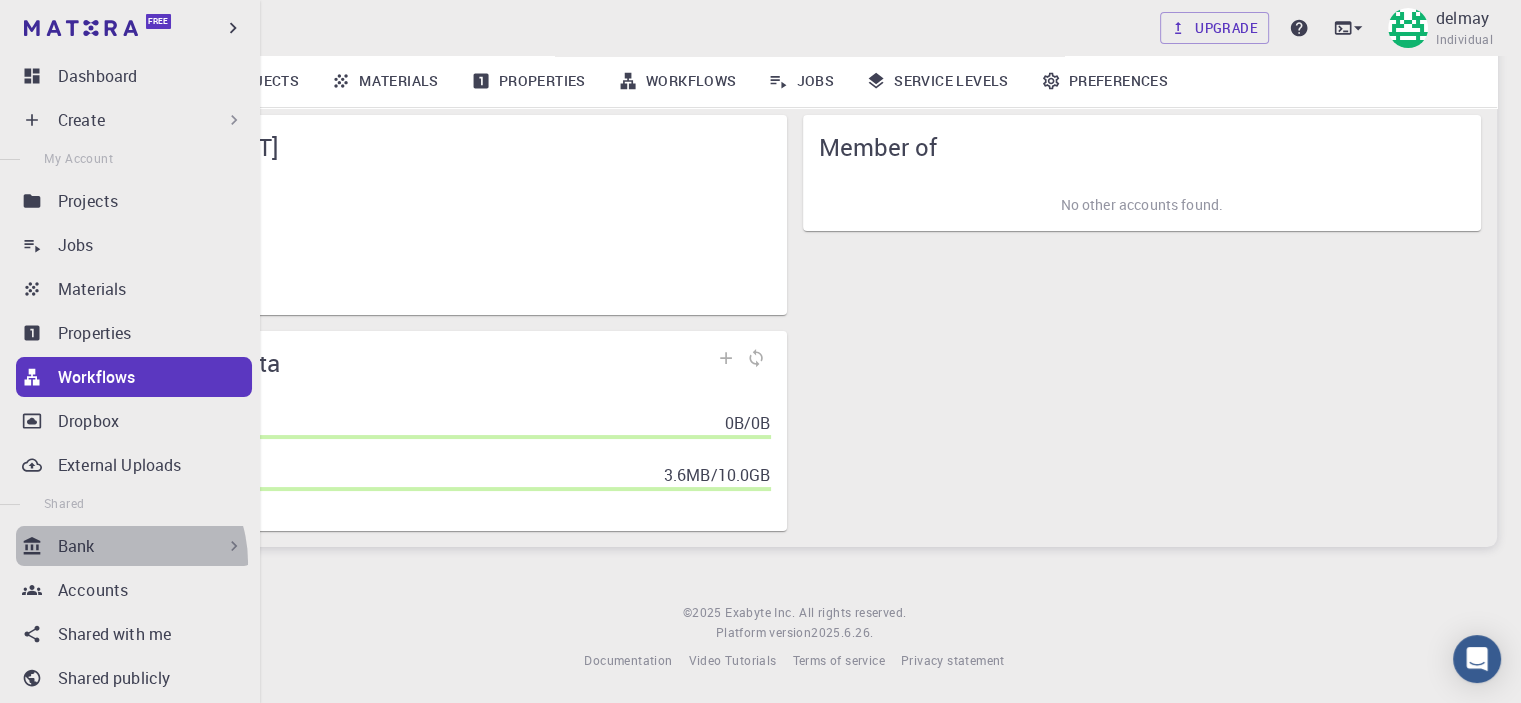 click on "Bank" at bounding box center [134, 546] 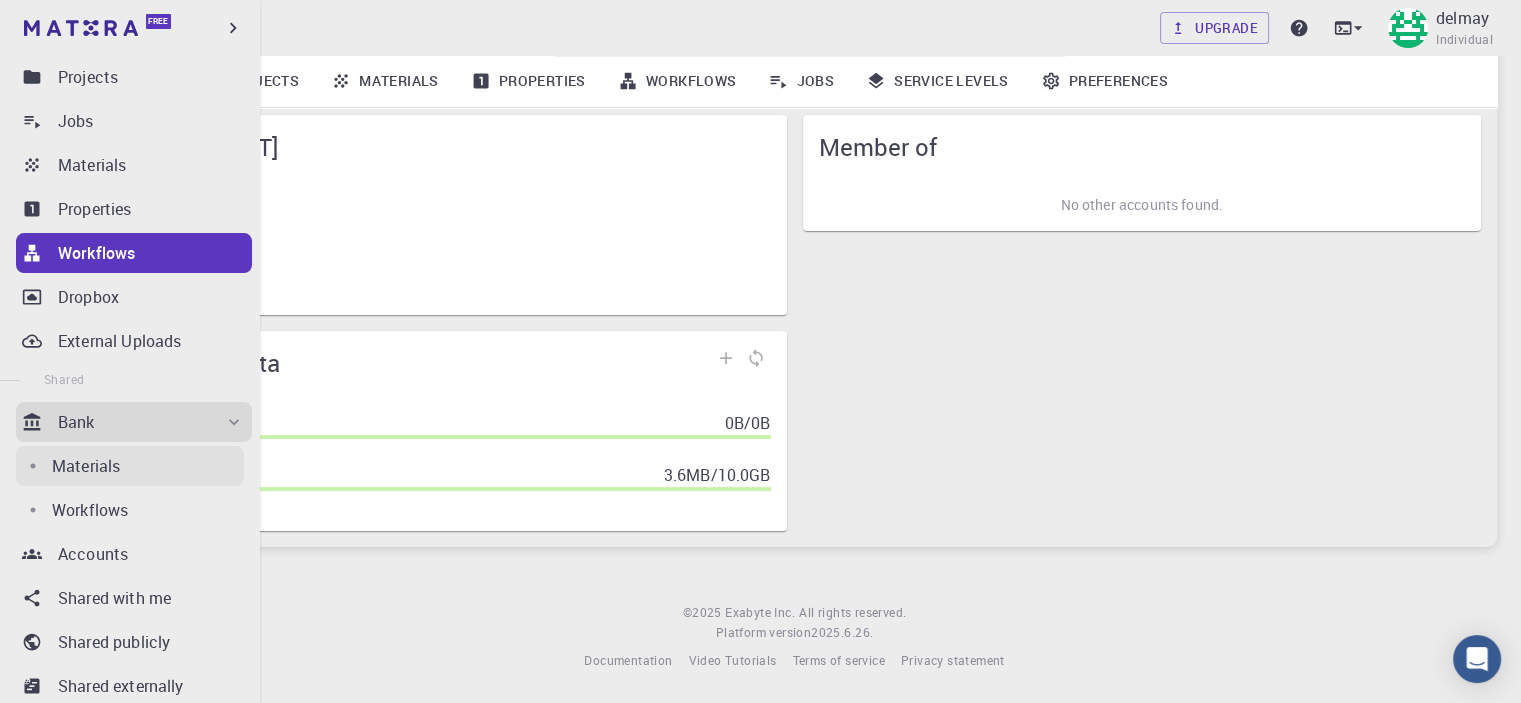 scroll, scrollTop: 300, scrollLeft: 0, axis: vertical 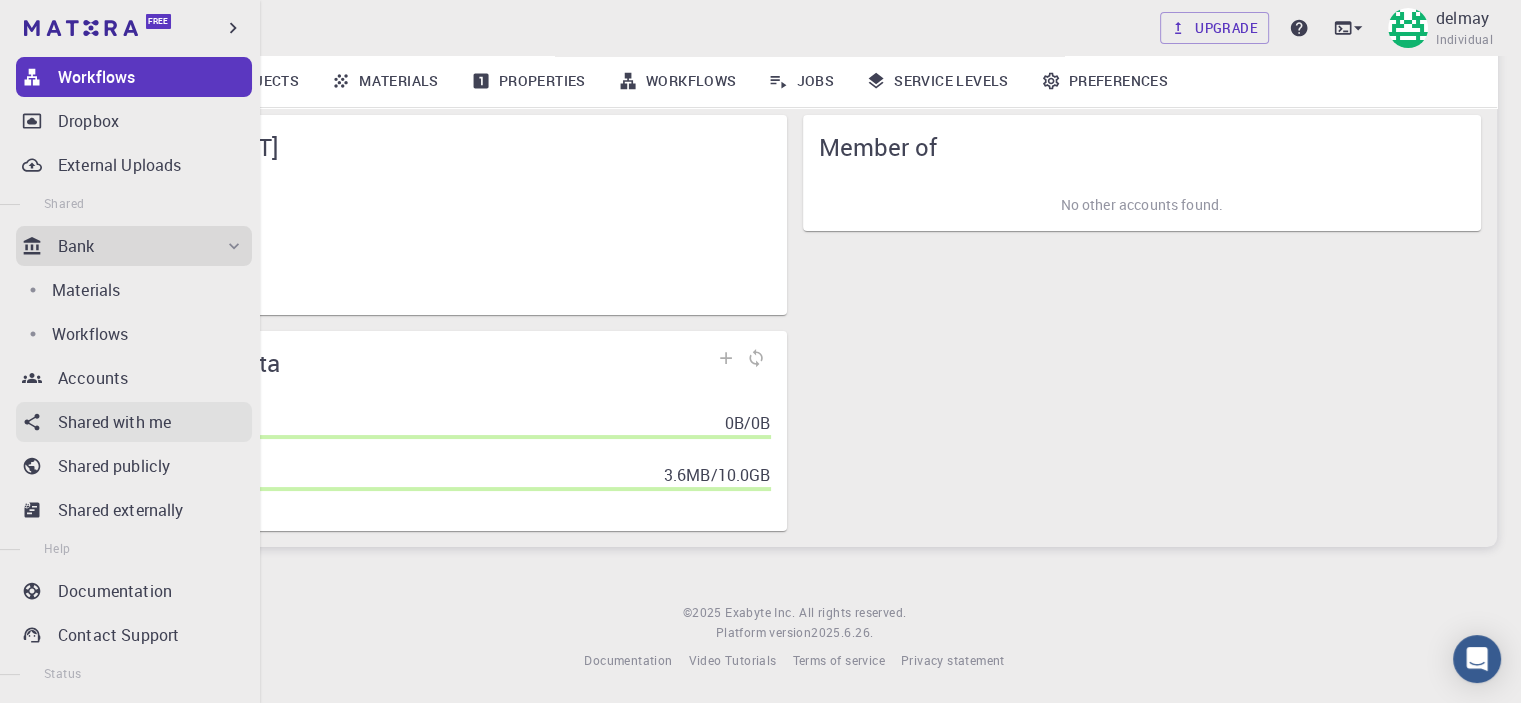 click on "Shared with me" at bounding box center (114, 422) 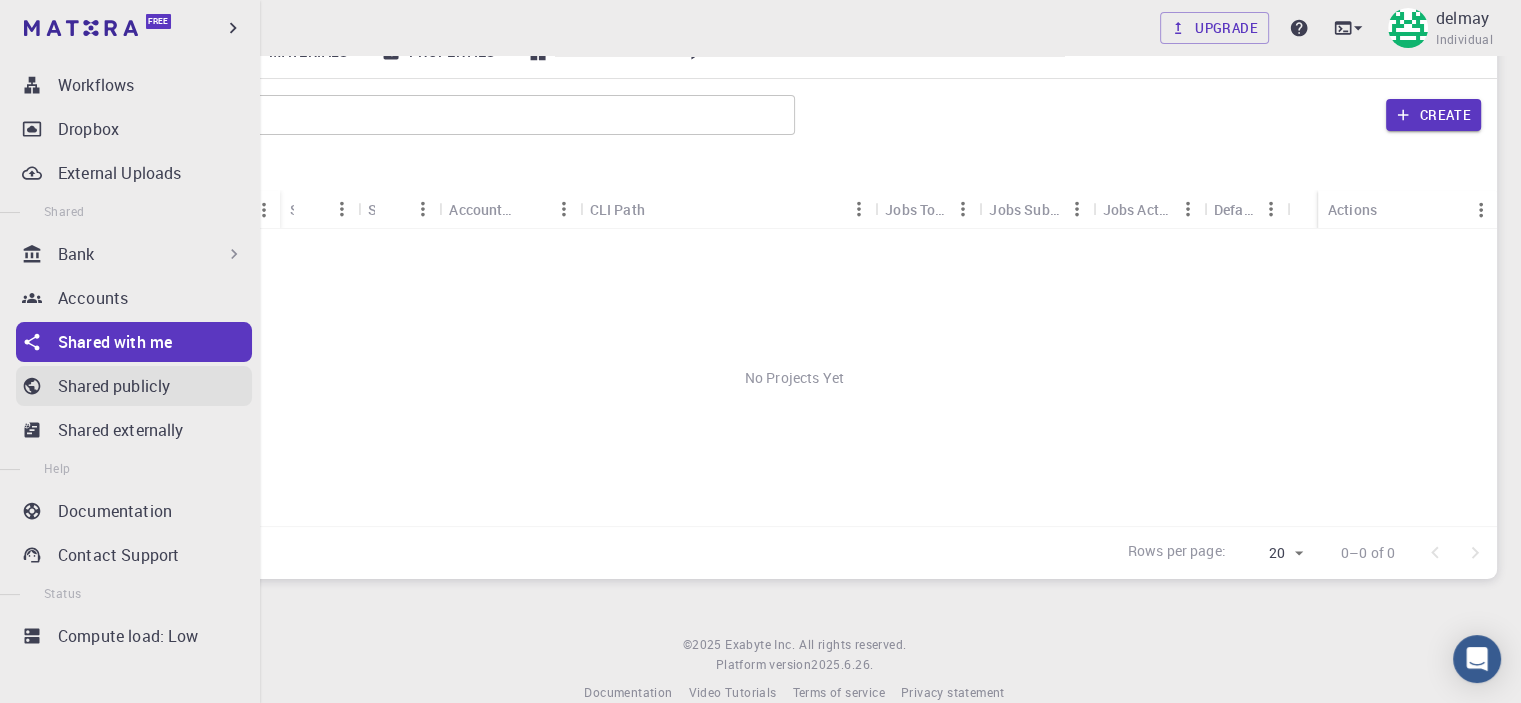 scroll, scrollTop: 292, scrollLeft: 0, axis: vertical 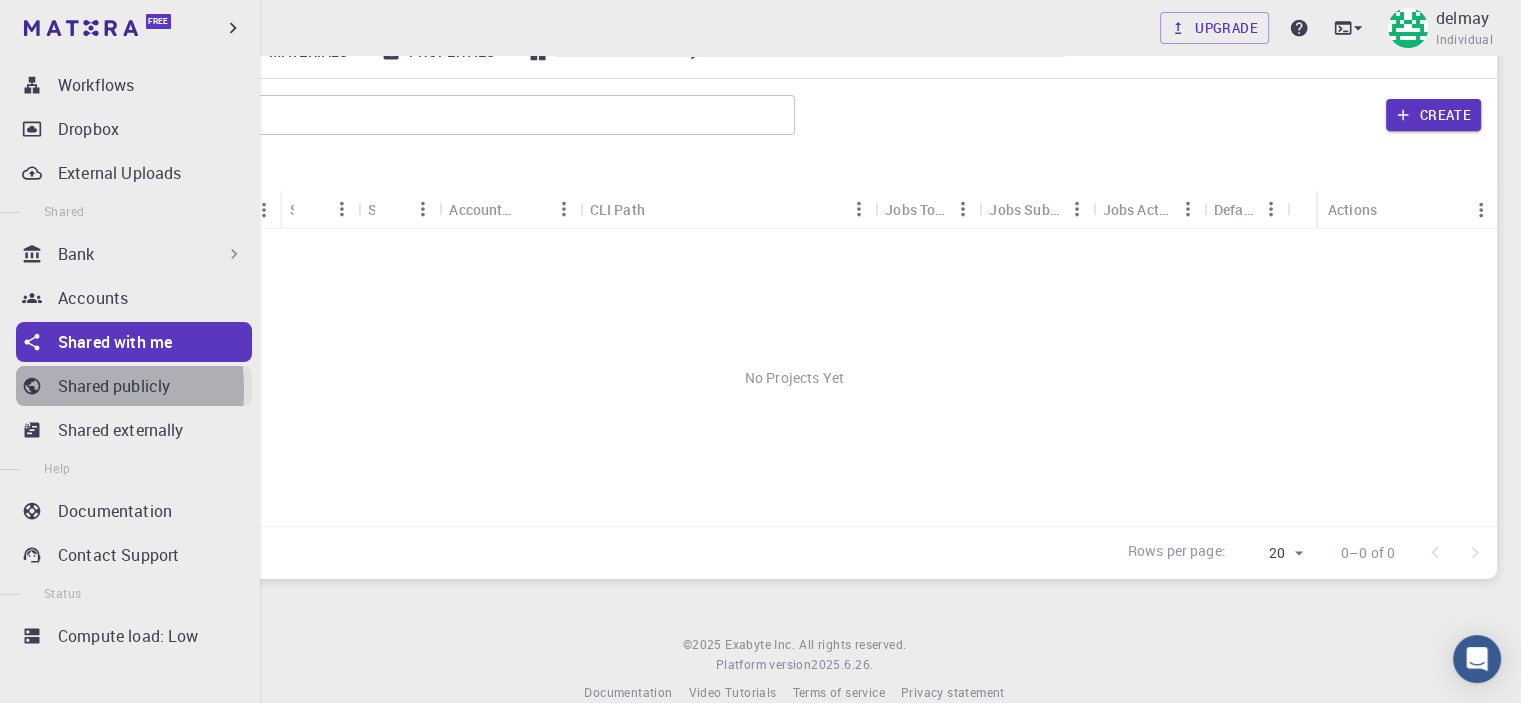 click 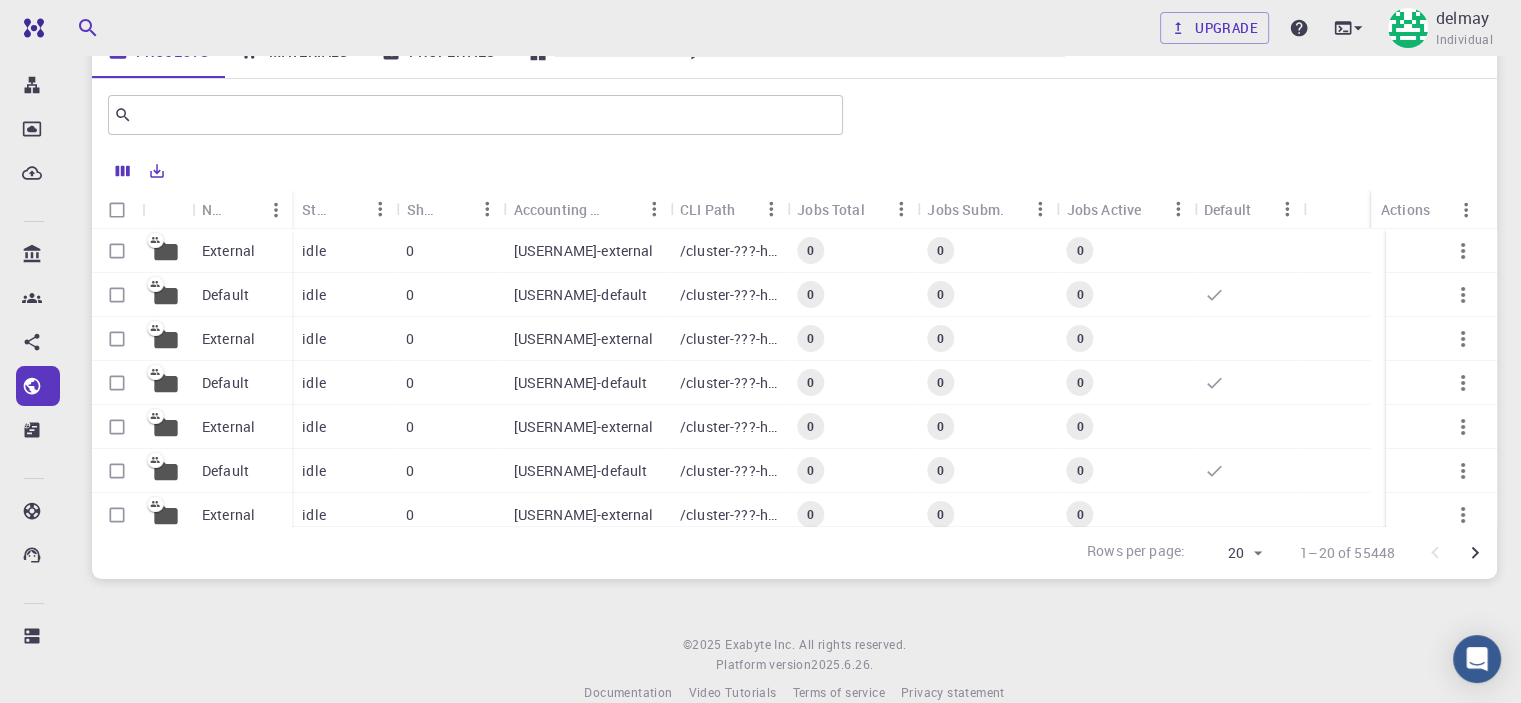 scroll, scrollTop: 292, scrollLeft: 0, axis: vertical 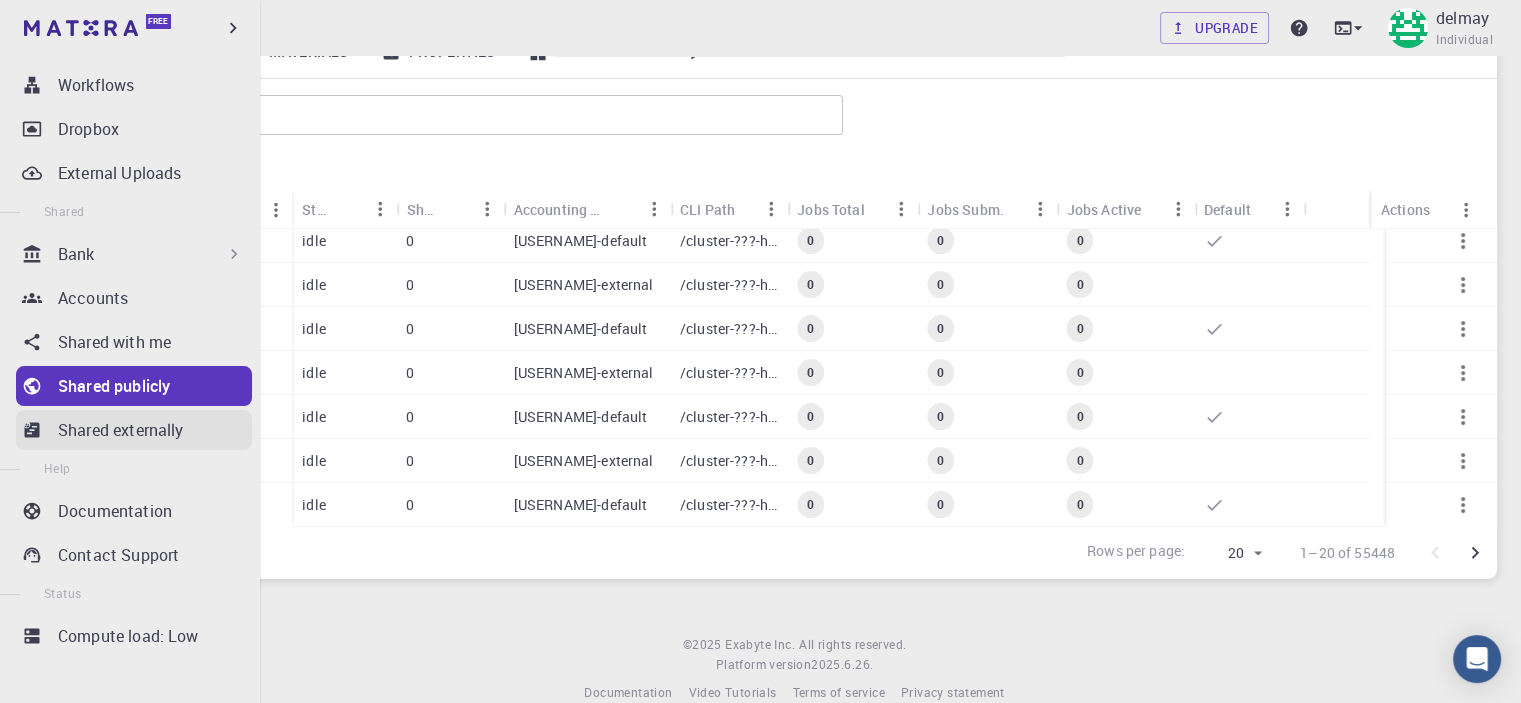 click on "Shared externally" at bounding box center (121, 430) 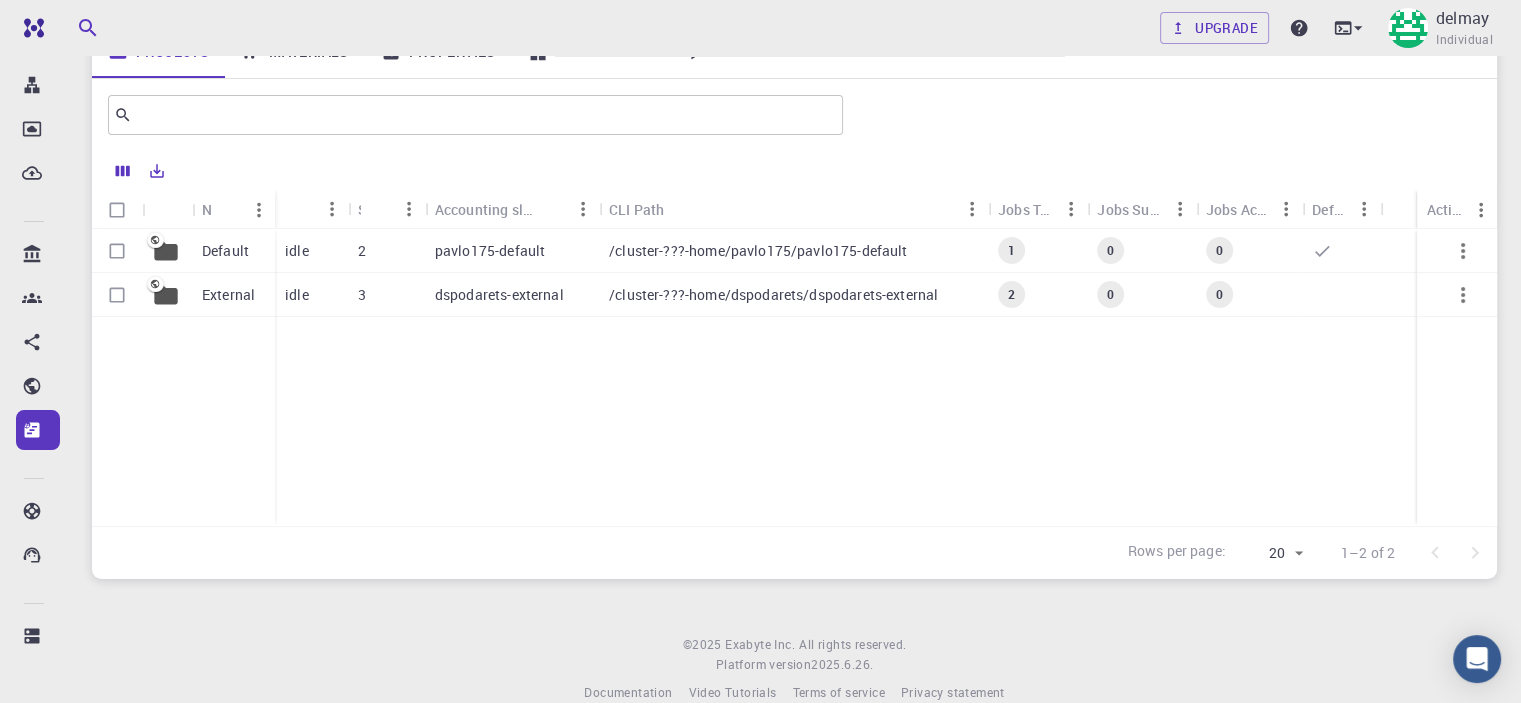 scroll, scrollTop: 292, scrollLeft: 0, axis: vertical 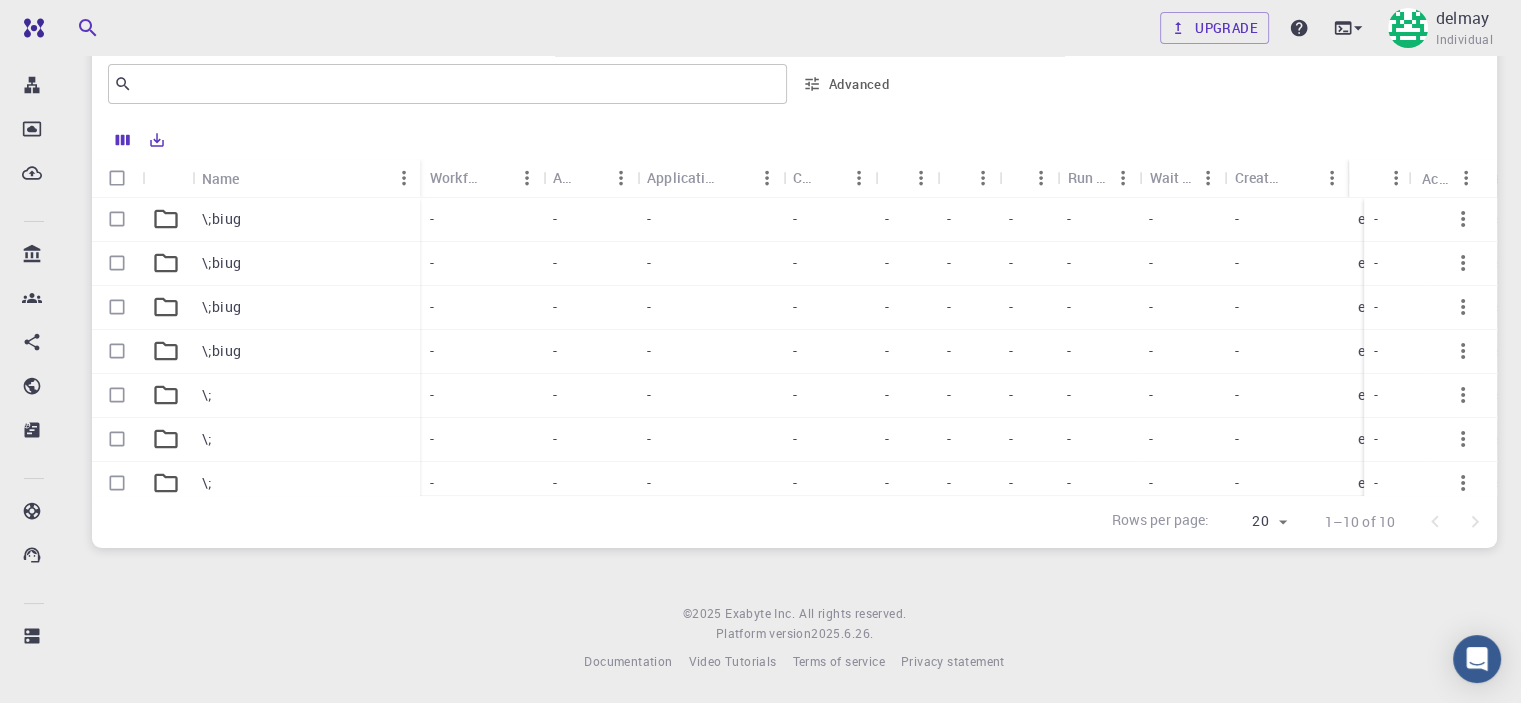 click on "\;biug" at bounding box center (221, 219) 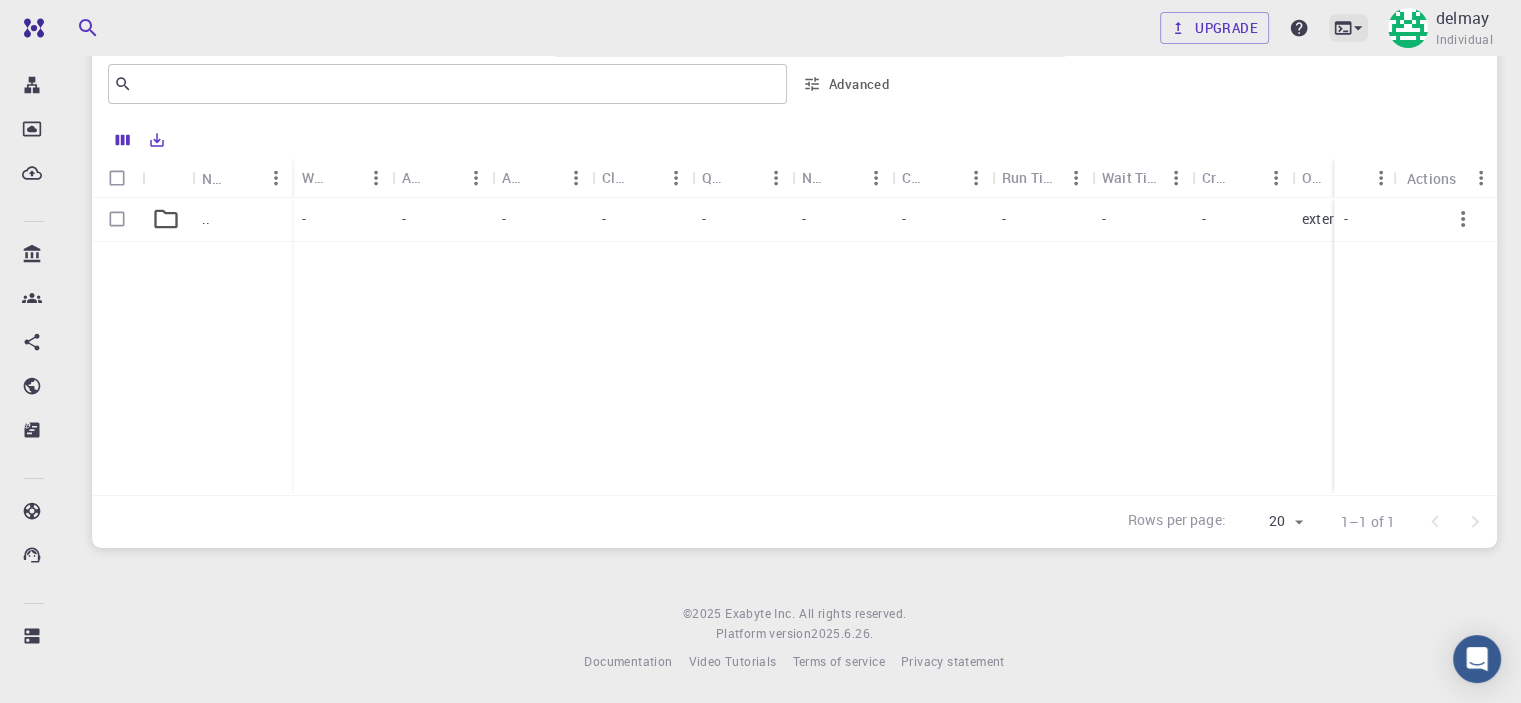click 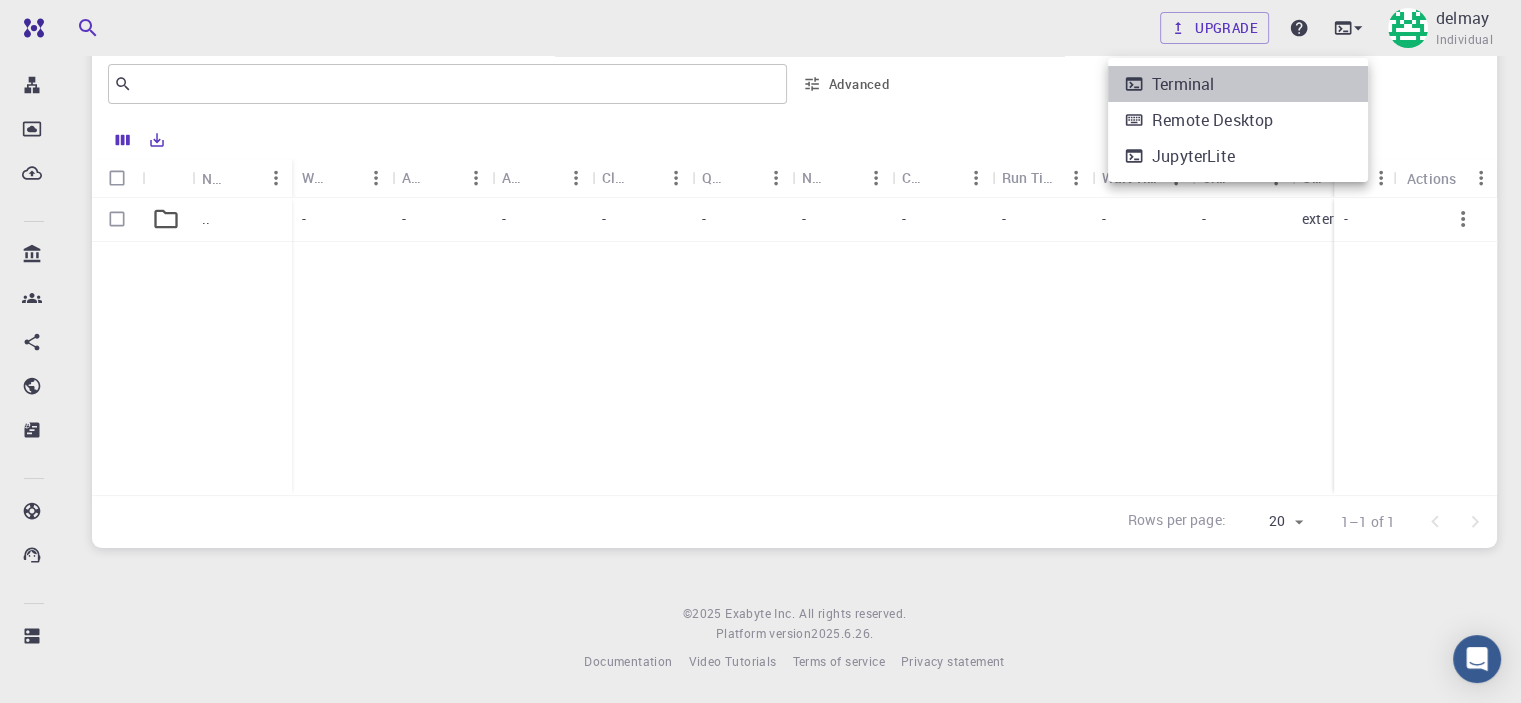 click on "Terminal" at bounding box center [1183, 84] 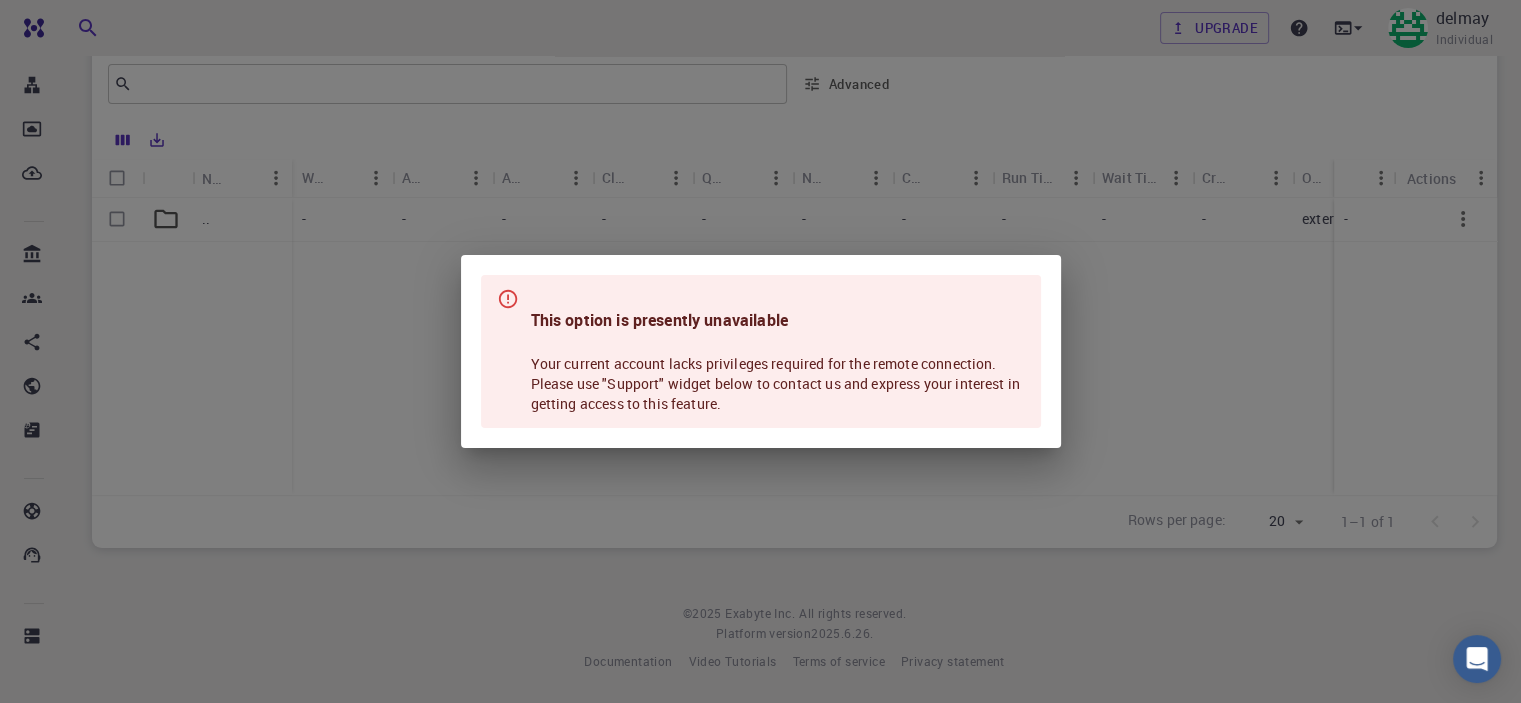 click on "This option is presently unavailable Your current account lacks privileges required for the remote connection. Please use "Support" widget below to contact us and express your interest in getting access to this feature." at bounding box center (760, 351) 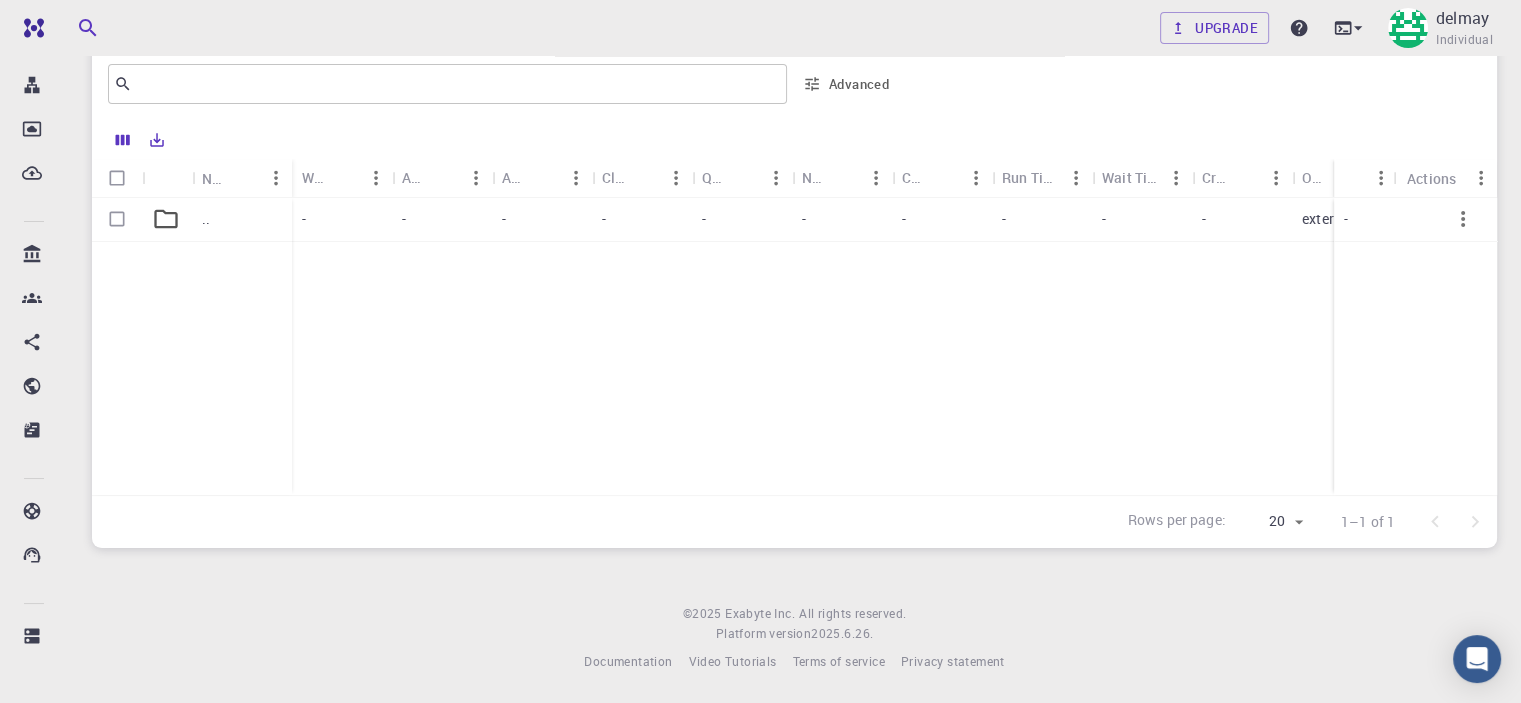 scroll, scrollTop: 0, scrollLeft: 0, axis: both 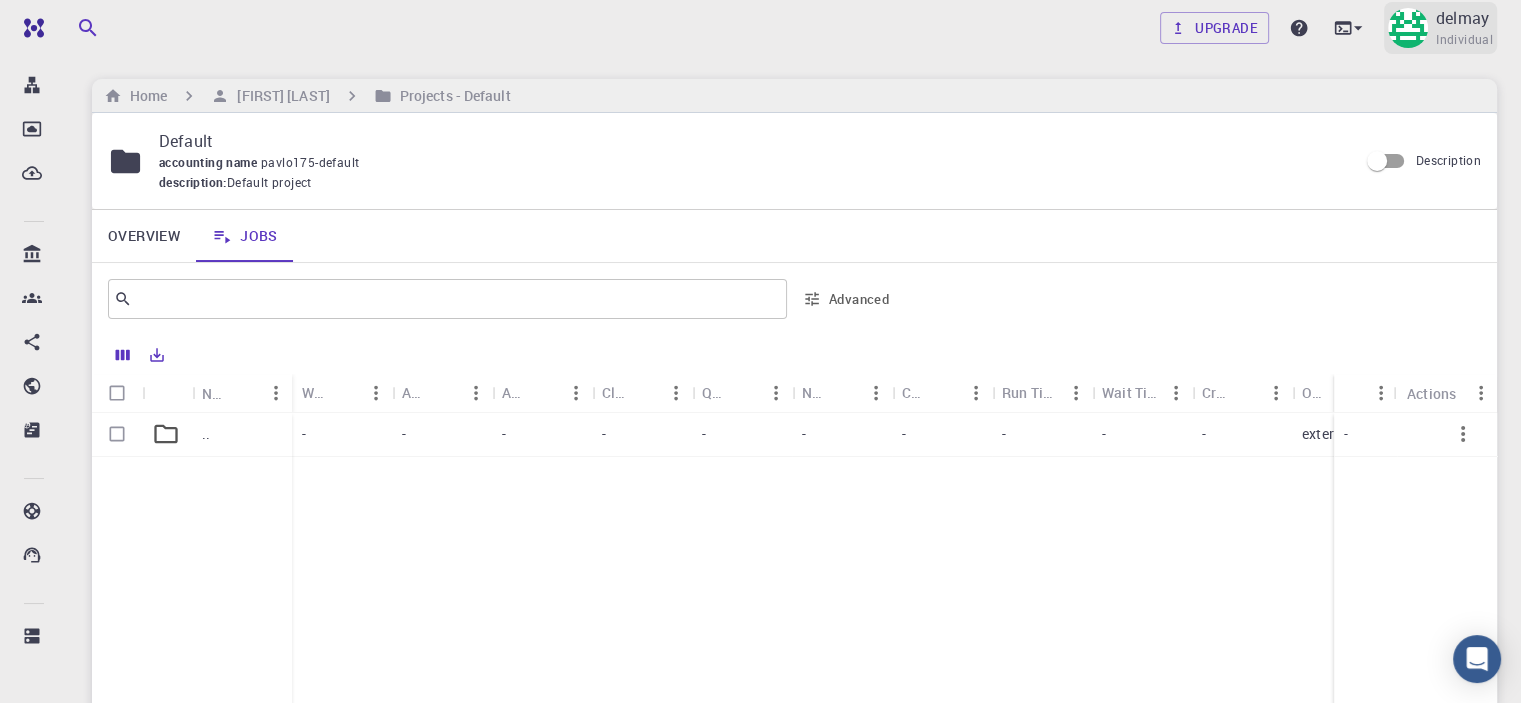 click at bounding box center (1408, 28) 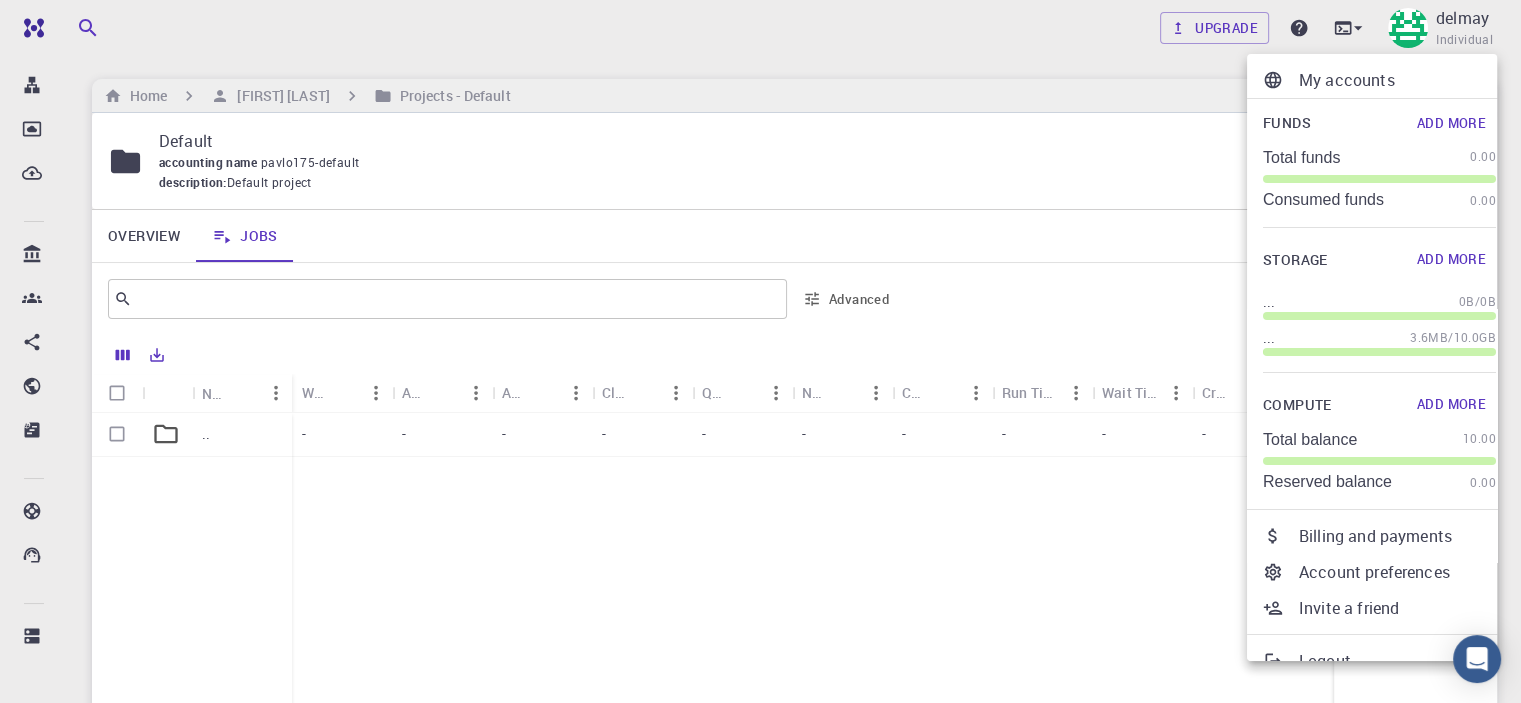 scroll, scrollTop: 24, scrollLeft: 0, axis: vertical 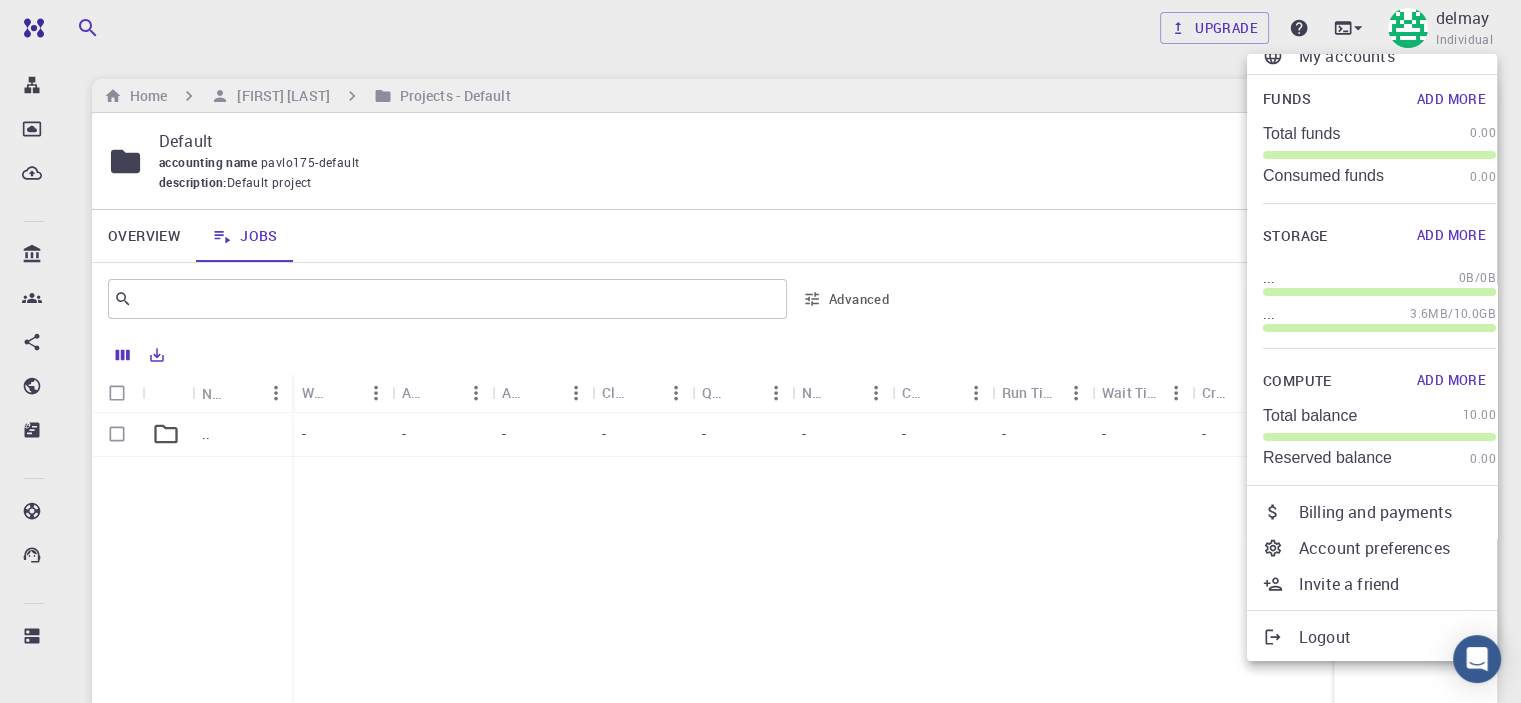 click at bounding box center [760, 351] 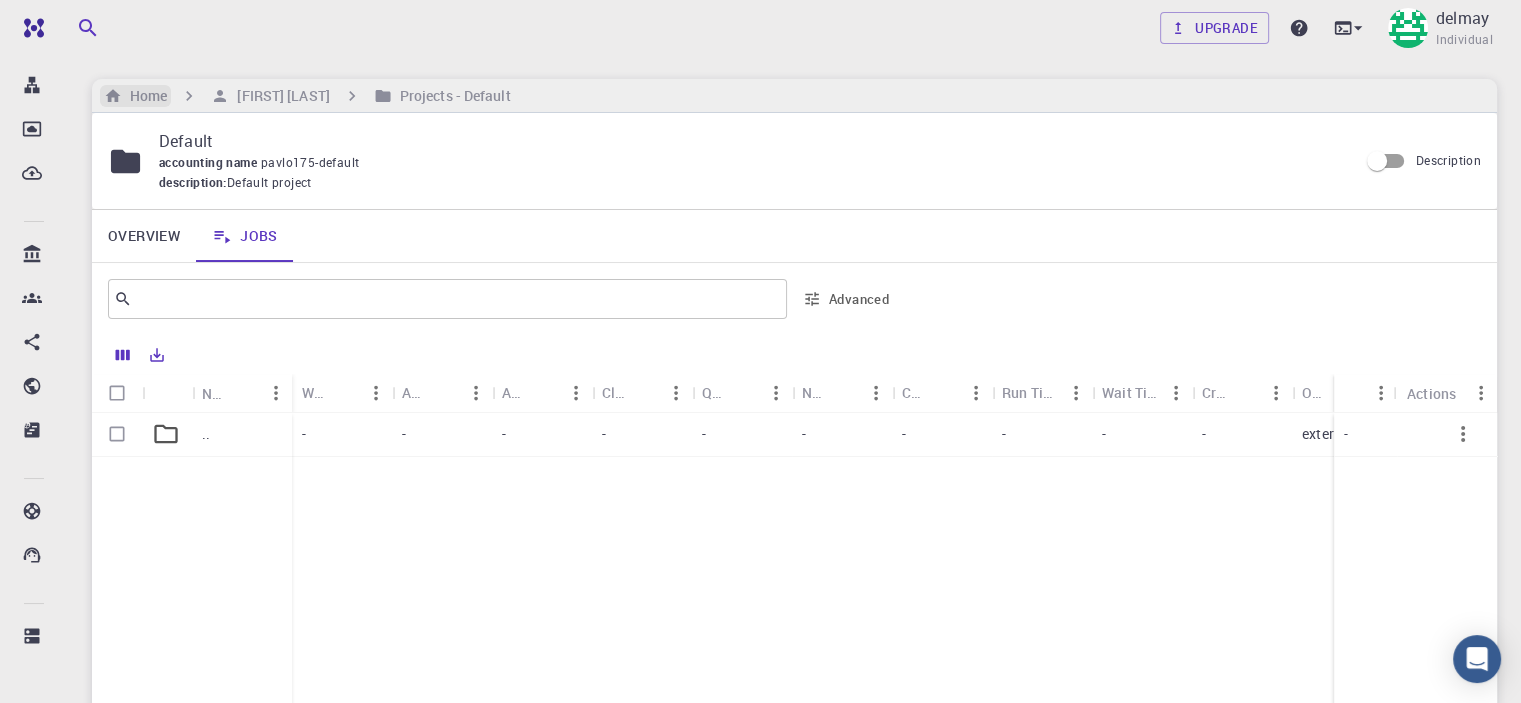 click on "Home" at bounding box center (144, 96) 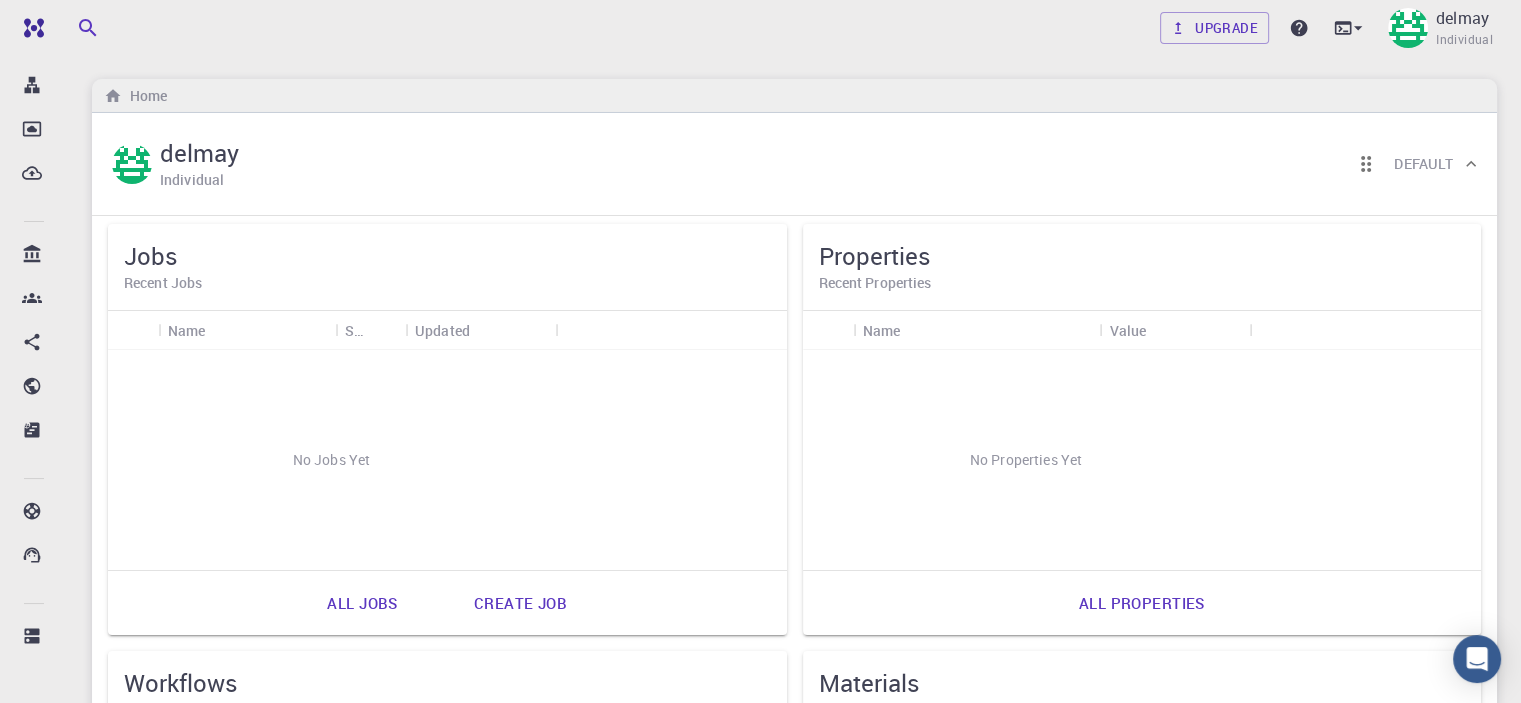 drag, startPoint x: 1147, startPoint y: 375, endPoint x: 1254, endPoint y: 429, distance: 119.85408 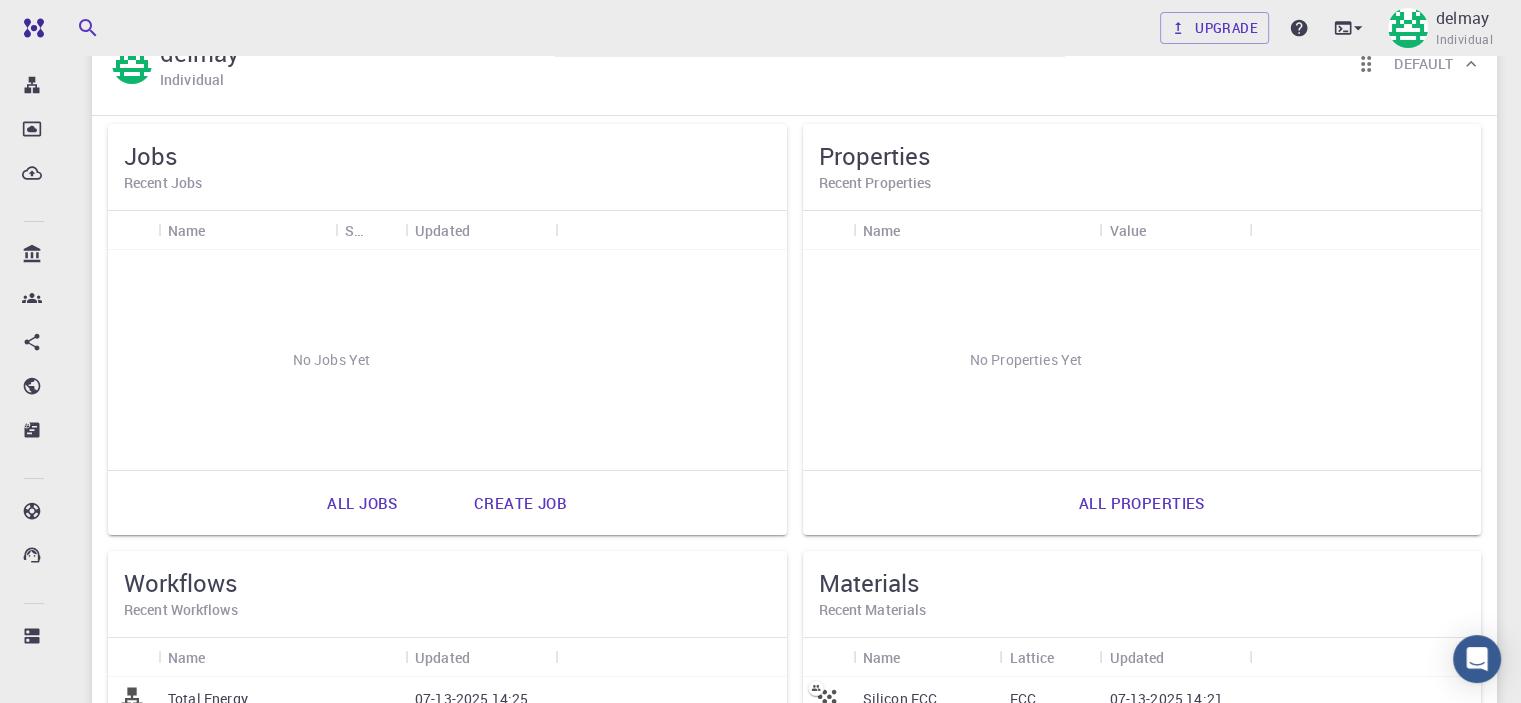 scroll, scrollTop: 0, scrollLeft: 0, axis: both 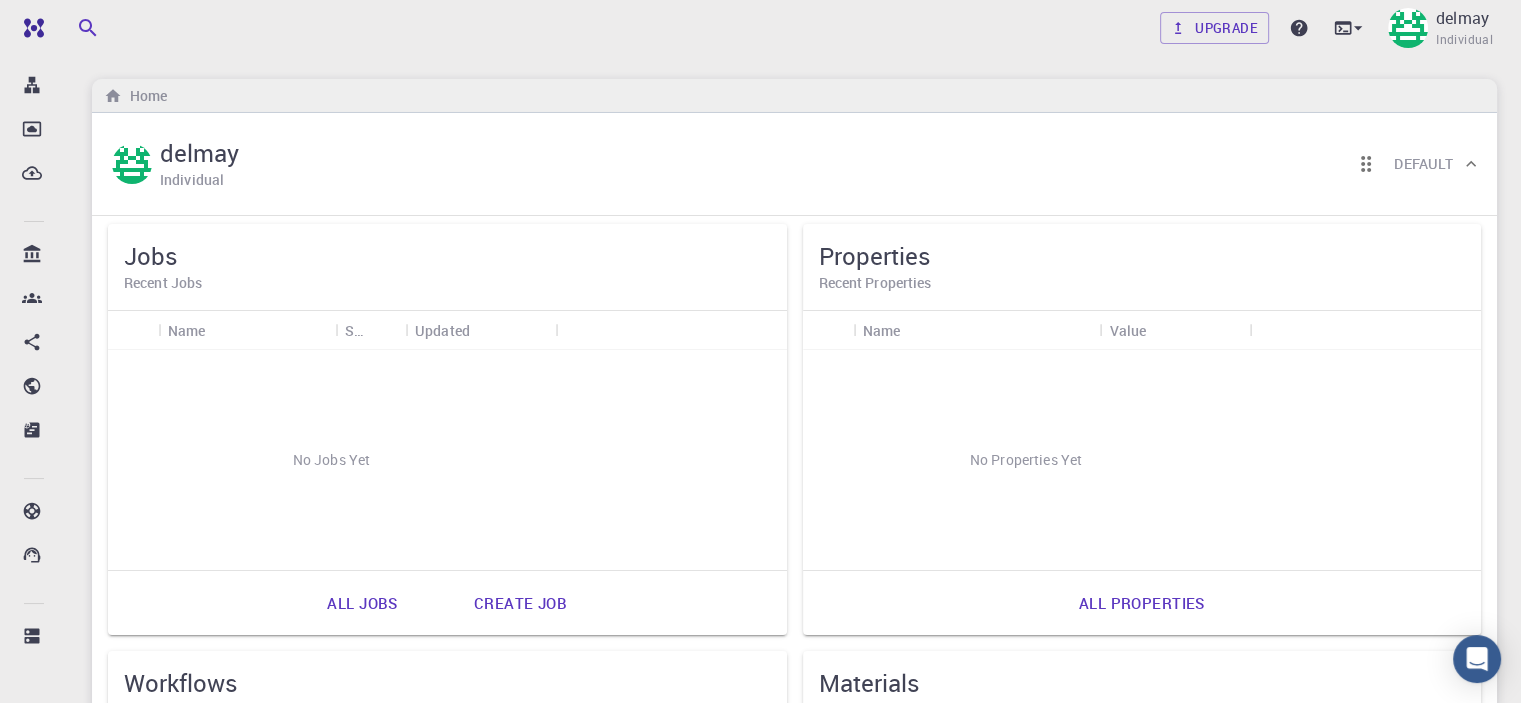 click on "Total Energy" at bounding box center [281, 799] 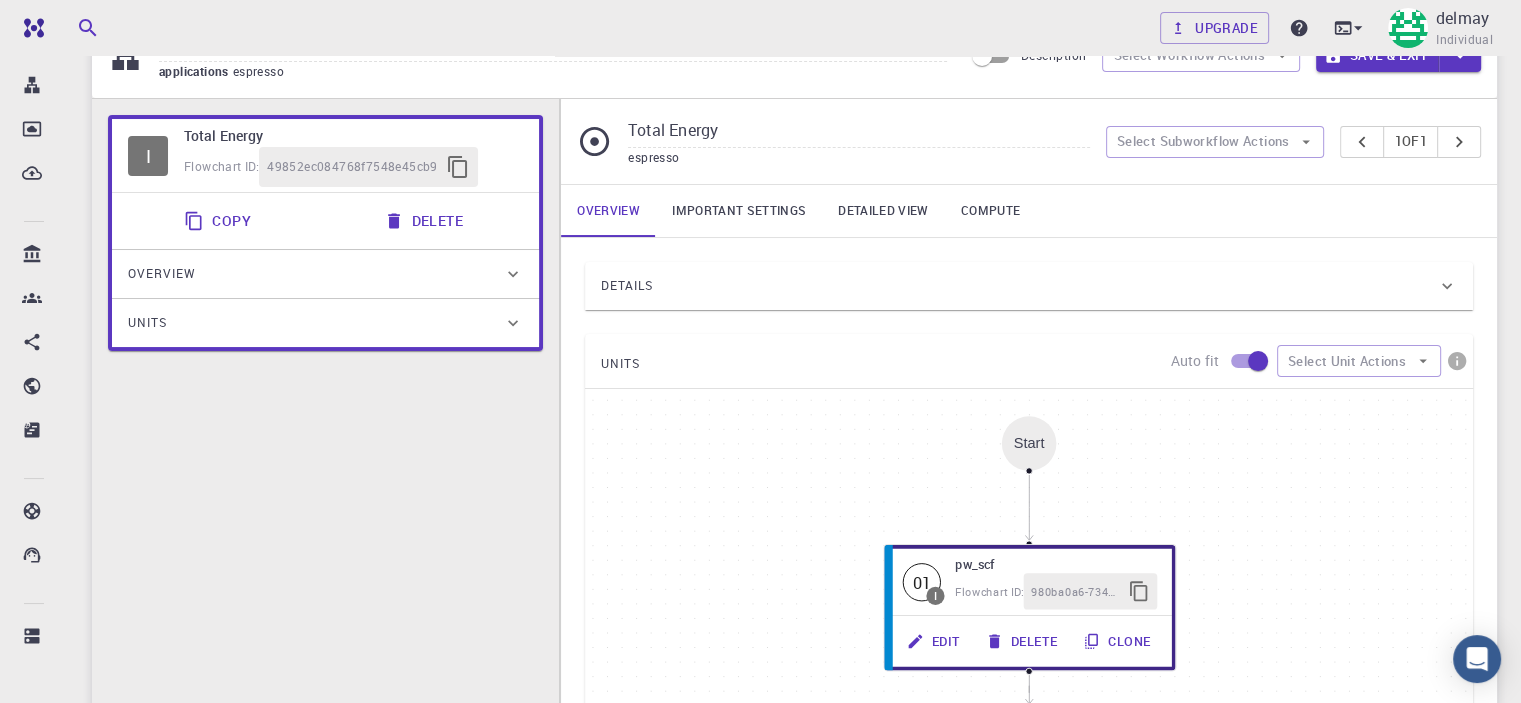scroll, scrollTop: 0, scrollLeft: 0, axis: both 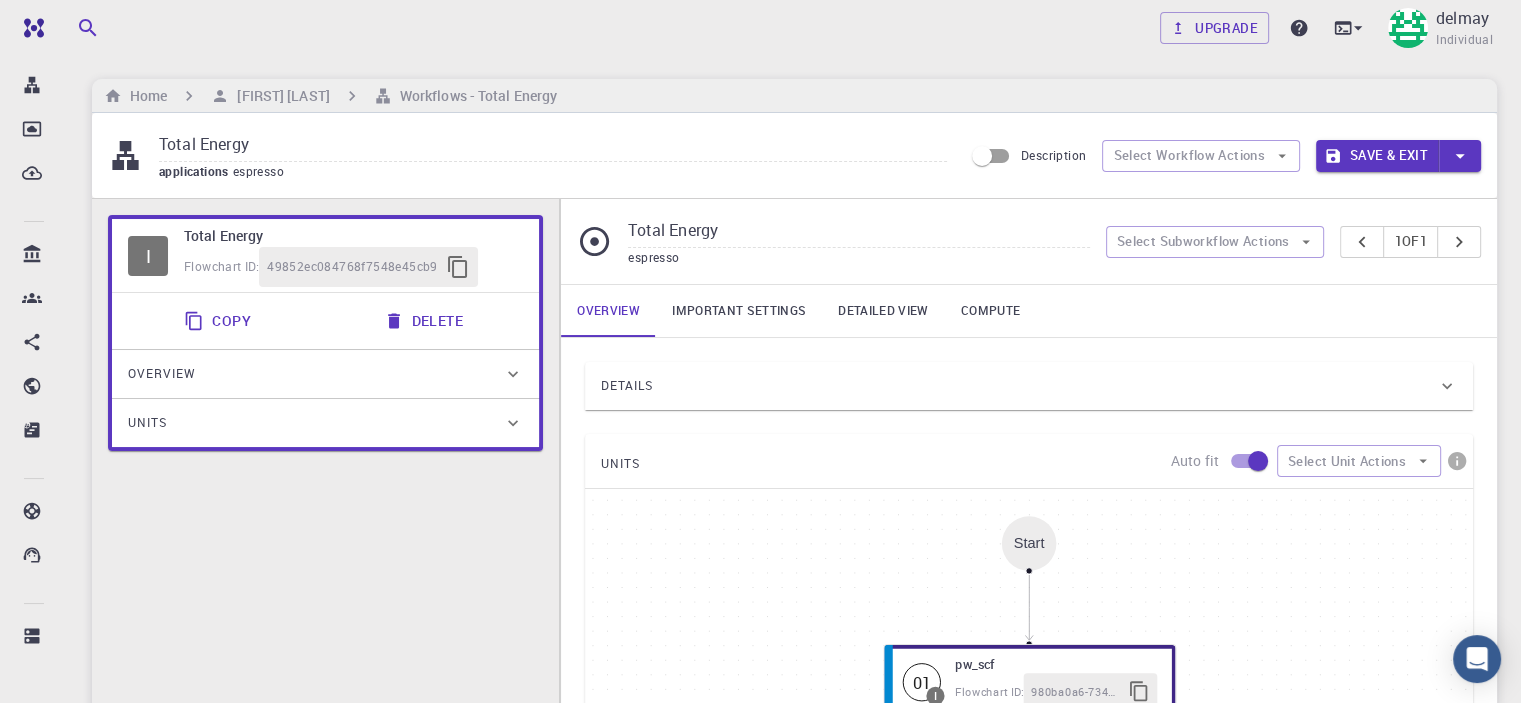 click on "Delete" at bounding box center (425, 321) 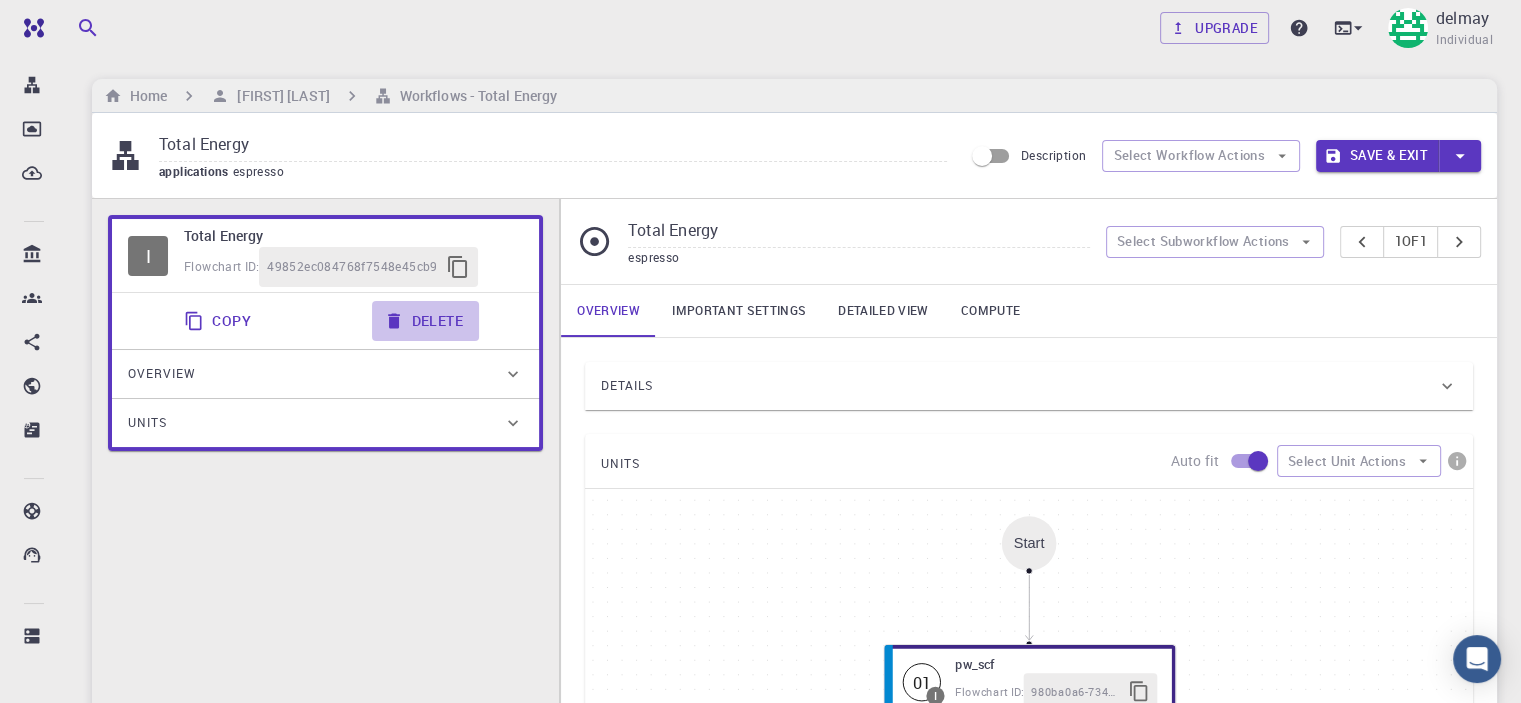 click on "Delete" at bounding box center (425, 321) 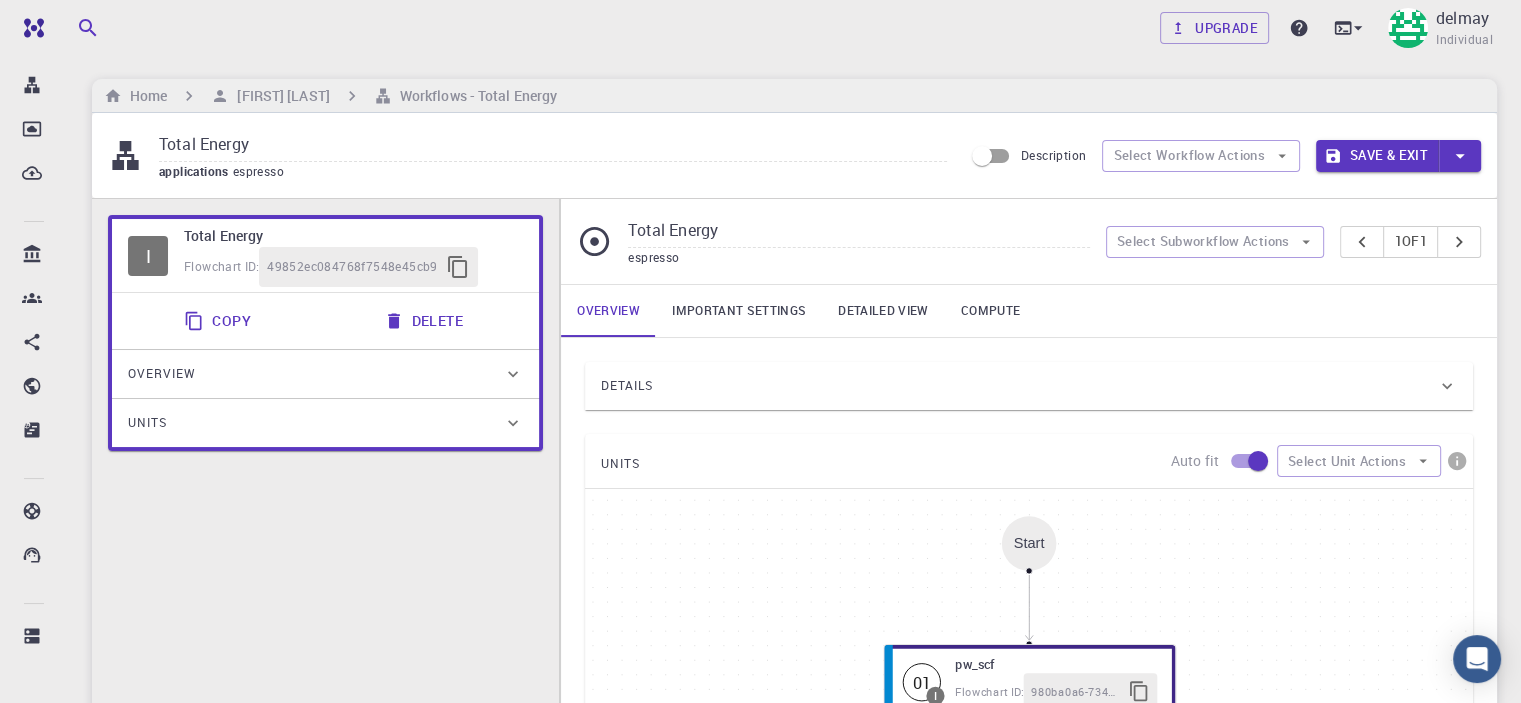 click on "I Total Energy Flowchart ID: [UUID] Copy Delete Overview Properties atomic-forces fermi-energy pressure stress-tensor total-energy total-energy-contributions total-force atomic-forces fermi-energy pressure stress-tensor total-energy total-energy-contributions total-force Draft Application Name Quantum Espresso espresso Name Version 6.3 6.3 Version Build Default Default Build Units 01 I pw_scf [UUID] 02 I pw_scf [UUID]" at bounding box center [325, 672] 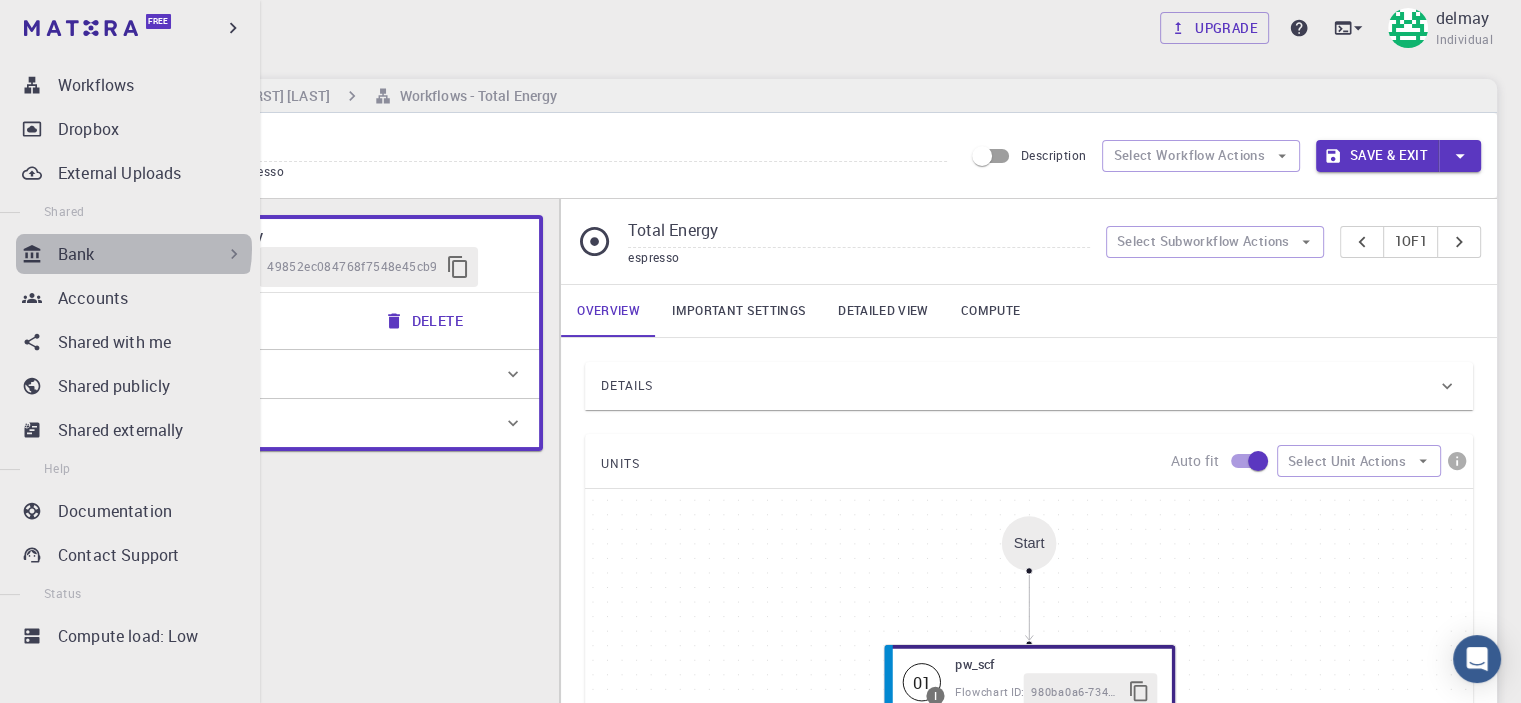 click on "Bank" at bounding box center [151, 254] 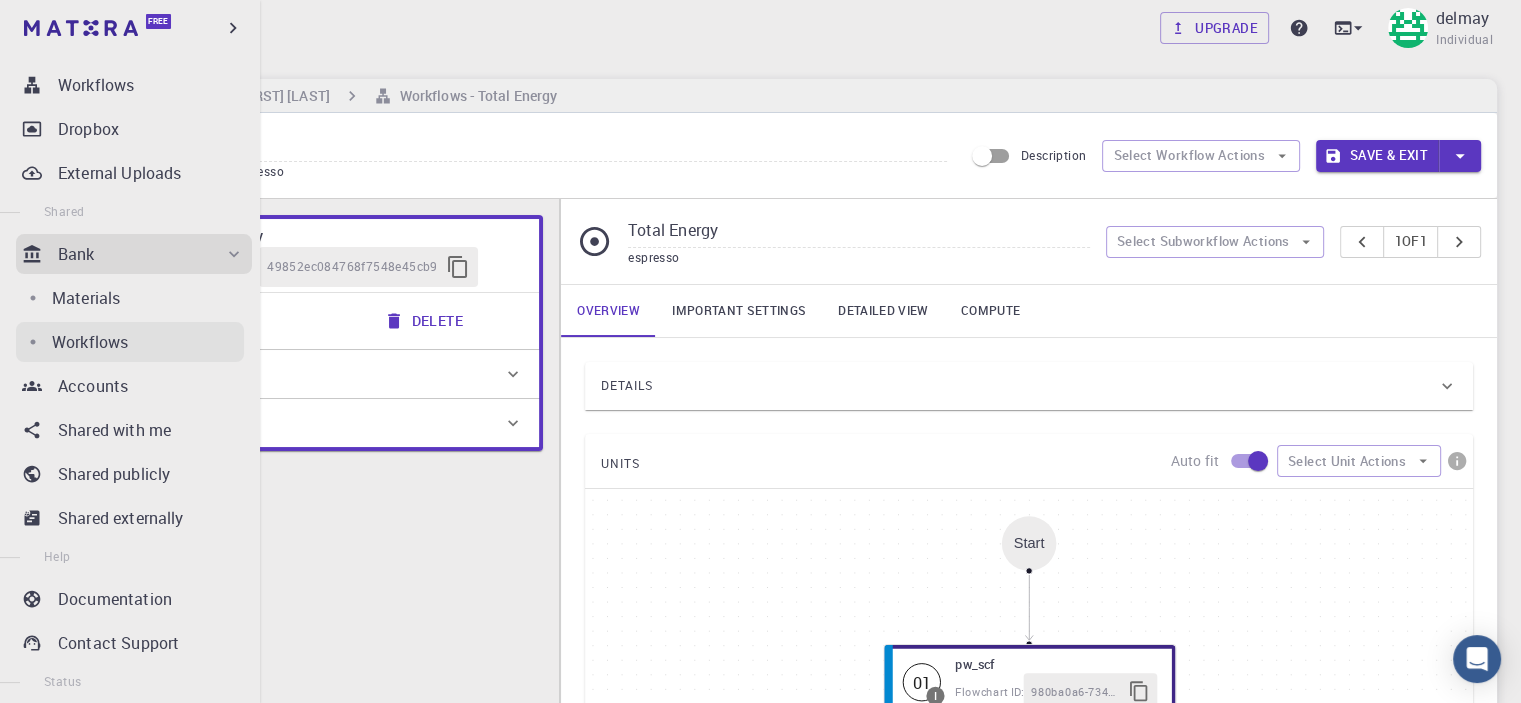 click on "Workflows" at bounding box center [90, 342] 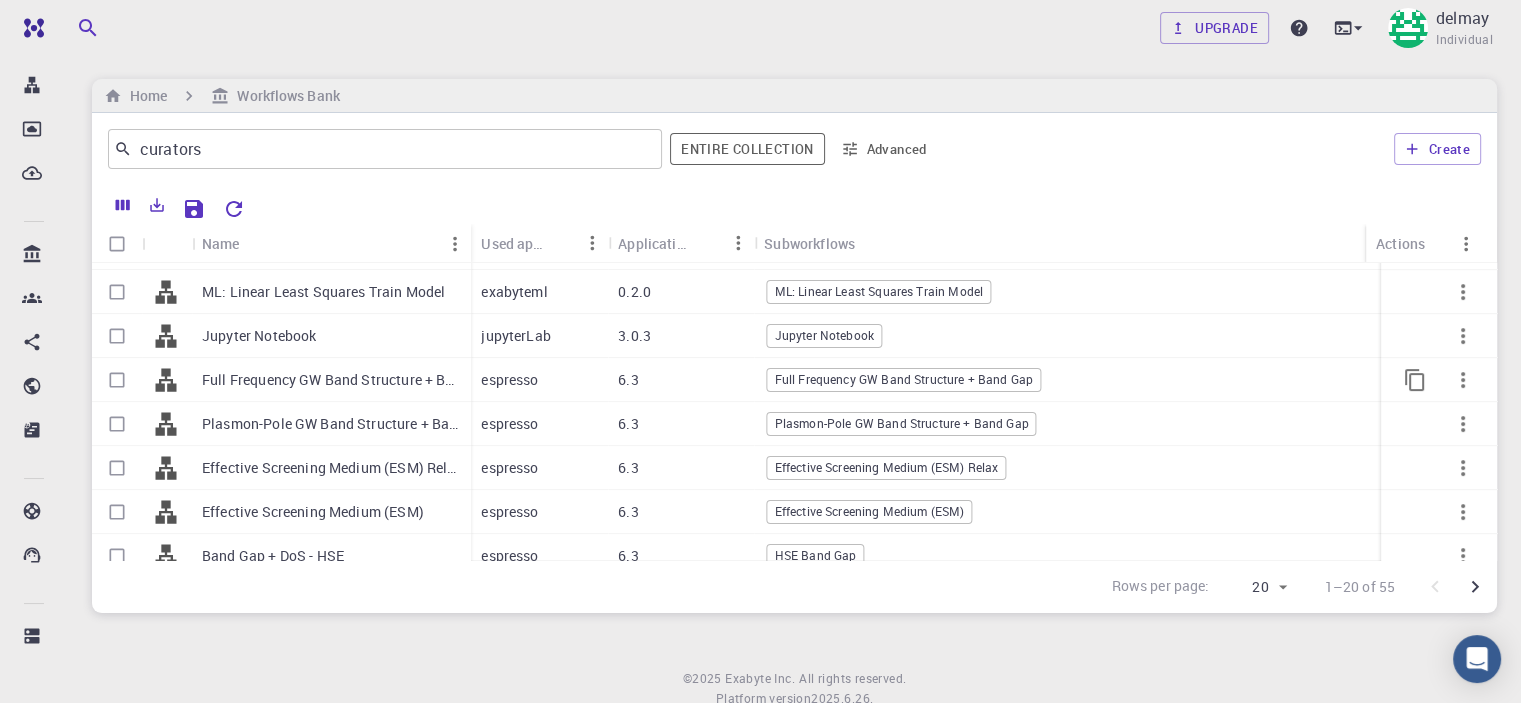scroll, scrollTop: 597, scrollLeft: 0, axis: vertical 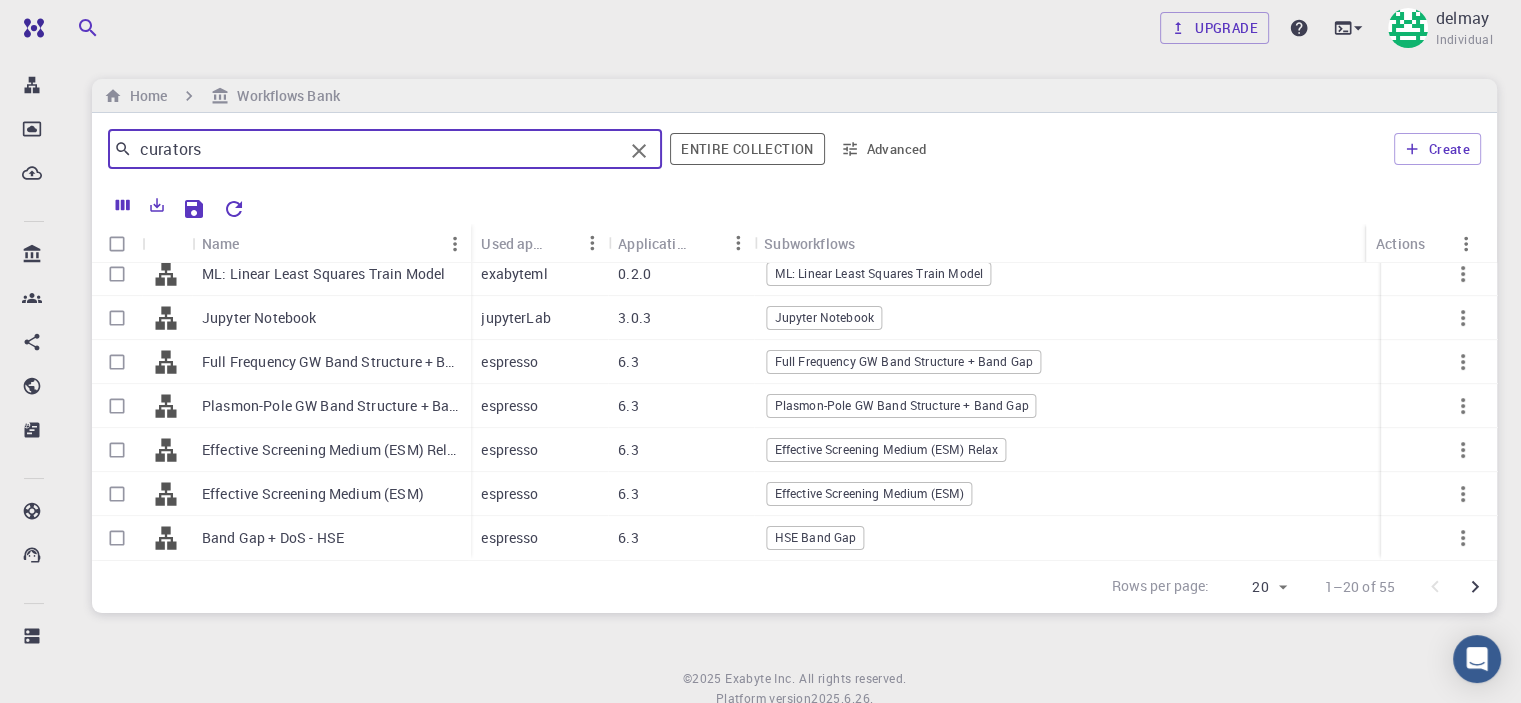 drag, startPoint x: 207, startPoint y: 155, endPoint x: 122, endPoint y: 142, distance: 85.98837 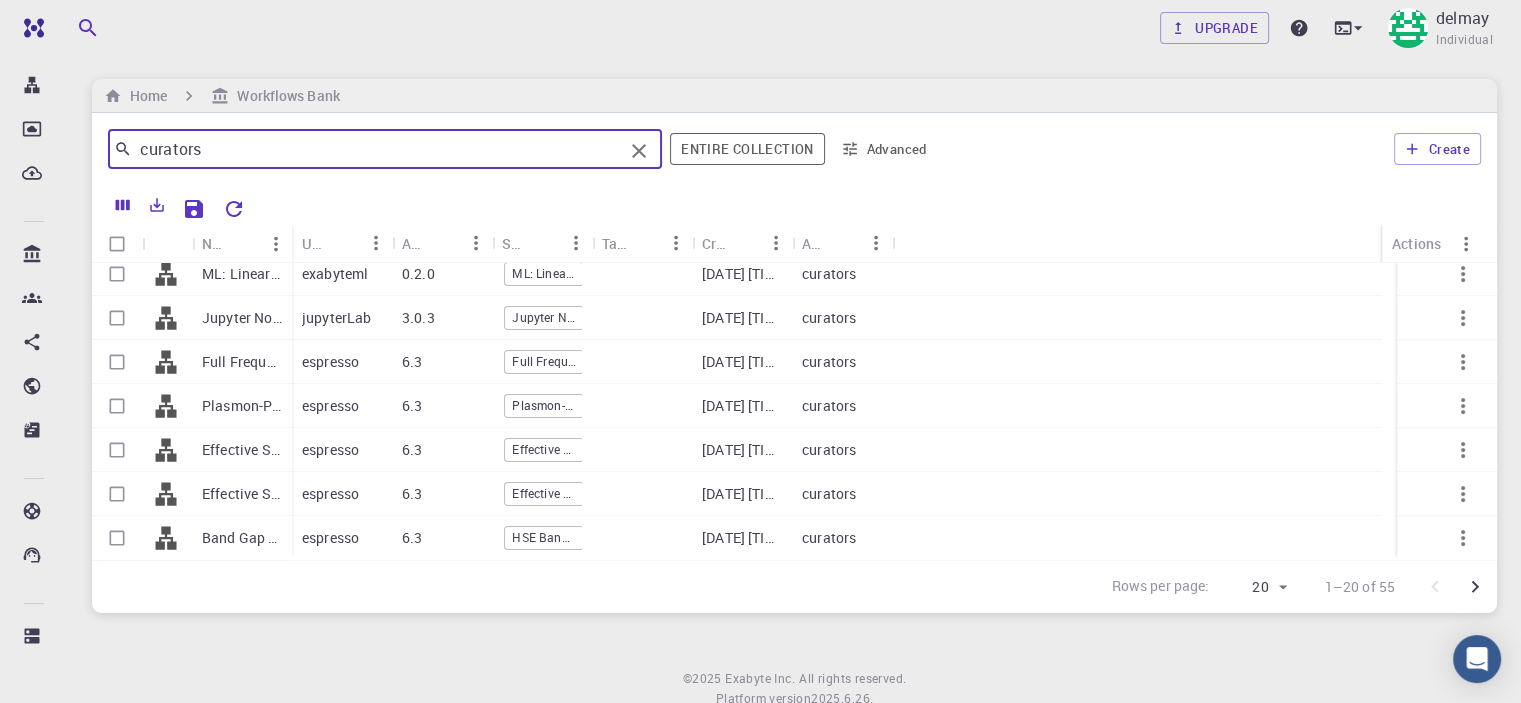 scroll, scrollTop: 582, scrollLeft: 0, axis: vertical 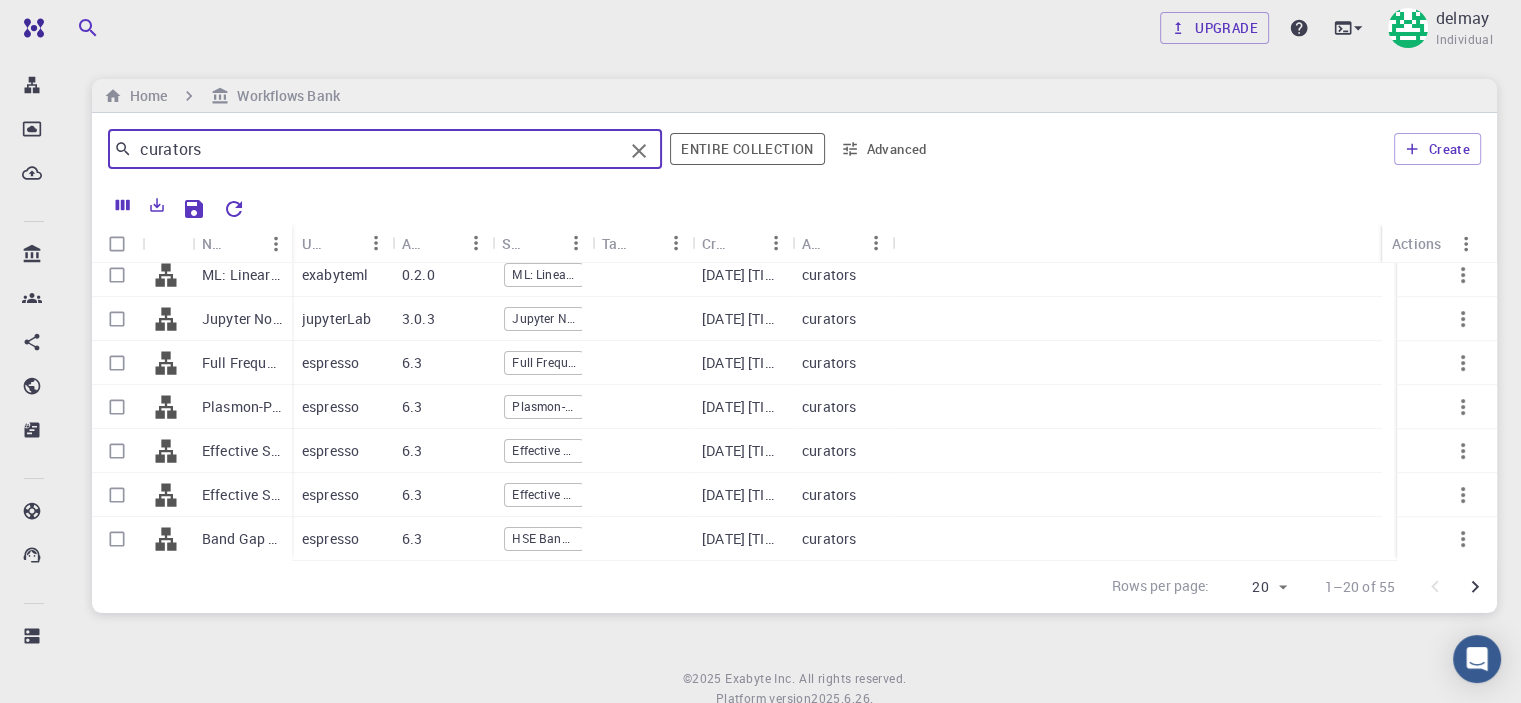 click on "curators" at bounding box center (377, 149) 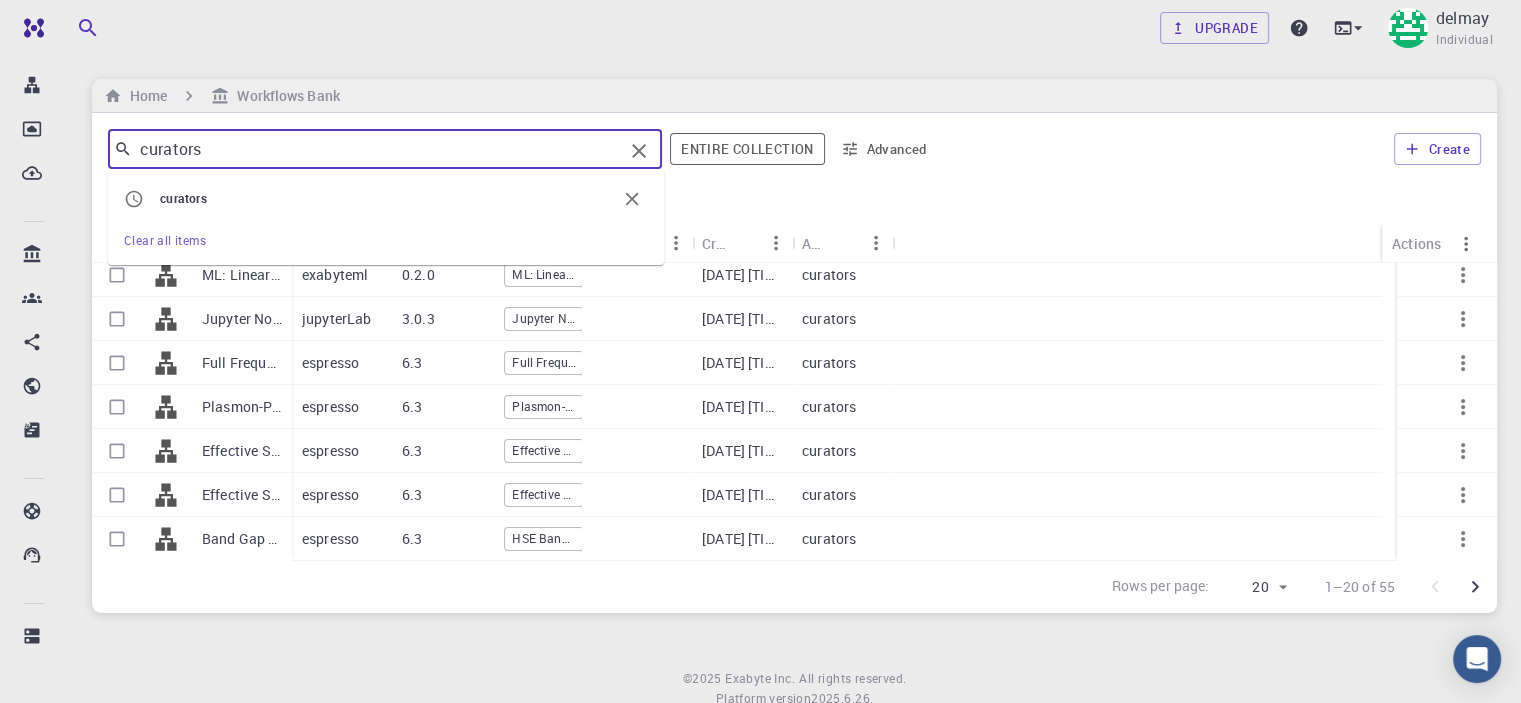 click on "Clear all items" at bounding box center (165, 240) 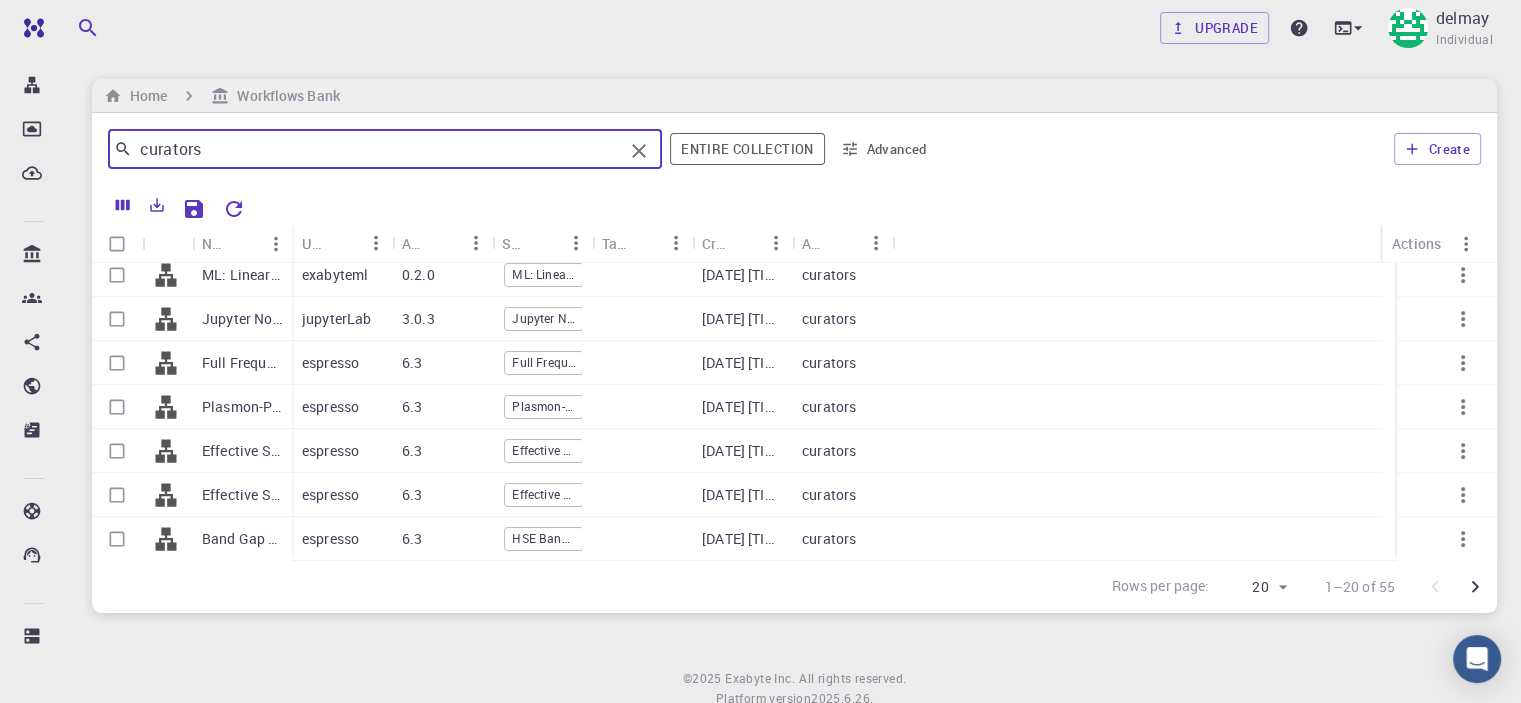 drag, startPoint x: 252, startPoint y: 161, endPoint x: 120, endPoint y: 146, distance: 132.84953 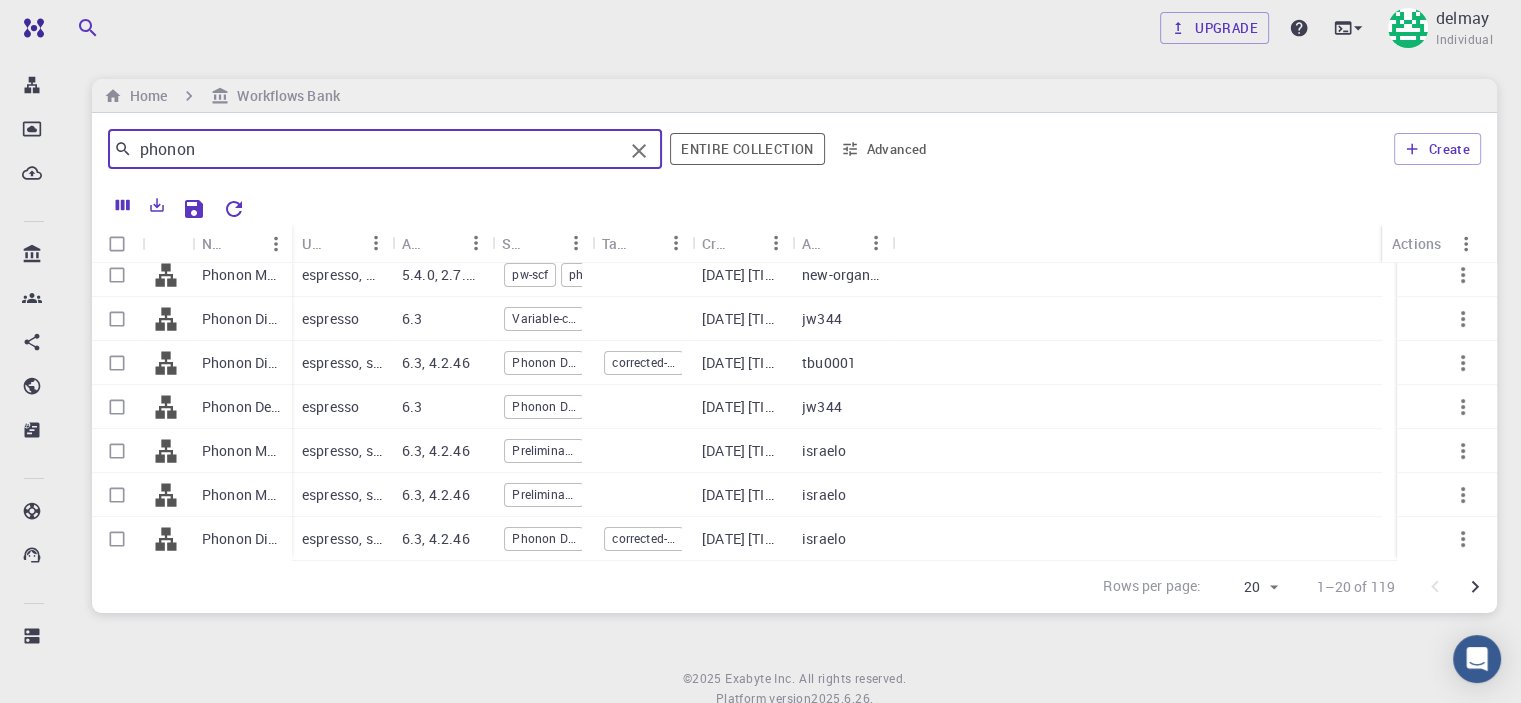 type on "phonon" 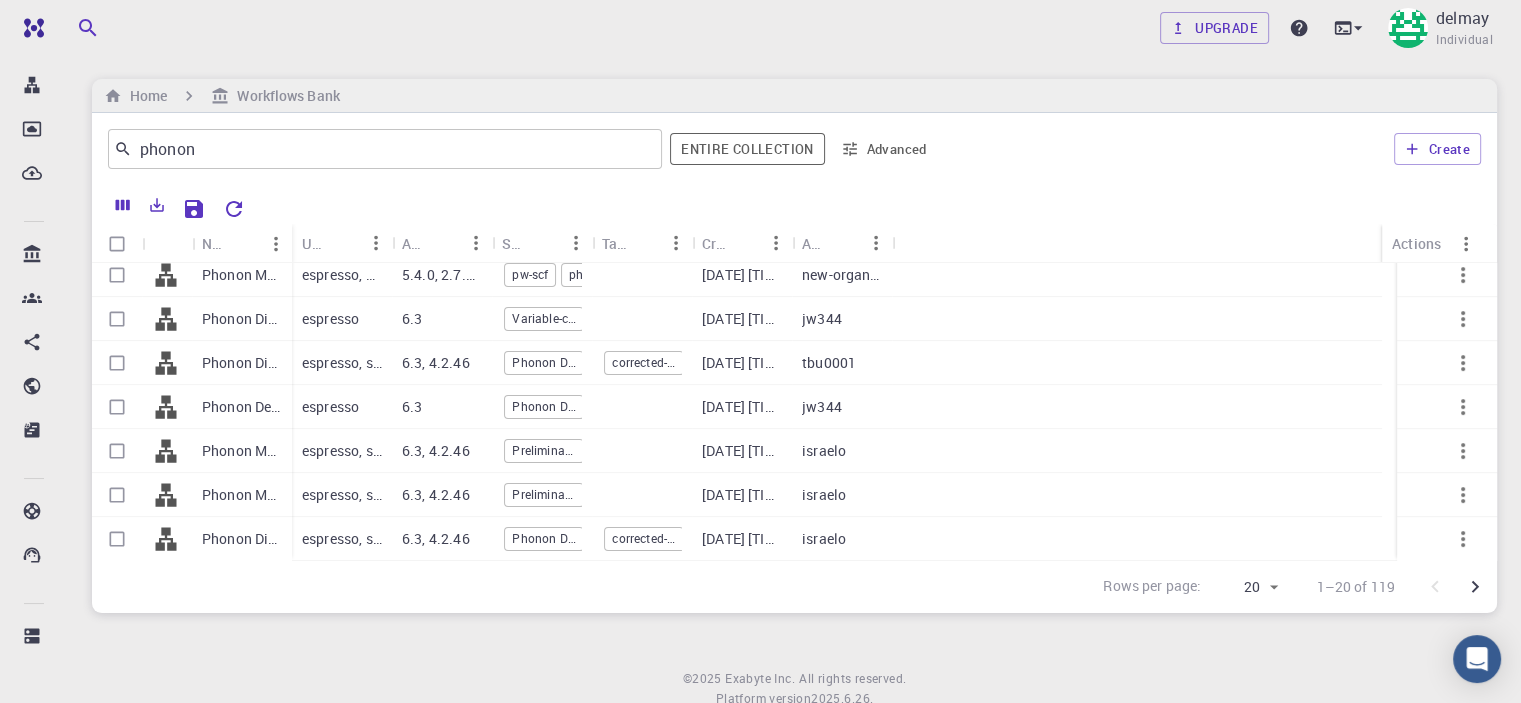 click on "Used application" at bounding box center (342, 243) 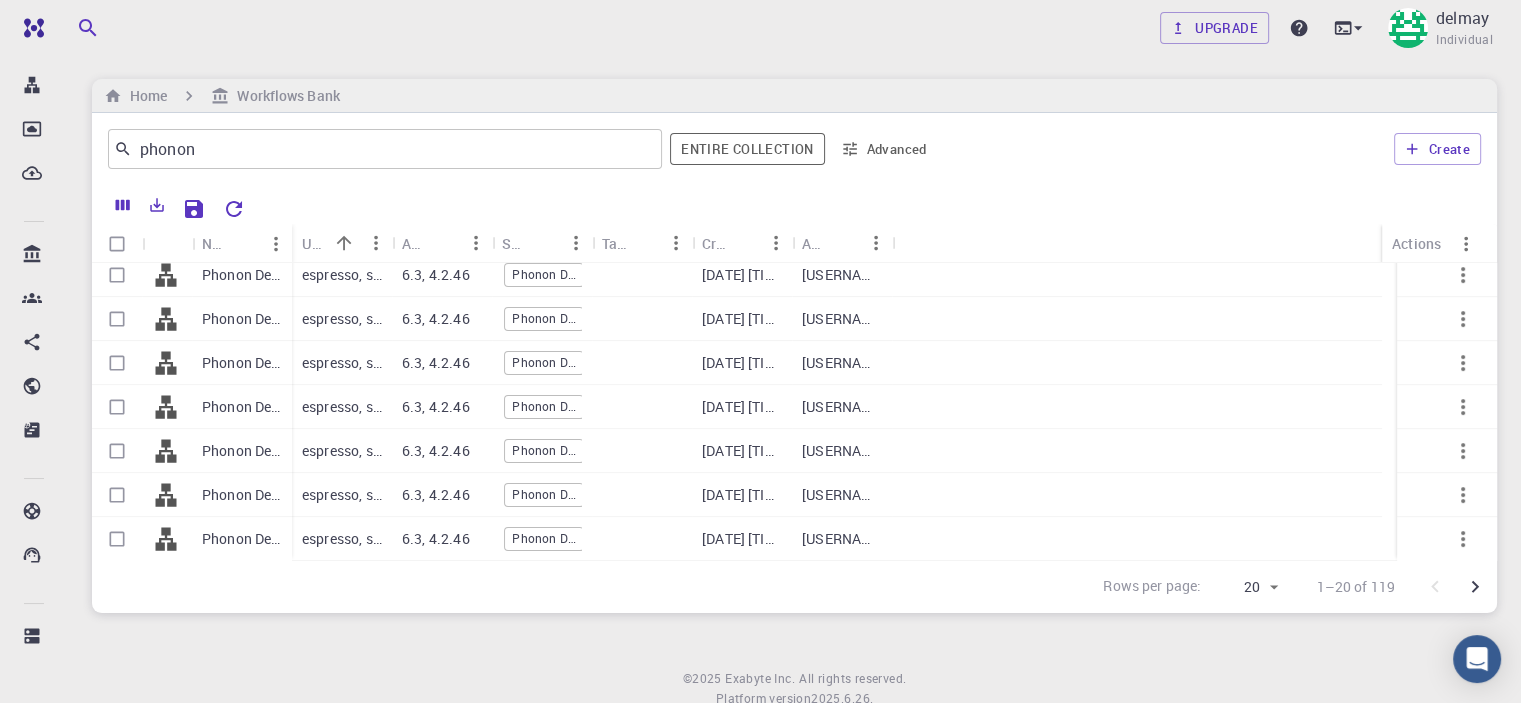drag, startPoint x: 290, startPoint y: 226, endPoint x: 290, endPoint y: 238, distance: 12 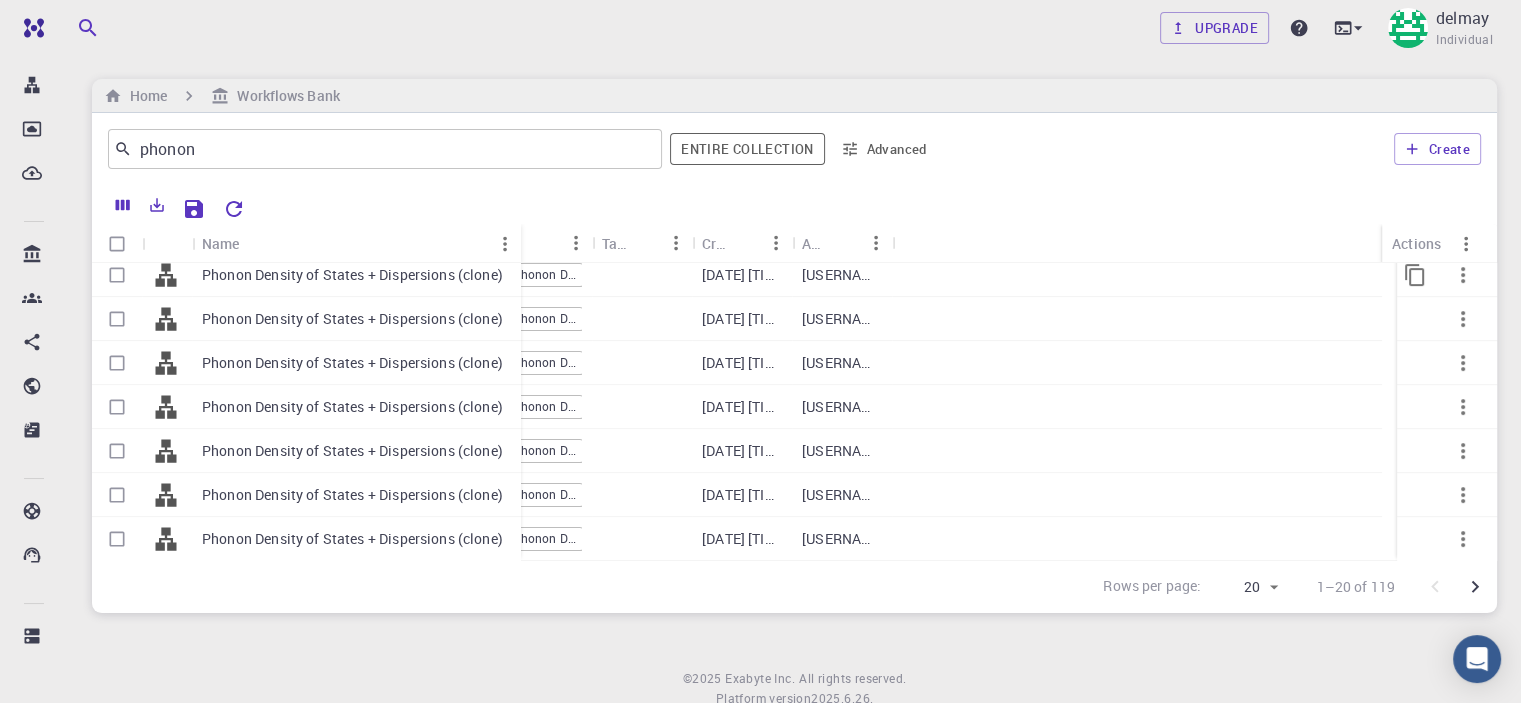 drag, startPoint x: 291, startPoint y: 247, endPoint x: 520, endPoint y: 282, distance: 231.65923 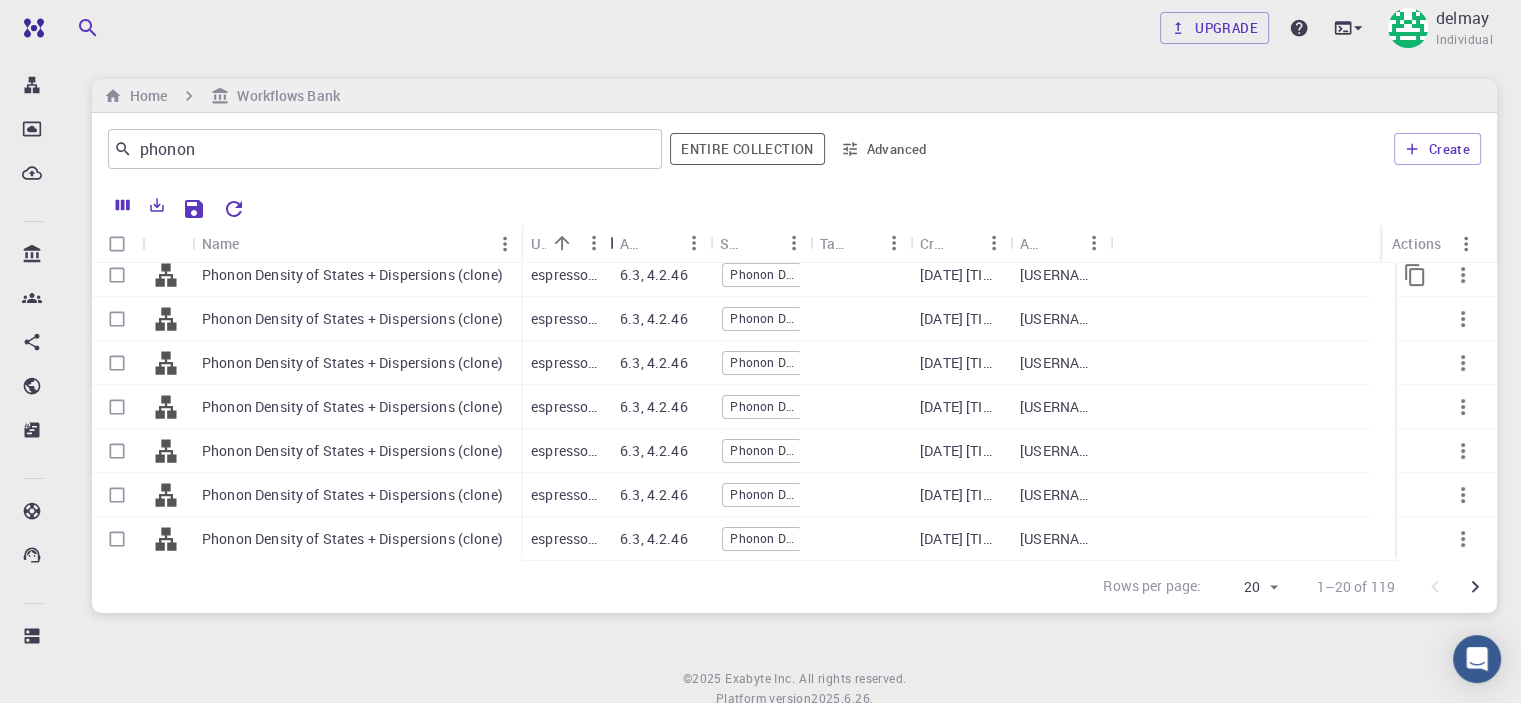 drag, startPoint x: 620, startPoint y: 243, endPoint x: 609, endPoint y: 263, distance: 22.825424 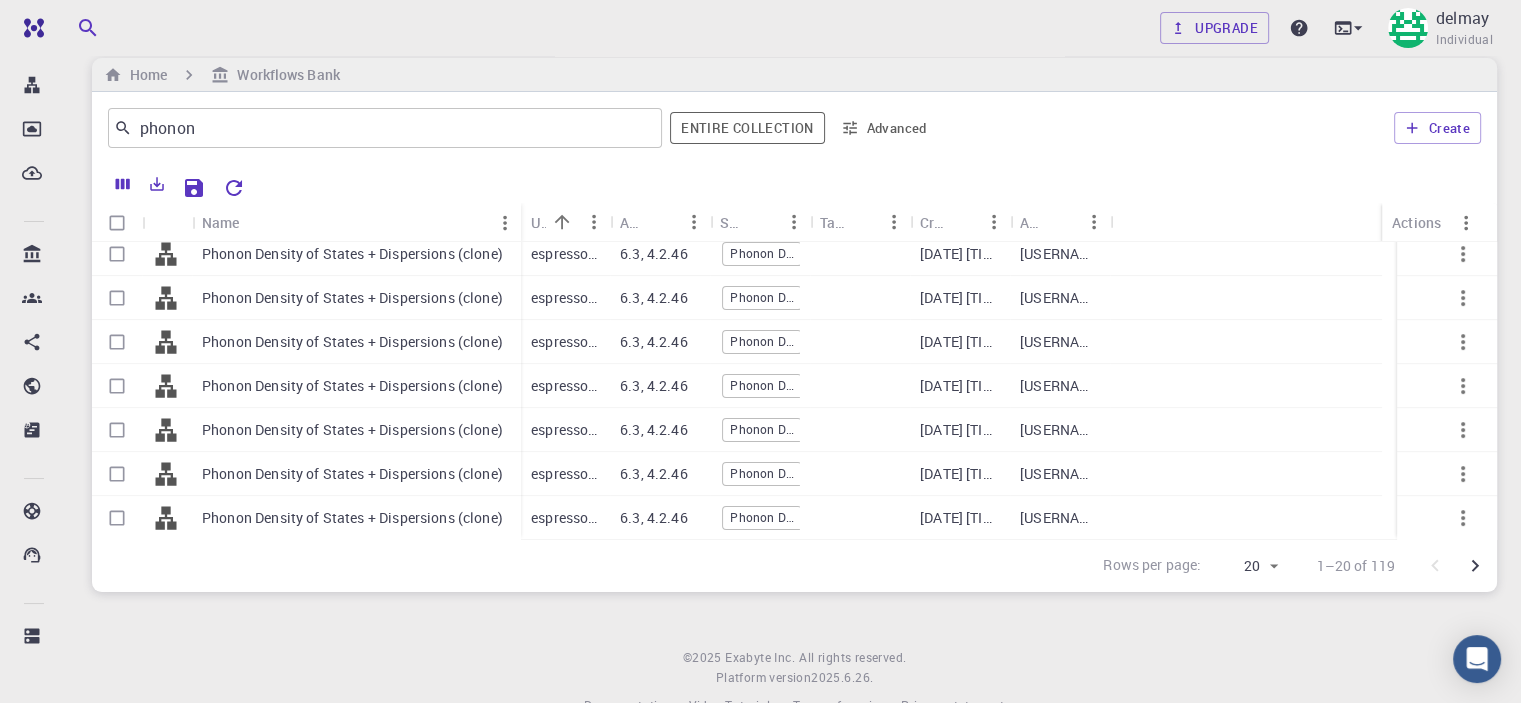 scroll, scrollTop: 0, scrollLeft: 0, axis: both 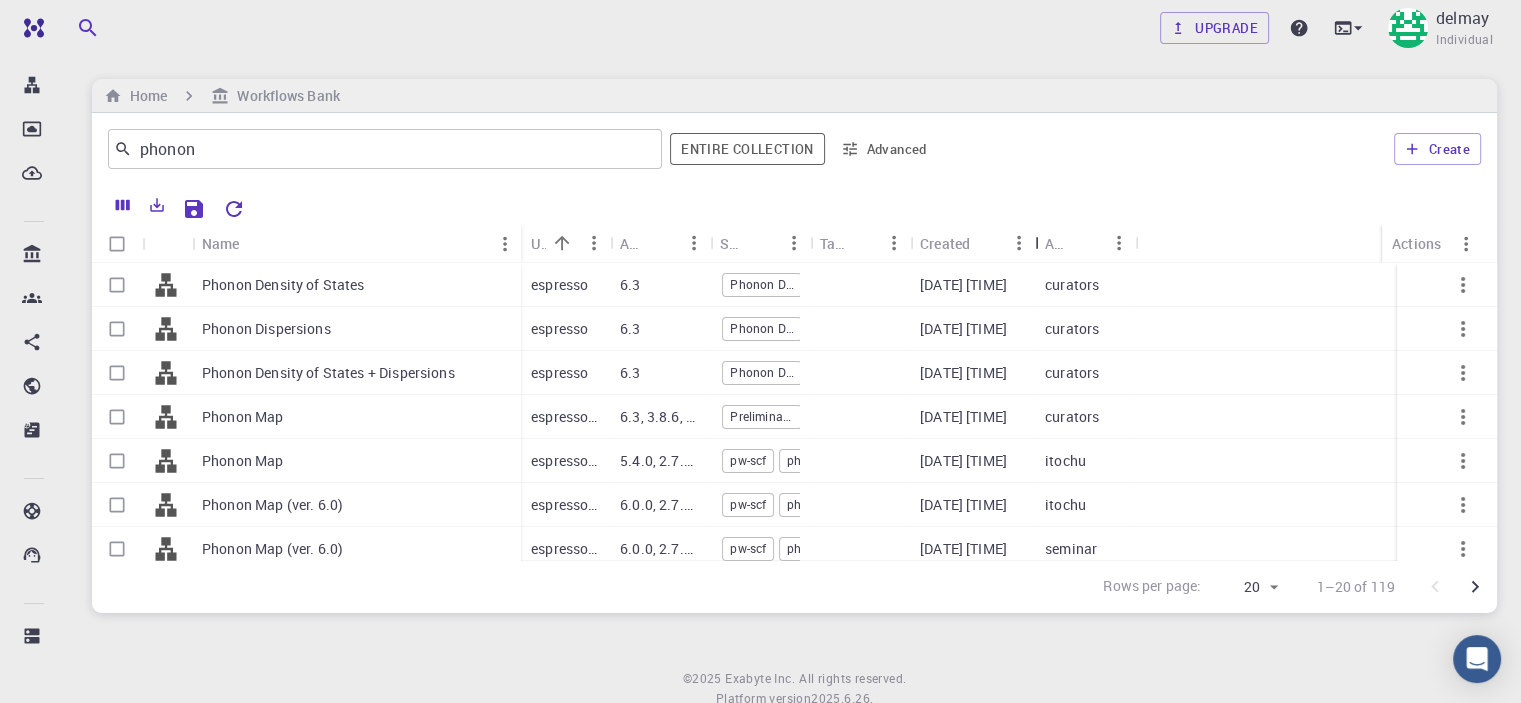 drag, startPoint x: 1010, startPoint y: 240, endPoint x: 1035, endPoint y: 250, distance: 26.925823 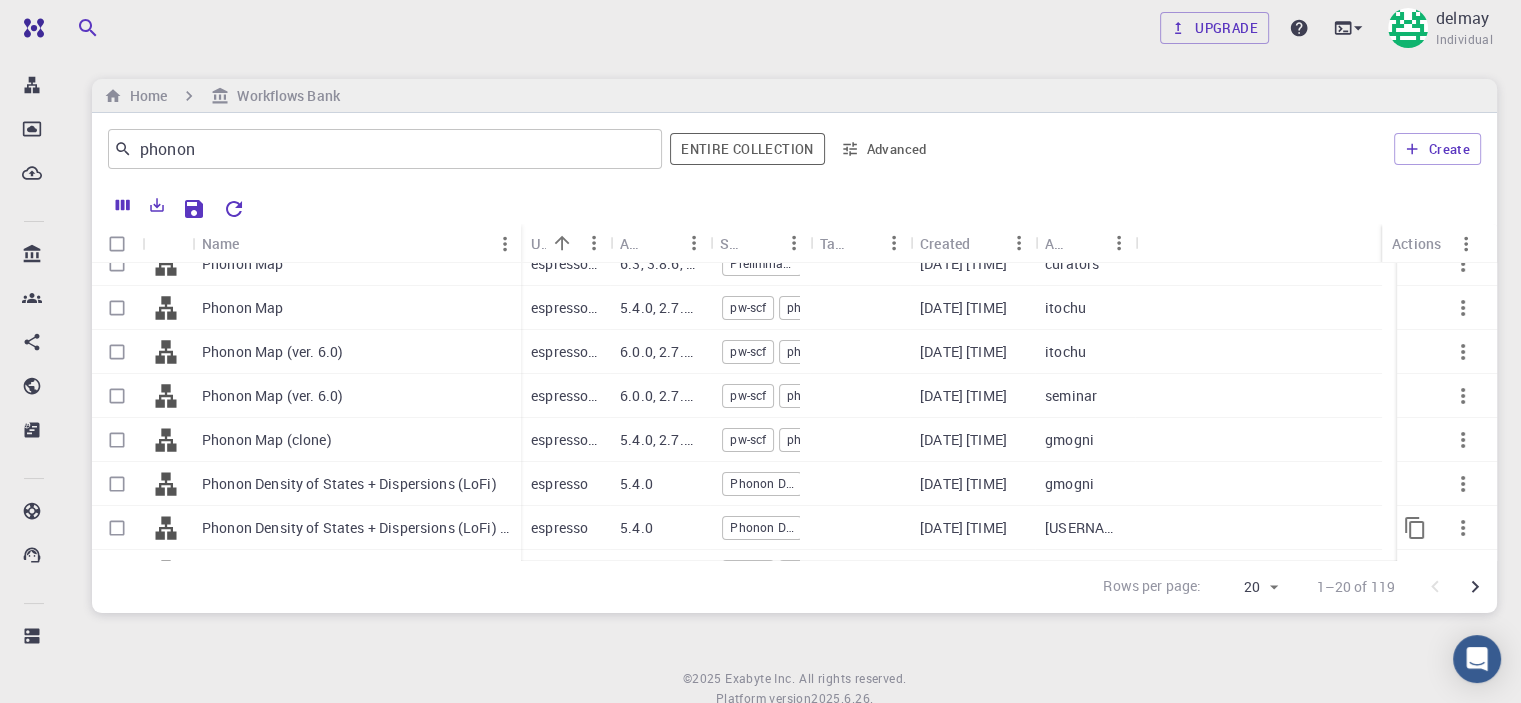 scroll, scrollTop: 0, scrollLeft: 0, axis: both 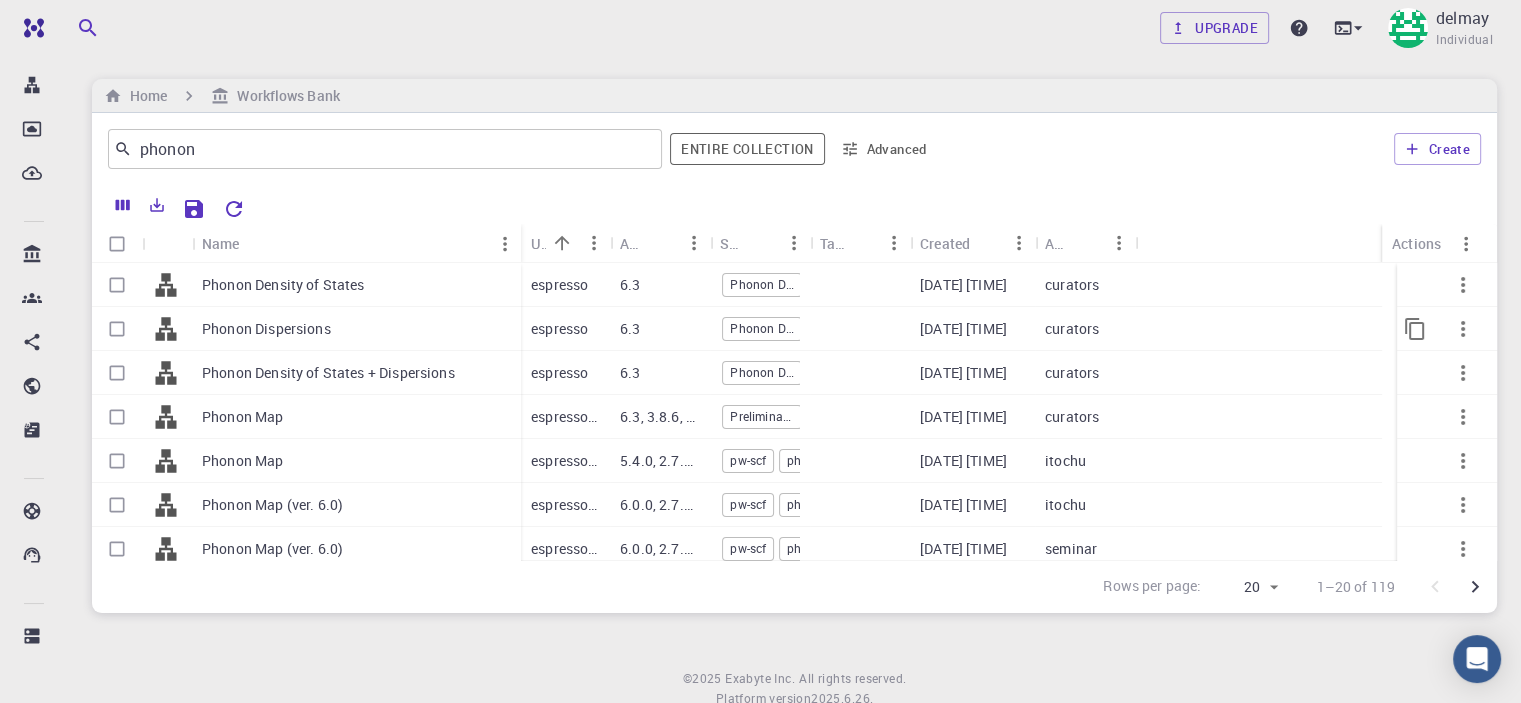 click on "Phonon Dispersions" at bounding box center (266, 329) 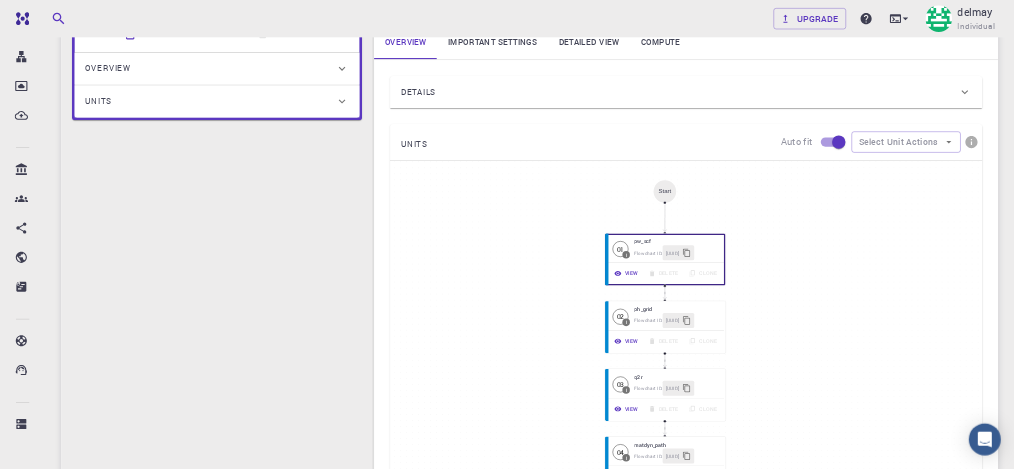 scroll, scrollTop: 300, scrollLeft: 0, axis: vertical 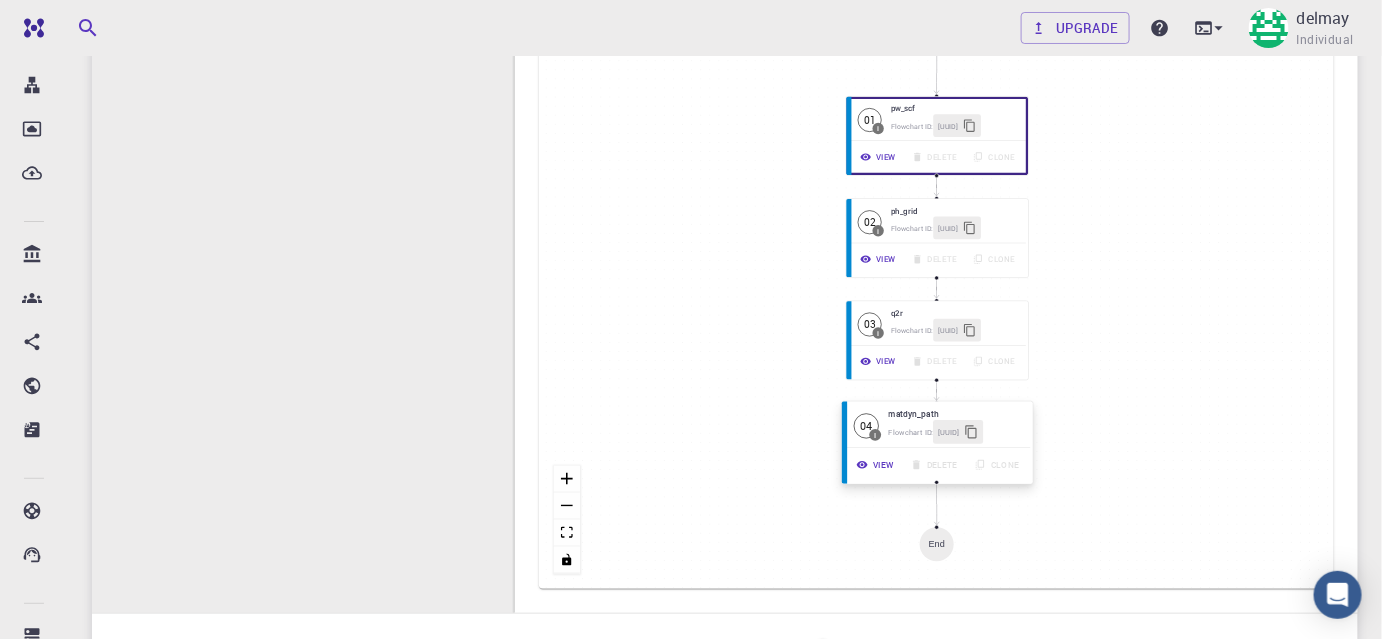 click on "View" at bounding box center (876, 465) 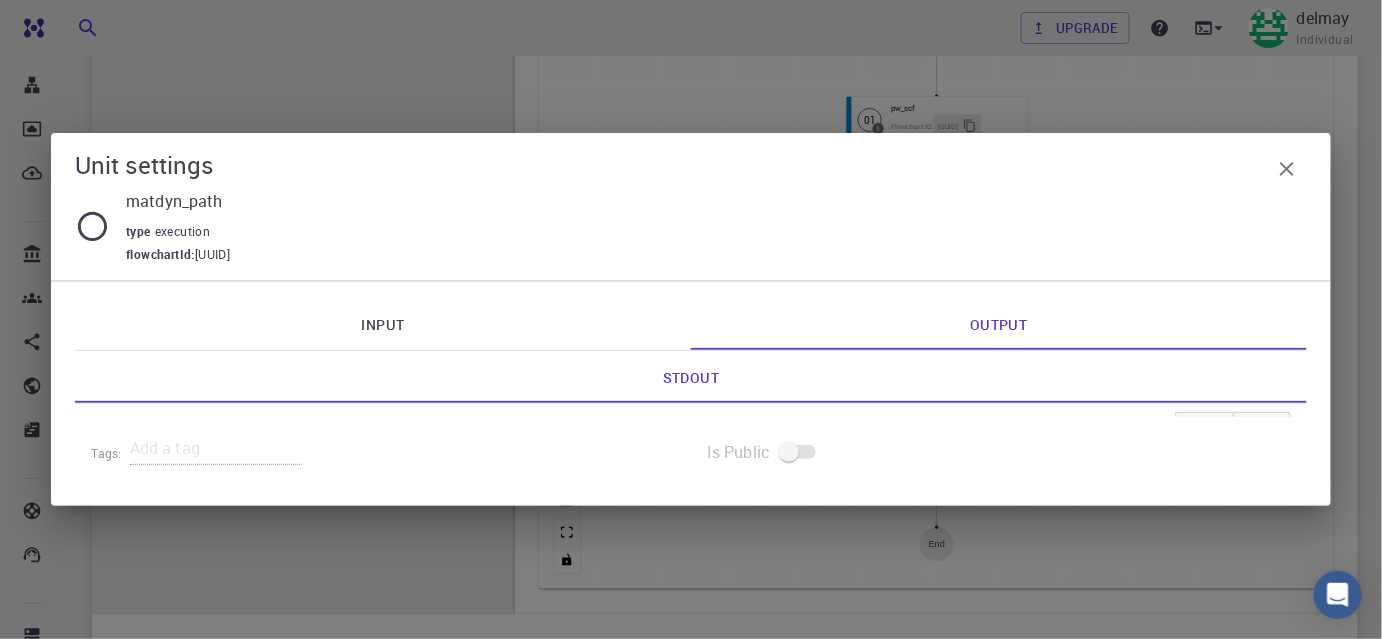 click on "Input" at bounding box center [383, 324] 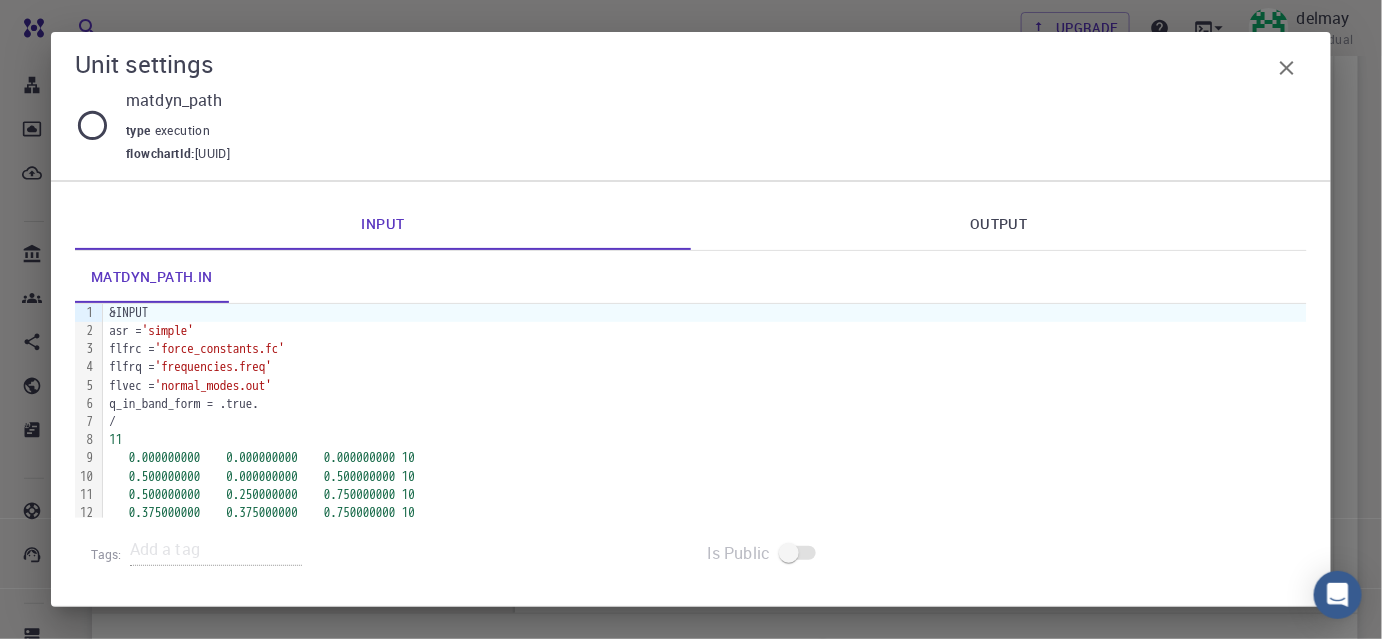 scroll, scrollTop: 0, scrollLeft: 0, axis: both 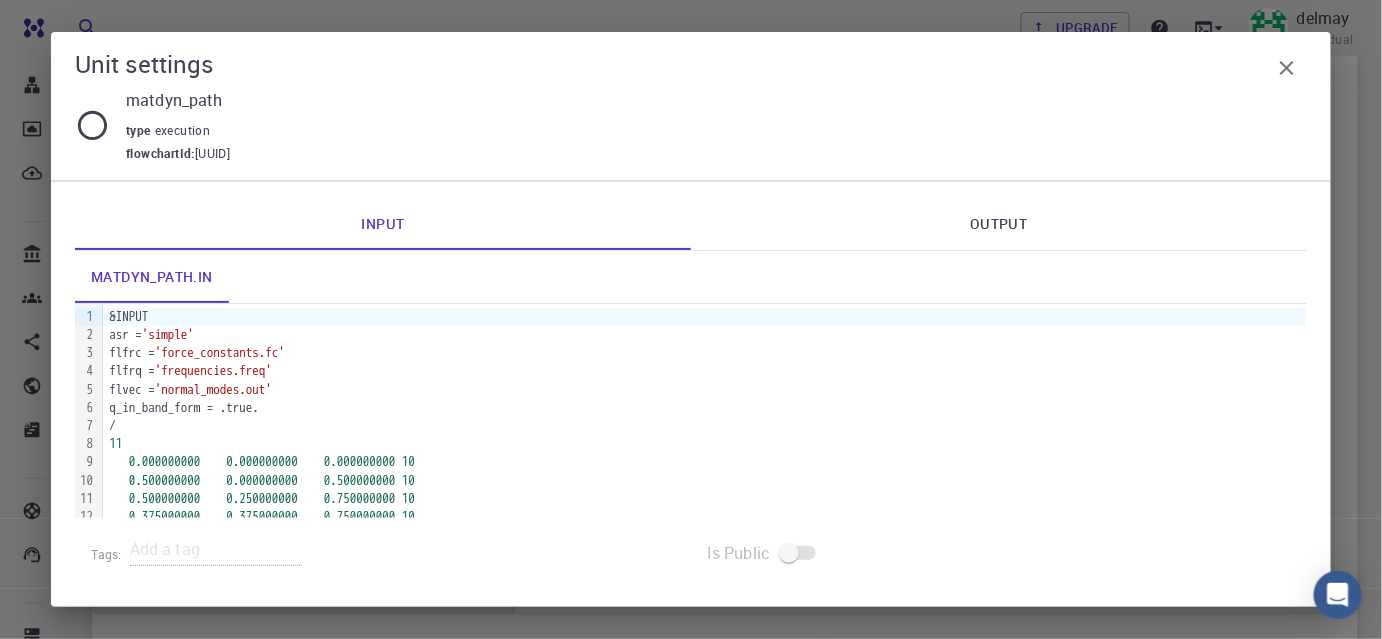 click 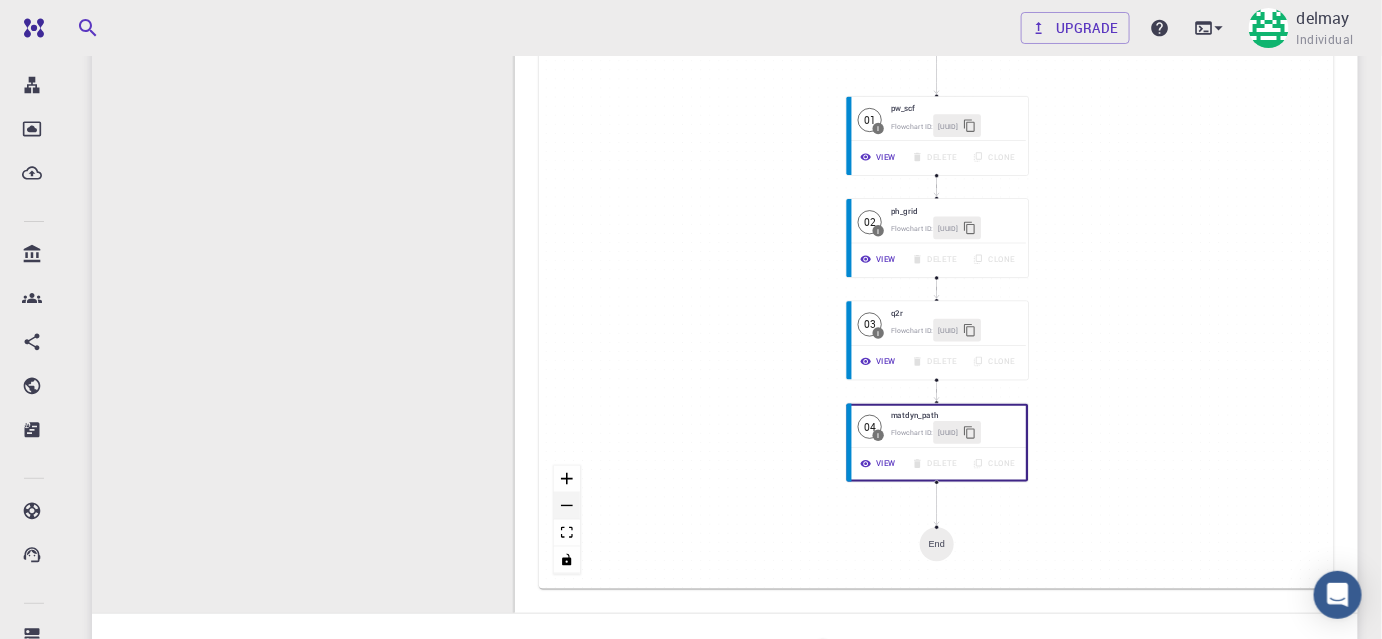 click at bounding box center (567, 506) 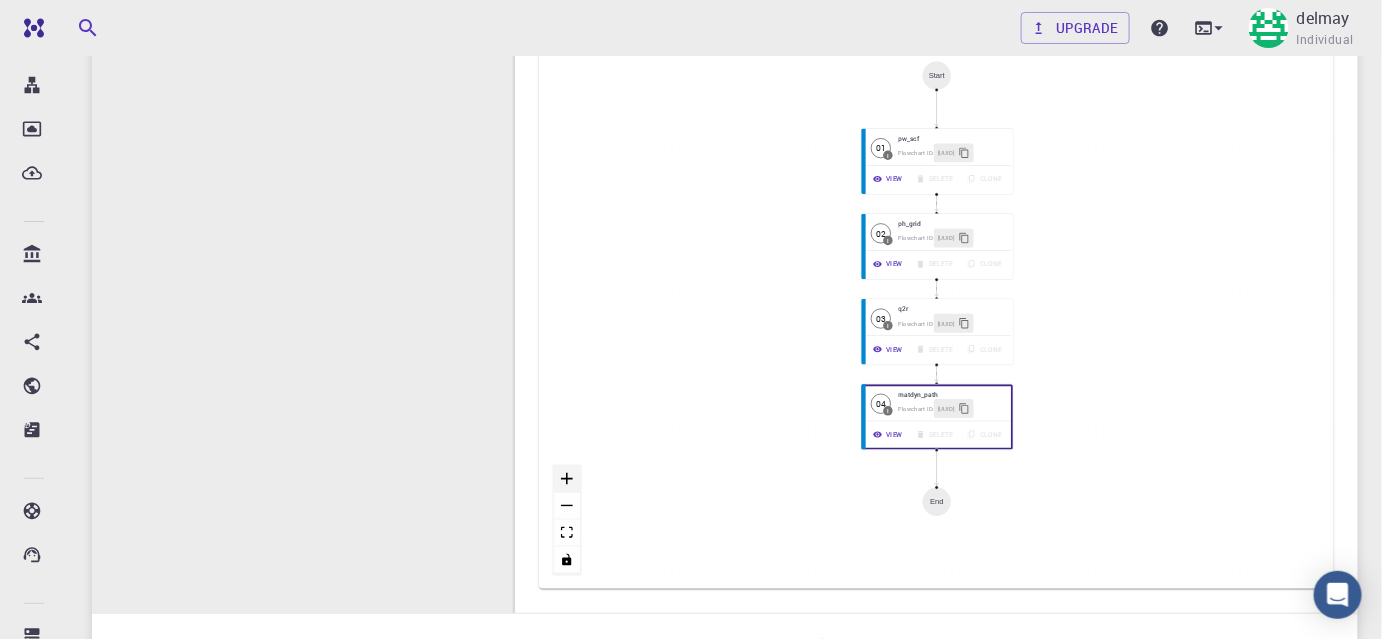 click 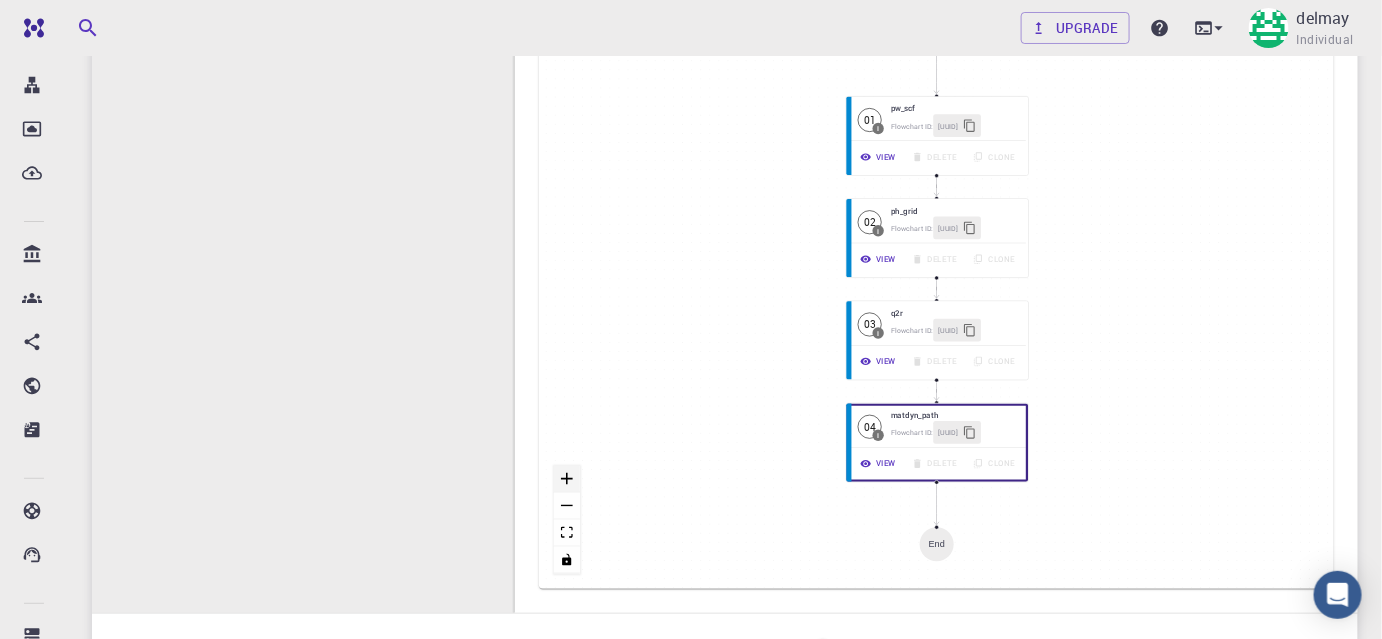 click 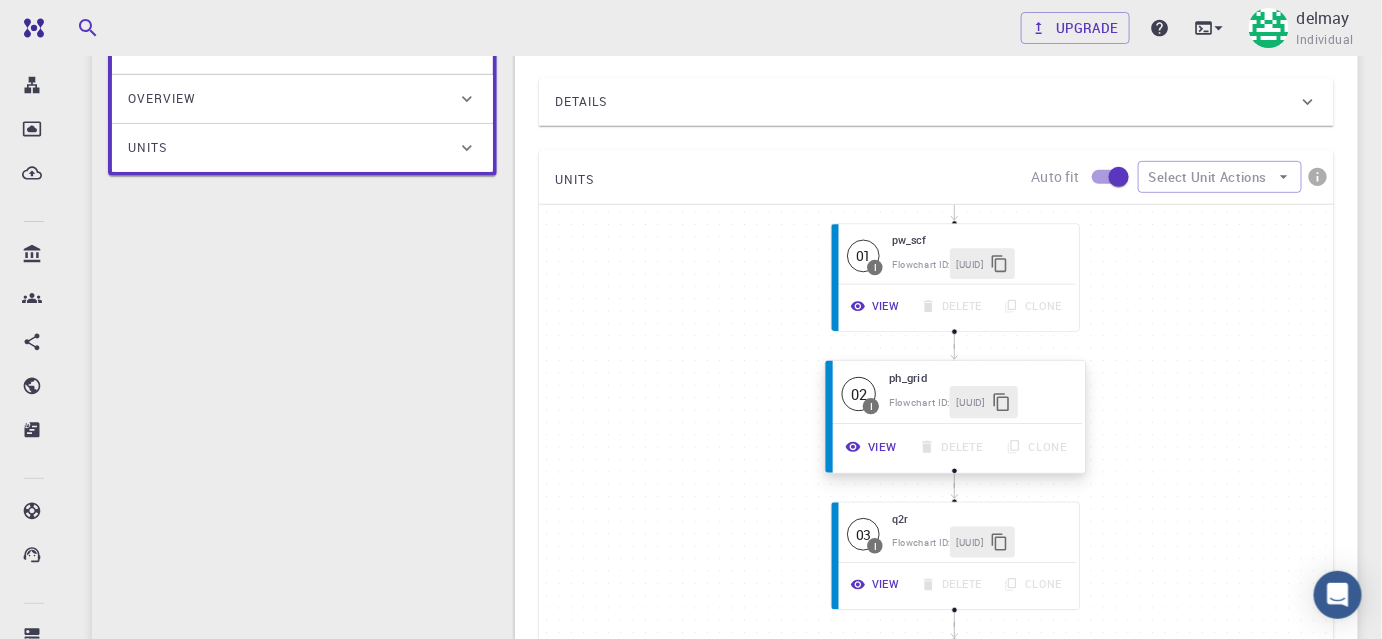 scroll, scrollTop: 275, scrollLeft: 0, axis: vertical 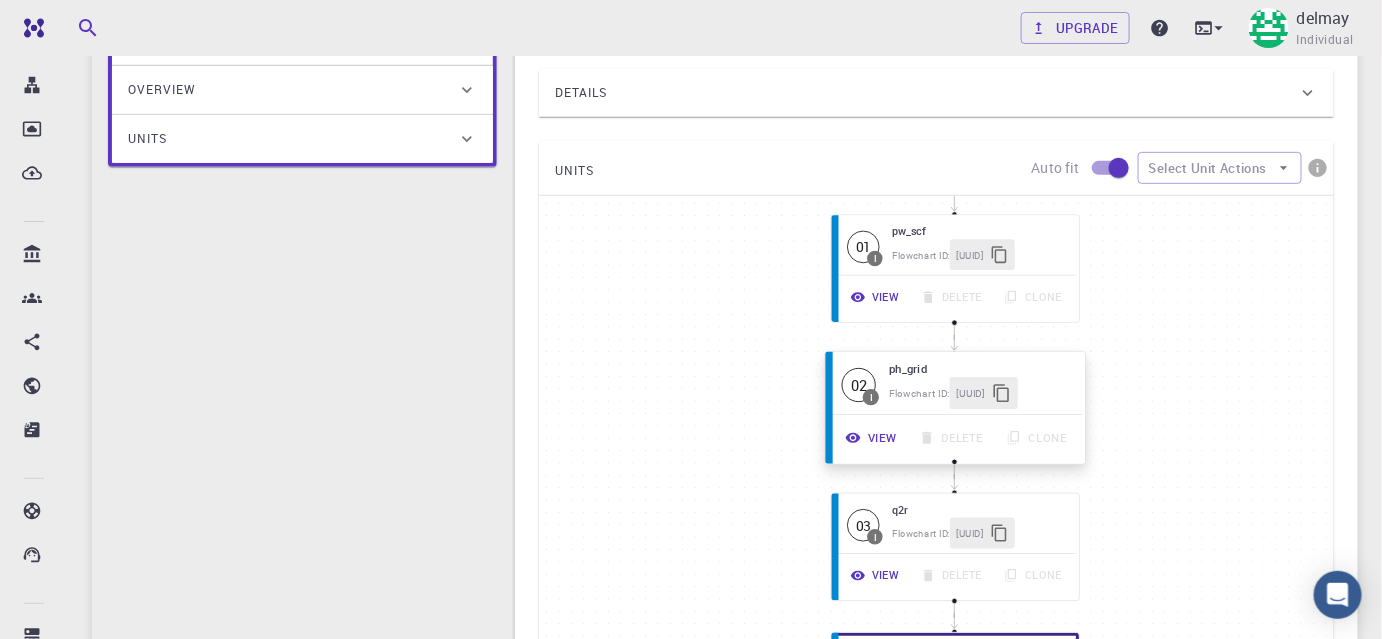 click on "View" at bounding box center (872, 438) 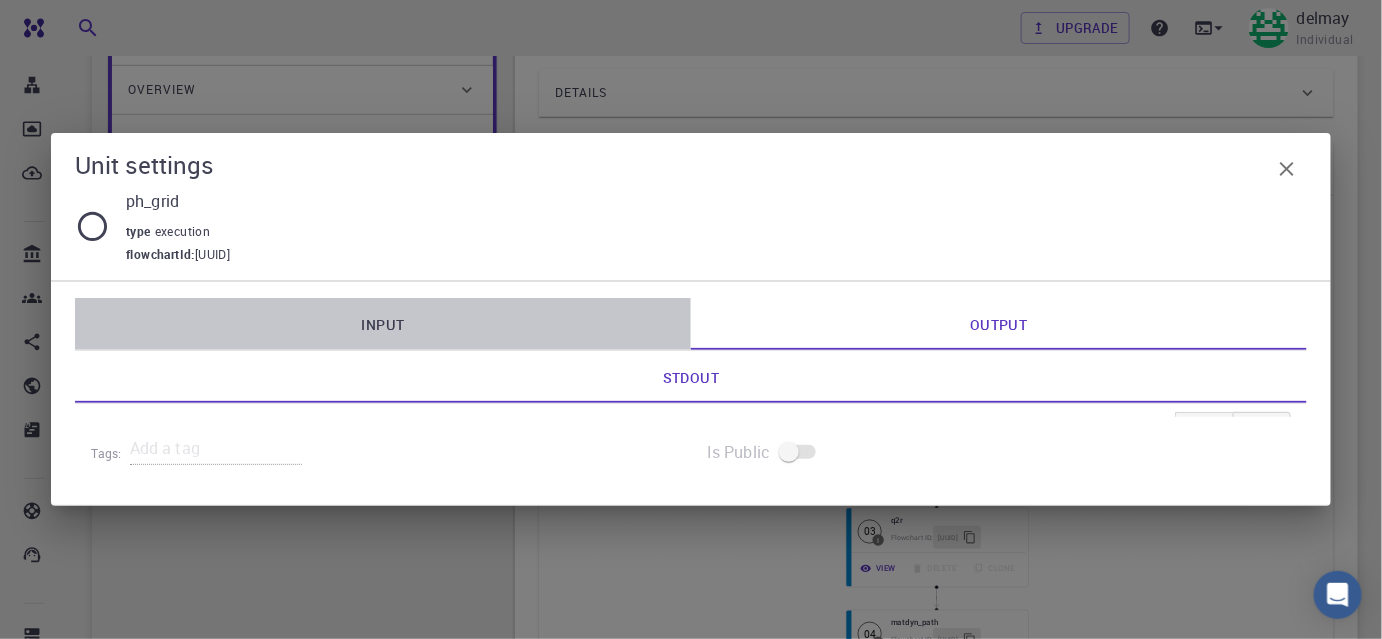 click on "Input" at bounding box center [383, 324] 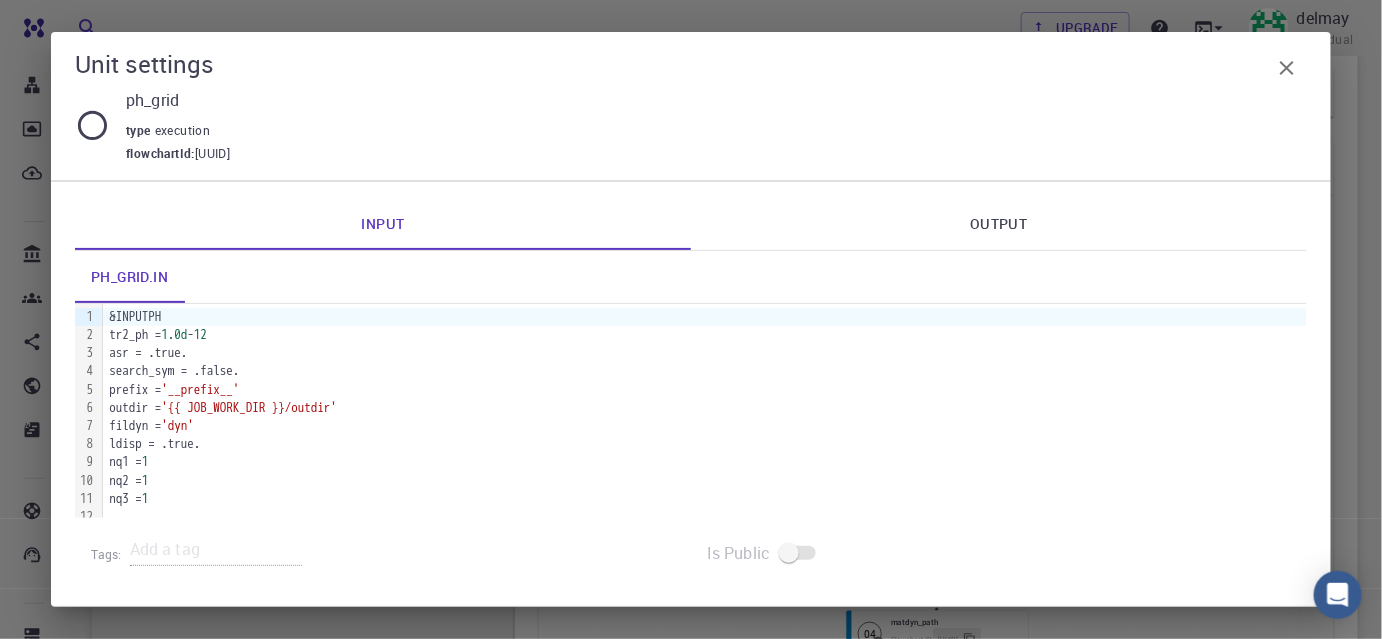 scroll, scrollTop: 28, scrollLeft: 0, axis: vertical 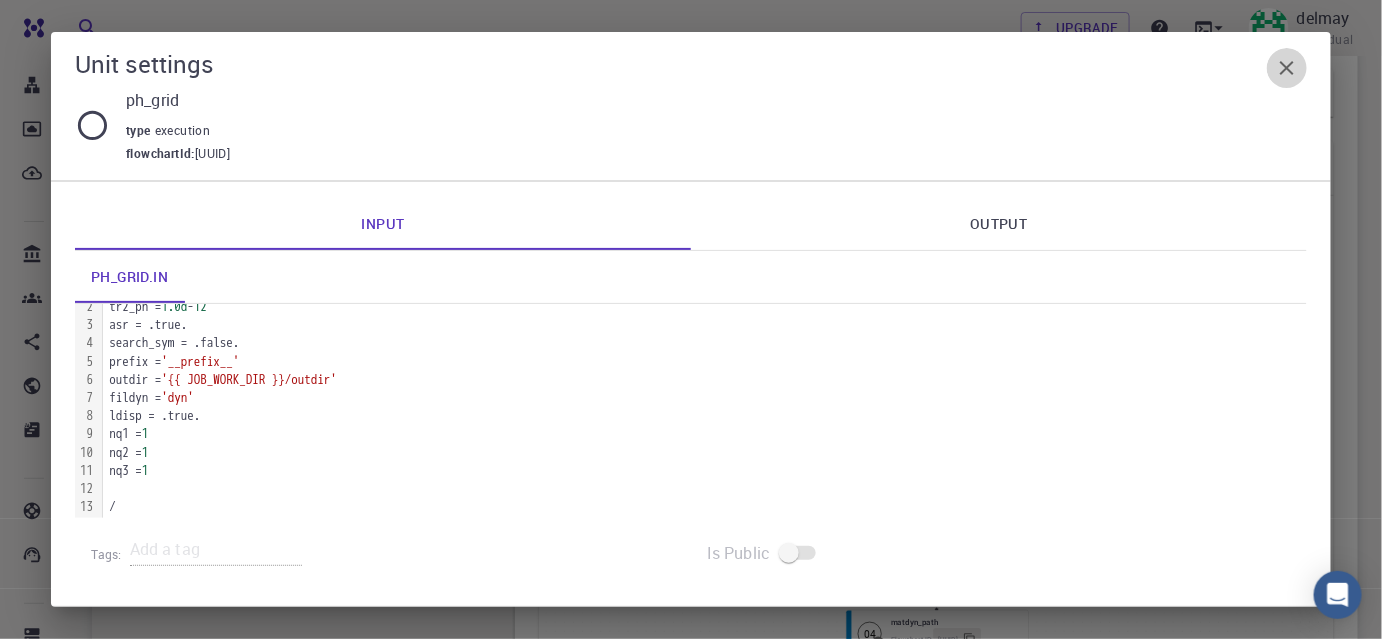 click 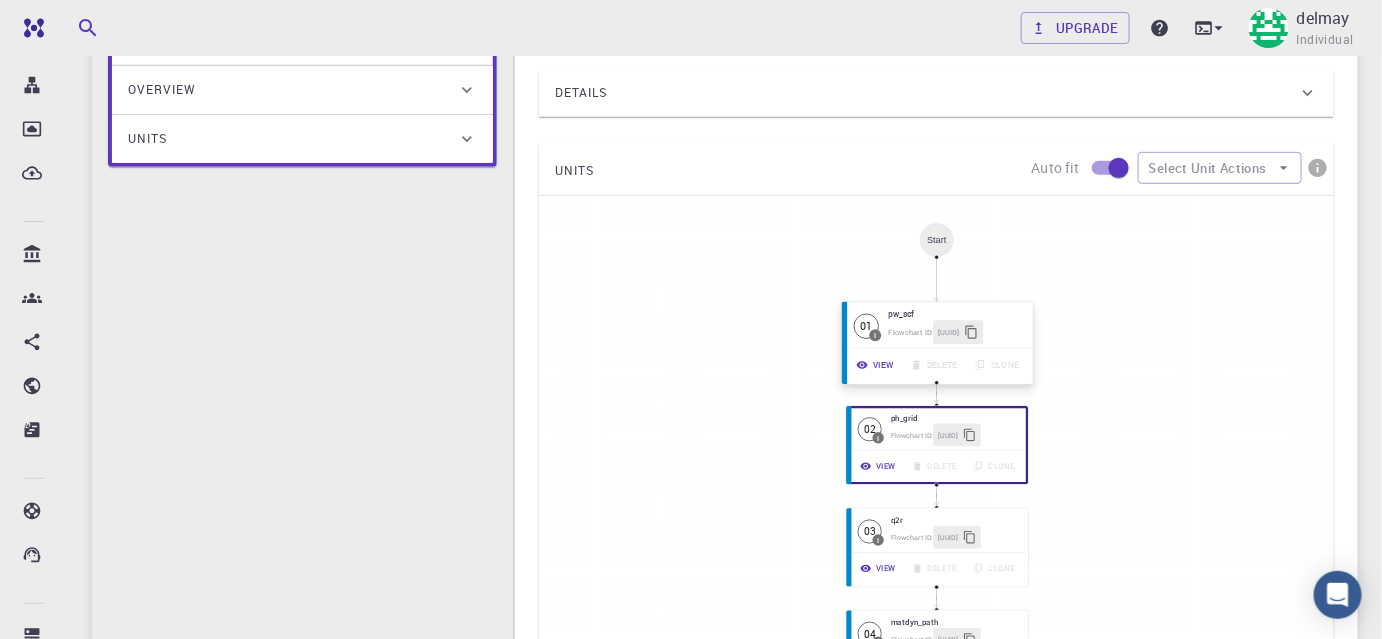 click 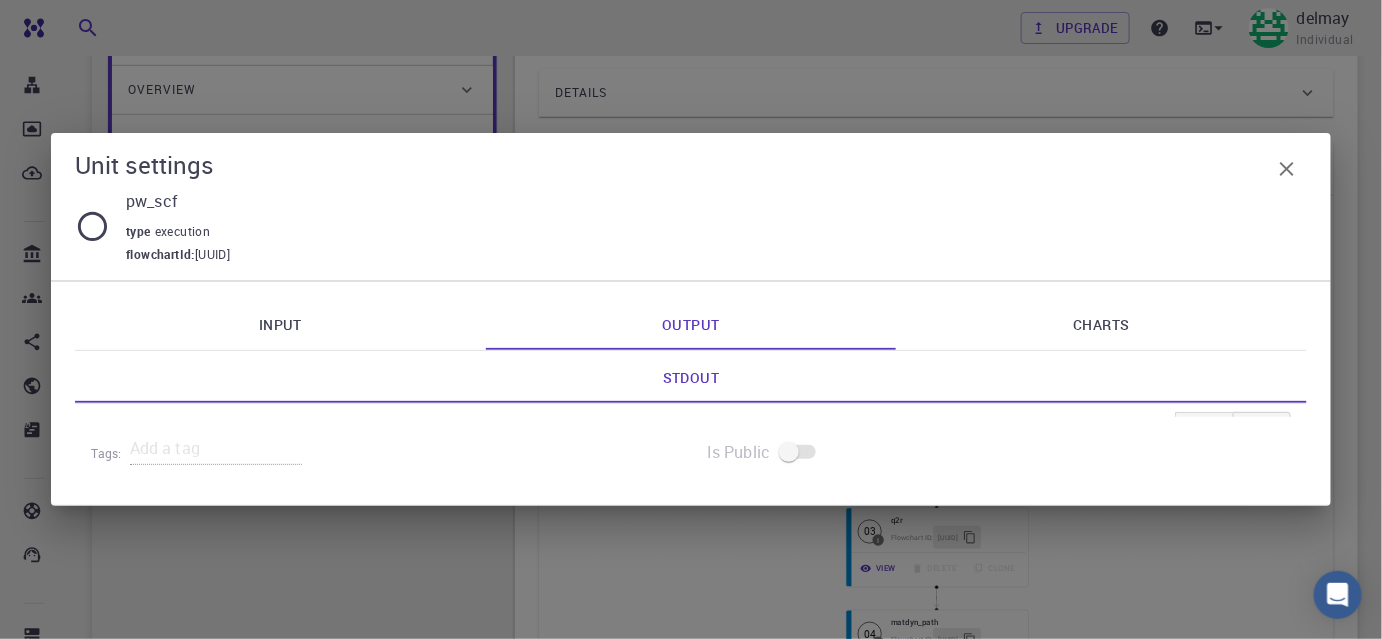 click on "Input" at bounding box center (280, 324) 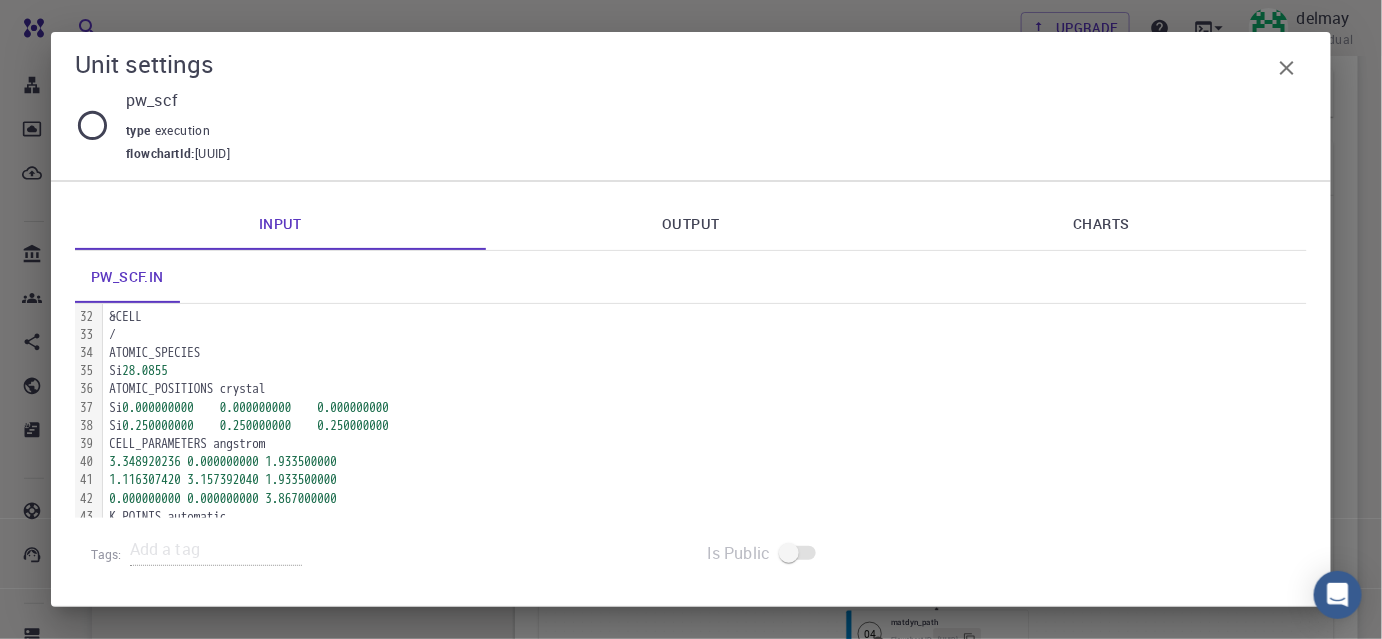 scroll, scrollTop: 592, scrollLeft: 0, axis: vertical 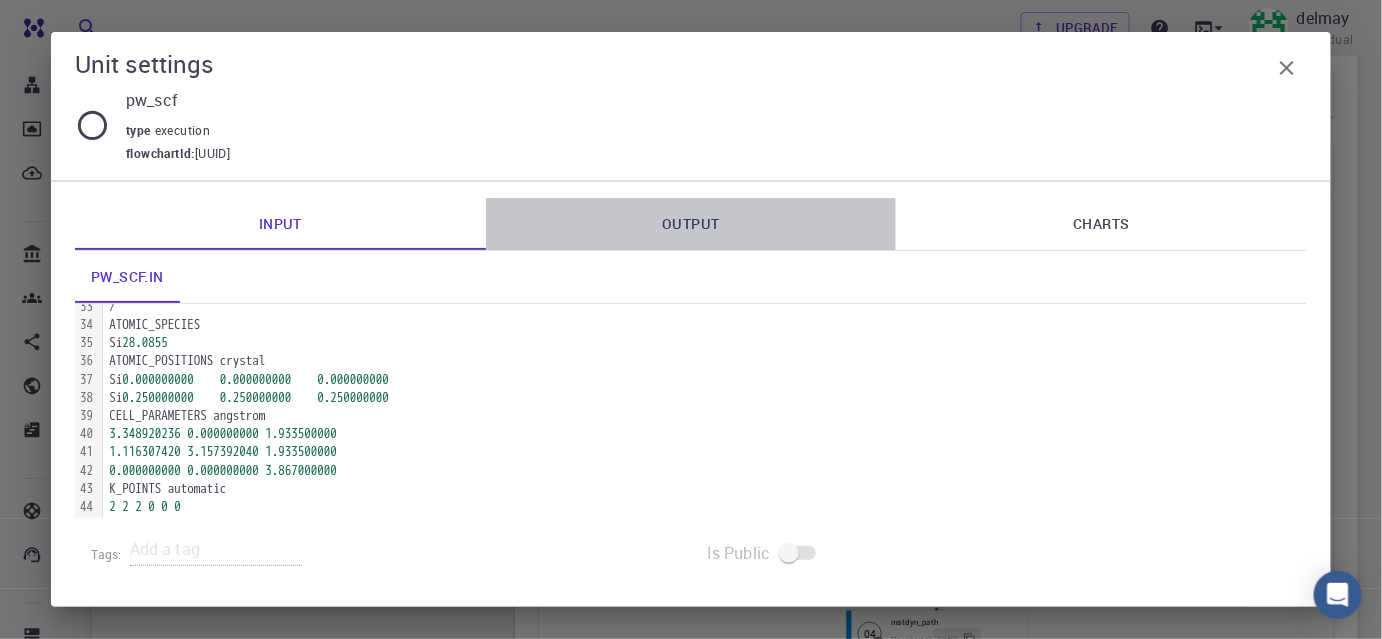 click on "Output" at bounding box center (691, 224) 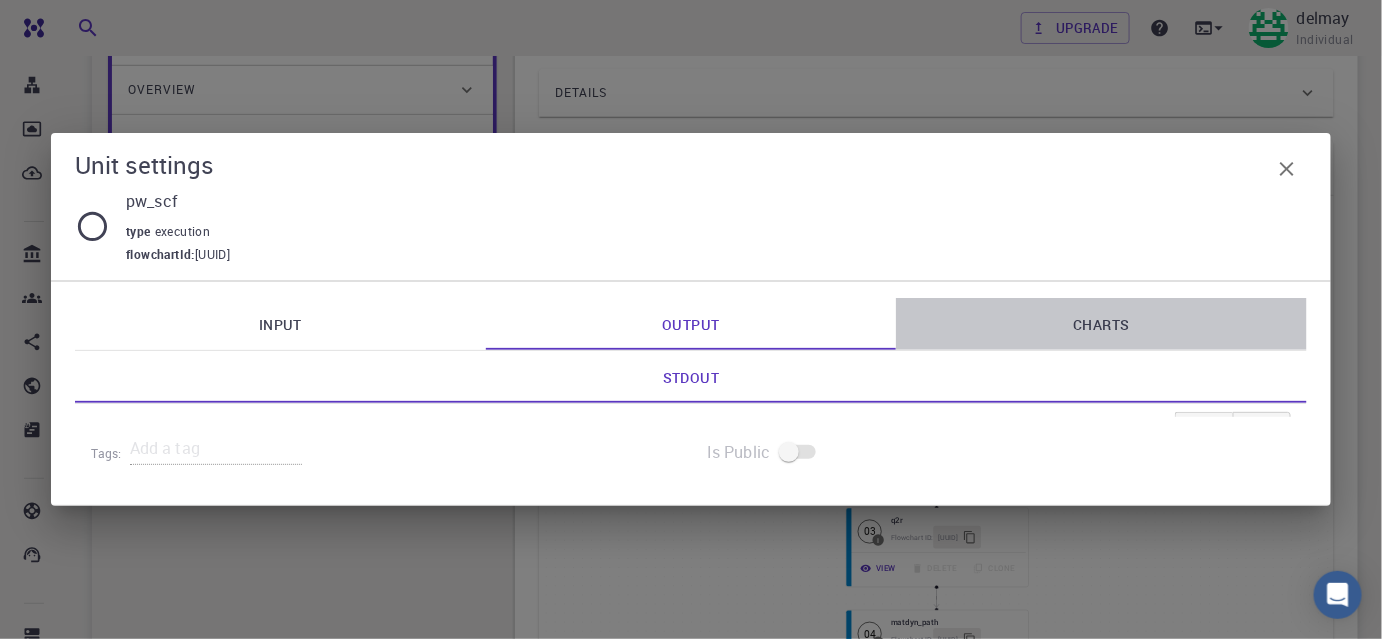 click on "Charts" at bounding box center [1101, 324] 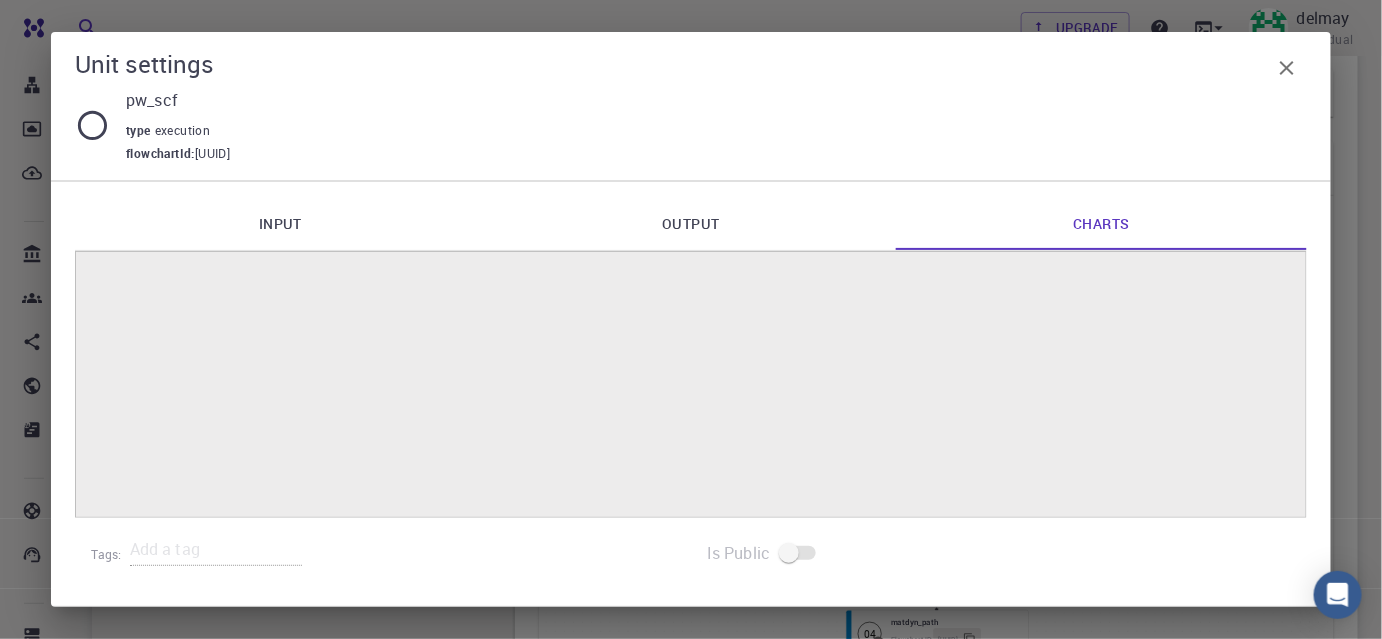 click on "Output" at bounding box center [691, 224] 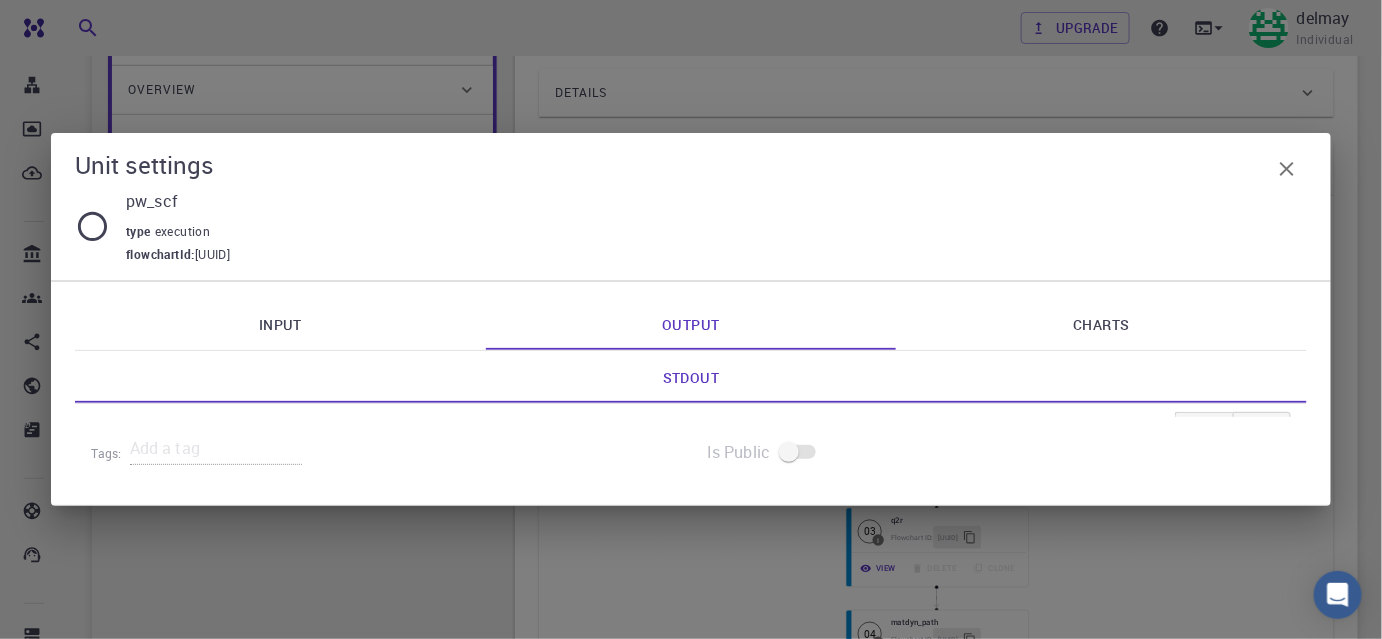 click 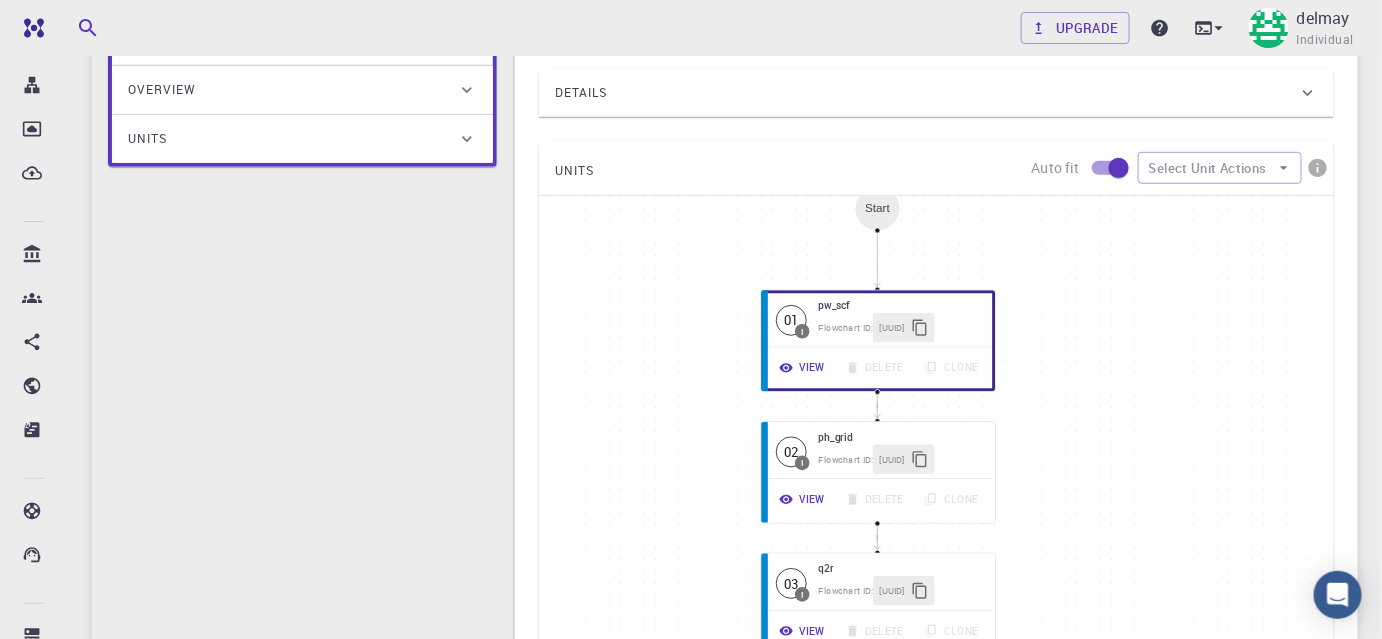 click on "Start 01 I pw_scf Flowchart ID: [UUID] View Delete Clone 02 I ph_grid Flowchart ID: [UUID] View Delete Clone 03 I q2r Flowchart ID: [UUID] View Delete Clone 04 I matdyn_path Flowchart ID: [UUID] View Delete Clone End" at bounding box center [936, 496] 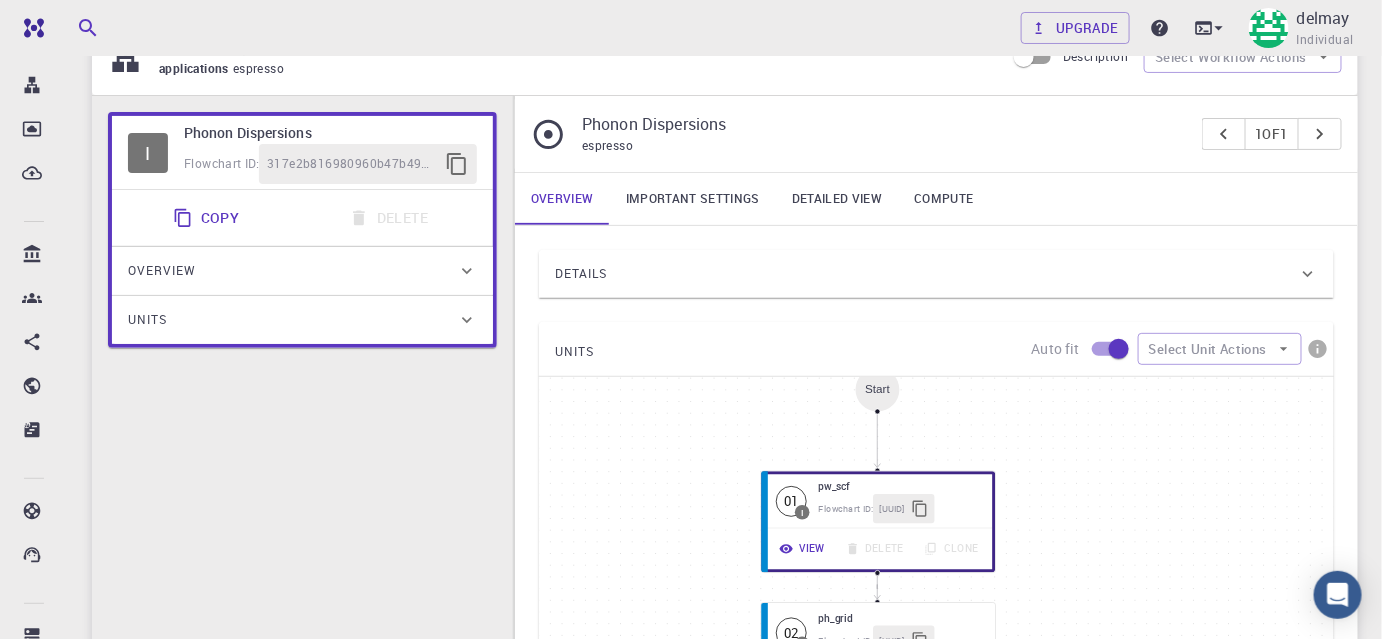 scroll, scrollTop: 0, scrollLeft: 0, axis: both 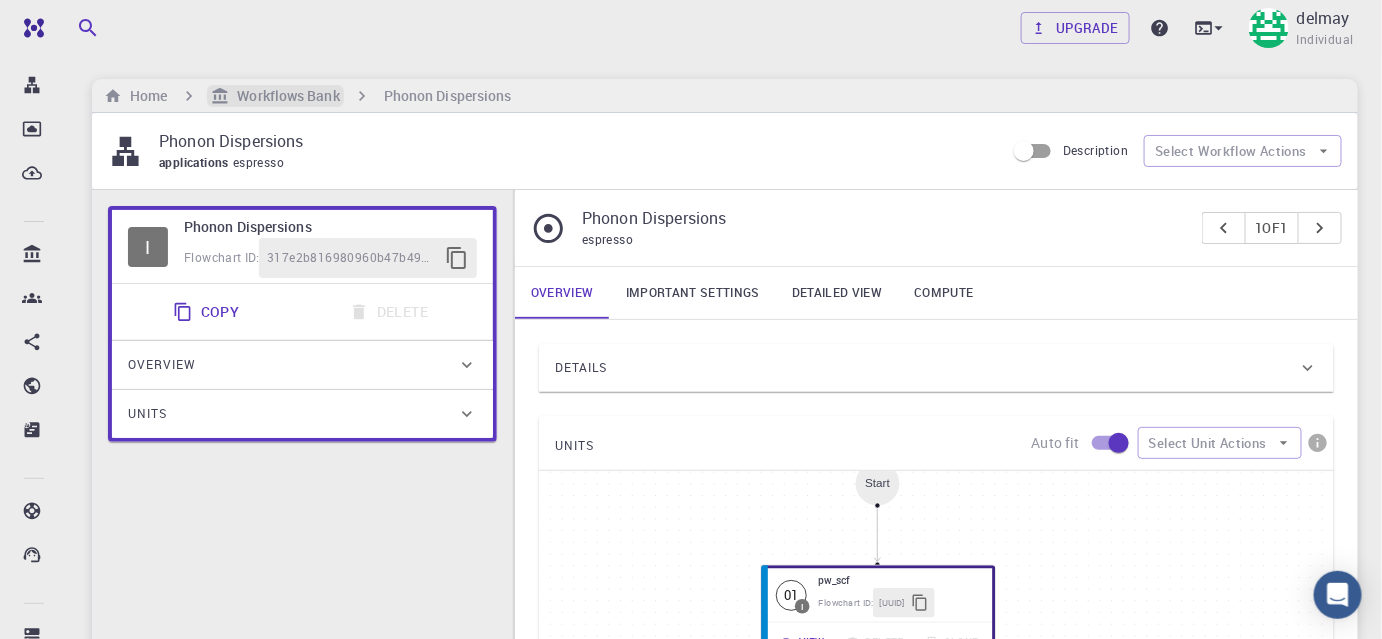 click on "Workflows Bank" at bounding box center [284, 96] 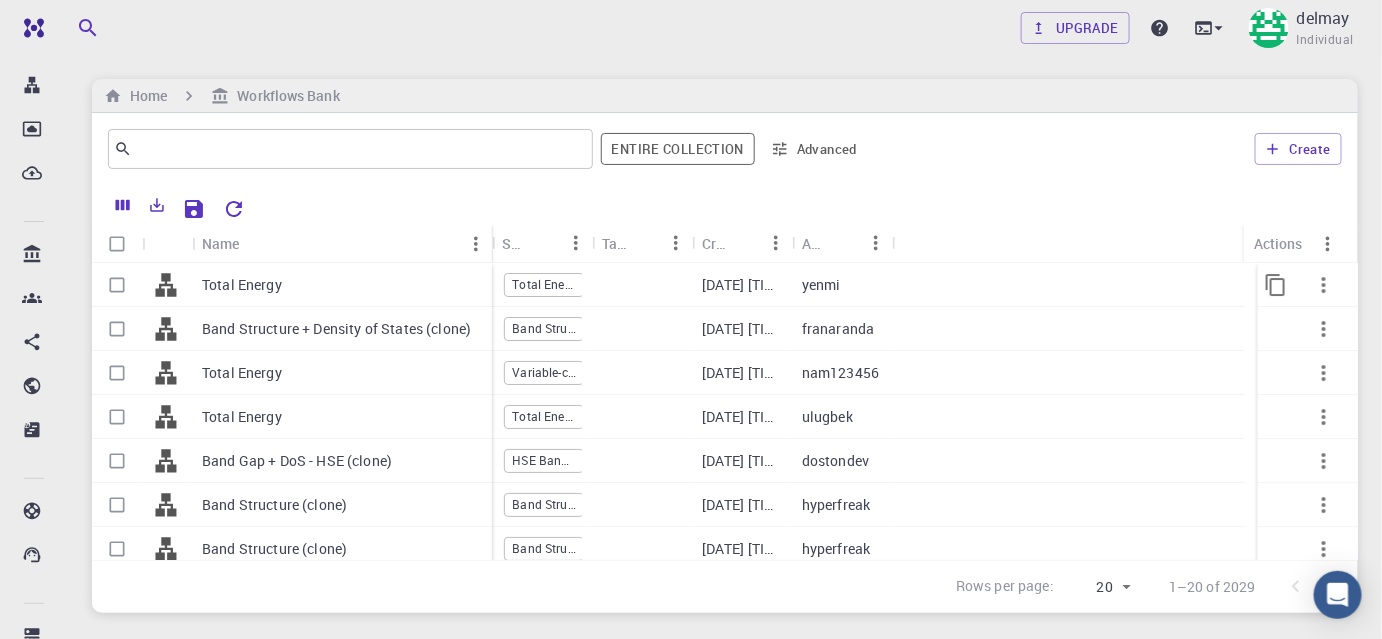 drag, startPoint x: 289, startPoint y: 245, endPoint x: 489, endPoint y: 274, distance: 202.09157 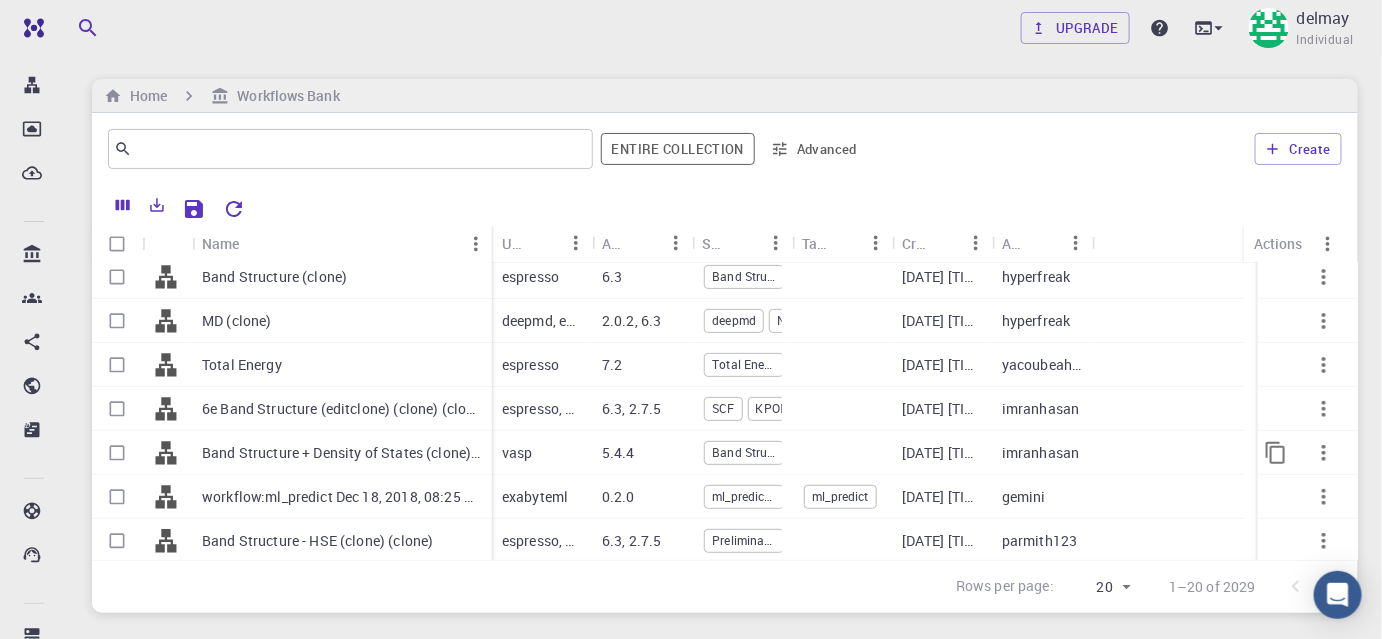 scroll, scrollTop: 582, scrollLeft: 0, axis: vertical 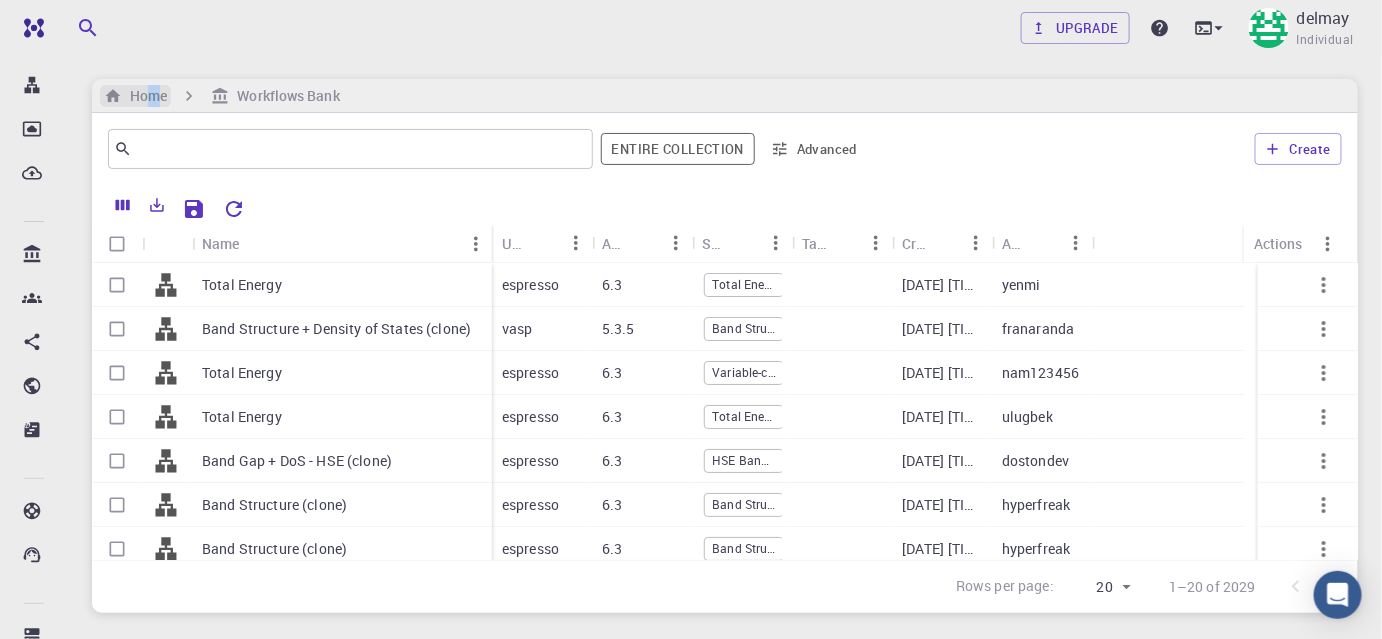click on "Home" at bounding box center [144, 96] 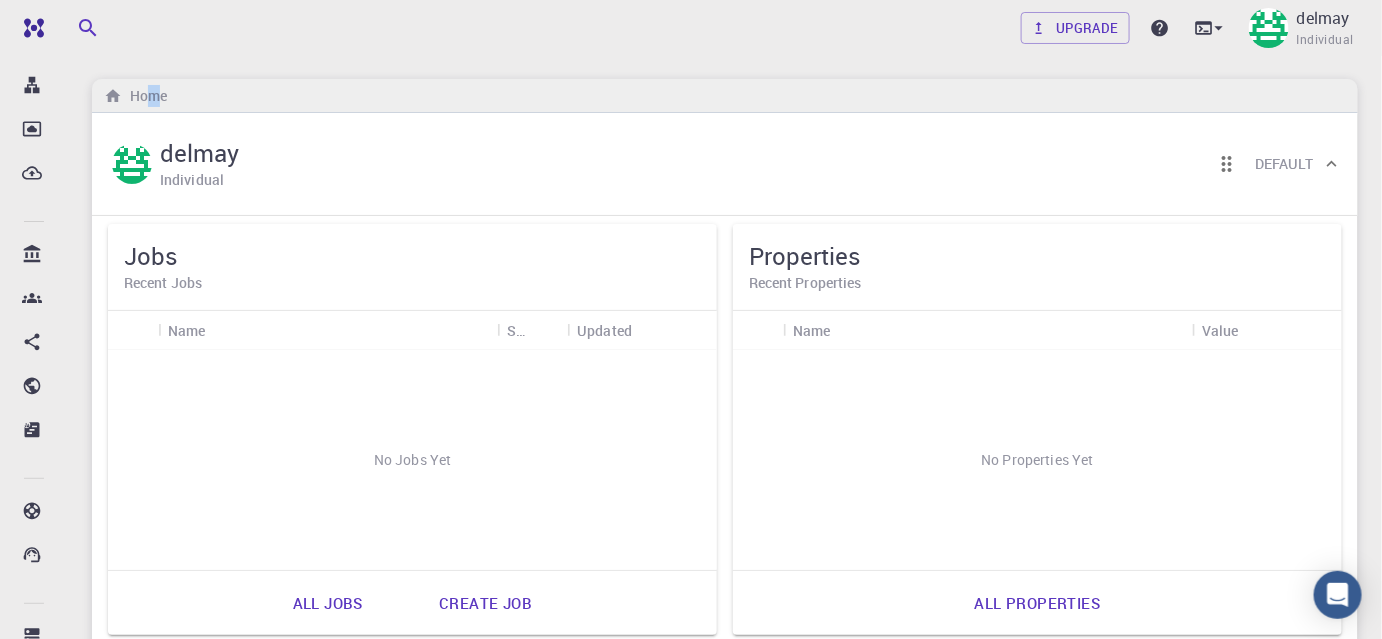 click on "Create job" at bounding box center [485, 603] 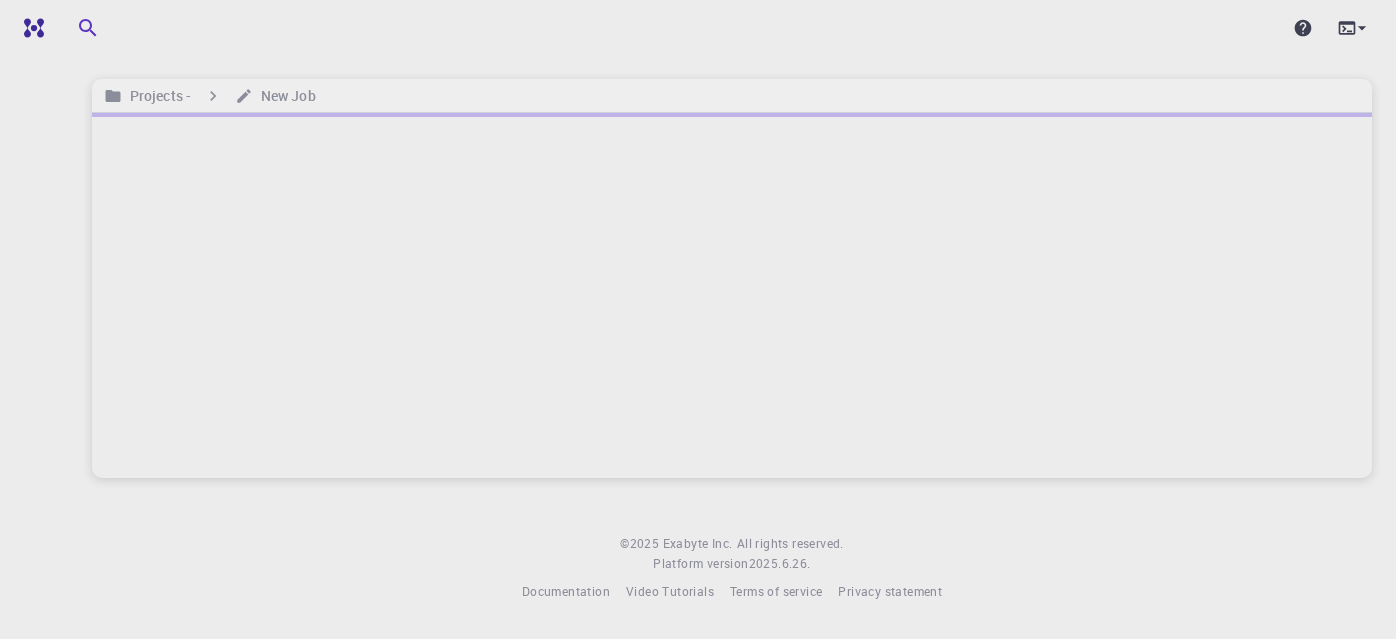 scroll, scrollTop: 0, scrollLeft: 0, axis: both 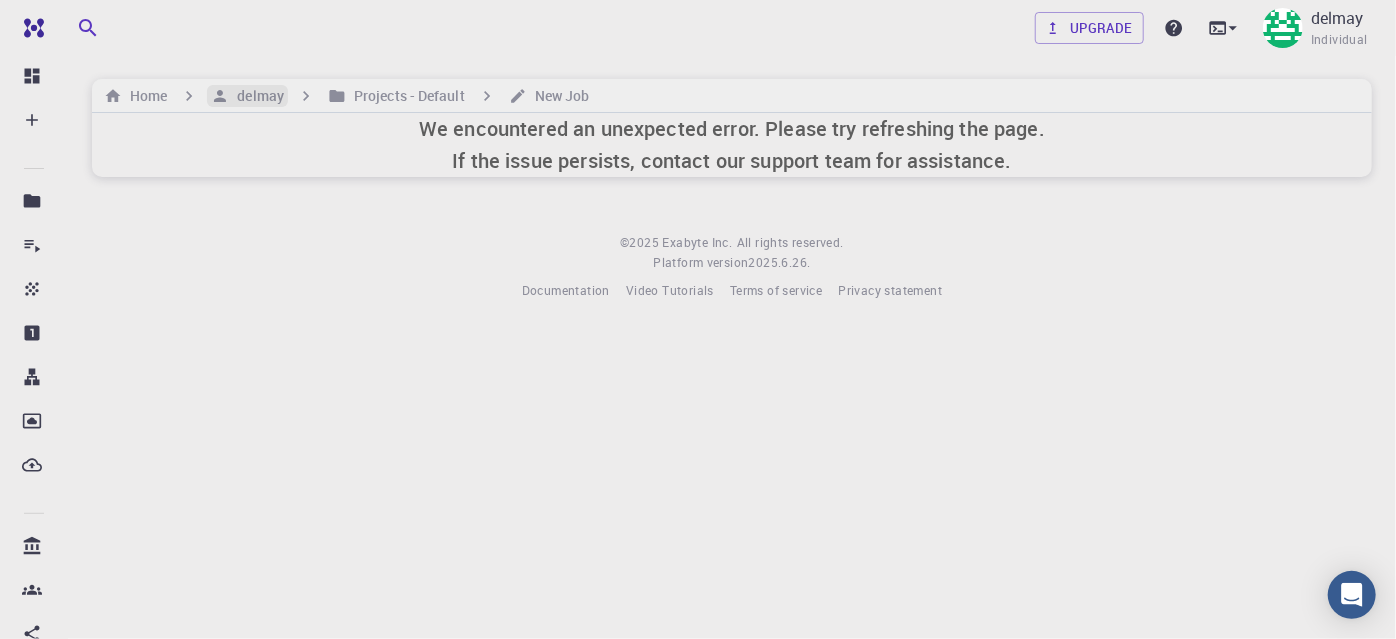 click on "delmay" at bounding box center [256, 96] 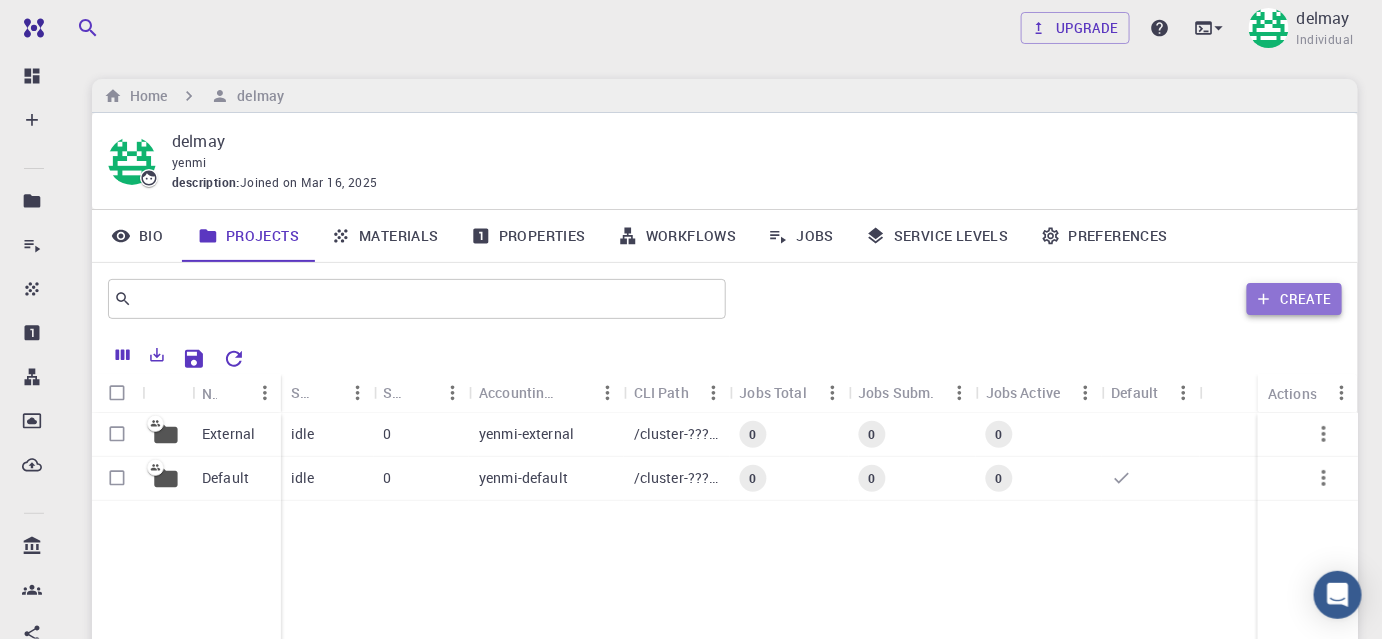 click on "Create" at bounding box center (1294, 299) 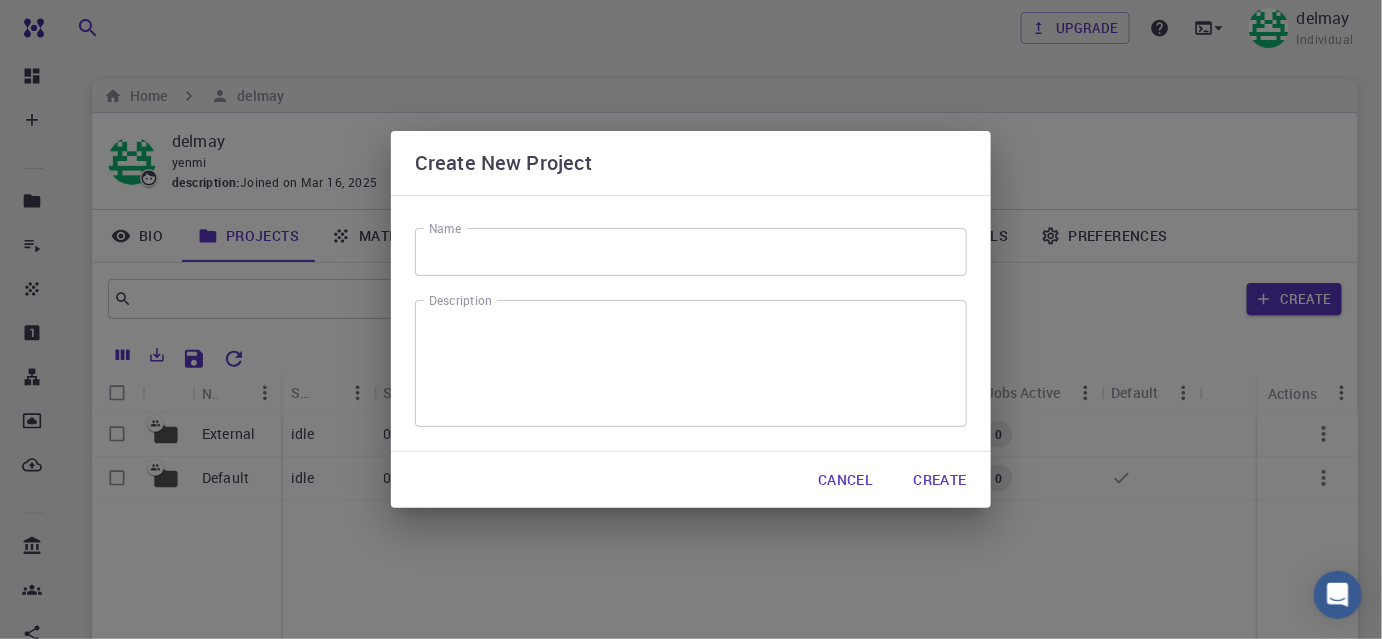 click on "Name" at bounding box center (691, 252) 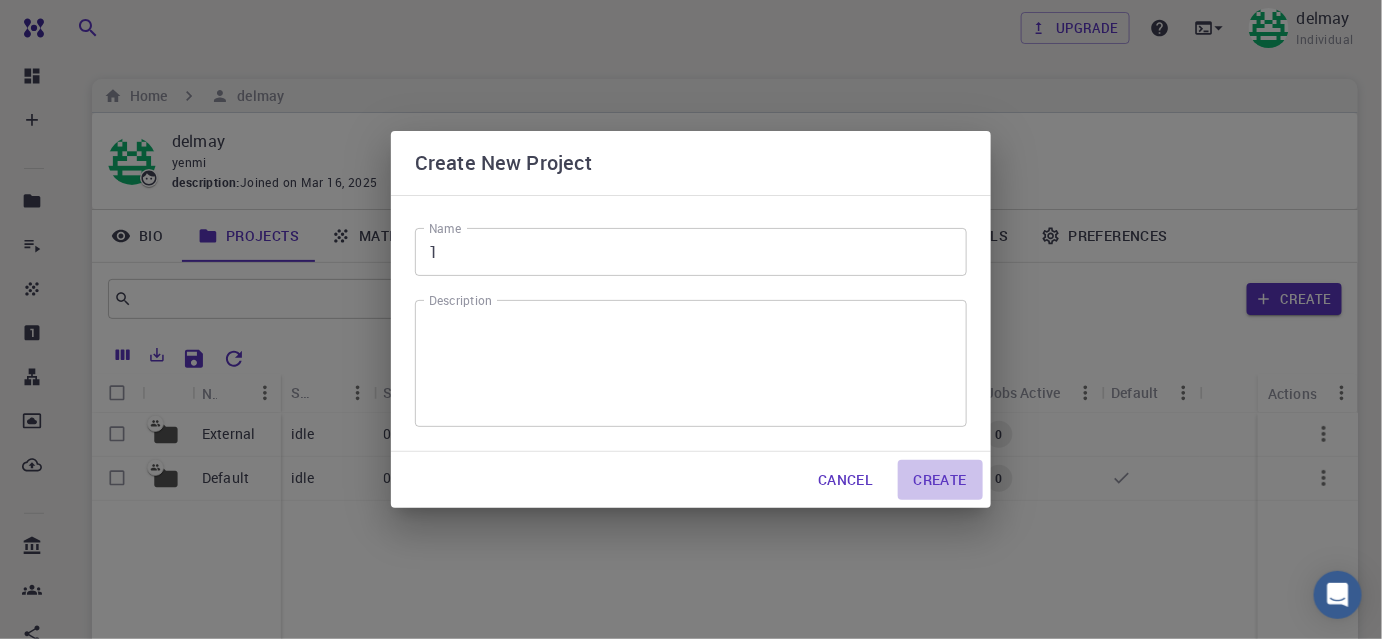 click on "Create" at bounding box center [940, 480] 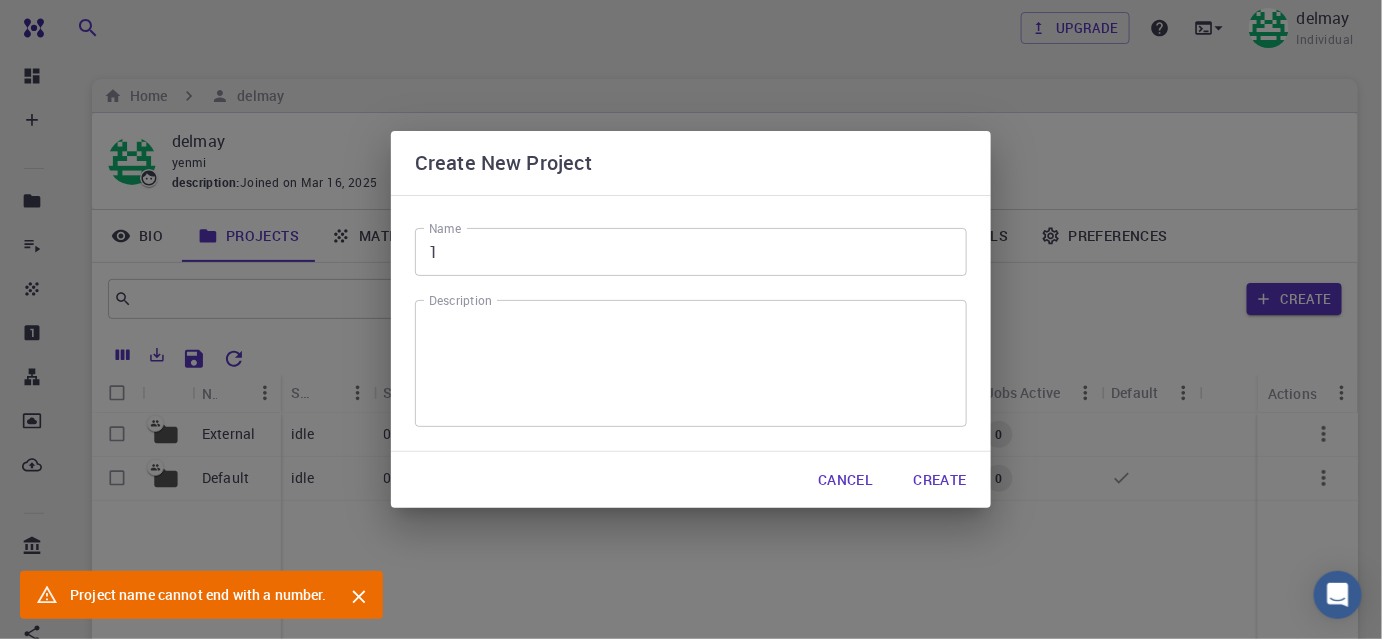click on "1" at bounding box center (691, 252) 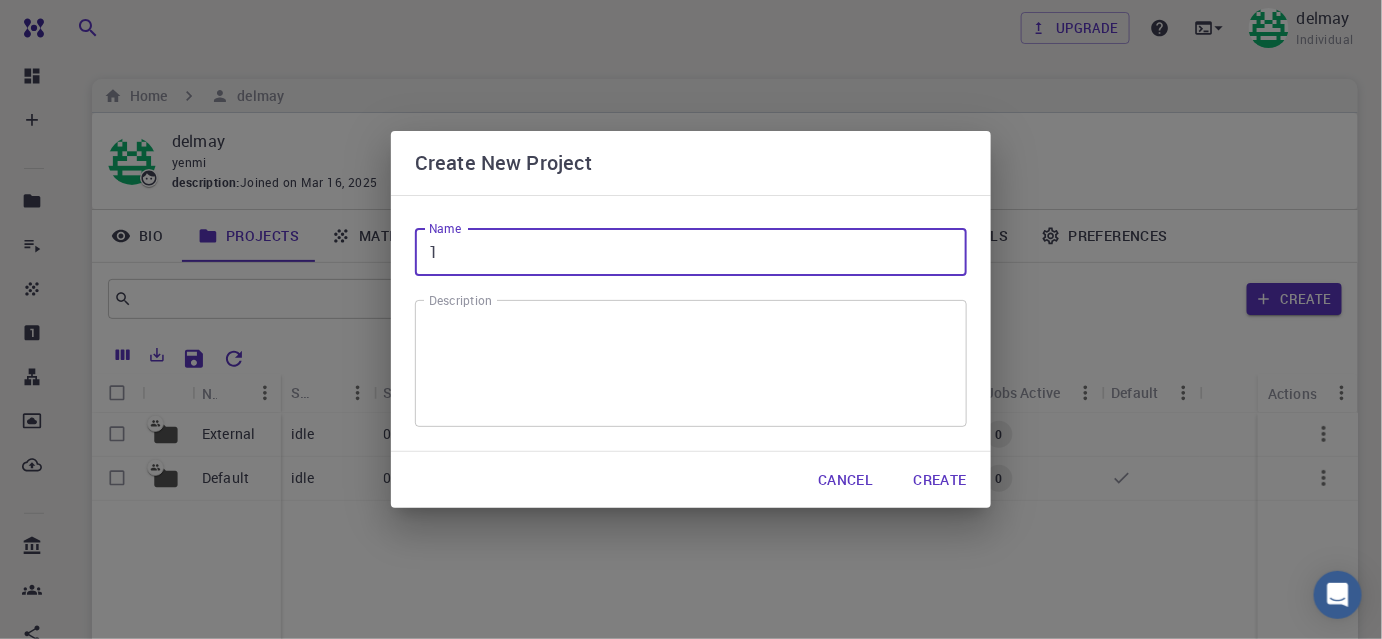 drag, startPoint x: 447, startPoint y: 246, endPoint x: 396, endPoint y: 248, distance: 51.0392 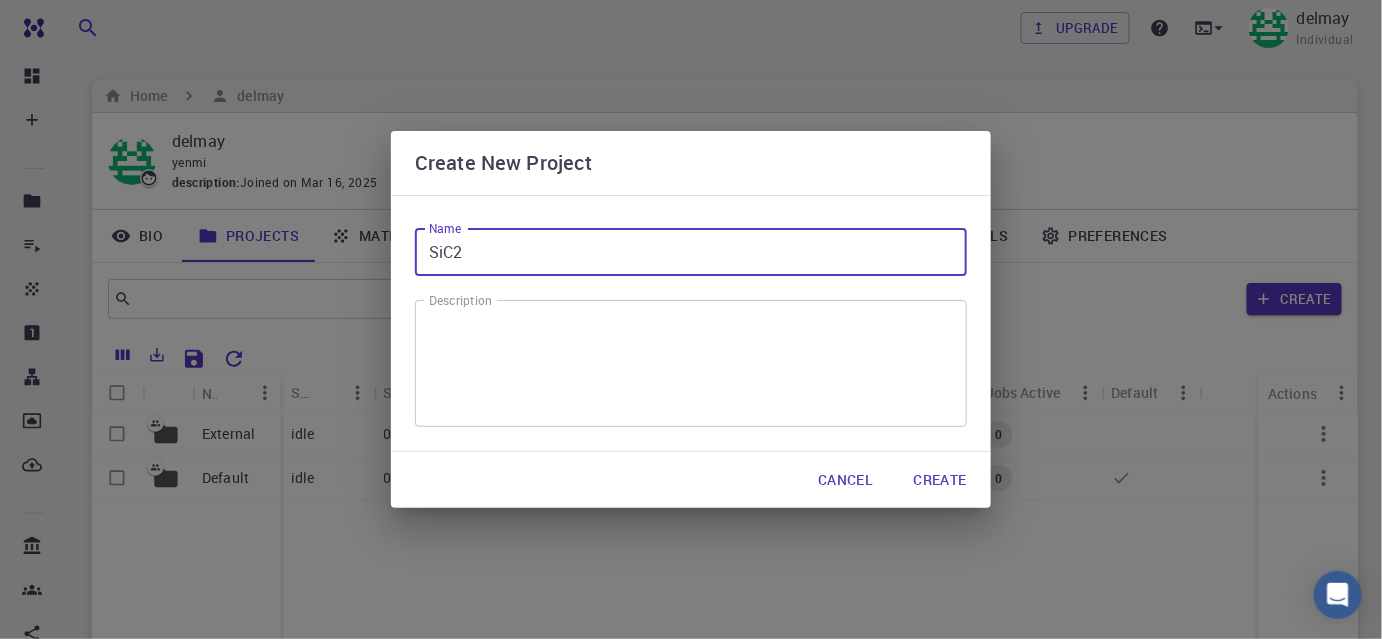 click on "Create" at bounding box center (940, 480) 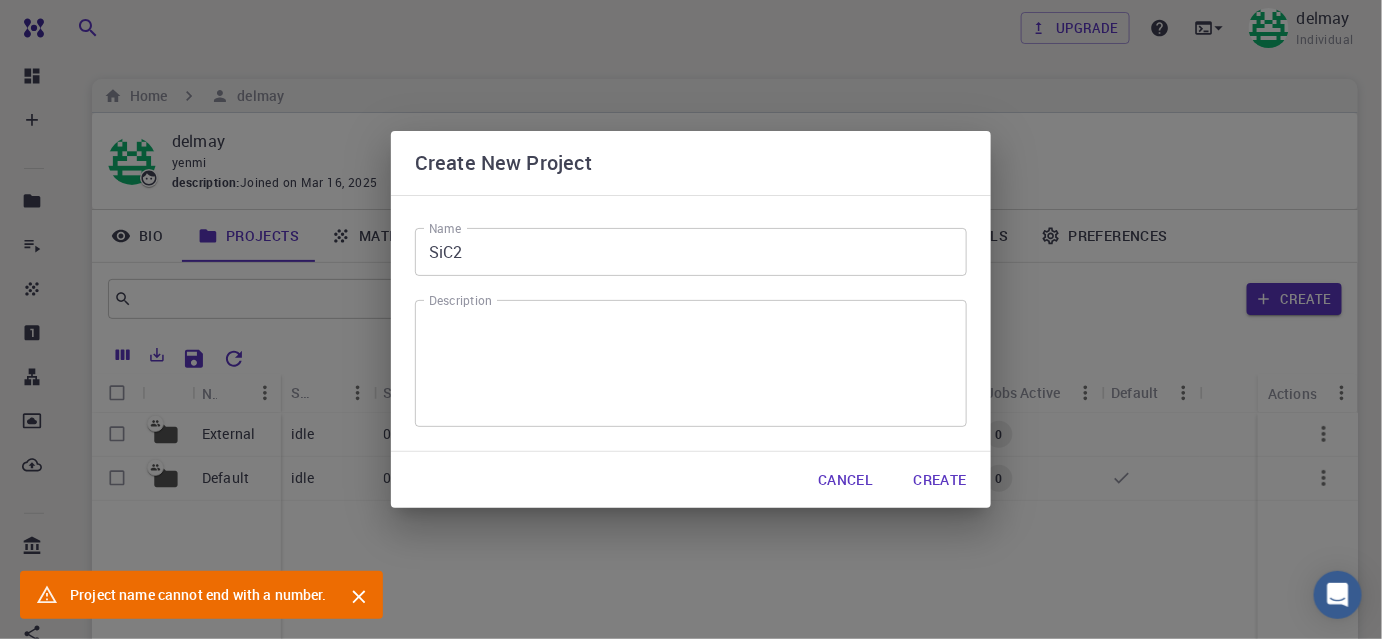 click on "SiC2" at bounding box center (691, 252) 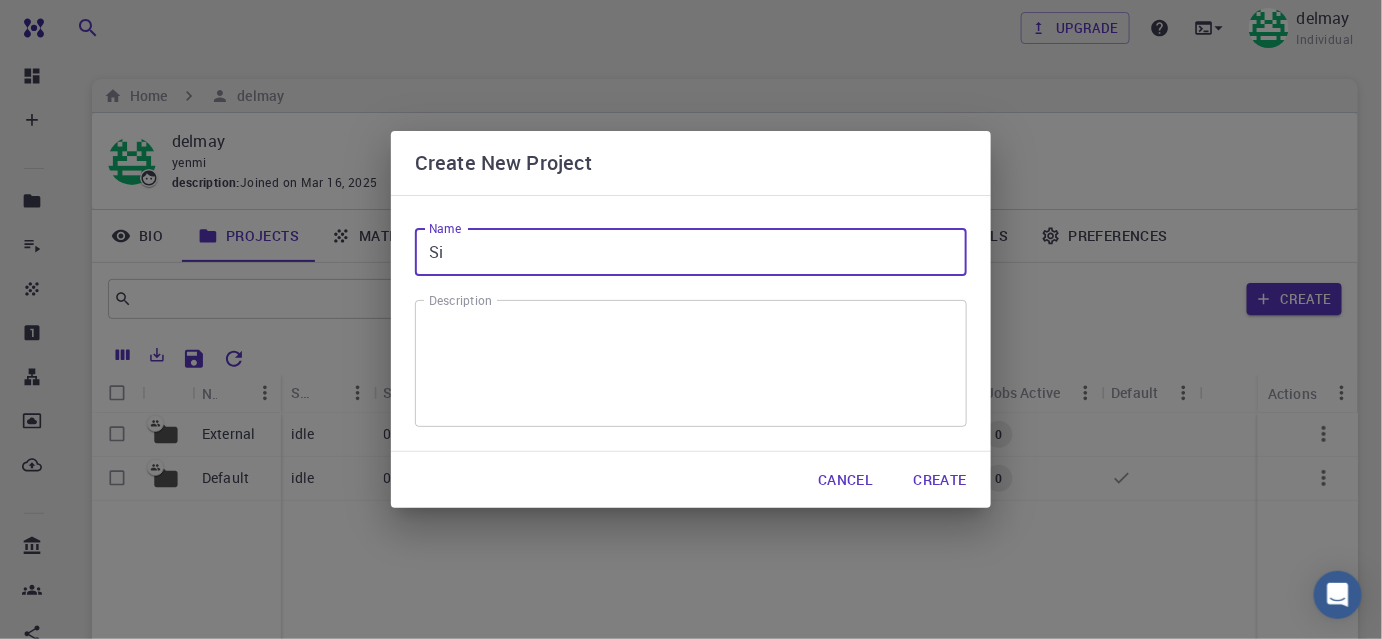 type on "S" 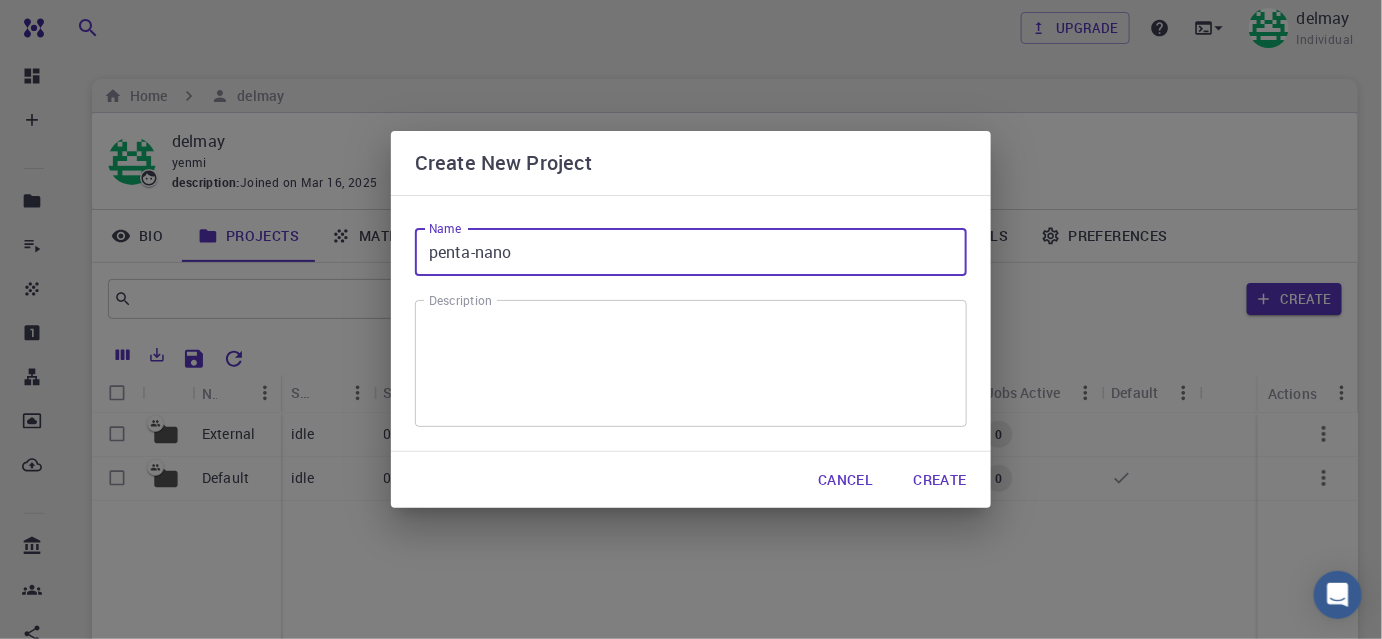 type on "penta-nano" 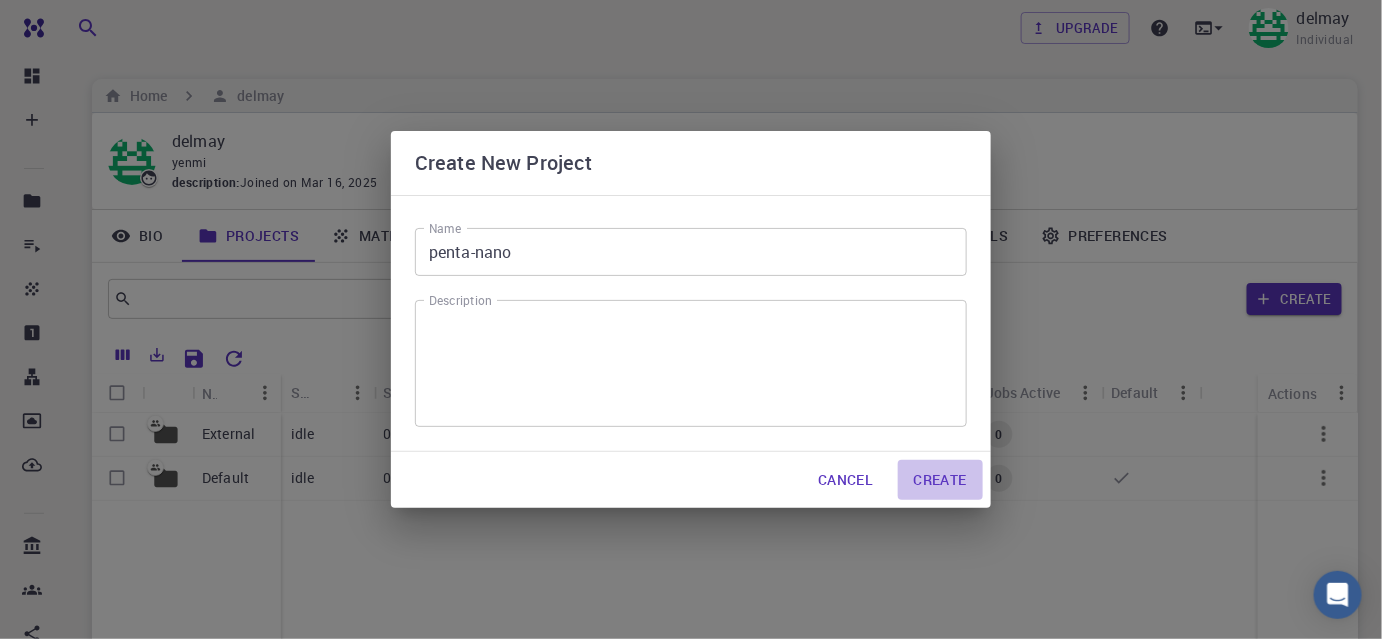 click on "Create" at bounding box center [940, 480] 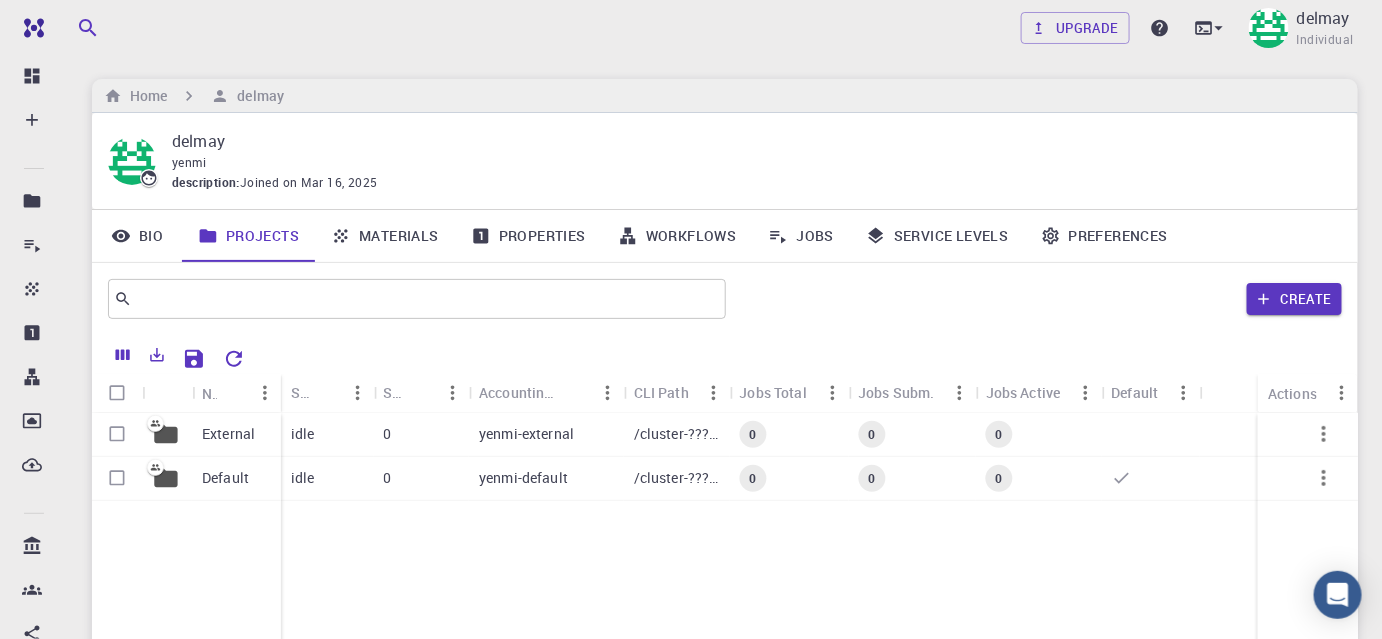 drag, startPoint x: 552, startPoint y: 239, endPoint x: 868, endPoint y: 71, distance: 357.88266 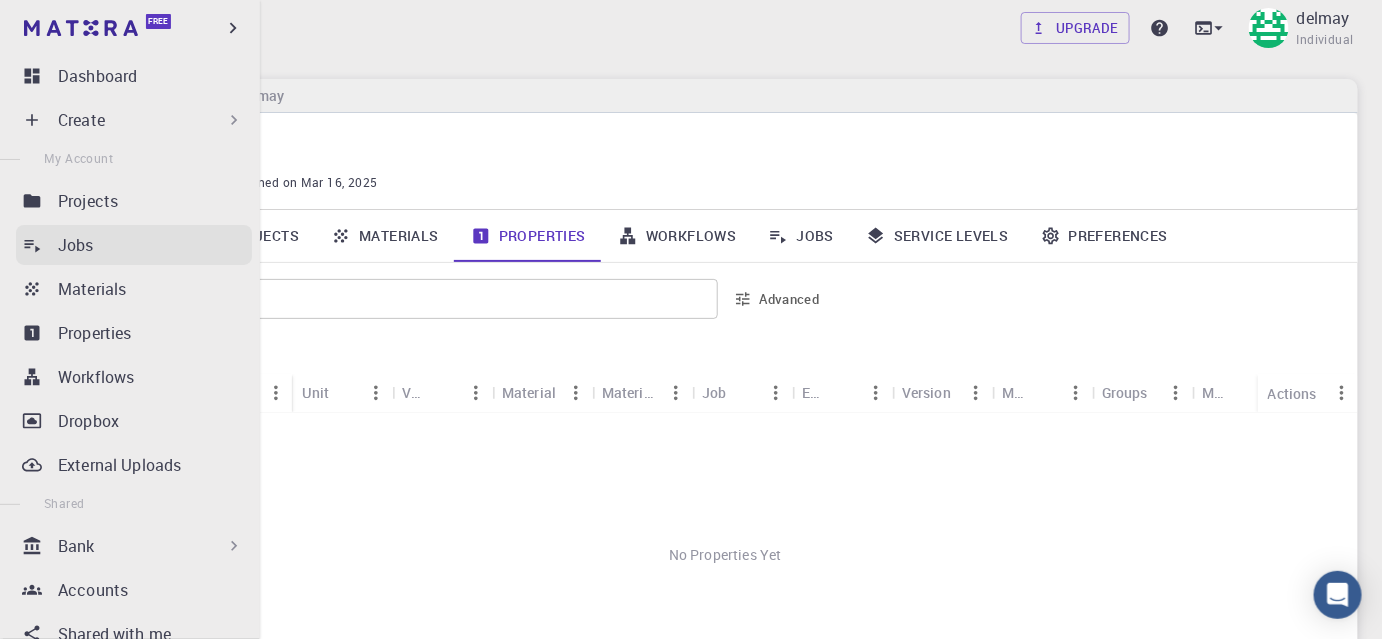 click on "Jobs" at bounding box center [155, 245] 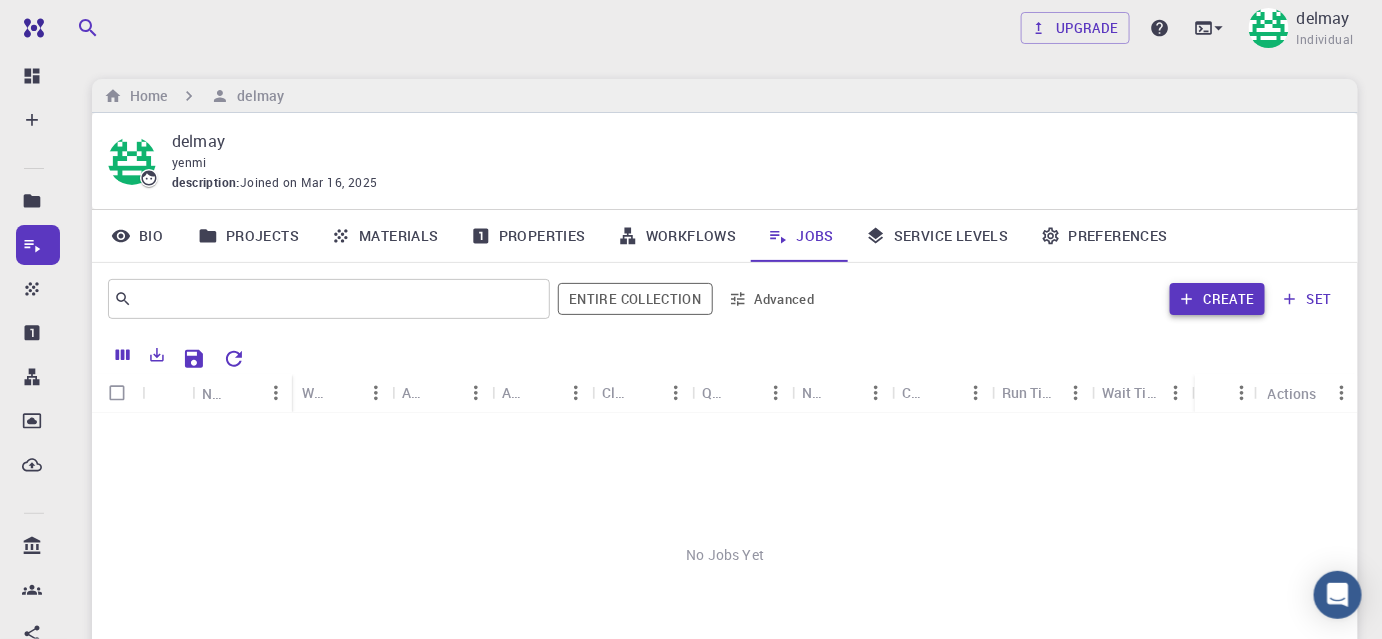 click on "Create" at bounding box center (1217, 299) 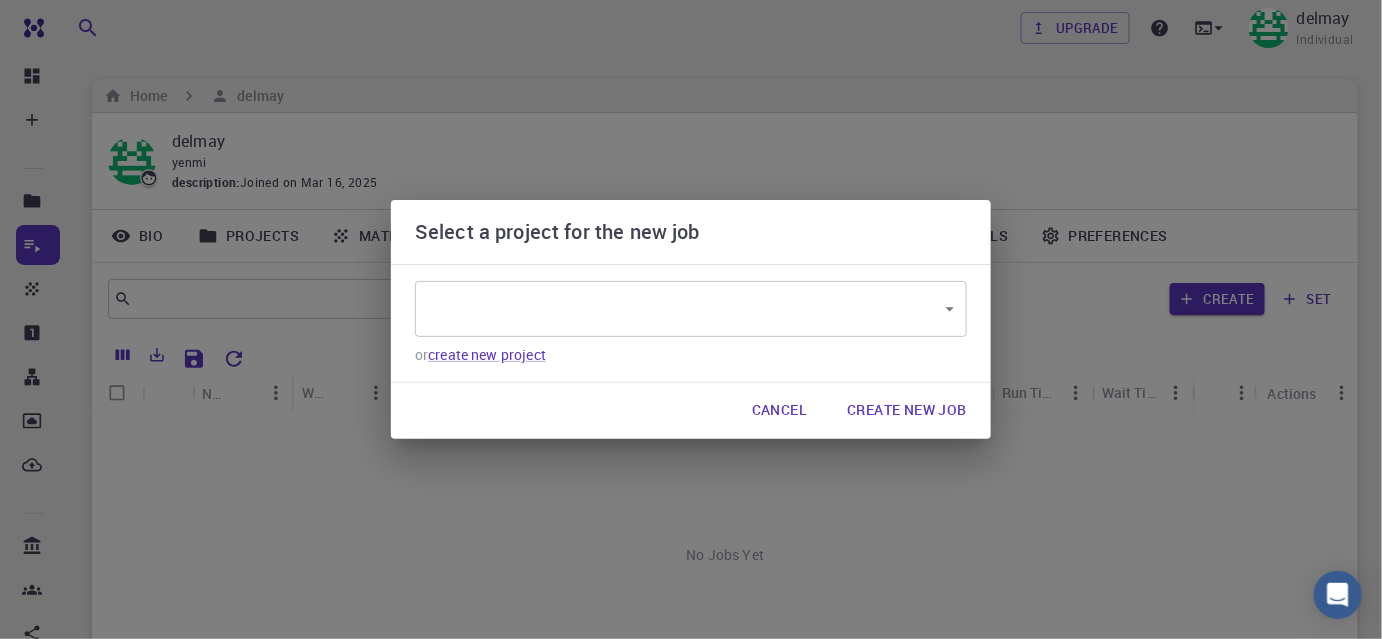 type on "3JPuNKGwd7b6wf3W6" 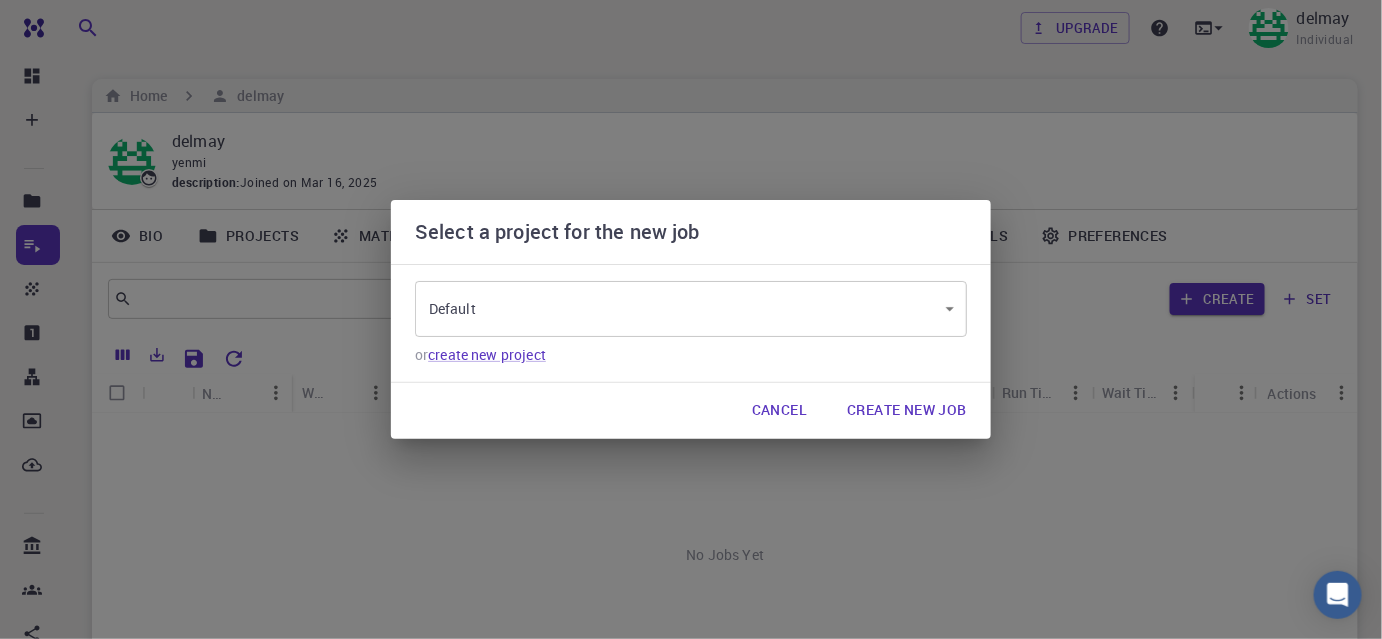 click on "Free Dashboard Create New Job New Material Create Material Upload File Import from Bank Import from 3rd Party New Workflow New Project Projects Jobs Materials Properties Workflows Dropbox External Uploads Bank Materials Workflows Accounts Shared with me Shared publicly Shared externally Documentation Contact Support Compute load: Low Upgrade delmay Individual Home delmay delmay yenmi description :   Joined on Mar 16, 2025 Bio Projects Materials Properties Workflows Jobs Service Levels Preferences ​ Entire collection Advanced Create set Name Workflow Name Application Application Version Cluster Queue Nodes Cores Run Time Wait Time Created Shared Public Ext+lnk Ext+web Status Actions No Jobs Yet Rows per page: 20 20 0–0 of 0 ©  2025   Exabyte Inc.   All rights reserved. Platform version  2025.6.26 . Documentation Video Tutorials Terms of service Privacy statement
Select a project for the new job Default 3JPuNKGwd7b6wf3W6 ​ or  create new project Cancel Create New Job" at bounding box center [691, 459] 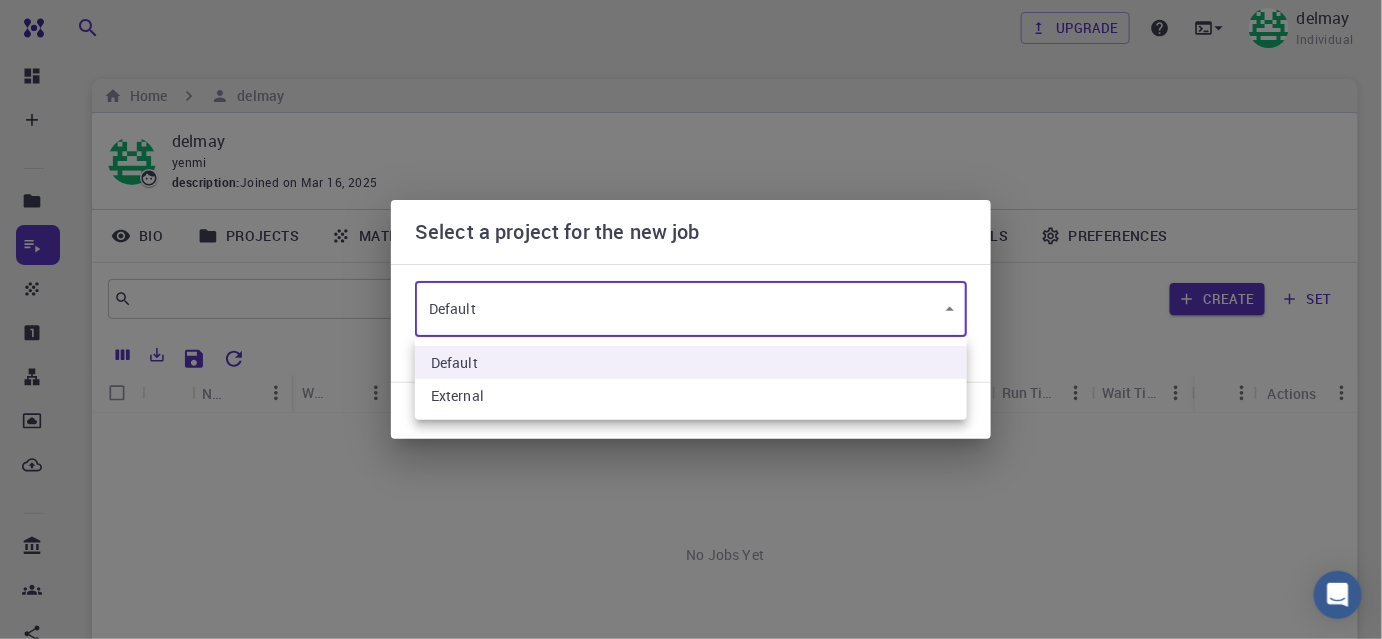 click at bounding box center [691, 319] 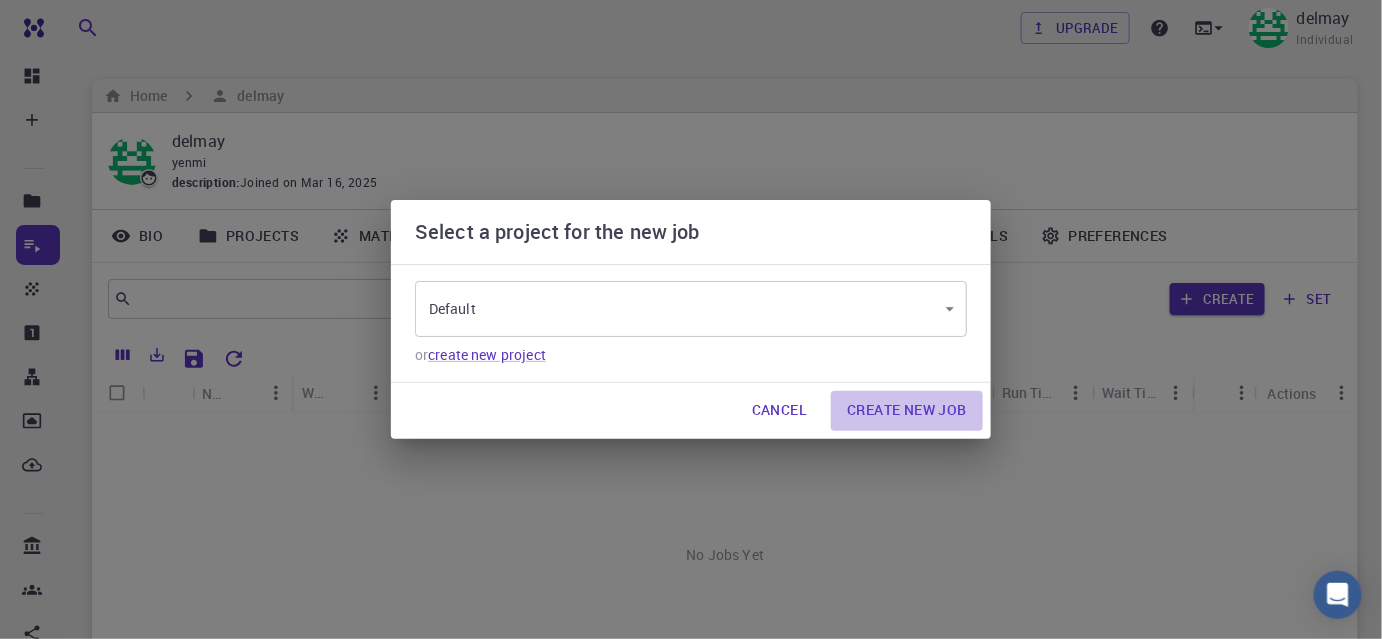 click on "Create New Job" at bounding box center (907, 411) 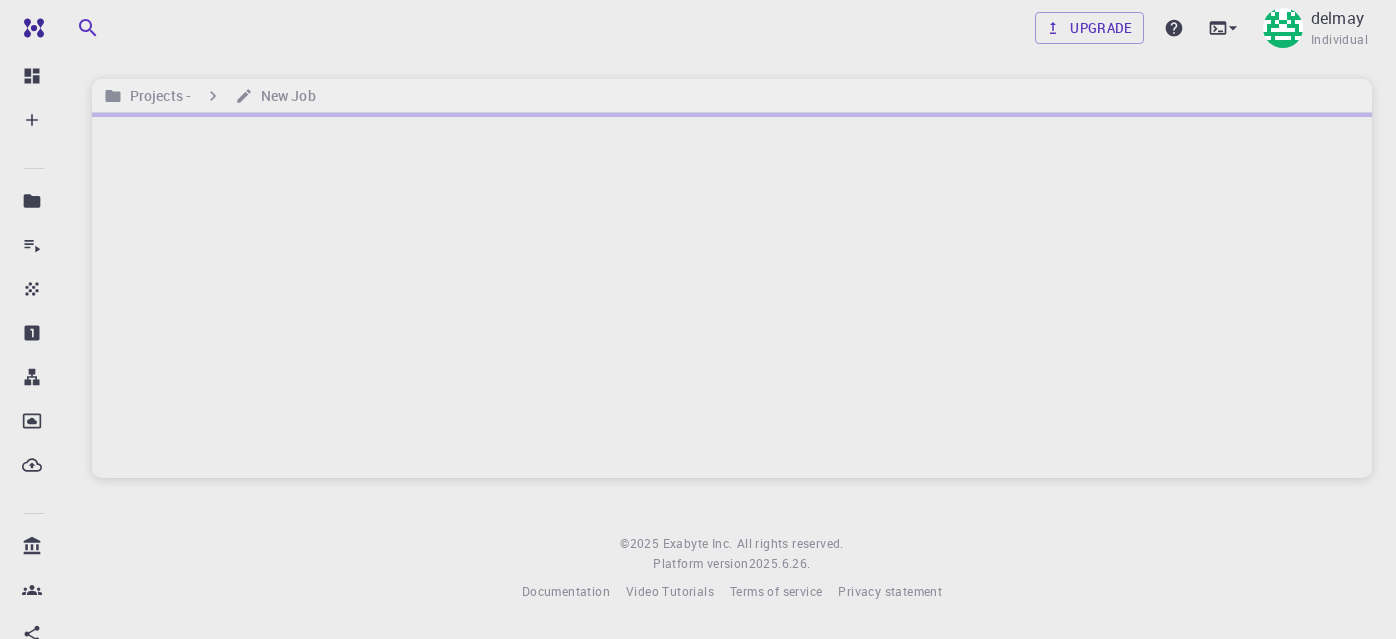 scroll, scrollTop: 0, scrollLeft: 0, axis: both 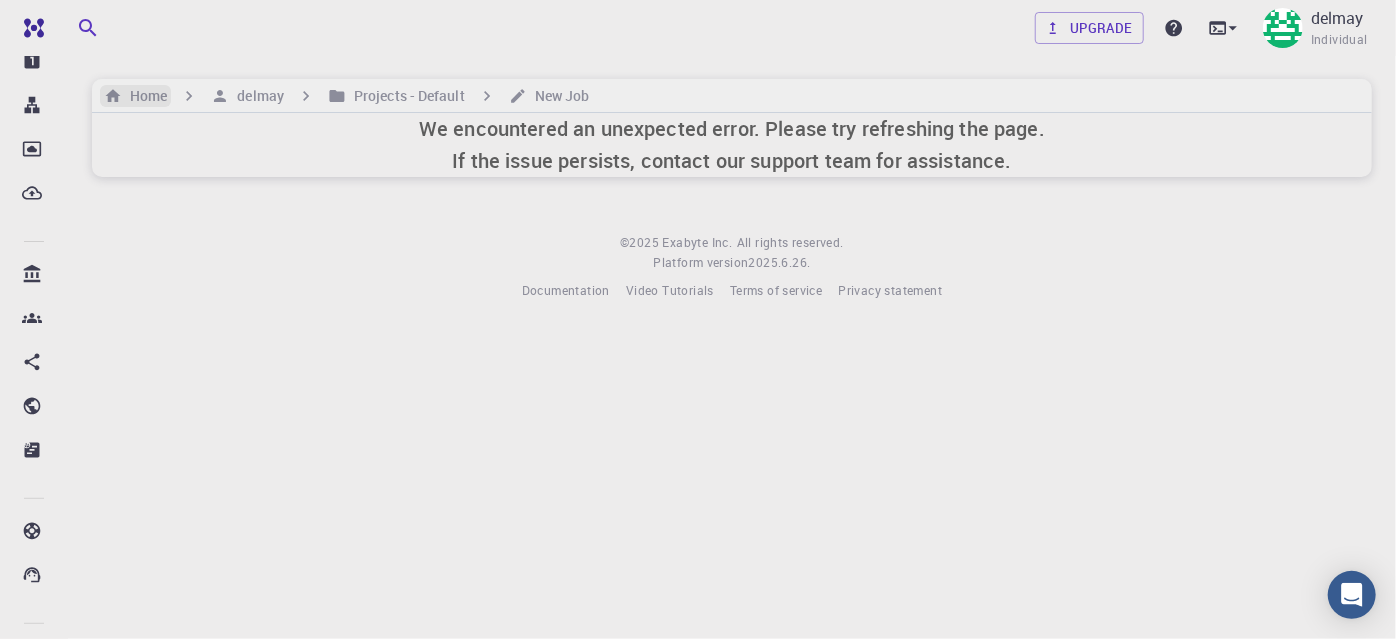 click on "Home" at bounding box center (144, 96) 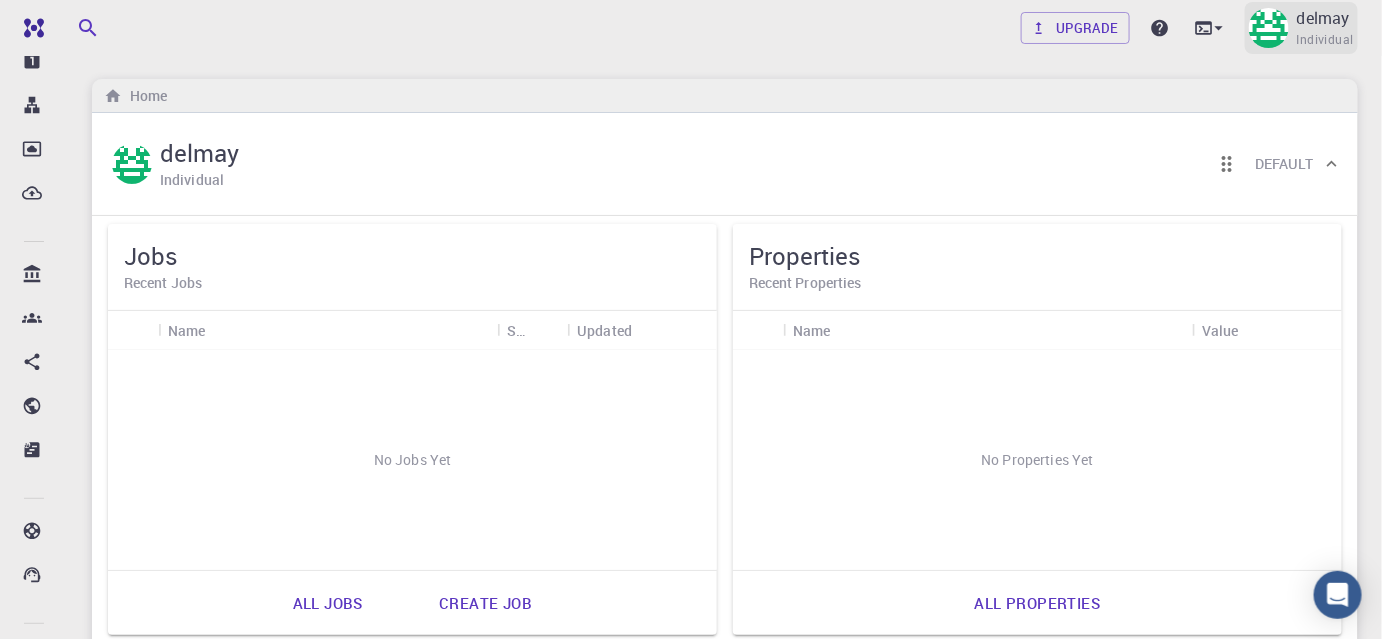 click at bounding box center [1269, 28] 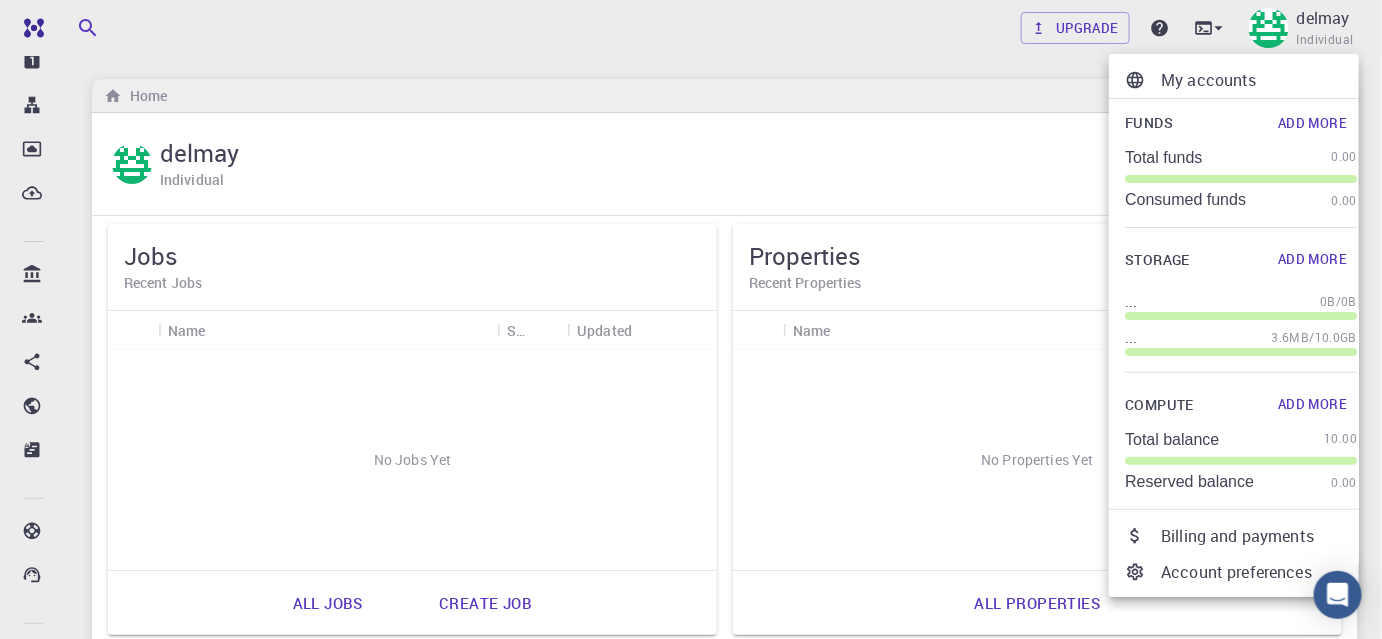 drag, startPoint x: 950, startPoint y: 92, endPoint x: 929, endPoint y: 97, distance: 21.587032 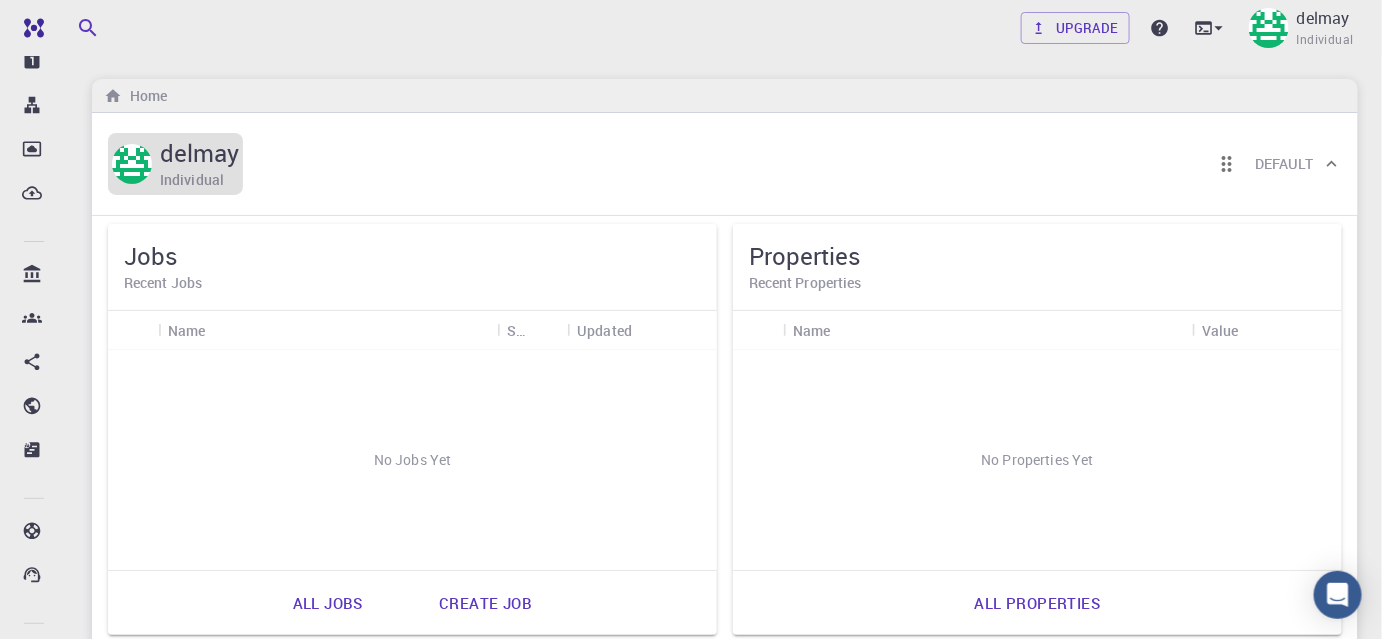 click on "delmay Individual" at bounding box center (175, 164) 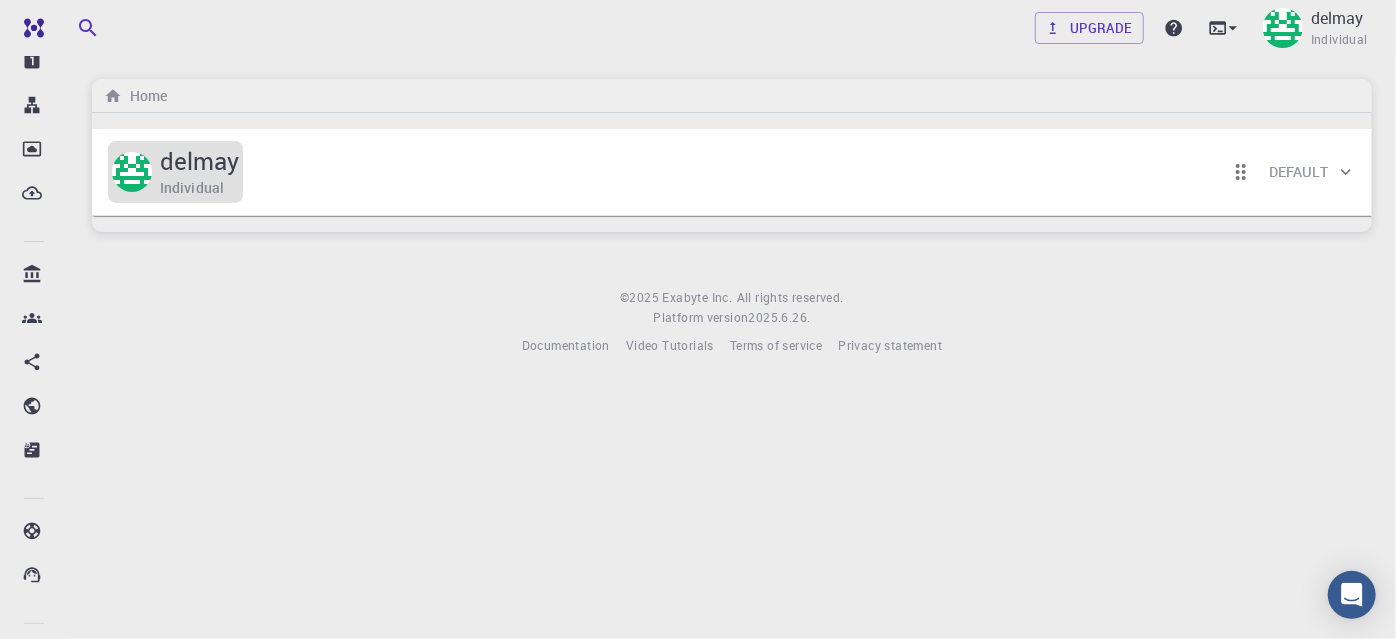 click on "delmay" at bounding box center [199, 161] 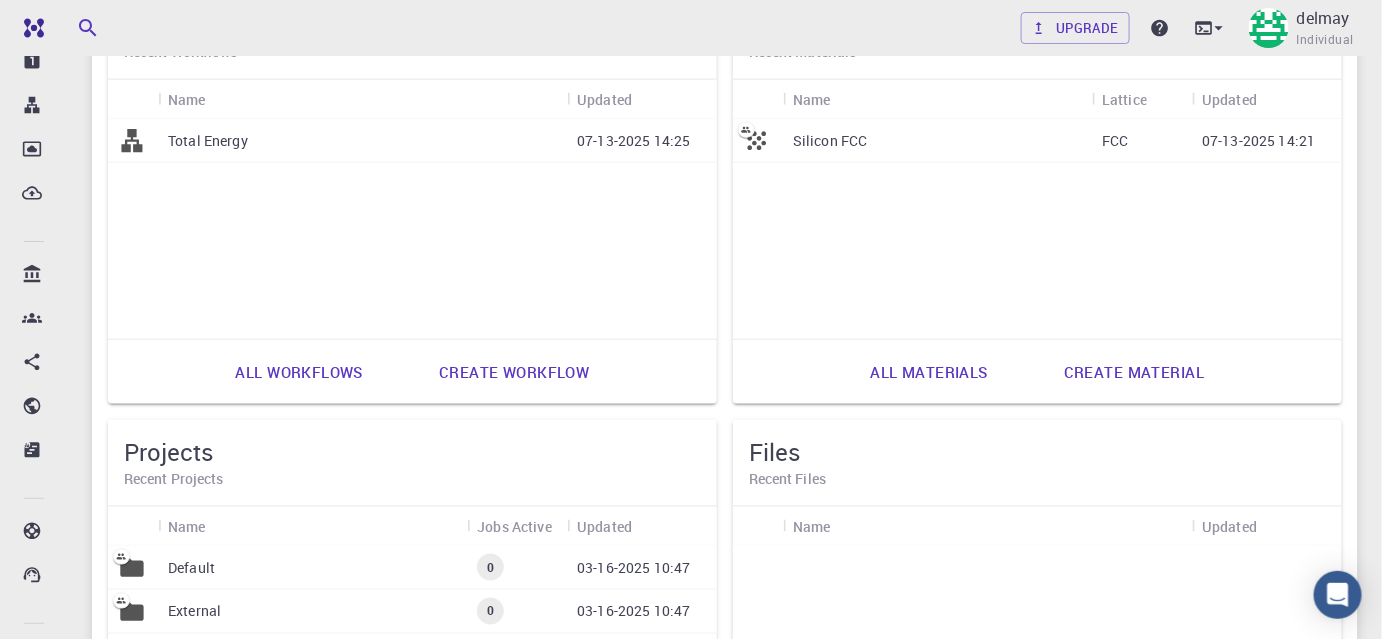 scroll, scrollTop: 567, scrollLeft: 0, axis: vertical 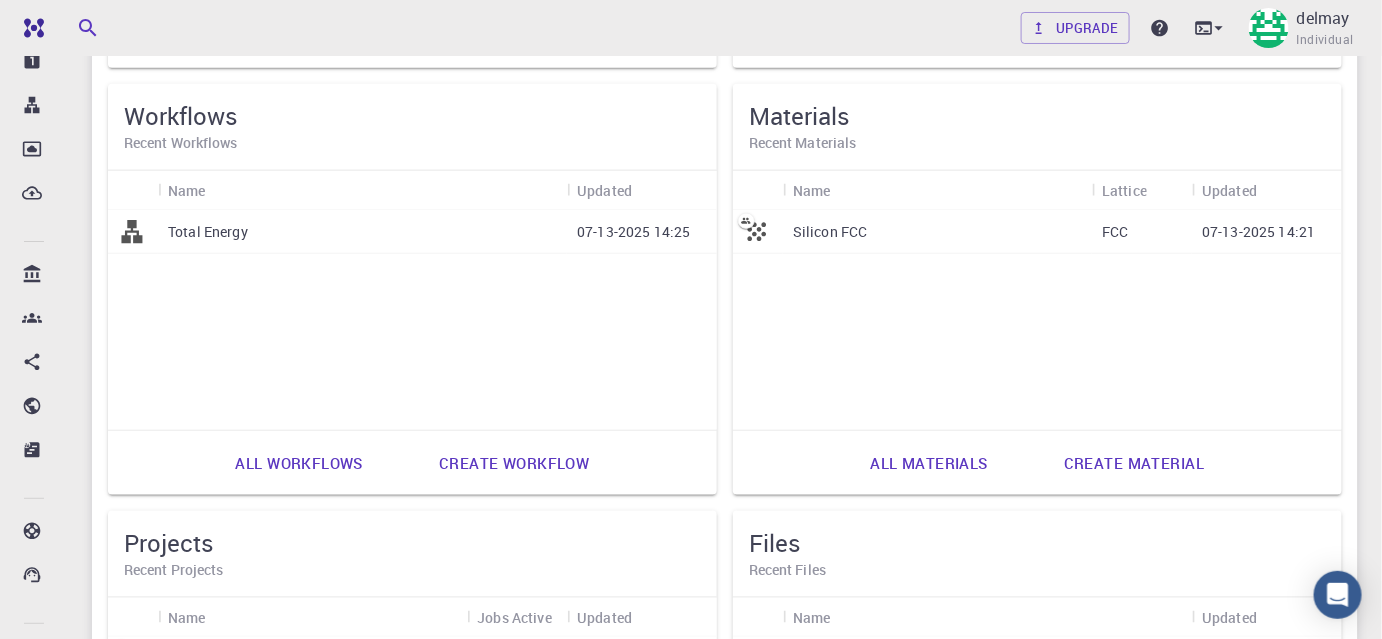 click on "Silicon FCC" at bounding box center (830, 232) 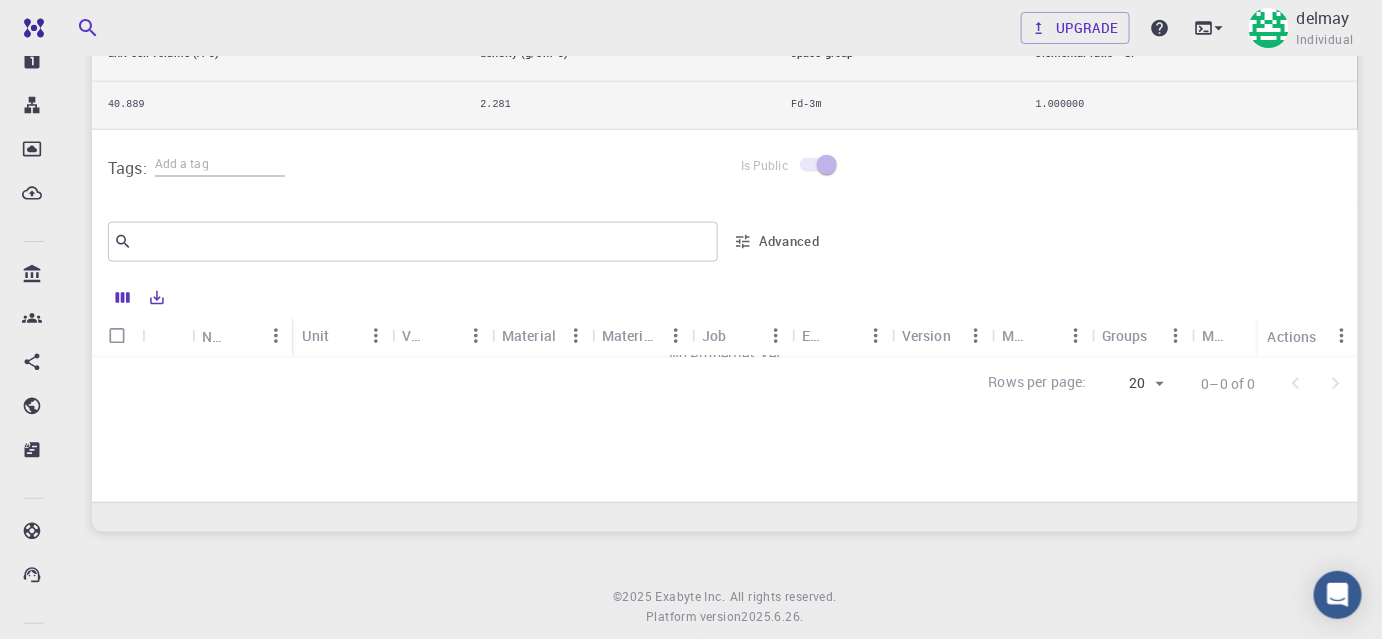 scroll, scrollTop: 837, scrollLeft: 0, axis: vertical 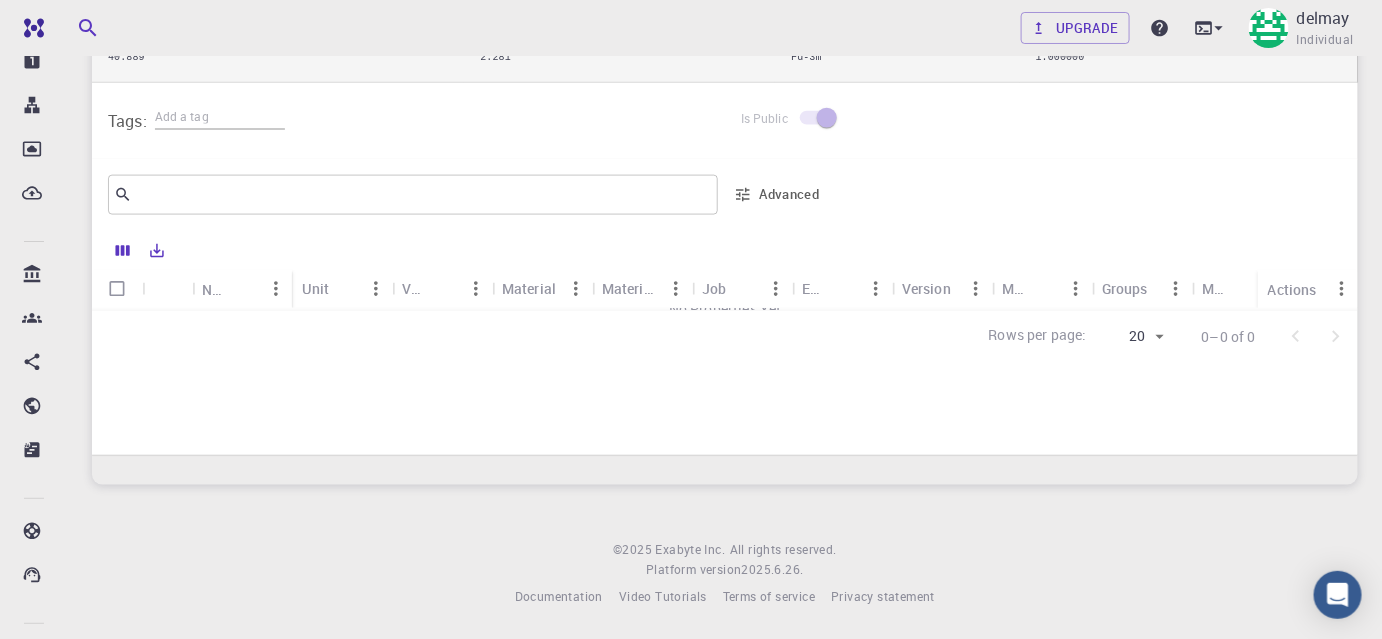 click on "Free Dashboard Create New Job New Material Create Material Upload File Import from Bank Import from 3rd Party New Workflow New Project Projects Jobs Materials Properties Workflows Dropbox External Uploads Bank Materials Workflows Accounts Shared with me Shared publicly Shared externally Documentation Contact Support Compute load: Low Upgrade delmay Individual Home delmay Materials - Silicon FCC Silicon FCC formula Si lattice FCC Description Select Material Actions Save & Exit Lattice FCC a 3.8670 b 3.8670 c 3.8670 α 60.000 β 60.000 γ 60.000 Basis 9 1 2 3 › Si       0.000000      0.000000      0.000000   Si       0.250000      0.250000      0.250000   unit cell volume (Å^3) density (g/cm^3) space group elemental ratio - Si 40.889 2.281 Fd-3m 1.000000 Tags: Is Public ​ Advanced Name Unit Value Material Material Formula Job Engine Version Model Groups Method Subtype Precision metric Shared Actions No Properties Yet Rows per page: 20 20 0–0 of 0 ©  2025   Exabyte Inc.   2025.6.26" at bounding box center [691, -99] 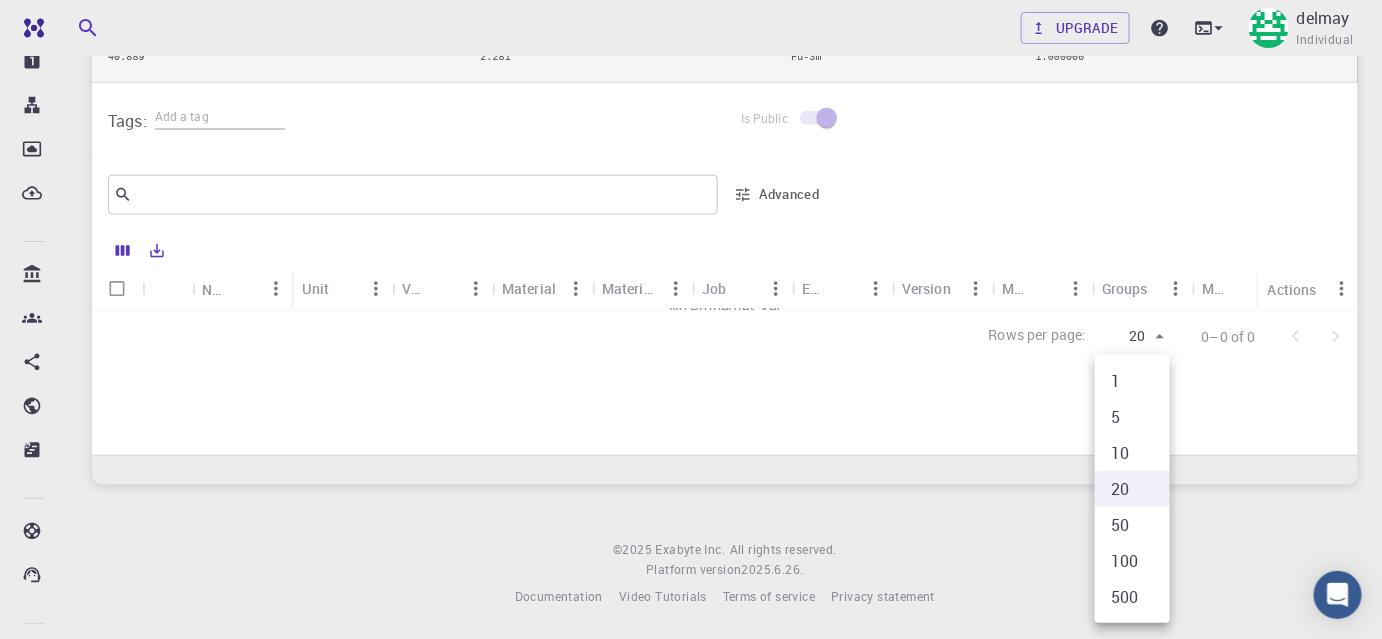click at bounding box center [691, 319] 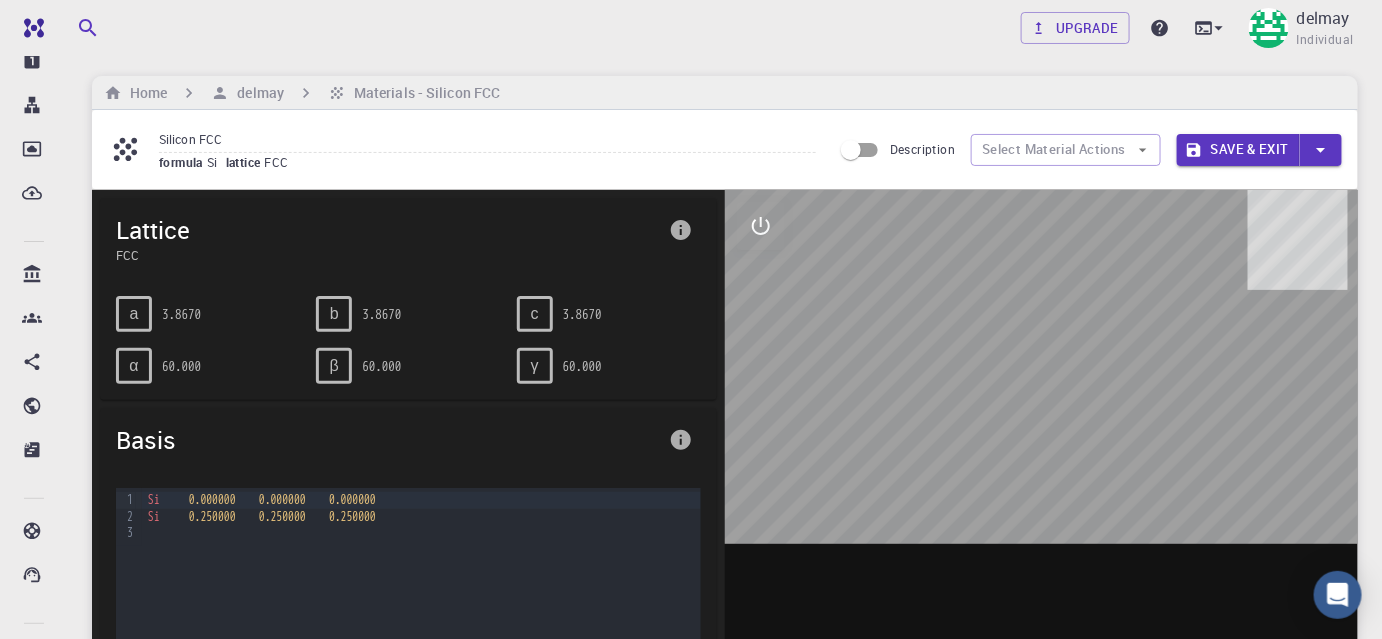 scroll, scrollTop: 0, scrollLeft: 0, axis: both 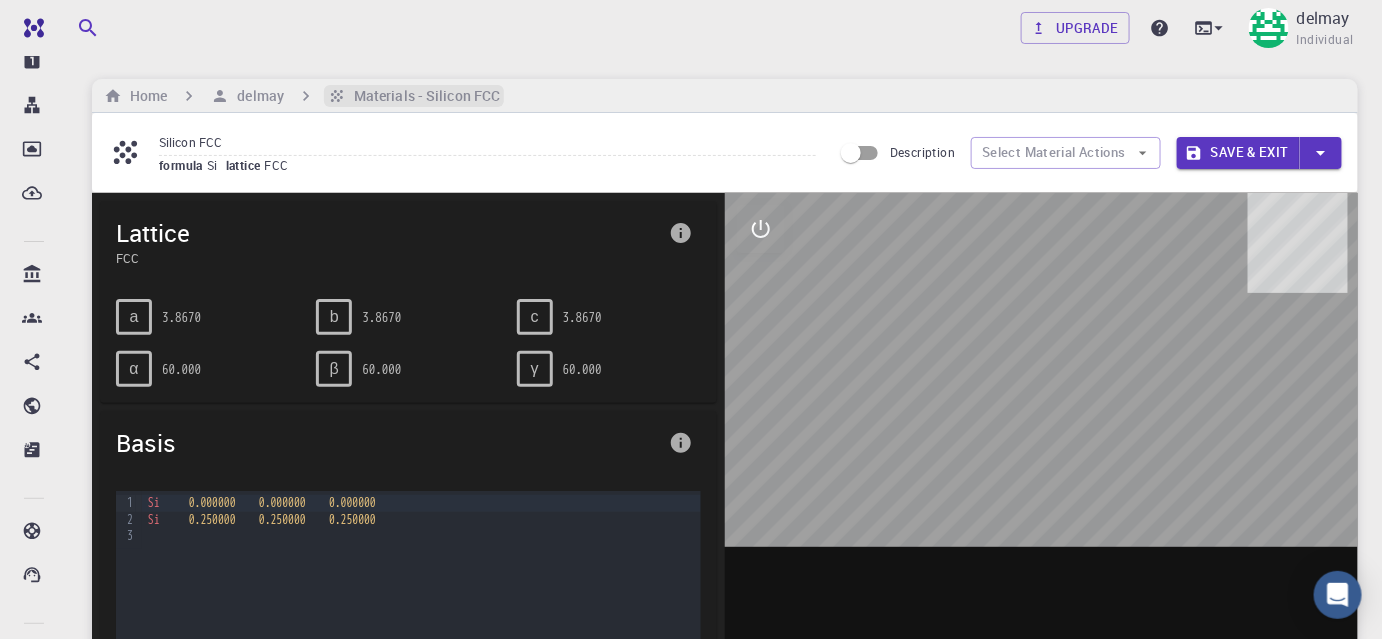 click on "Materials - Silicon FCC" at bounding box center [423, 96] 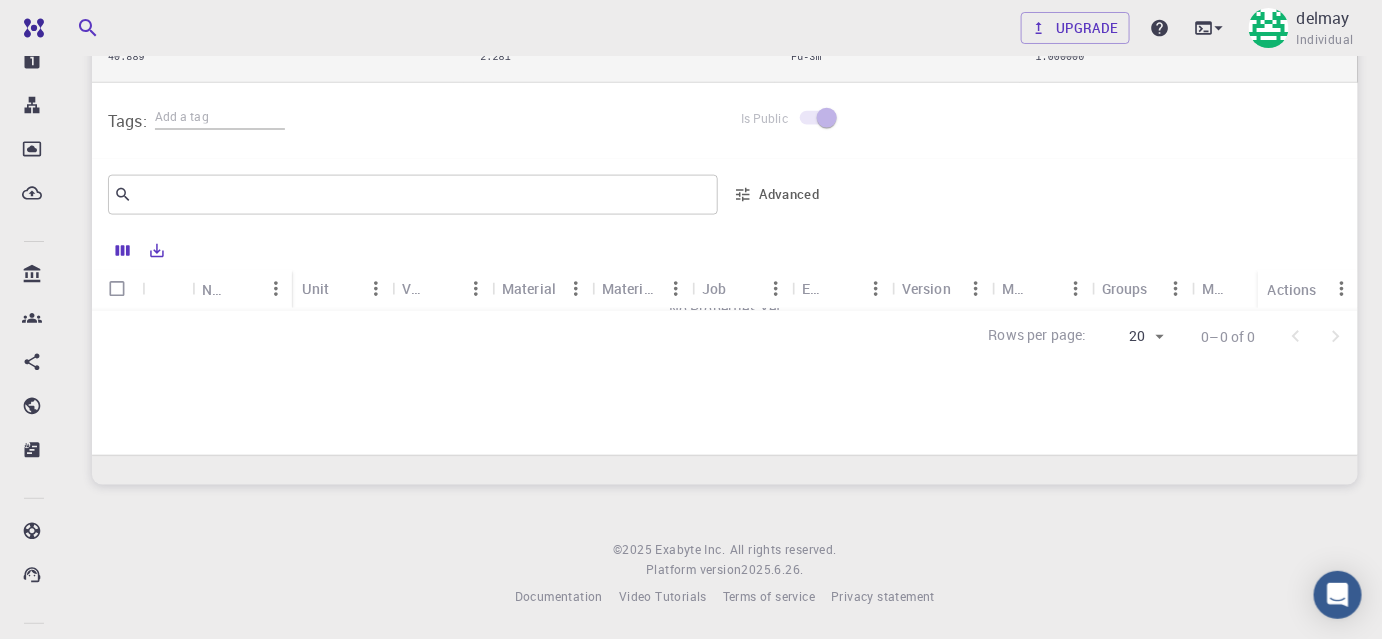scroll, scrollTop: 474, scrollLeft: 0, axis: vertical 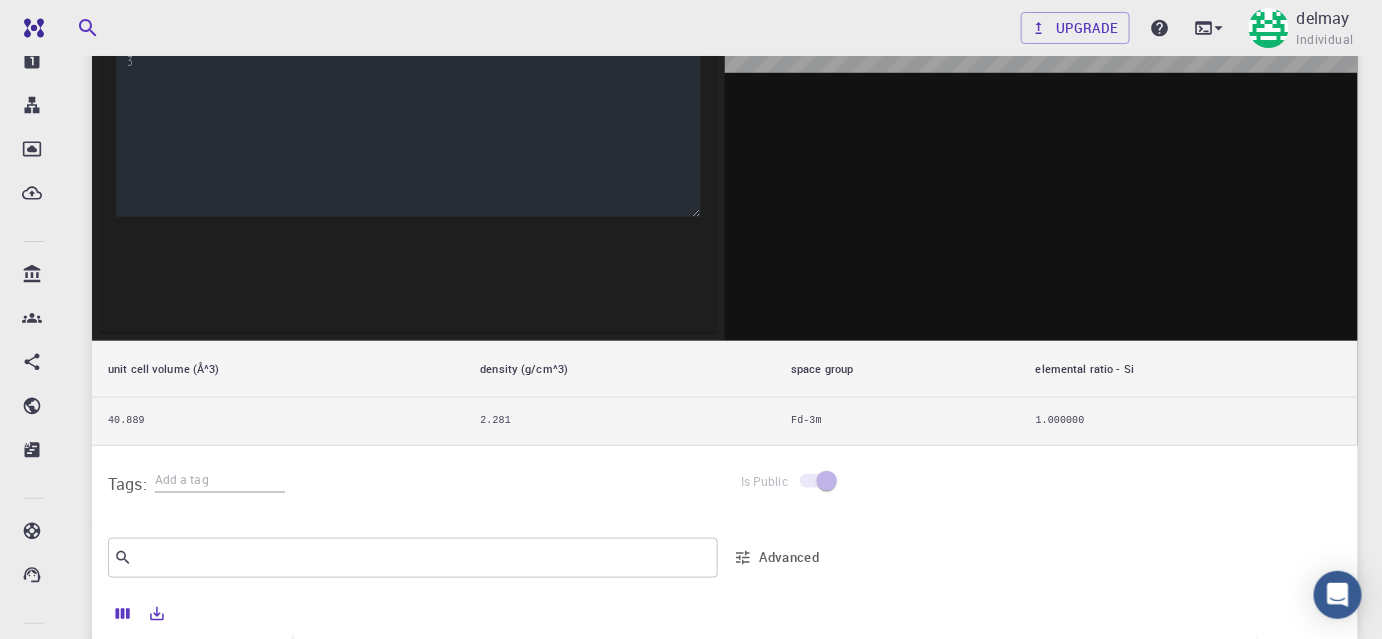click at bounding box center (817, 481) 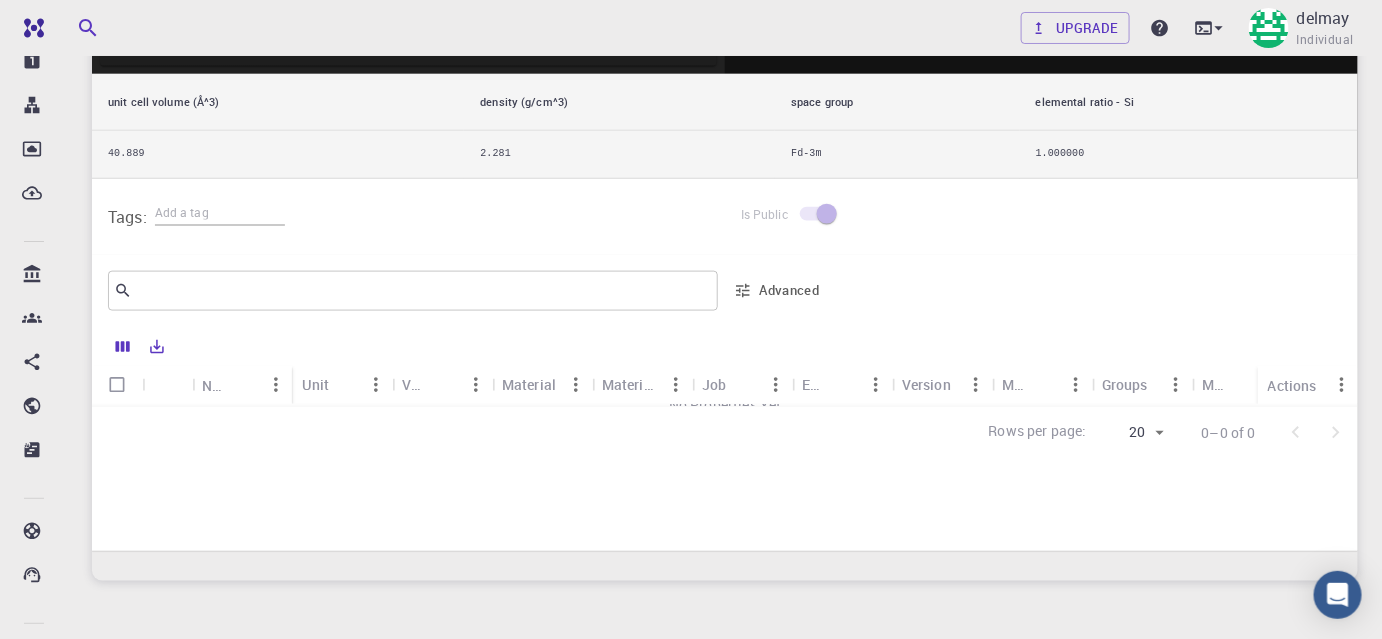 scroll, scrollTop: 746, scrollLeft: 0, axis: vertical 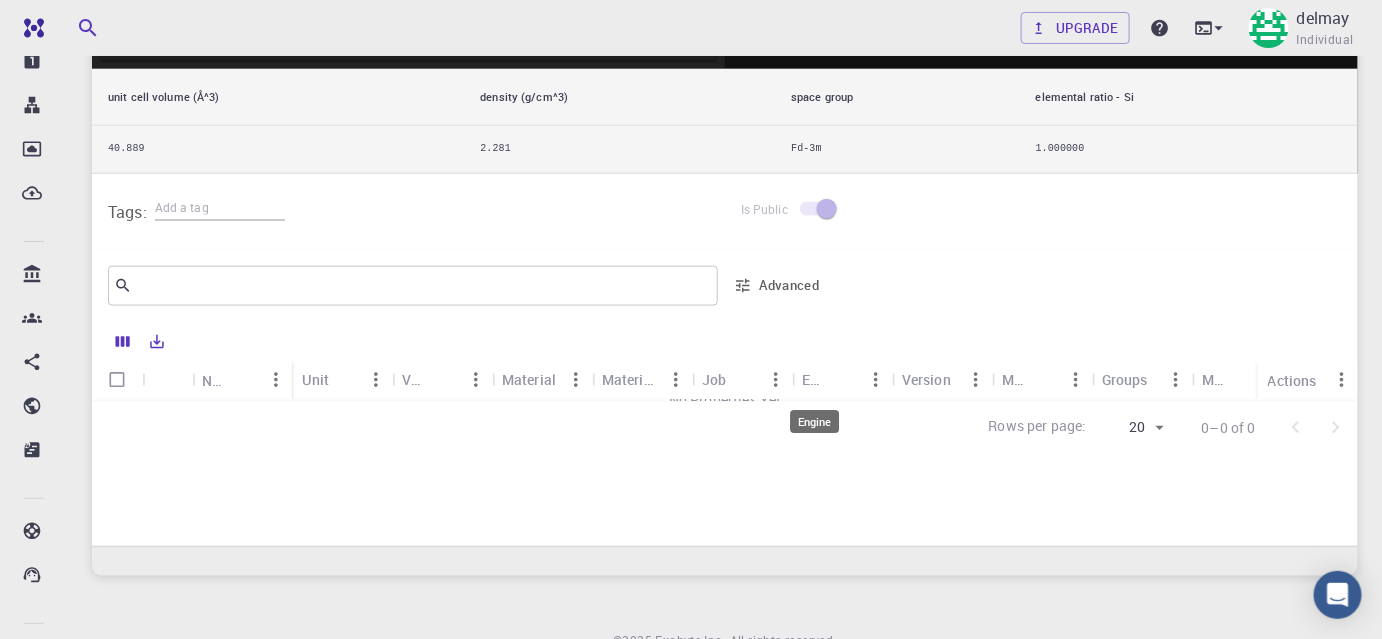 click on "Engine" at bounding box center [815, 379] 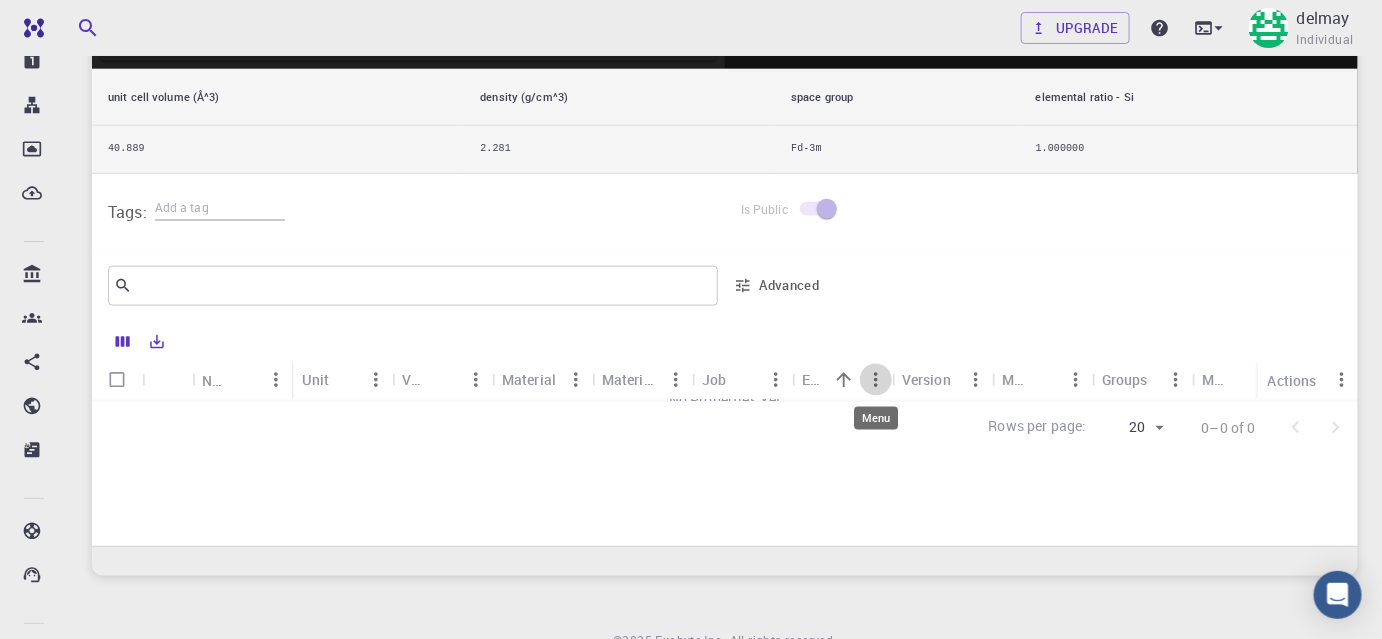 click 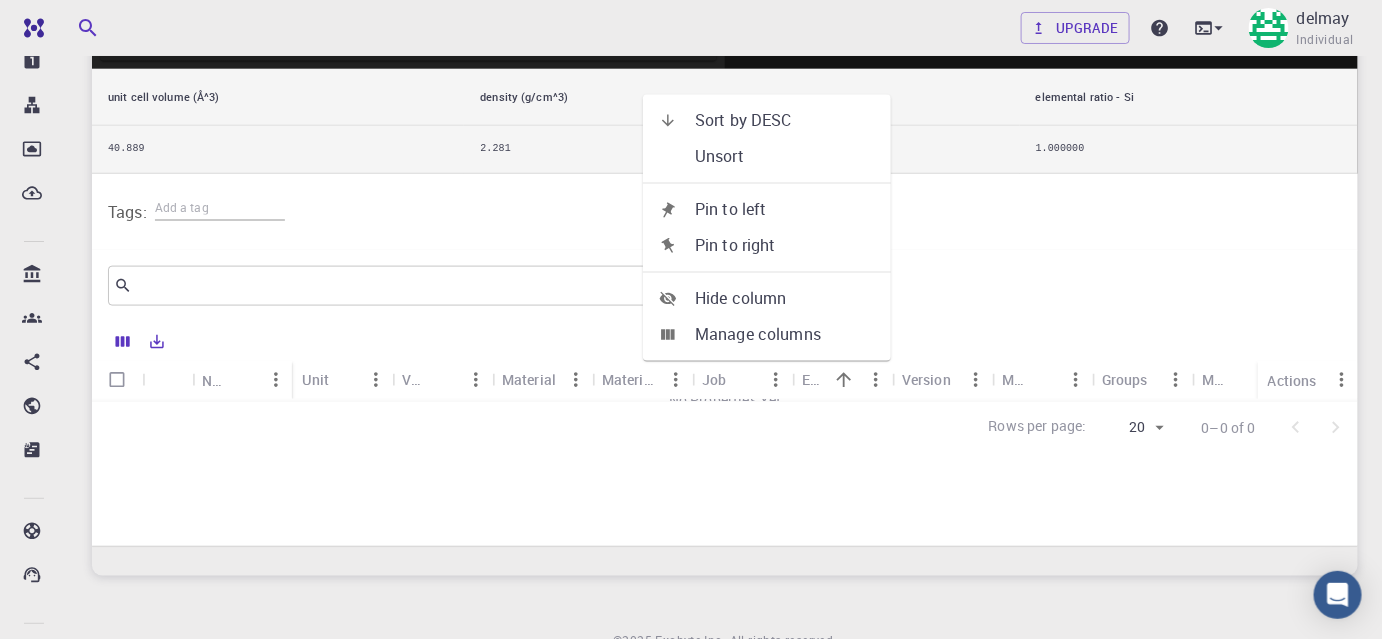 click 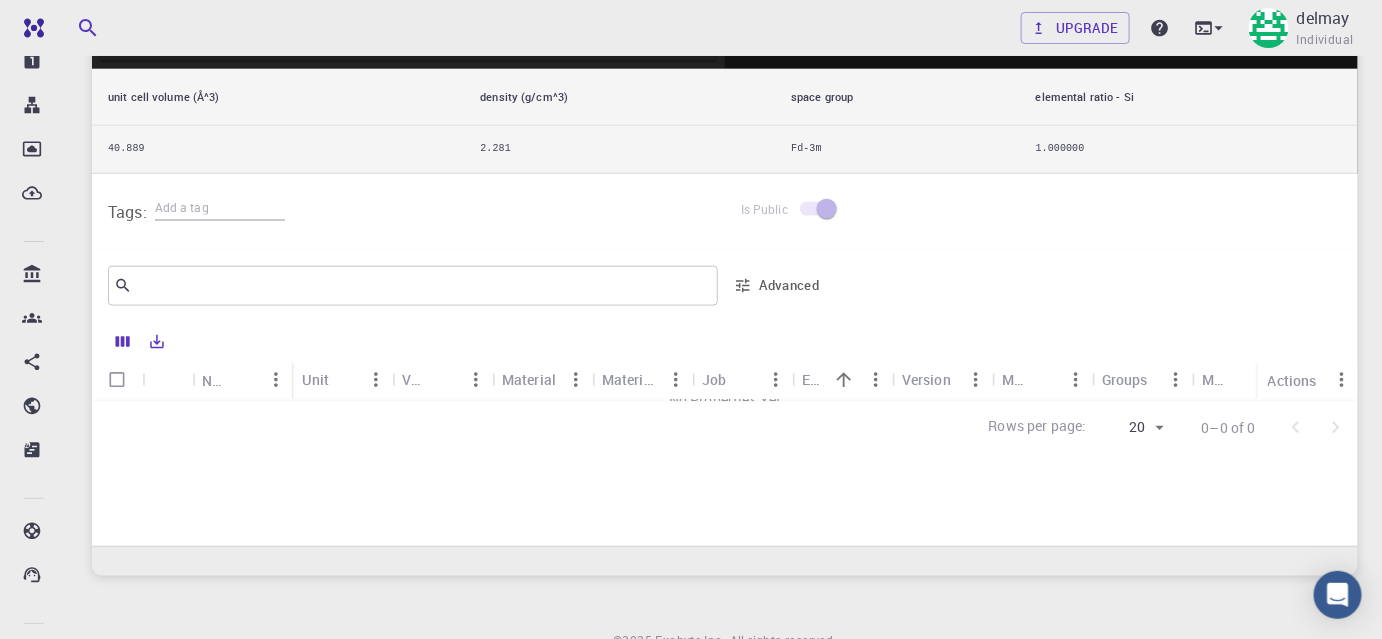 click on "Material" at bounding box center (529, 379) 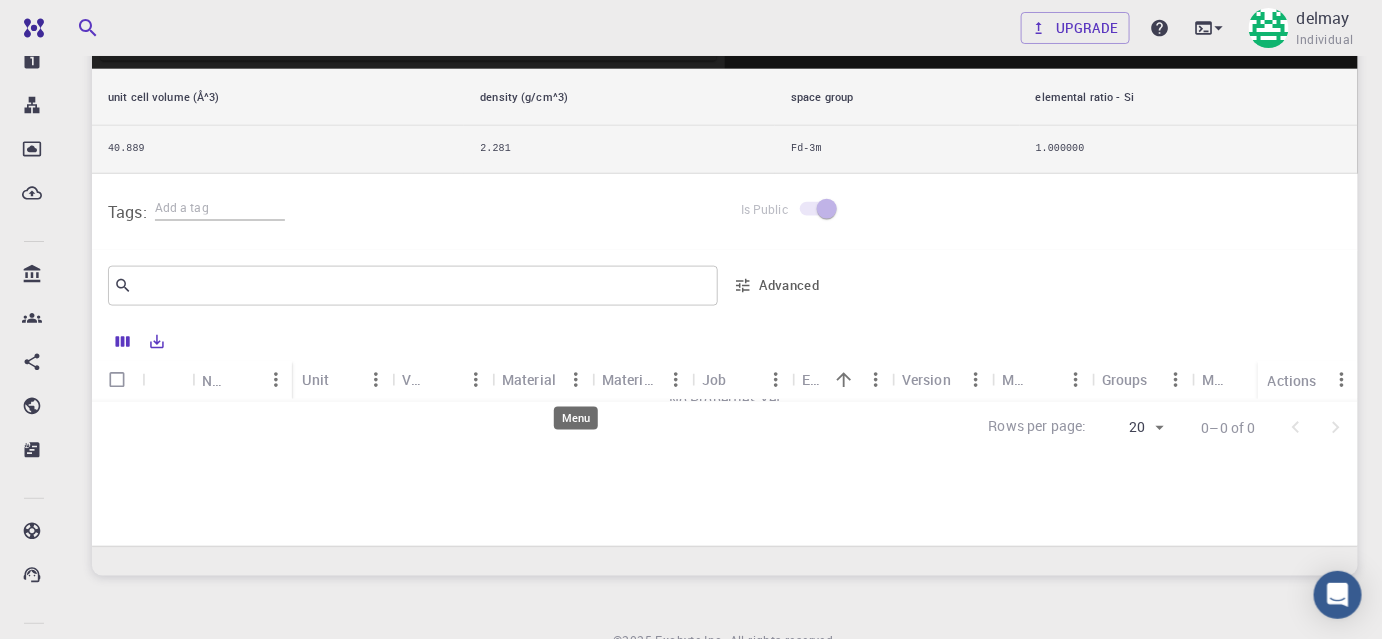 click 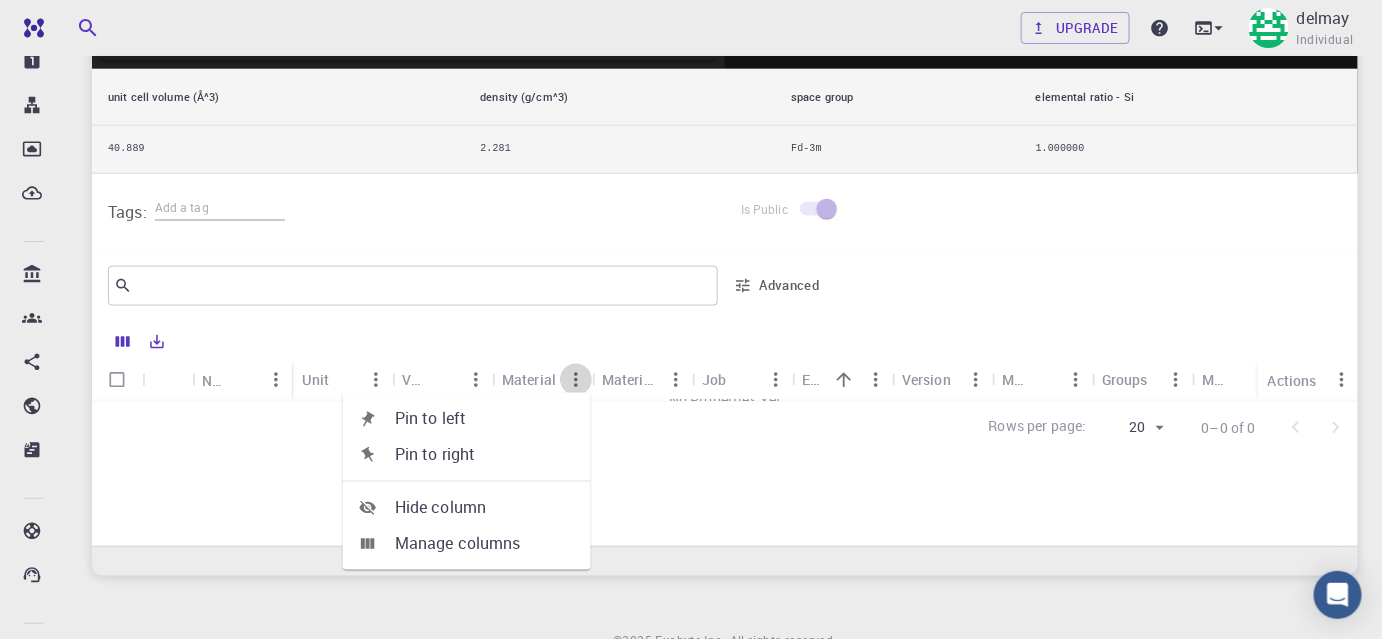 click 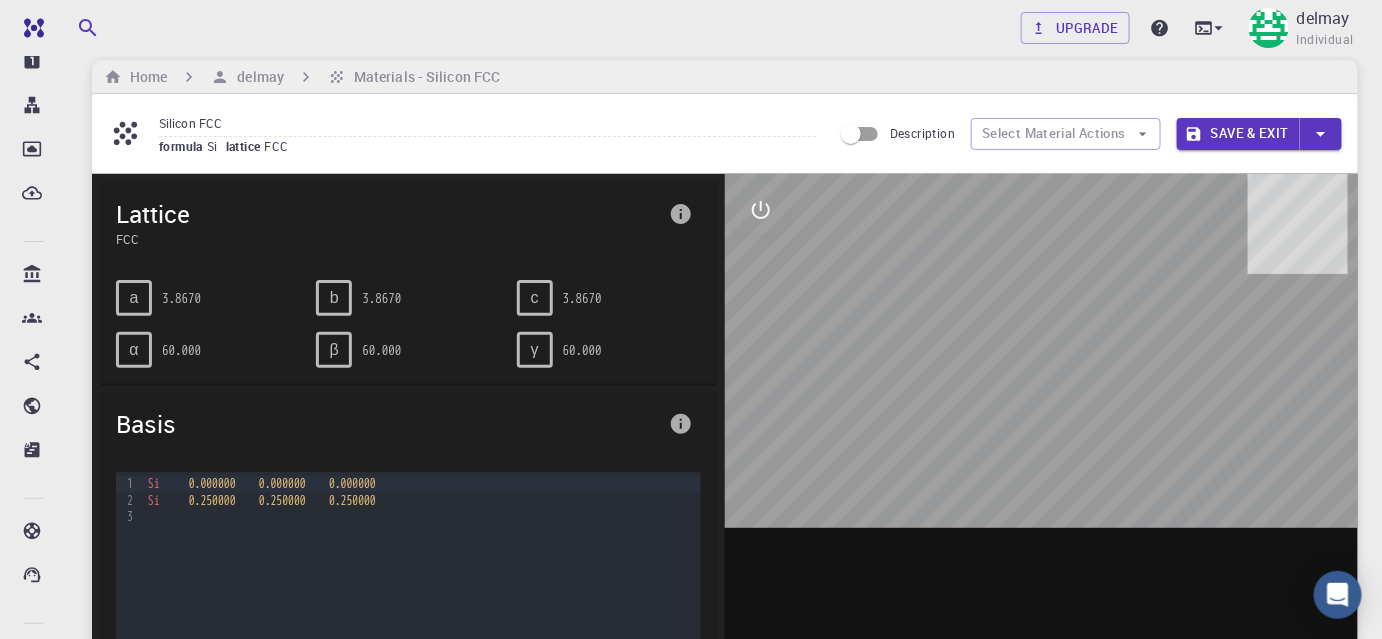 scroll, scrollTop: 0, scrollLeft: 0, axis: both 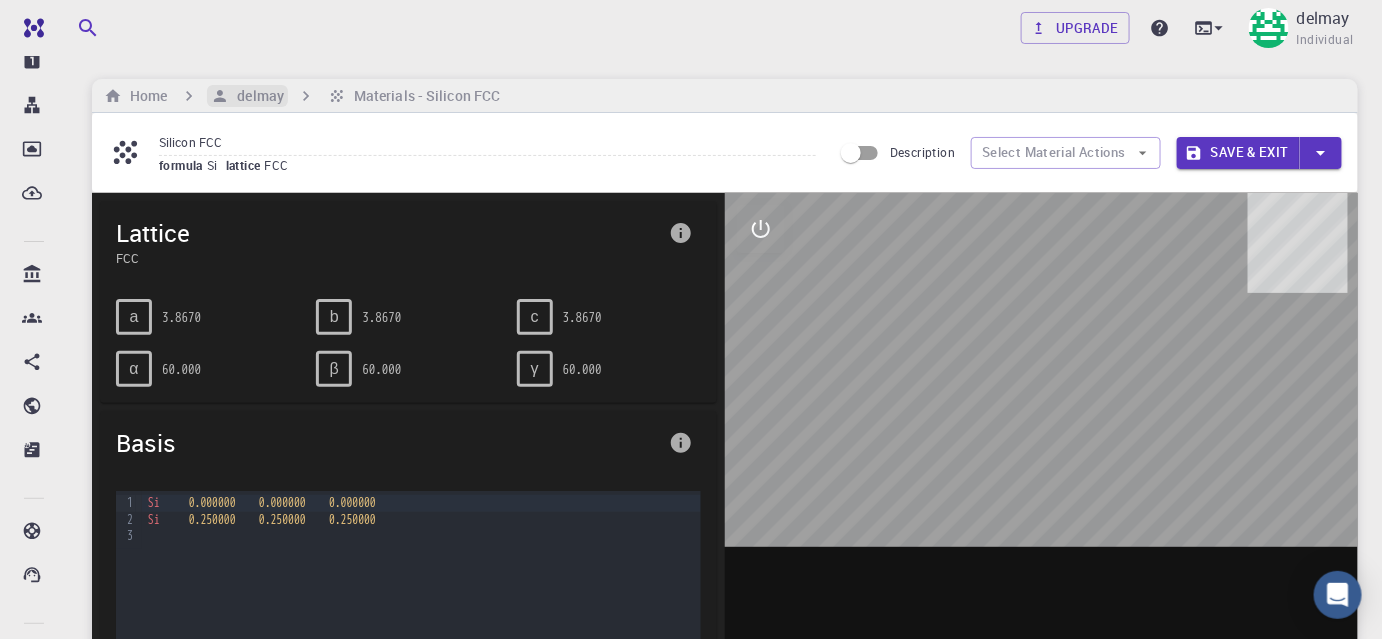 click on "delmay" at bounding box center (256, 96) 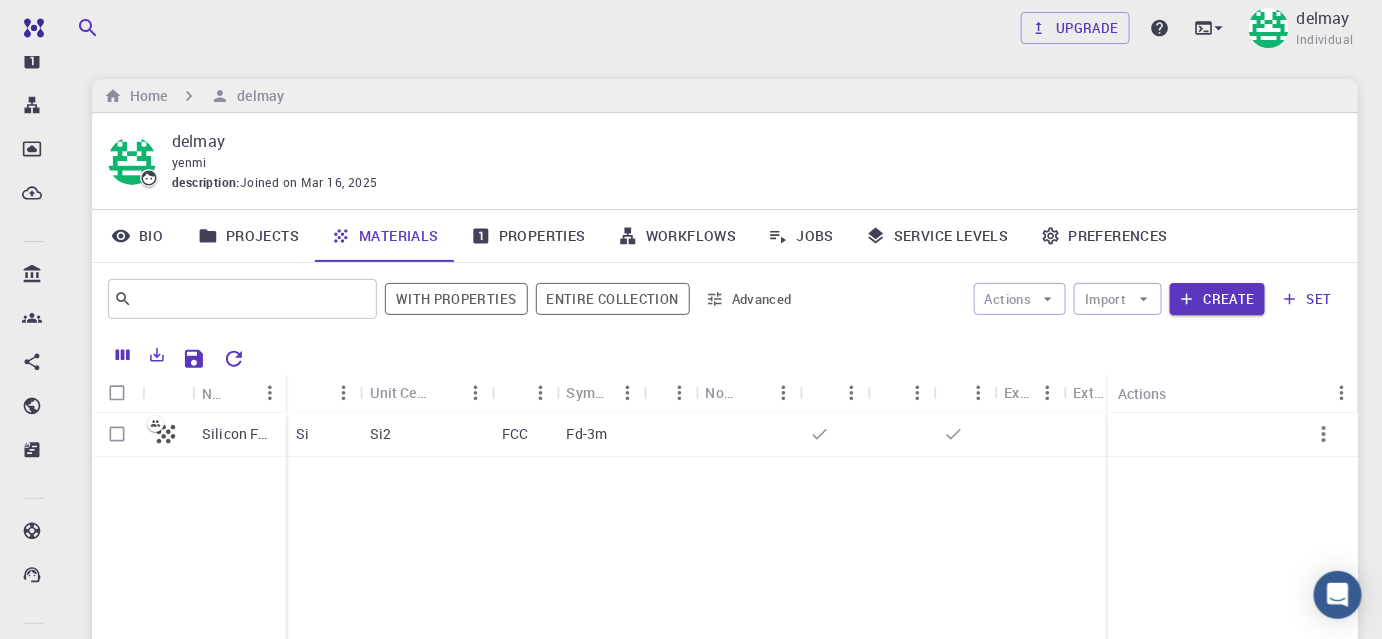 click on "Workflows" at bounding box center [677, 236] 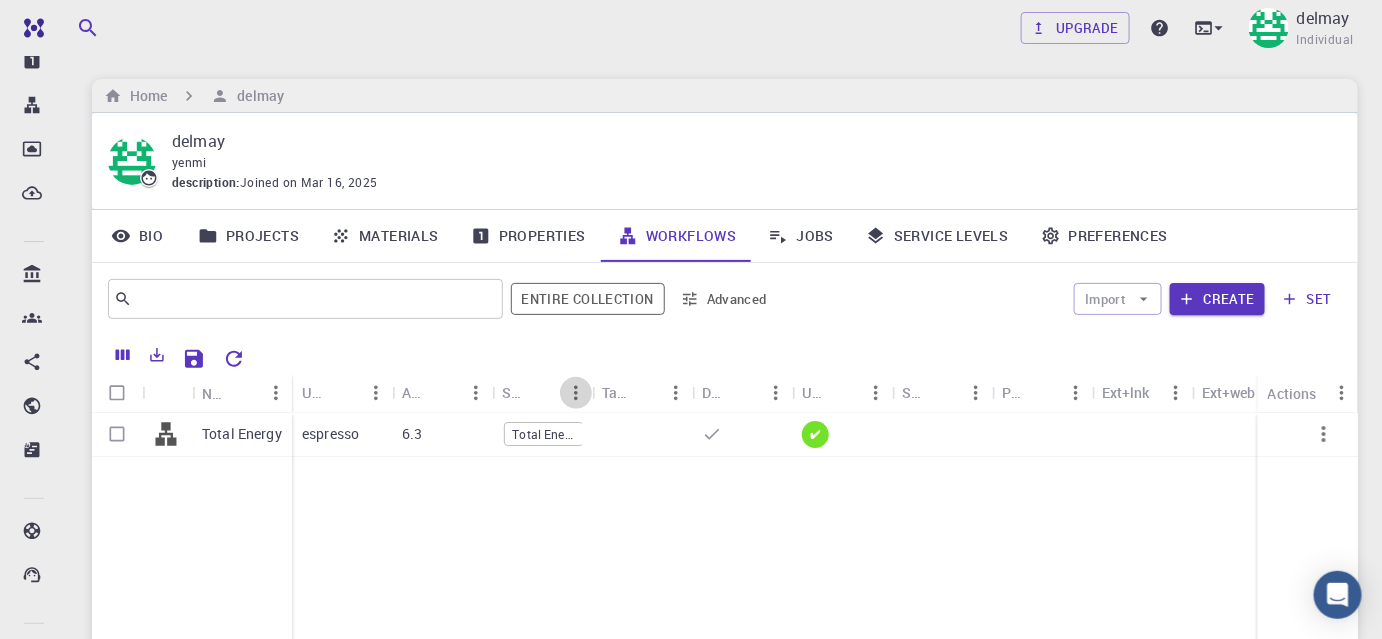 click 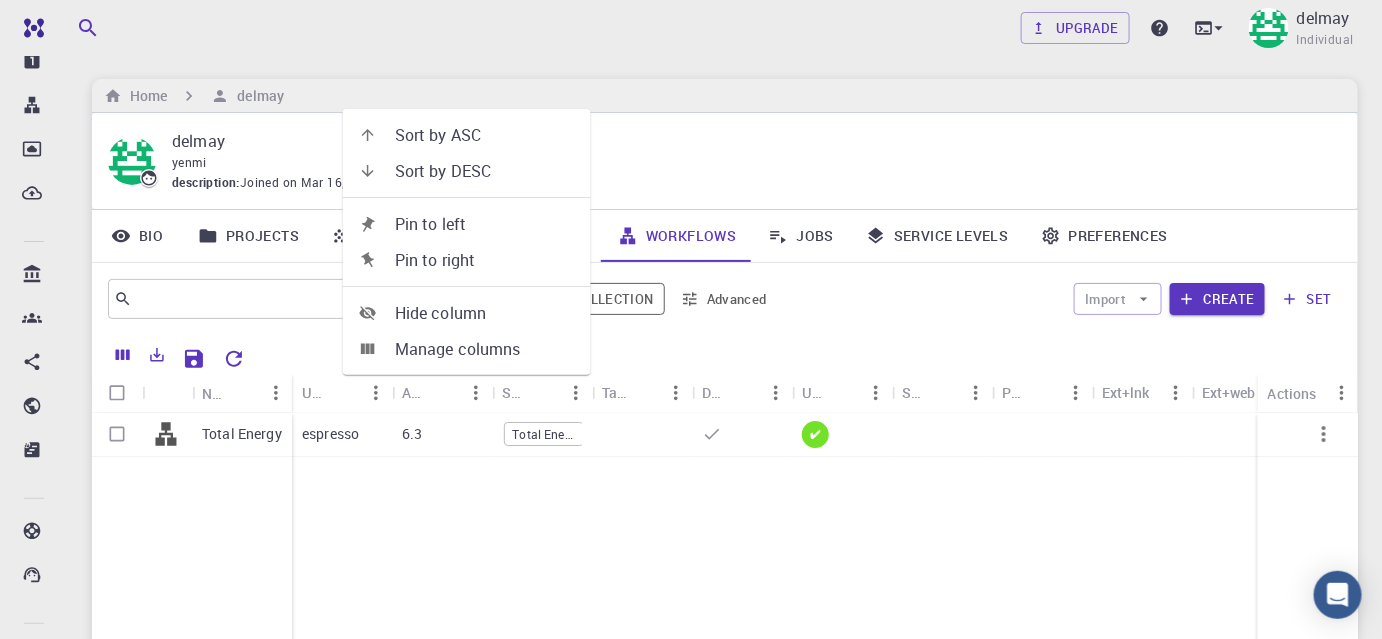 click 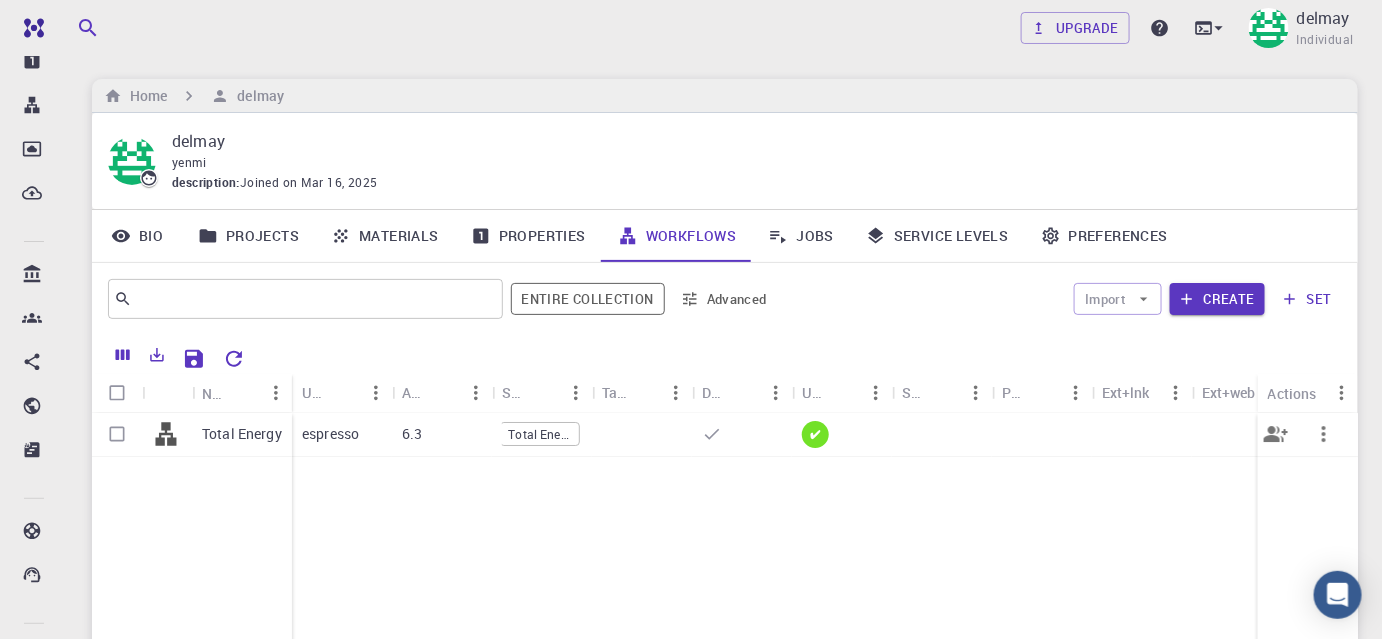 scroll, scrollTop: 0, scrollLeft: 5, axis: horizontal 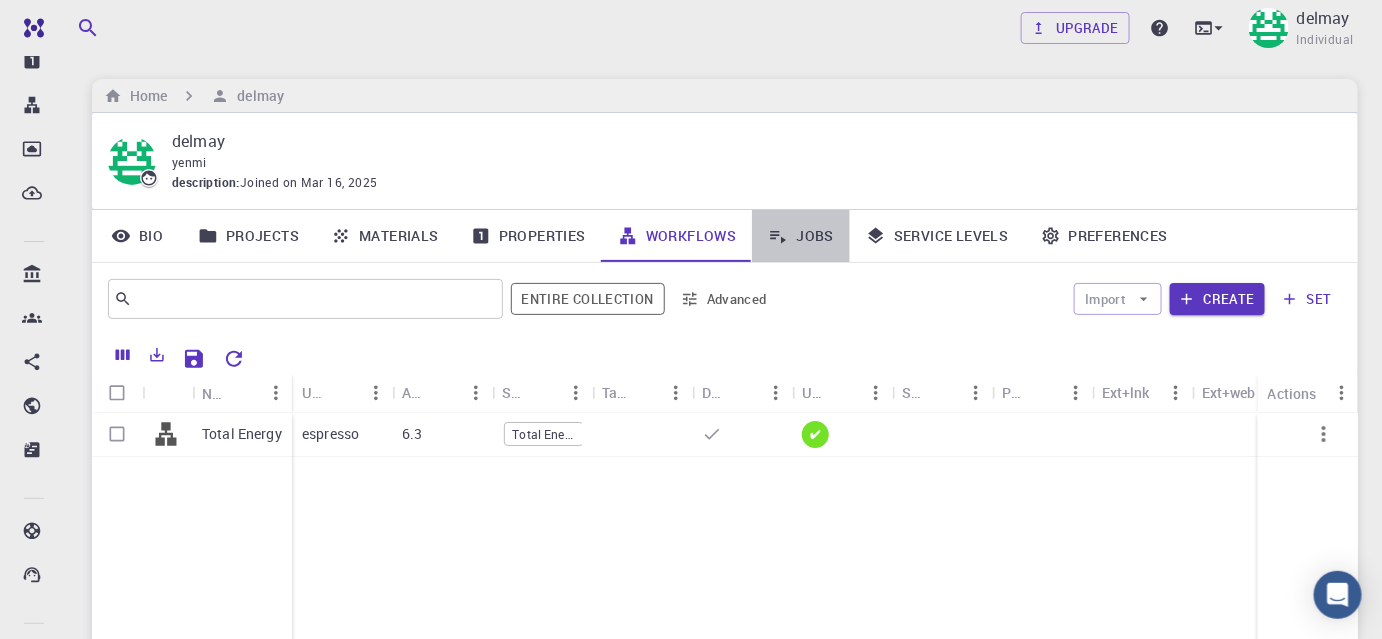 click on "Jobs" at bounding box center [801, 236] 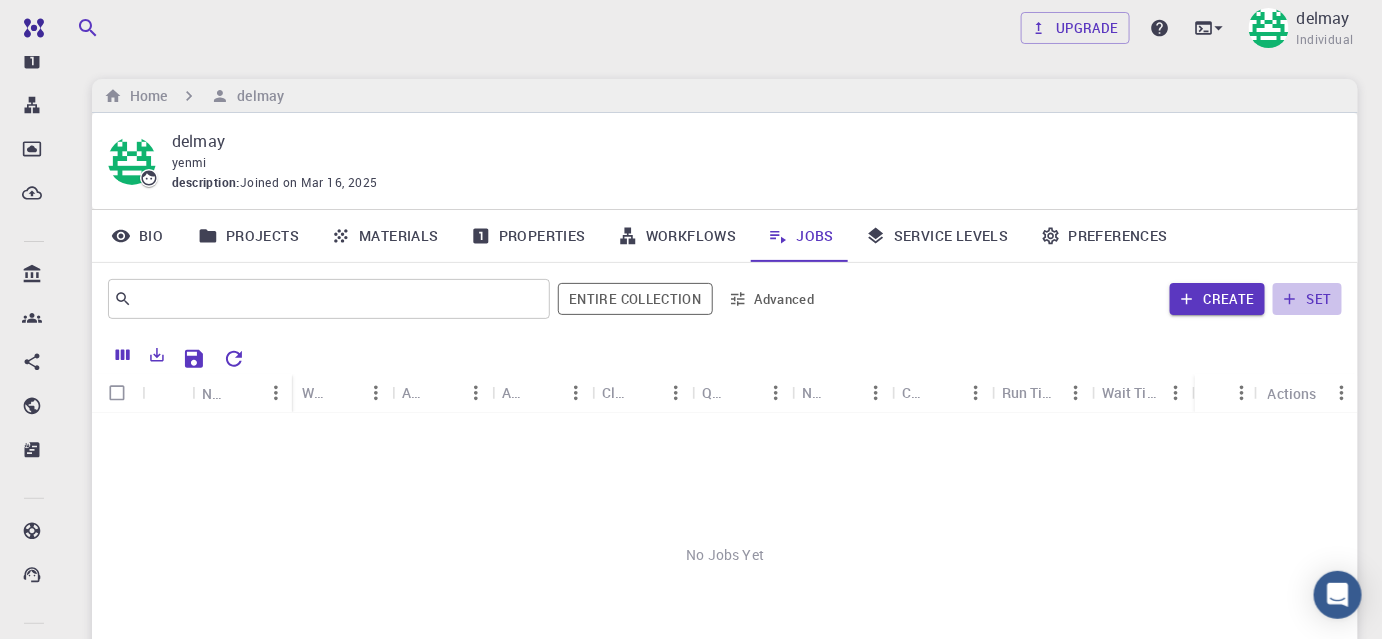 click on "set" at bounding box center [1307, 299] 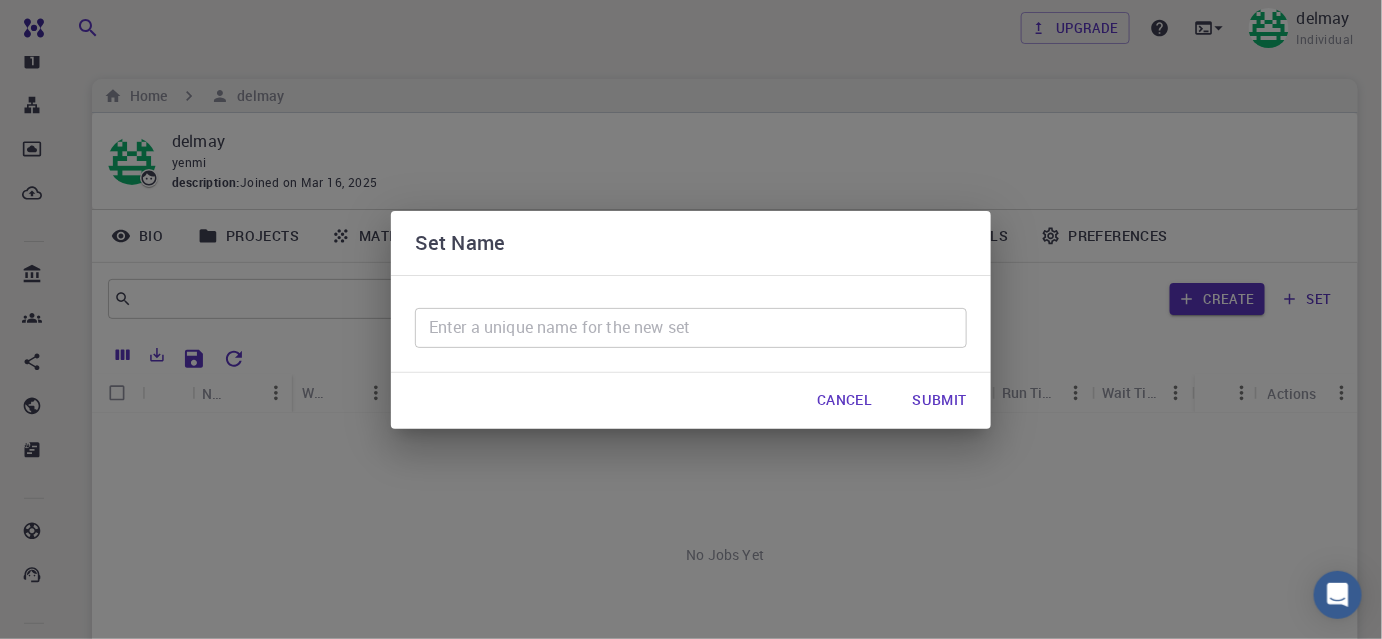click on "Cancel" at bounding box center [844, 401] 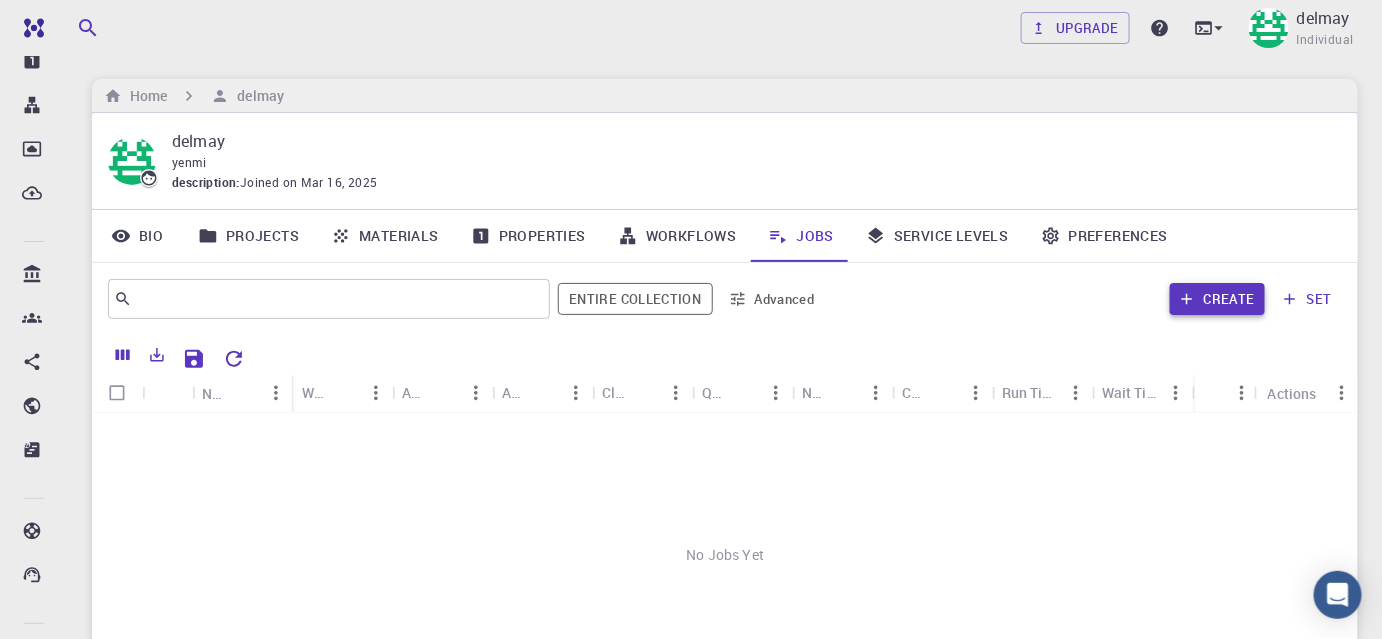 click on "Create" at bounding box center [1217, 299] 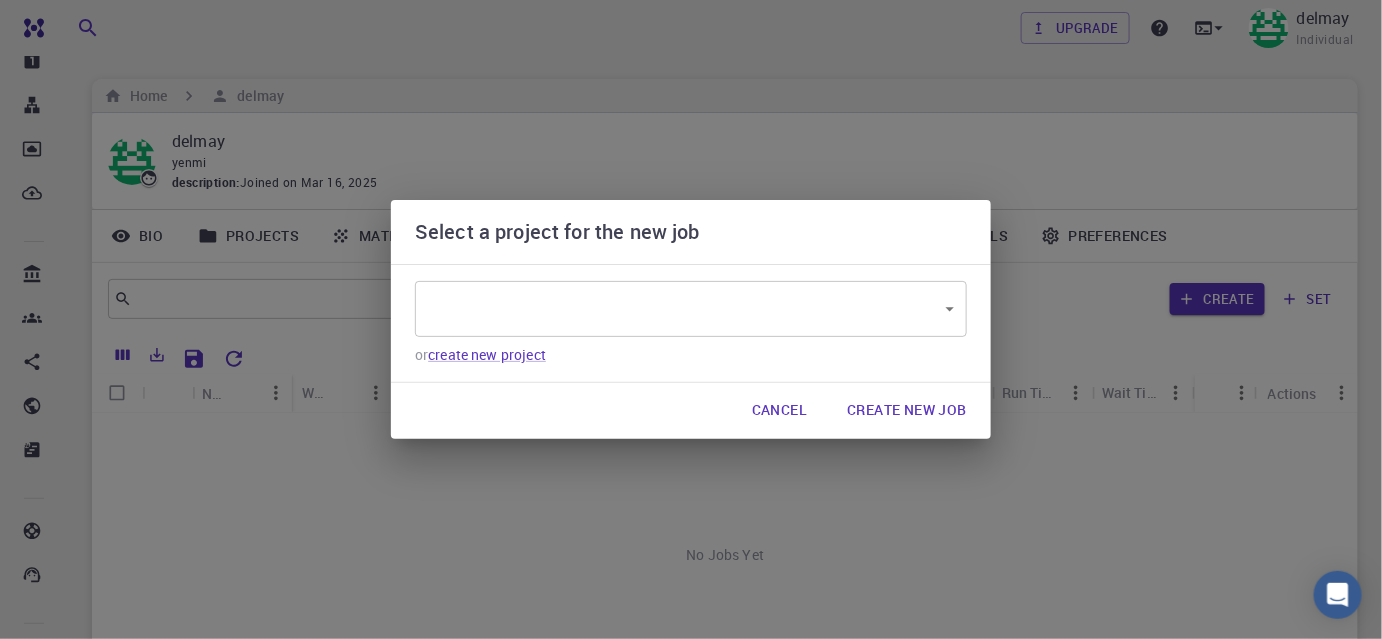 click on "Free Dashboard Create New Job New Material Create Material Upload File Import from Bank Import from 3rd Party New Workflow New Project Projects Jobs Materials Properties Workflows Dropbox External Uploads Bank Materials Workflows Accounts Shared with me Shared publicly Shared externally Documentation Contact Support Compute load: Low Upgrade delmay Individual Home delmay delmay yenmi description :   Joined on Mar 16, 2025 Bio Projects Materials Properties Workflows Jobs Service Levels Preferences ​ Entire collection Advanced Create set Name Workflow Name Application Application Version Cluster Queue Nodes Cores Run Time Wait Time Created Shared Public Ext+lnk Ext+web Status Actions No Jobs Yet Rows per page: 20 20 0–0 of 0 ©  2025   Exabyte Inc.   All rights reserved. Platform version  2025.6.26 . Documentation Video Tutorials Terms of service Privacy statement
Select a project for the new job ​ ​ or  create new project Cancel Create New Job" at bounding box center [691, 459] 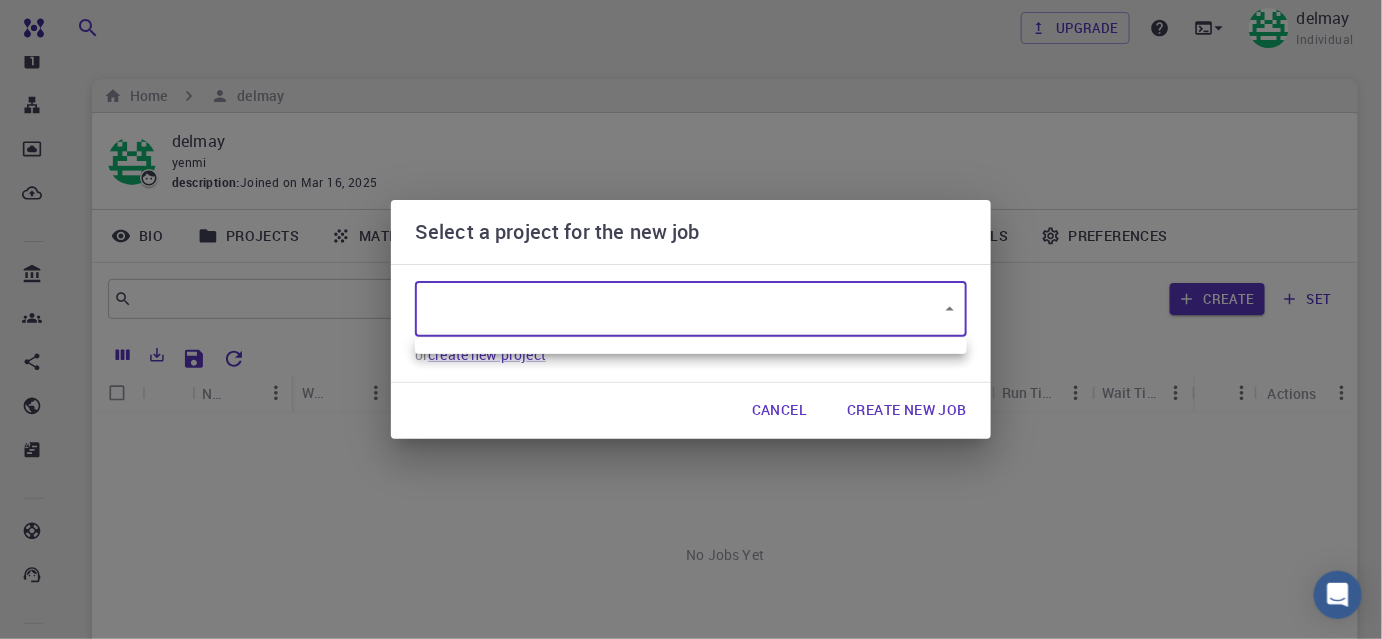 click at bounding box center [691, 319] 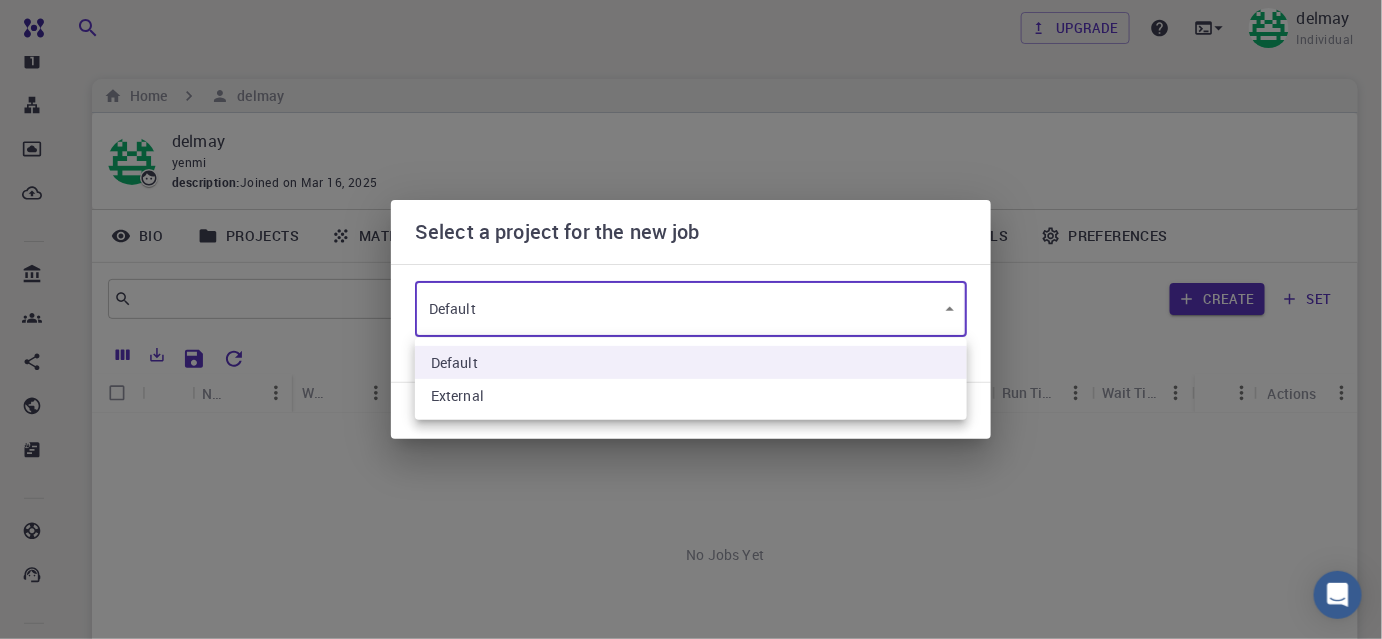 click at bounding box center (691, 319) 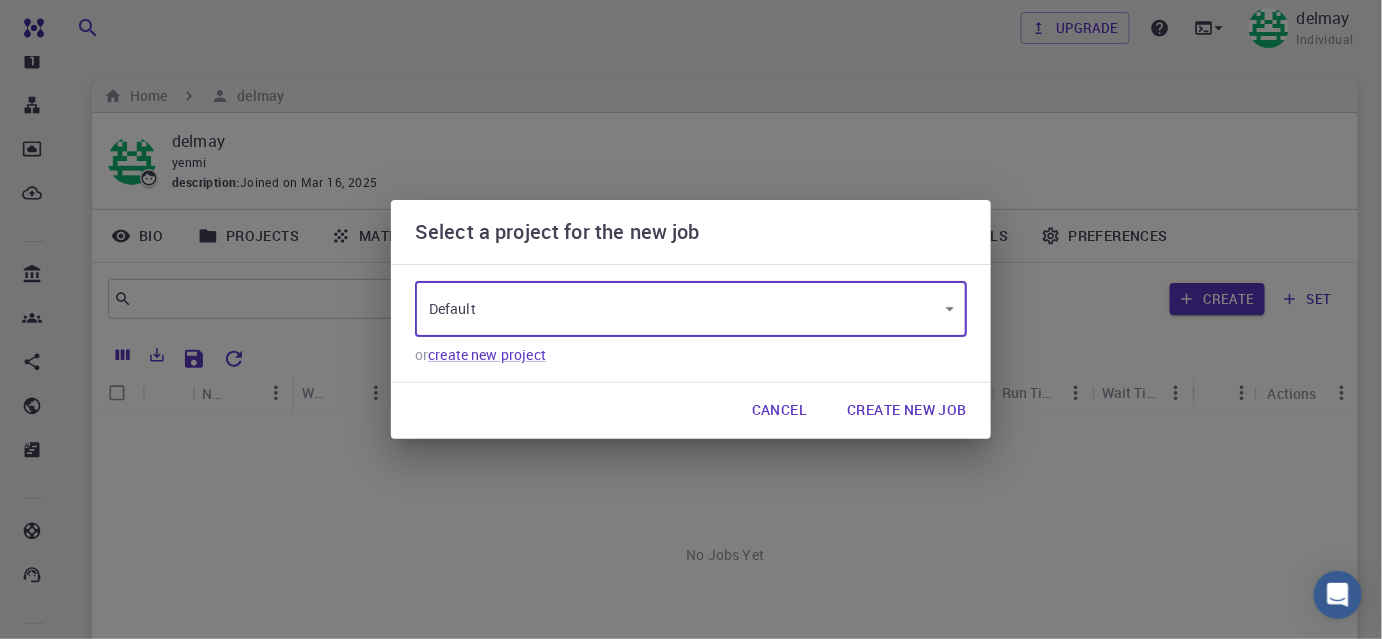 click on "Create New Job" at bounding box center (907, 411) 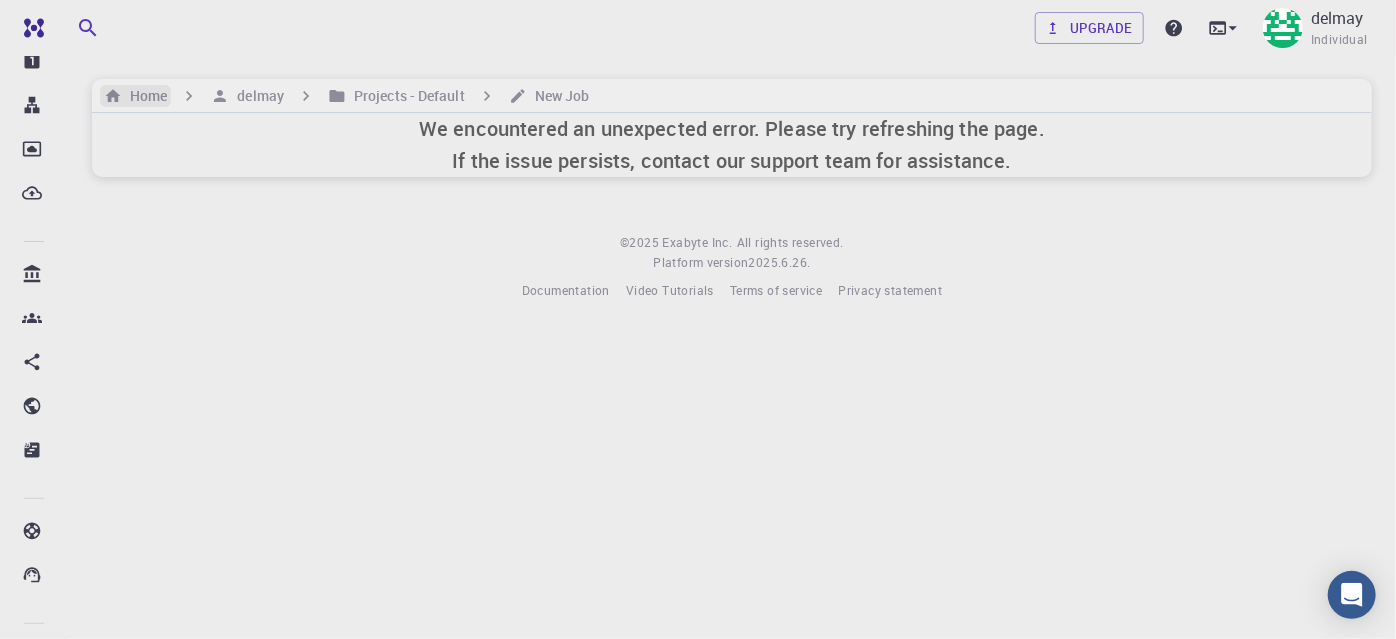 click on "Home" at bounding box center (144, 96) 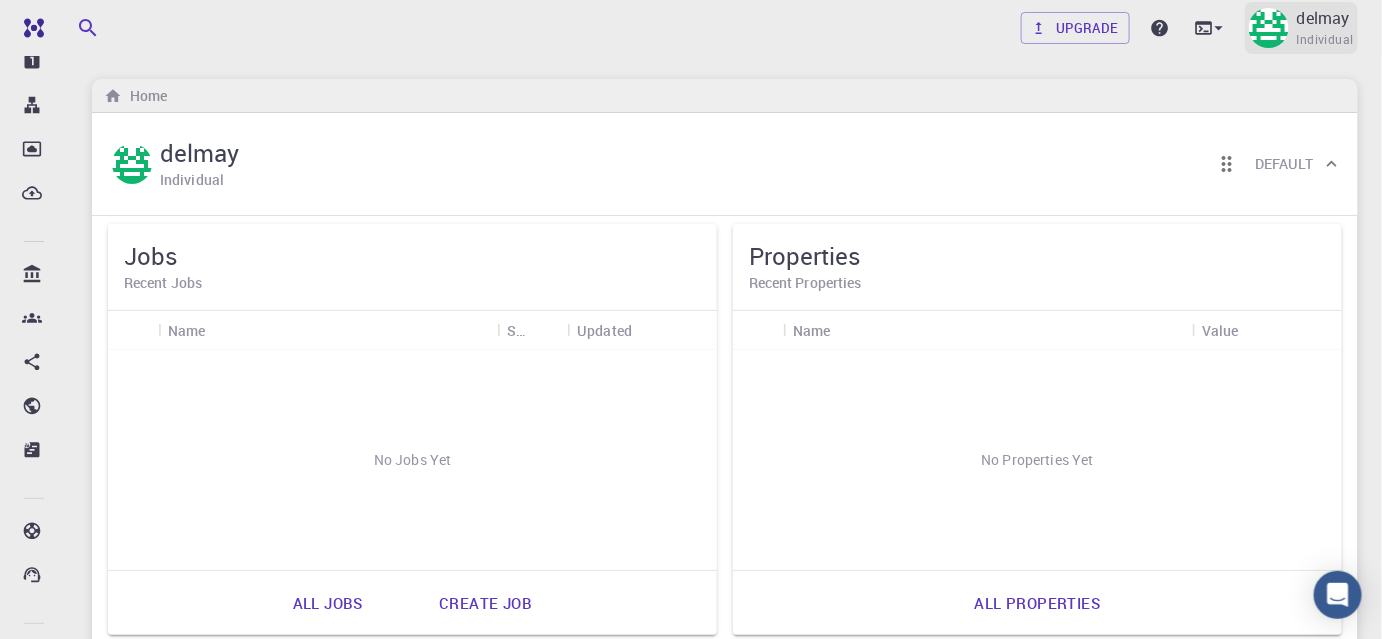 click at bounding box center [1269, 28] 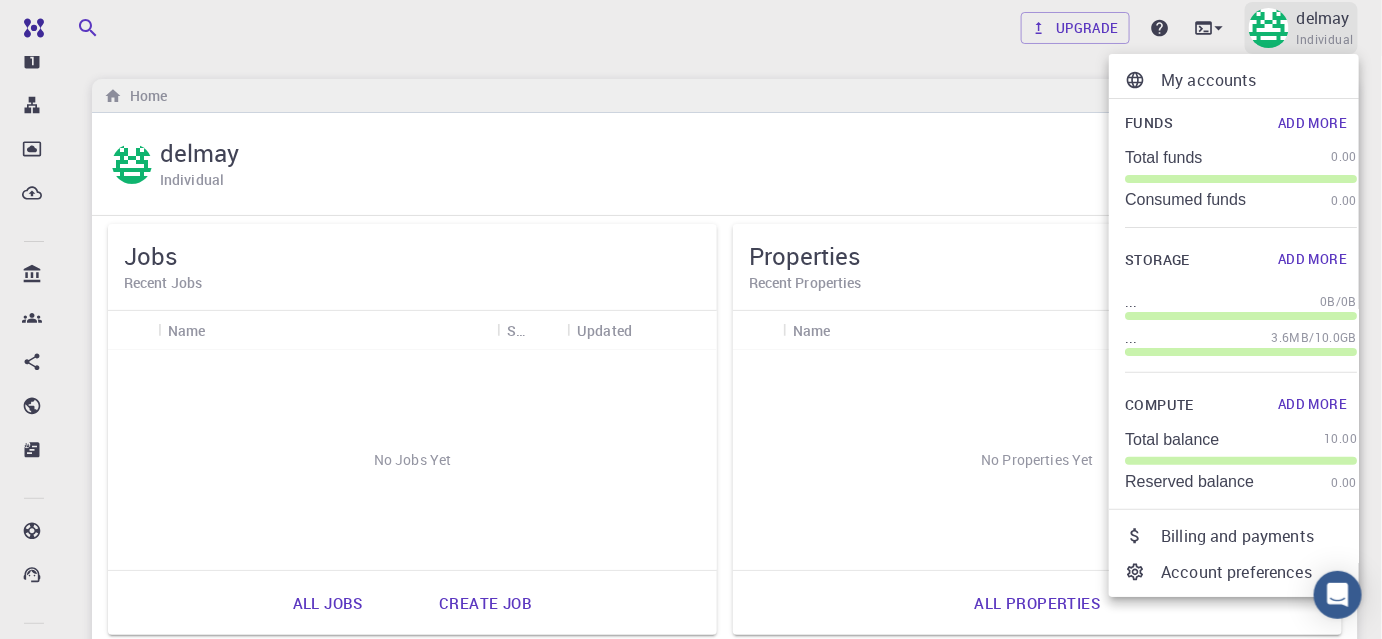 click at bounding box center (691, 319) 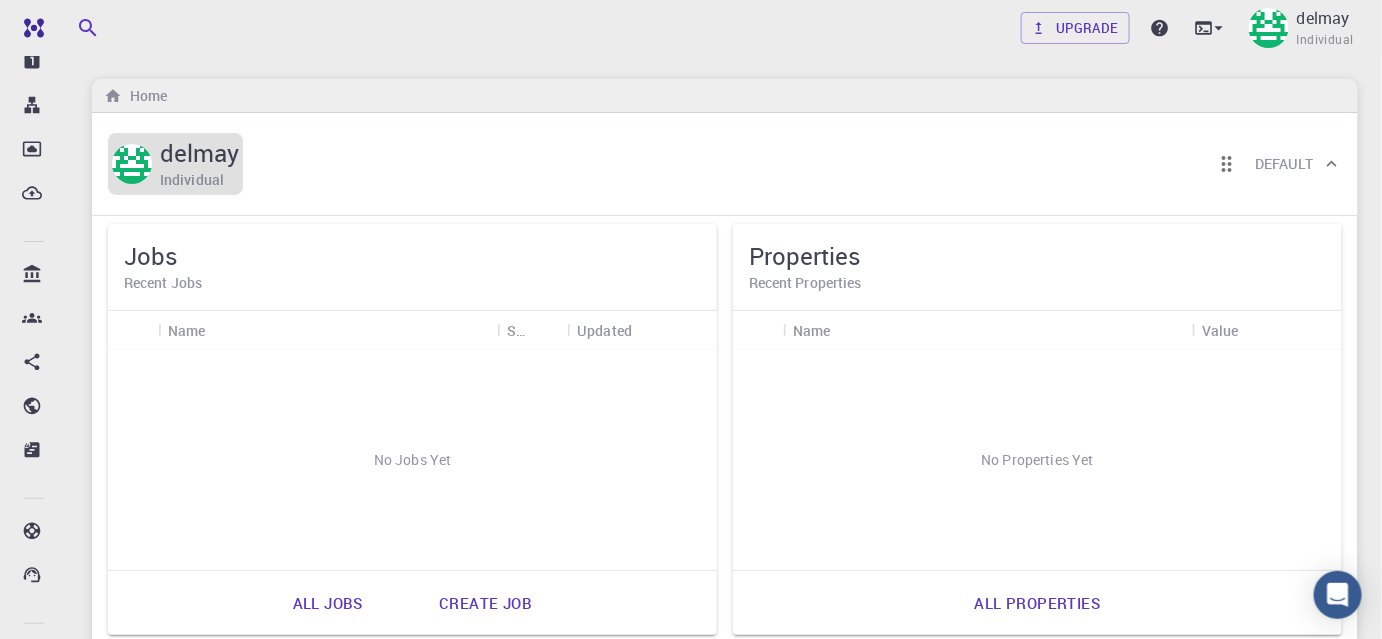 click on "Individual" at bounding box center [192, 180] 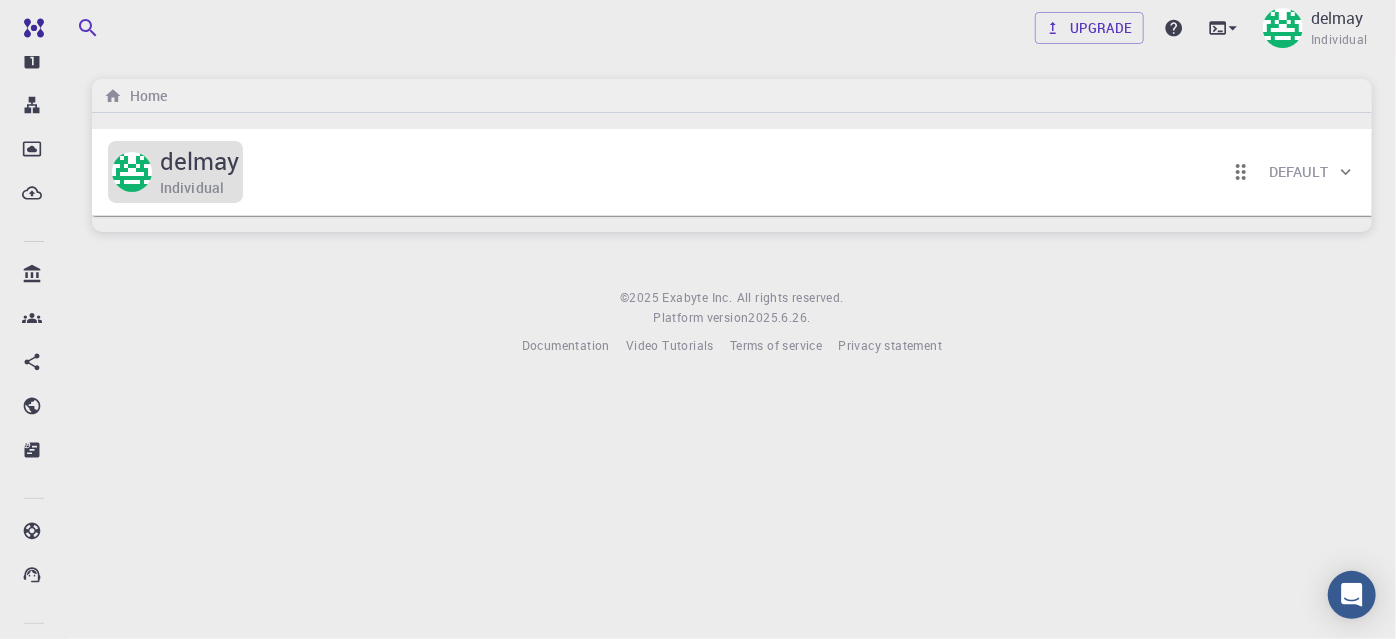 click on "Individual" at bounding box center [192, 188] 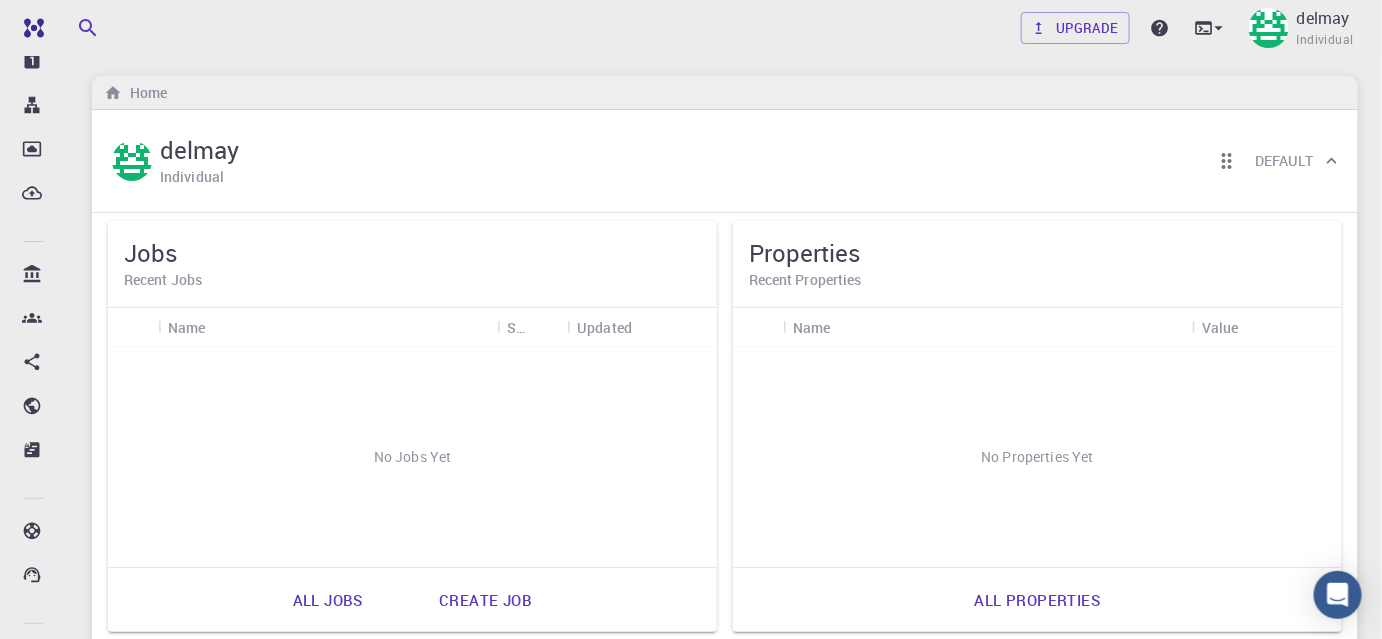 scroll, scrollTop: 0, scrollLeft: 0, axis: both 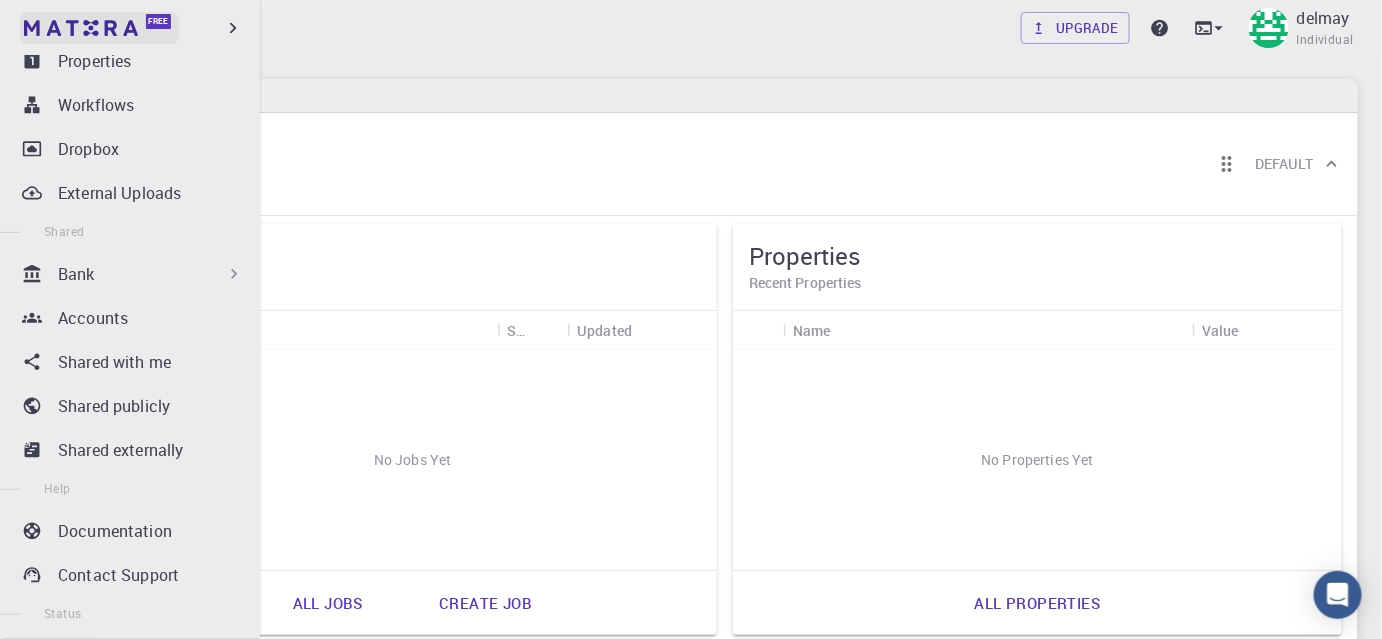 click on "Free" at bounding box center [99, 28] 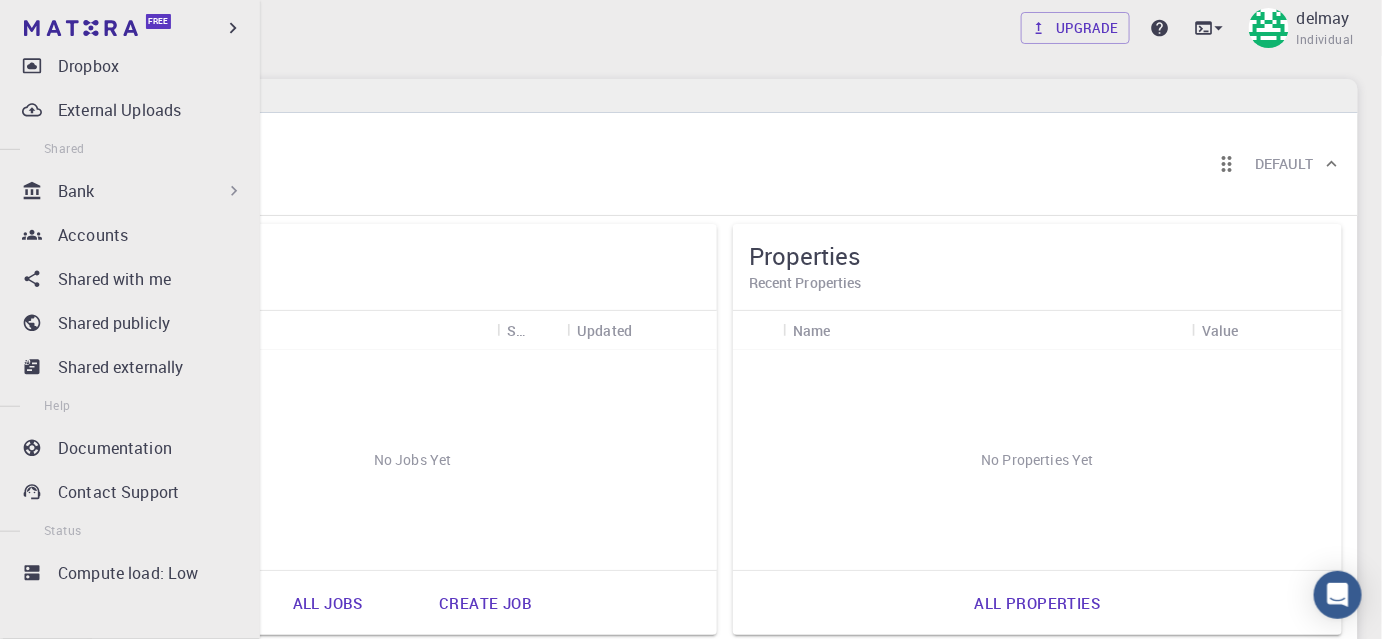 scroll, scrollTop: 356, scrollLeft: 0, axis: vertical 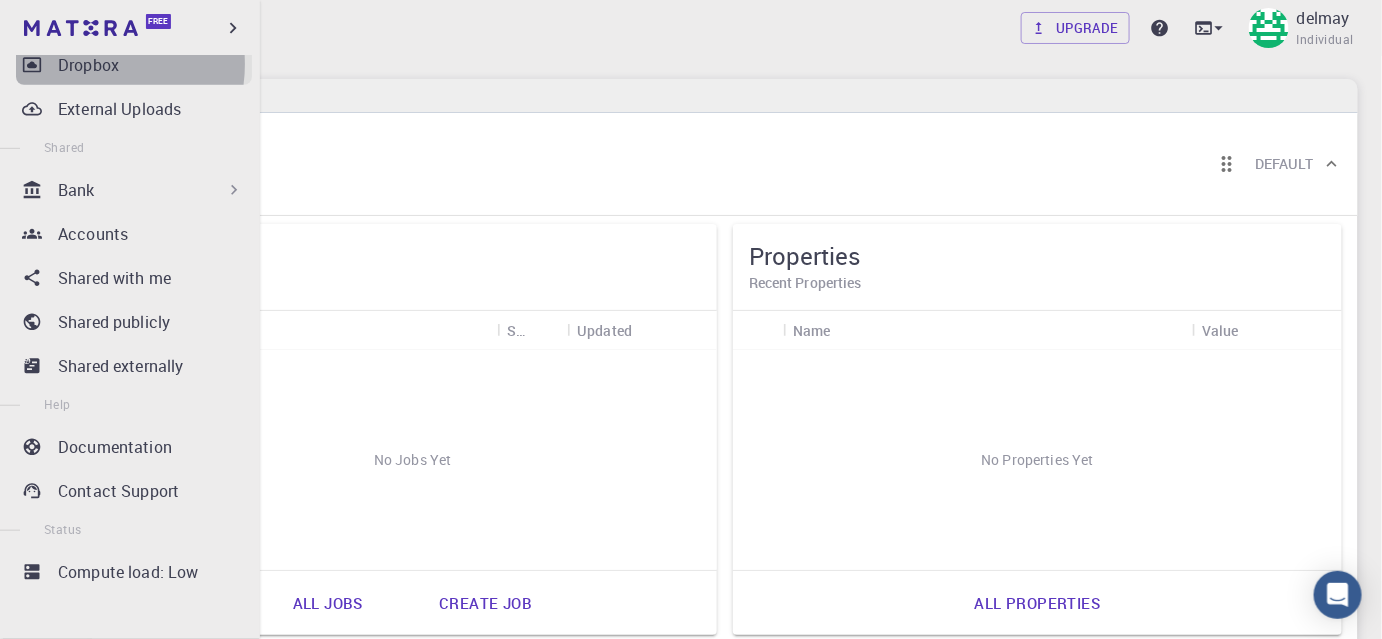 click on "Dropbox" at bounding box center (88, 65) 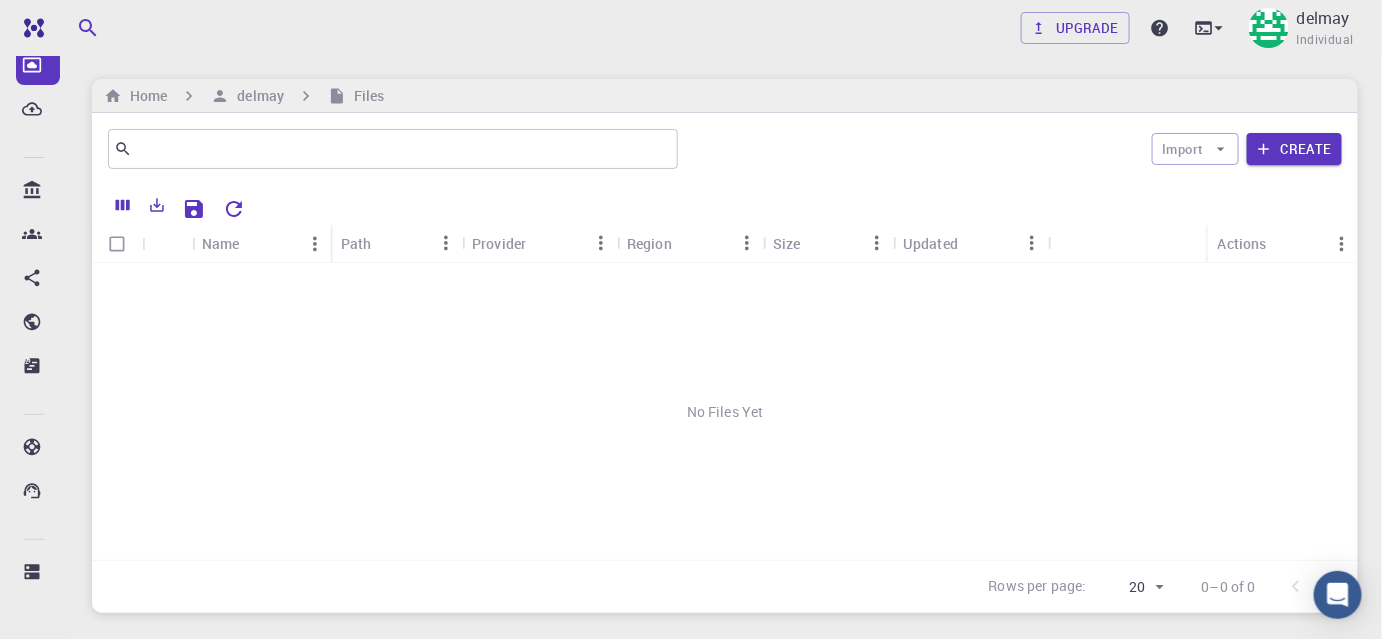 scroll, scrollTop: 355, scrollLeft: 0, axis: vertical 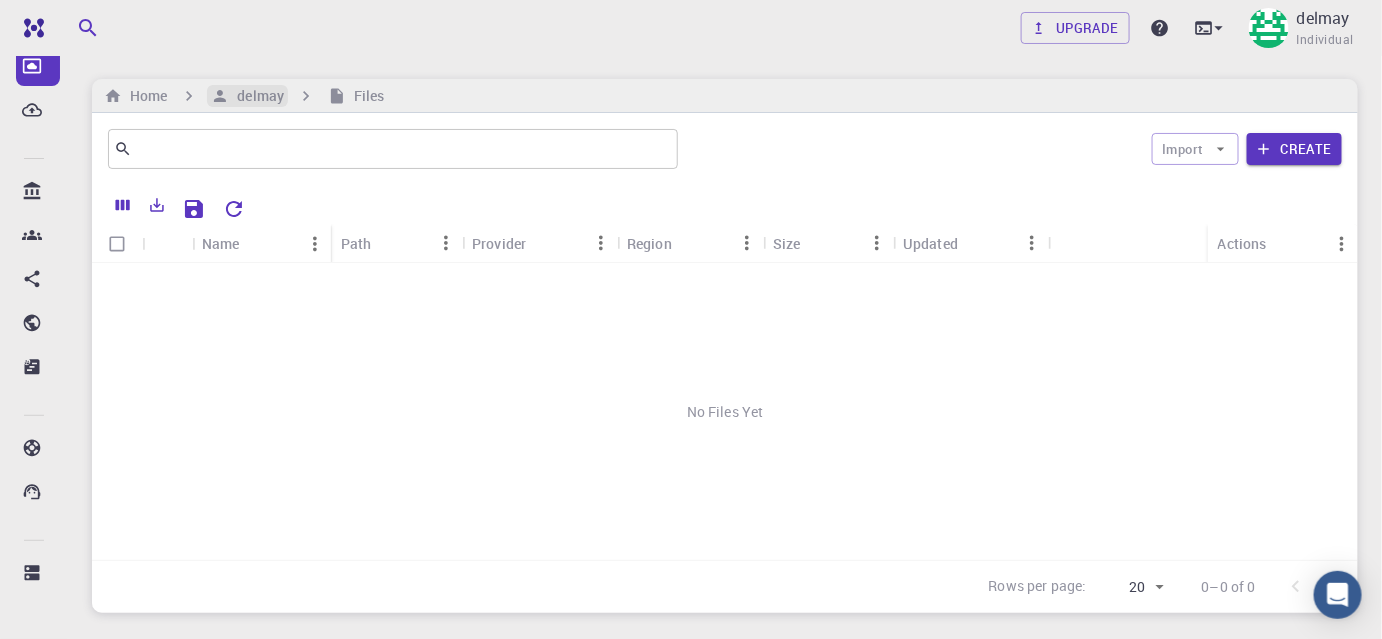 click on "delmay" at bounding box center [256, 96] 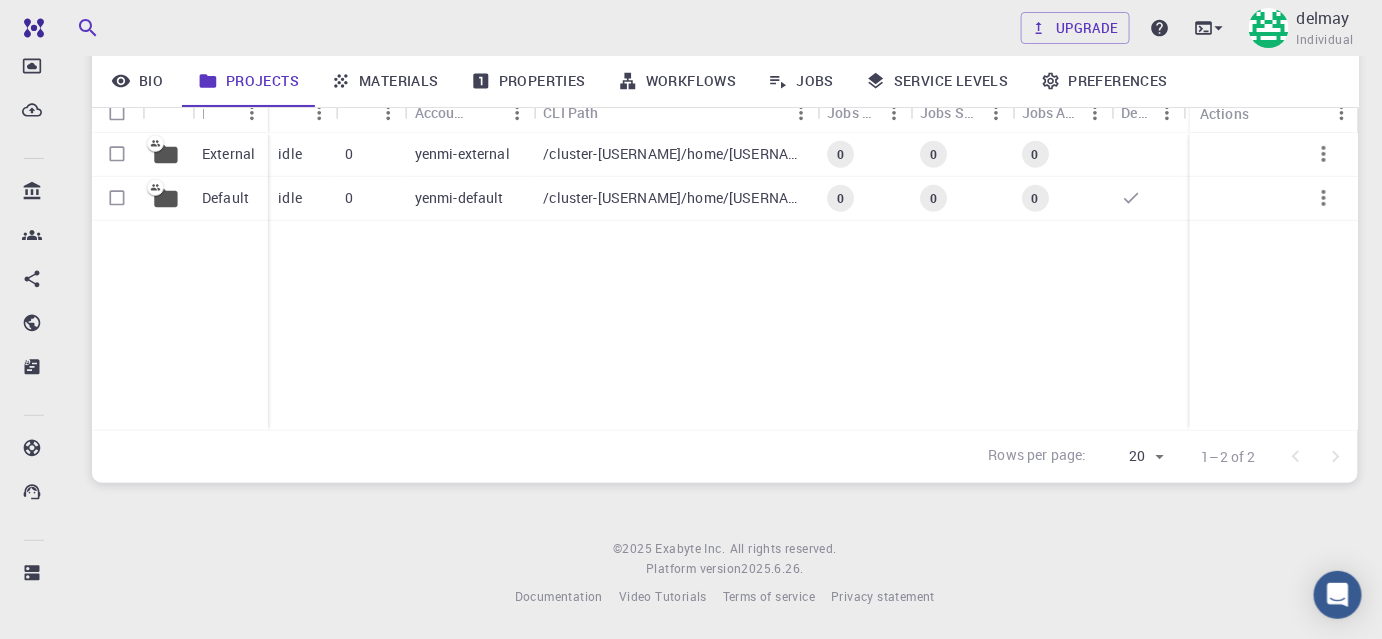 scroll, scrollTop: 280, scrollLeft: 0, axis: vertical 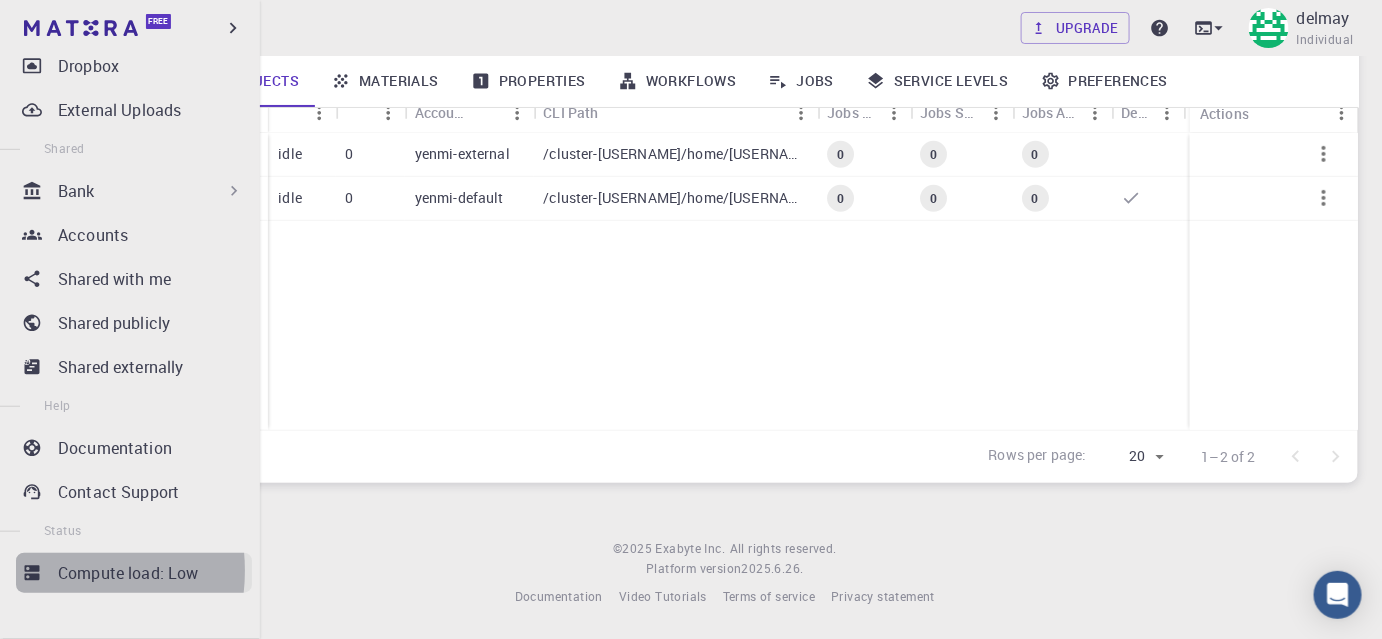 click on "Compute load: Low" at bounding box center [134, 573] 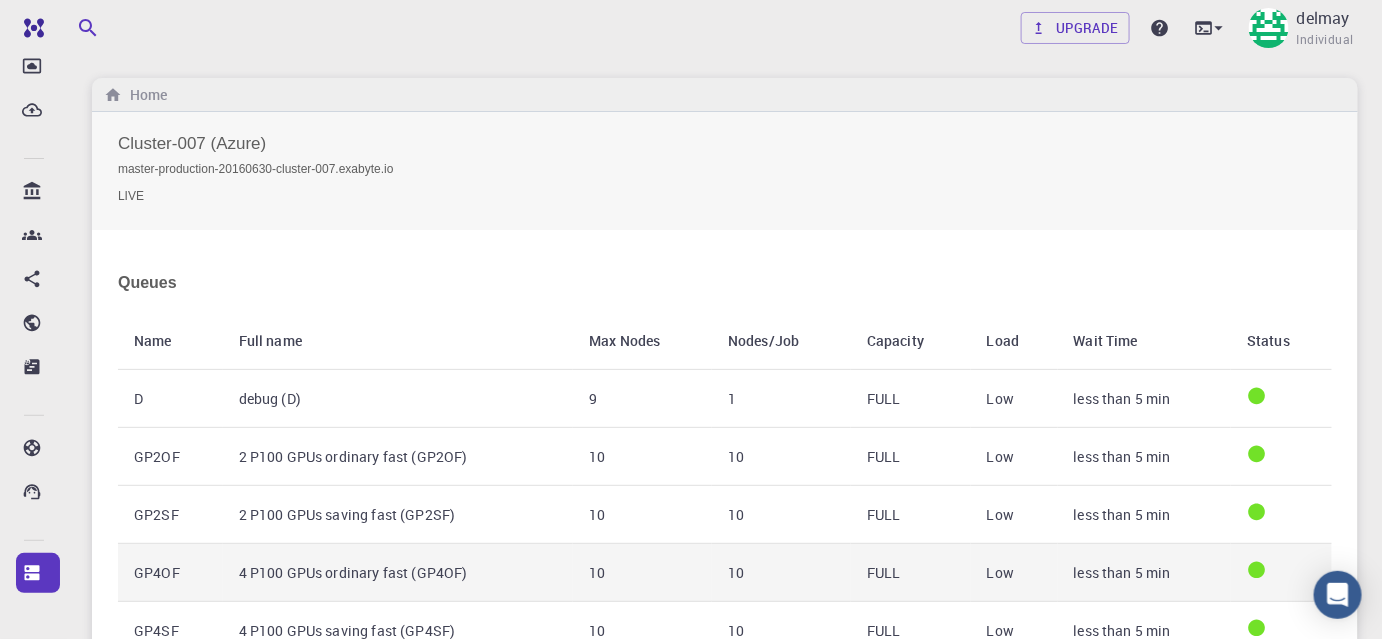 scroll, scrollTop: 0, scrollLeft: 0, axis: both 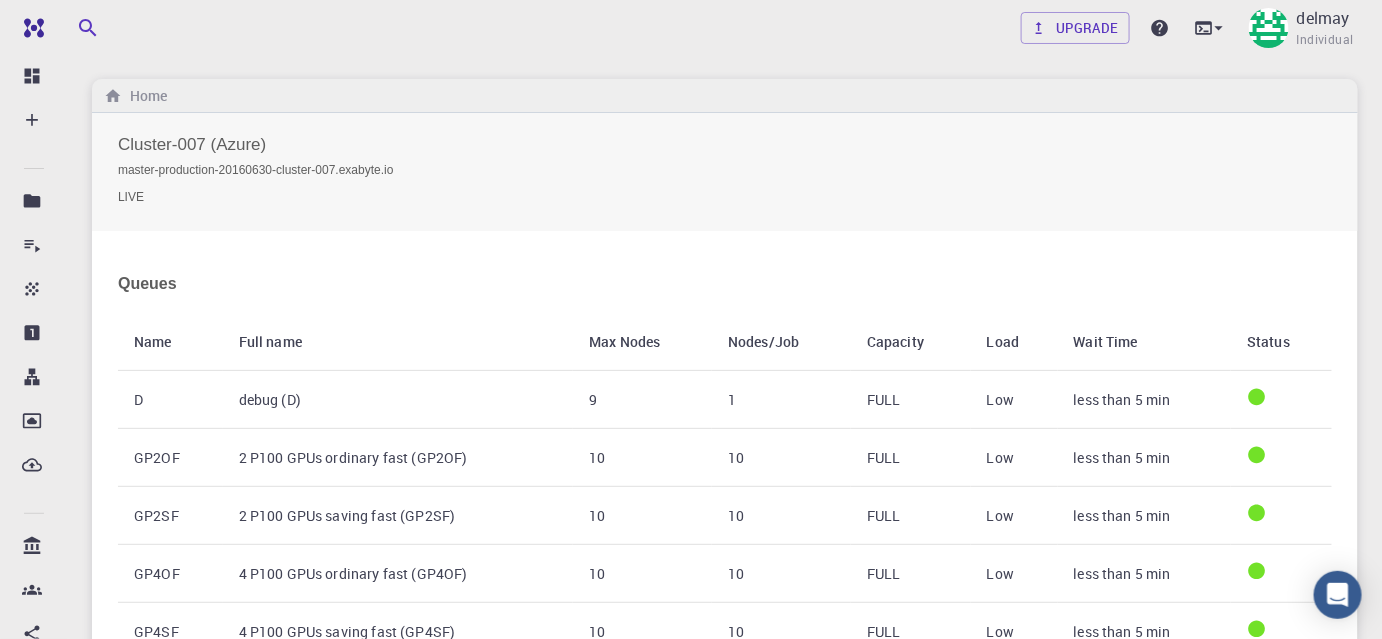 click on "Upgrade delmay Individual" at bounding box center [725, 28] 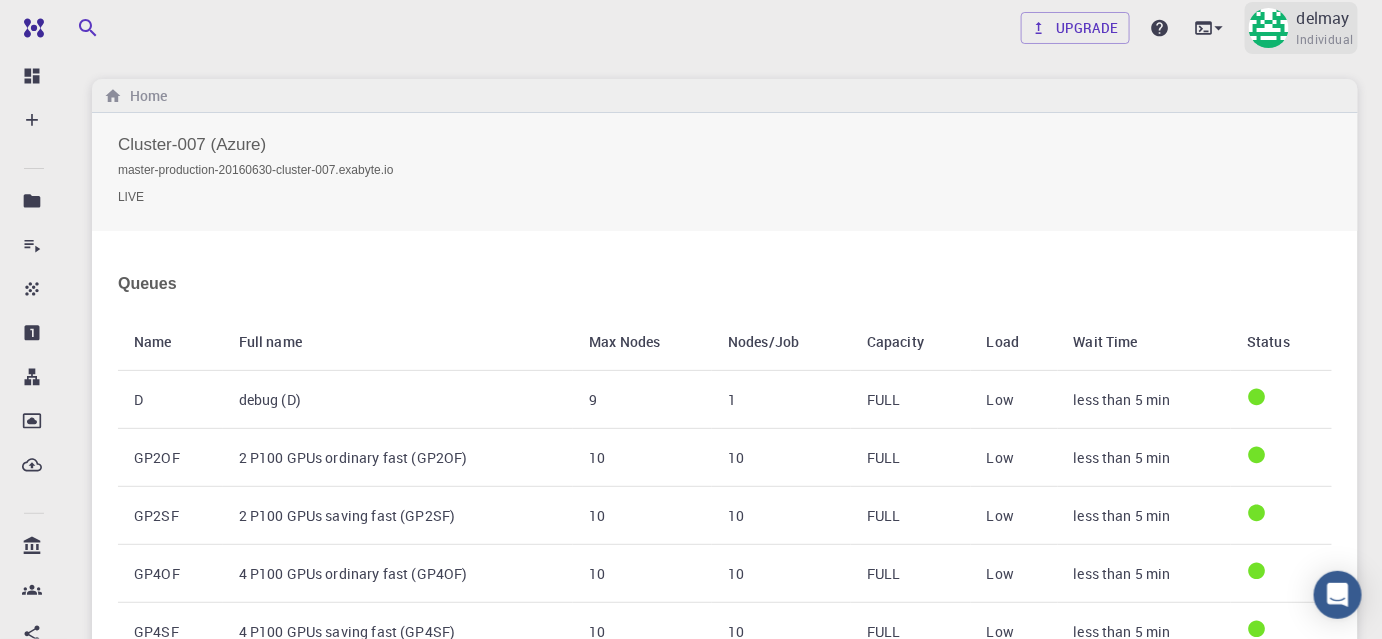 click at bounding box center [1269, 28] 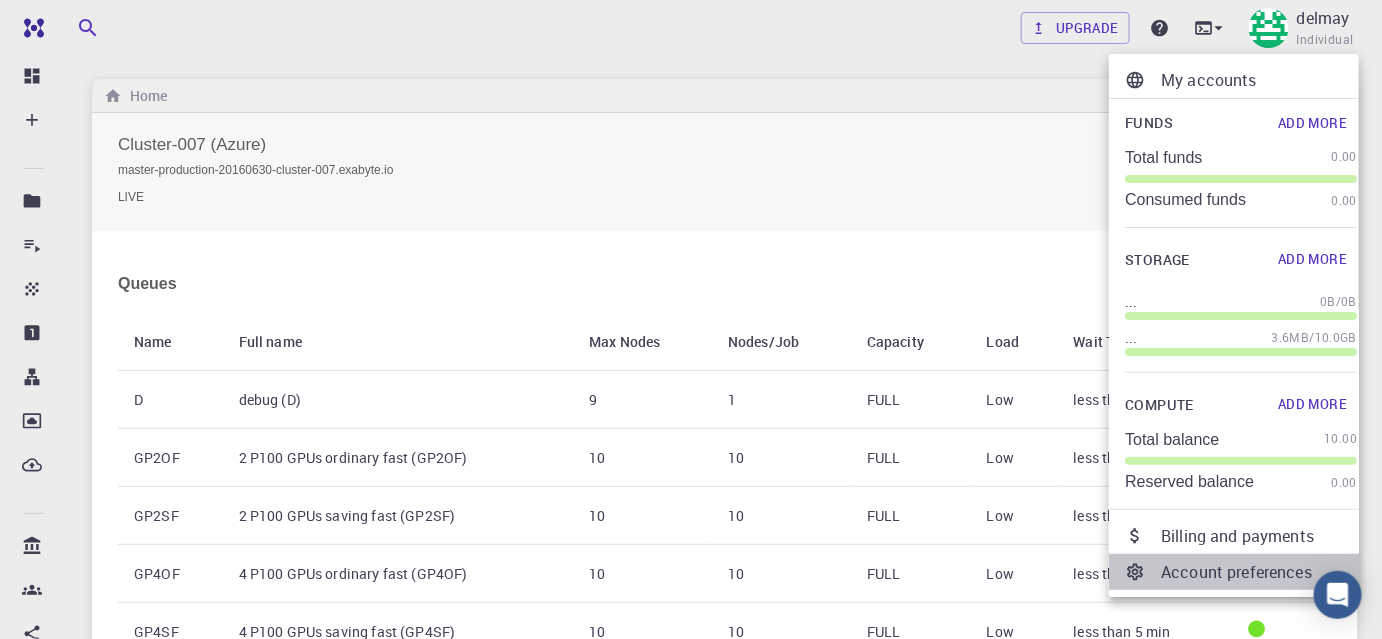 click on "Account preferences" at bounding box center [1259, 572] 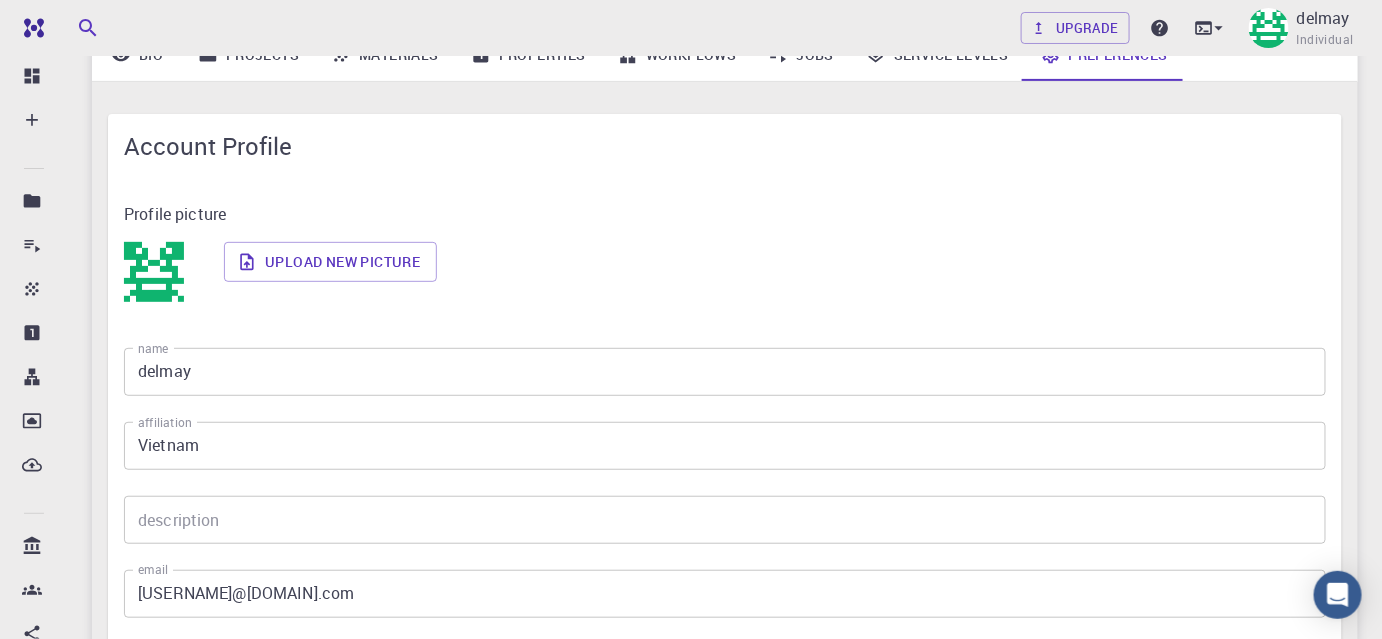scroll, scrollTop: 0, scrollLeft: 0, axis: both 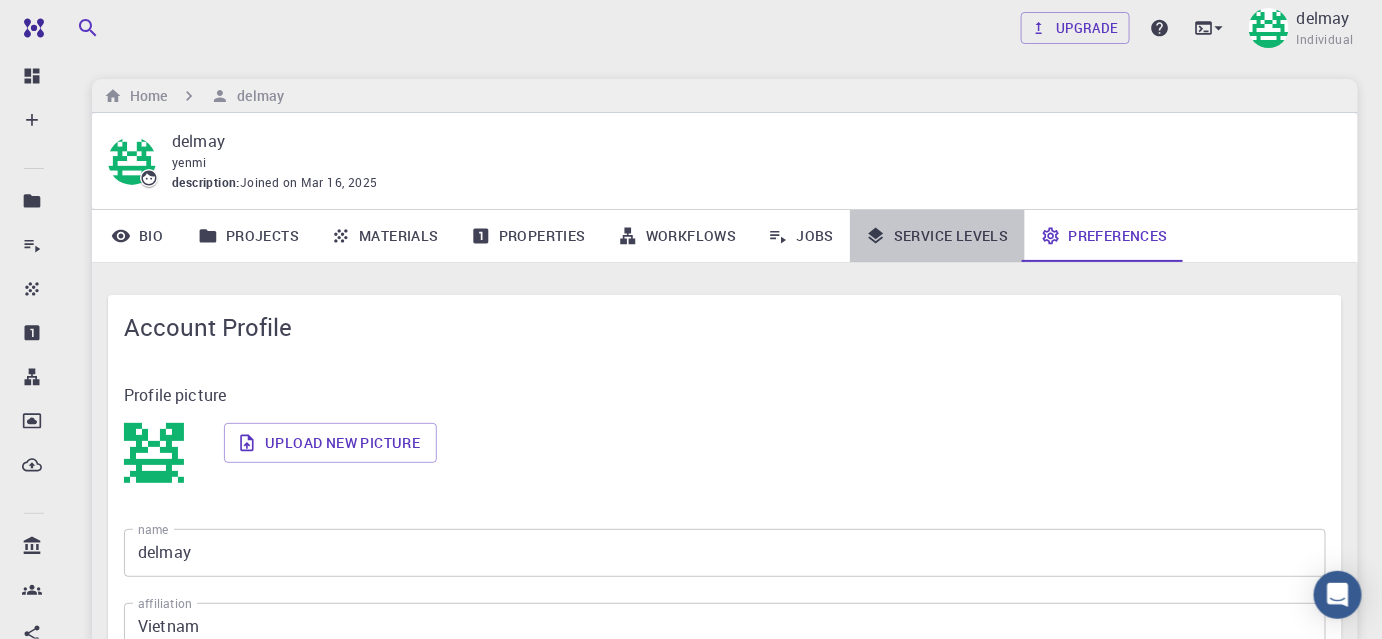 click on "Service Levels" at bounding box center [937, 236] 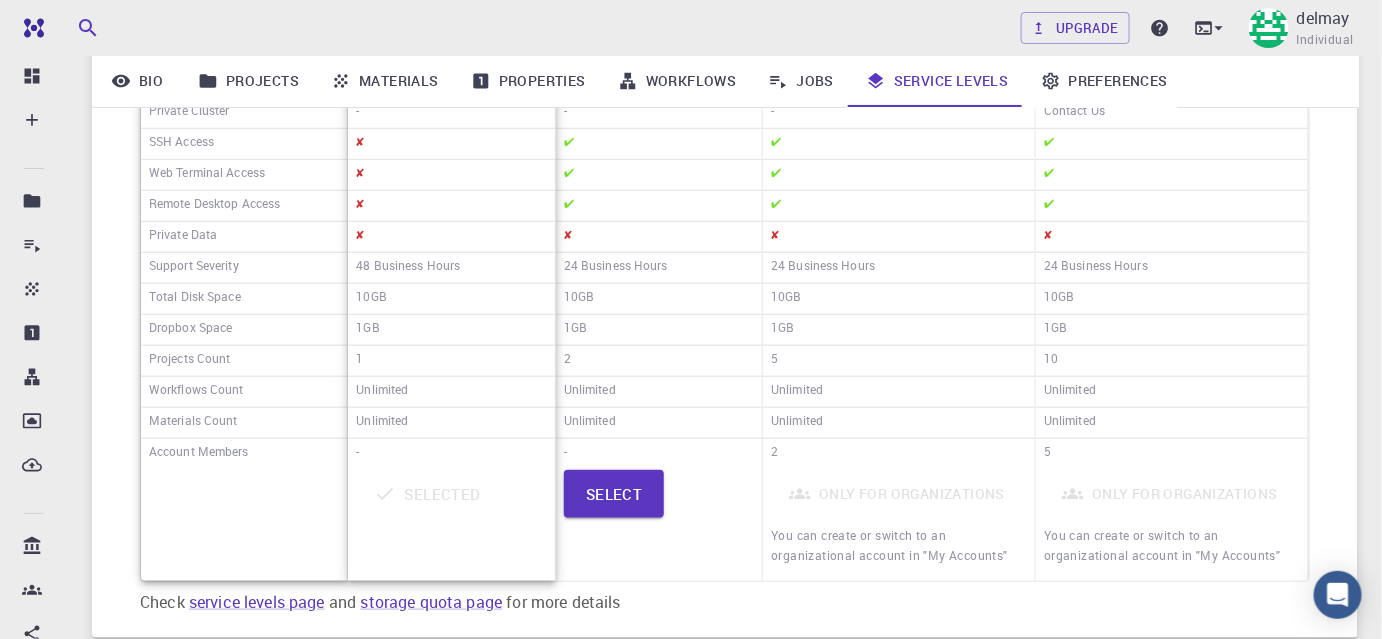 scroll, scrollTop: 624, scrollLeft: 0, axis: vertical 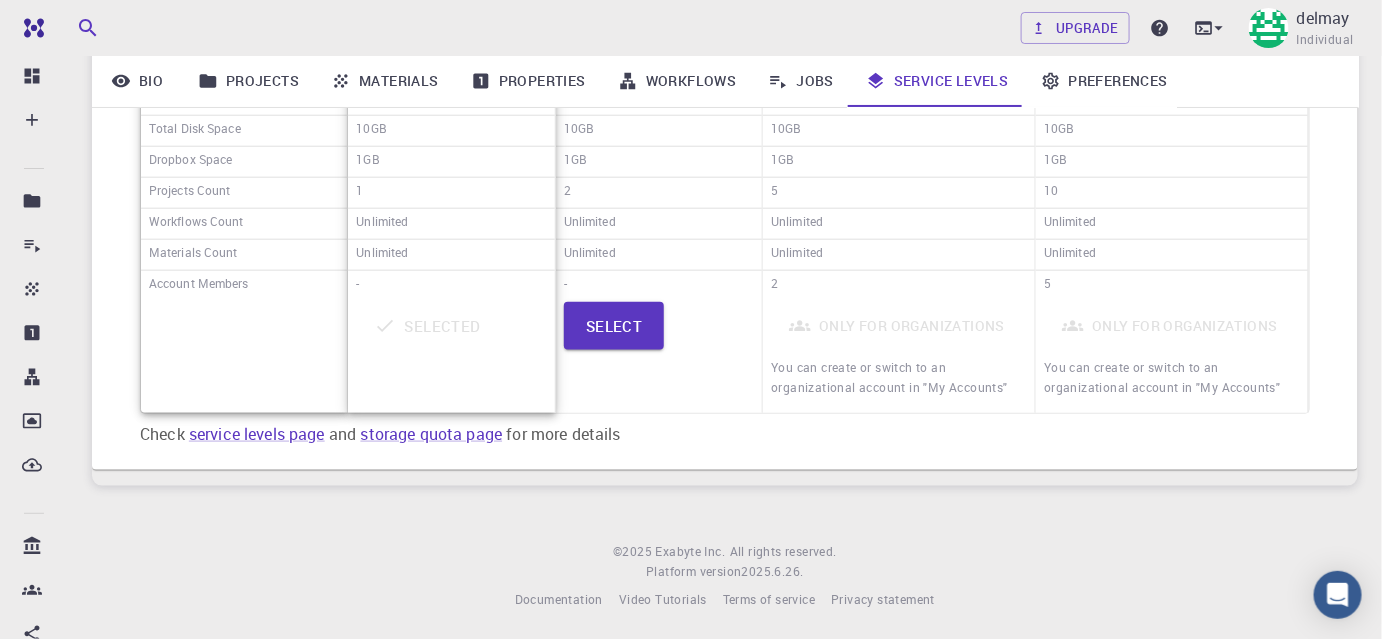 click on "Selected" at bounding box center (451, 356) 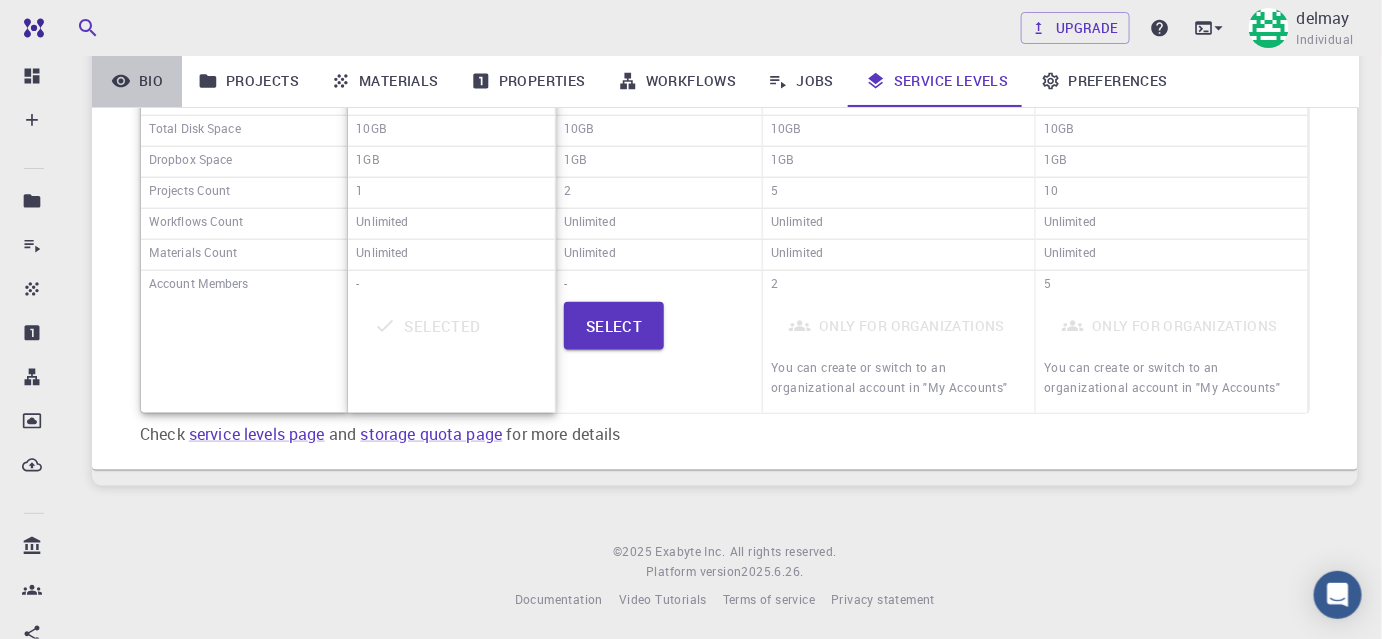 click on "Bio" at bounding box center (137, 81) 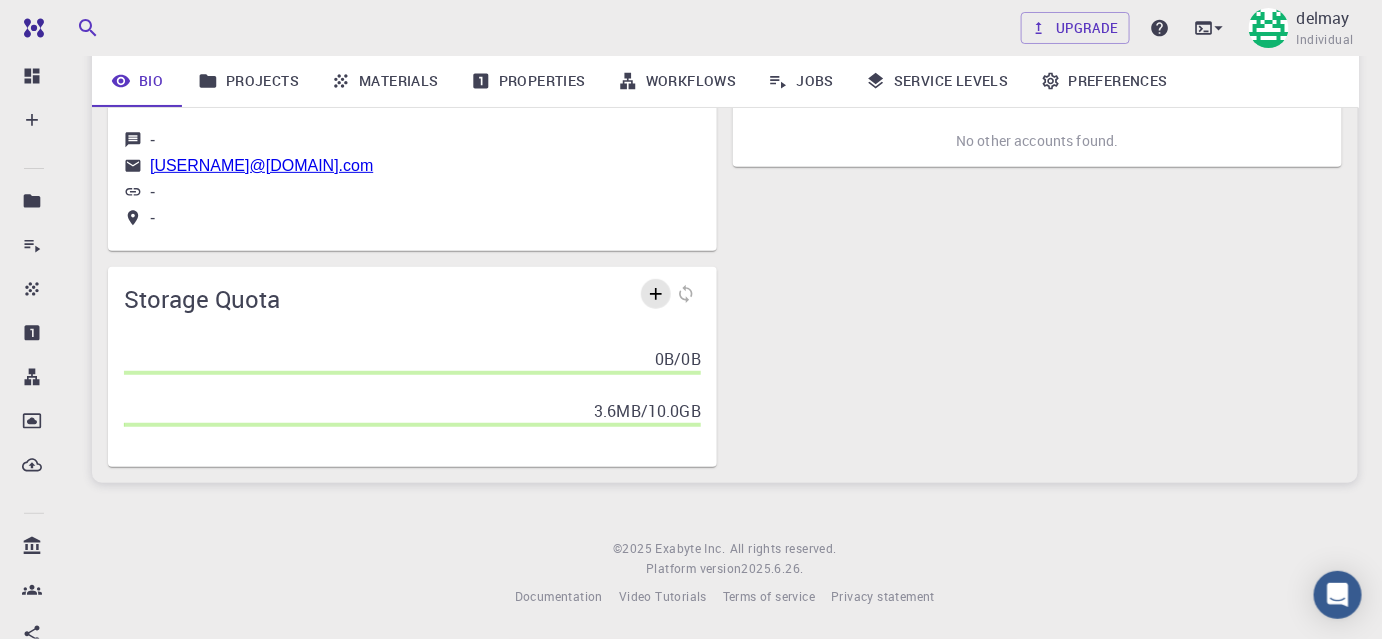 click at bounding box center (656, 294) 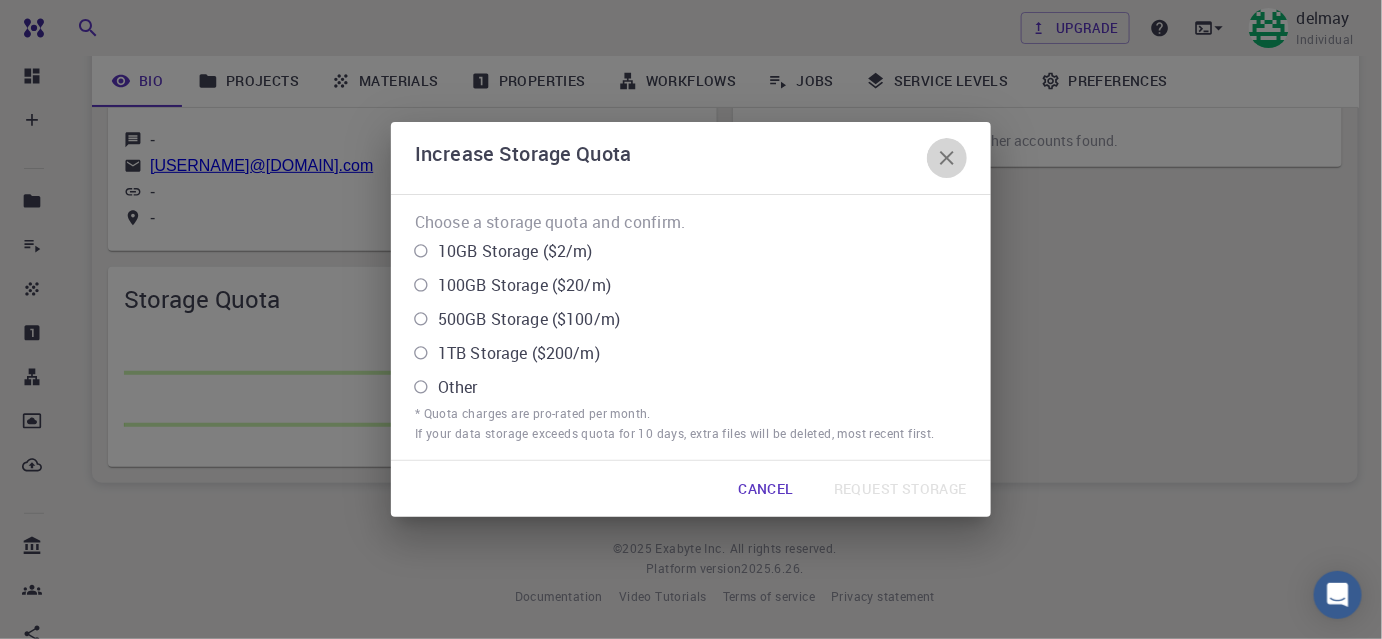 click 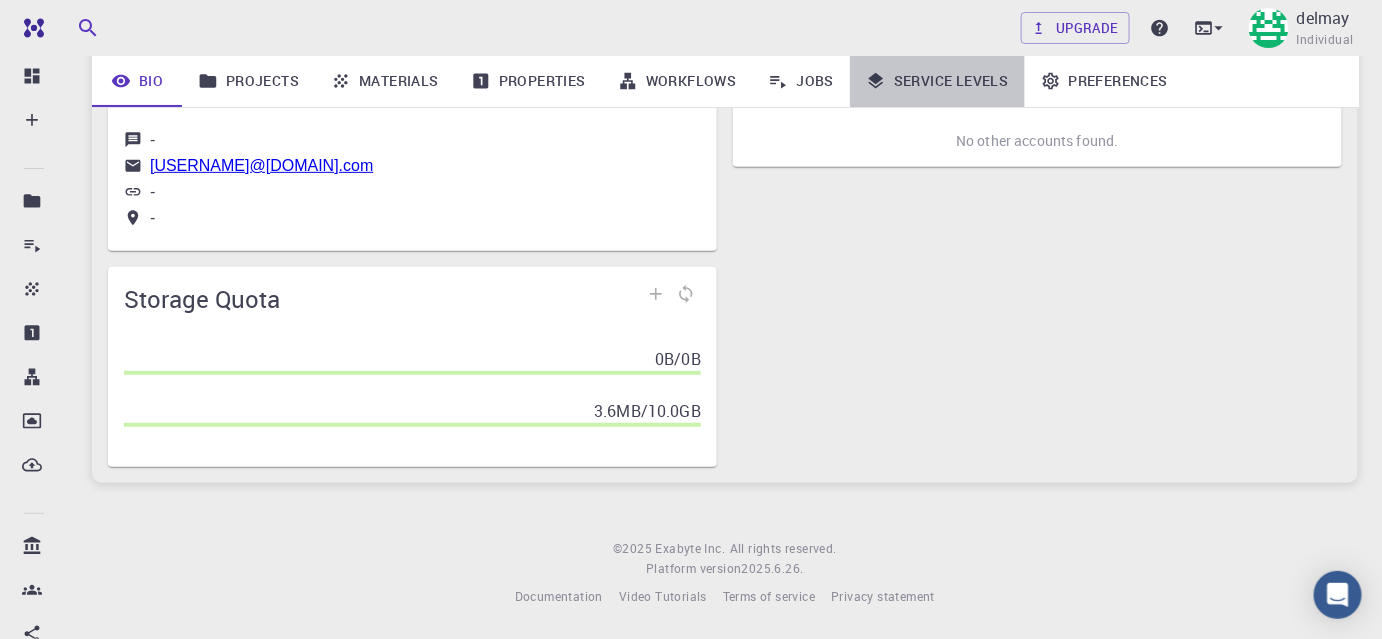 click on "Service Levels" at bounding box center (937, 81) 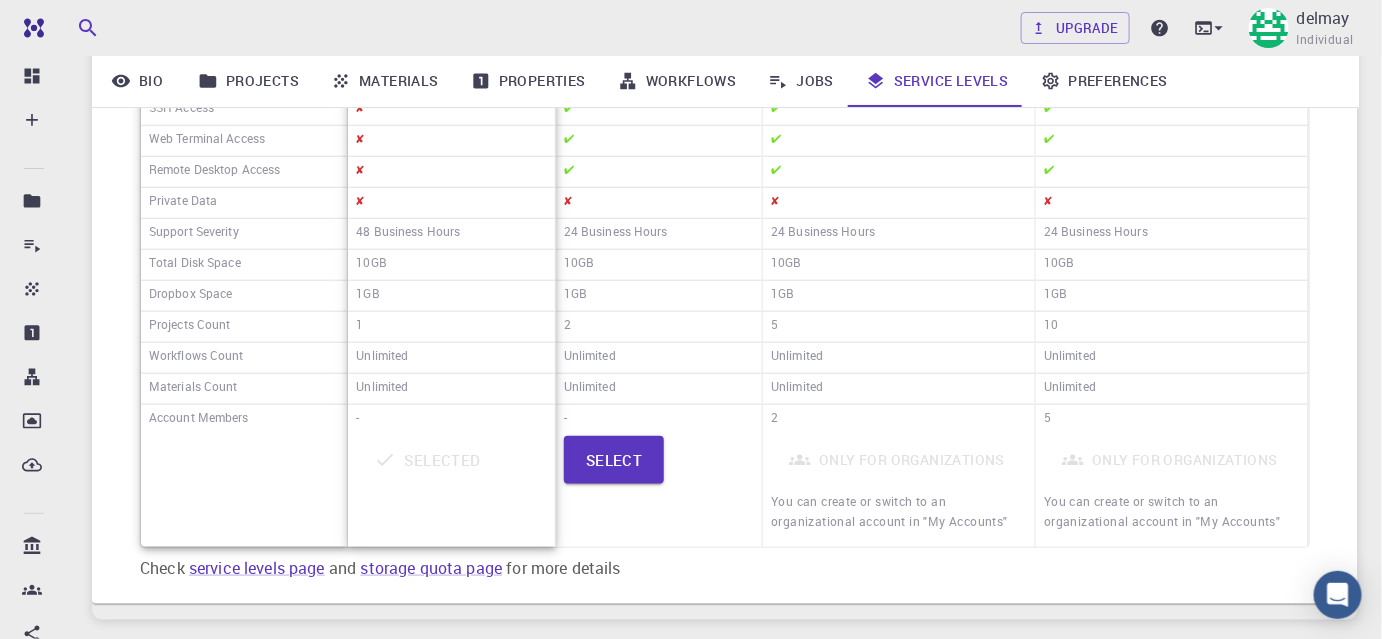scroll, scrollTop: 505, scrollLeft: 0, axis: vertical 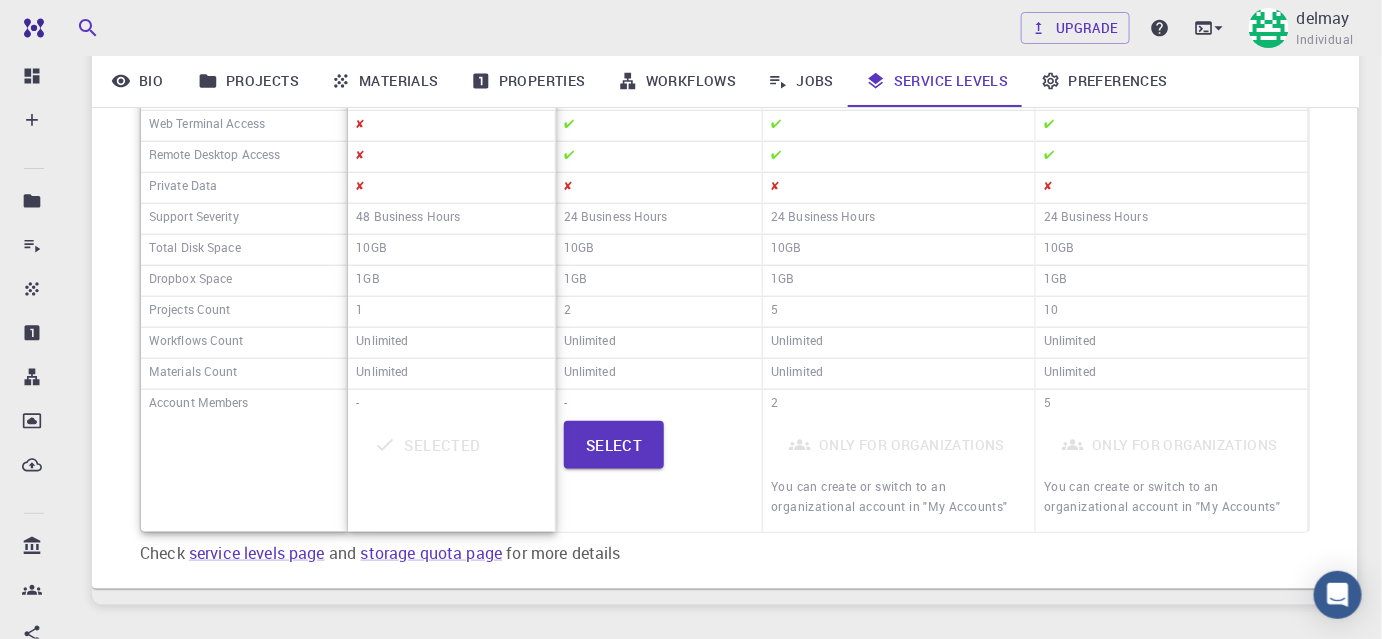 click on "Bio" at bounding box center (137, 81) 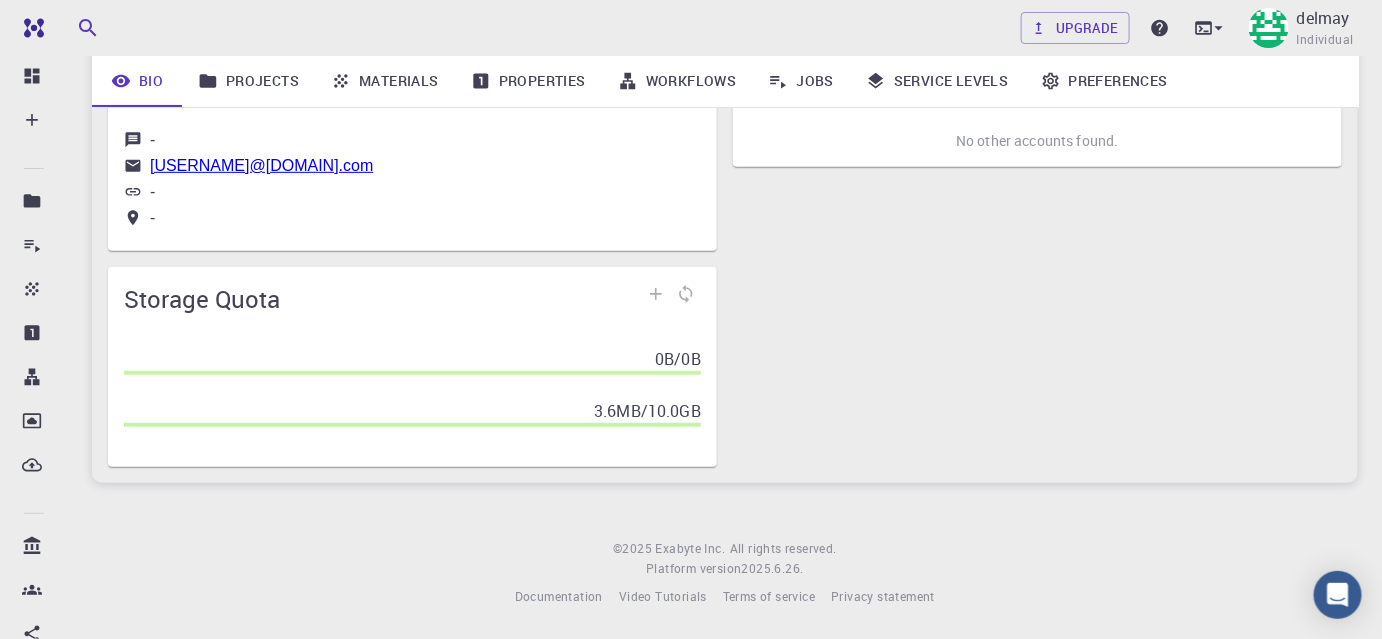 scroll, scrollTop: 232, scrollLeft: 0, axis: vertical 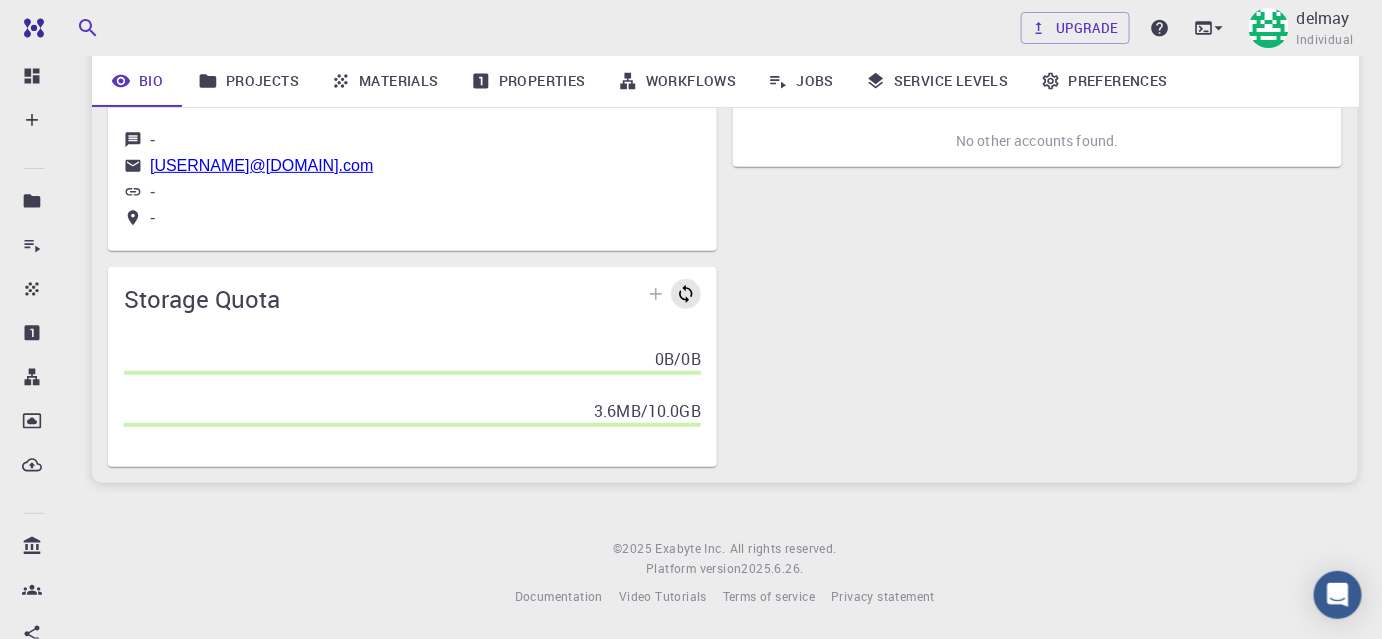 click at bounding box center (686, 294) 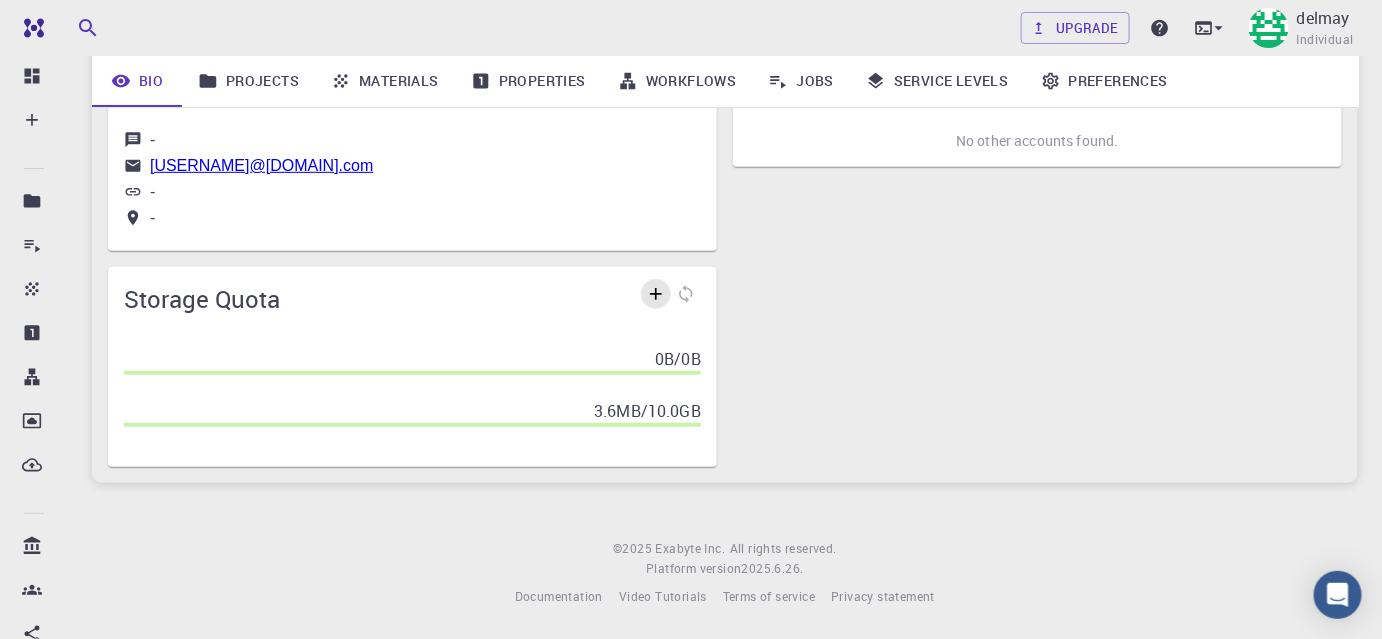 click at bounding box center (656, 294) 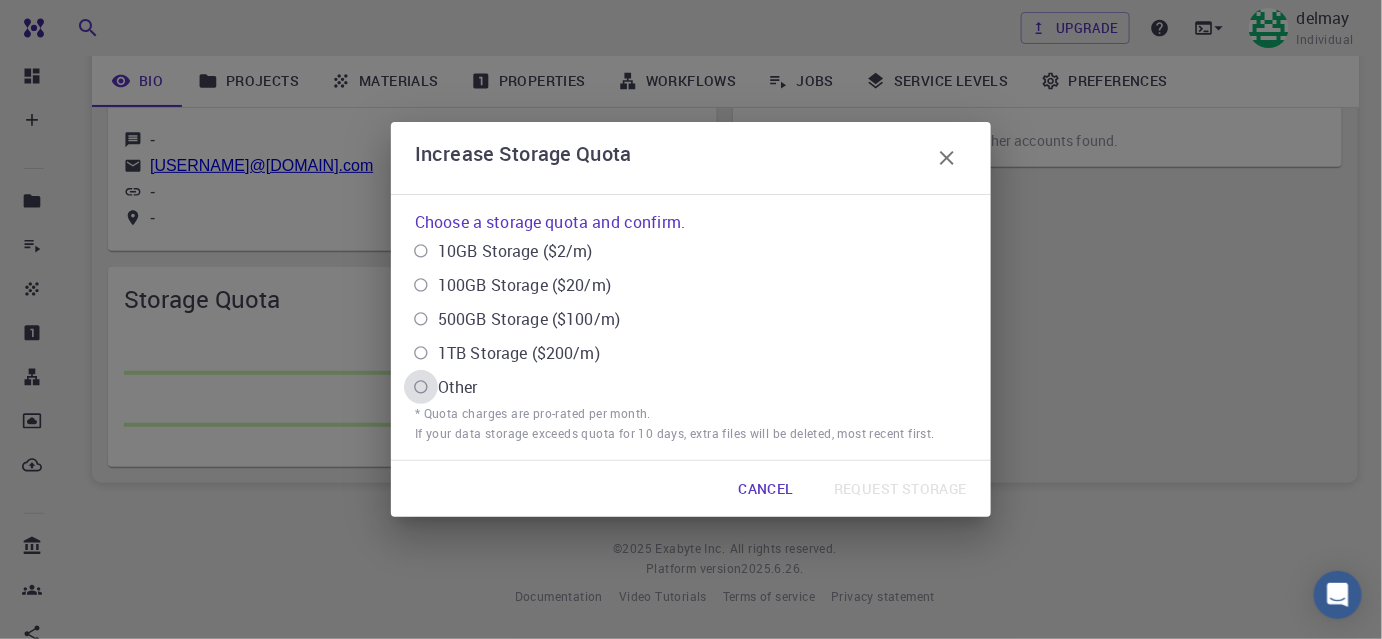 click on "Other" at bounding box center [421, 387] 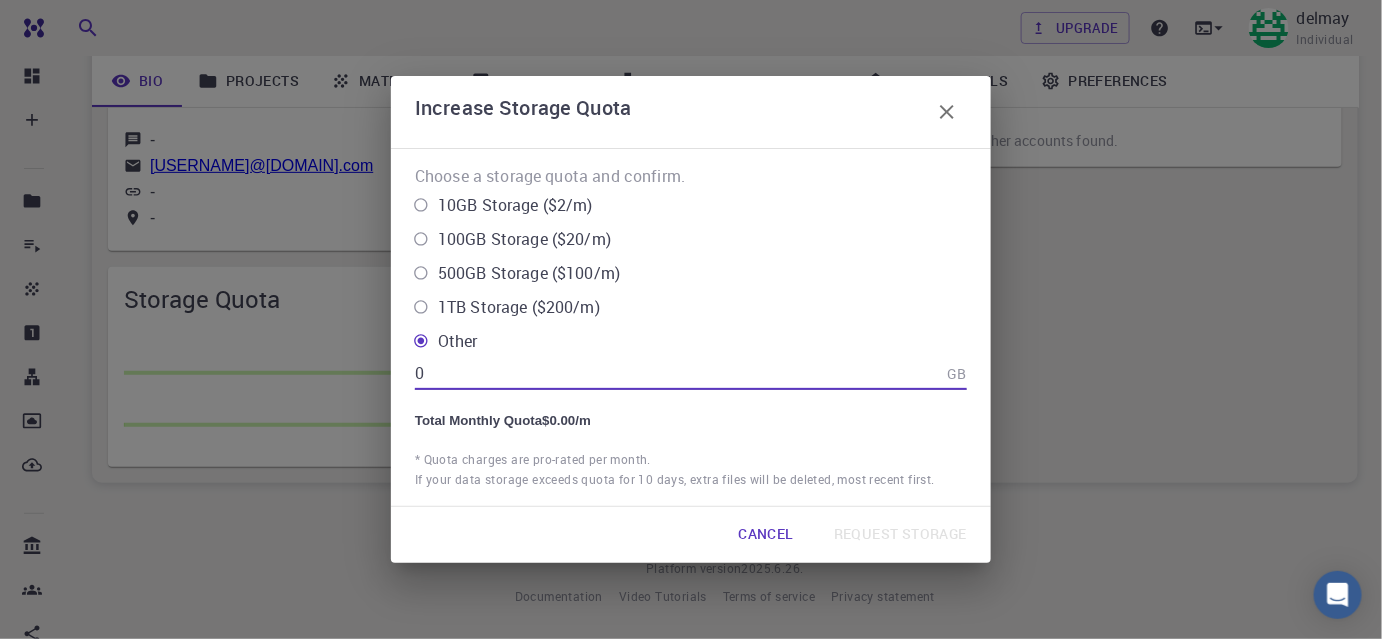 drag, startPoint x: 434, startPoint y: 380, endPoint x: 414, endPoint y: 380, distance: 20 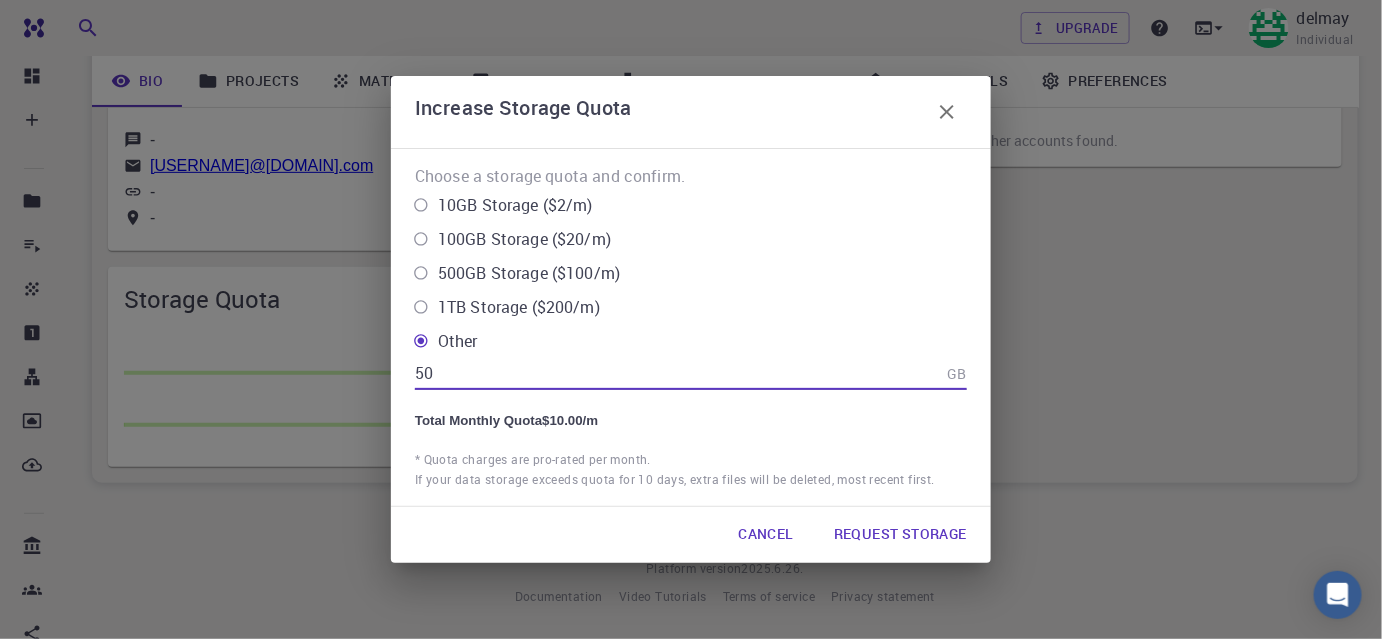 type on "5" 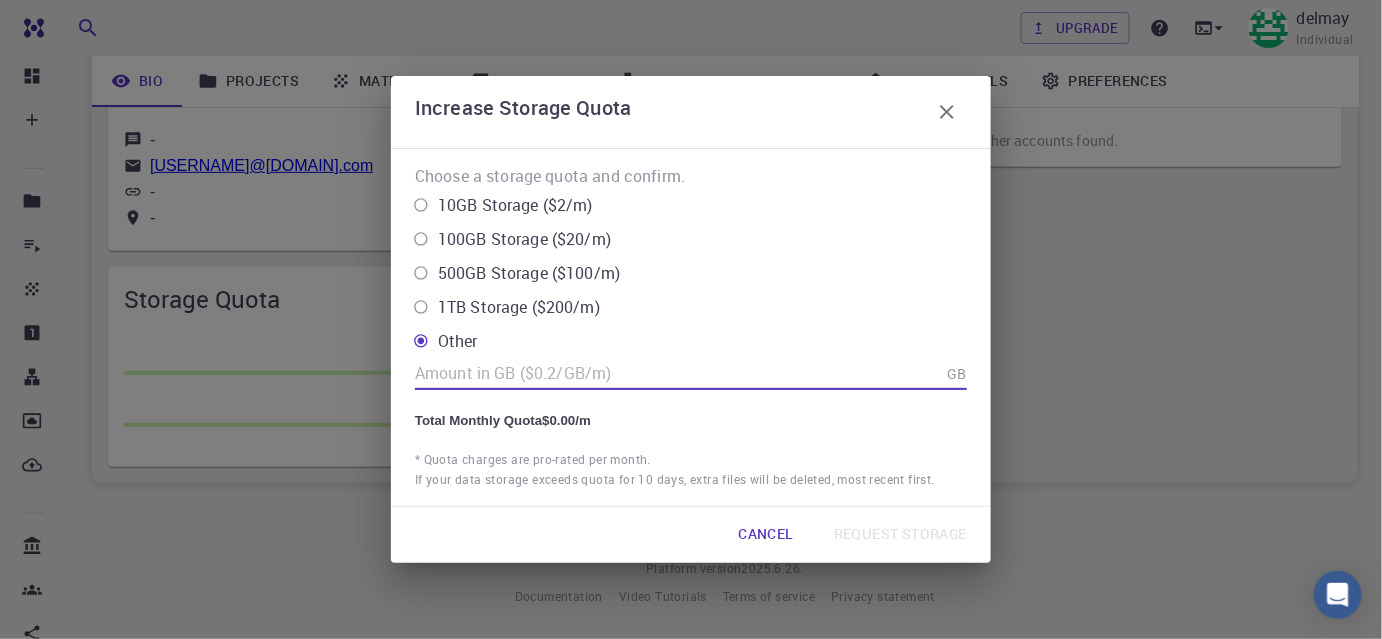 type 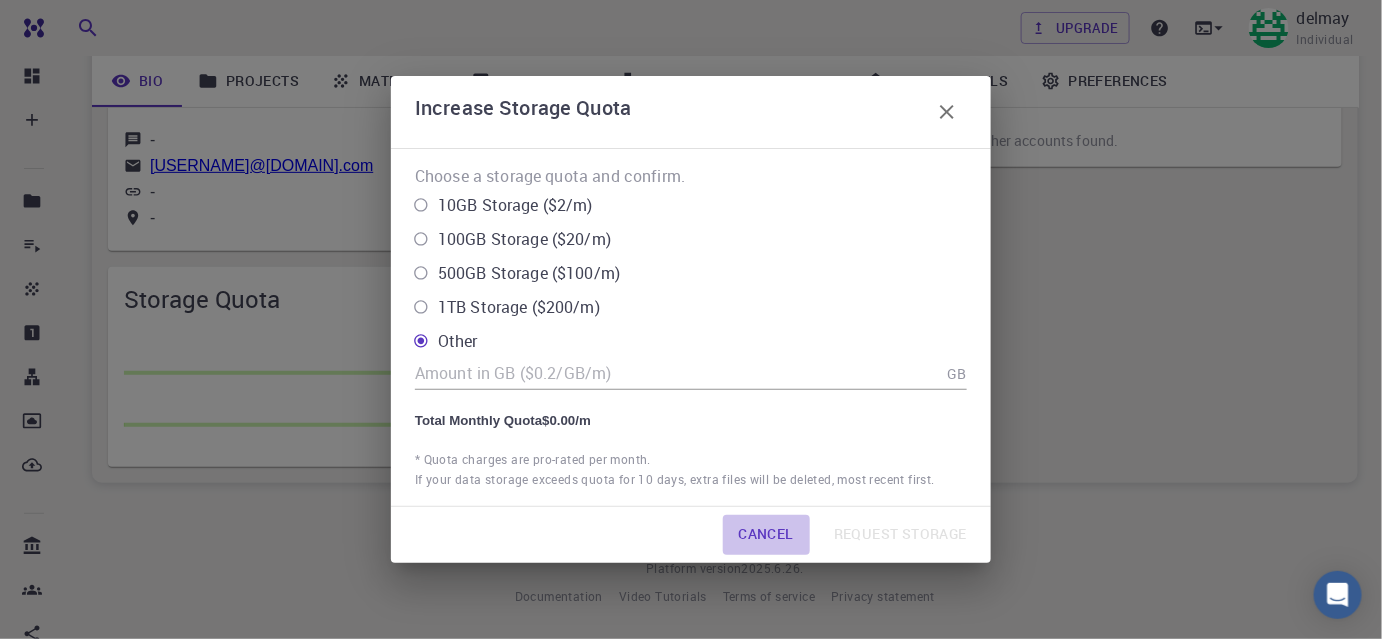 click on "Cancel" at bounding box center (766, 535) 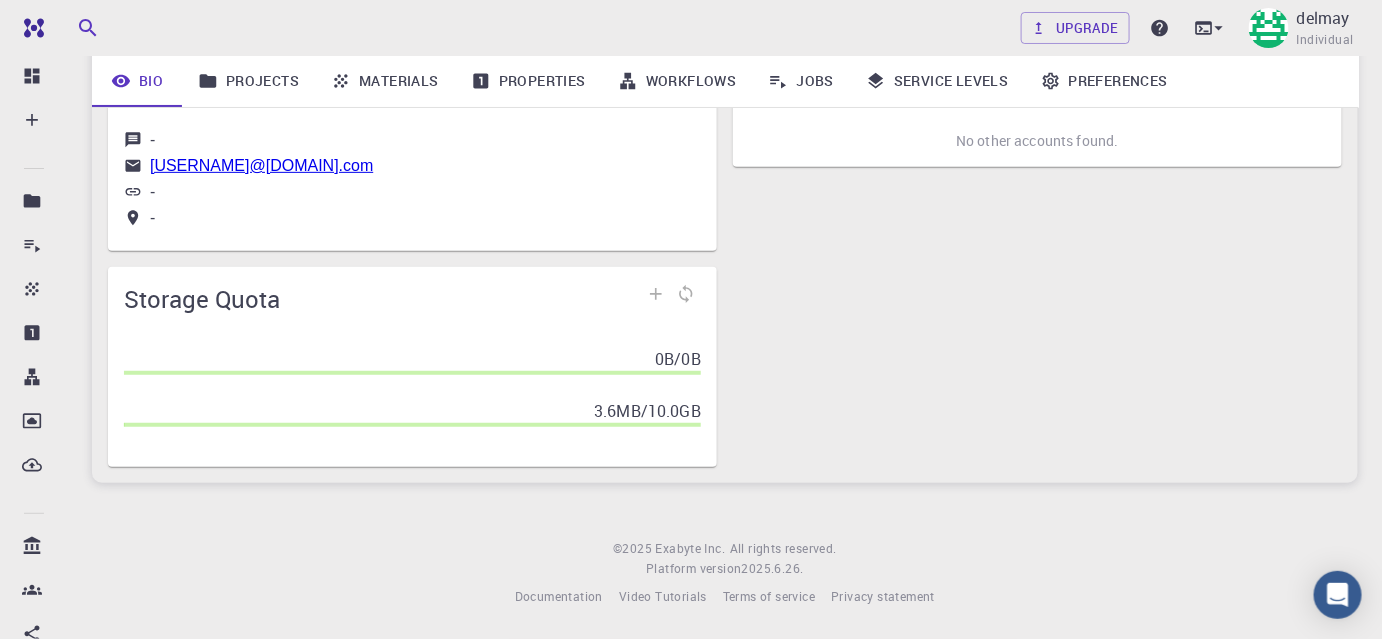 click on "3.6MB / 10.0GB" at bounding box center (412, 411) 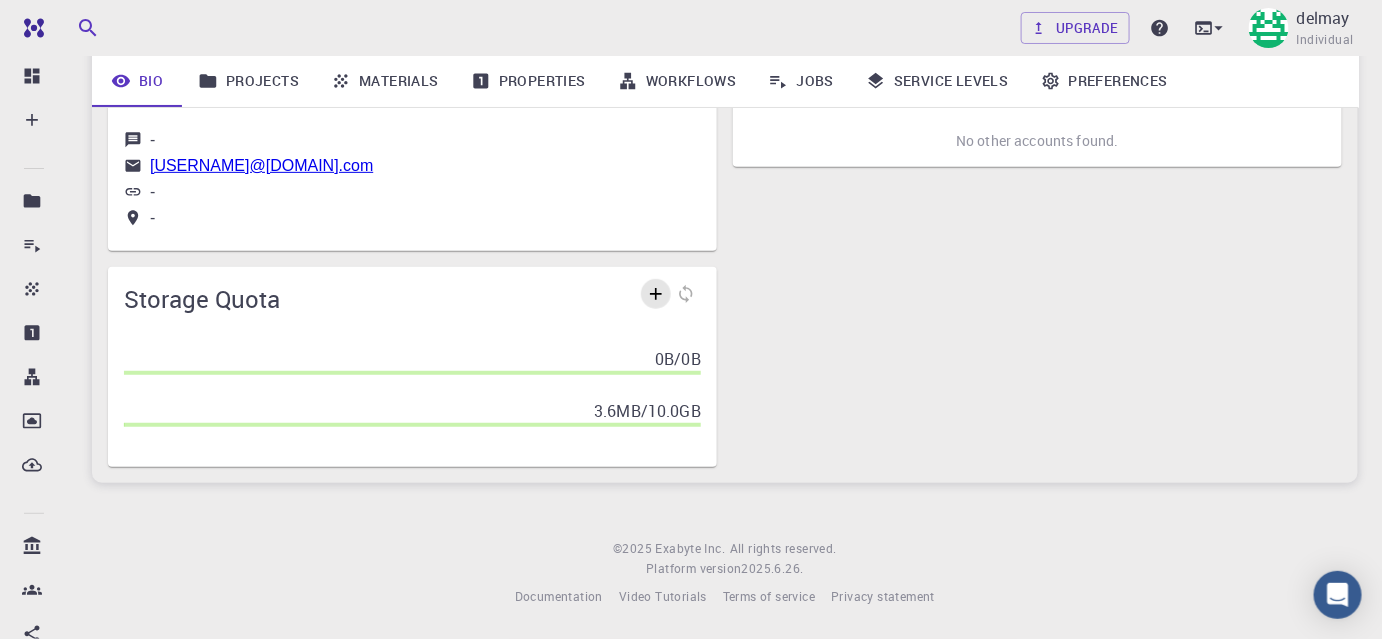 click at bounding box center (656, 294) 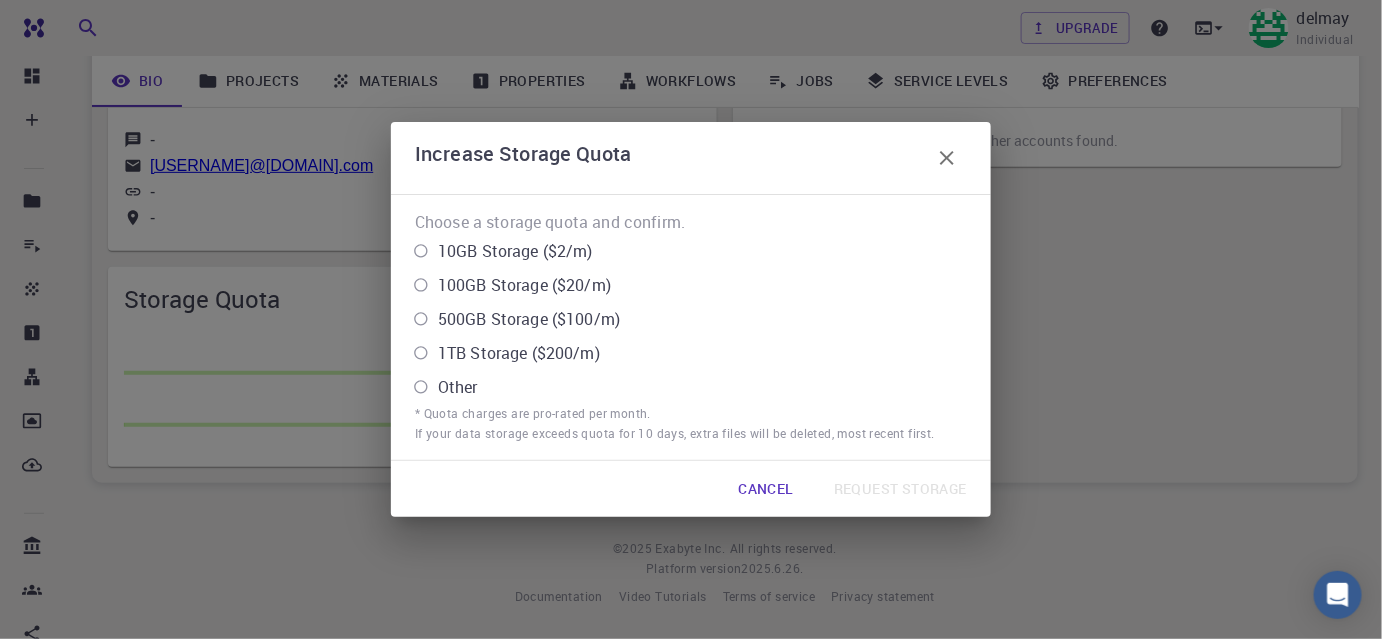 click on "10GB Storage ($2/m)" at bounding box center [421, 251] 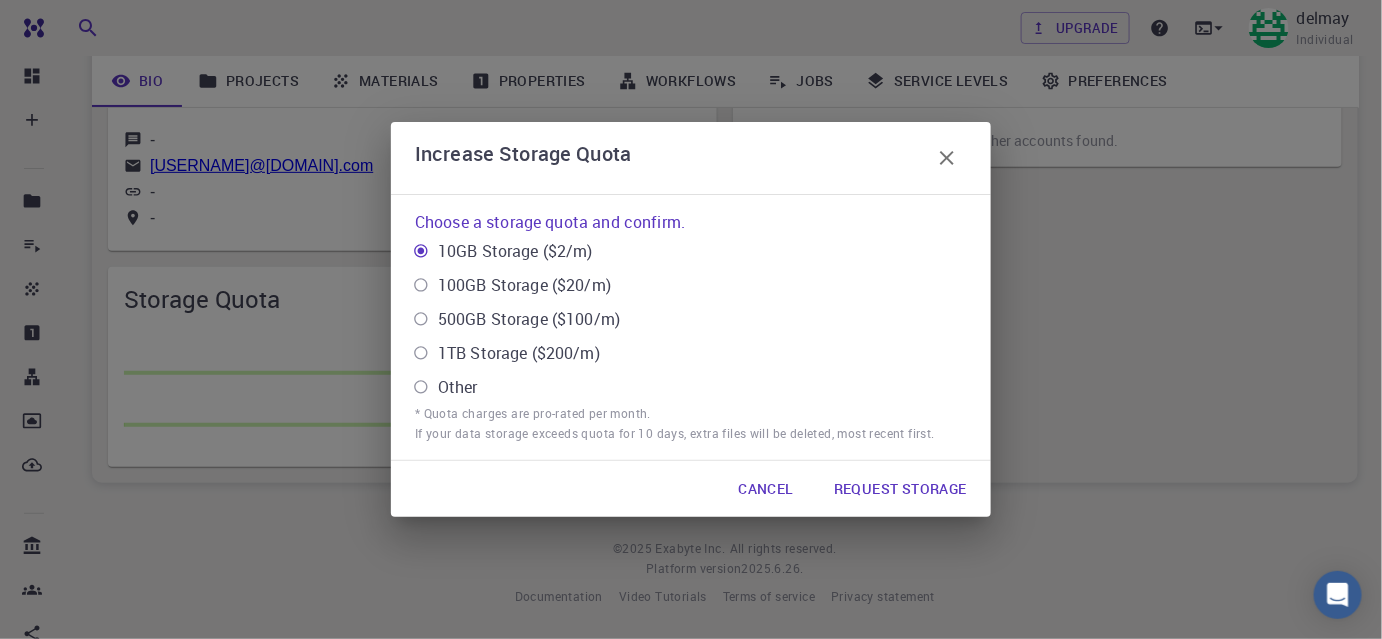 click on "Cancel" at bounding box center (766, 489) 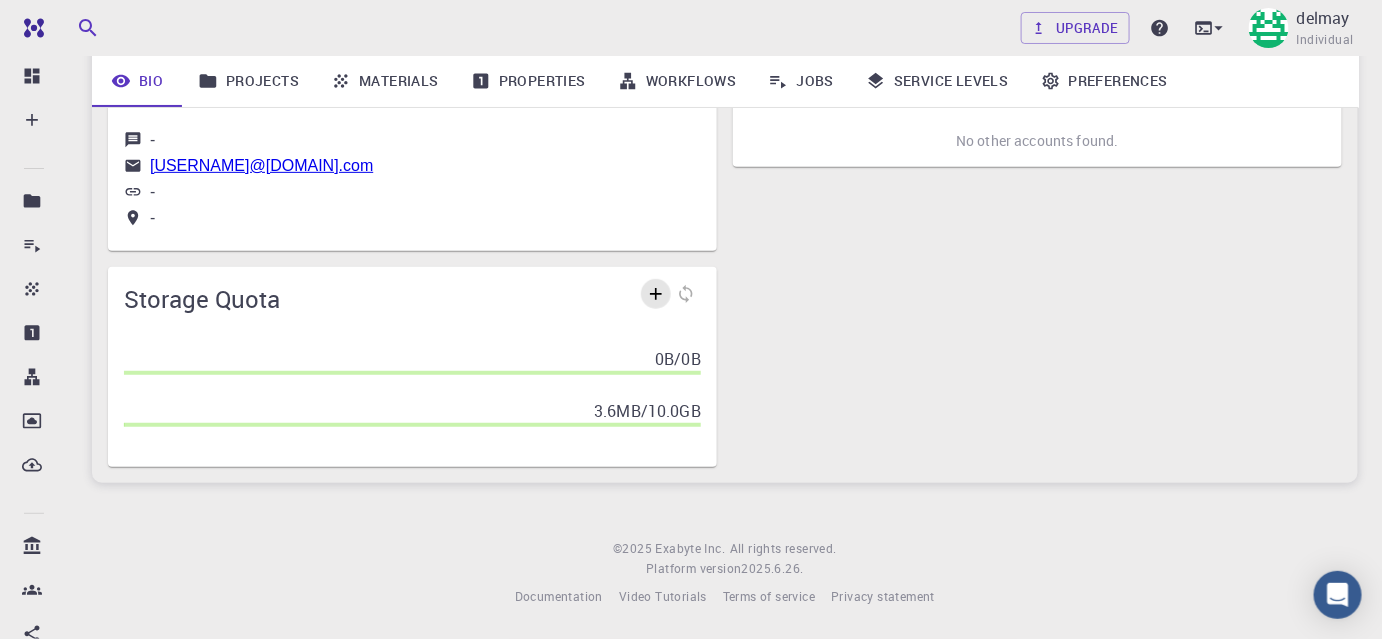 click at bounding box center (656, 294) 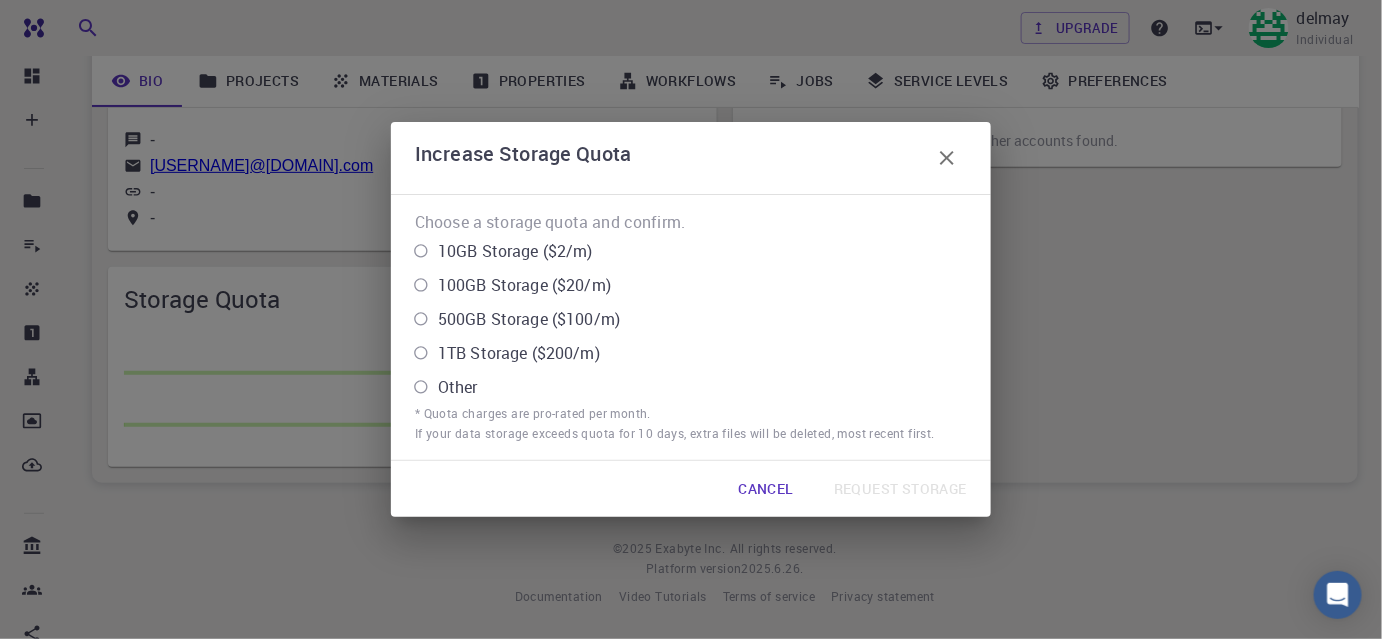 click on "10GB Storage ($2/m)" at bounding box center (515, 251) 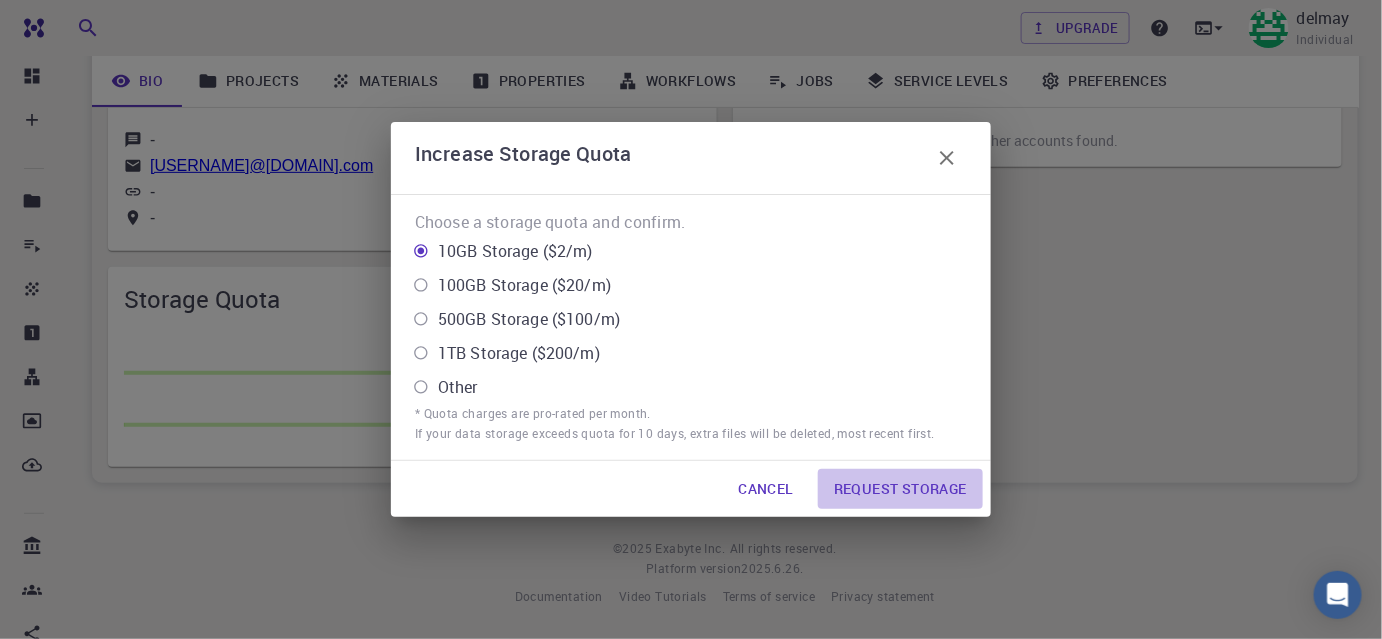 click on "Request Storage" at bounding box center [900, 489] 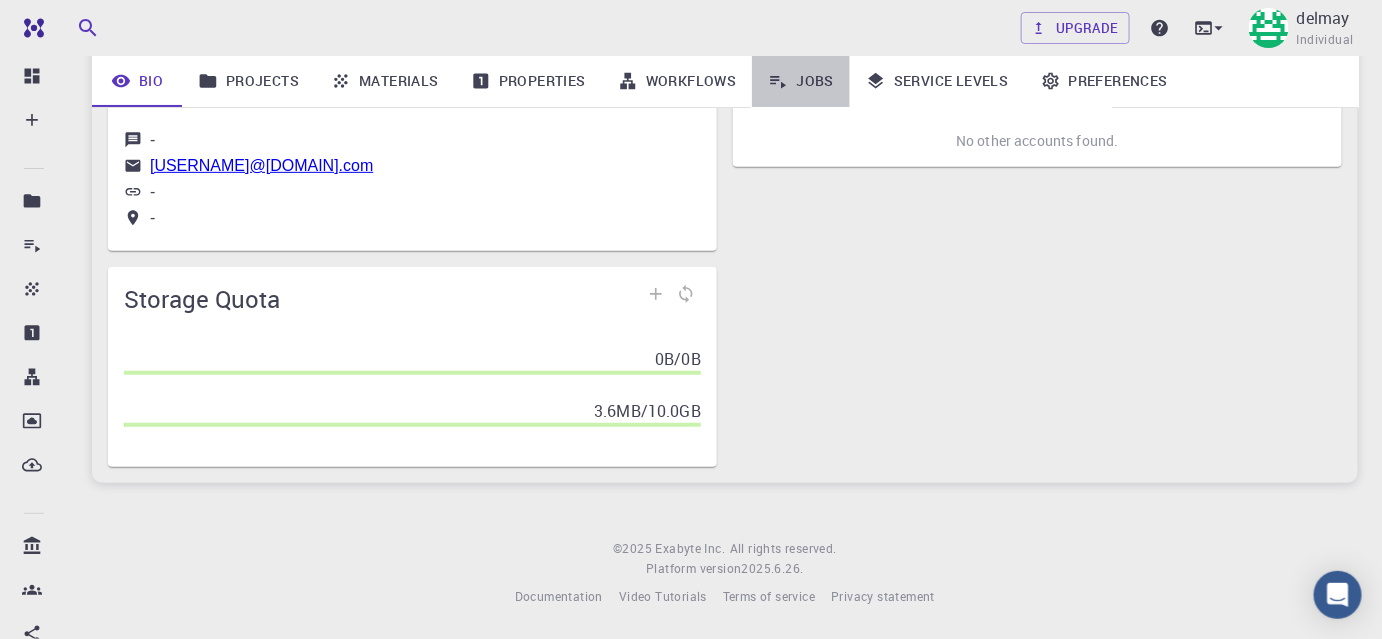 click on "Jobs" at bounding box center (801, 81) 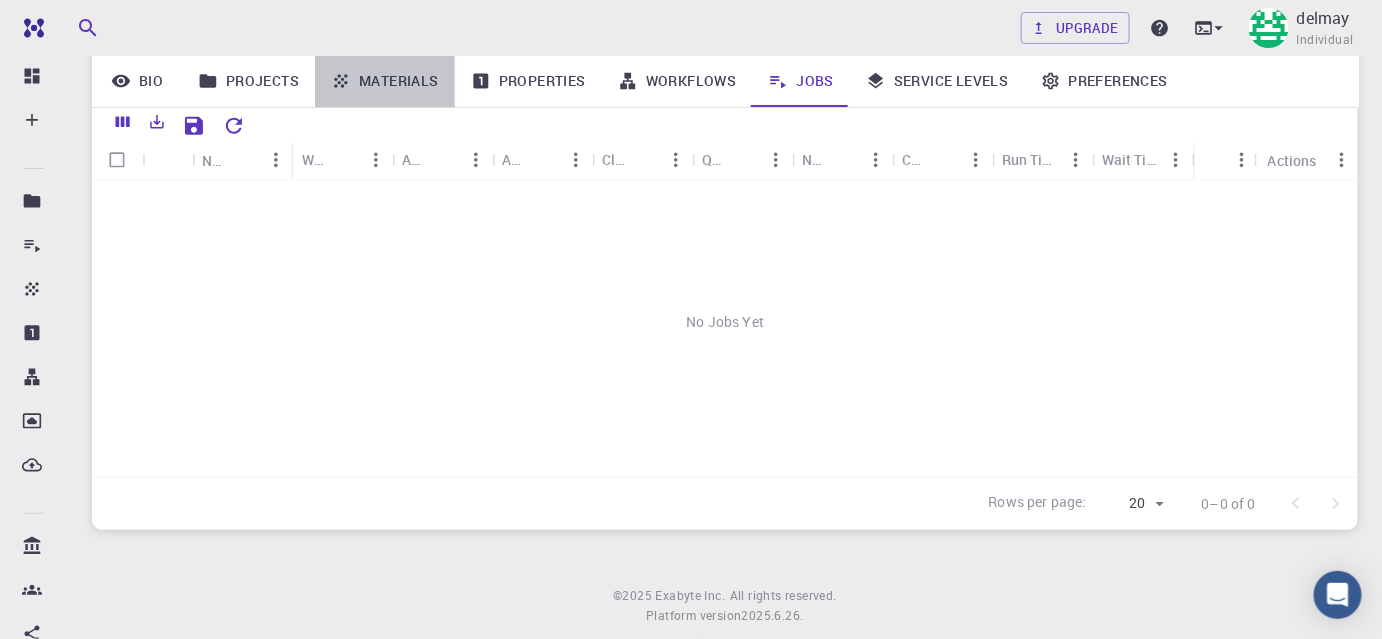 click on "Materials" at bounding box center [385, 81] 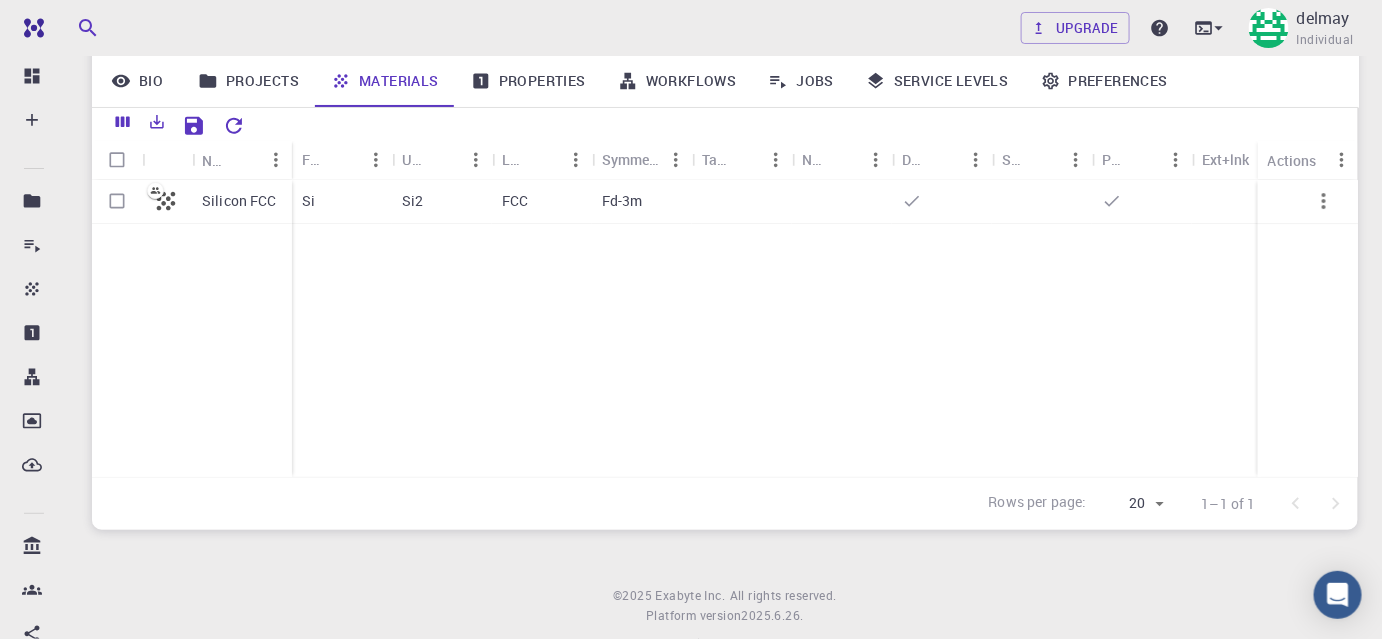 click 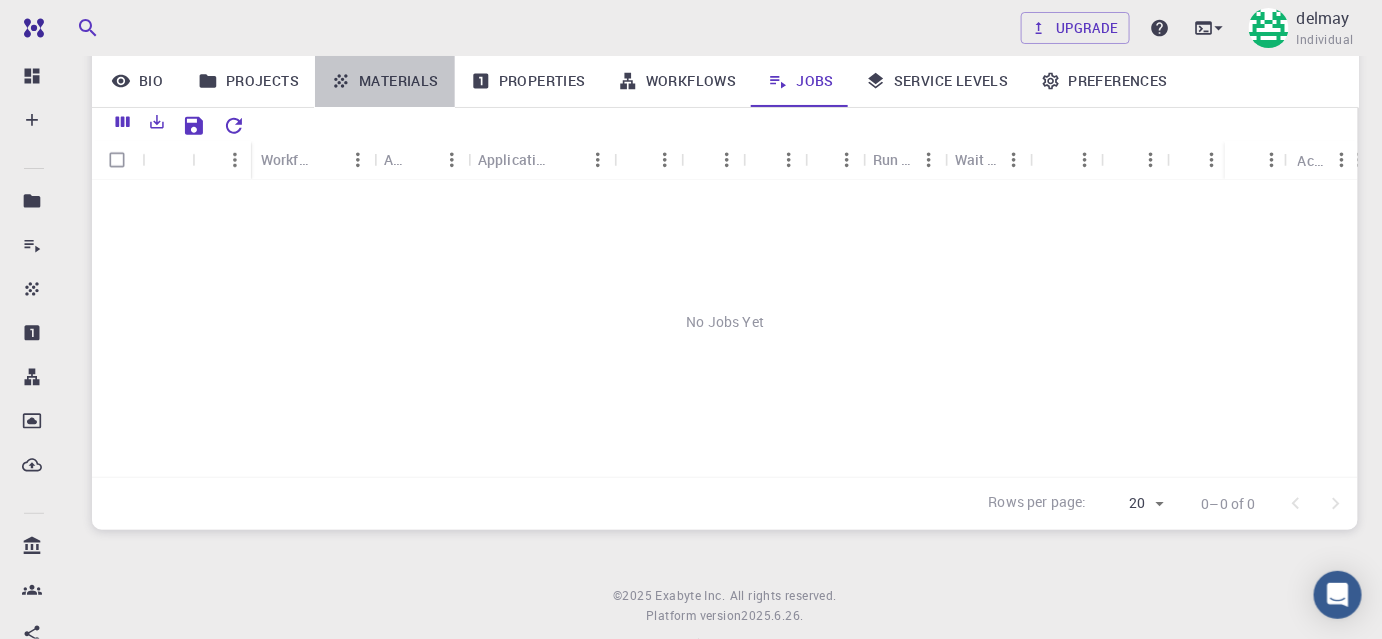 click on "Materials" at bounding box center [385, 81] 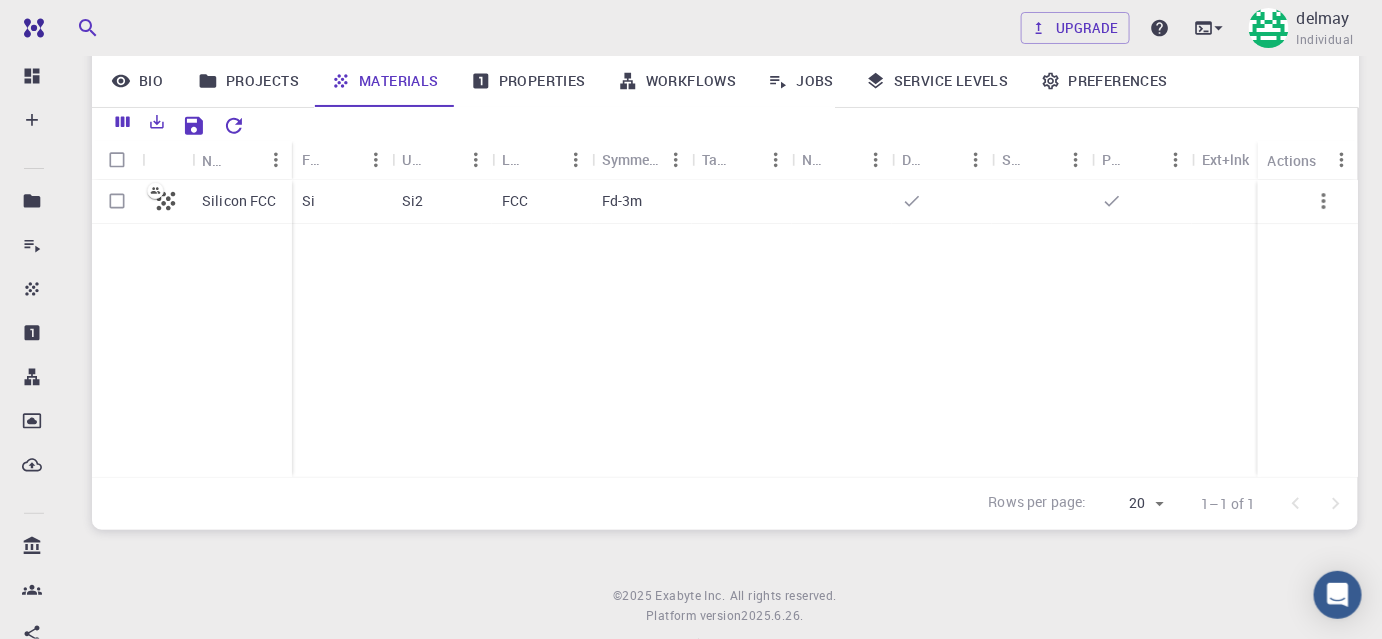 click on "Properties" at bounding box center (528, 81) 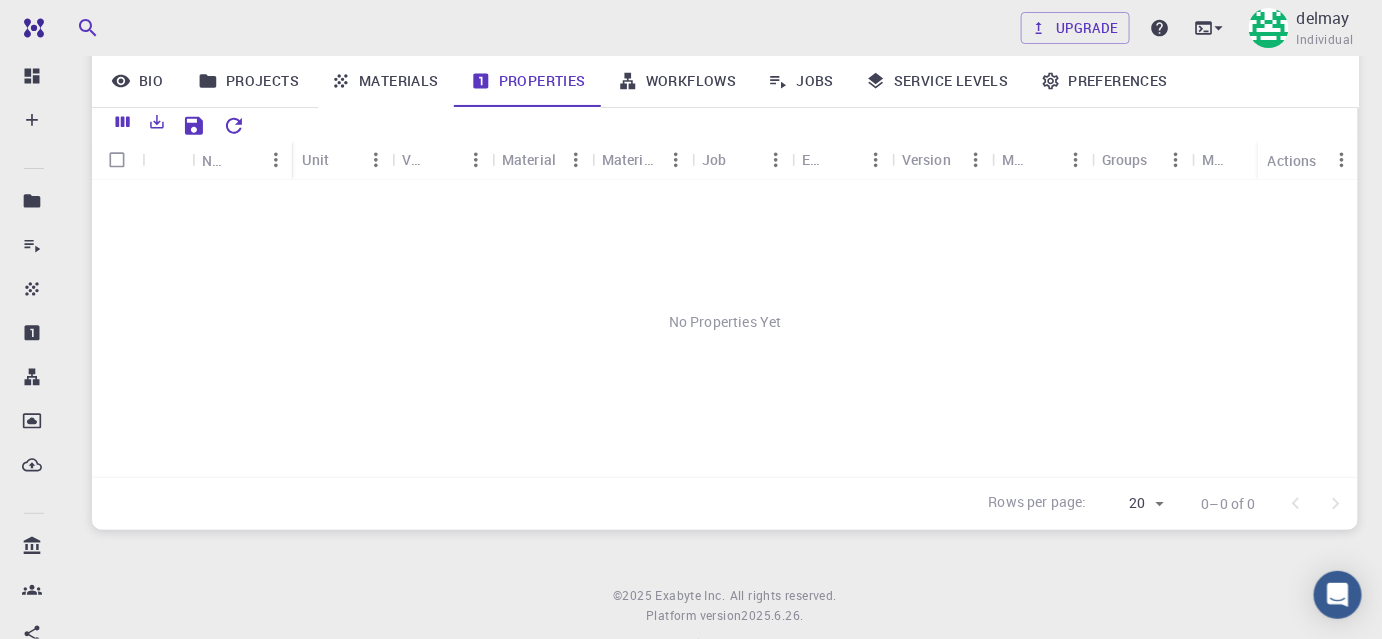 click on "Workflows" at bounding box center (677, 81) 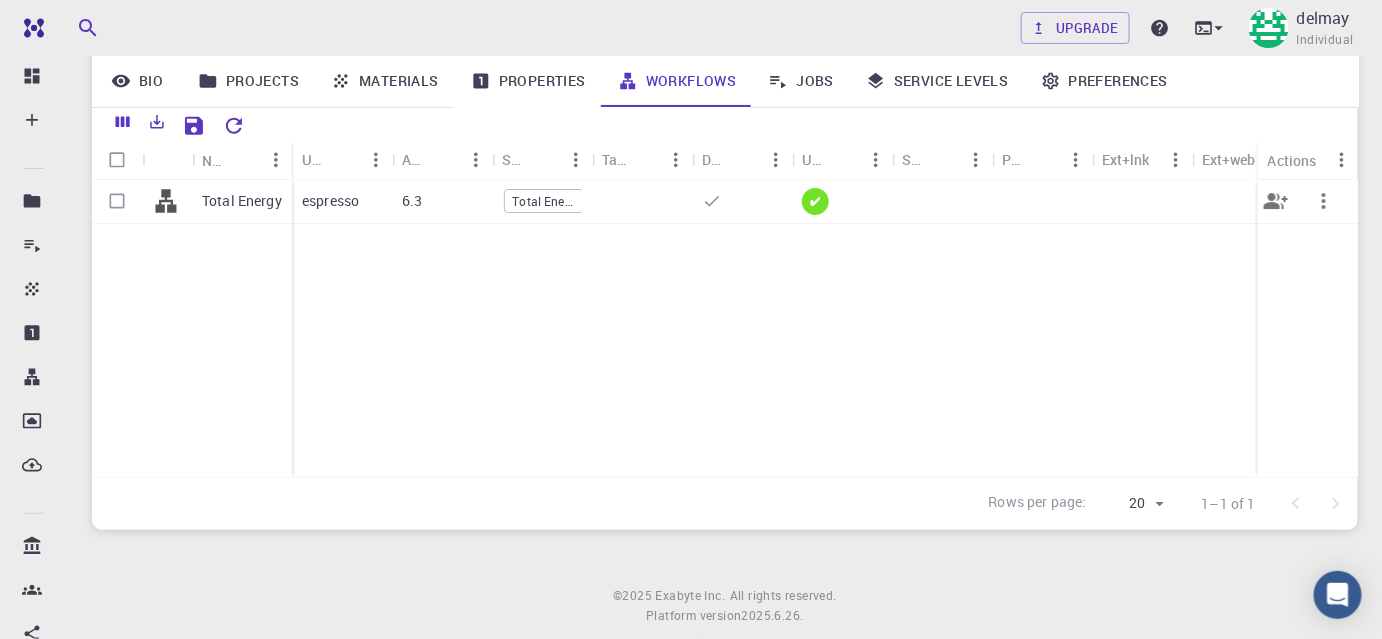 click on "Total Energy" at bounding box center [544, 201] 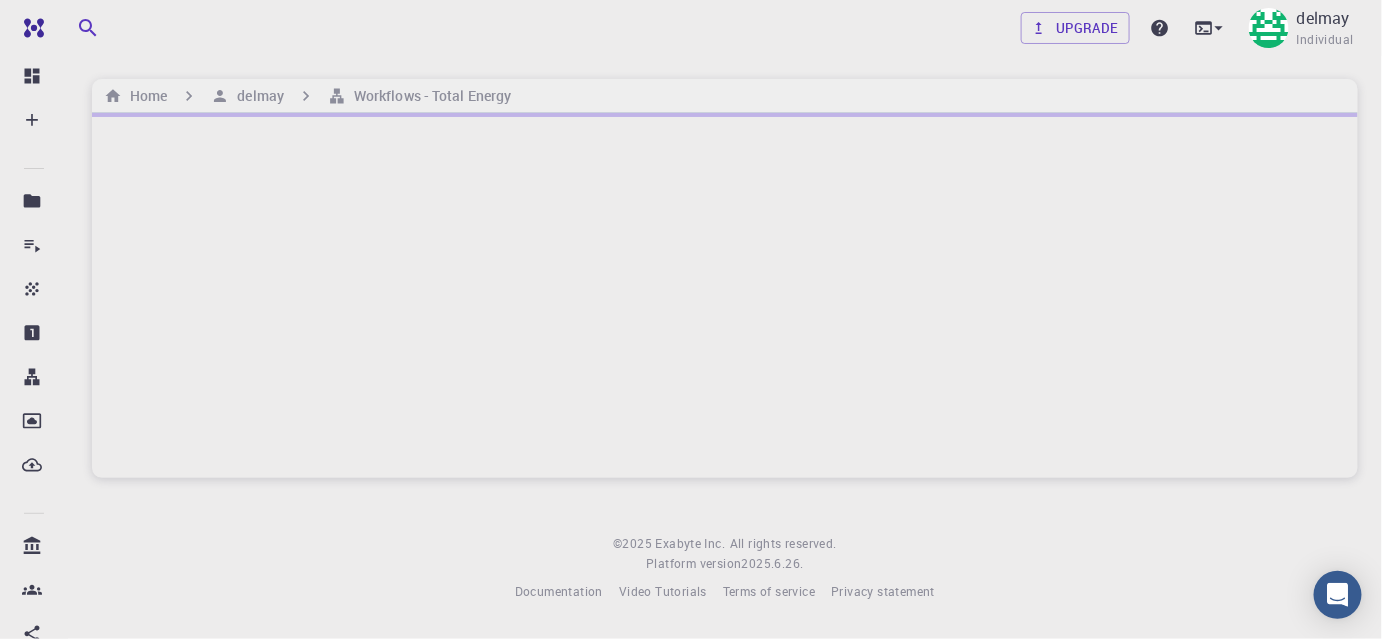 scroll, scrollTop: 0, scrollLeft: 0, axis: both 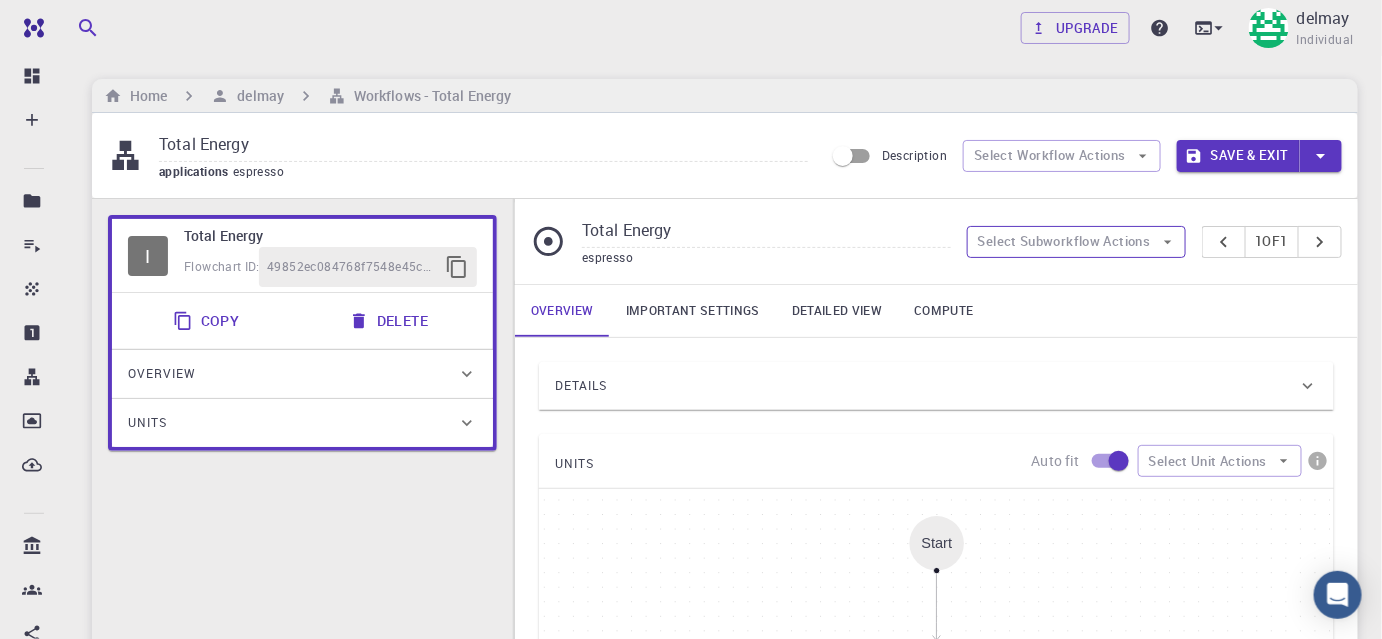 click 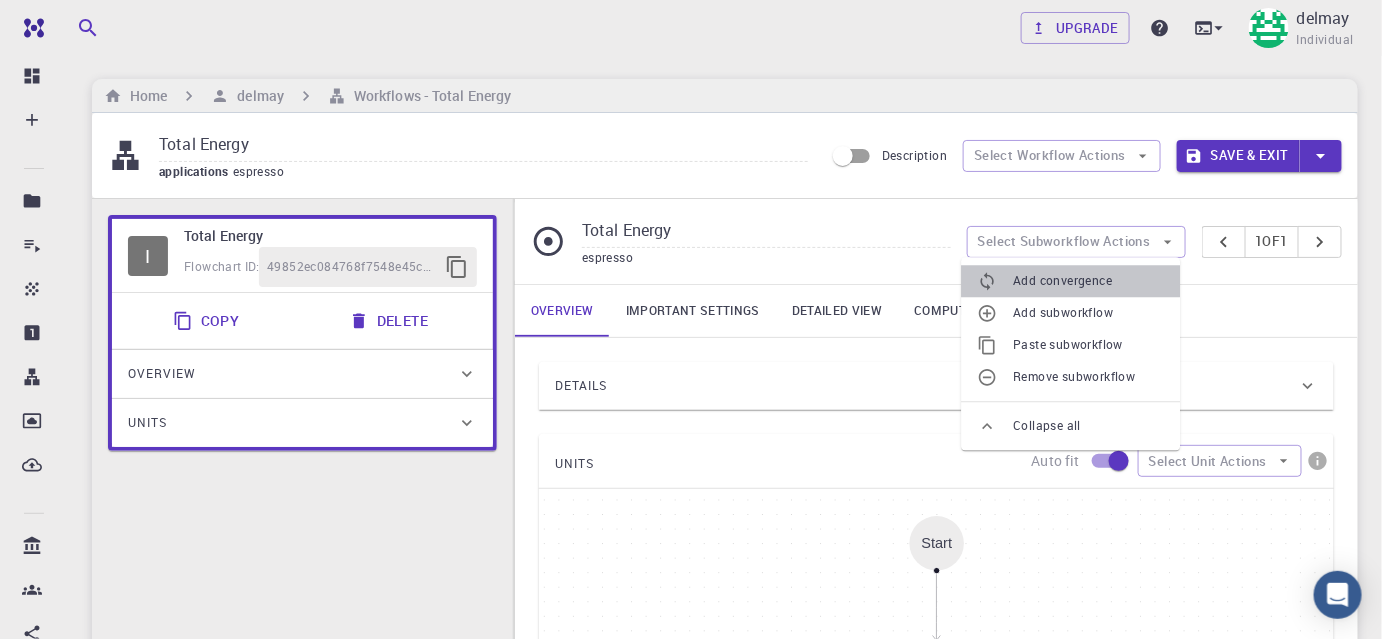 click on "Add convergence" at bounding box center (1088, 282) 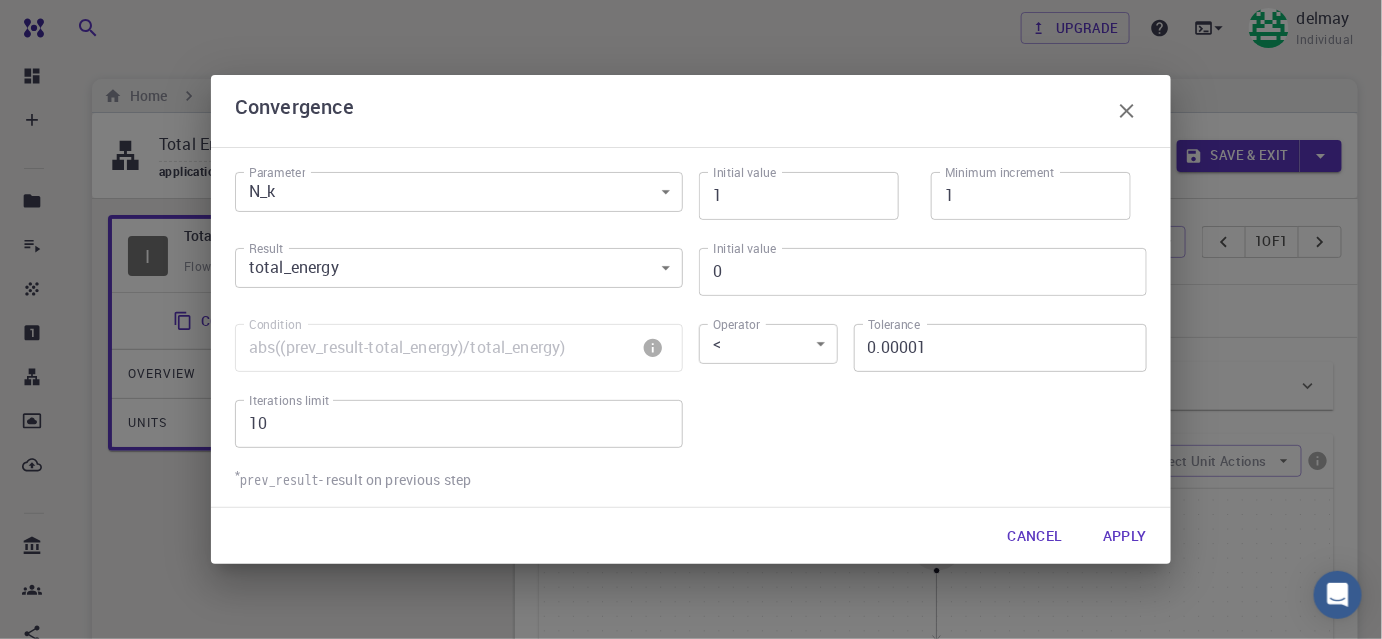 click on "Free Dashboard Create New Job New Material Create Material Upload File Import from Bank Import from 3rd Party New Workflow New Project Projects Jobs Materials Properties Workflows Dropbox External Uploads Bank Materials Workflows Accounts Shared with me Shared publicly Shared externally Documentation Contact Support Compute load: Low Upgrade delmay Individual Home delmay Workflows - Total Energy Total Energy applications espresso Description Select Workflow Actions Save & Exit I Total Energy Flowchart ID:  49852ec084768f7548e45cb9 Copy Delete Overview Properties atomic-forces fermi-energy pressure stress-tensor total-energy total-energy-contributions total-force atomic-forces fermi-energy pressure stress-tensor total-energy total-energy-contributions total-force Draft Application Name Quantum Espresso espresso Name Version 6.3 6.3 Version Build Default Default Build Units 01 I pw_scf 980ba0a6-734b-4b18-a52a-0e367ced5137 02 I pw_scf 57ac1e1d-1715-4d28-8f63-89407dd36635 Total Energy 1  of" at bounding box center (691, 698) 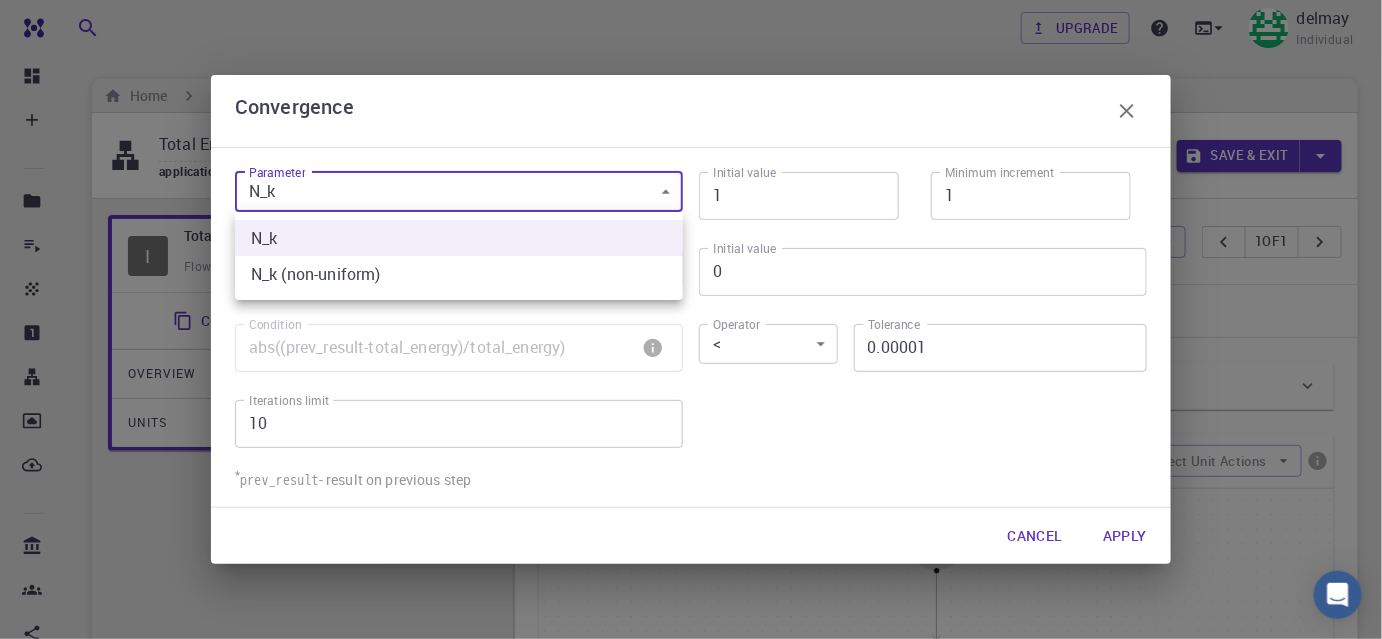 click at bounding box center [691, 319] 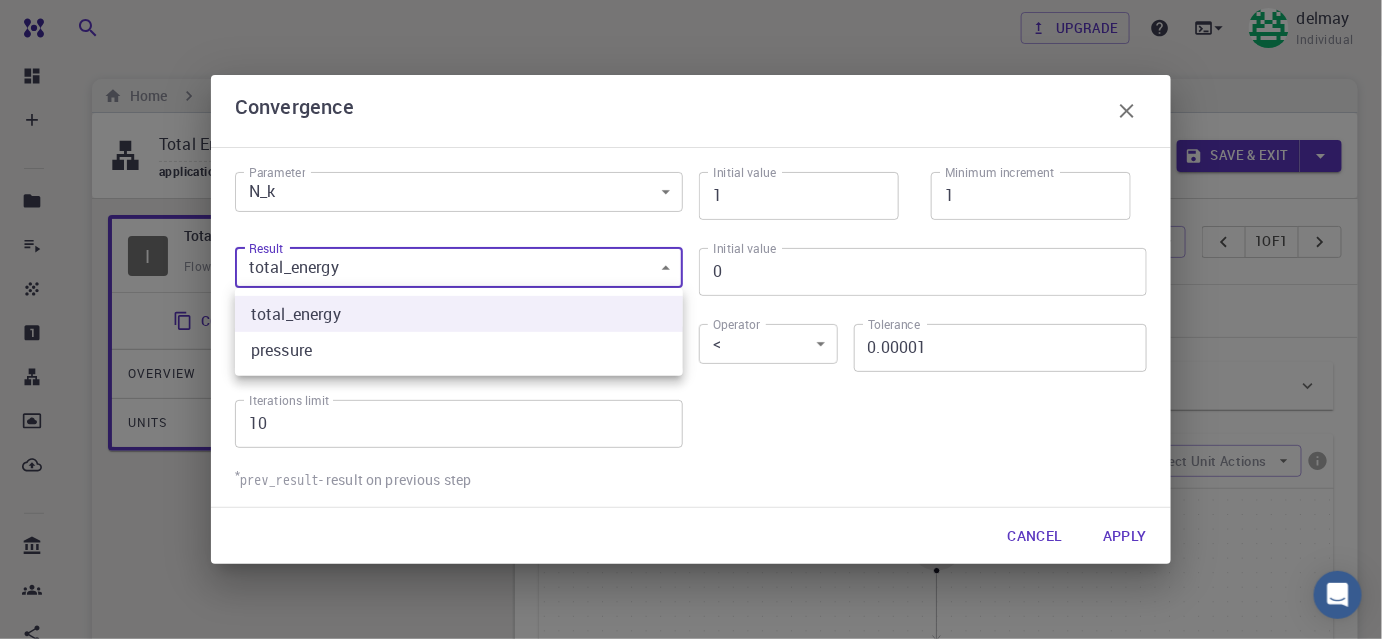click on "Free Dashboard Create New Job New Material Create Material Upload File Import from Bank Import from 3rd Party New Workflow New Project Projects Jobs Materials Properties Workflows Dropbox External Uploads Bank Materials Workflows Accounts Shared with me Shared publicly Shared externally Documentation Contact Support Compute load: Low Upgrade delmay Individual Home delmay Workflows - Total Energy Total Energy applications espresso Description Select Workflow Actions Save & Exit I Total Energy Flowchart ID:  49852ec084768f7548e45cb9 Copy Delete Overview Properties atomic-forces fermi-energy pressure stress-tensor total-energy total-energy-contributions total-force atomic-forces fermi-energy pressure stress-tensor total-energy total-energy-contributions total-force Draft Application Name Quantum Espresso espresso Name Version 6.3 6.3 Version Build Default Default Build Units 01 I pw_scf 980ba0a6-734b-4b18-a52a-0e367ced5137 02 I pw_scf 57ac1e1d-1715-4d28-8f63-89407dd36635 Total Energy 1  of" at bounding box center (691, 698) 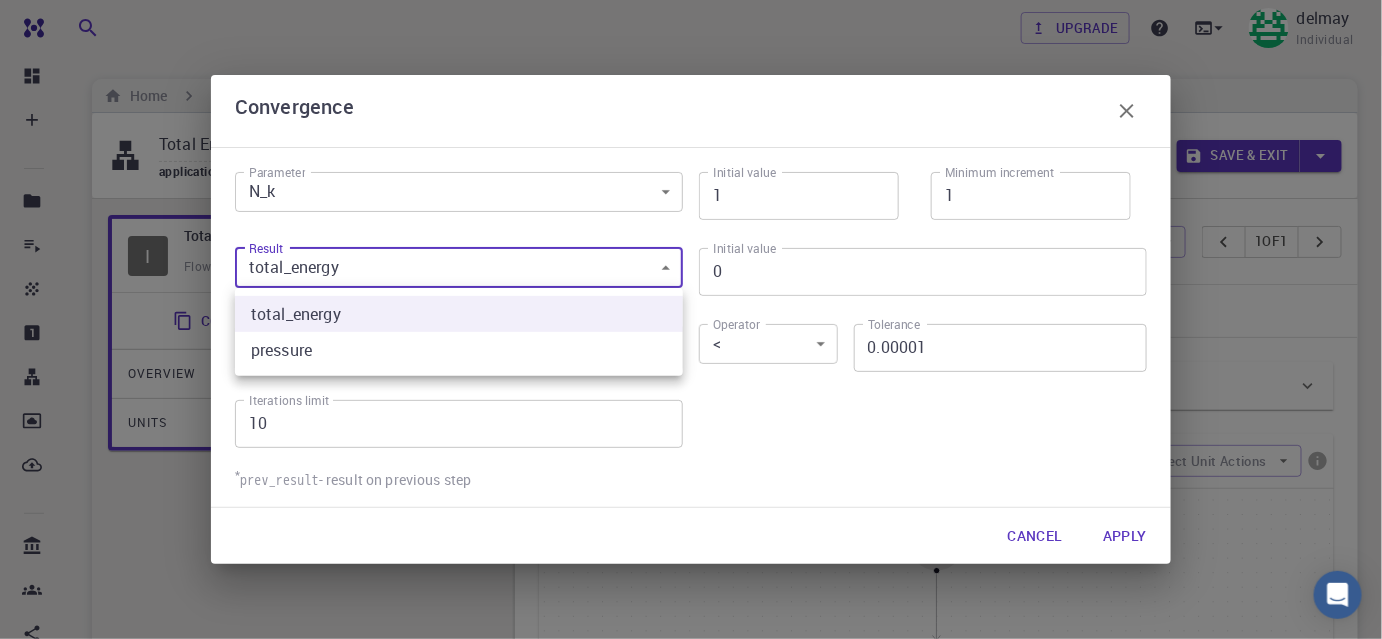 click on "pressure" at bounding box center (459, 350) 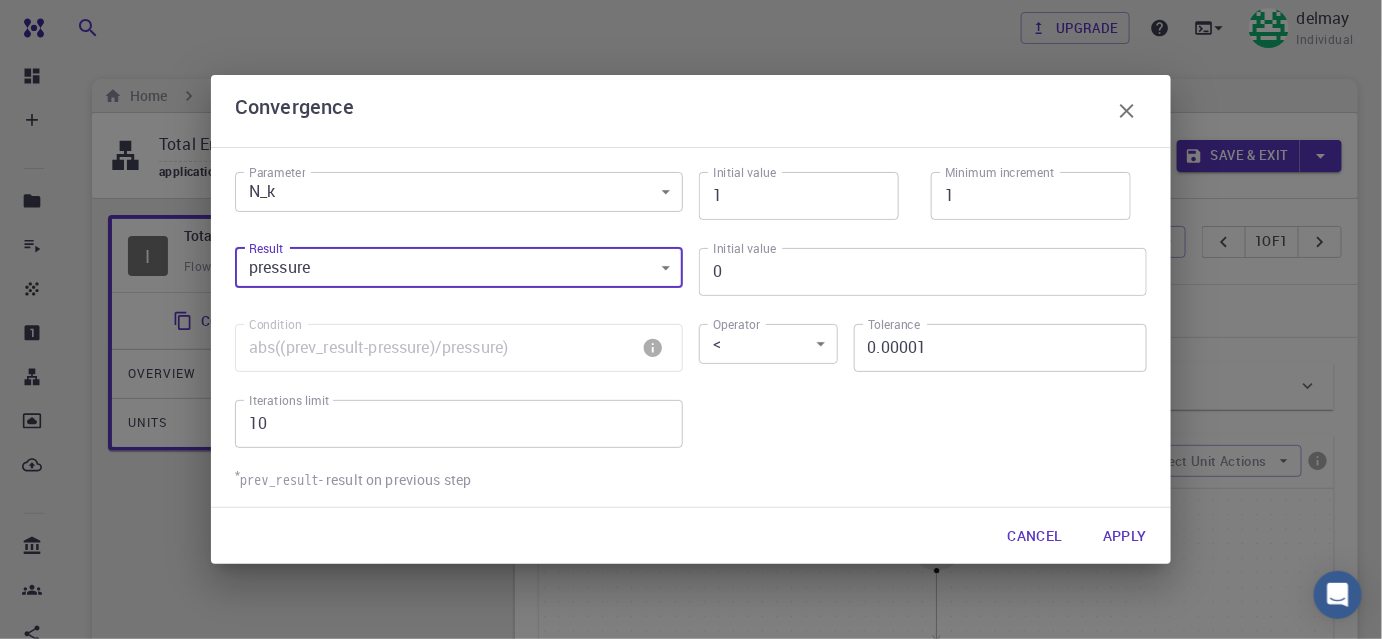 click on "Free Dashboard Create New Job New Material Create Material Upload File Import from Bank Import from 3rd Party New Workflow New Project Projects Jobs Materials Properties Workflows Dropbox External Uploads Bank Materials Workflows Accounts Shared with me Shared publicly Shared externally Documentation Contact Support Compute load: Low Upgrade delmay Individual Home delmay Workflows - Total Energy Total Energy applications espresso Description Select Workflow Actions Save & Exit I Total Energy Flowchart ID:  49852ec084768f7548e45cb9 Copy Delete Overview Properties atomic-forces fermi-energy pressure stress-tensor total-energy total-energy-contributions total-force atomic-forces fermi-energy pressure stress-tensor total-energy total-energy-contributions total-force Draft Application Name Quantum Espresso espresso Name Version 6.3 6.3 Version Build Default Default Build Units 01 I pw_scf 980ba0a6-734b-4b18-a52a-0e367ced5137 02 I pw_scf 57ac1e1d-1715-4d28-8f63-89407dd36635 Total Energy 1  of" at bounding box center [691, 698] 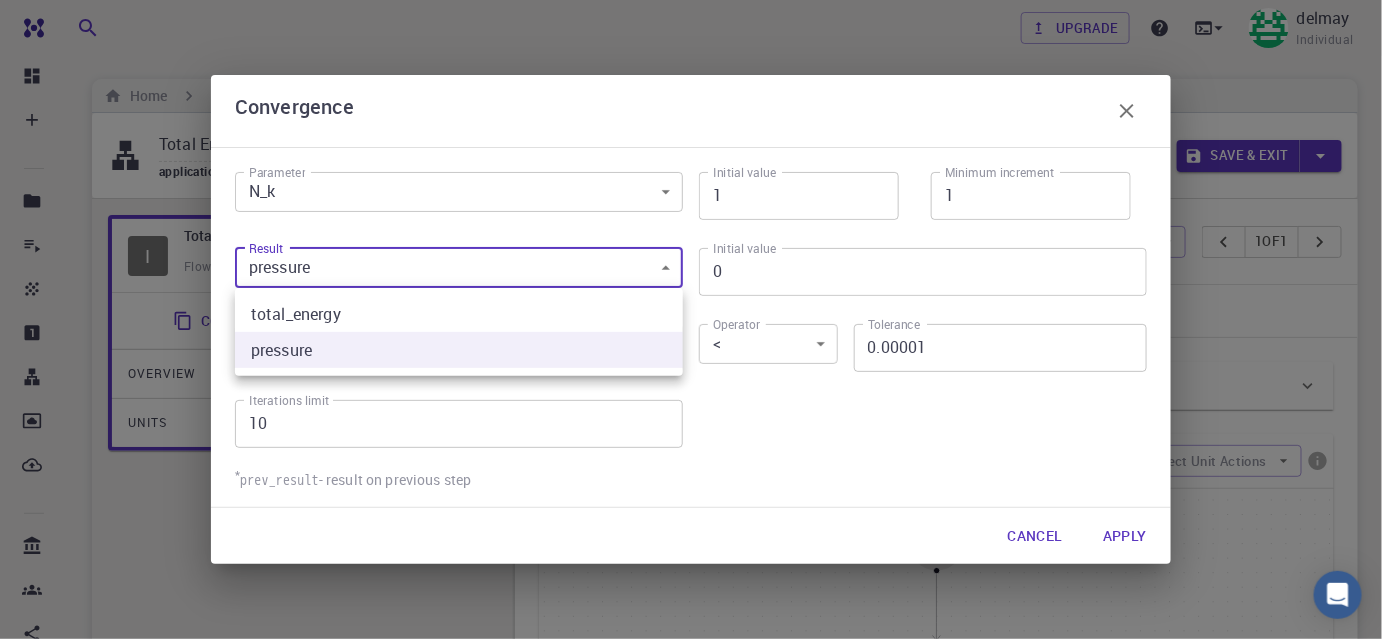 click on "pressure" at bounding box center [459, 350] 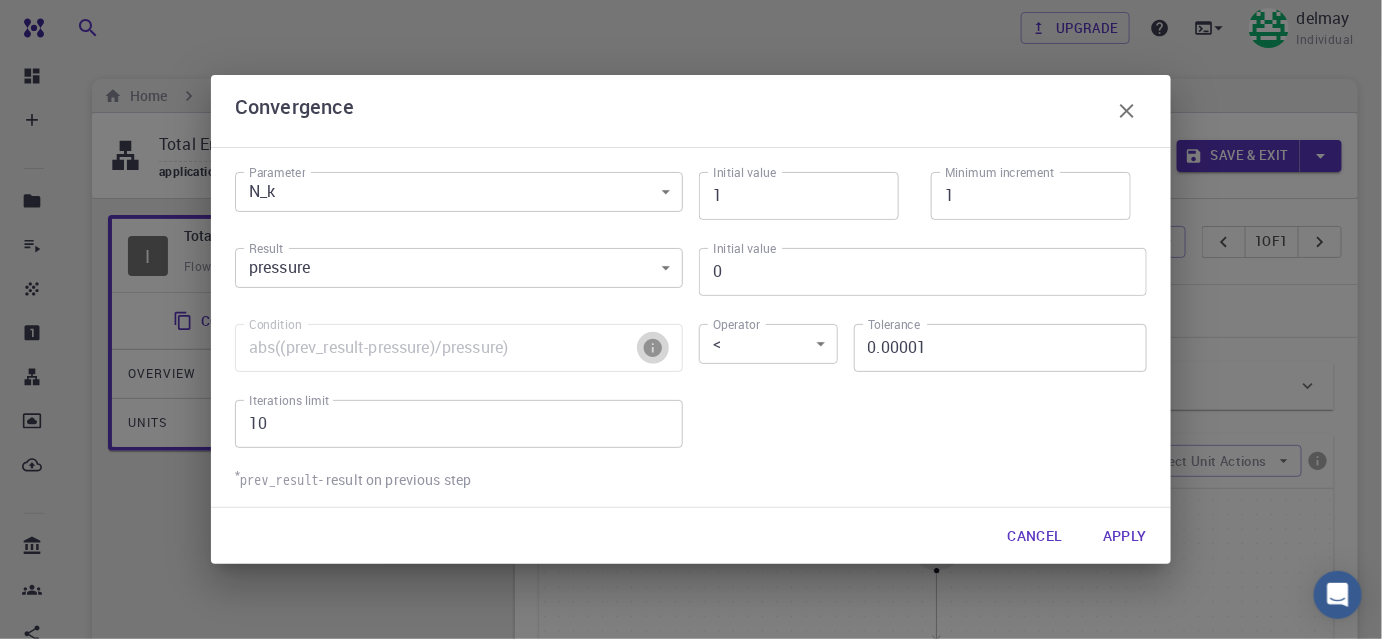 click 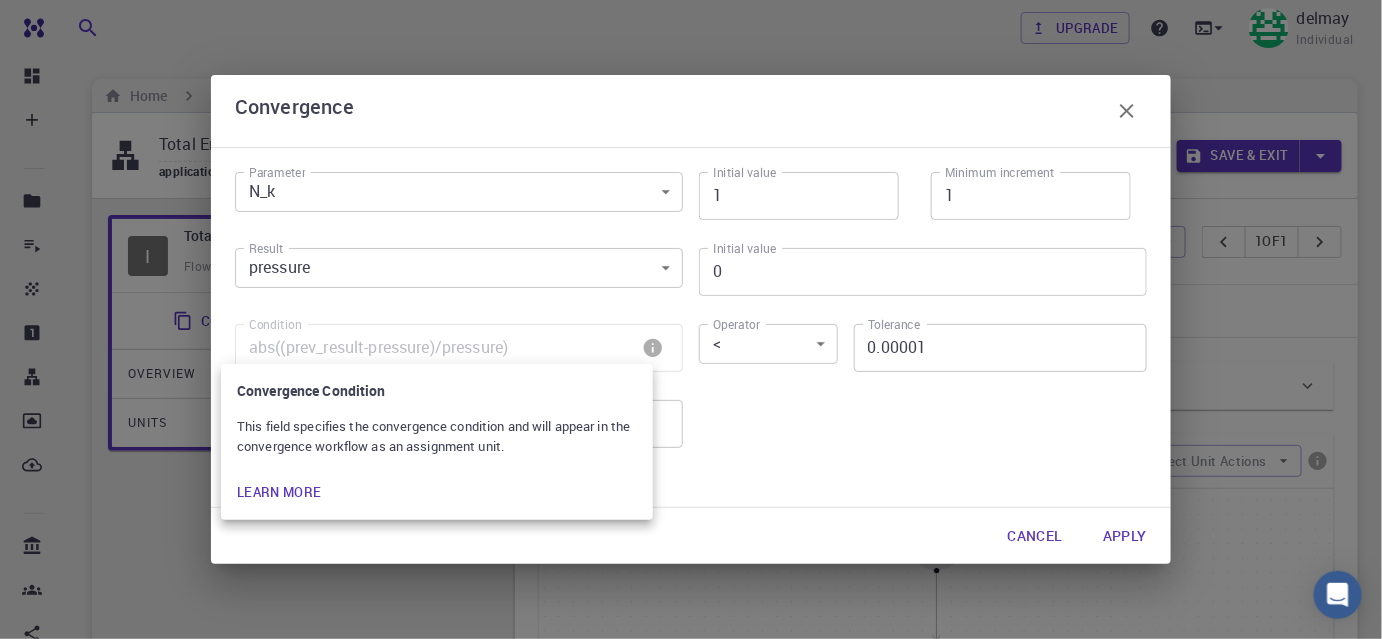 click at bounding box center [691, 319] 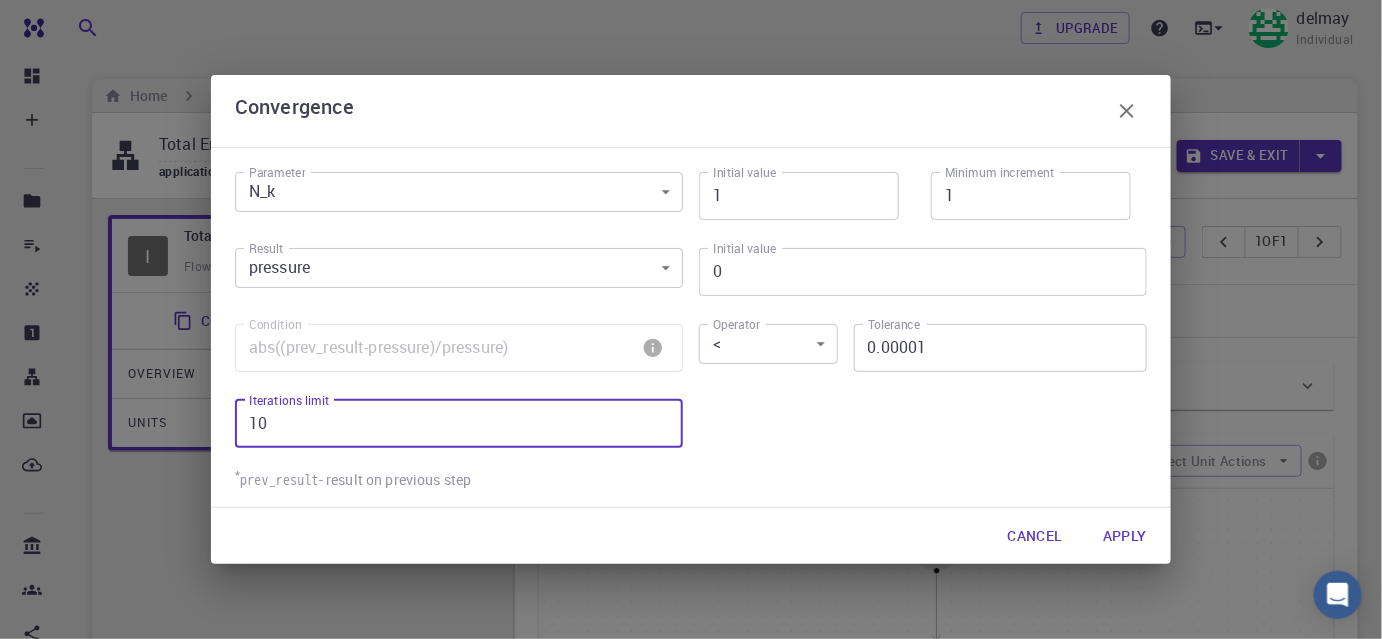 click on "10" at bounding box center [459, 424] 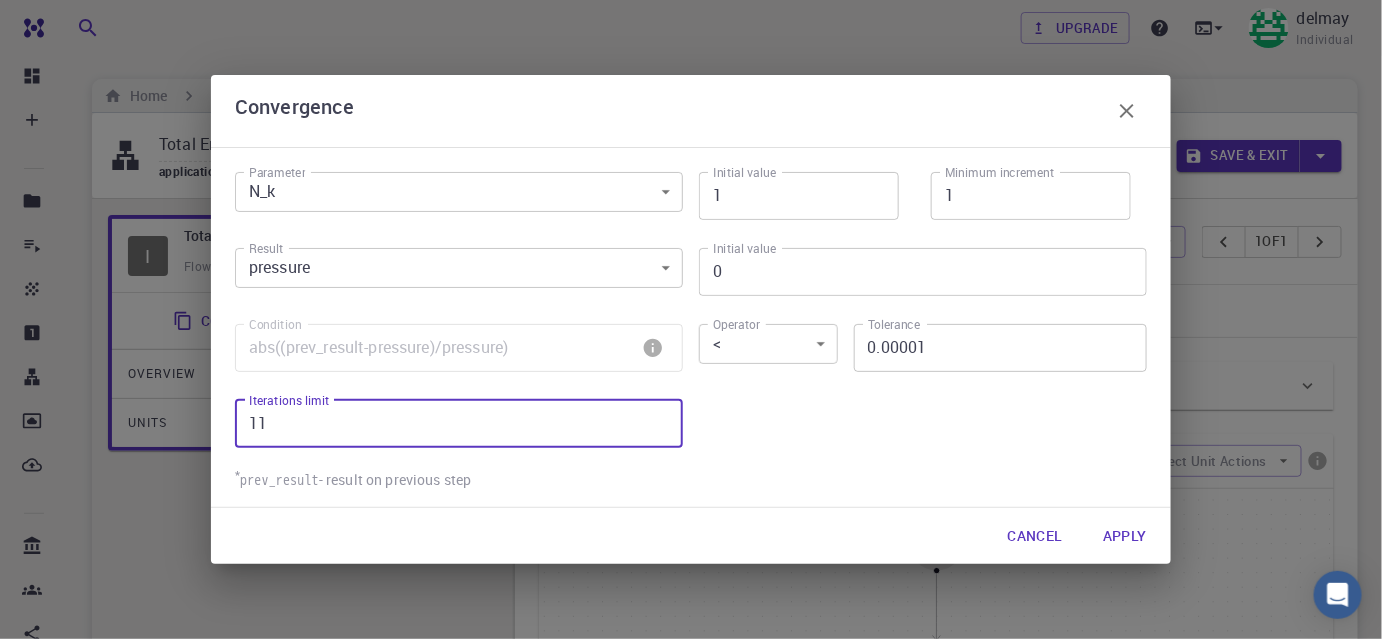 click on "11" at bounding box center [459, 424] 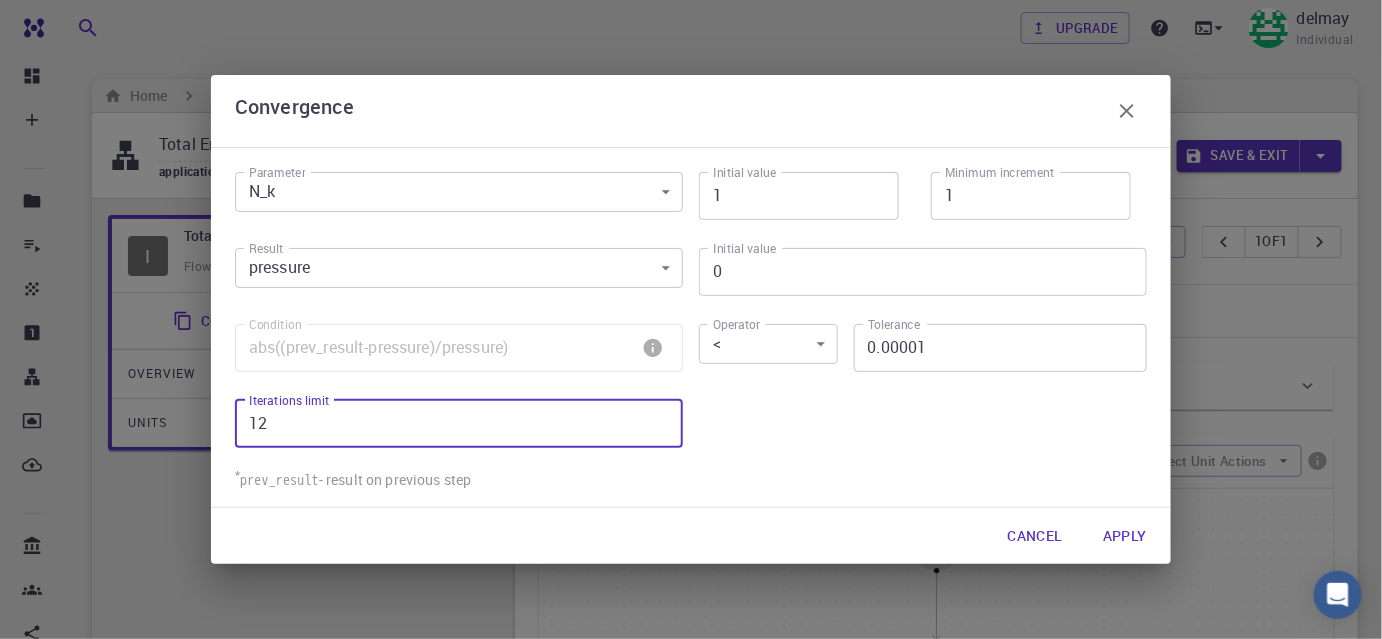 type on "12" 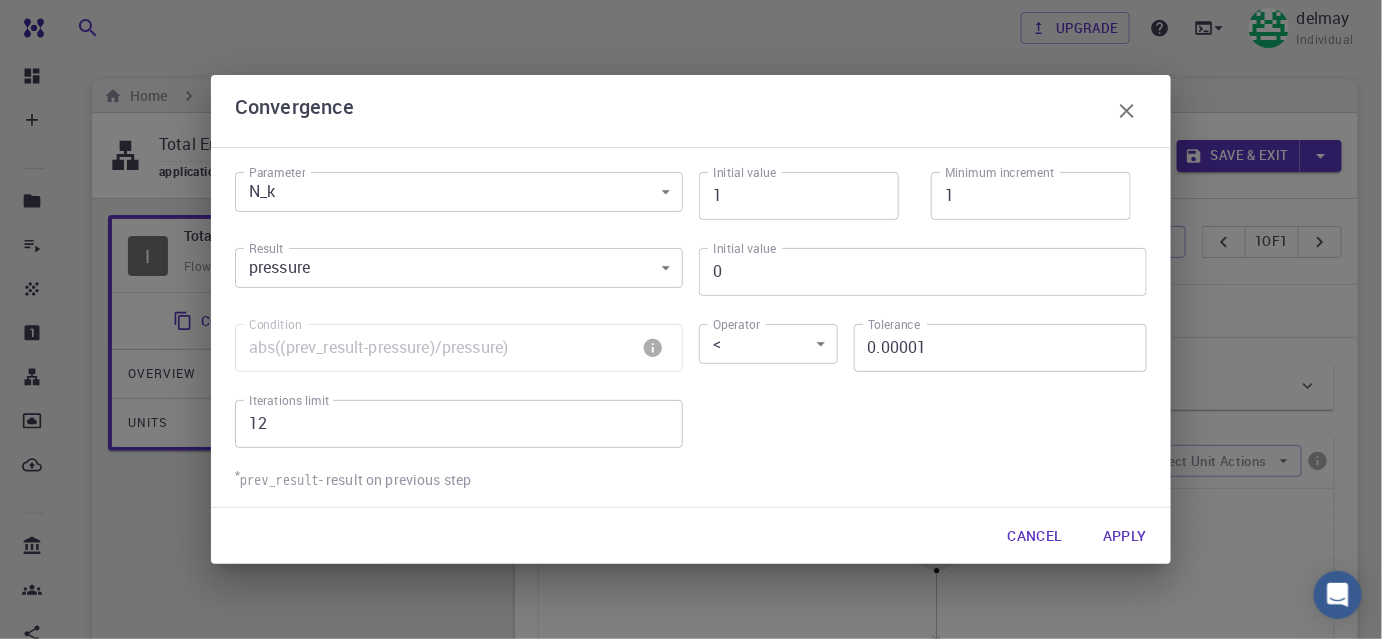 click on "* prev_result  - result on previous step" at bounding box center [683, 472] 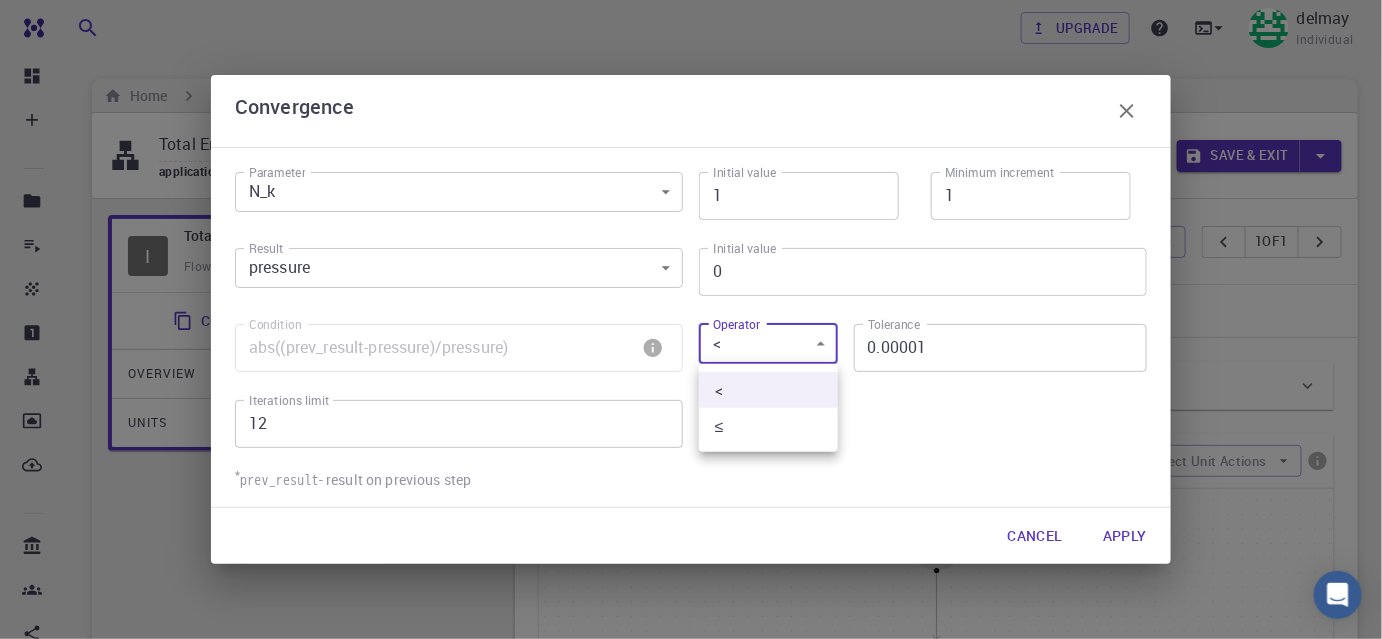 click on "Free Dashboard Create New Job New Material Create Material Upload File Import from Bank Import from 3rd Party New Workflow New Project Projects Jobs Materials Properties Workflows Dropbox External Uploads Bank Materials Workflows Accounts Shared with me Shared publicly Shared externally Documentation Contact Support Compute load: Low Upgrade delmay Individual Home delmay Workflows - Total Energy Total Energy applications espresso Description Select Workflow Actions Save & Exit I Total Energy Flowchart ID:  49852ec084768f7548e45cb9 Copy Delete Overview Properties atomic-forces fermi-energy pressure stress-tensor total-energy total-energy-contributions total-force atomic-forces fermi-energy pressure stress-tensor total-energy total-energy-contributions total-force Draft Application Name Quantum Espresso espresso Name Version 6.3 6.3 Version Build Default Default Build Units 01 I pw_scf 980ba0a6-734b-4b18-a52a-0e367ced5137 02 I pw_scf 57ac1e1d-1715-4d28-8f63-89407dd36635 Total Energy 1  of" at bounding box center [691, 698] 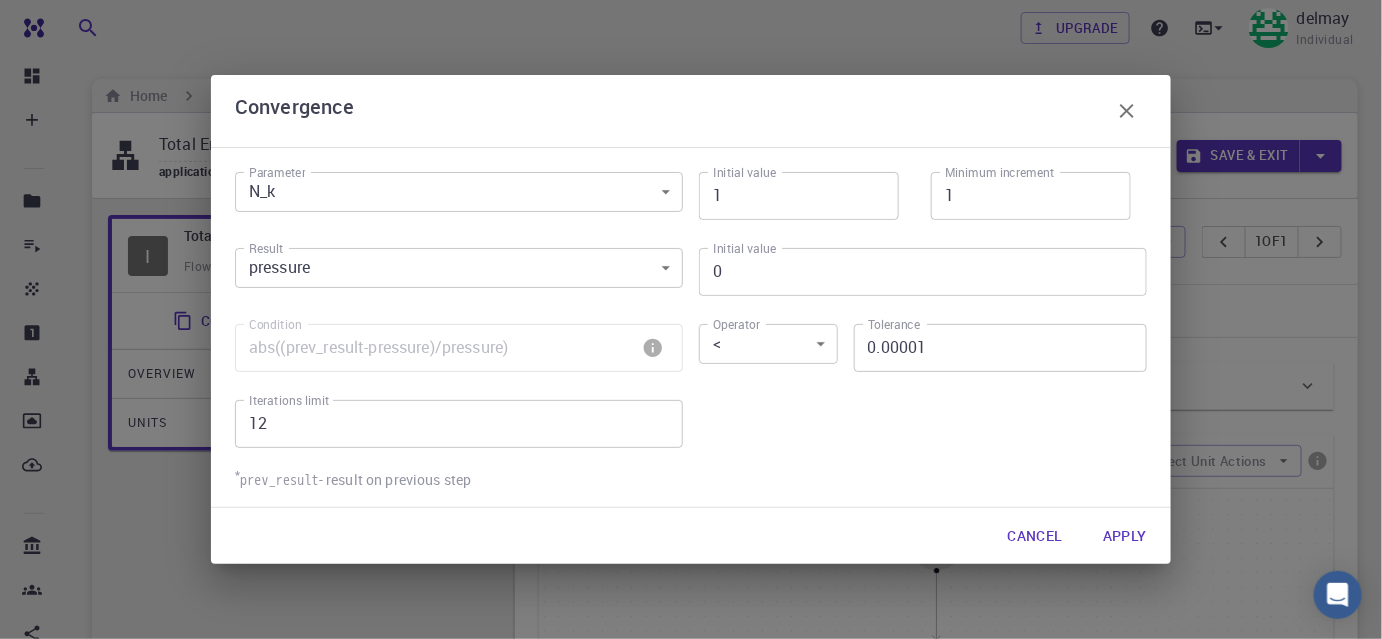 click on "Parameter N_k N_k Parameter Initial value 1 Initial value Minimum increment 1 Minimum increment Result pressure pressure Result Initial value 0 Initial value Condition abs((prev_result-pressure)/pressure) Condition Operator < < Operator Tolerance 0.00001 Tolerance Iterations limit 12 Iterations limit * prev_result  - result on previous step" at bounding box center [683, 320] 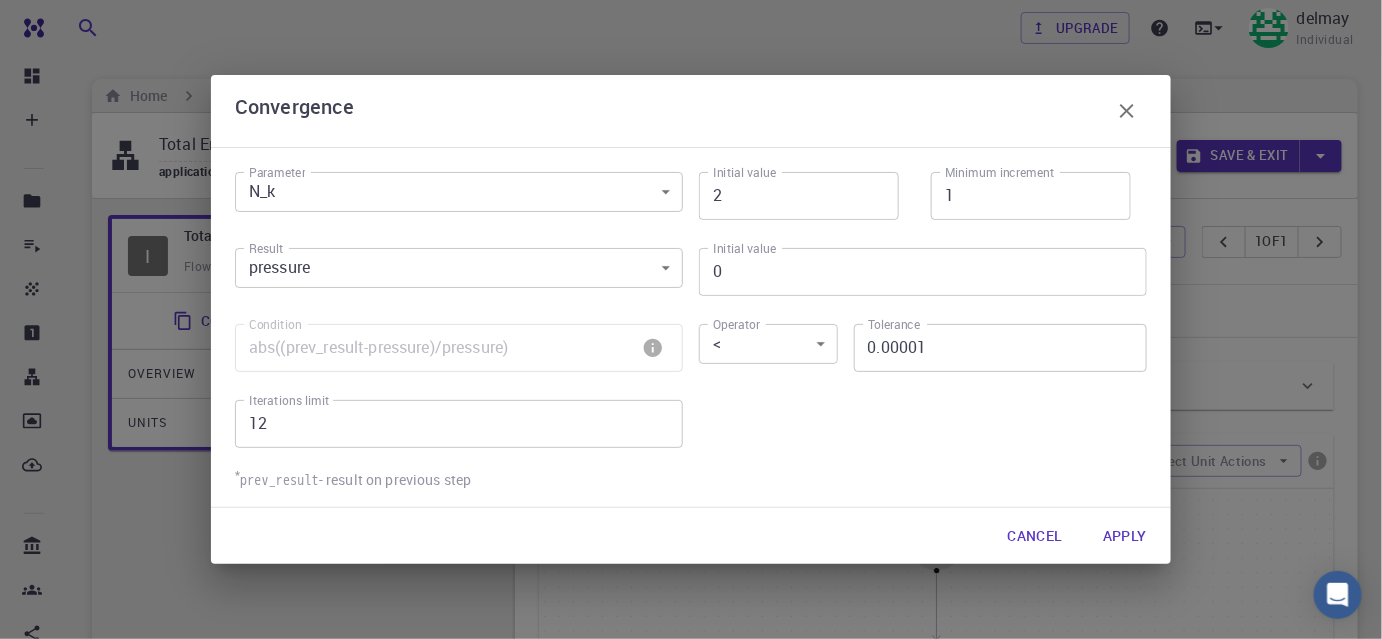 click on "2" at bounding box center [799, 196] 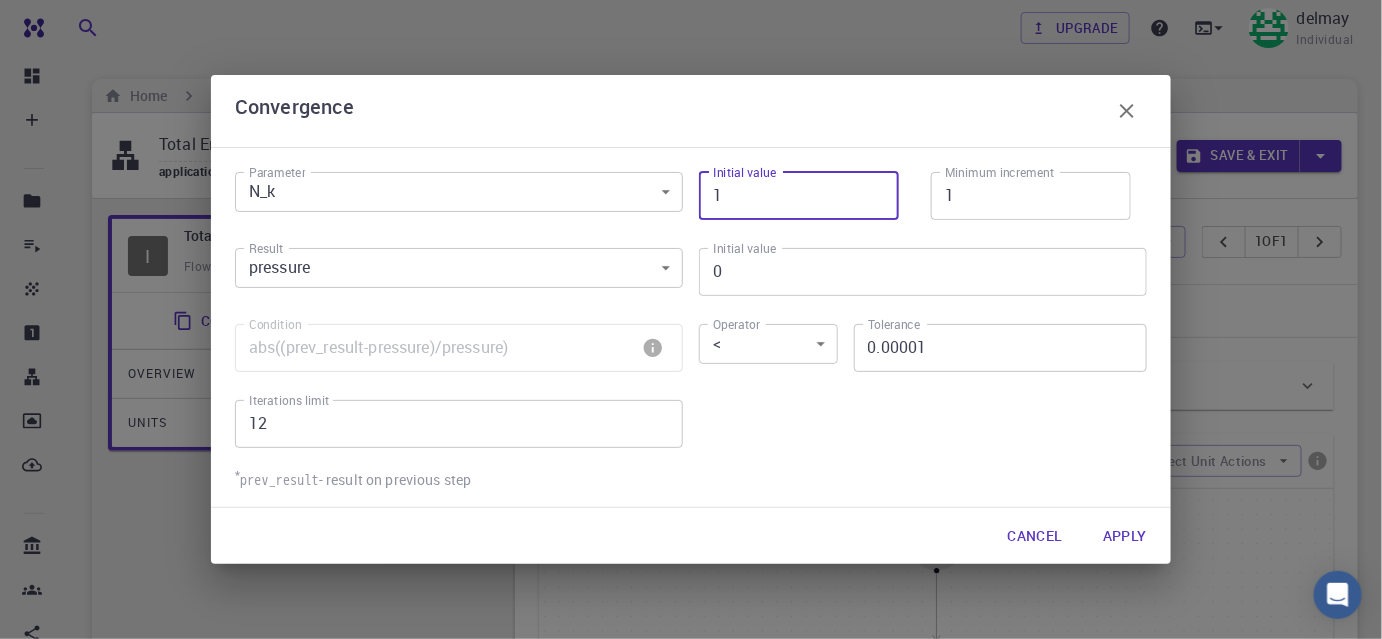 type on "1" 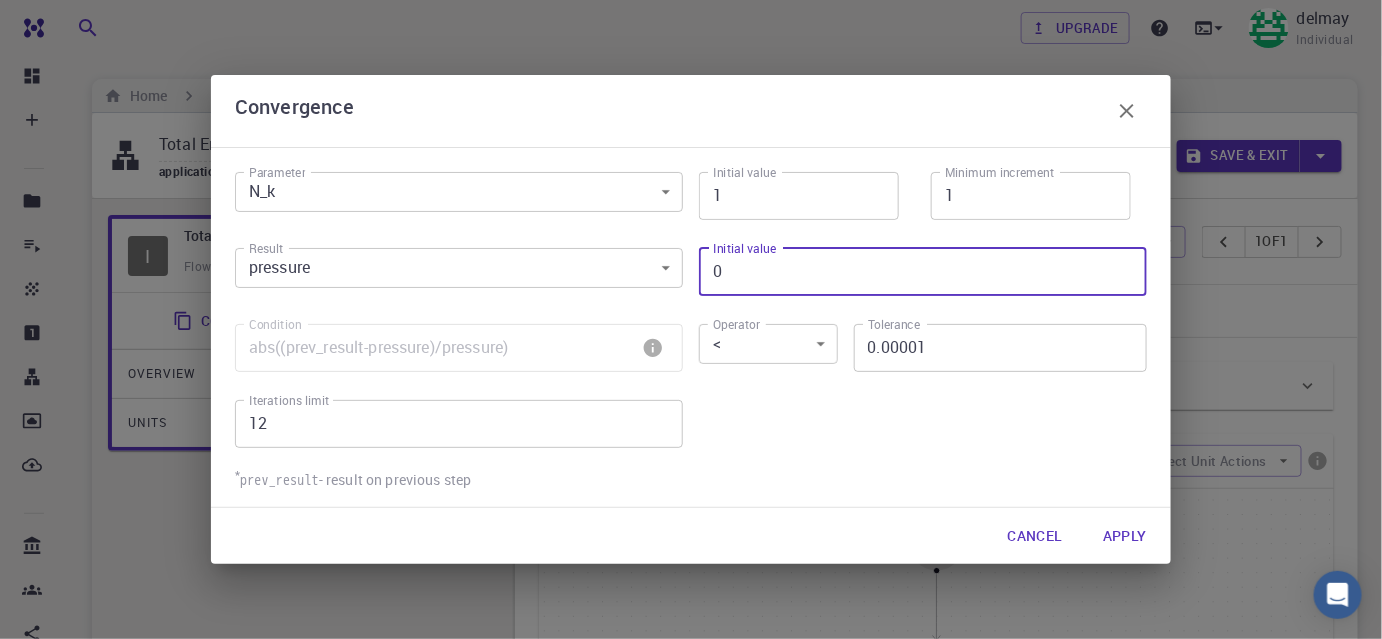 click on "0" at bounding box center [923, 272] 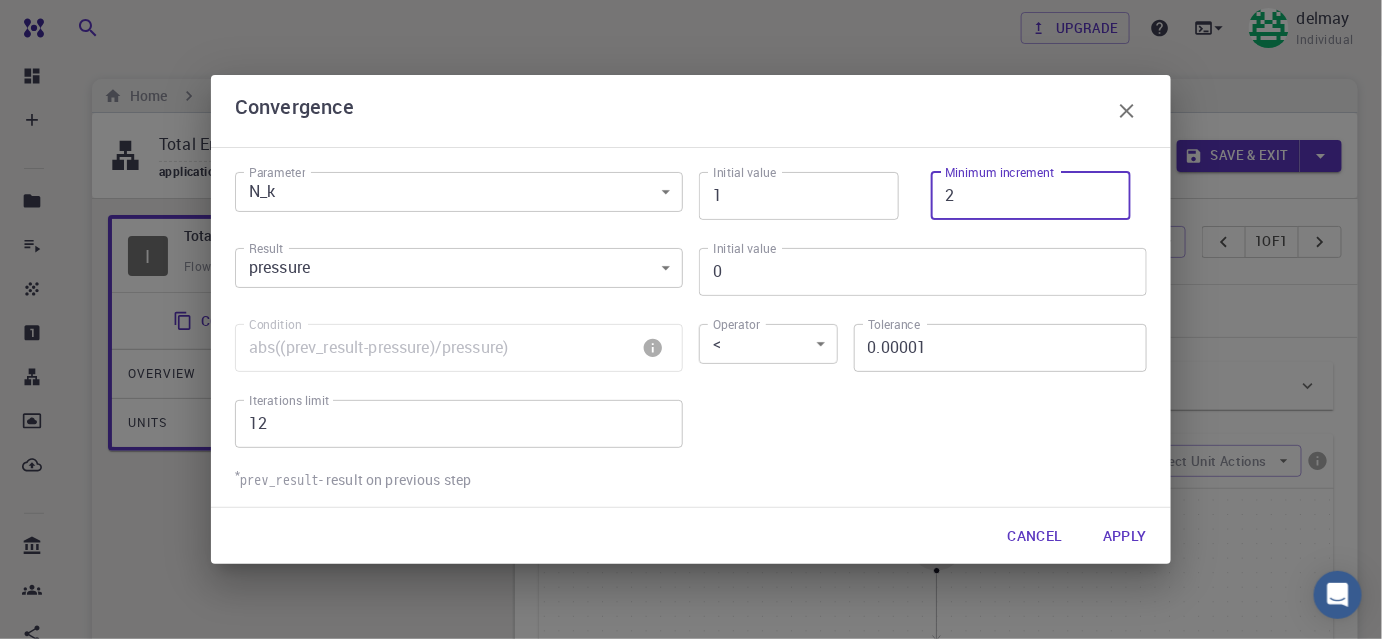click on "2" at bounding box center [1031, 196] 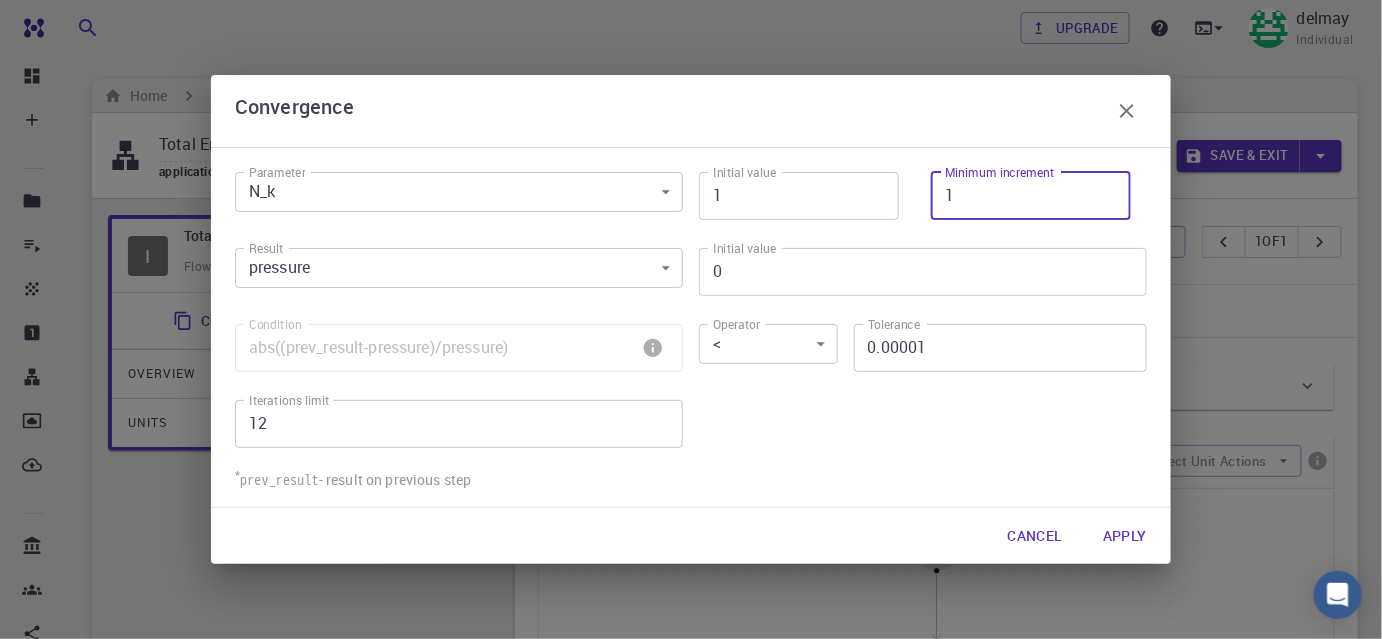 click on "1" at bounding box center [1031, 196] 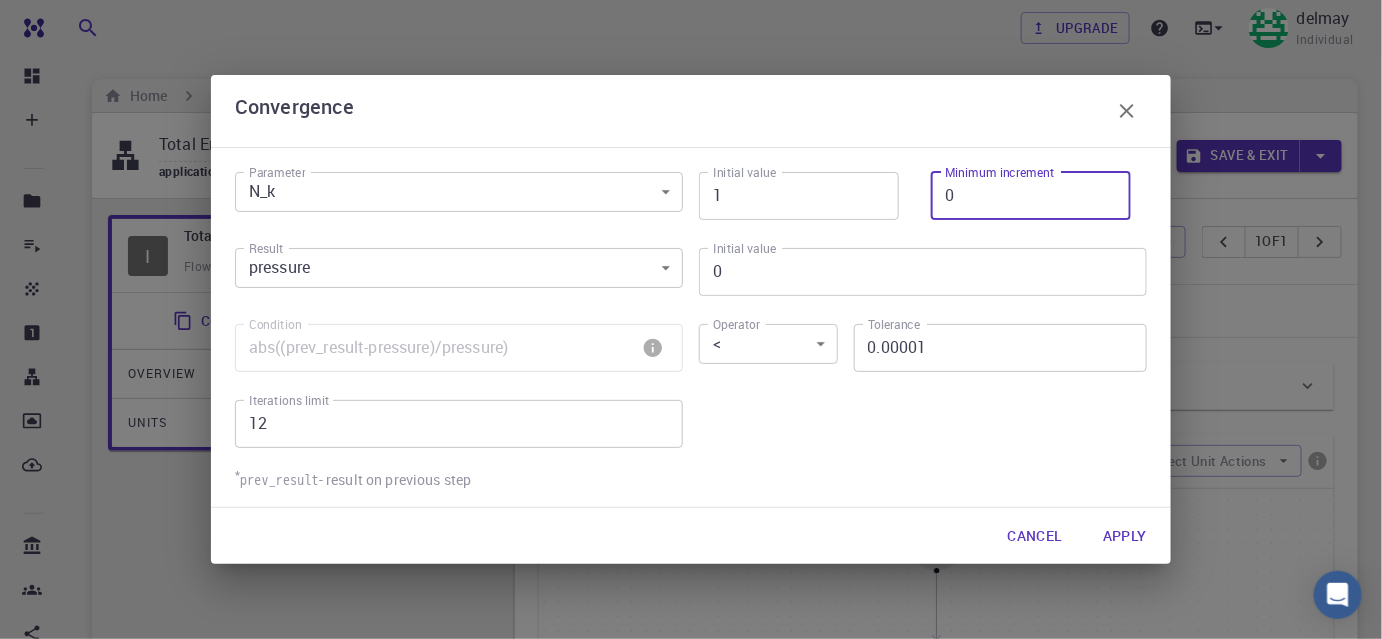 click on "0" at bounding box center [1031, 196] 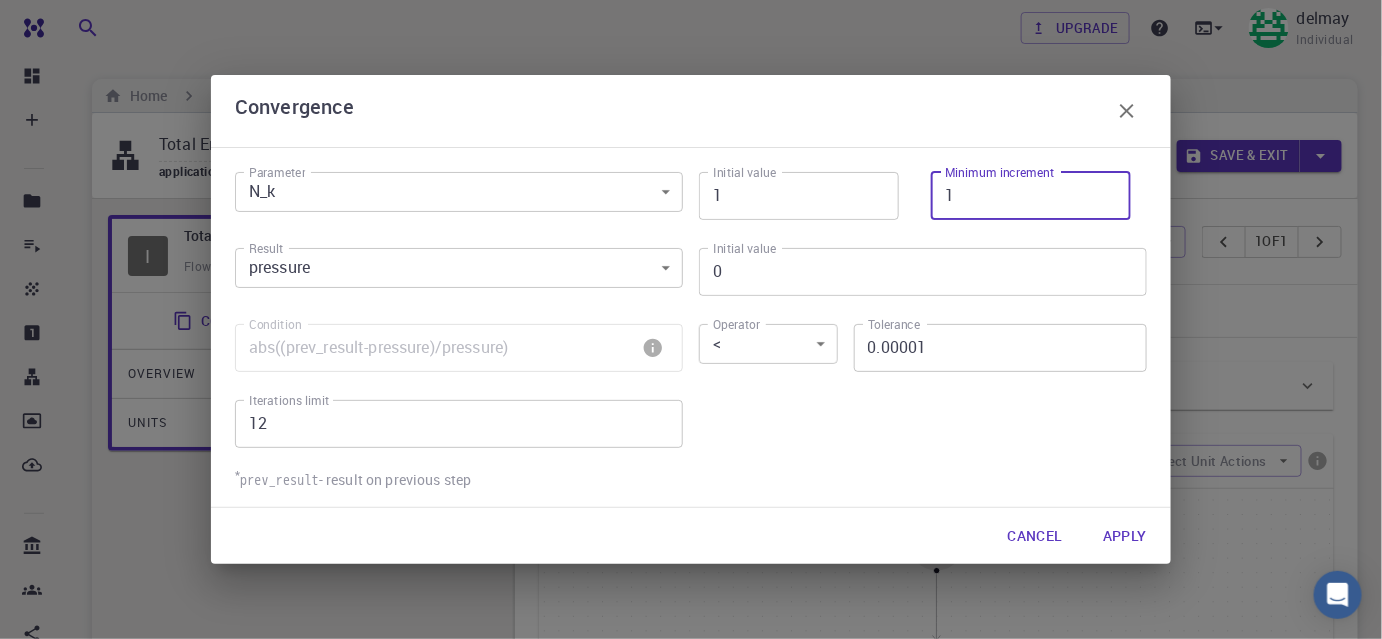 type on "1" 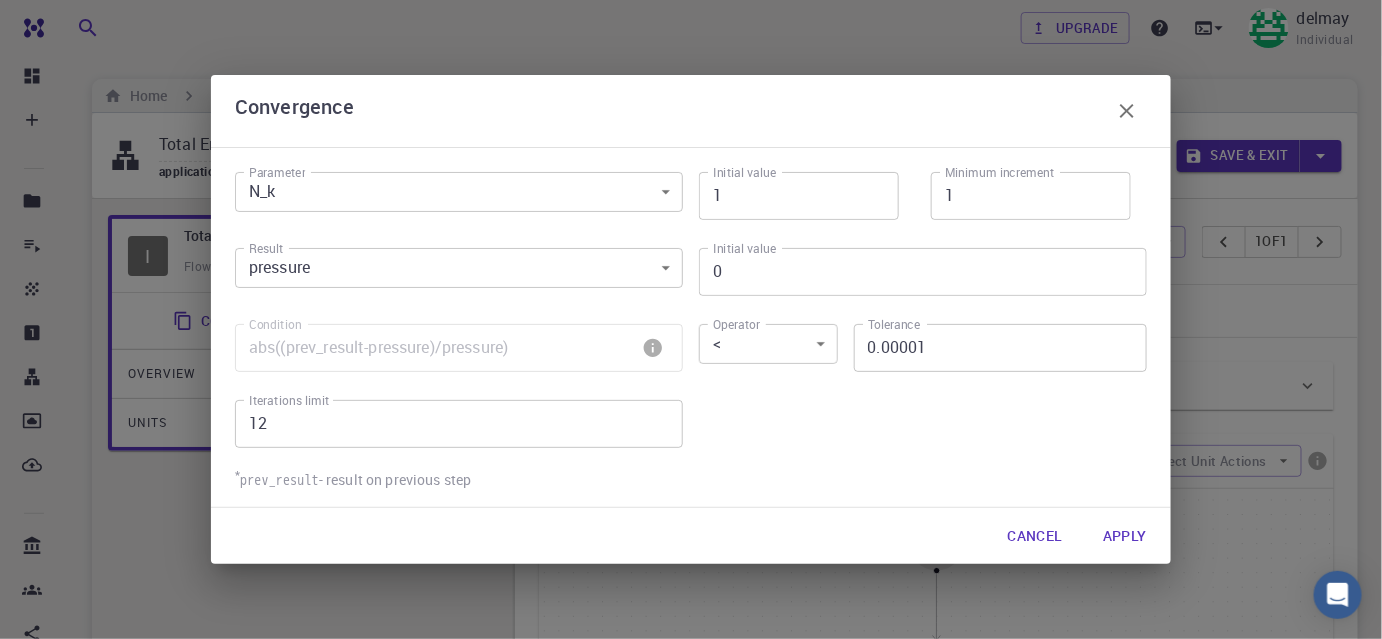 drag, startPoint x: 1034, startPoint y: 443, endPoint x: 1045, endPoint y: 423, distance: 22.825424 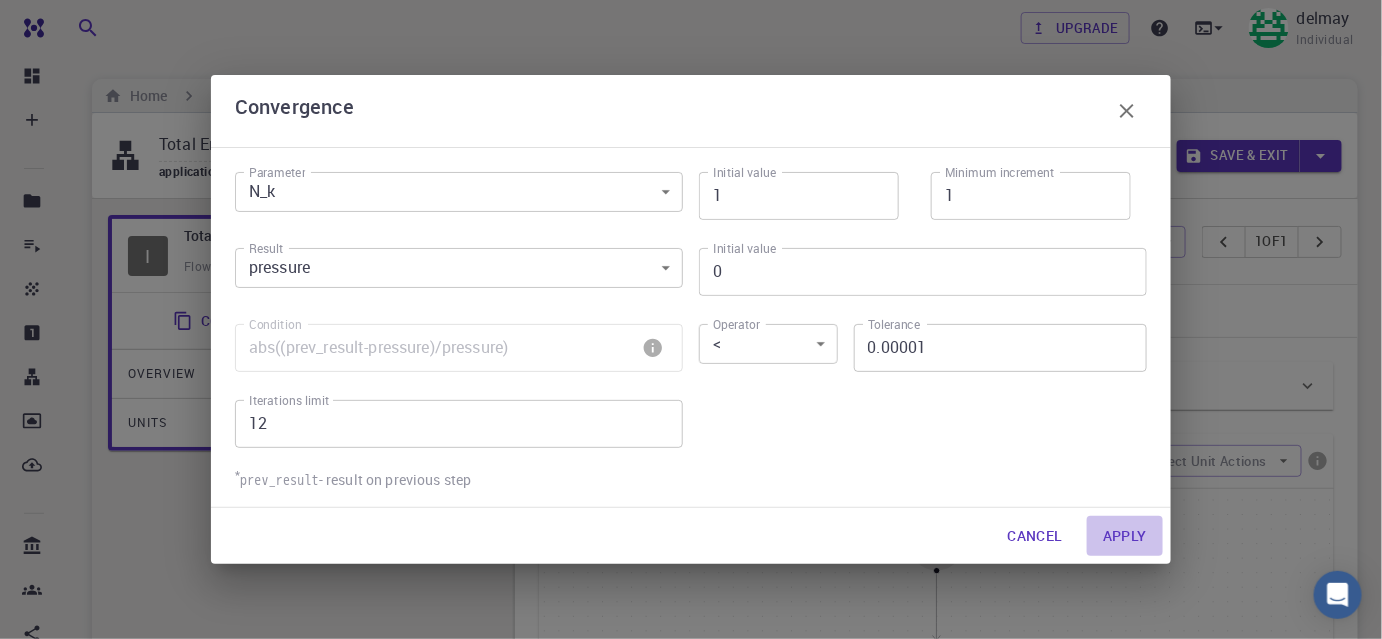 click on "Apply" at bounding box center [1125, 536] 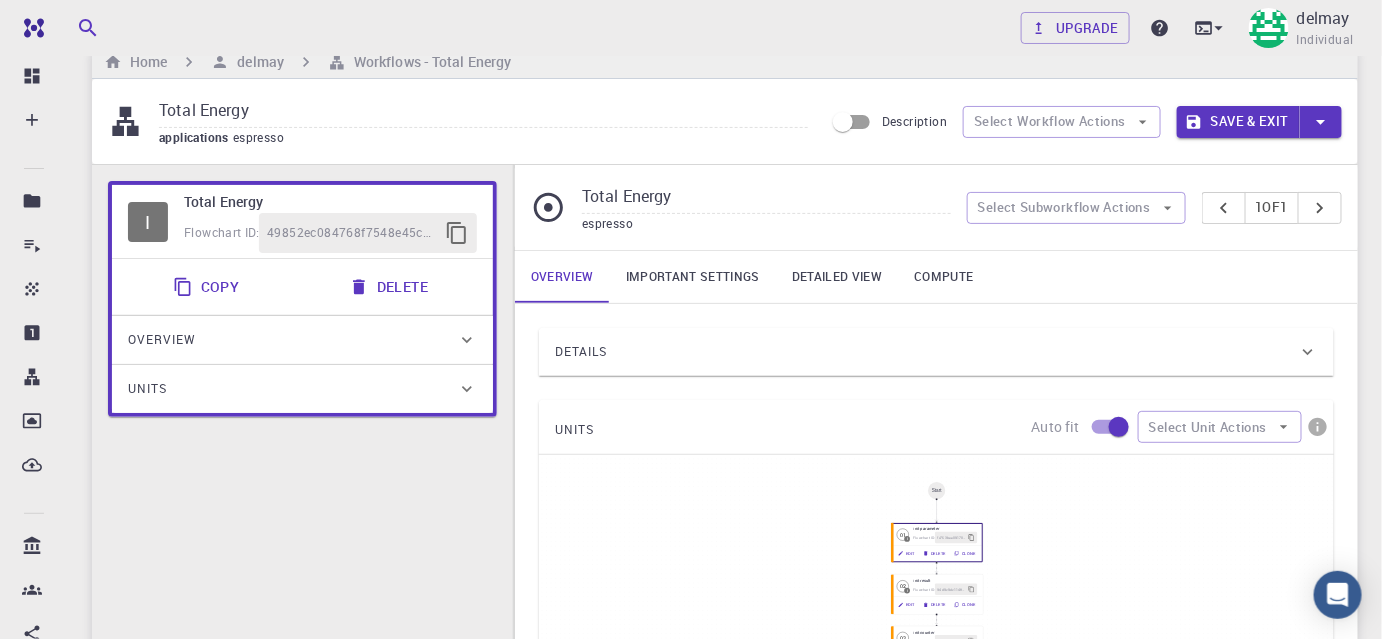 scroll, scrollTop: 90, scrollLeft: 0, axis: vertical 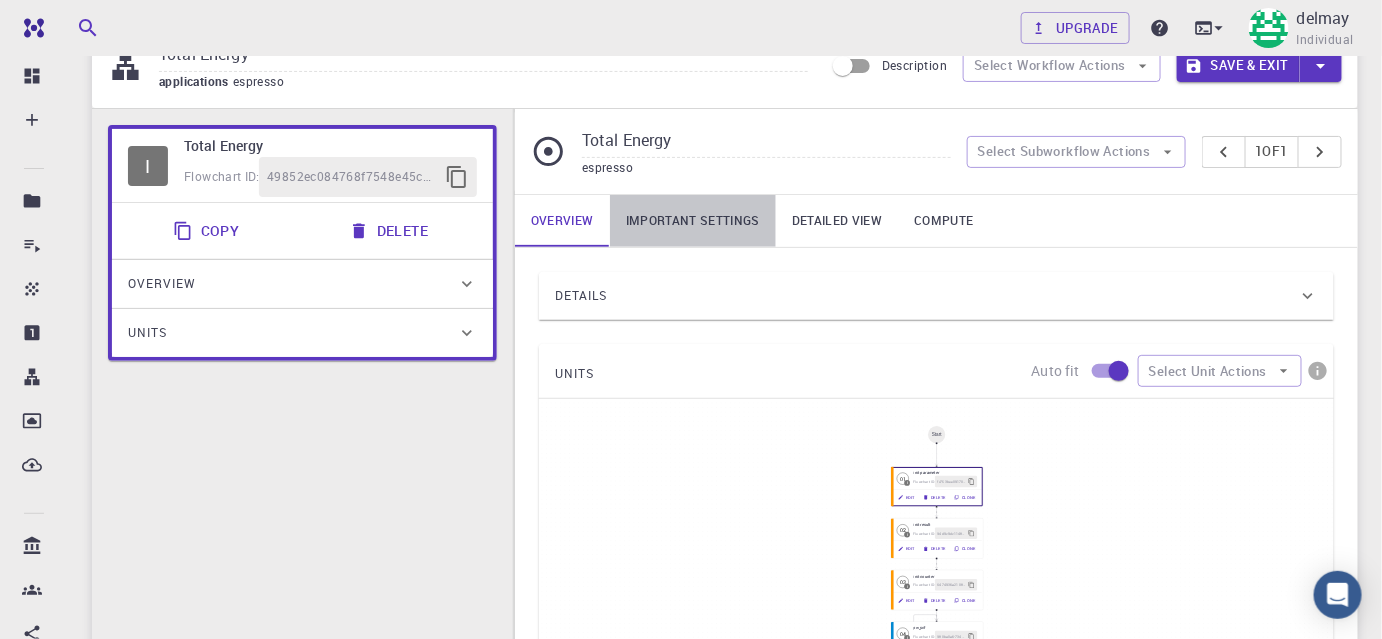 click on "Important settings" at bounding box center (693, 221) 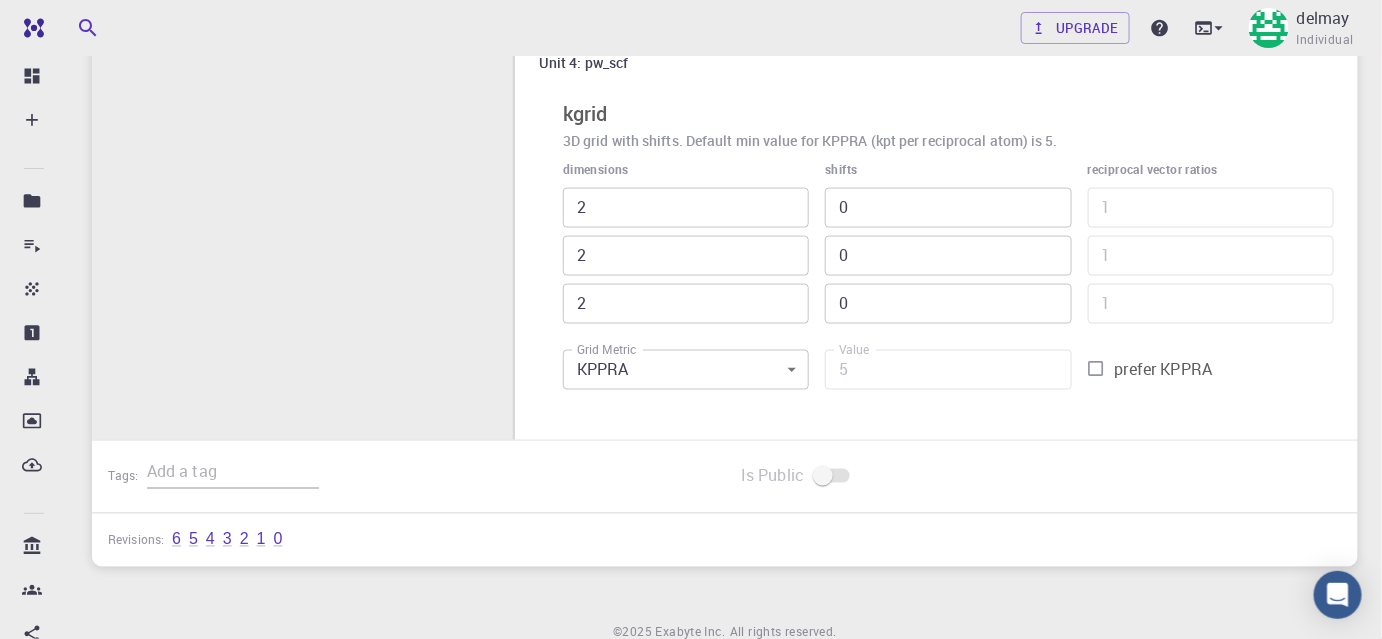 scroll, scrollTop: 972, scrollLeft: 0, axis: vertical 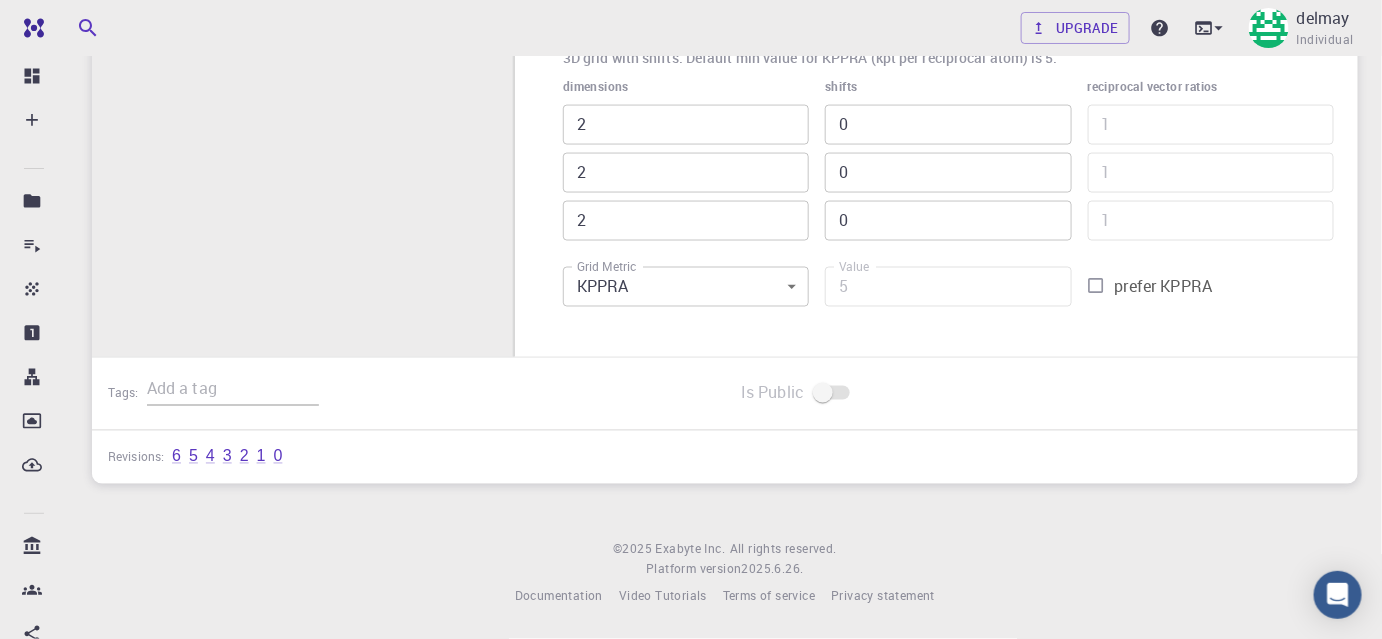 click on "Free Dashboard Create New Job New Material Create Material Upload File Import from Bank Import from 3rd Party New Workflow New Project Projects Jobs Materials Properties Workflows Dropbox External Uploads Bank Materials Workflows Accounts Shared with me Shared publicly Shared externally Documentation Contact Support Compute load: Low Upgrade delmay Individual Home delmay Workflows - Total Energy Total Energy applications espresso Description Select Workflow Actions Save & Exit I Total Energy Flowchart ID:  49852ec084768f7548e45cb9 Copy Delete Overview Properties atomic-forces fermi-energy pressure stress-tensor total-energy total-energy-contributions total-force atomic-forces fermi-energy pressure stress-tensor total-energy total-energy-contributions total-force Draft Application Name Quantum Espresso espresso Name Version 6.3 6.3 Version Build Default Default Build Units 01 I init parameter fc753bee0917074d28bdba00 02 I init result 94d9c9dc1148c612c7e7ee37 03 I init counter 04 I pw_scf I" at bounding box center (691, -166) 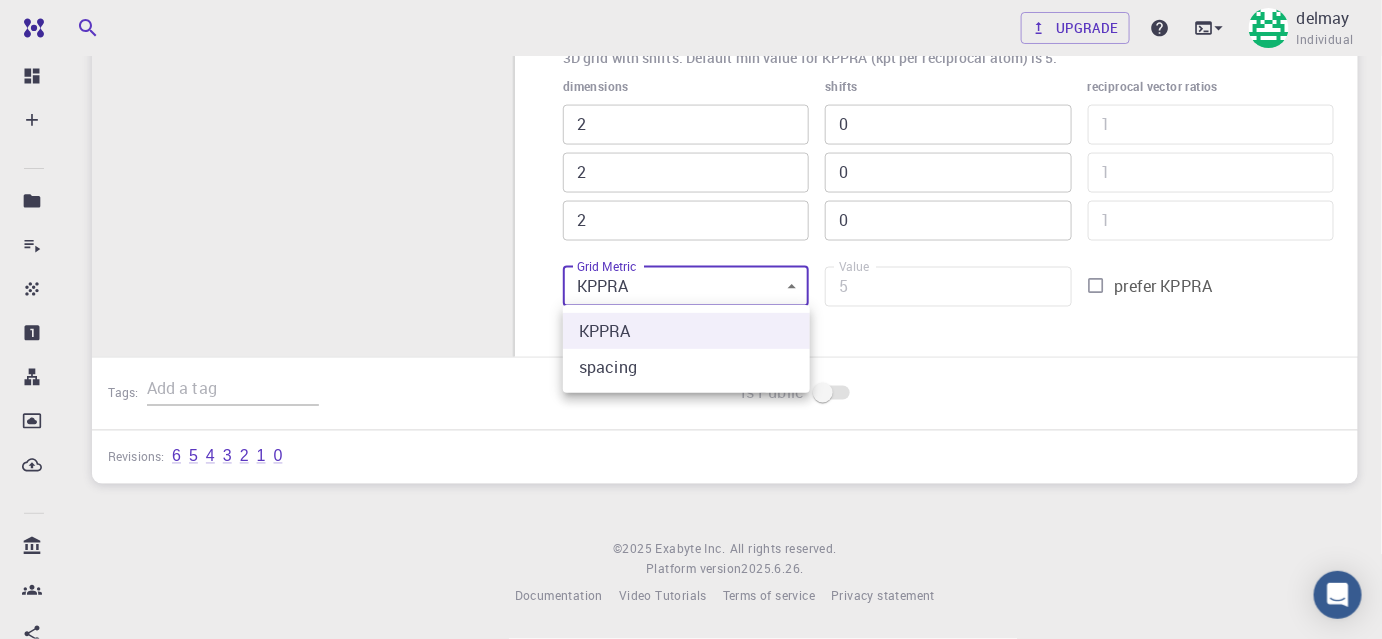 click at bounding box center [691, 319] 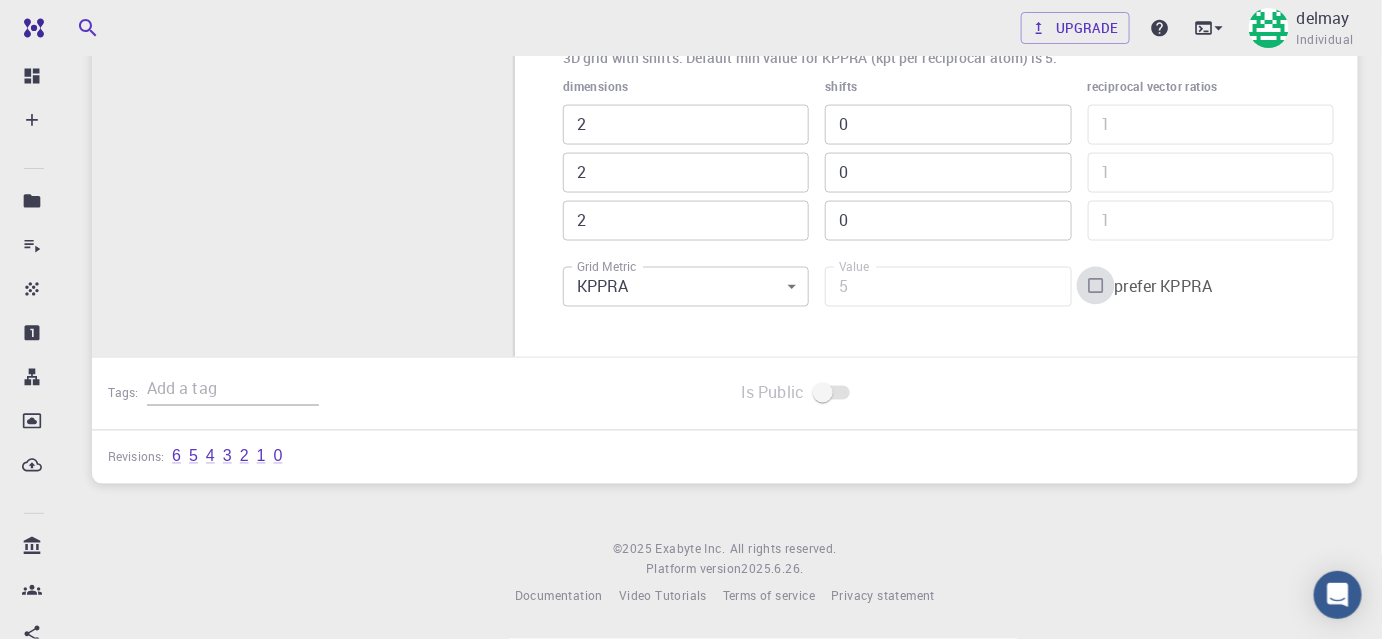 click on "prefer KPPRA" at bounding box center [1096, 286] 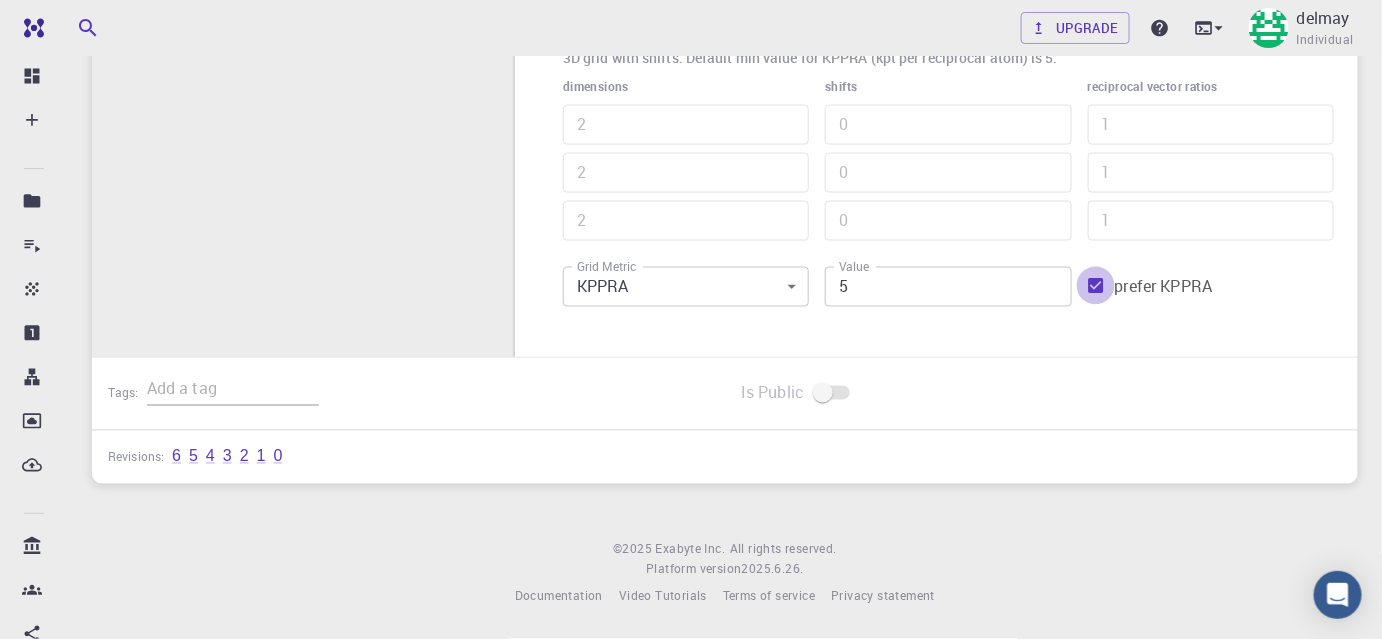 click on "prefer KPPRA" at bounding box center (1096, 286) 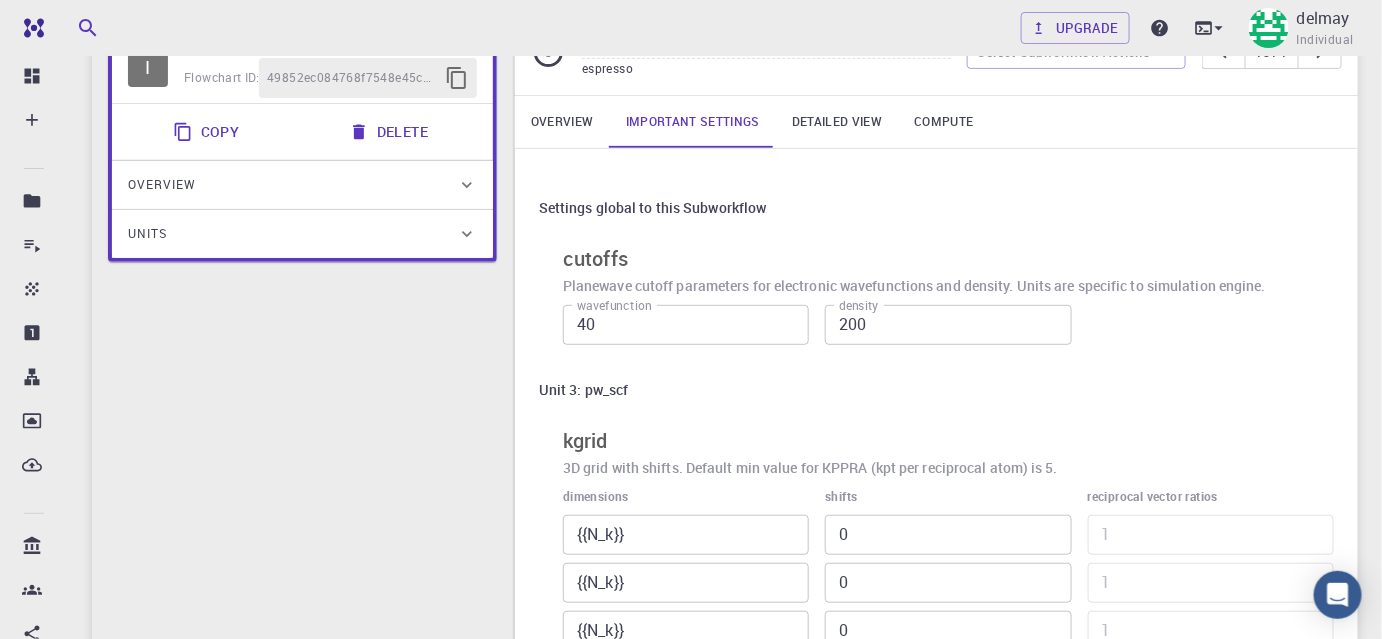 scroll, scrollTop: 63, scrollLeft: 0, axis: vertical 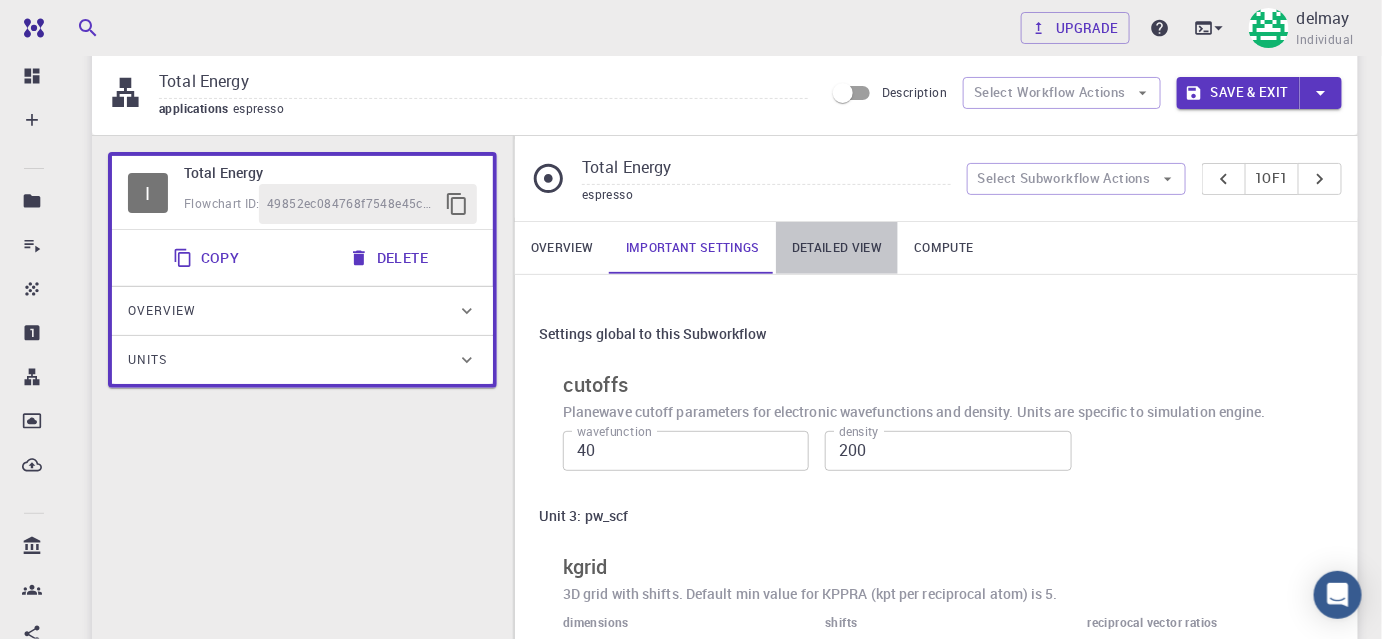 click on "Detailed view" at bounding box center (837, 248) 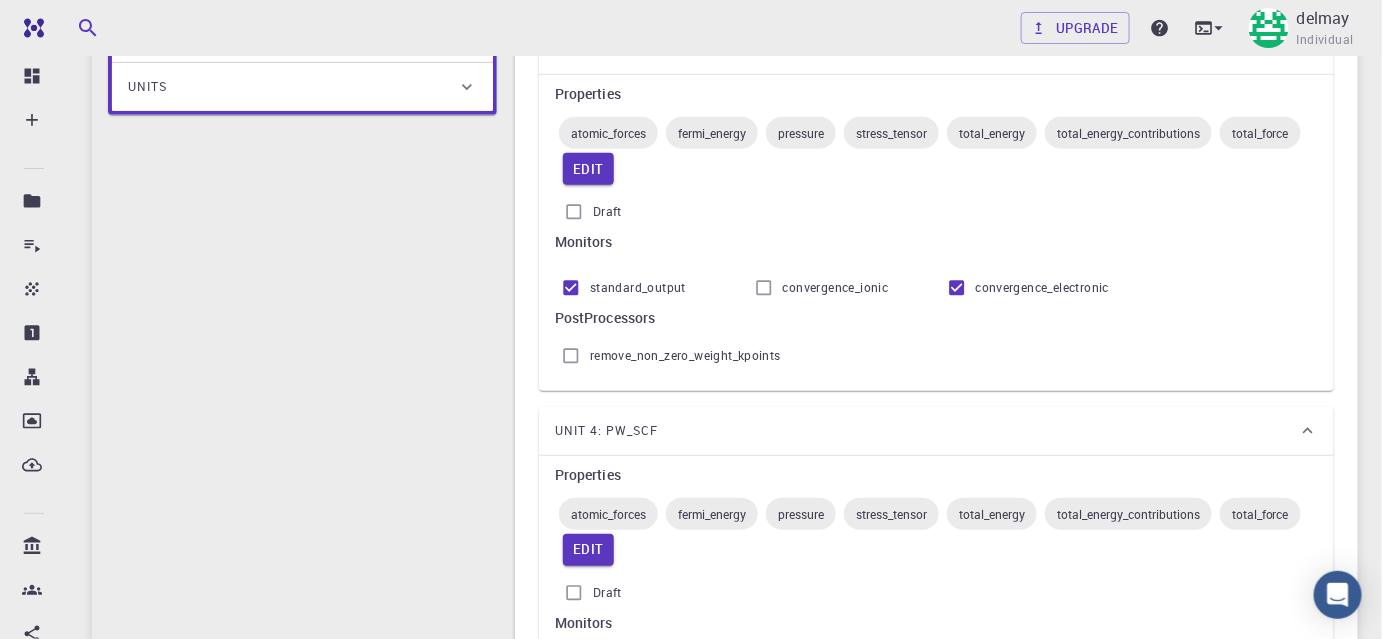 scroll, scrollTop: 0, scrollLeft: 0, axis: both 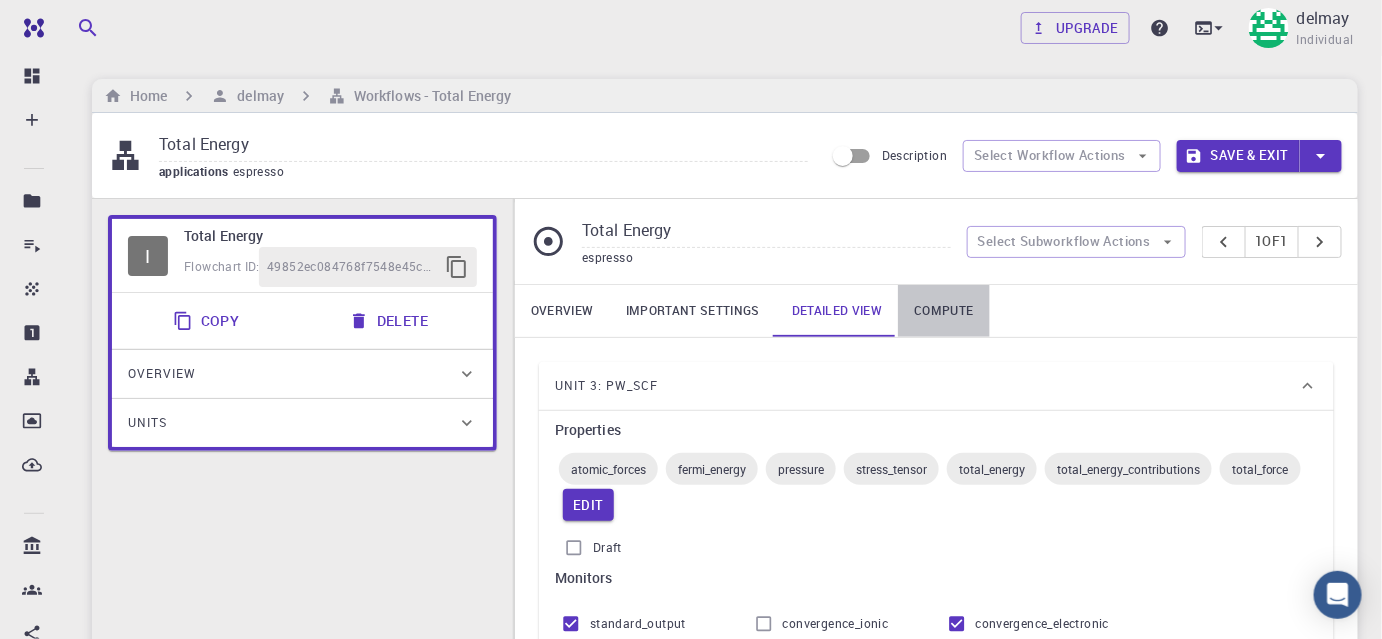 click on "Compute" at bounding box center [943, 311] 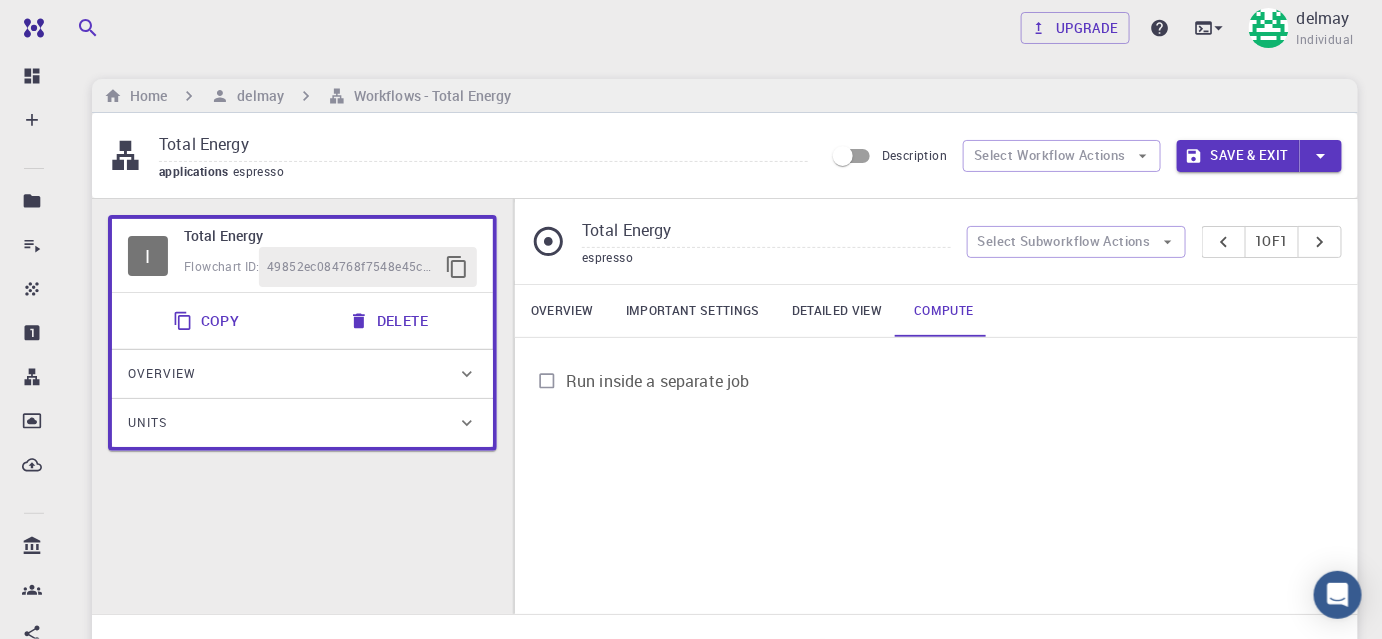 click on "Run inside a separate job" at bounding box center (547, 381) 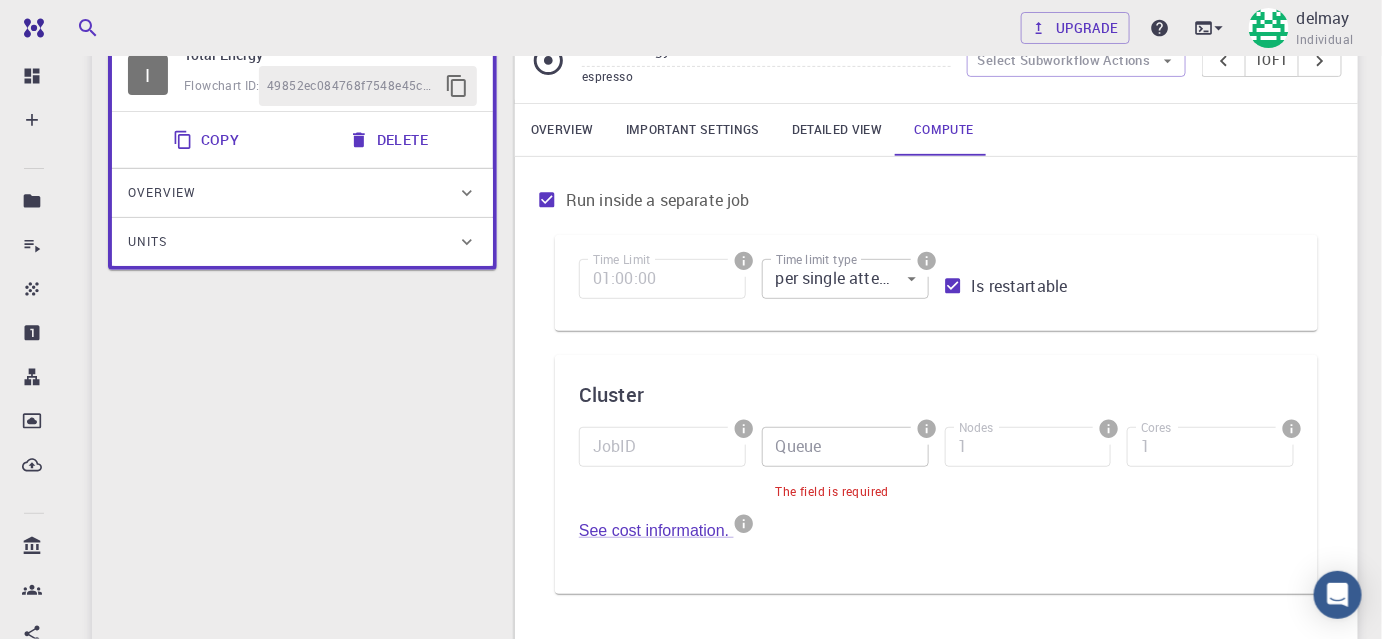 scroll, scrollTop: 181, scrollLeft: 0, axis: vertical 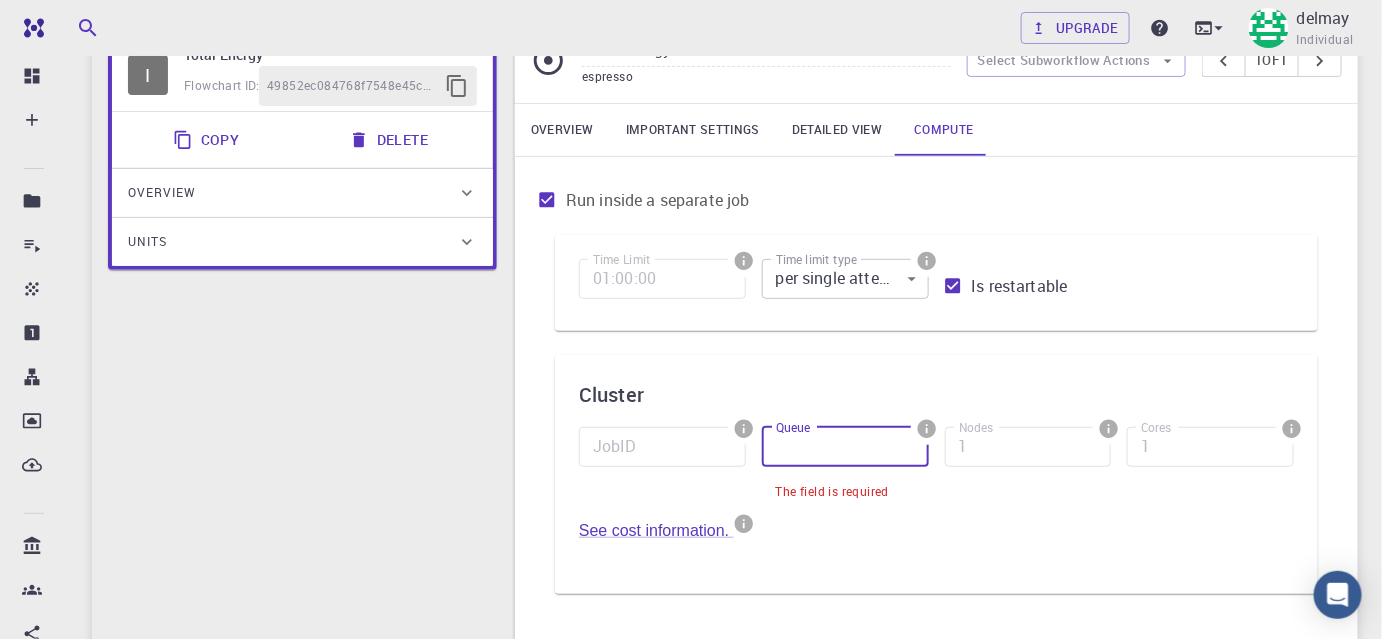 click on "Queue" at bounding box center (845, 447) 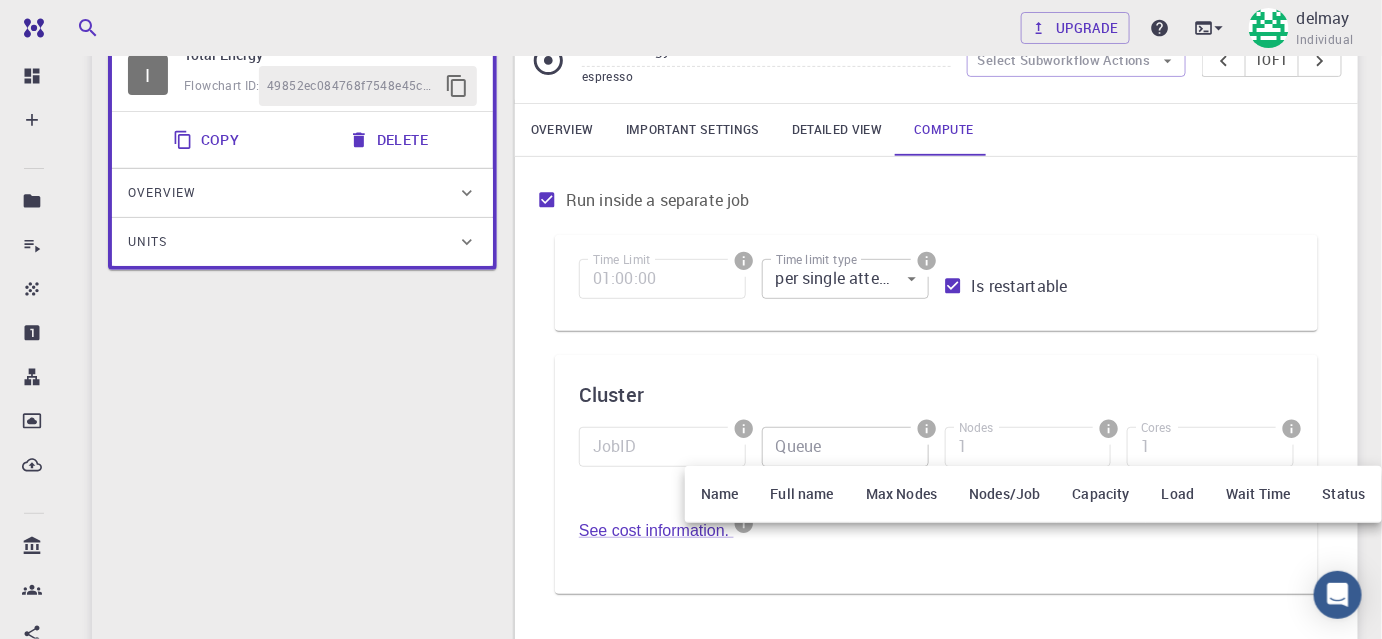 click on "Name" at bounding box center (720, 494) 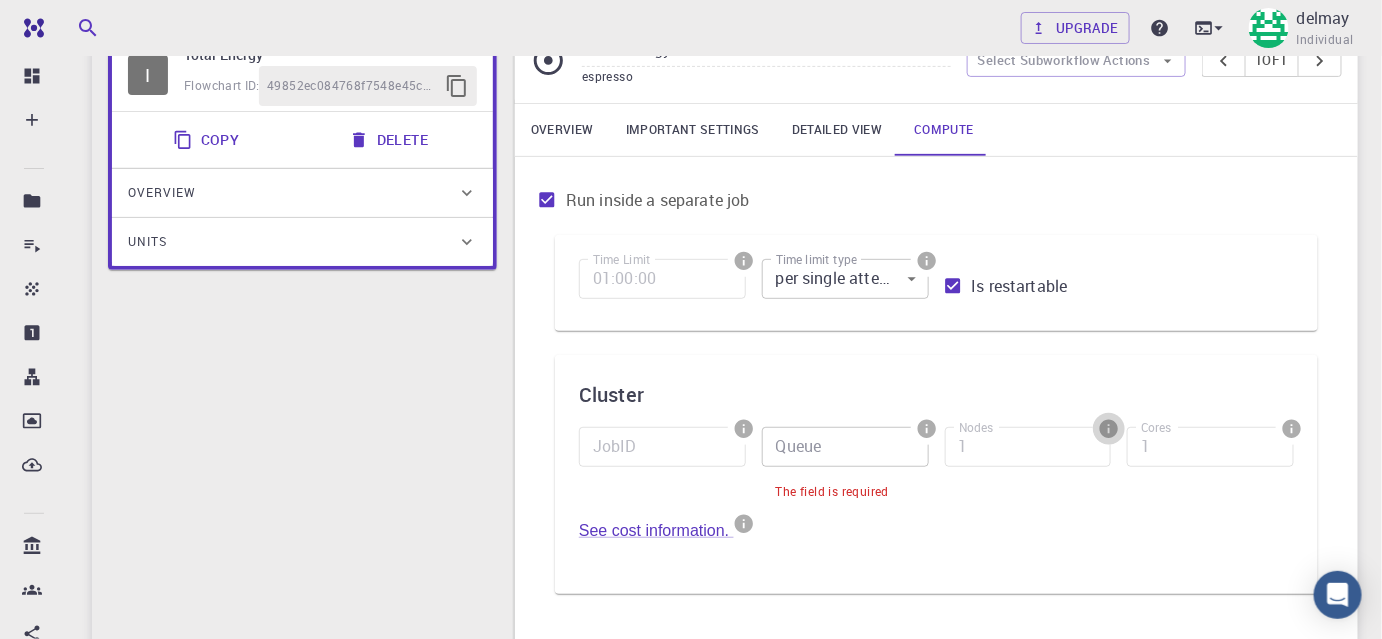 click 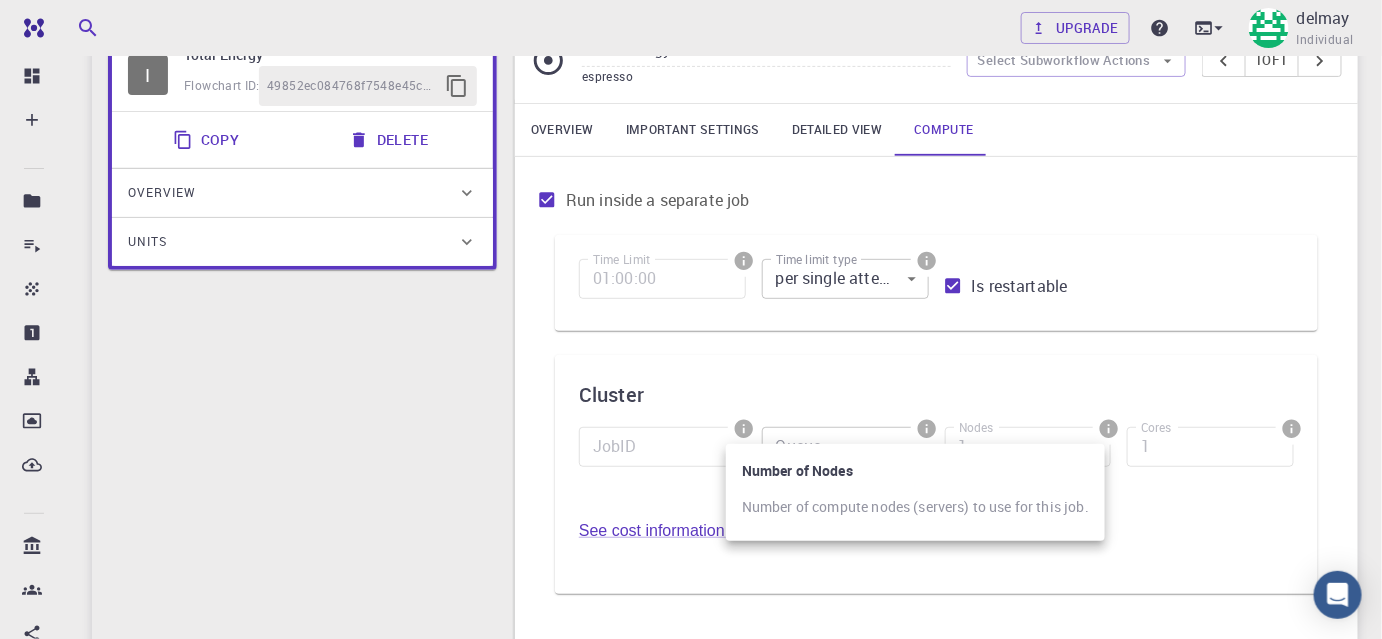 click at bounding box center [691, 319] 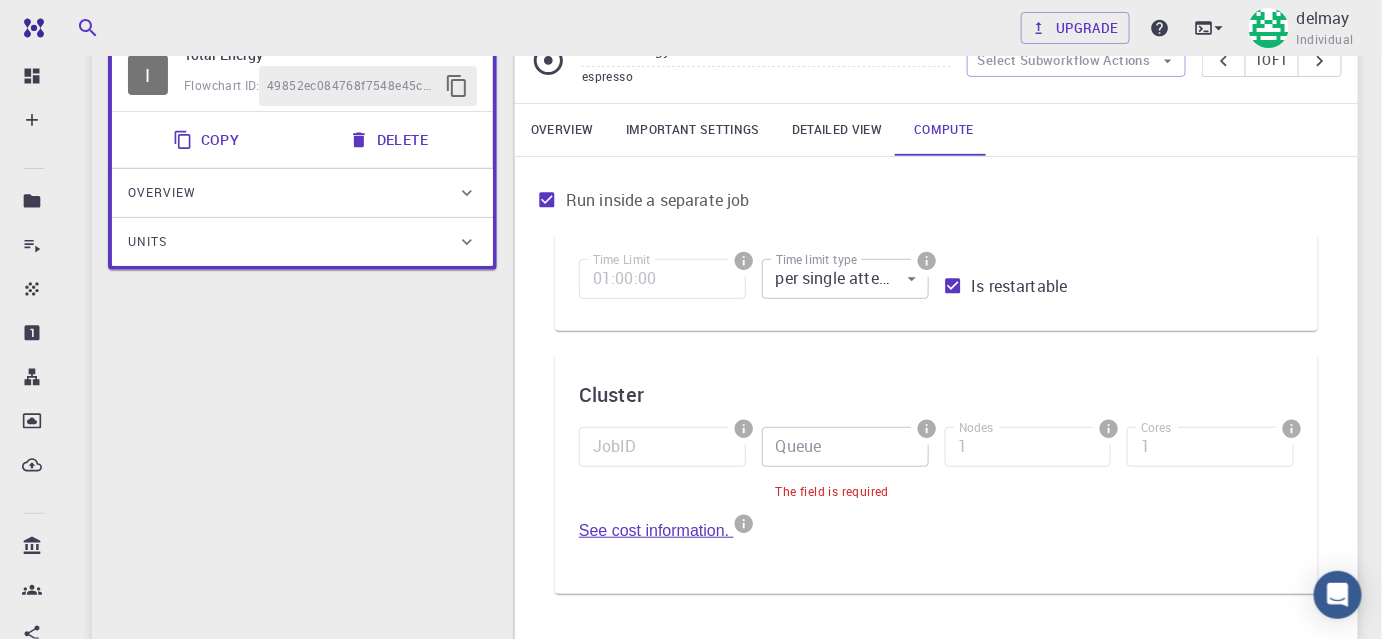 click on "See cost information." at bounding box center (656, 530) 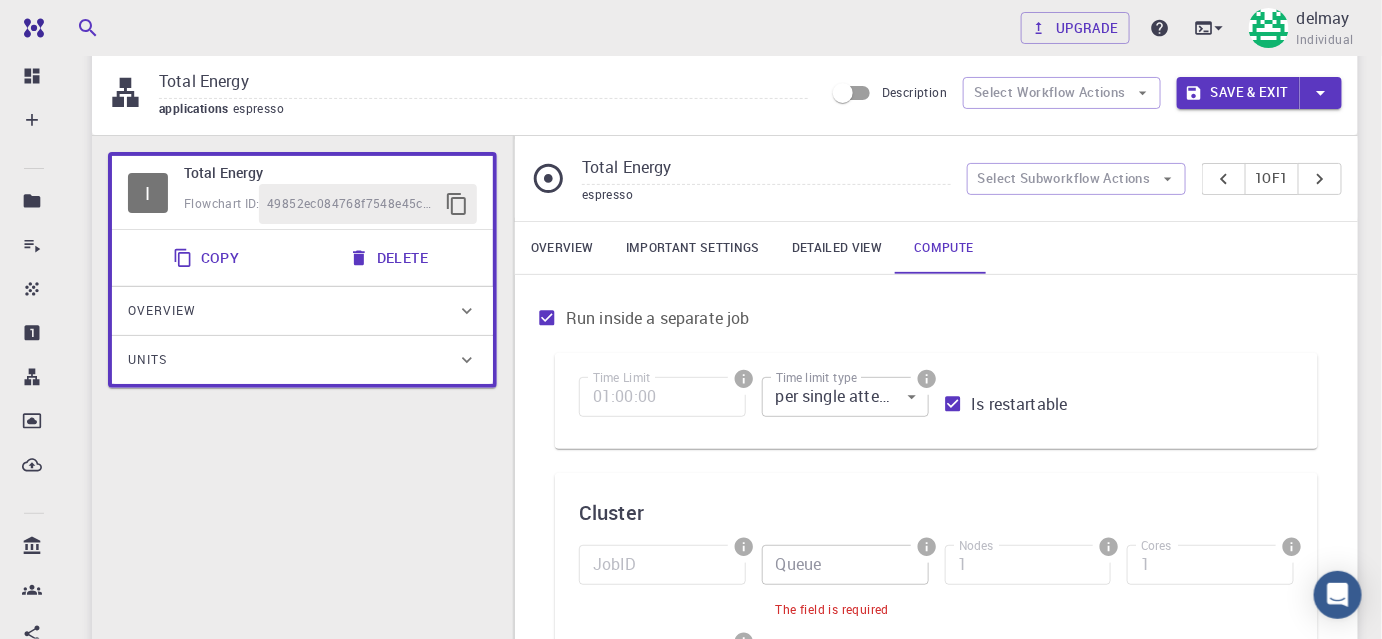 scroll, scrollTop: 0, scrollLeft: 0, axis: both 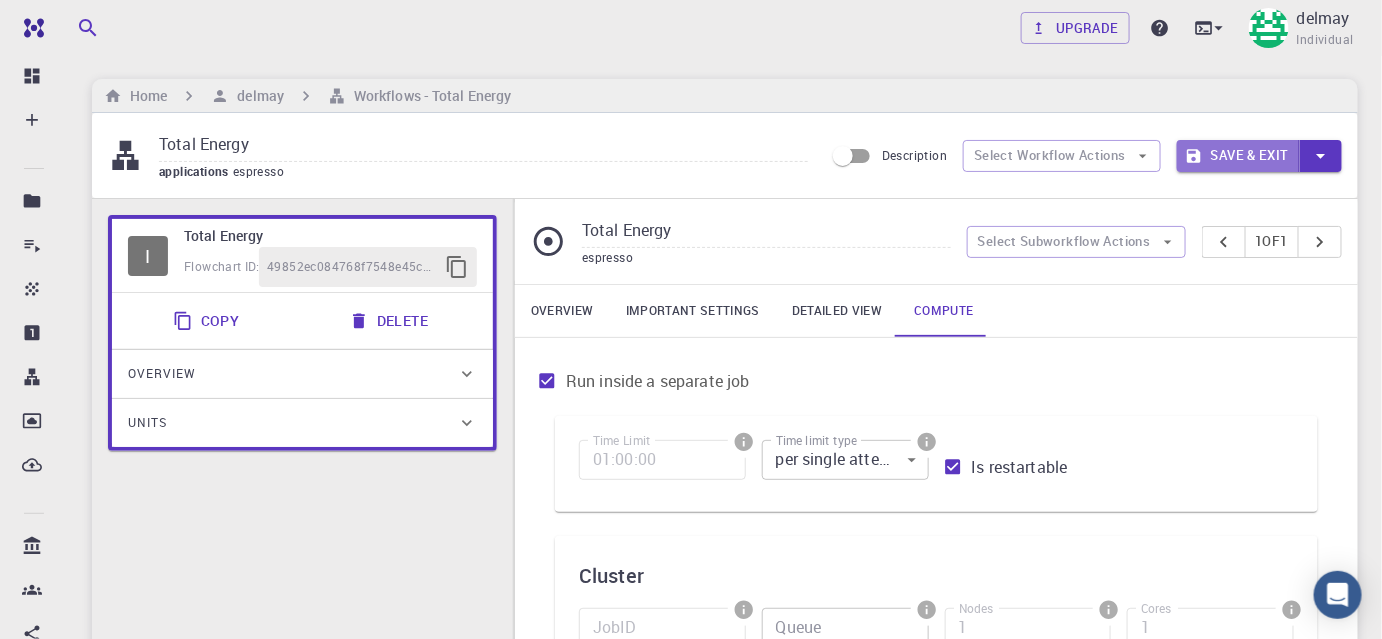 click on "Save & Exit" at bounding box center [1238, 156] 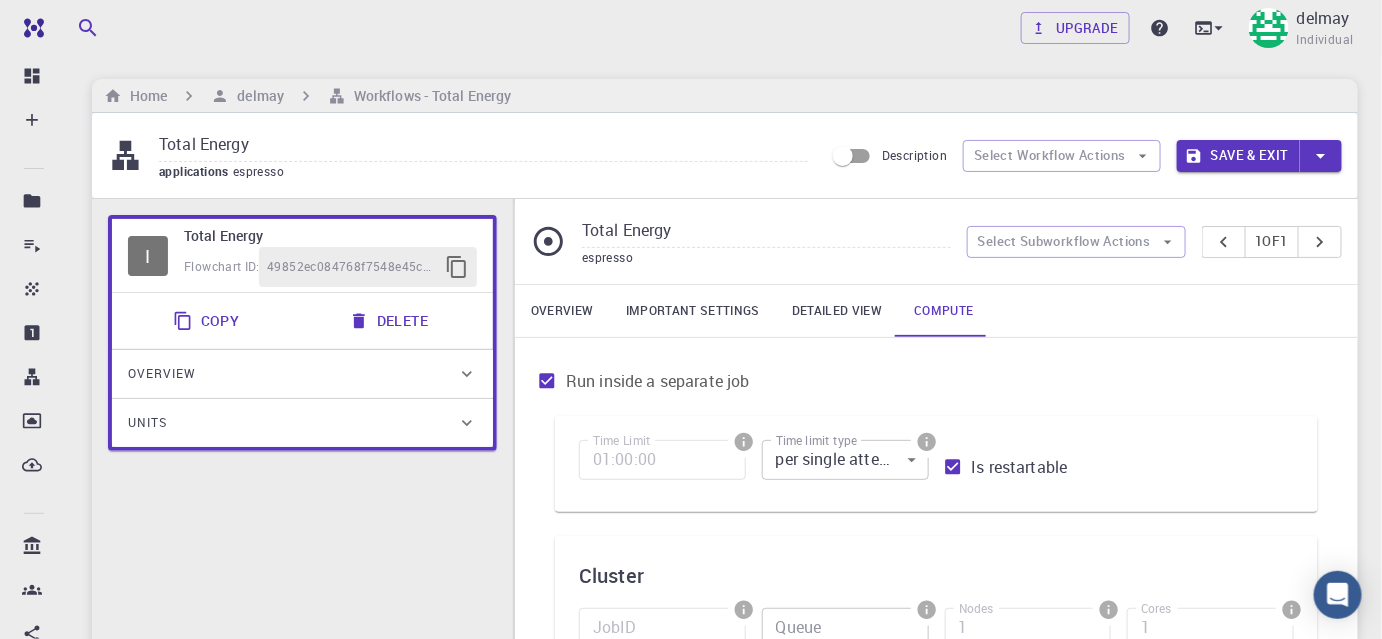 click on "Save & Exit" at bounding box center [1238, 156] 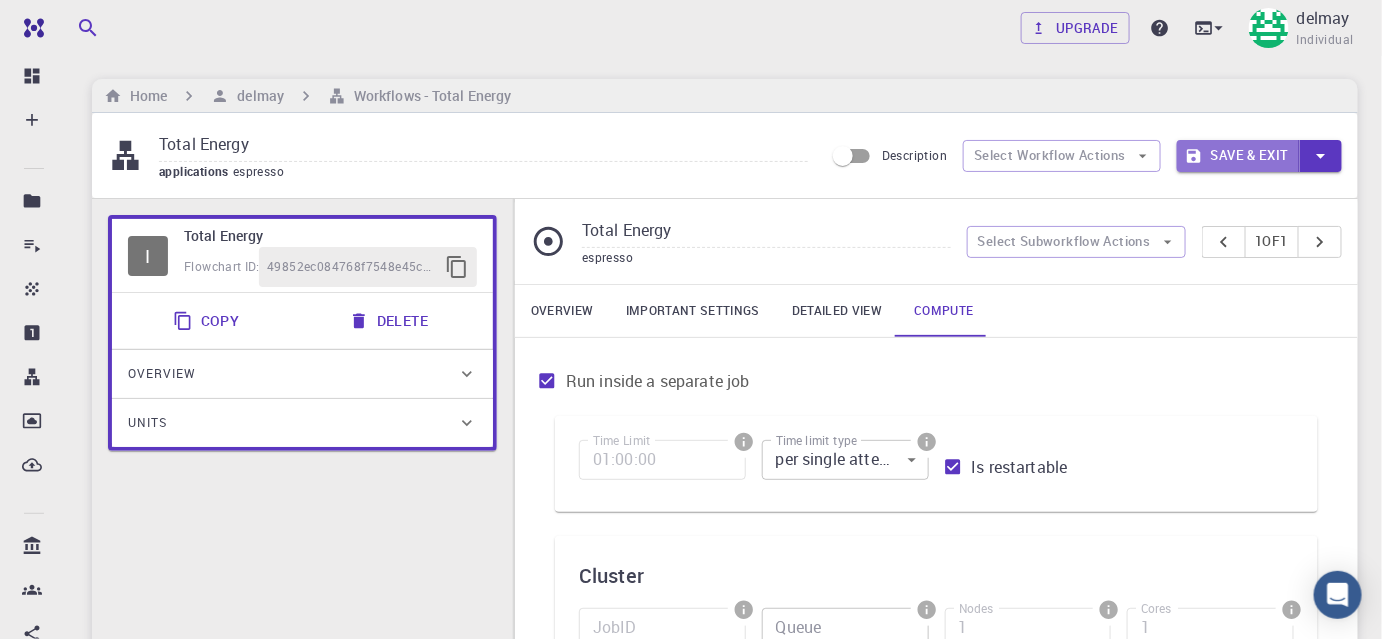 click on "Save & Exit" at bounding box center [1238, 156] 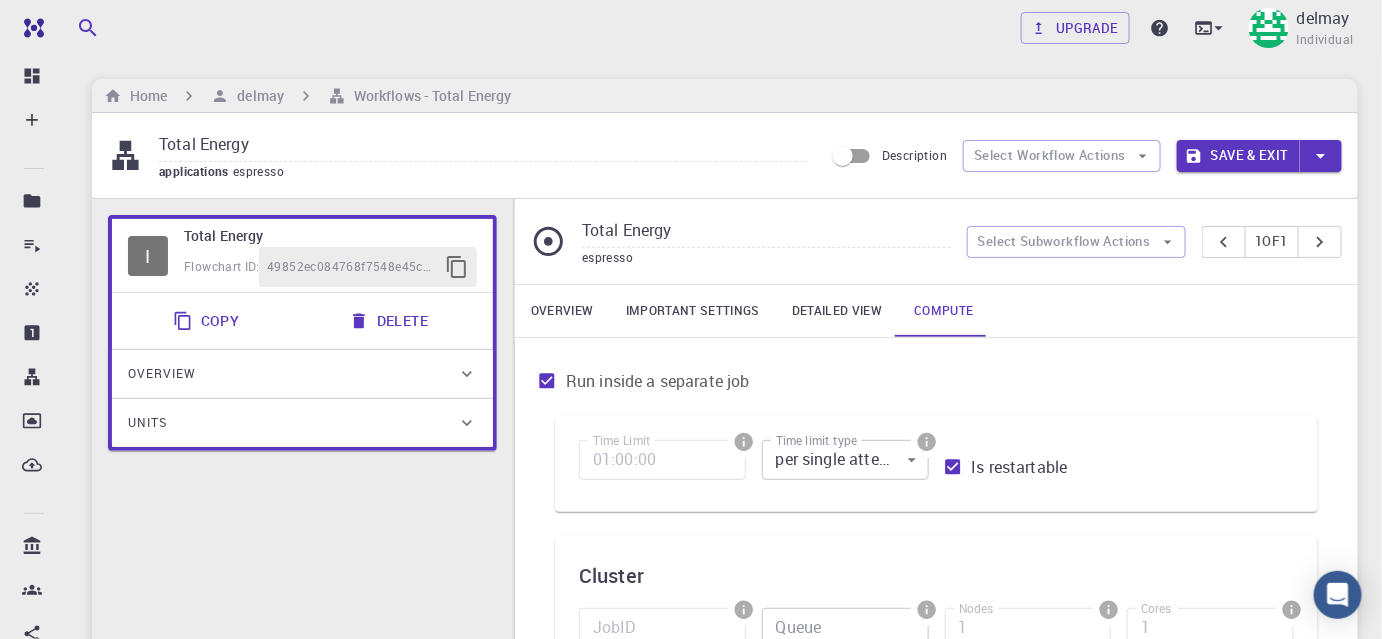 click 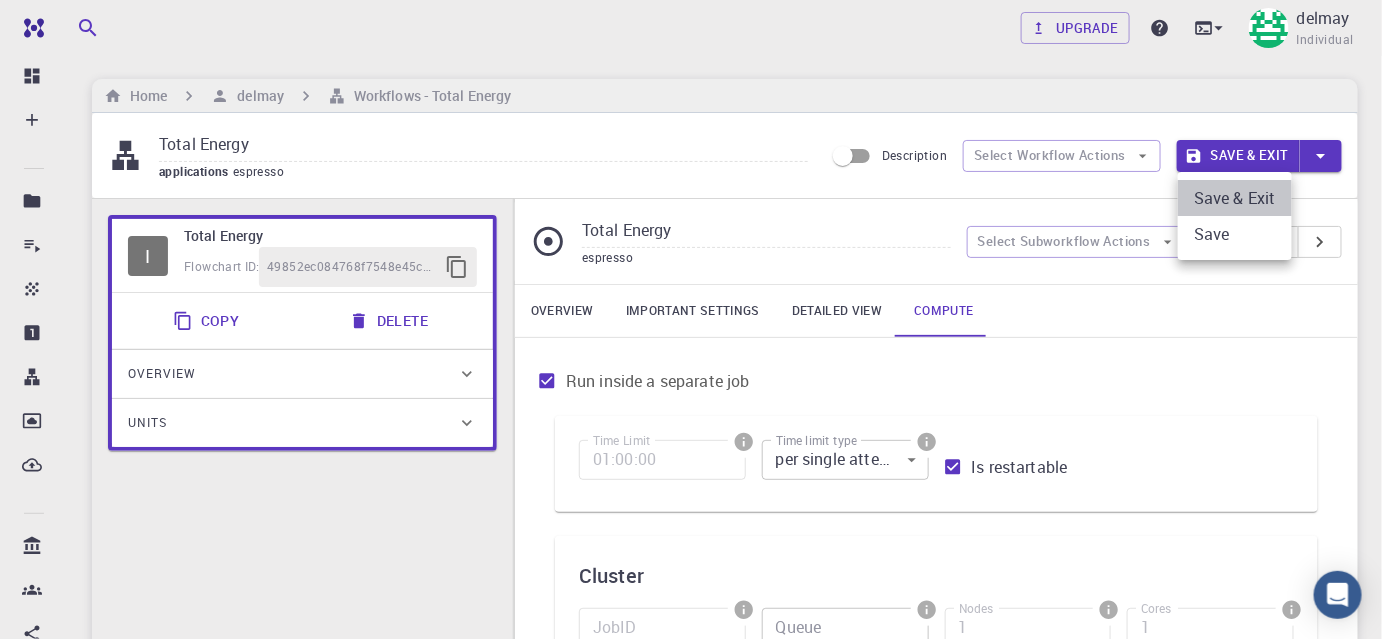 click on "Save & Exit" at bounding box center [1235, 198] 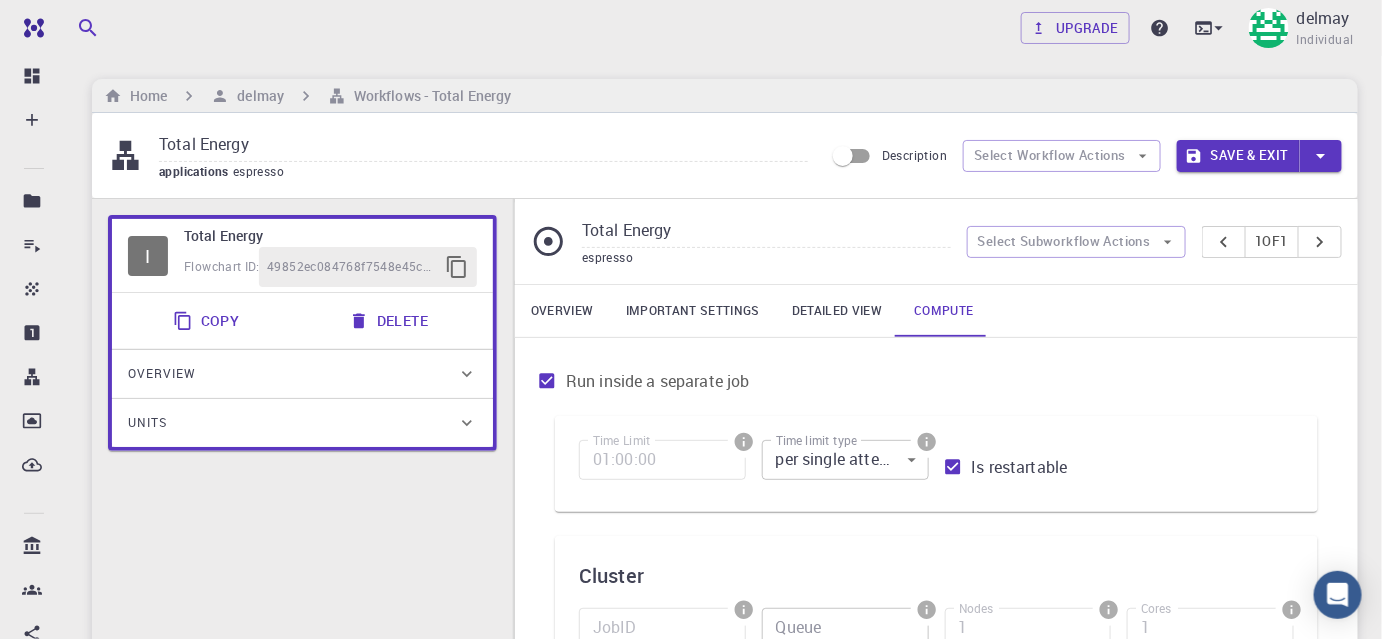 click on "Overview" at bounding box center [162, 374] 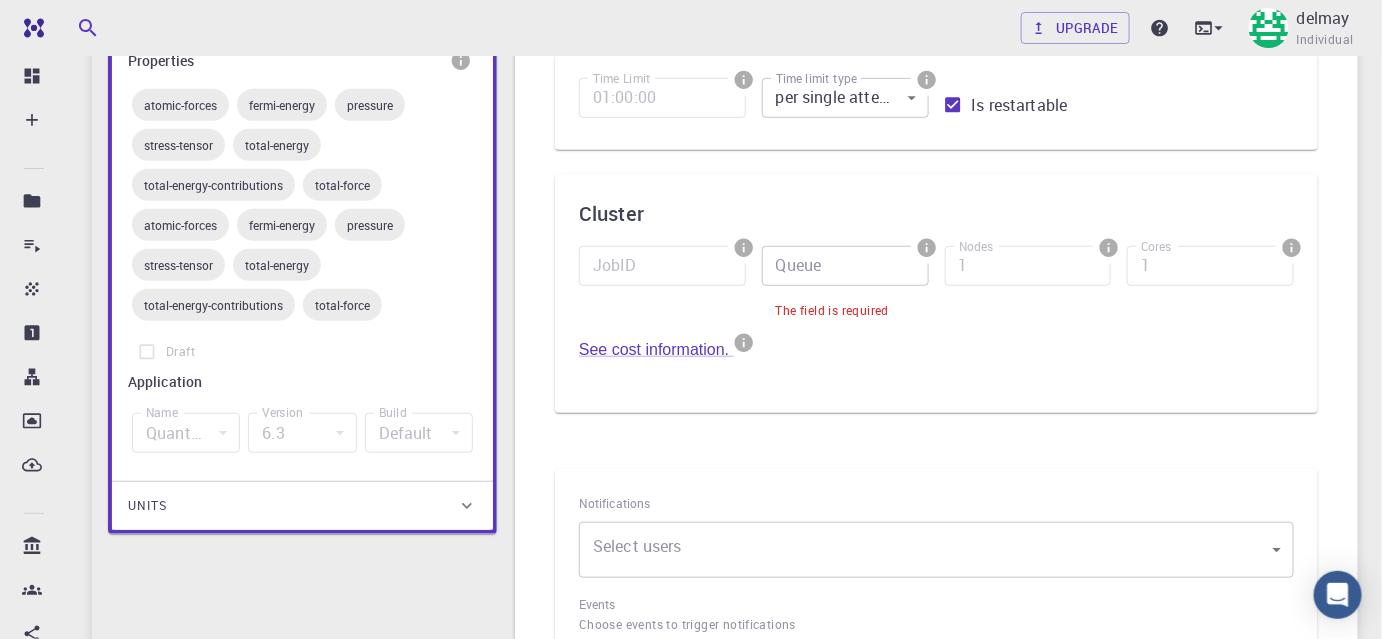 scroll, scrollTop: 363, scrollLeft: 0, axis: vertical 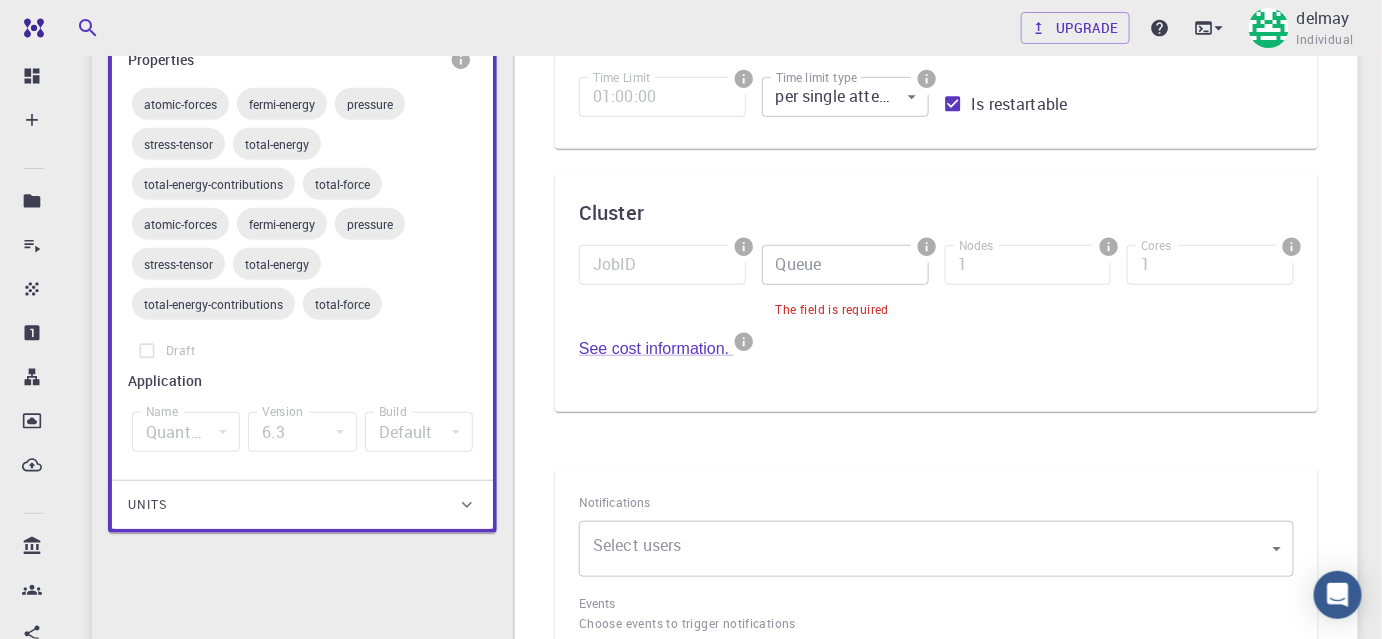 click on "Units" at bounding box center [147, 505] 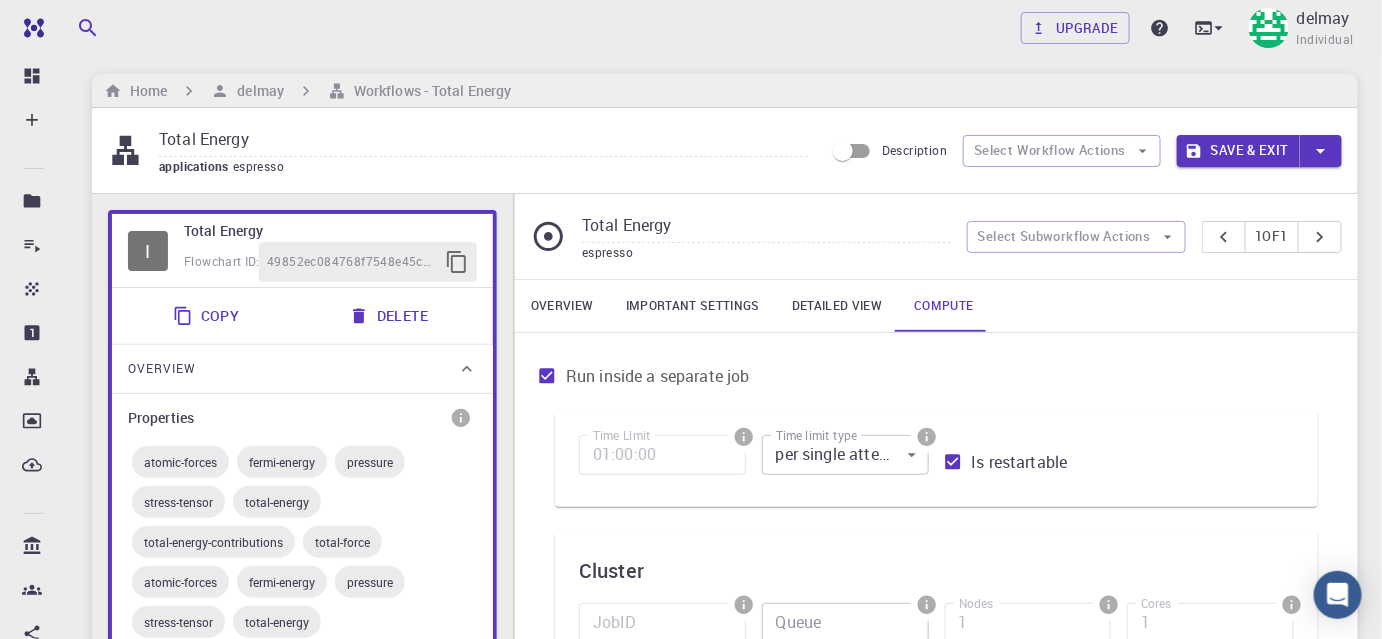 scroll, scrollTop: 2, scrollLeft: 0, axis: vertical 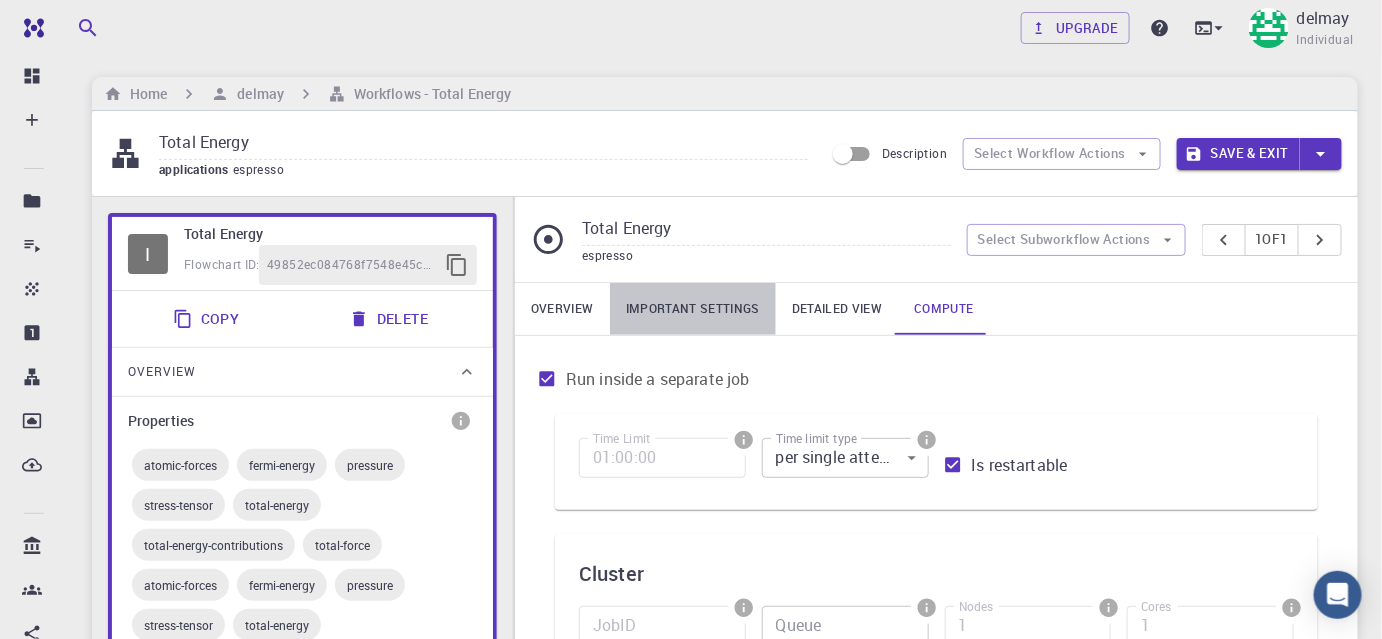click on "Important settings" at bounding box center (693, 309) 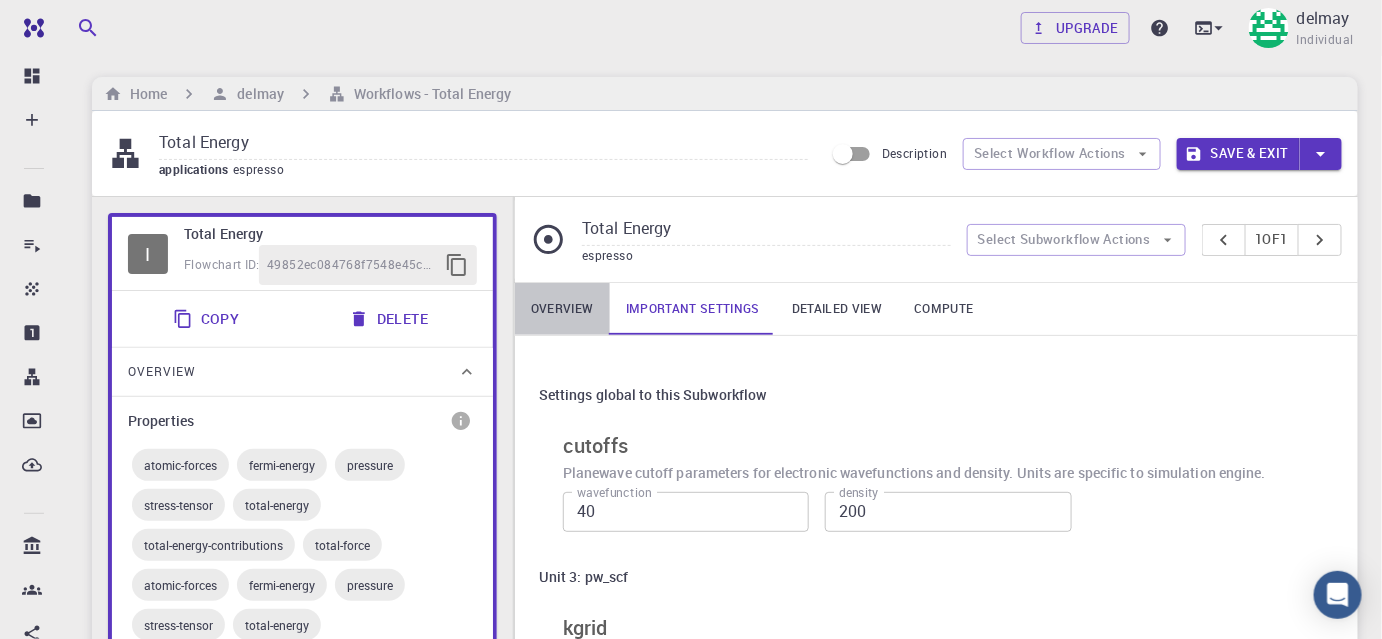 click on "Overview" at bounding box center [562, 309] 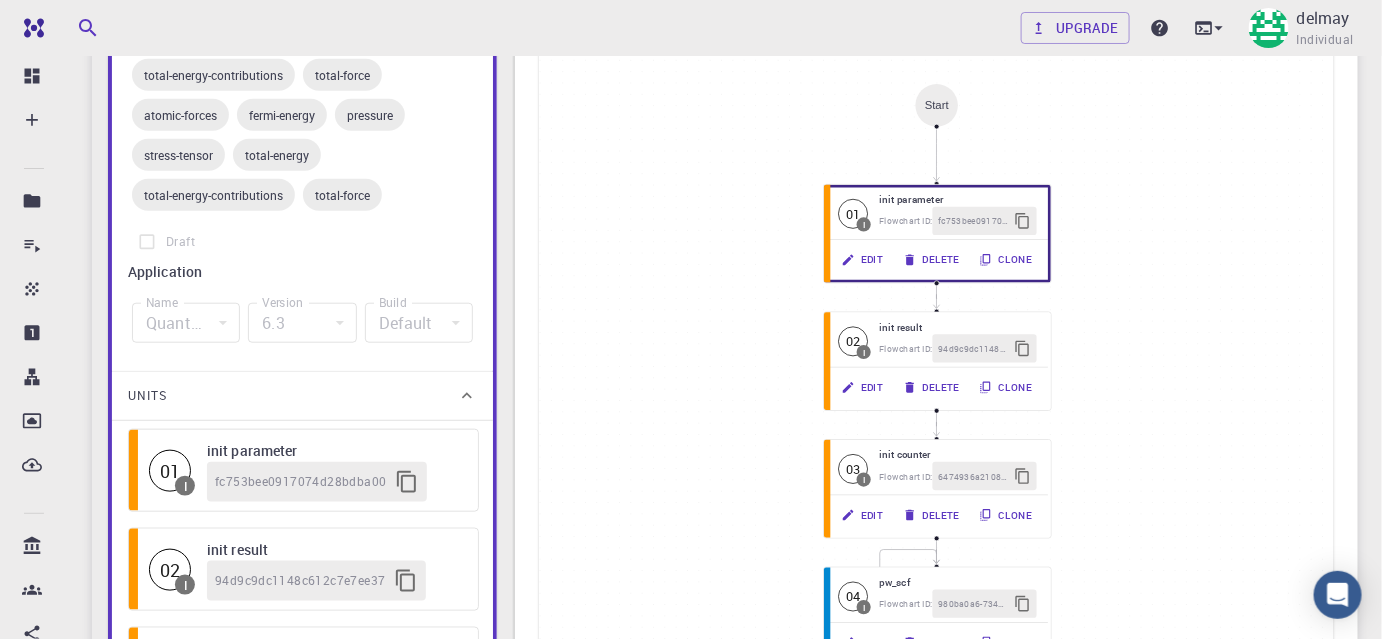 scroll, scrollTop: 457, scrollLeft: 0, axis: vertical 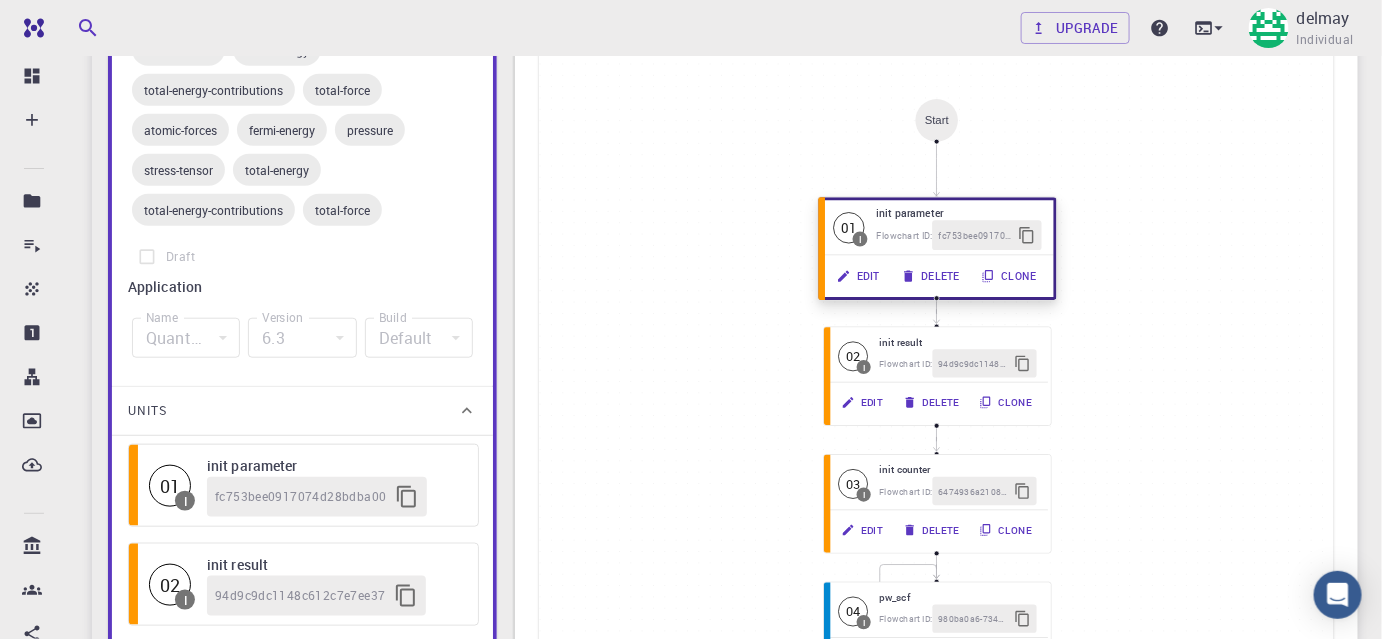 click on "Edit" at bounding box center (860, 277) 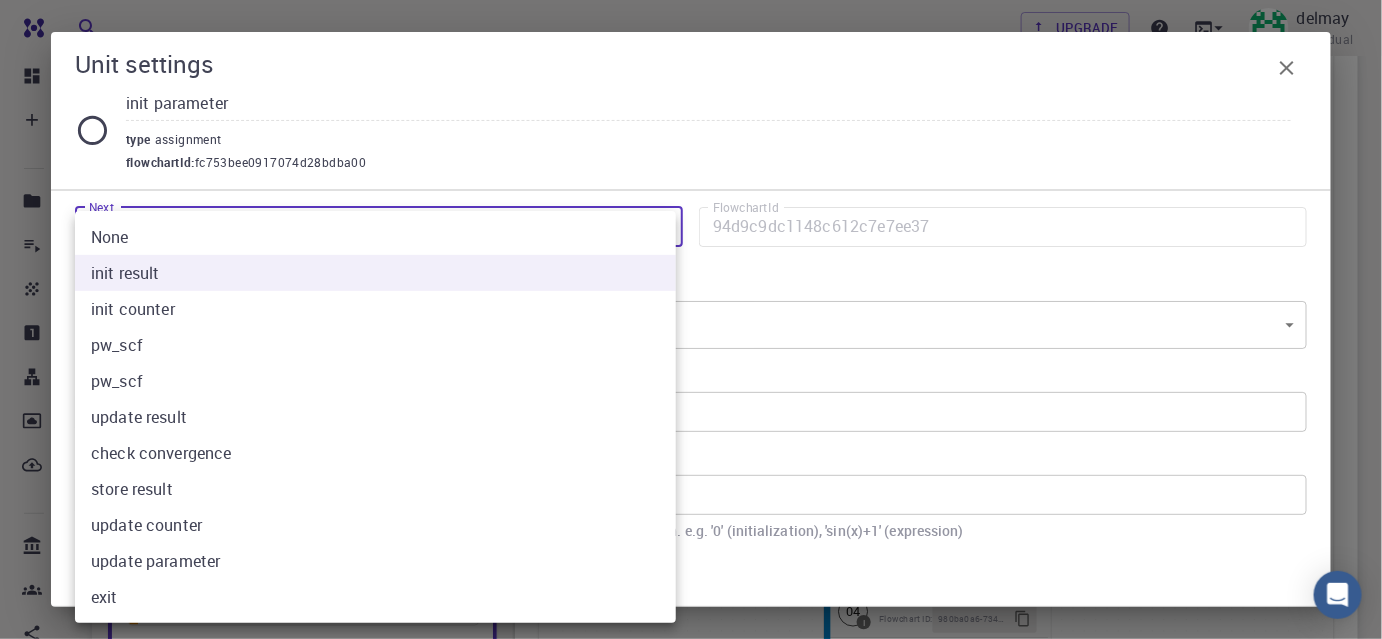 click on "Free Dashboard Create New Job New Material Create Material Upload File Import from Bank Import from 3rd Party New Workflow New Project Projects Jobs Materials Properties Workflows Dropbox External Uploads Bank Materials Workflows Accounts Shared with me Shared publicly Shared externally Documentation Contact Support Compute load: Low Upgrade delmay Individual Home delmay Workflows - Total Energy Total Energy applications espresso Description Select Workflow Actions Save & Exit I Total Energy Flowchart ID:  49852ec084768f7548e45cb9 Copy Delete Overview Properties atomic-forces fermi-energy pressure stress-tensor total-energy total-energy-contributions total-force atomic-forces fermi-energy pressure stress-tensor total-energy total-energy-contributions total-force Draft Application Name Quantum Espresso espresso Name Version 6.3 6.3 Version Build Default Default Build Units 01 I init parameter fc753bee0917074d28bdba00 02 I init result 94d9c9dc1148c612c7e7ee37 03 I init counter 04 I pw_scf I" at bounding box center [691, 689] 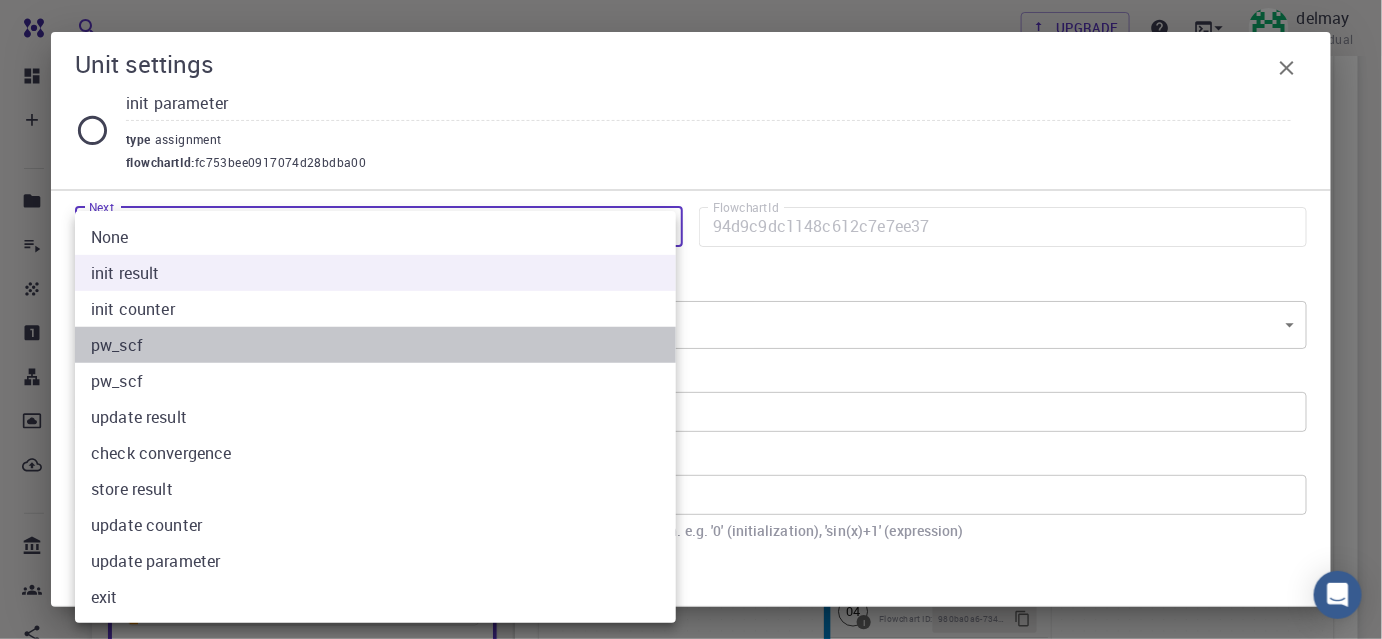 click on "pw_scf" at bounding box center (375, 345) 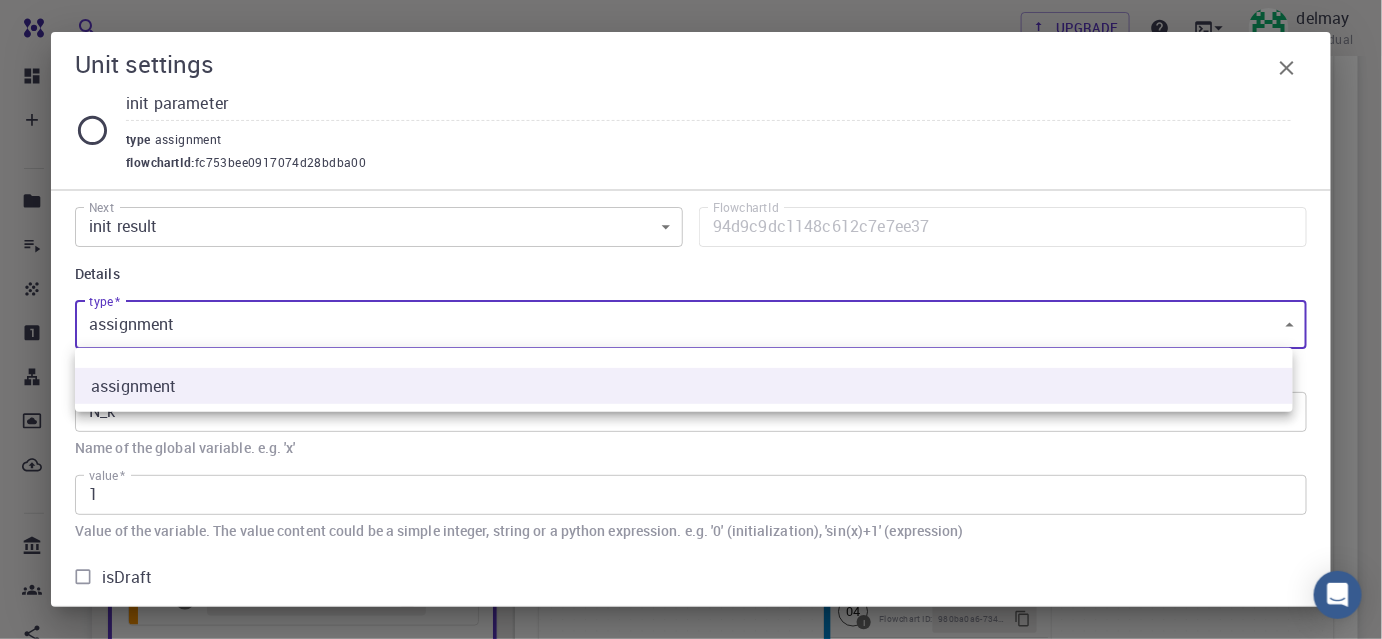 click on "Free Dashboard Create New Job New Material Create Material Upload File Import from Bank Import from 3rd Party New Workflow New Project Projects Jobs Materials Properties Workflows Dropbox External Uploads Bank Materials Workflows Accounts Shared with me Shared publicly Shared externally Documentation Contact Support Compute load: Low Upgrade delmay Individual Home delmay Workflows - Total Energy Total Energy applications espresso Description Select Workflow Actions Save & Exit I Total Energy Flowchart ID:  49852ec084768f7548e45cb9 Copy Delete Overview Properties atomic-forces fermi-energy pressure stress-tensor total-energy total-energy-contributions total-force atomic-forces fermi-energy pressure stress-tensor total-energy total-energy-contributions total-force Draft Application Name Quantum Espresso espresso Name Version 6.3 6.3 Version Build Default Default Build Units 01 I init parameter fc753bee0917074d28bdba00 02 I init result 94d9c9dc1148c612c7e7ee37 03 I init counter 04 I pw_scf I" at bounding box center (691, 689) 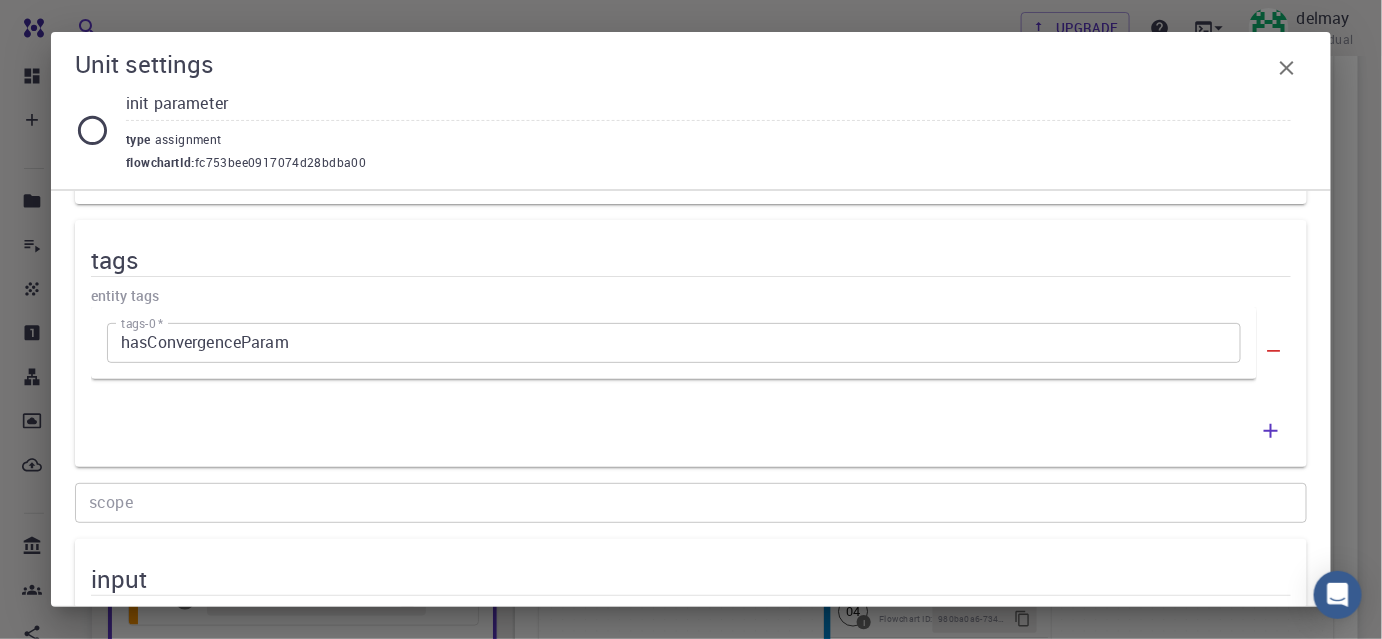 scroll, scrollTop: 1834, scrollLeft: 0, axis: vertical 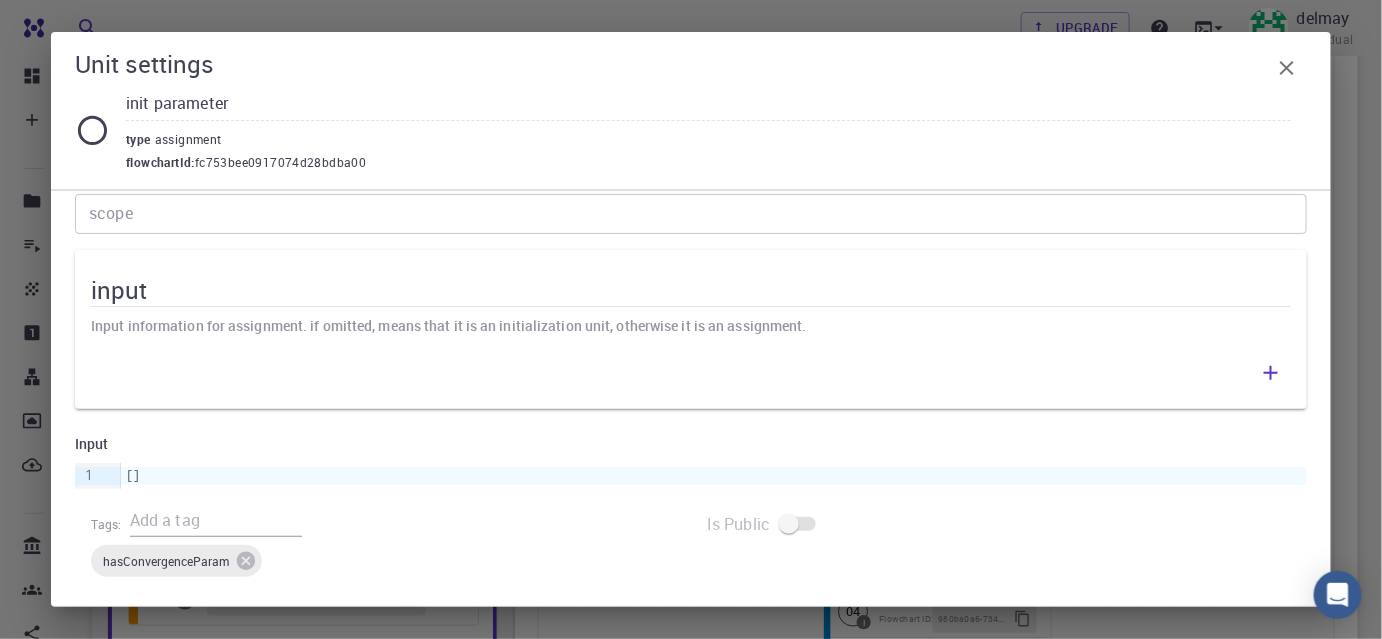 click 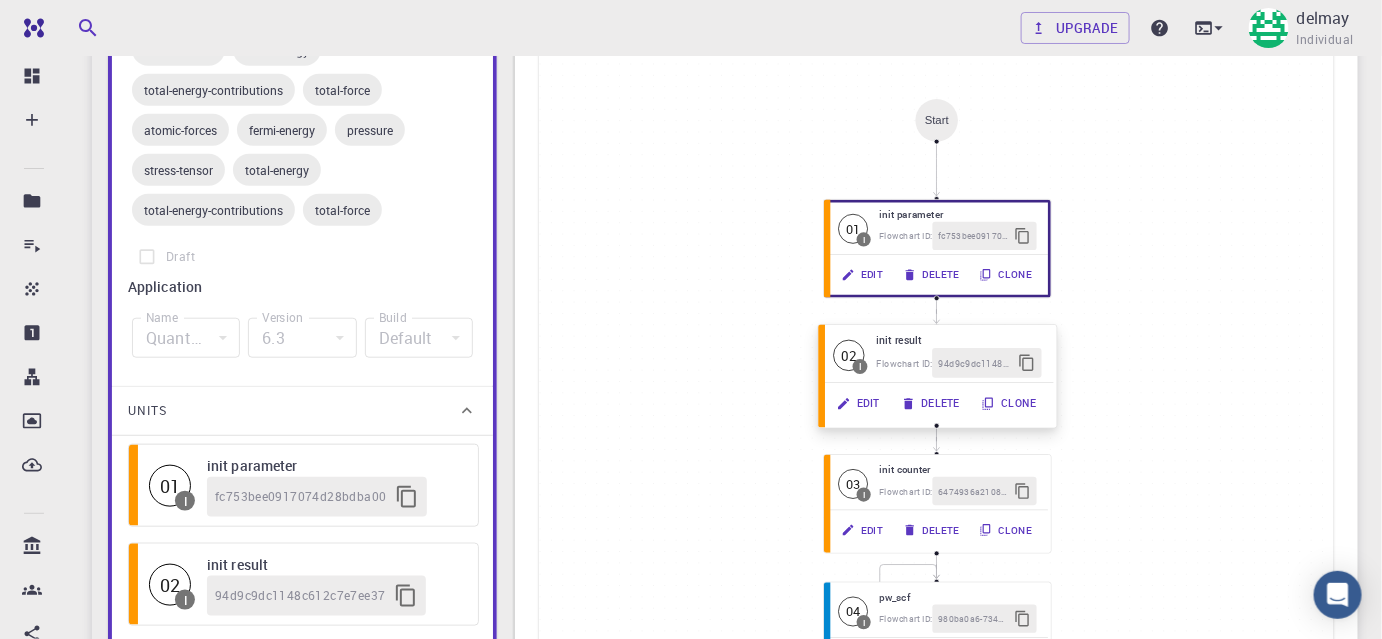 click on "Edit" at bounding box center [860, 404] 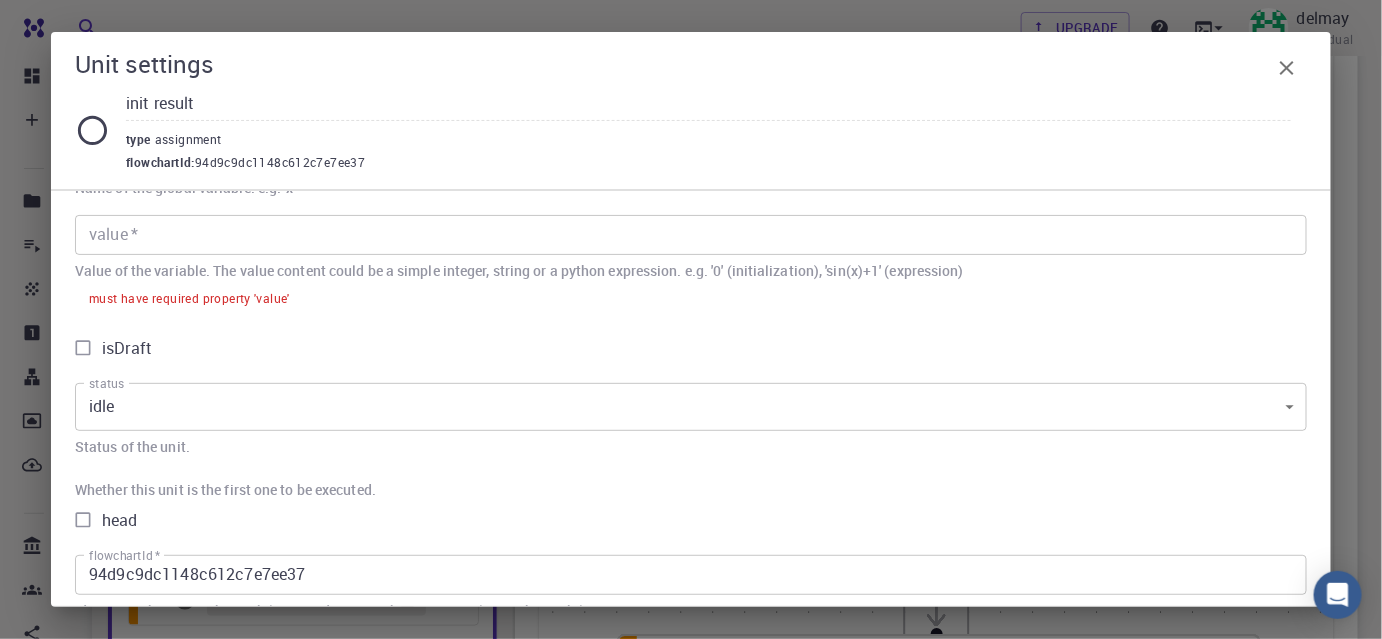 scroll, scrollTop: 363, scrollLeft: 0, axis: vertical 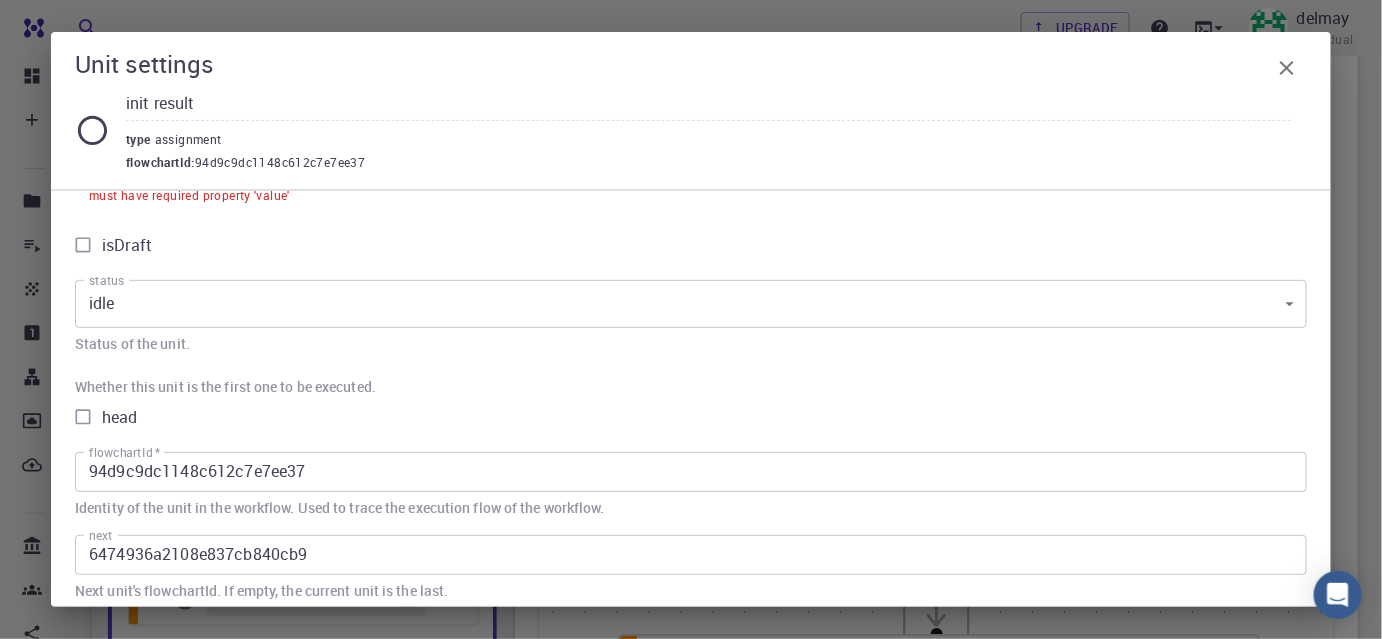 click on "isDraft" at bounding box center (83, 245) 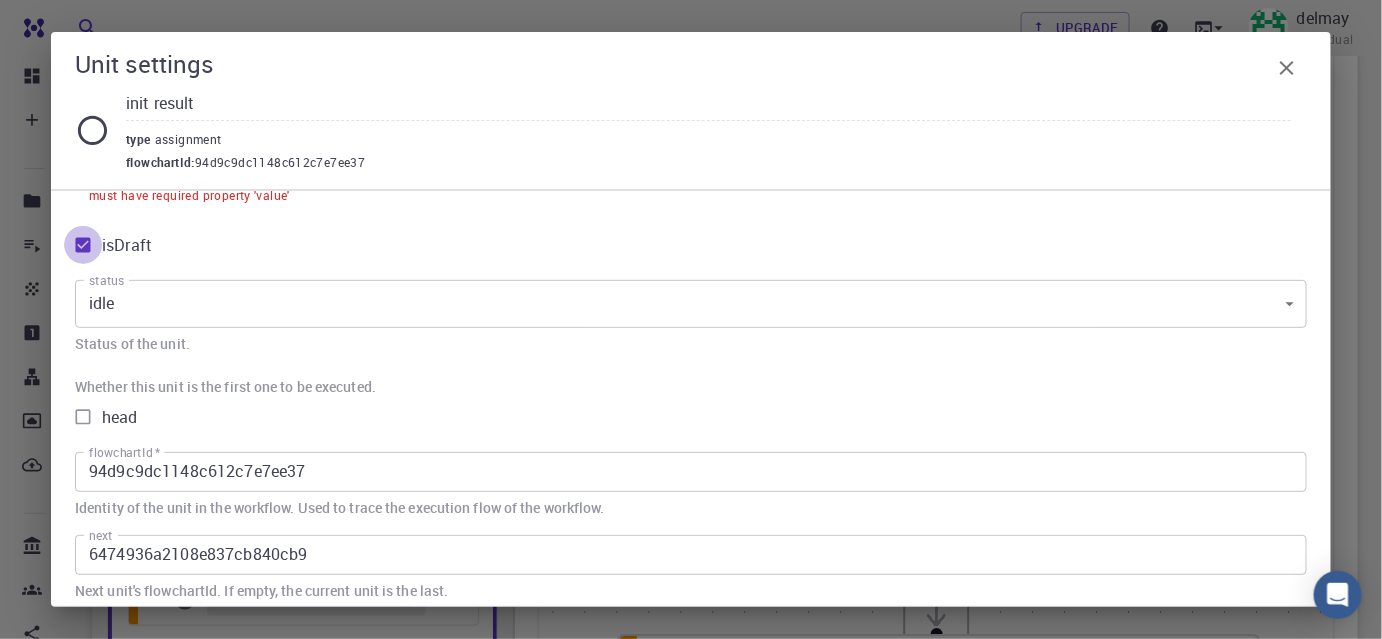click on "isDraft" at bounding box center (83, 245) 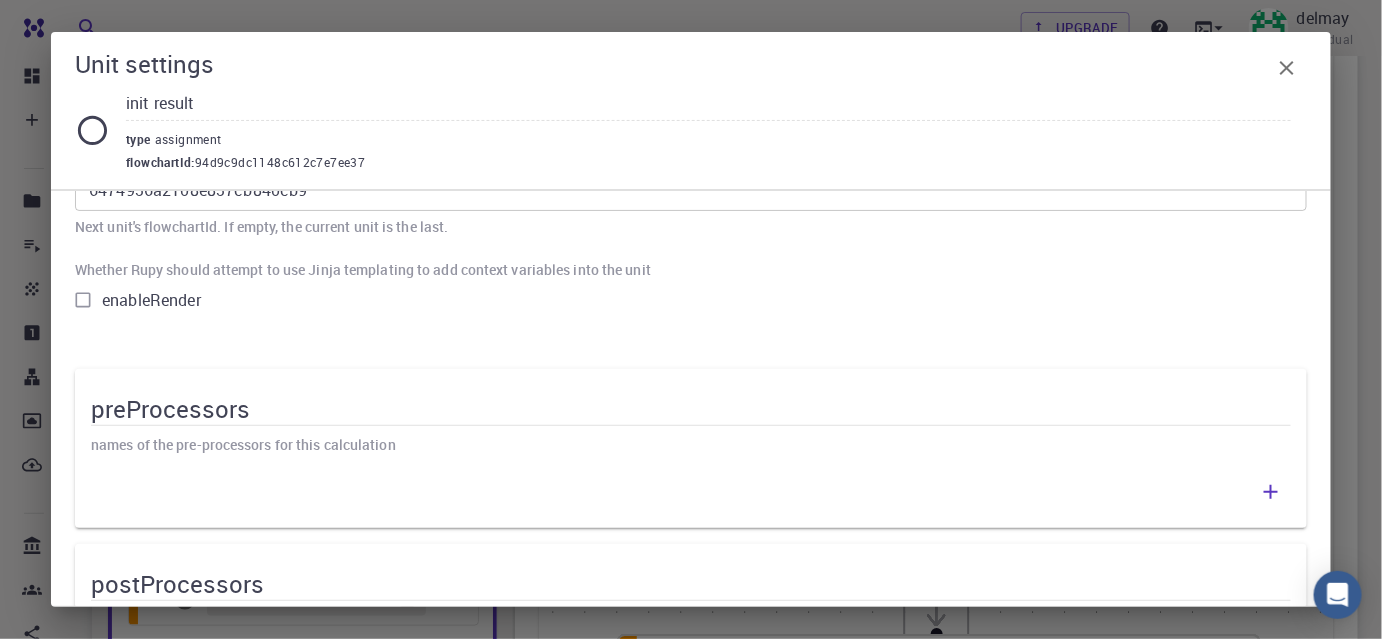 scroll, scrollTop: 1181, scrollLeft: 0, axis: vertical 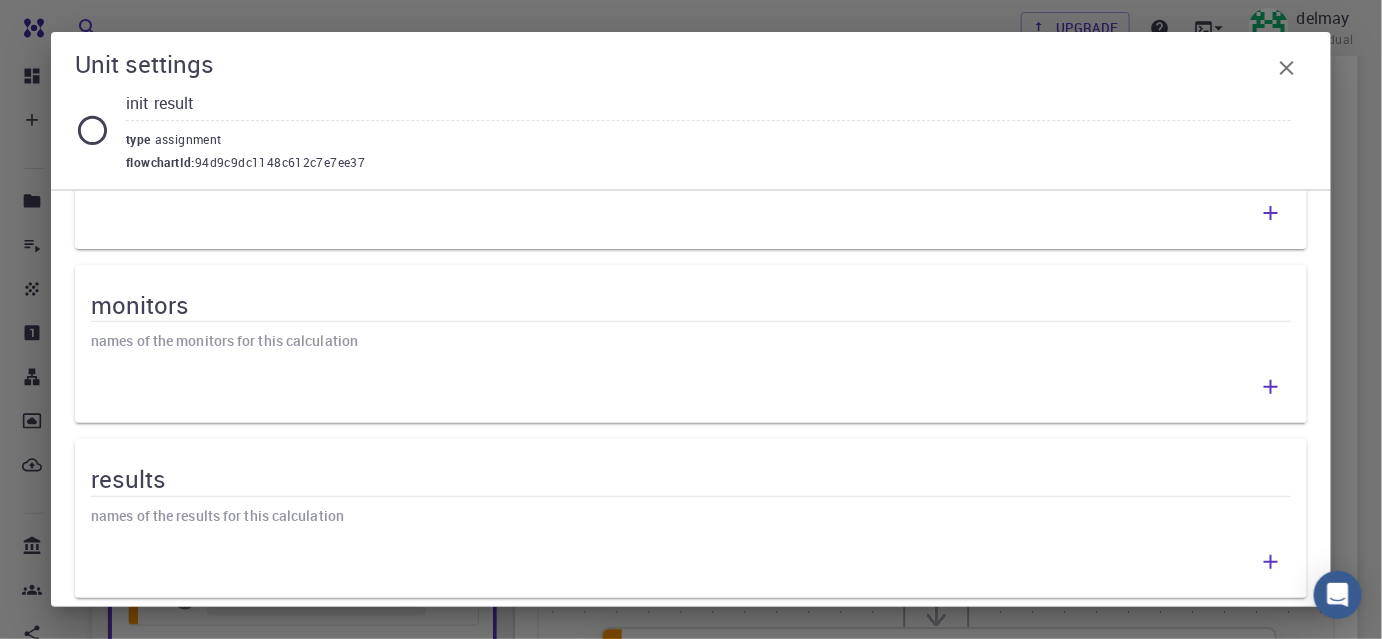 drag, startPoint x: 1285, startPoint y: 68, endPoint x: 1164, endPoint y: 335, distance: 293.13818 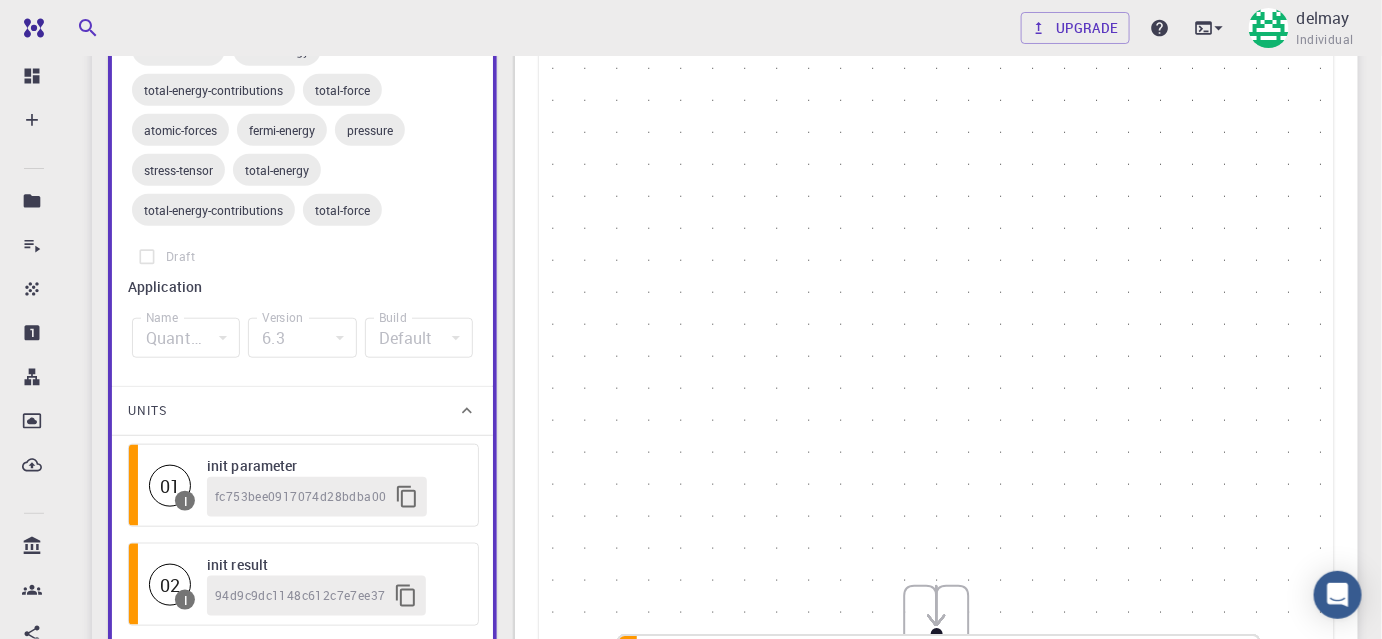 scroll, scrollTop: 983, scrollLeft: 0, axis: vertical 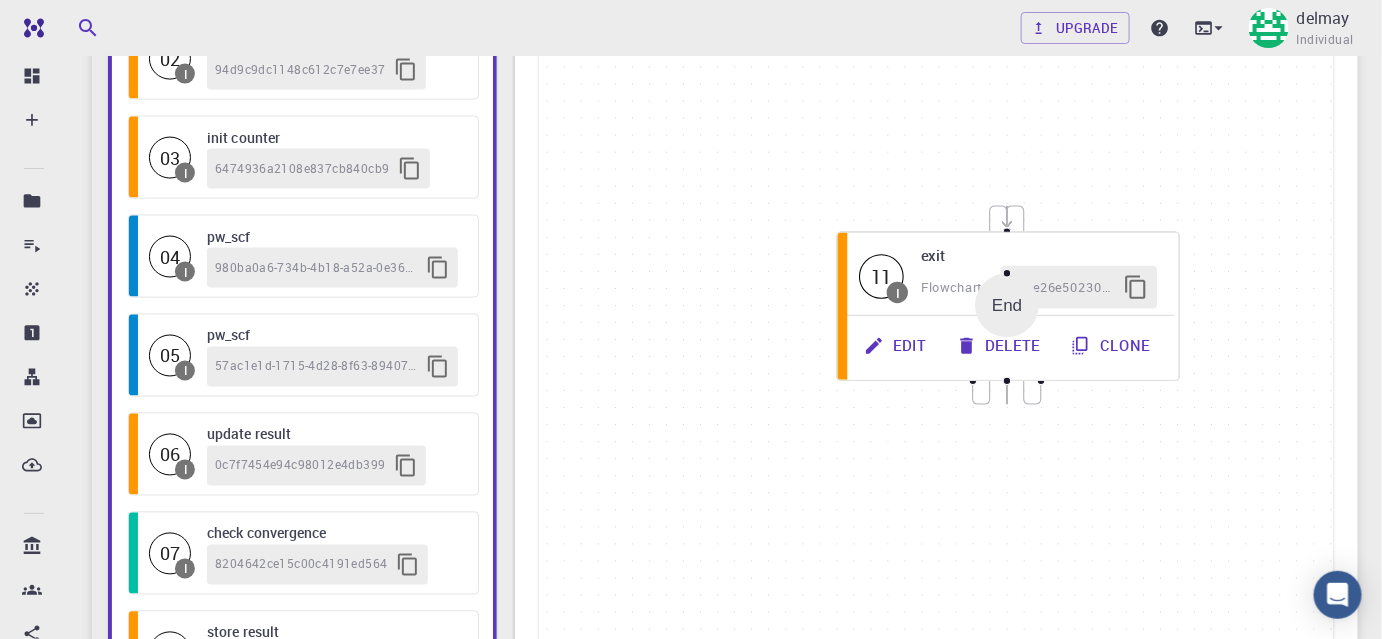 click on "End" at bounding box center (1007, 305) 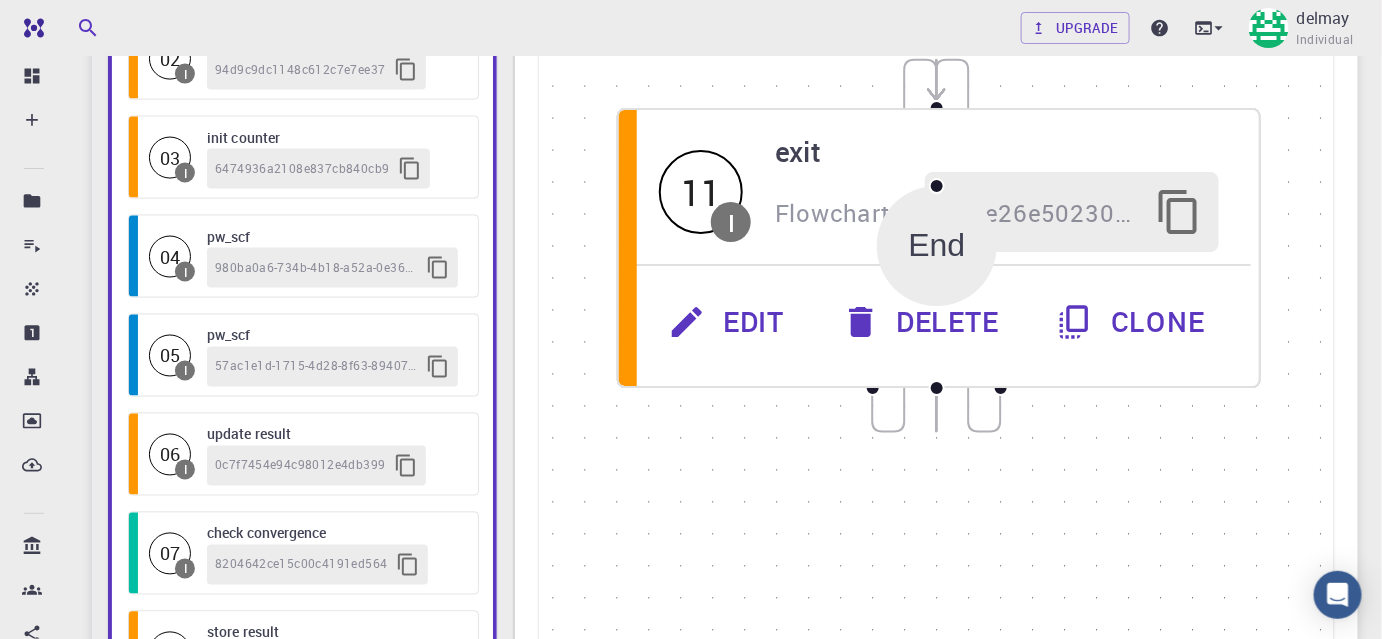 click on "then else Start 01 I init parameter Flowchart ID:  fc753bee0917074d28bdba00 Edit Delete Clone 02 I init result Flowchart ID:  94d9c9dc1148c612c7e7ee37 Edit Delete Clone 03 I init counter Flowchart ID:  6474936a2108e837cb840cb9 Edit Delete Clone 04 I pw_scf Flowchart ID:  980ba0a6-734b-4b18-a52a-0e367ced5137 Edit Delete Clone 05 I pw_scf Flowchart ID:  57ac1e1d-1715-4d28-8f63-89407dd36635 Edit Delete Clone 06 I update result Flowchart ID:  0c7f7454e94c98012e4db399 Edit Delete Clone 07 I check convergence Flowchart ID:  8204642ce15c00c4191ed564 Edit Delete Clone 08 I store result Flowchart ID:  85fa52cb7399bbd4020e0be7 Edit Delete Clone 09 I update counter Flowchart ID:  fc6a54f685879cd1cf70e004 Edit Delete Clone 10 I update parameter Flowchart ID:  def330c84a2ec4eb5a491f9f Edit Delete Clone 11 I exit Flowchart ID:  66ae26e50230c8e21fc097ab Edit Delete Clone End" at bounding box center (936, 254) 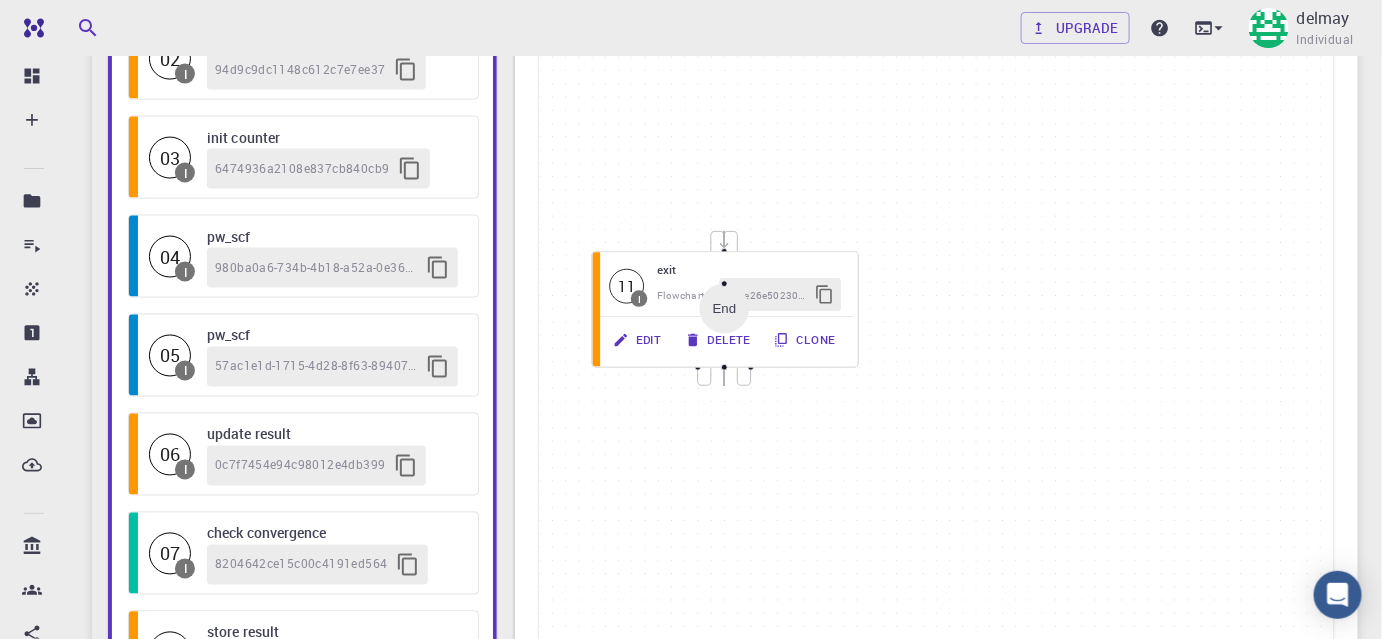 click on "then else Start 01 I init parameter Flowchart ID:  fc753bee0917074d28bdba00 Edit Delete Clone 02 I init result Flowchart ID:  94d9c9dc1148c612c7e7ee37 Edit Delete Clone 03 I init counter Flowchart ID:  6474936a2108e837cb840cb9 Edit Delete Clone 04 I pw_scf Flowchart ID:  980ba0a6-734b-4b18-a52a-0e367ced5137 Edit Delete Clone 05 I pw_scf Flowchart ID:  57ac1e1d-1715-4d28-8f63-89407dd36635 Edit Delete Clone 06 I update result Flowchart ID:  0c7f7454e94c98012e4db399 Edit Delete Clone 07 I check convergence Flowchart ID:  8204642ce15c00c4191ed564 Edit Delete Clone 08 I store result Flowchart ID:  85fa52cb7399bbd4020e0be7 Edit Delete Clone 09 I update counter Flowchart ID:  fc6a54f685879cd1cf70e004 Edit Delete Clone 10 I update parameter Flowchart ID:  def330c84a2ec4eb5a491f9f Edit Delete Clone 11 I exit Flowchart ID:  66ae26e50230c8e21fc097ab Edit Delete Clone End" at bounding box center [936, 254] 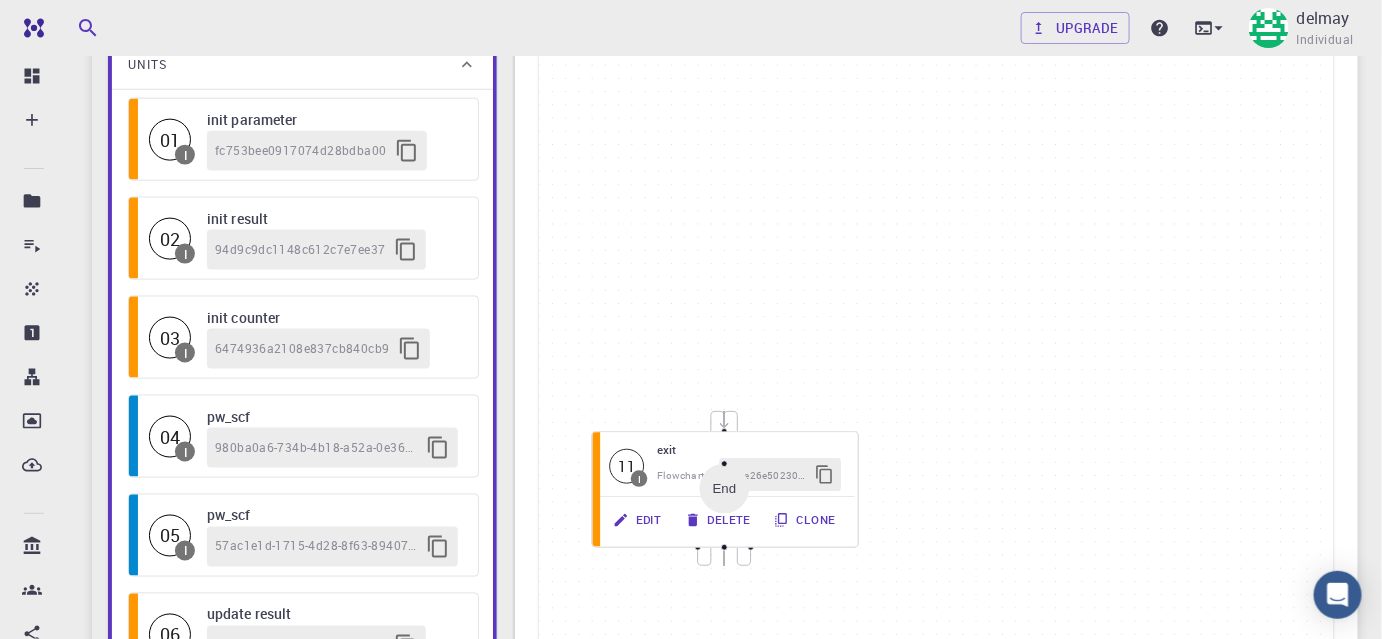 scroll, scrollTop: 825, scrollLeft: 0, axis: vertical 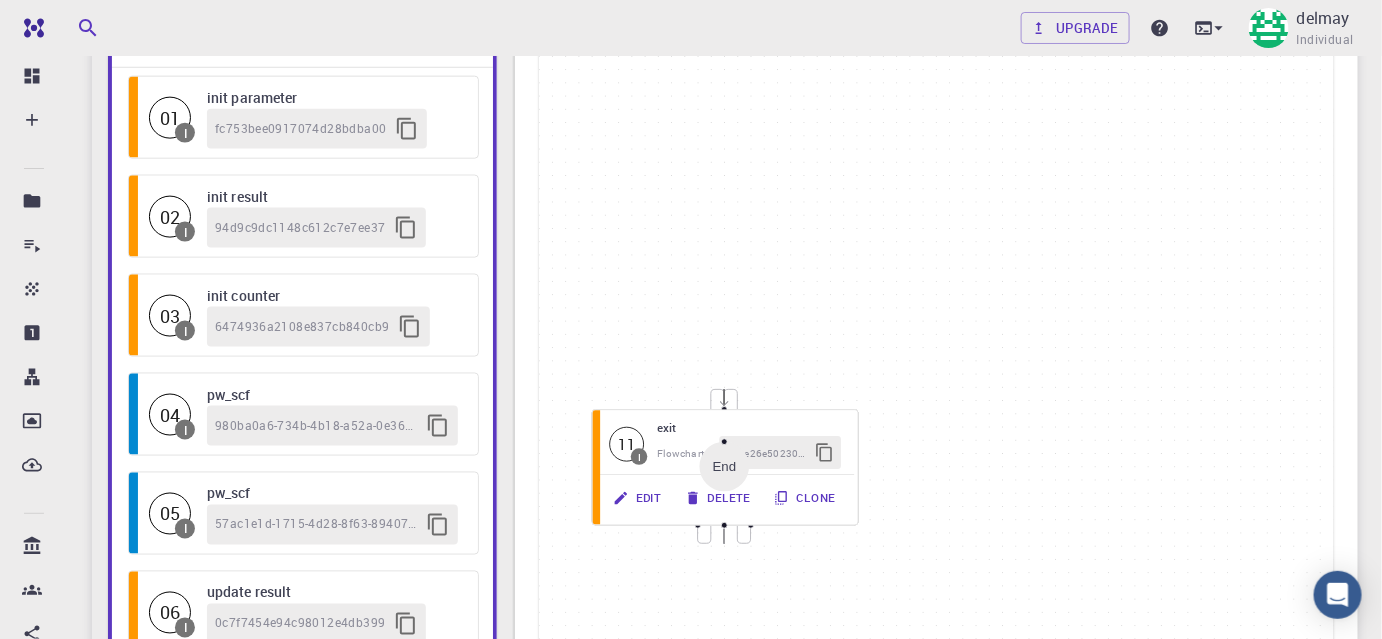 click 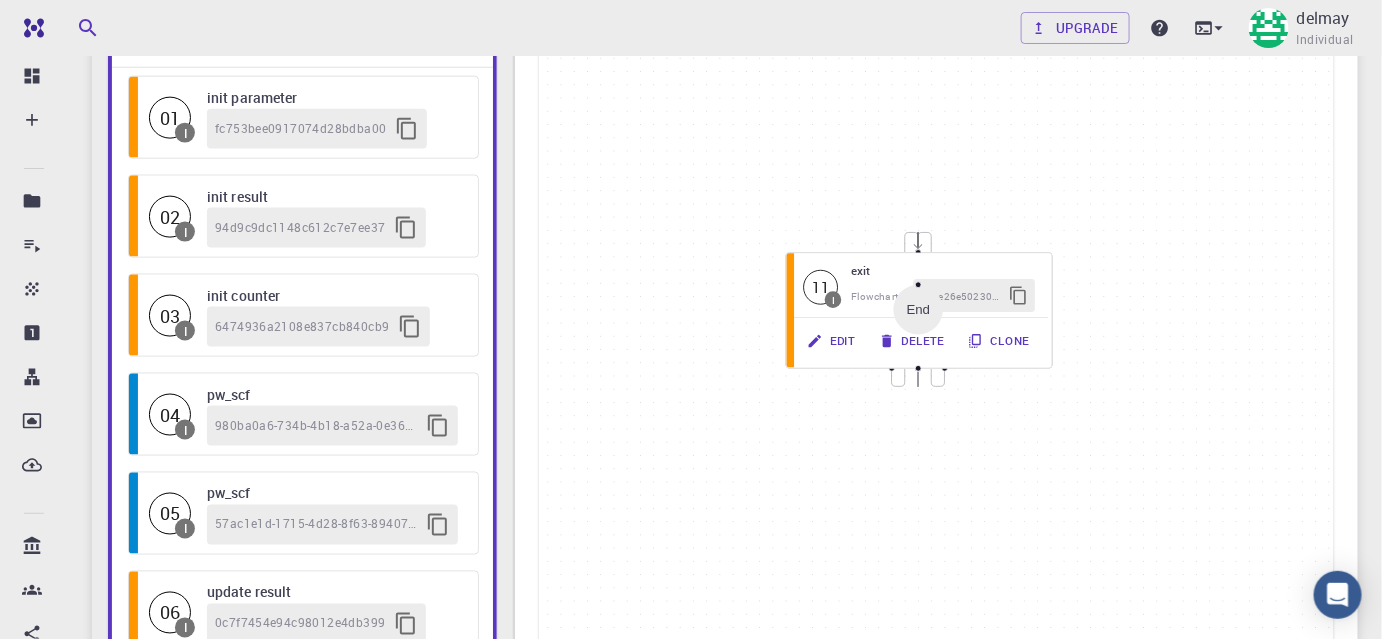 drag, startPoint x: 736, startPoint y: 423, endPoint x: 678, endPoint y: 226, distance: 205.36066 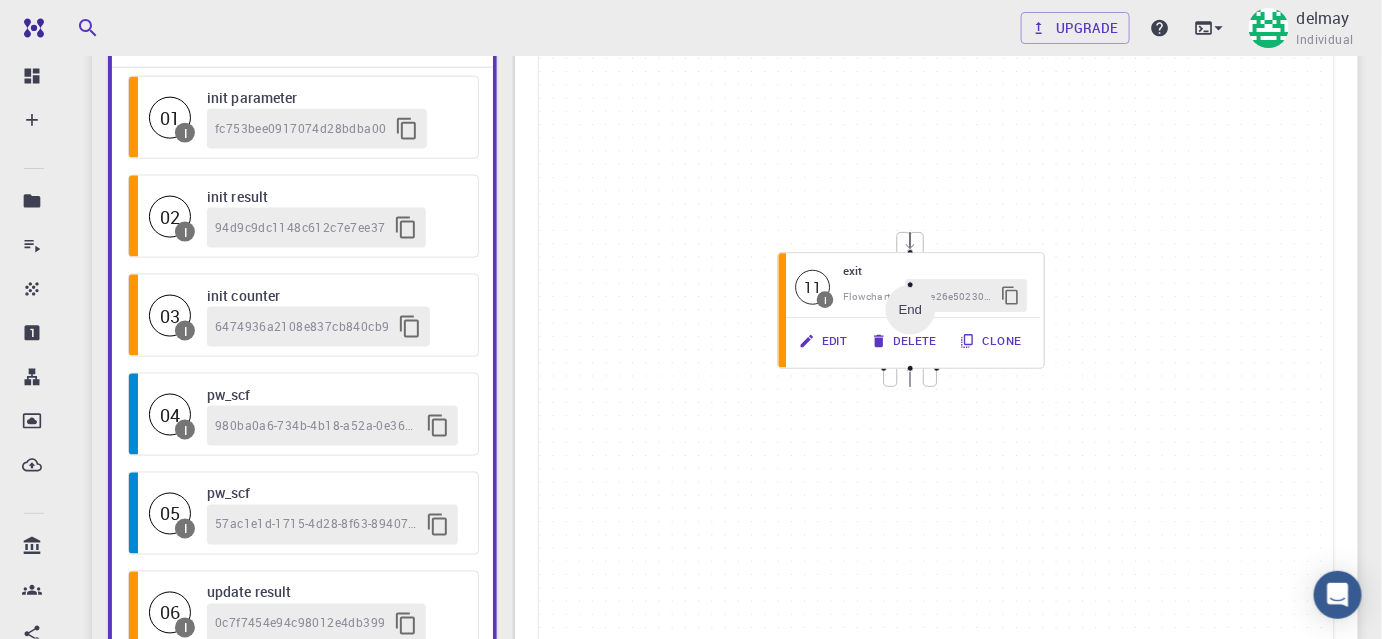 click on "fc753bee0917074d28bdba00" at bounding box center [301, 129] 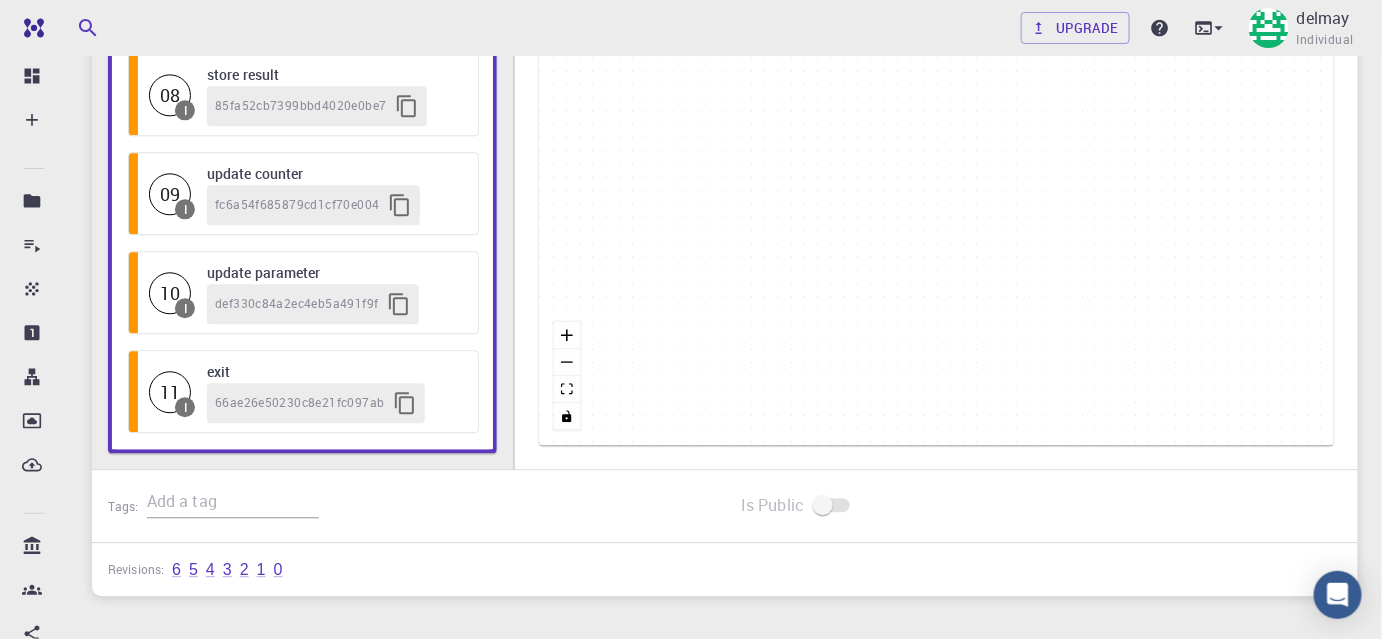 scroll, scrollTop: 1548, scrollLeft: 0, axis: vertical 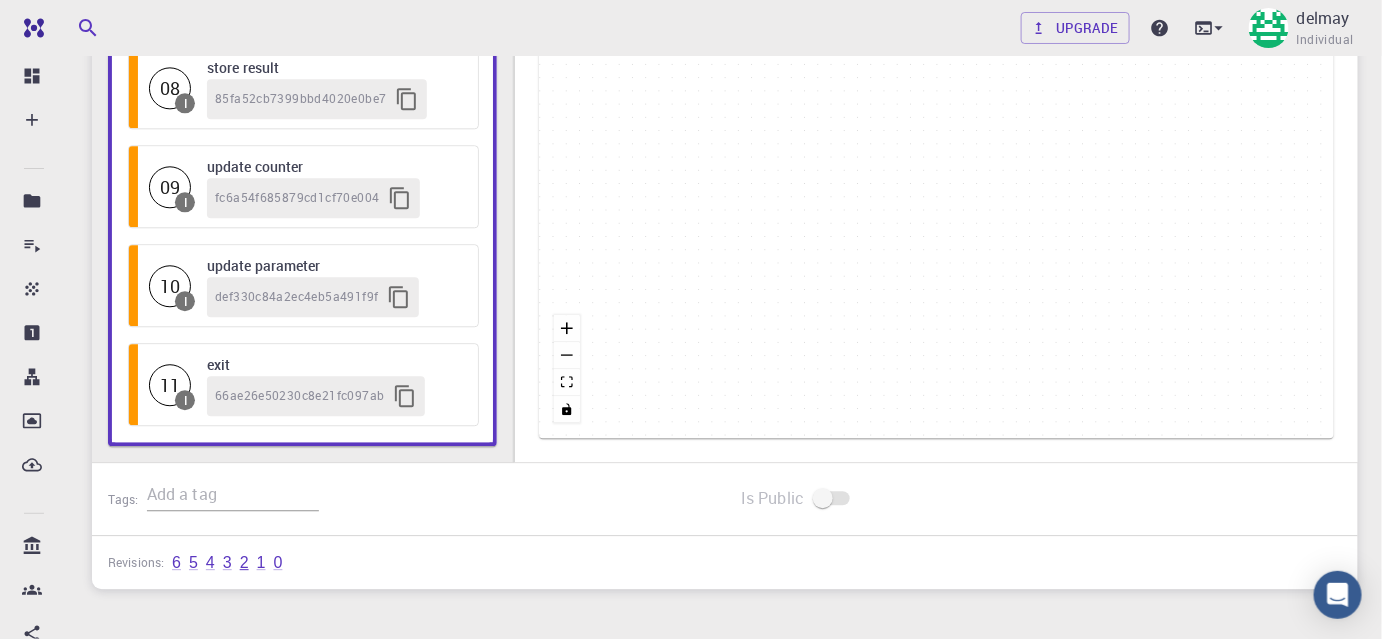 click on "2" at bounding box center (244, 563) 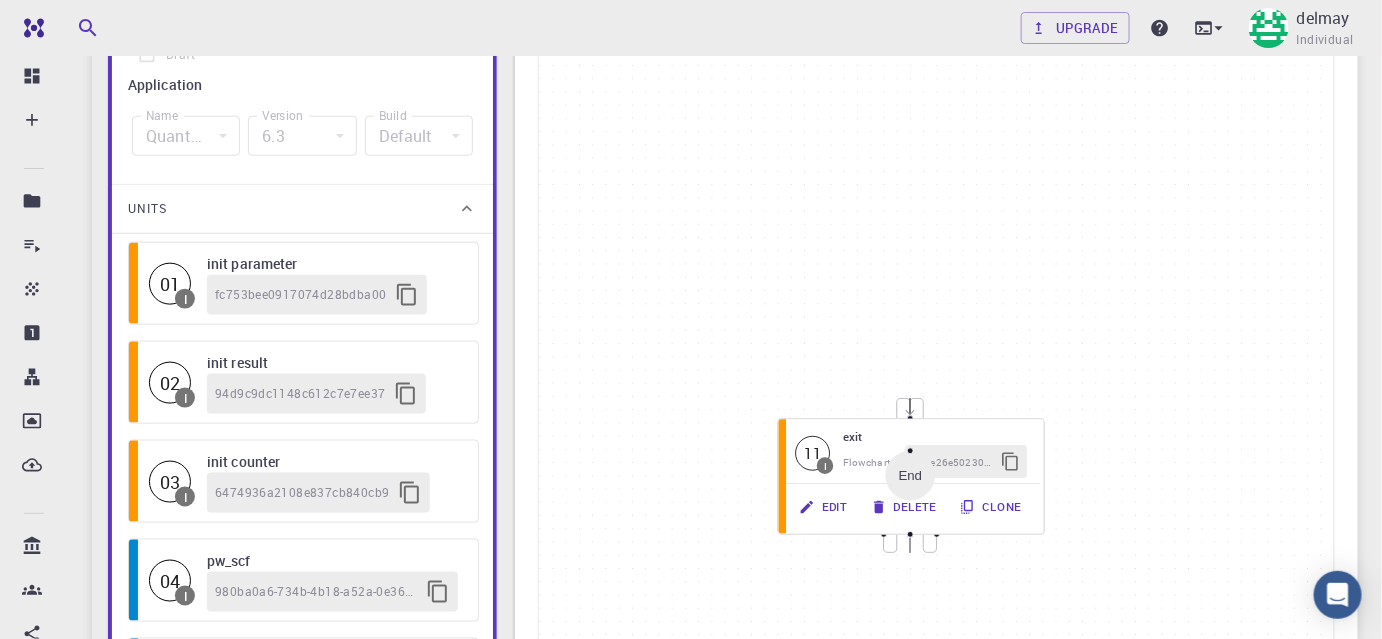 scroll, scrollTop: 639, scrollLeft: 0, axis: vertical 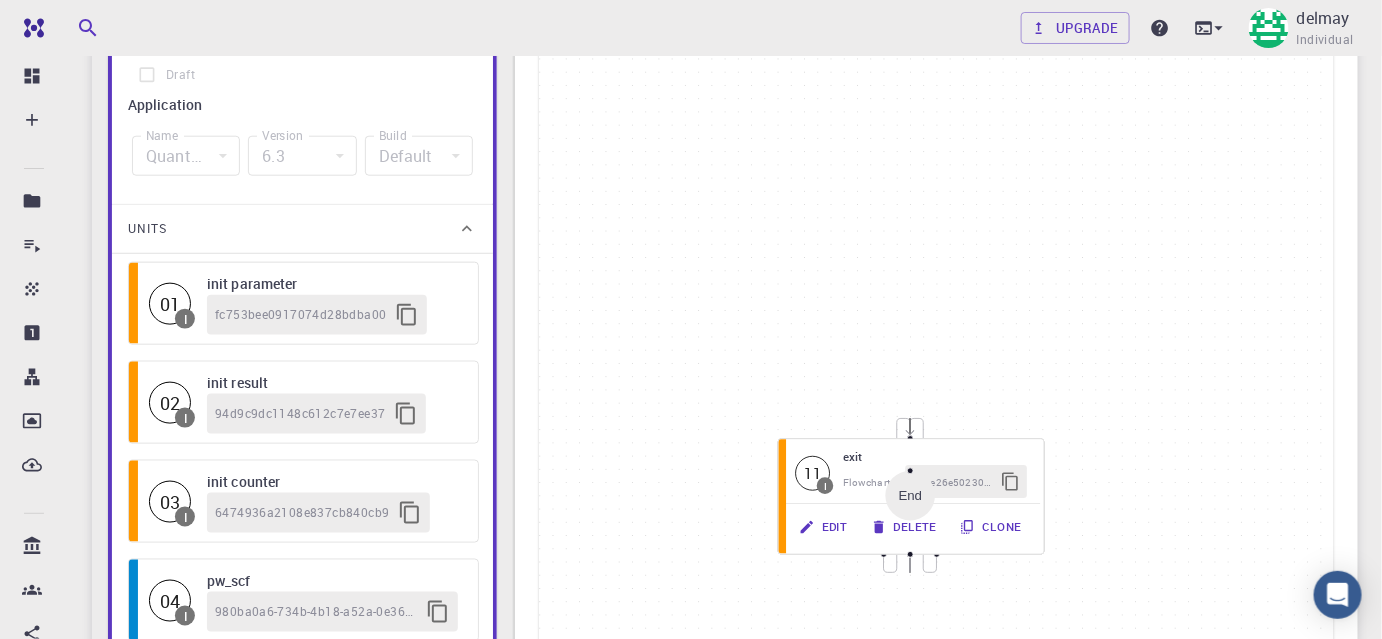 click on "End" at bounding box center (911, 496) 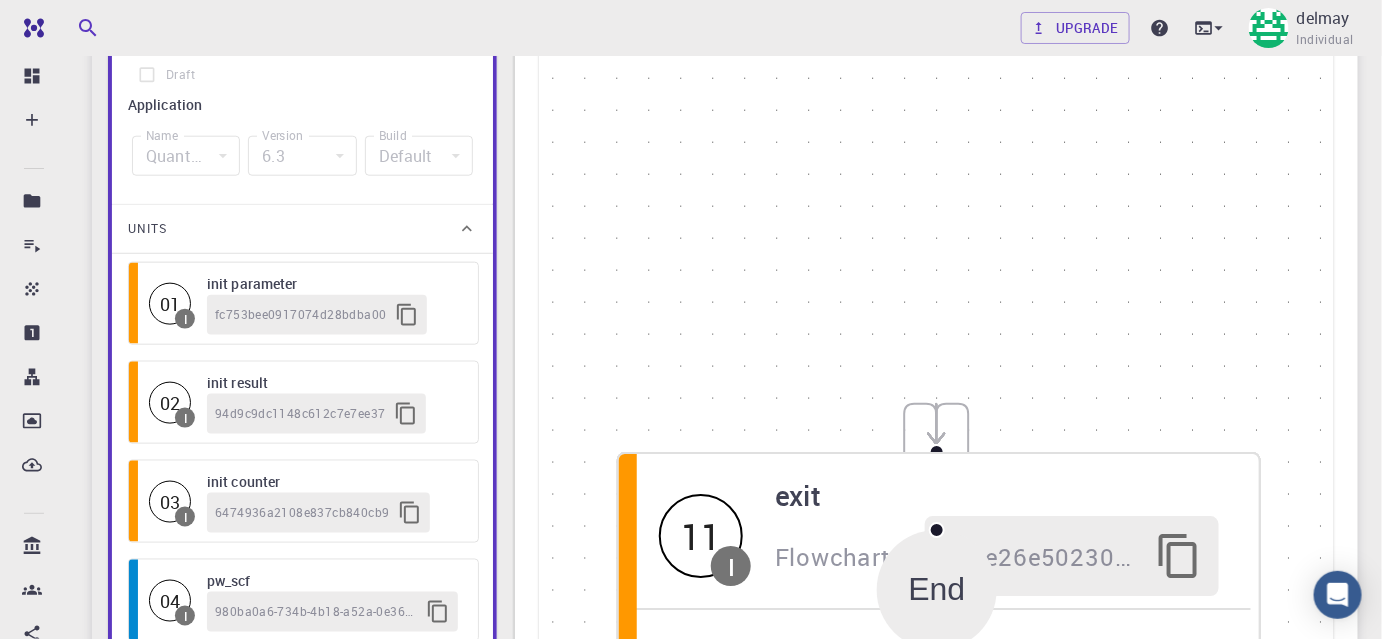 click on "End" at bounding box center (937, 590) 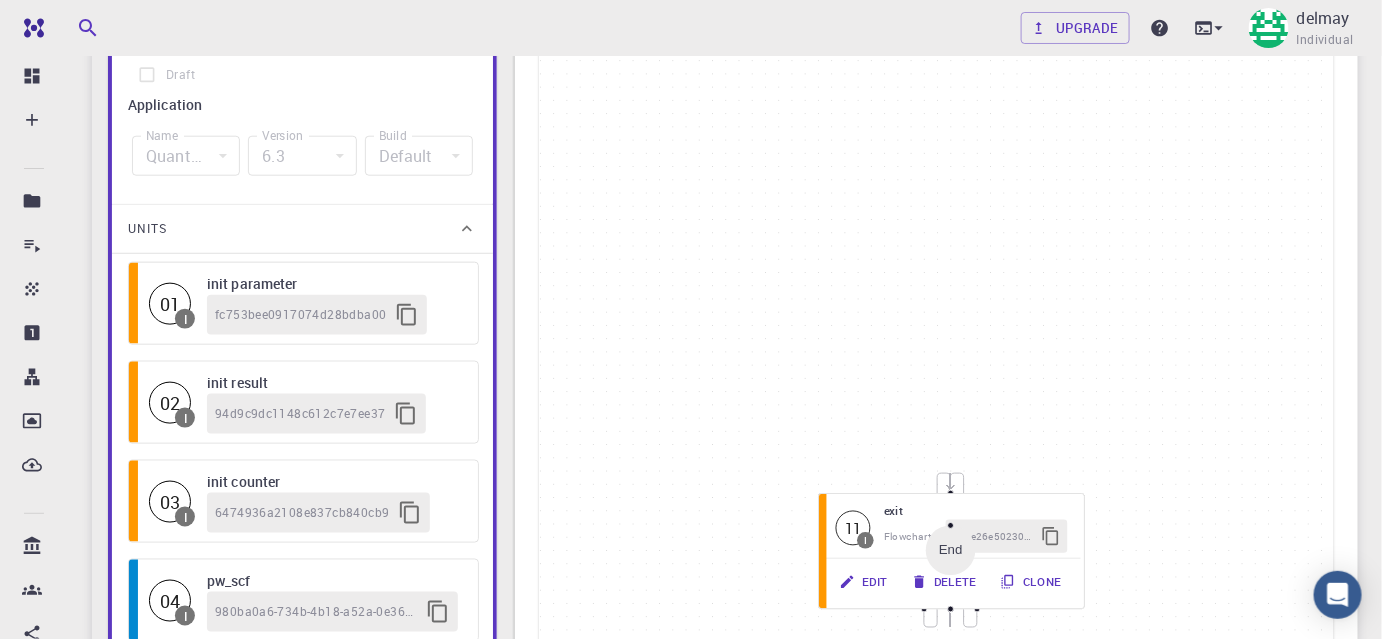 click on "End" at bounding box center (951, 551) 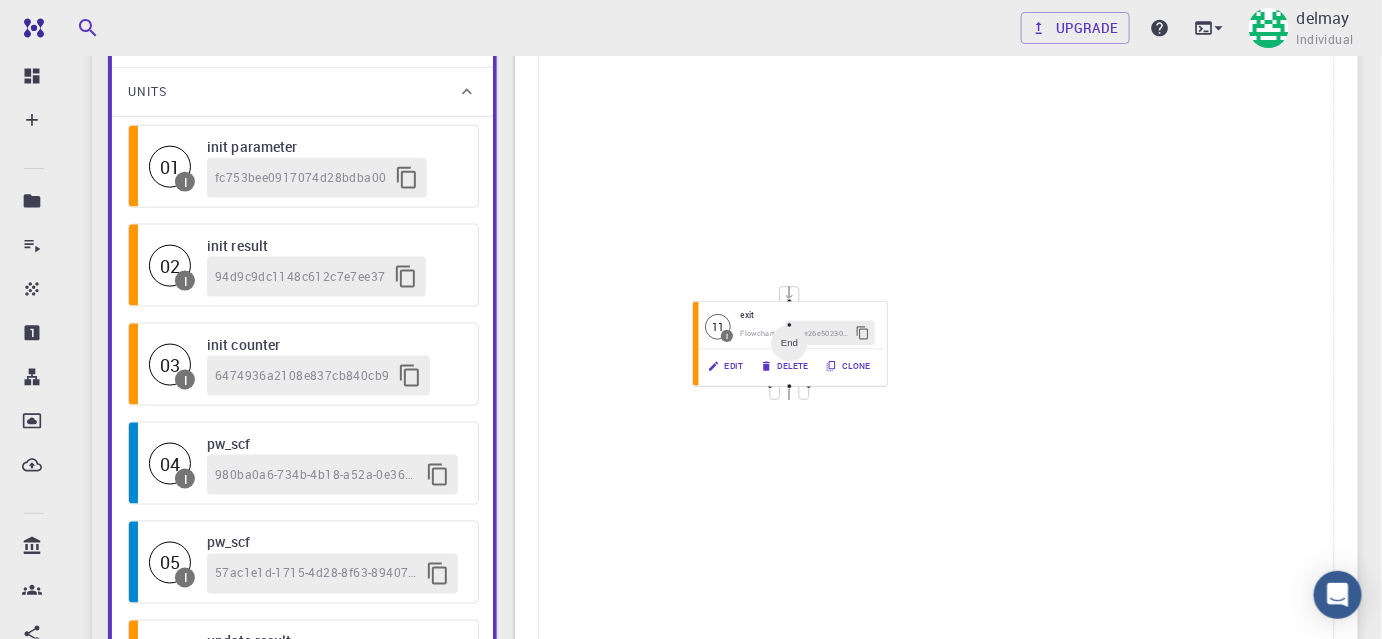 scroll, scrollTop: 754, scrollLeft: 0, axis: vertical 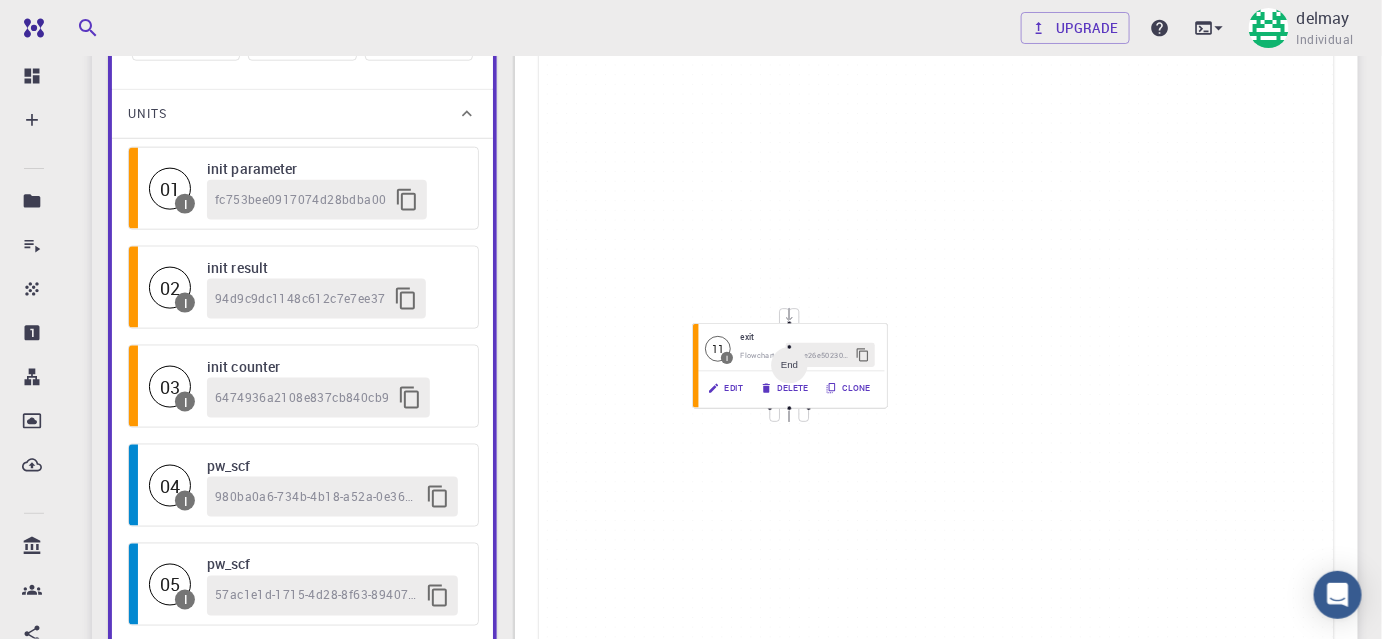 click on "94d9c9dc1148c612c7e7ee37" at bounding box center (300, 299) 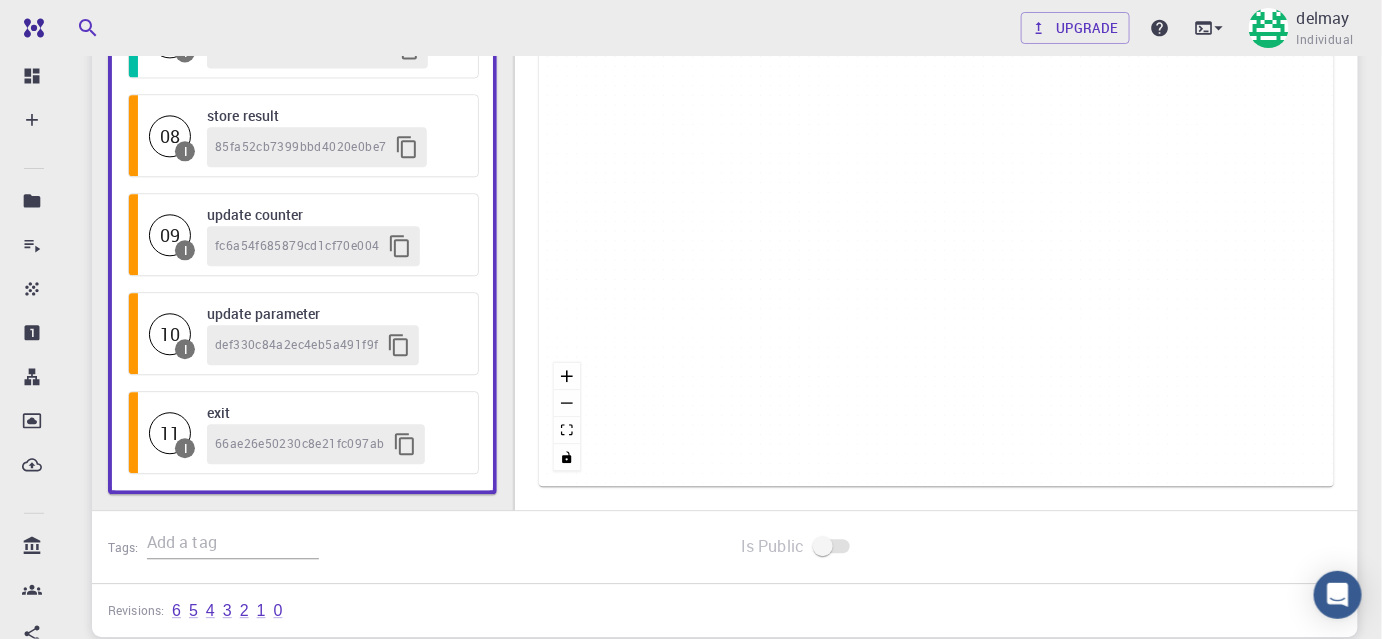 scroll, scrollTop: 1573, scrollLeft: 0, axis: vertical 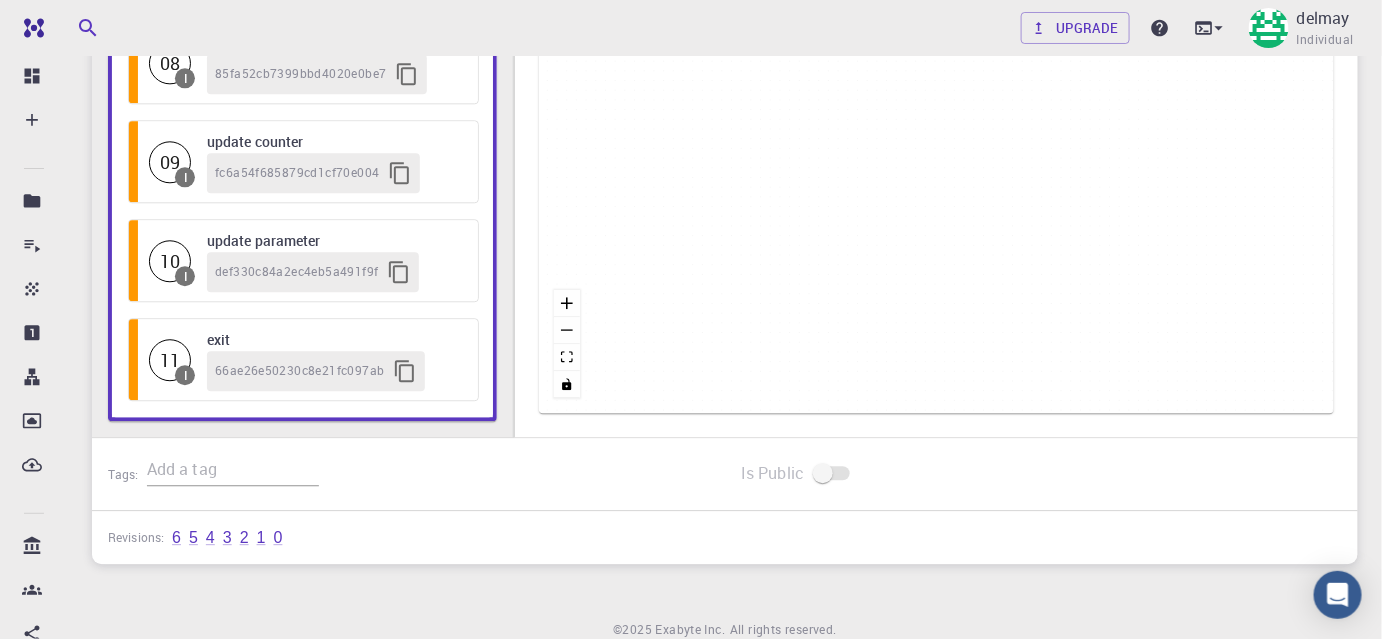 click on "11" at bounding box center [170, 360] 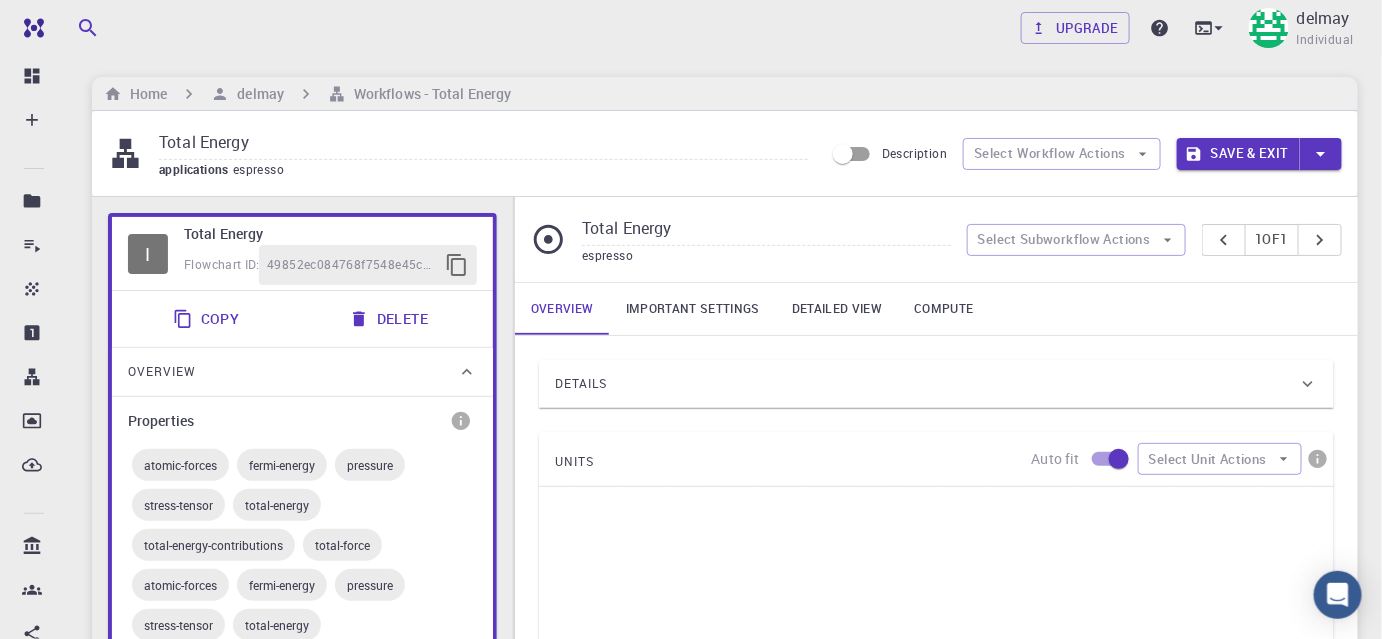 scroll, scrollTop: 0, scrollLeft: 0, axis: both 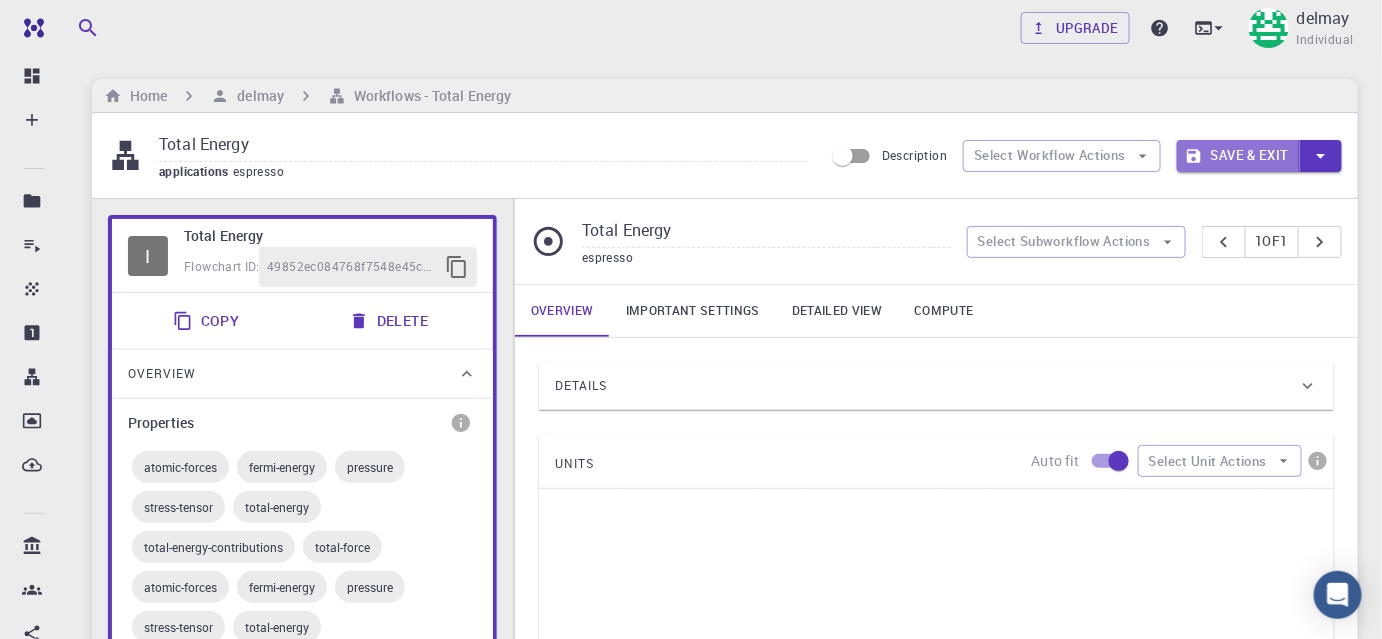 click on "Save & Exit" at bounding box center [1238, 156] 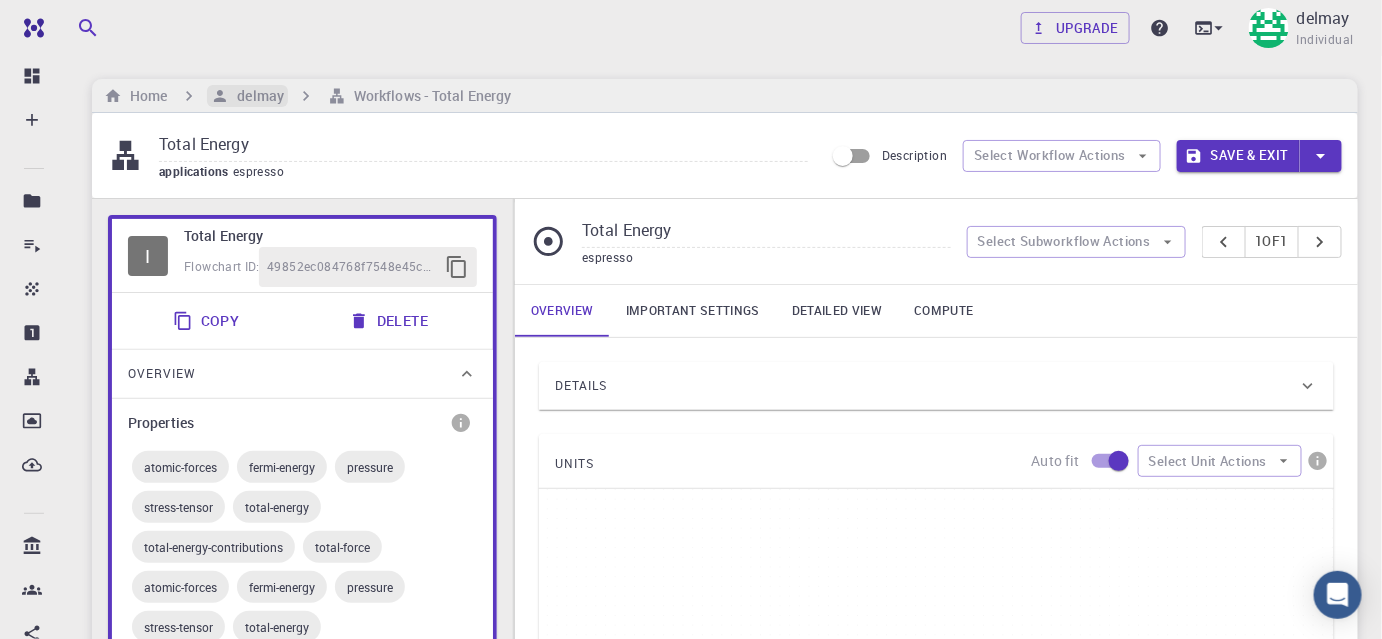 click on "delmay" at bounding box center (256, 96) 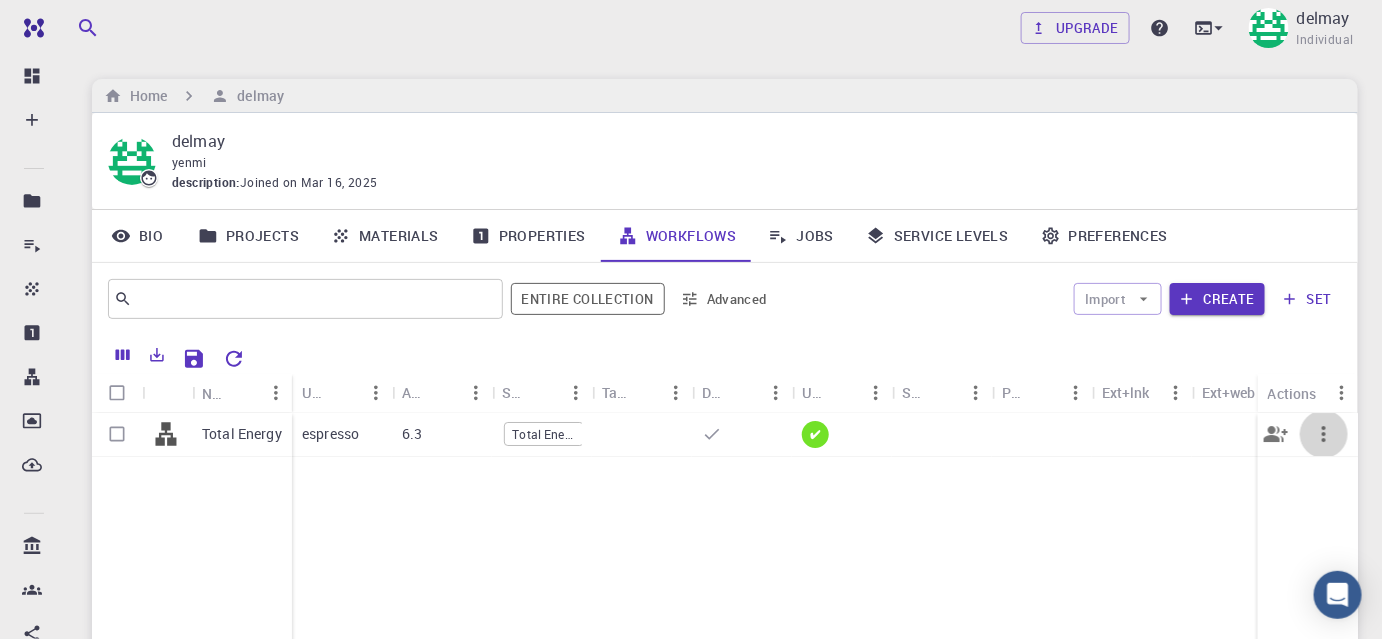 click 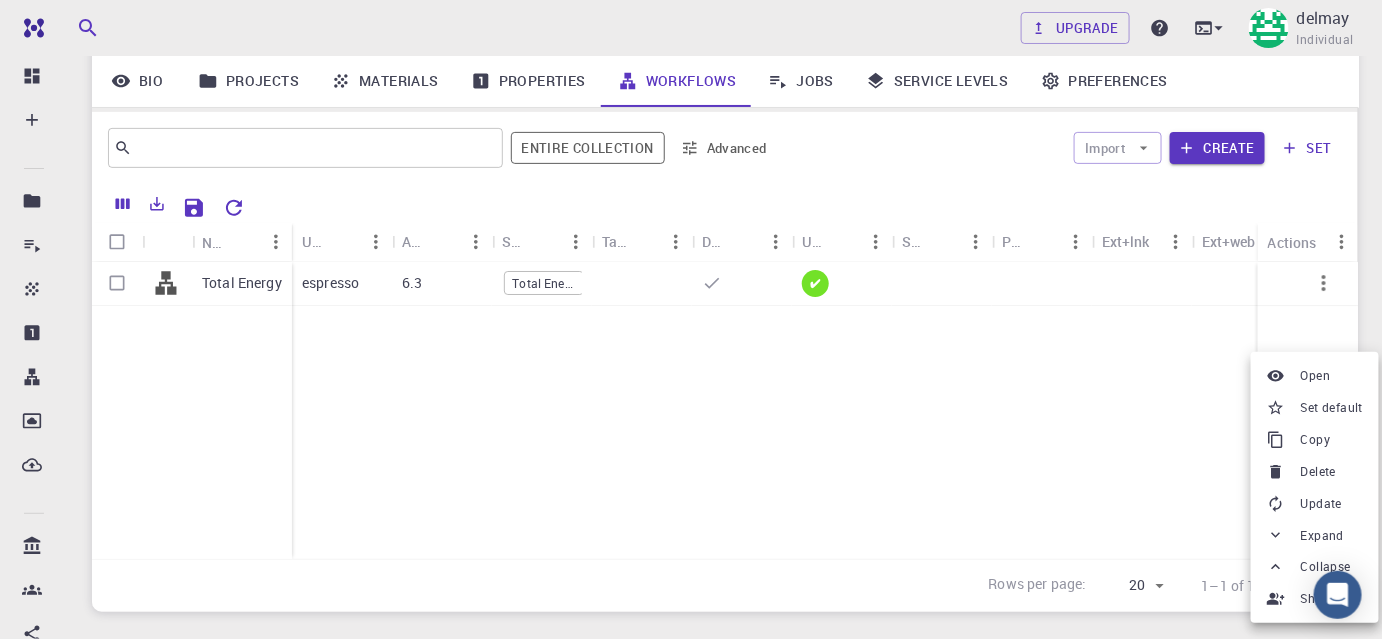 scroll, scrollTop: 181, scrollLeft: 0, axis: vertical 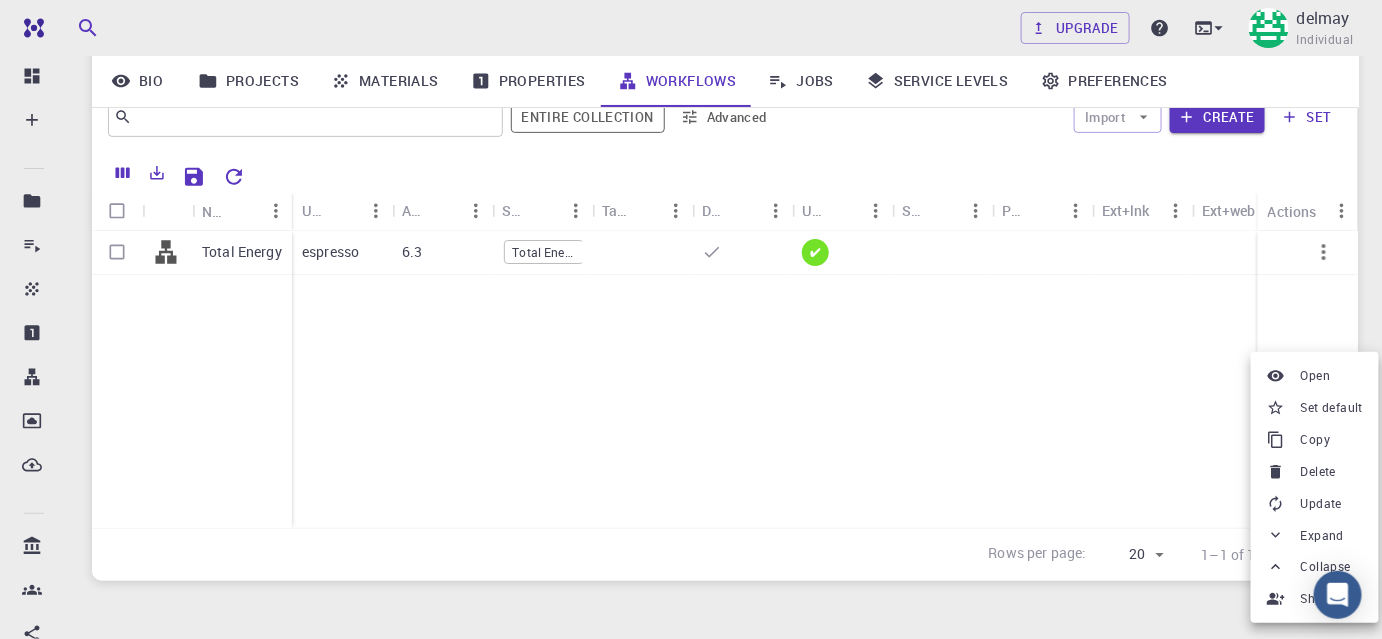 click at bounding box center [691, 319] 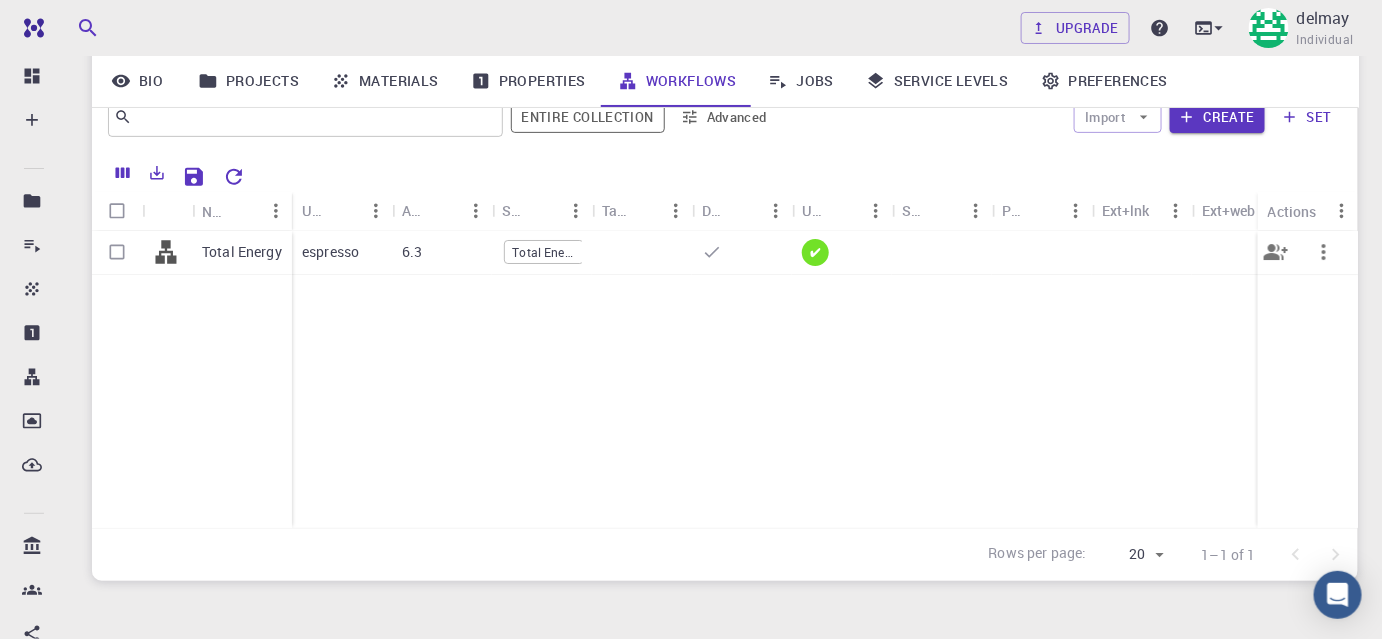 click on "Total Energy" at bounding box center (544, 252) 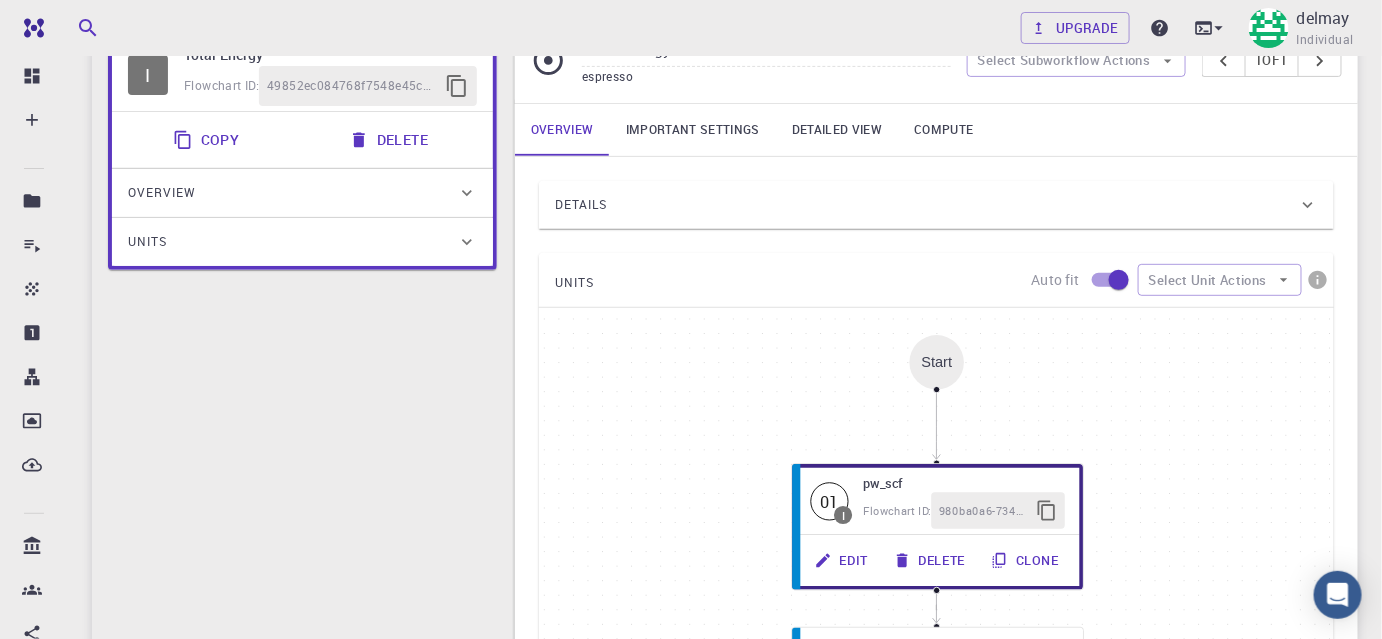 scroll, scrollTop: 90, scrollLeft: 0, axis: vertical 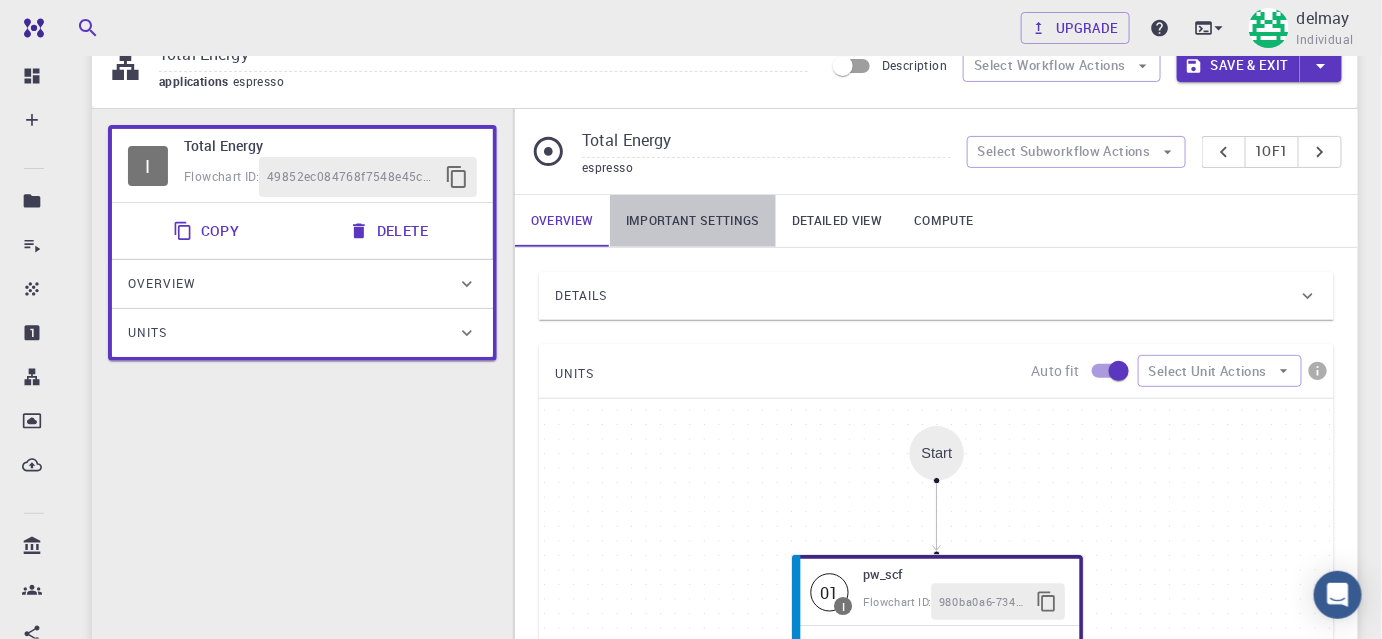 click on "Important settings" at bounding box center (693, 221) 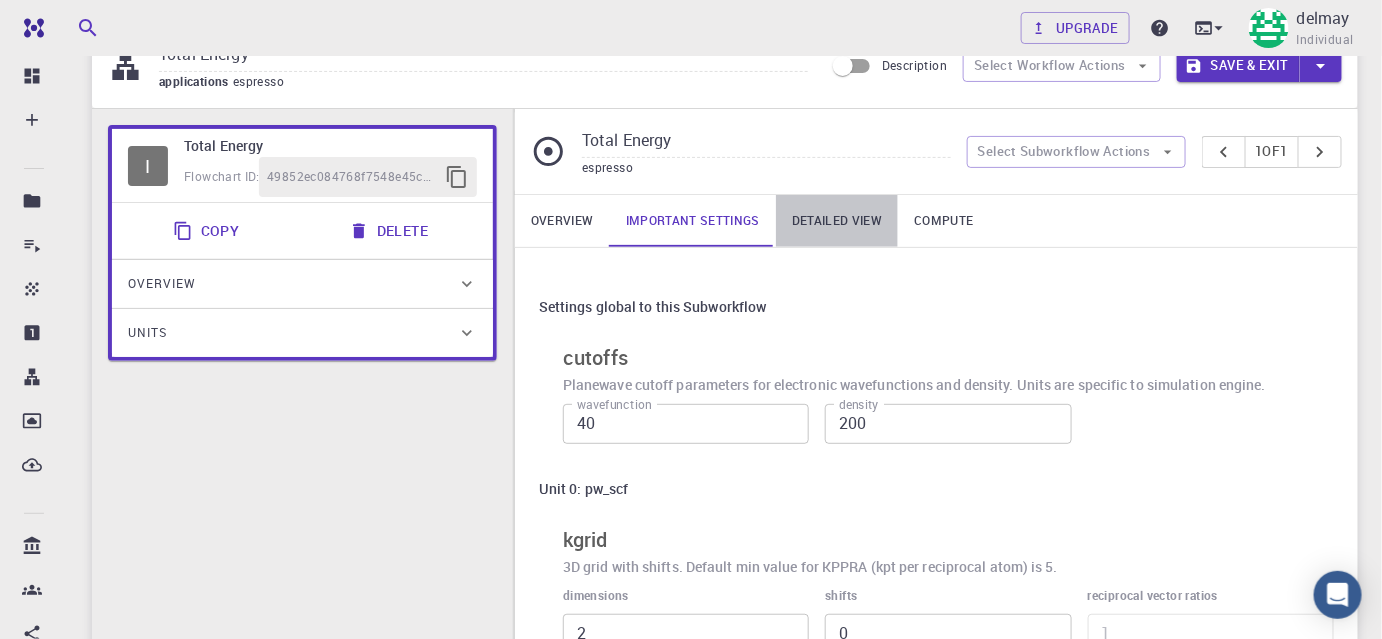 click on "Detailed view" at bounding box center (837, 221) 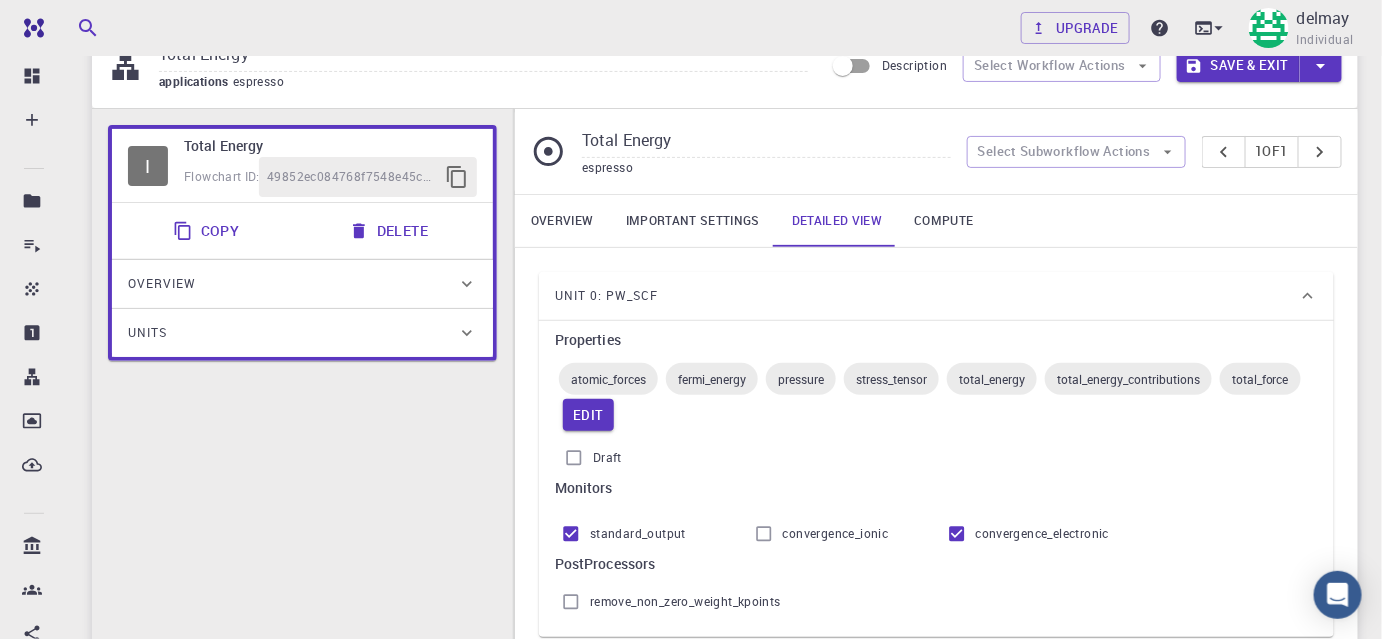 click on "Draft" at bounding box center (574, 458) 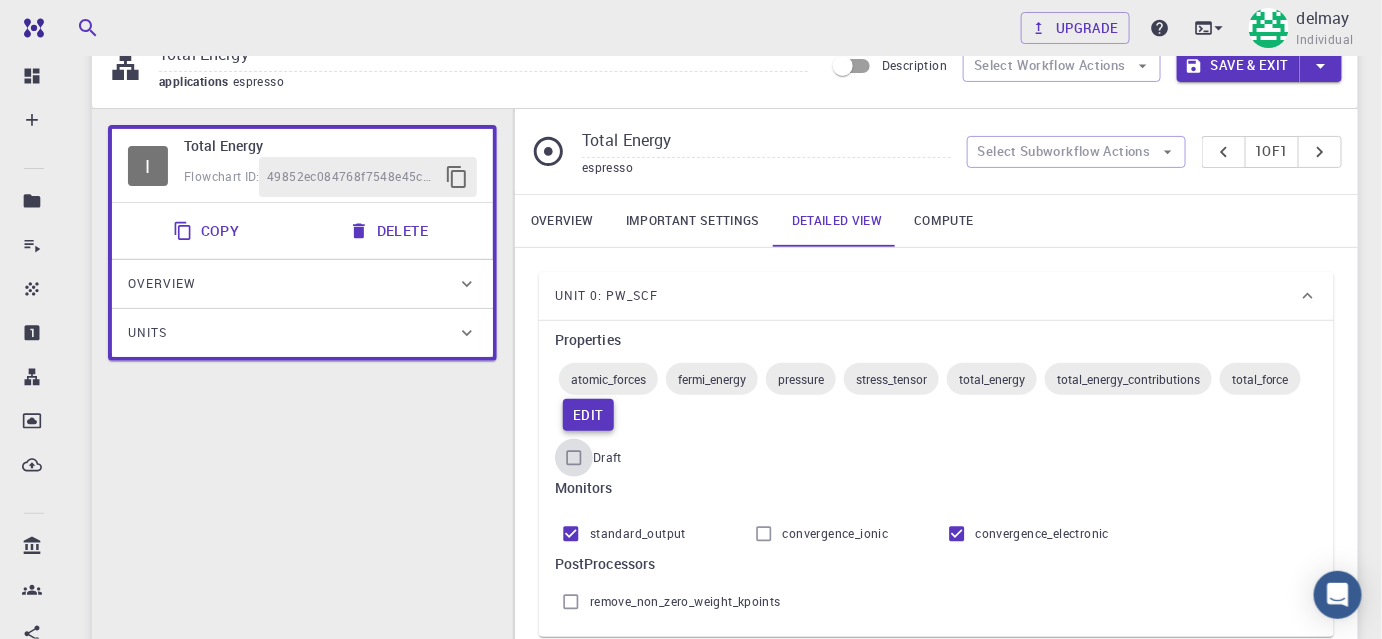 drag, startPoint x: 576, startPoint y: 456, endPoint x: 585, endPoint y: 412, distance: 44.911022 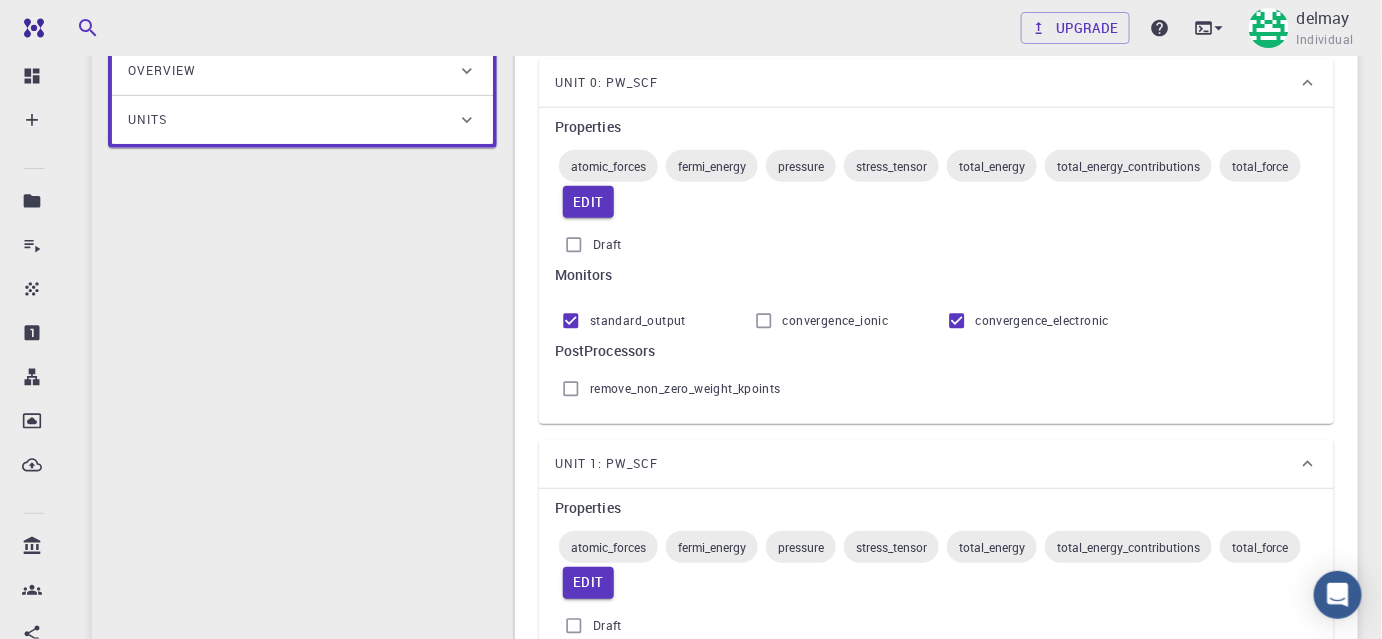 scroll, scrollTop: 272, scrollLeft: 0, axis: vertical 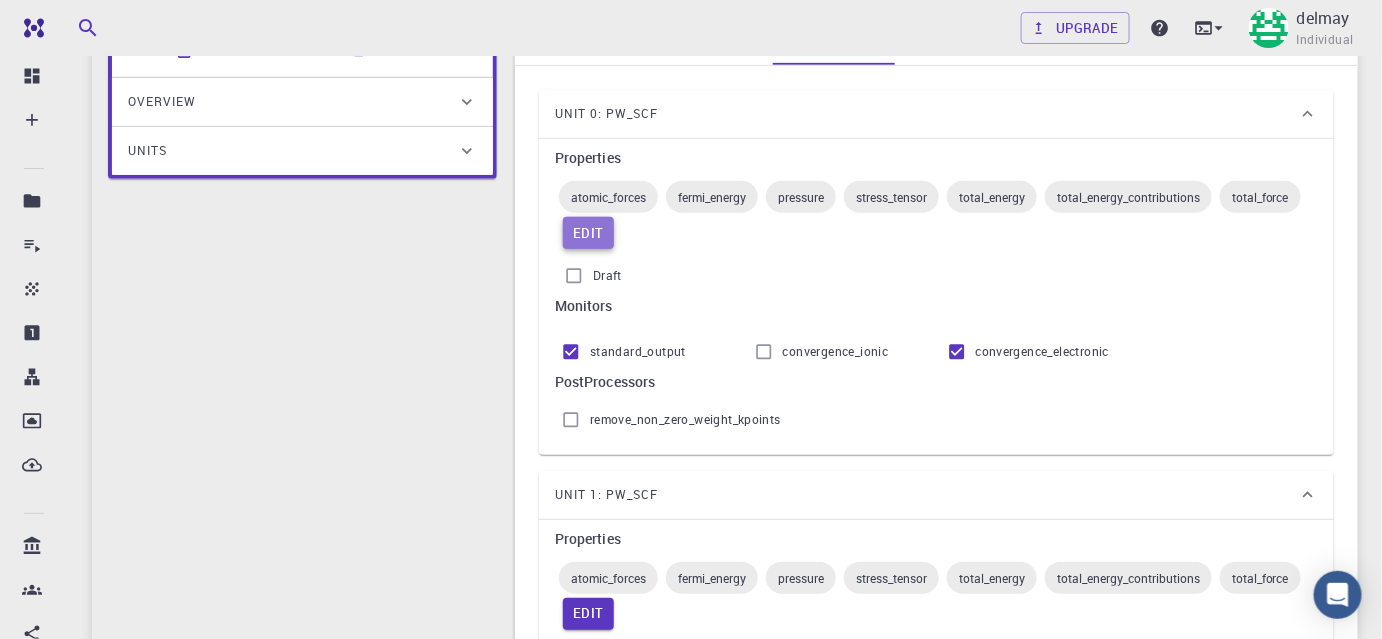 click on "Edit" at bounding box center [588, 233] 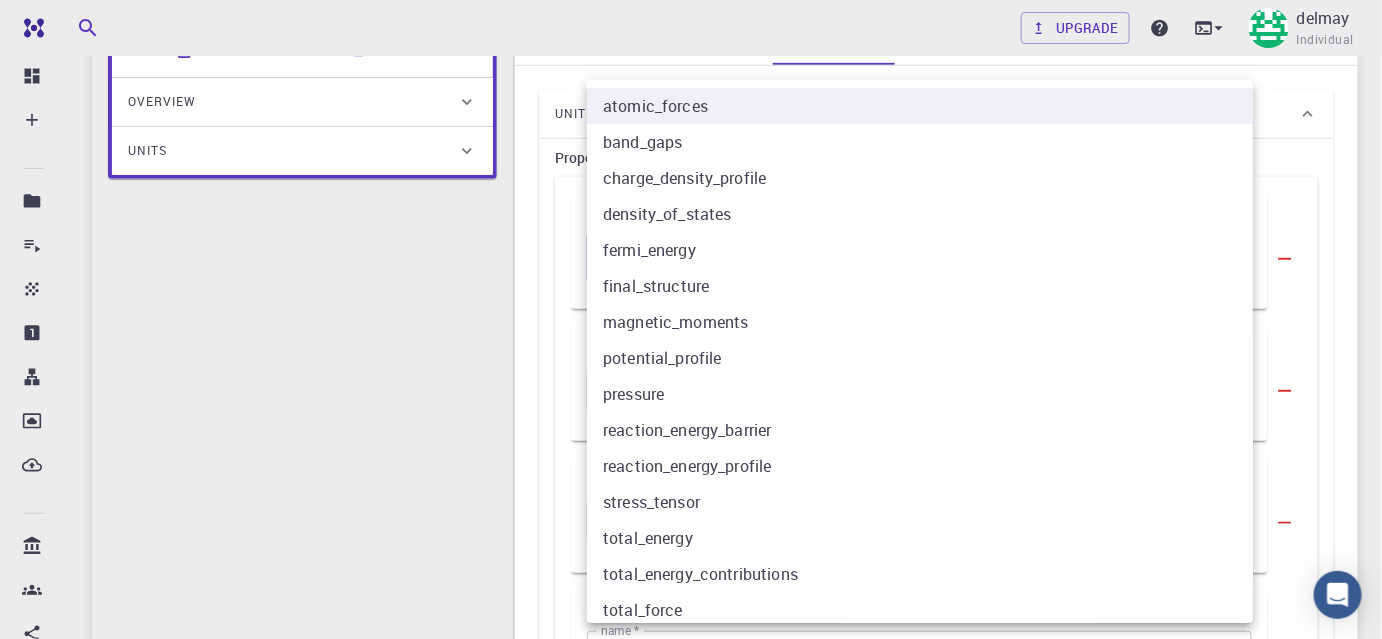 click on "Free Dashboard Create New Job New Material Create Material Upload File Import from Bank Import from 3rd Party New Workflow New Project Projects Jobs Materials Properties Workflows Dropbox External Uploads Bank Materials Workflows Accounts Shared with me Shared publicly Shared externally Documentation Contact Support Compute load: Low Upgrade delmay Individual Home delmay Workflows - Total Energy Total Energy applications espresso Description Select Workflow Actions Save & Exit I Total Energy Flowchart ID:  49852ec084768f7548e45cb9 Copy Delete Overview Properties atomic-forces fermi-energy pressure stress-tensor total-energy total-energy-contributions total-force atomic-forces fermi-energy pressure stress-tensor total-energy total-energy-contributions total-force Draft Application Name Quantum Espresso espresso Name Version 6.3 6.3 Version Build Default Default Build Units 01 I pw_scf 980ba0a6-734b-4b18-a52a-0e367ced5137 02 I pw_scf 57ac1e1d-1715-4d28-8f63-89407dd36635 Total Energy 1  of" at bounding box center (691, 937) 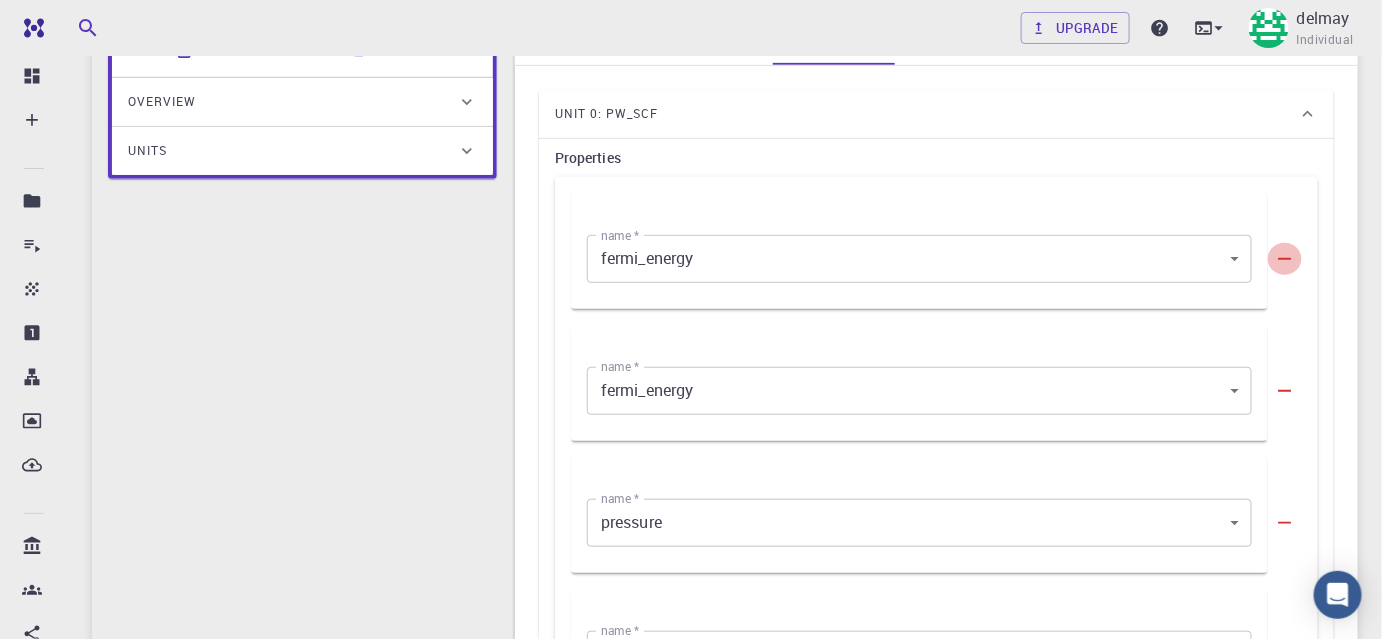 click 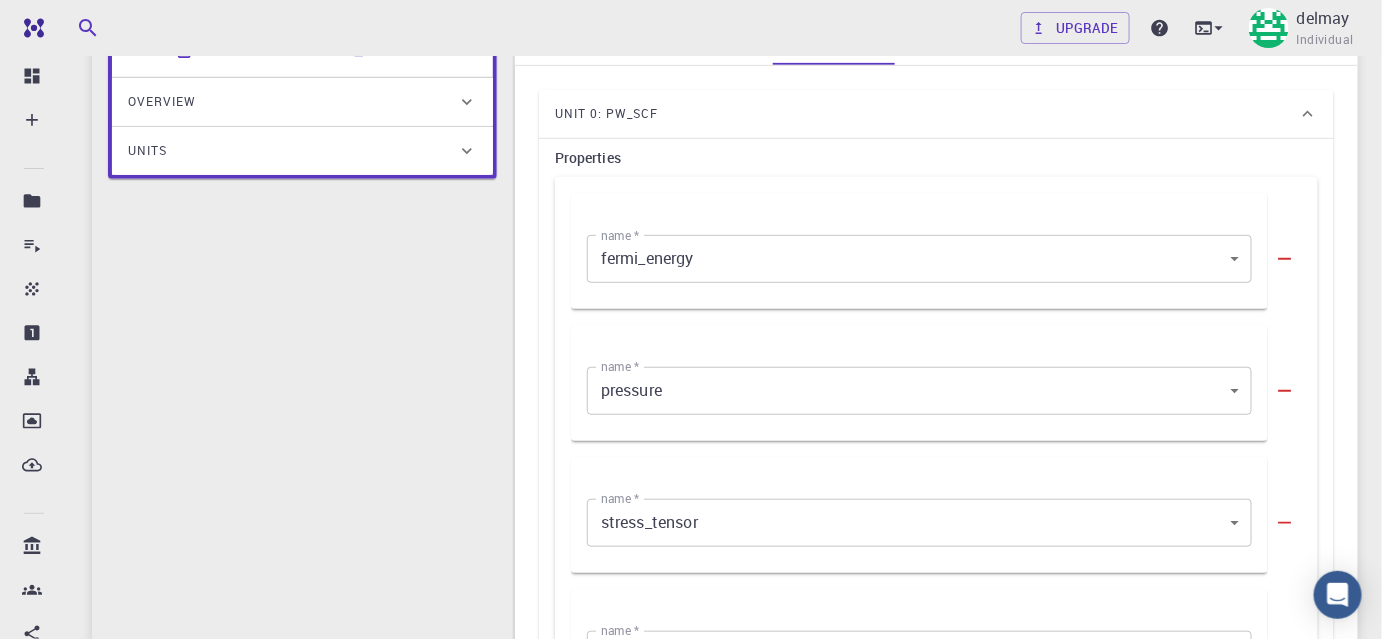 click 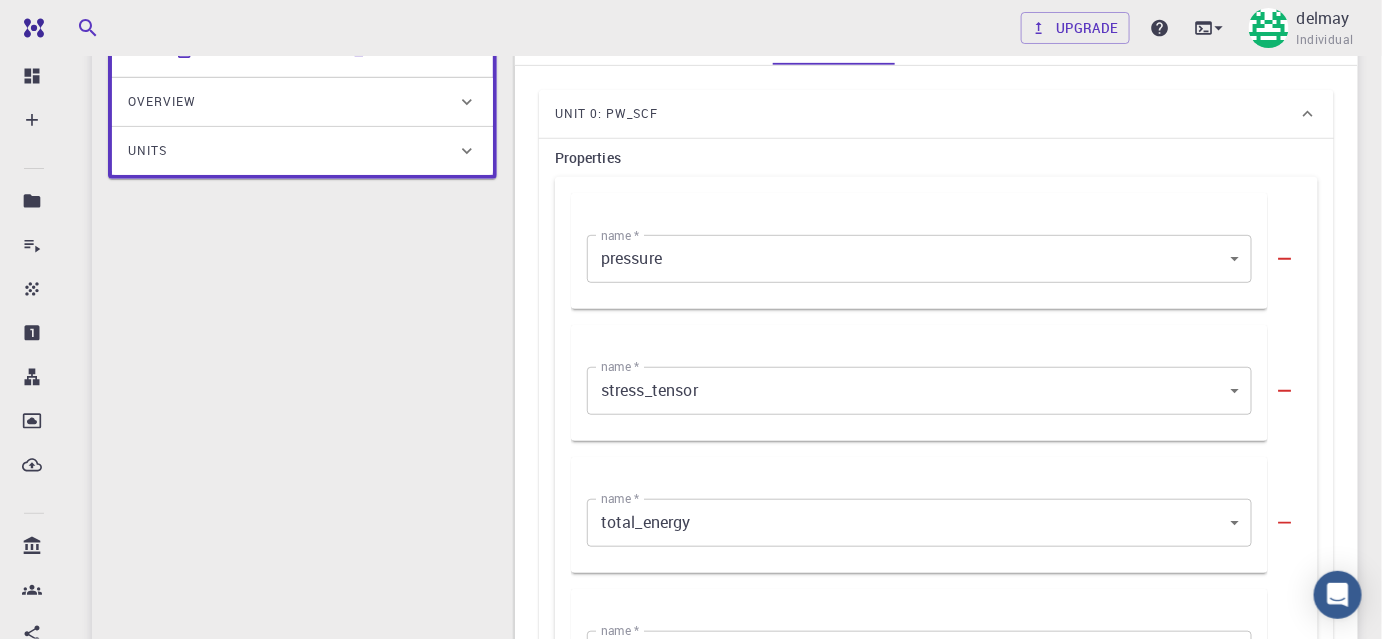 click 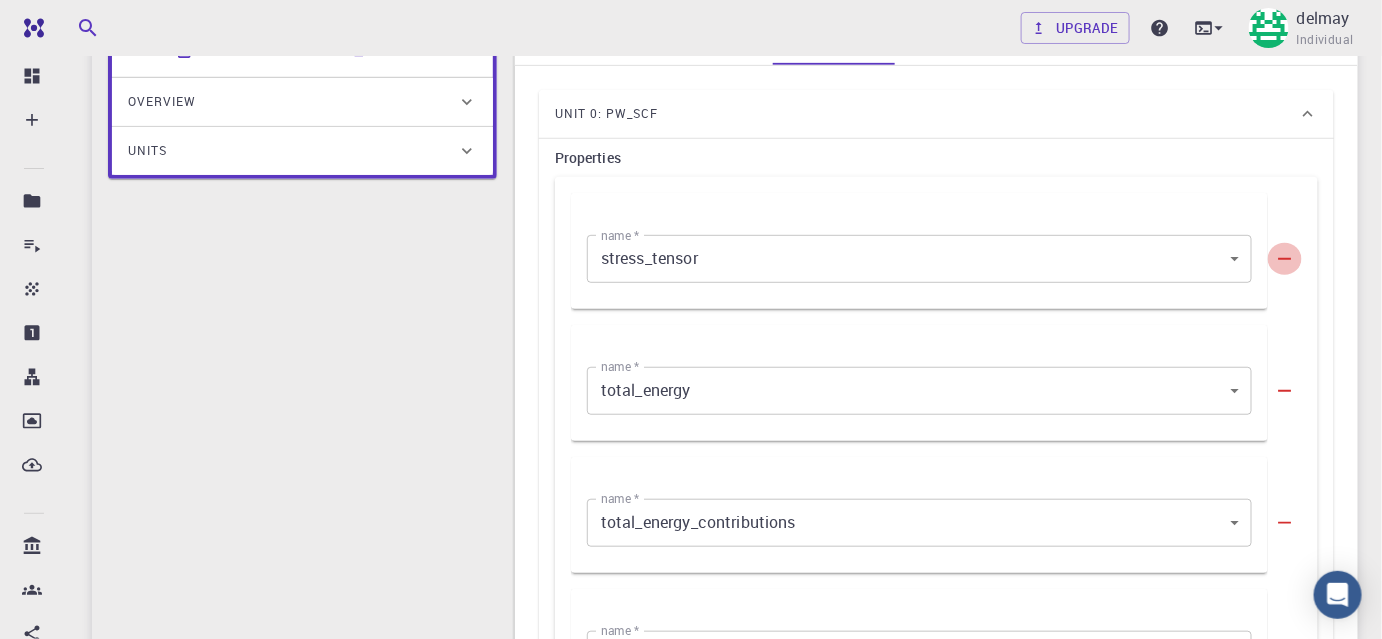 click 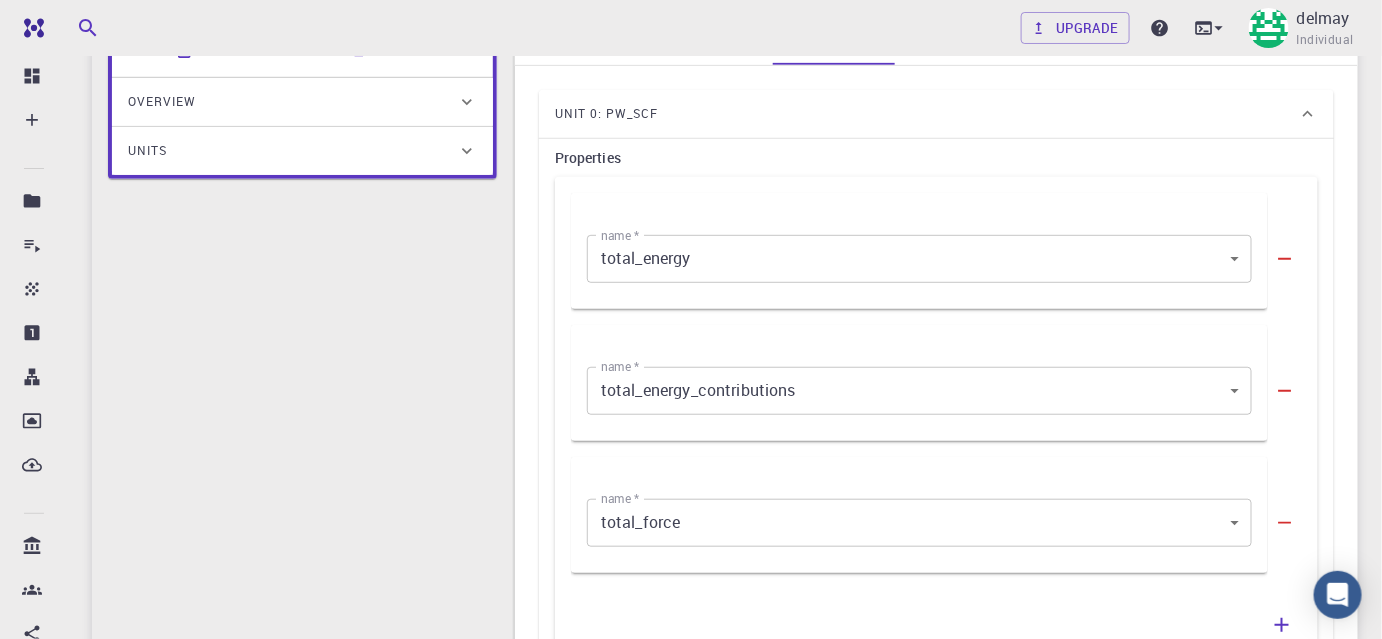 click 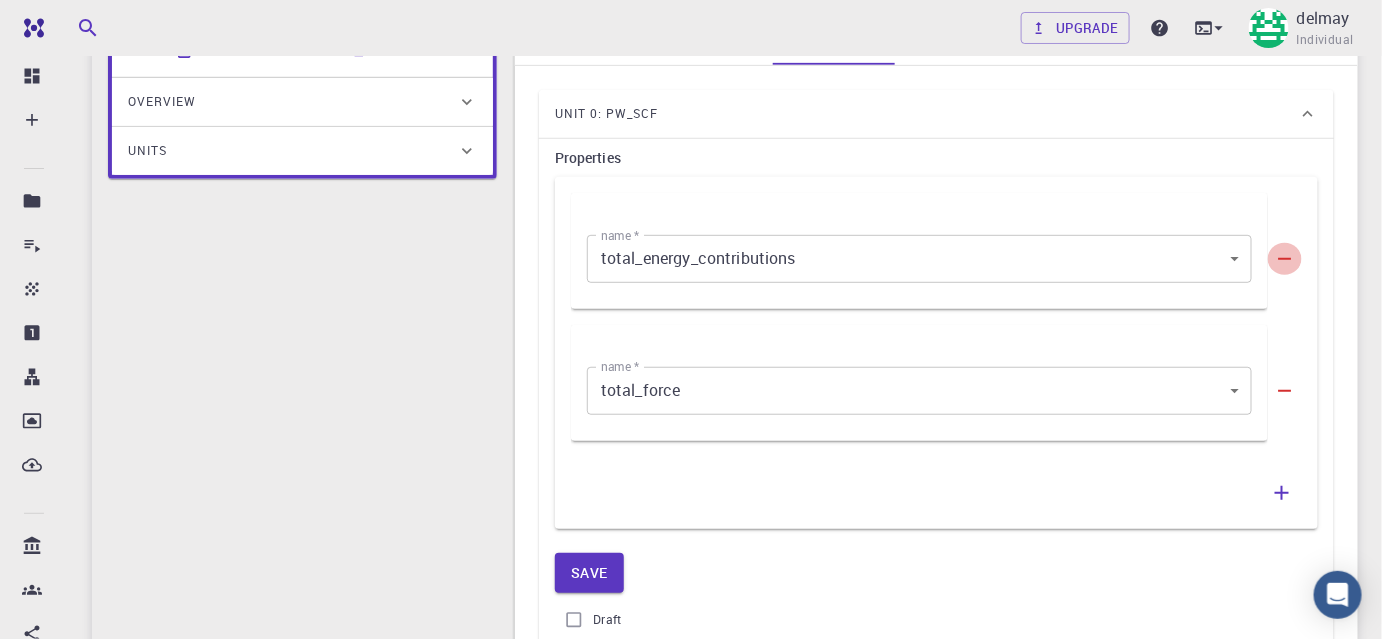 click 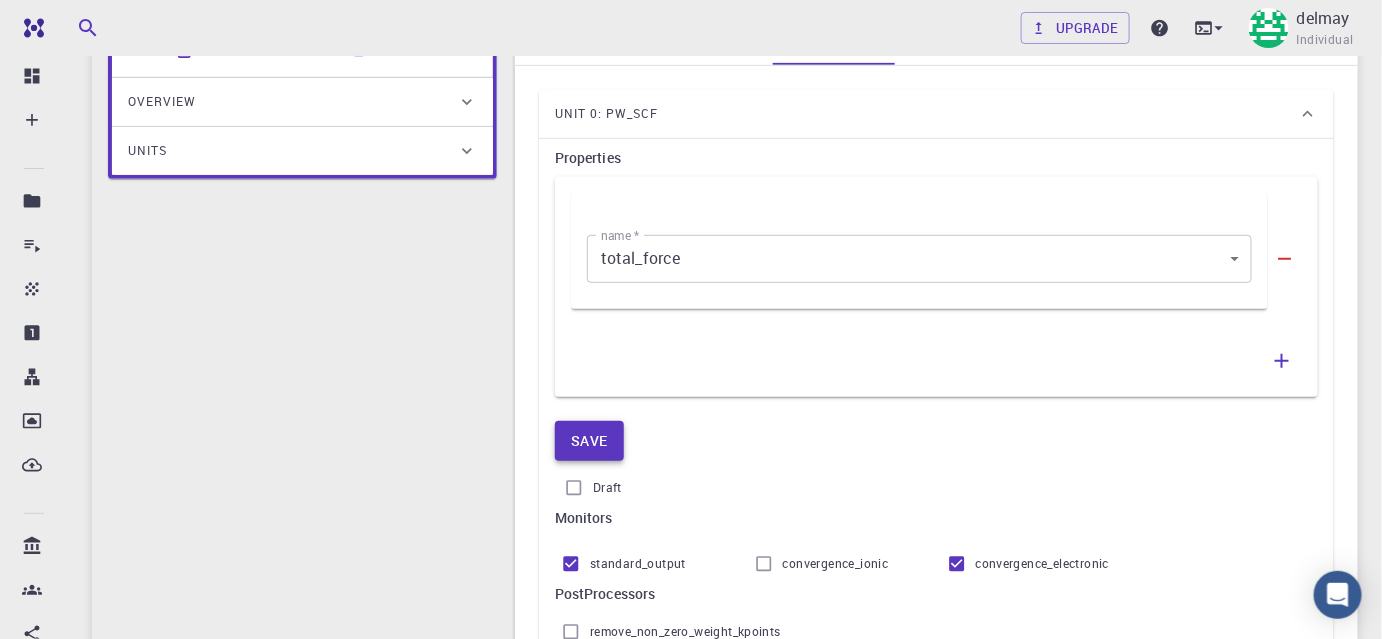 click on "Save" at bounding box center (589, 441) 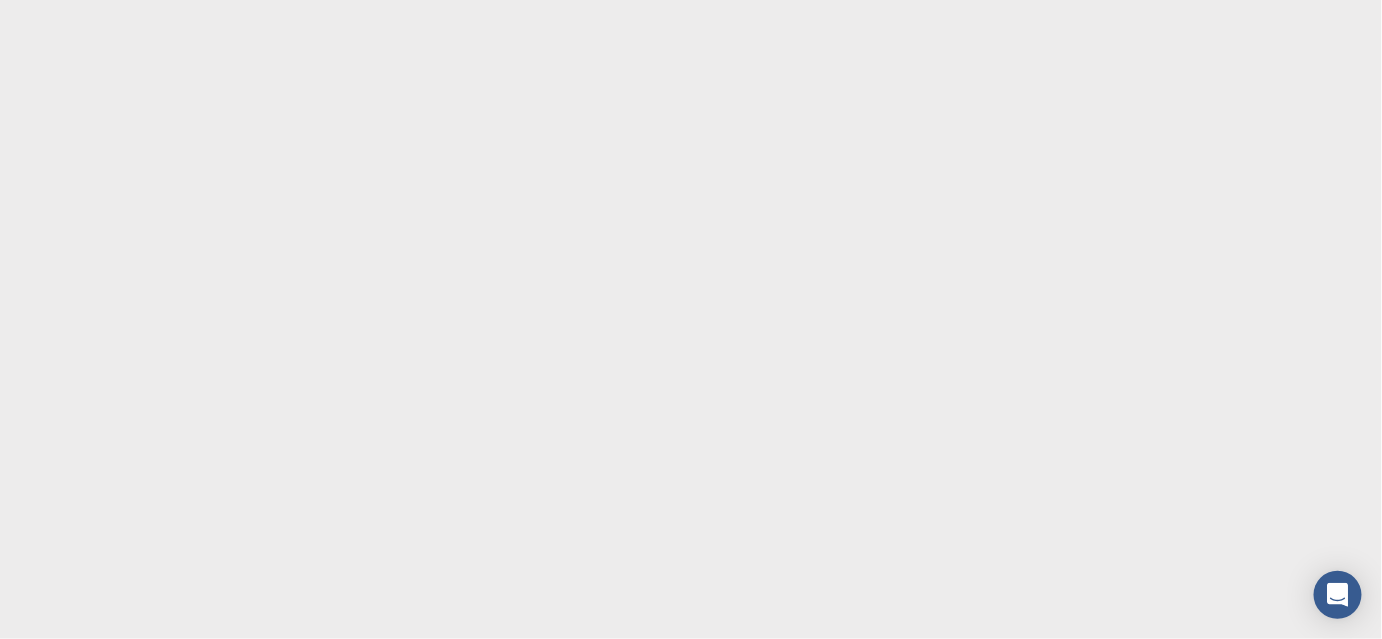 scroll, scrollTop: 0, scrollLeft: 0, axis: both 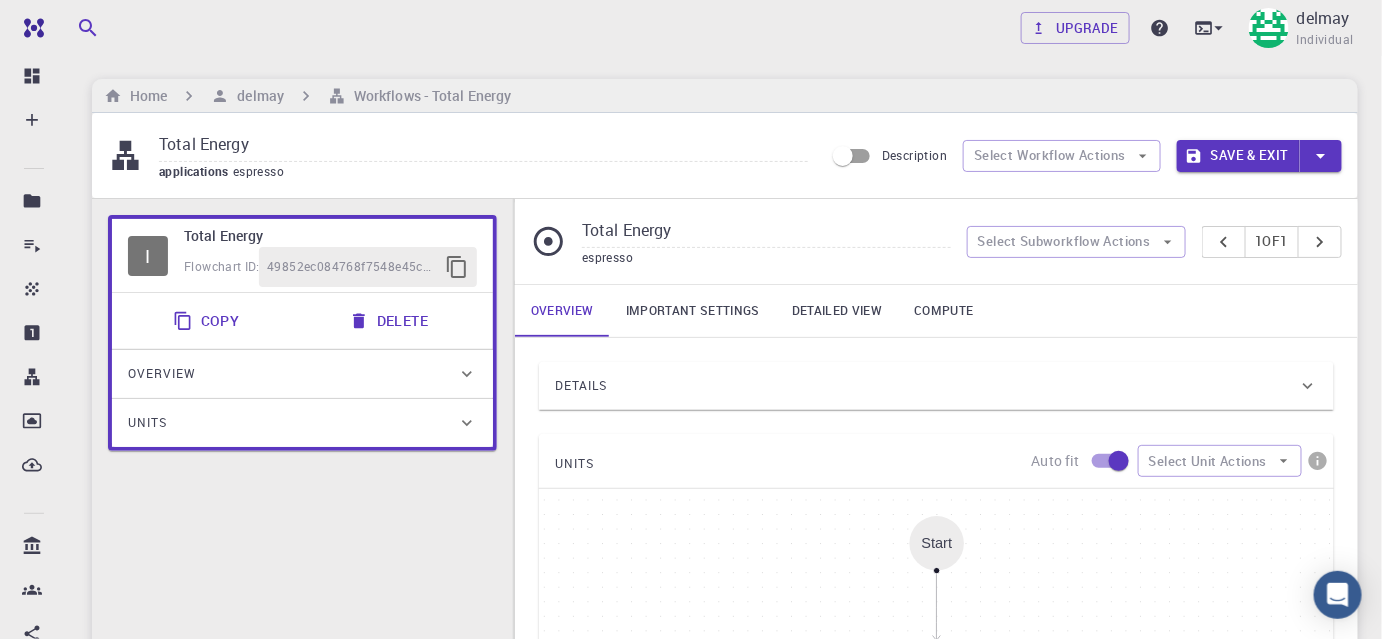 click on "Important settings" at bounding box center [693, 311] 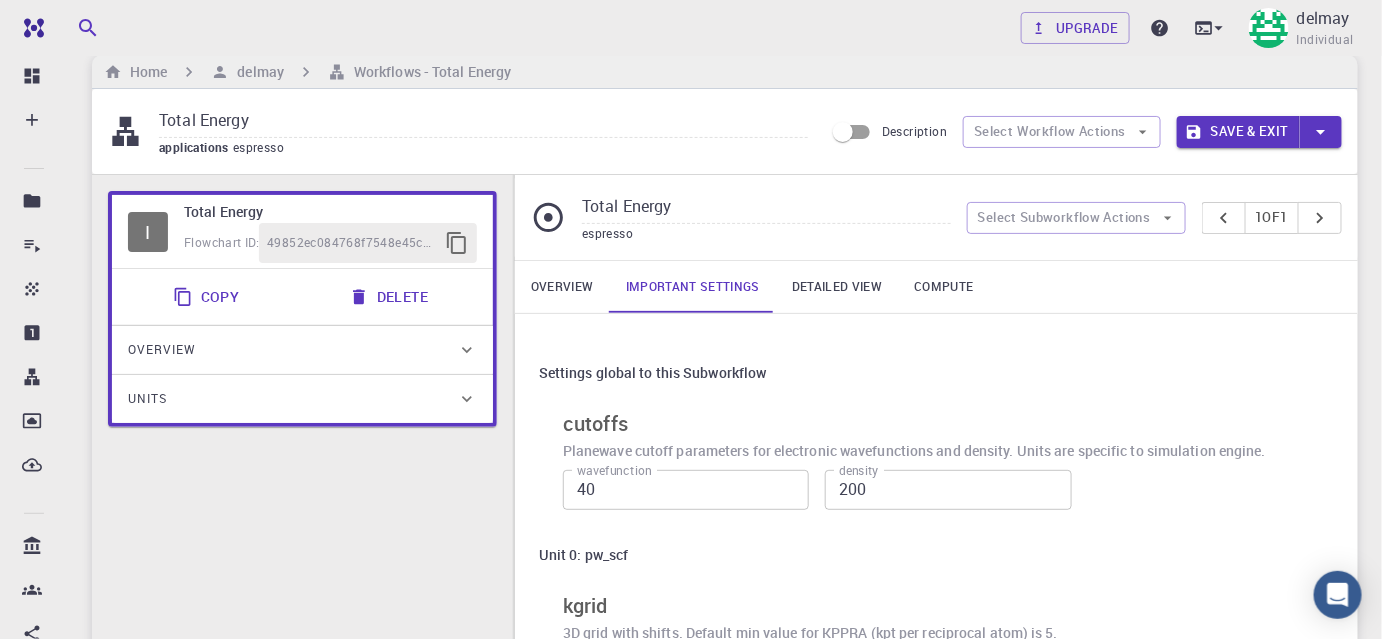 scroll, scrollTop: 0, scrollLeft: 0, axis: both 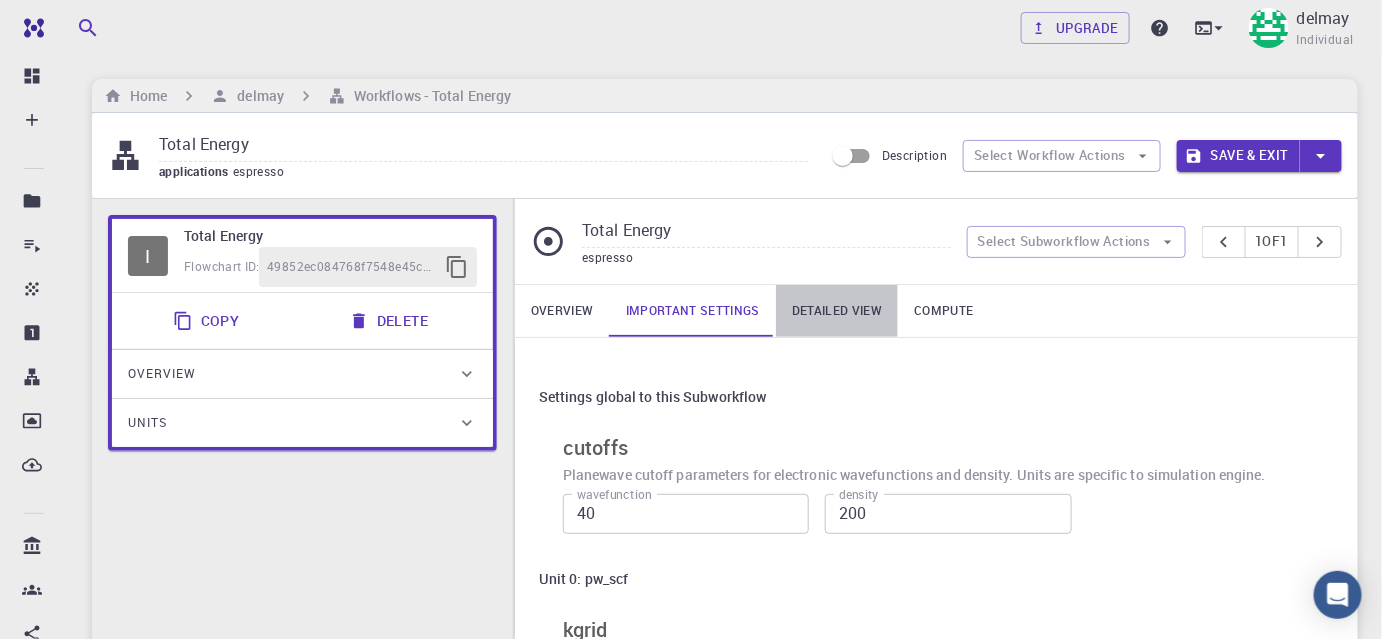 click on "Detailed view" at bounding box center (837, 311) 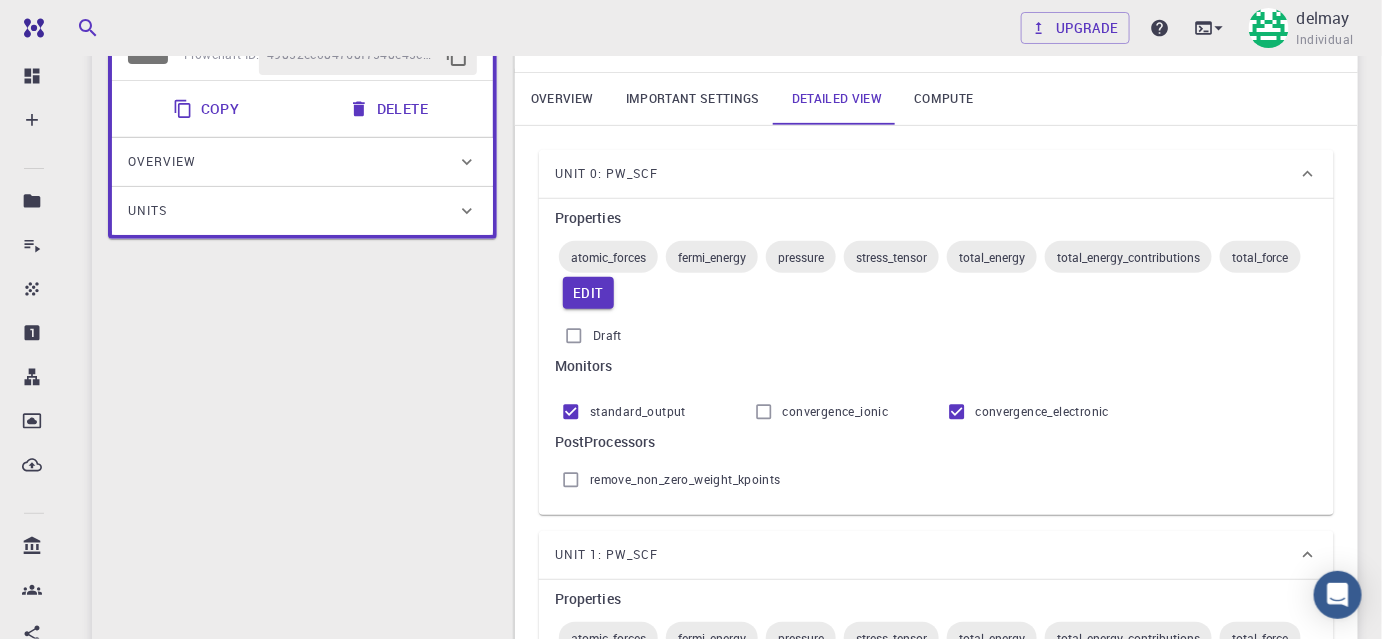 scroll, scrollTop: 181, scrollLeft: 0, axis: vertical 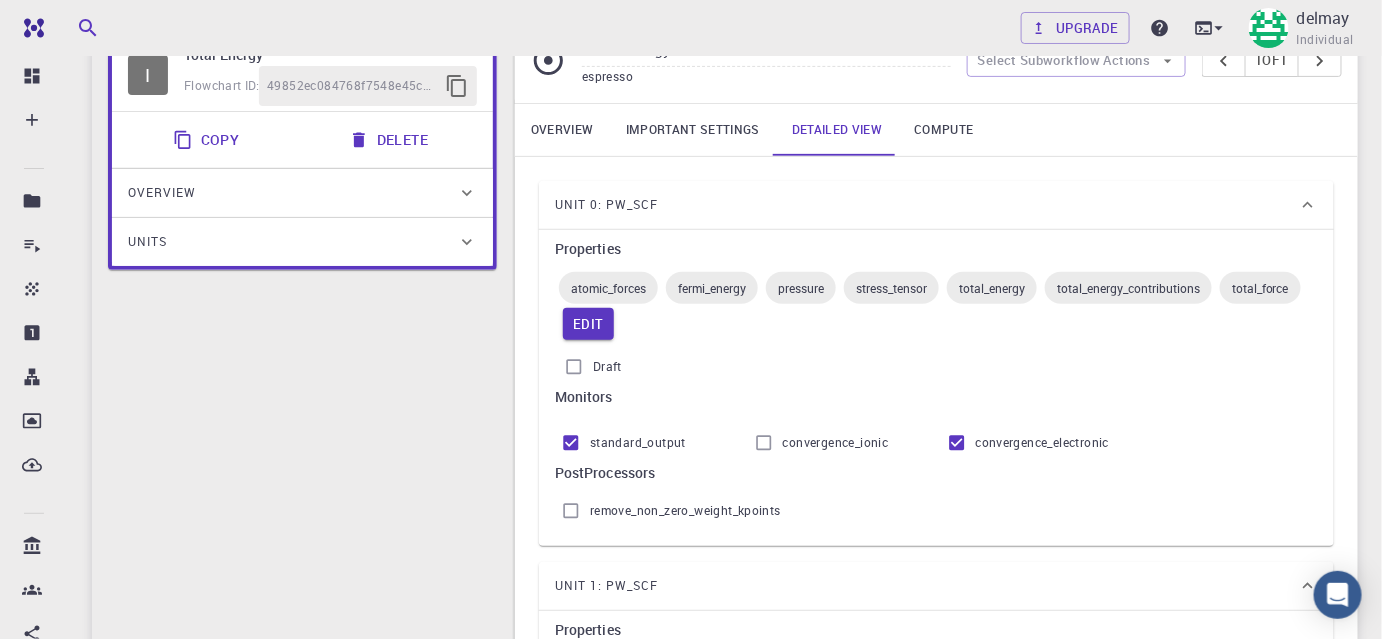 click on "Compute" at bounding box center (943, 130) 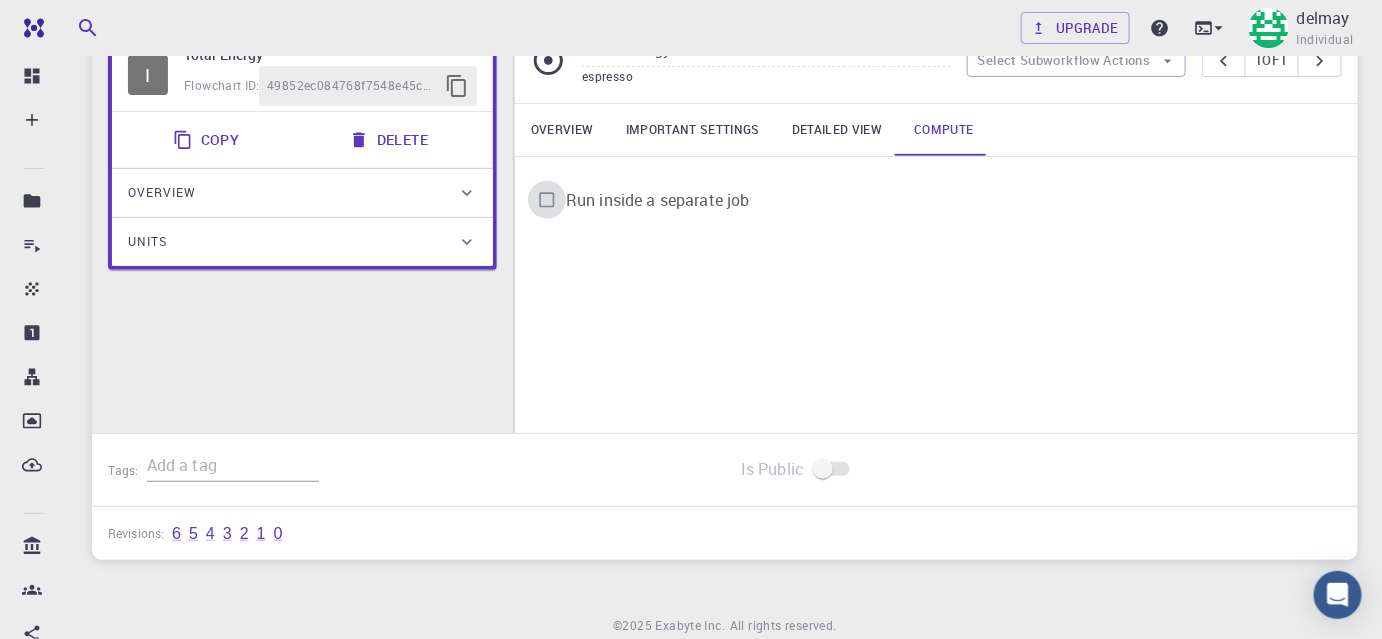 click on "Run inside a separate job" at bounding box center [547, 200] 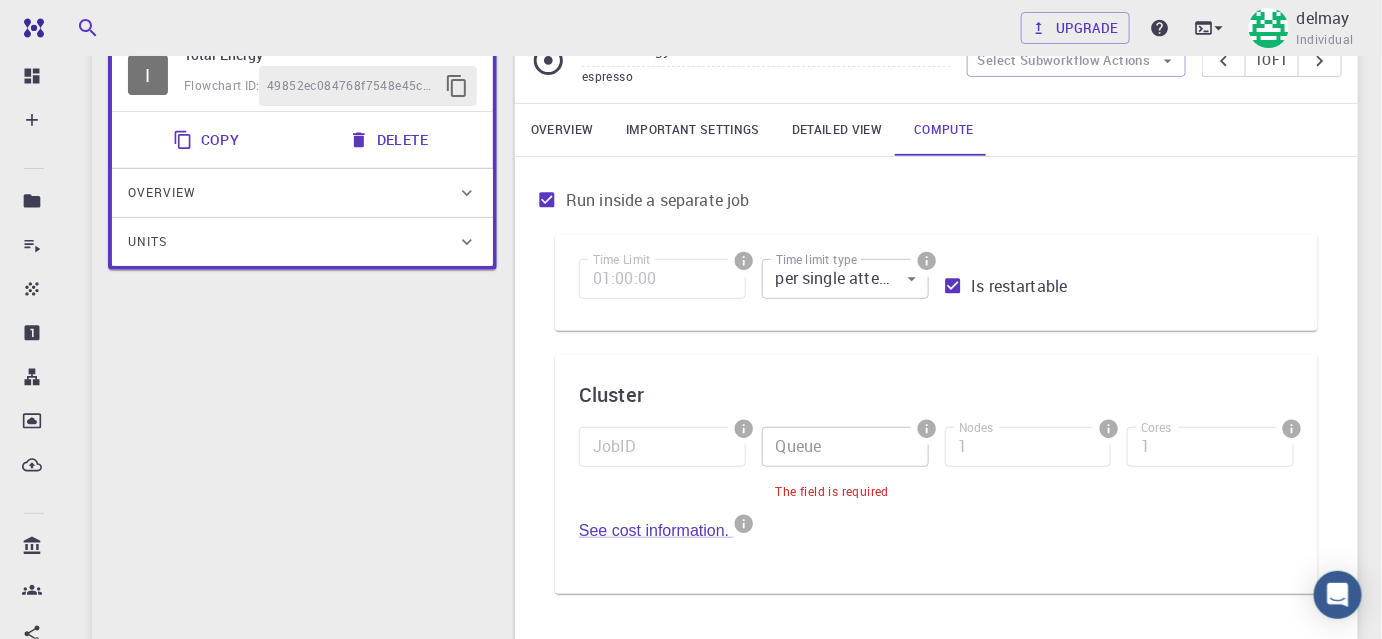 scroll, scrollTop: 0, scrollLeft: 0, axis: both 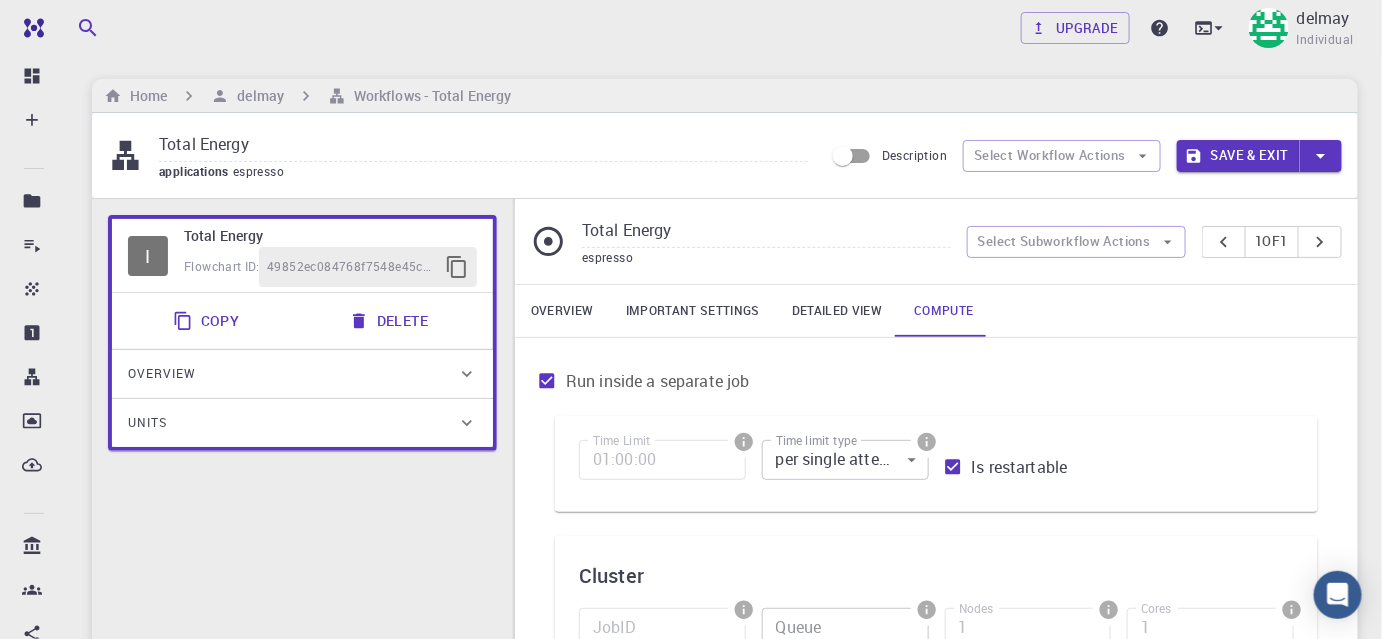 click on "Detailed view" at bounding box center (837, 311) 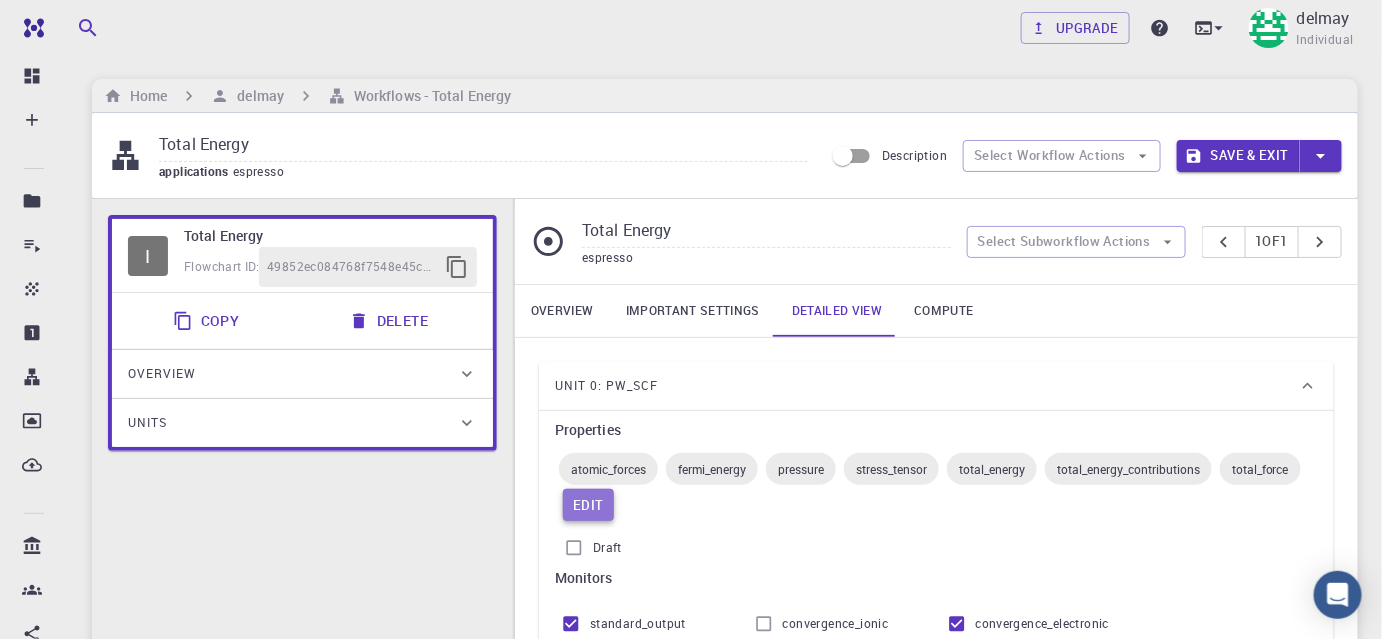 click on "Edit" at bounding box center [588, 505] 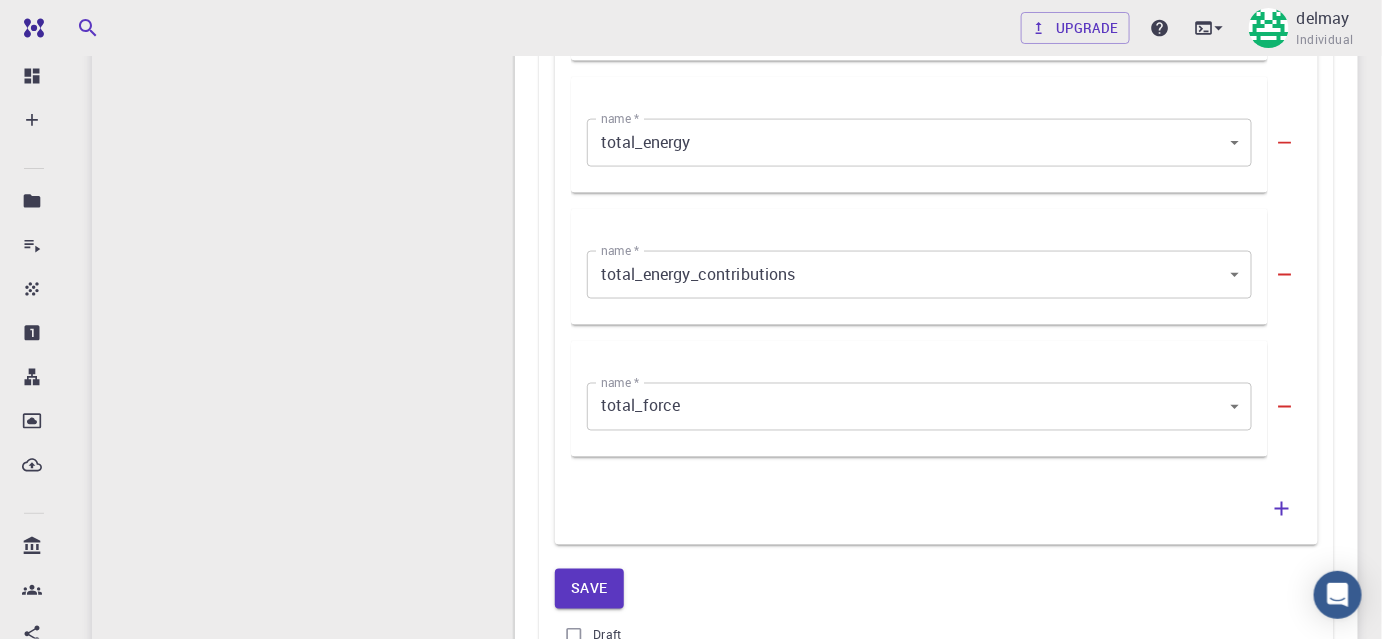 scroll, scrollTop: 1000, scrollLeft: 0, axis: vertical 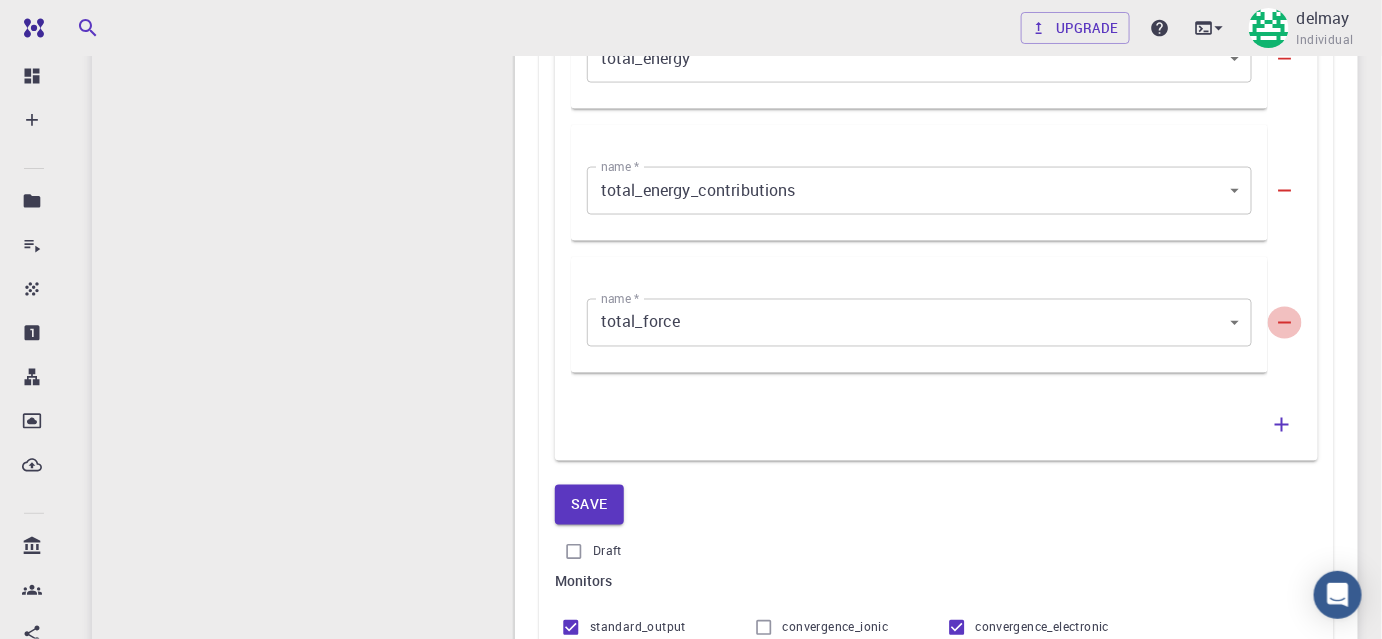 click 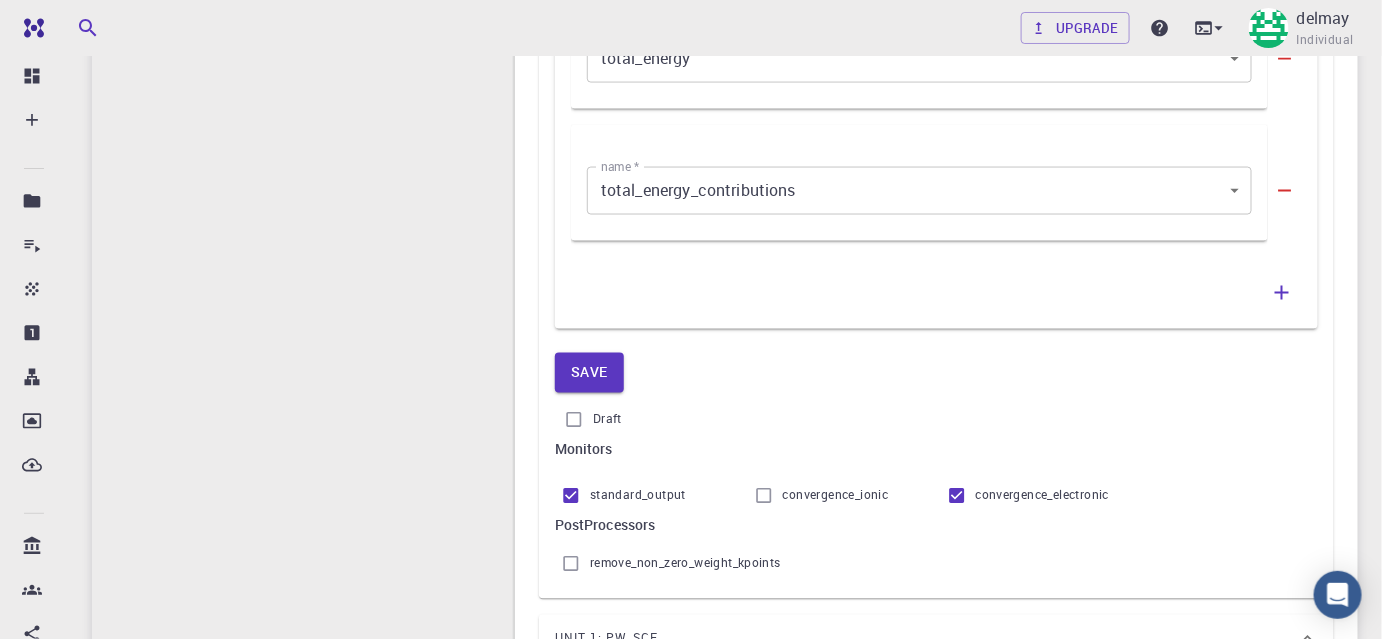 scroll, scrollTop: 909, scrollLeft: 0, axis: vertical 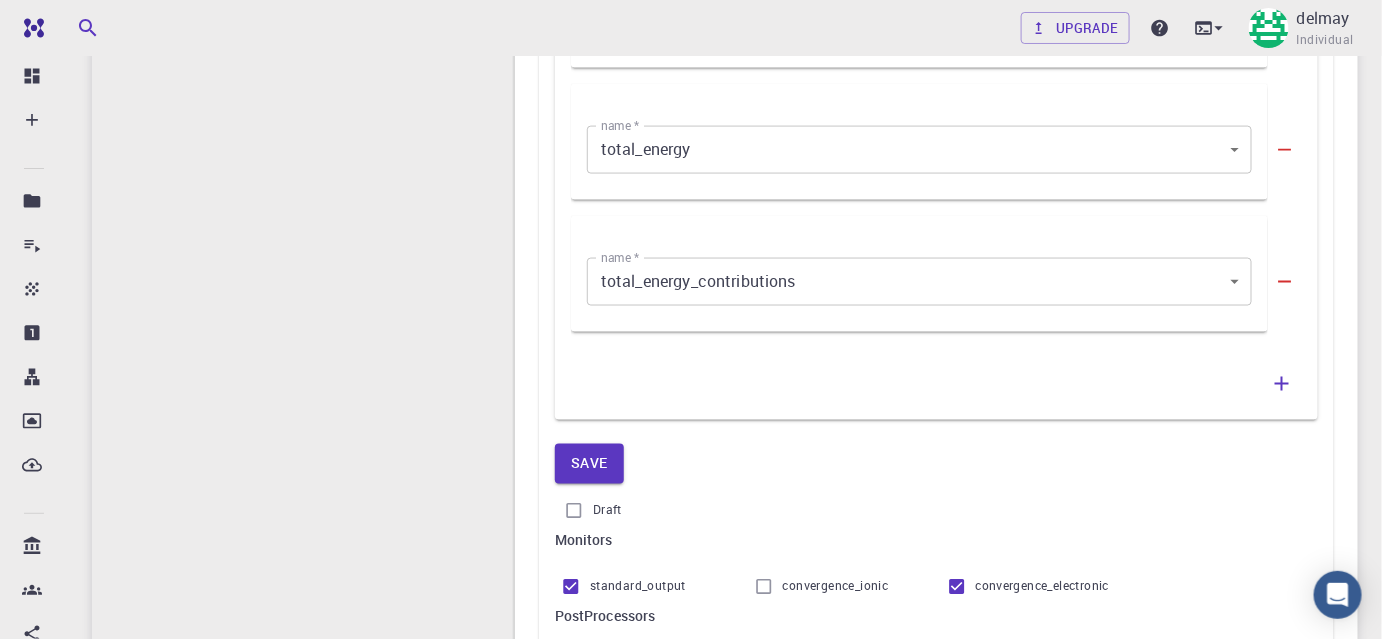 click 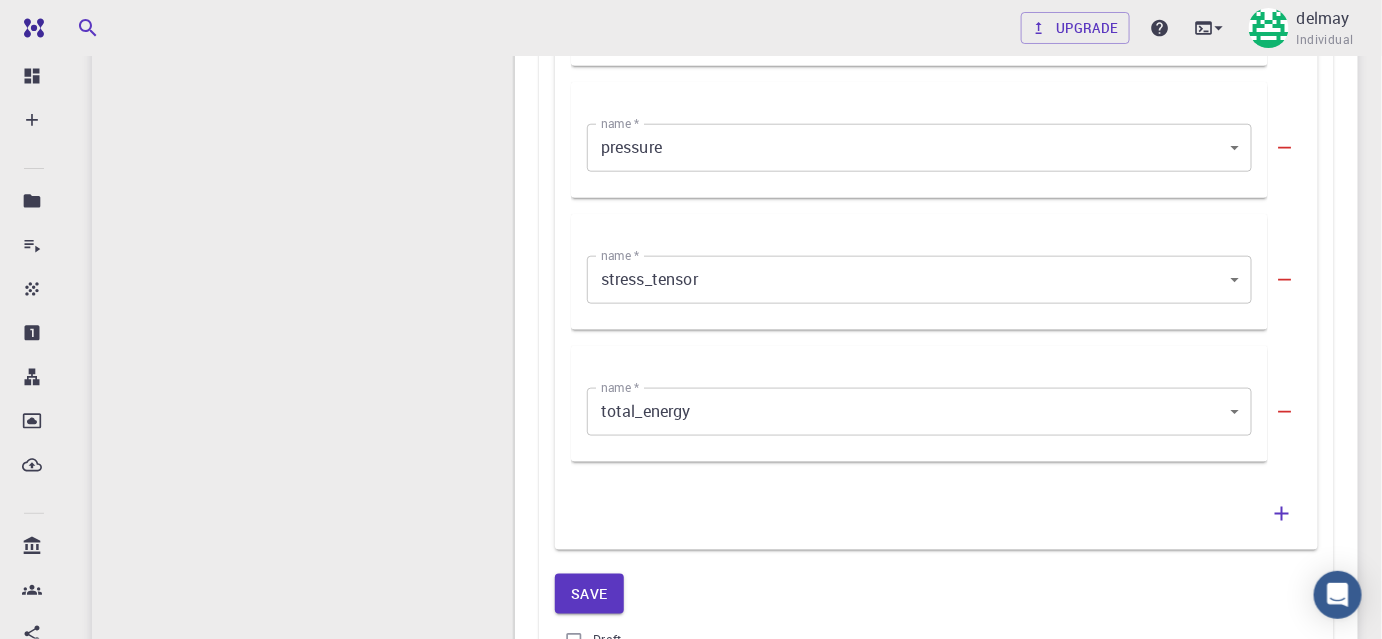 scroll, scrollTop: 636, scrollLeft: 0, axis: vertical 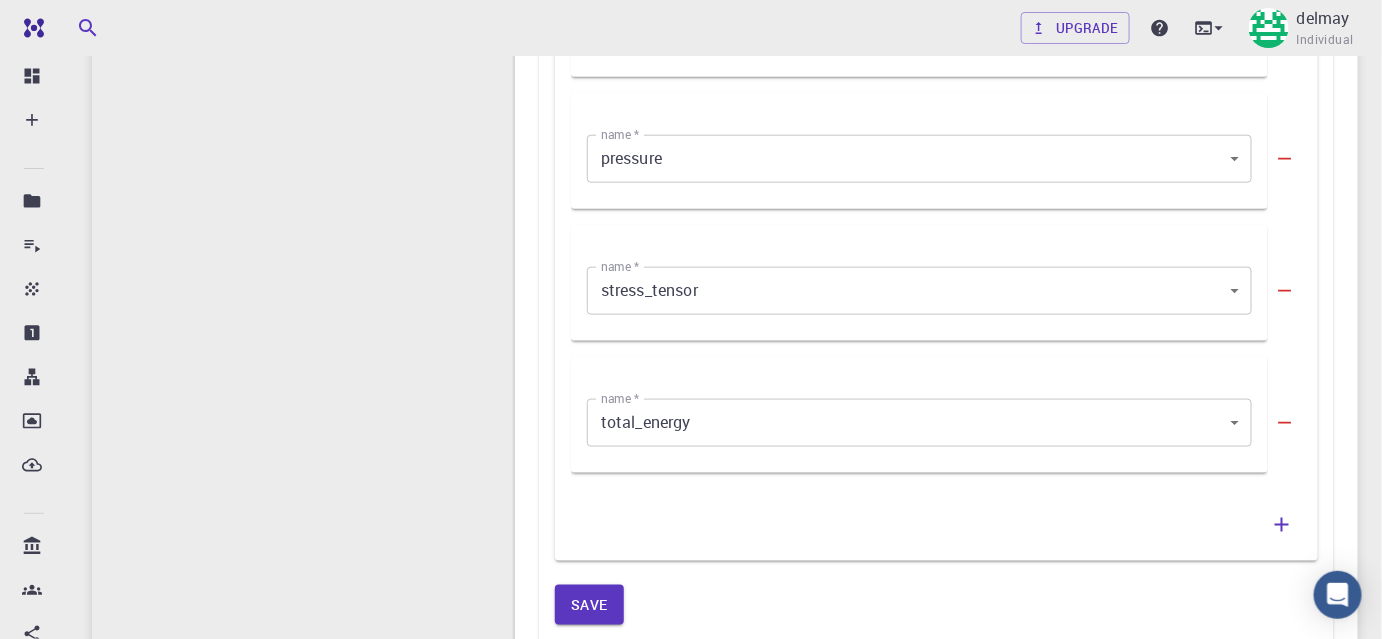 click 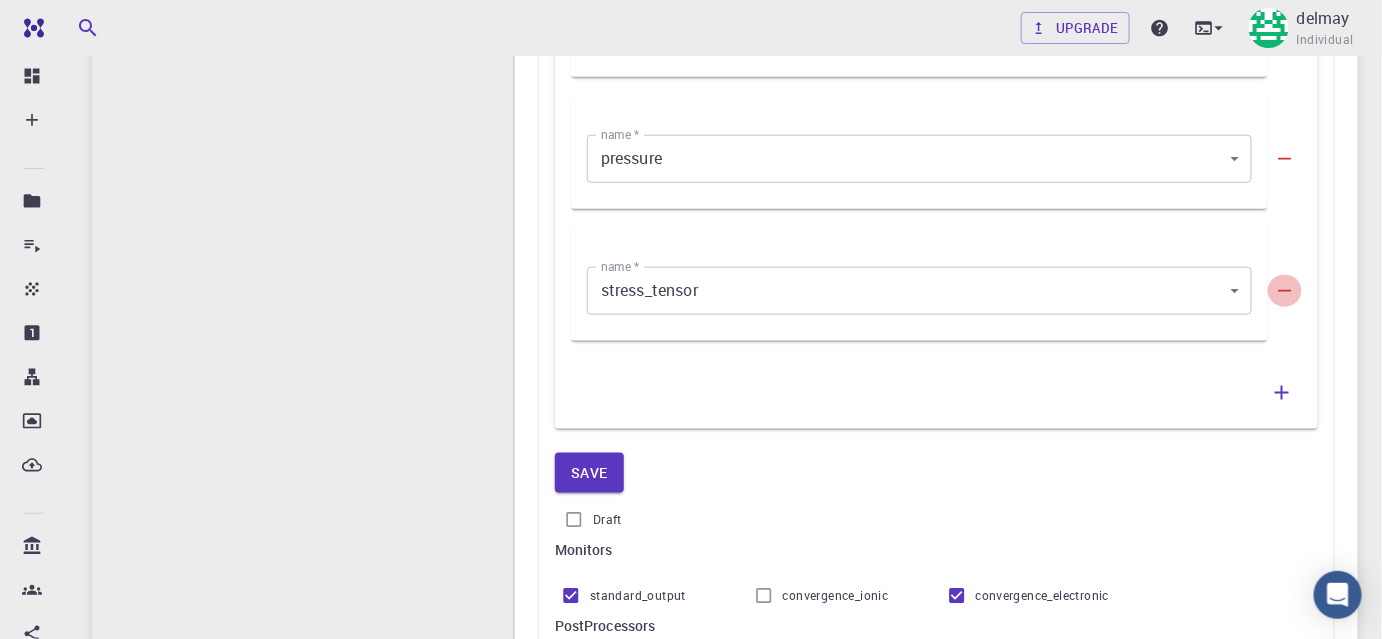 drag, startPoint x: 1282, startPoint y: 289, endPoint x: 1282, endPoint y: 303, distance: 14 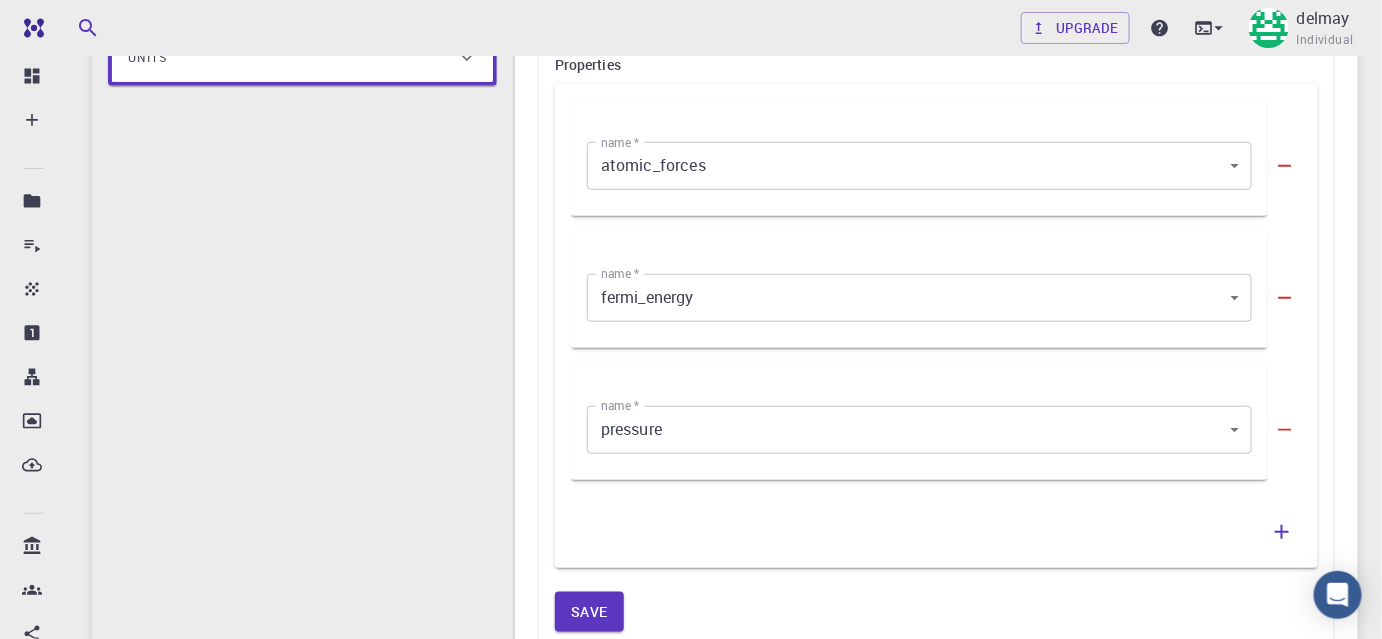 scroll, scrollTop: 363, scrollLeft: 0, axis: vertical 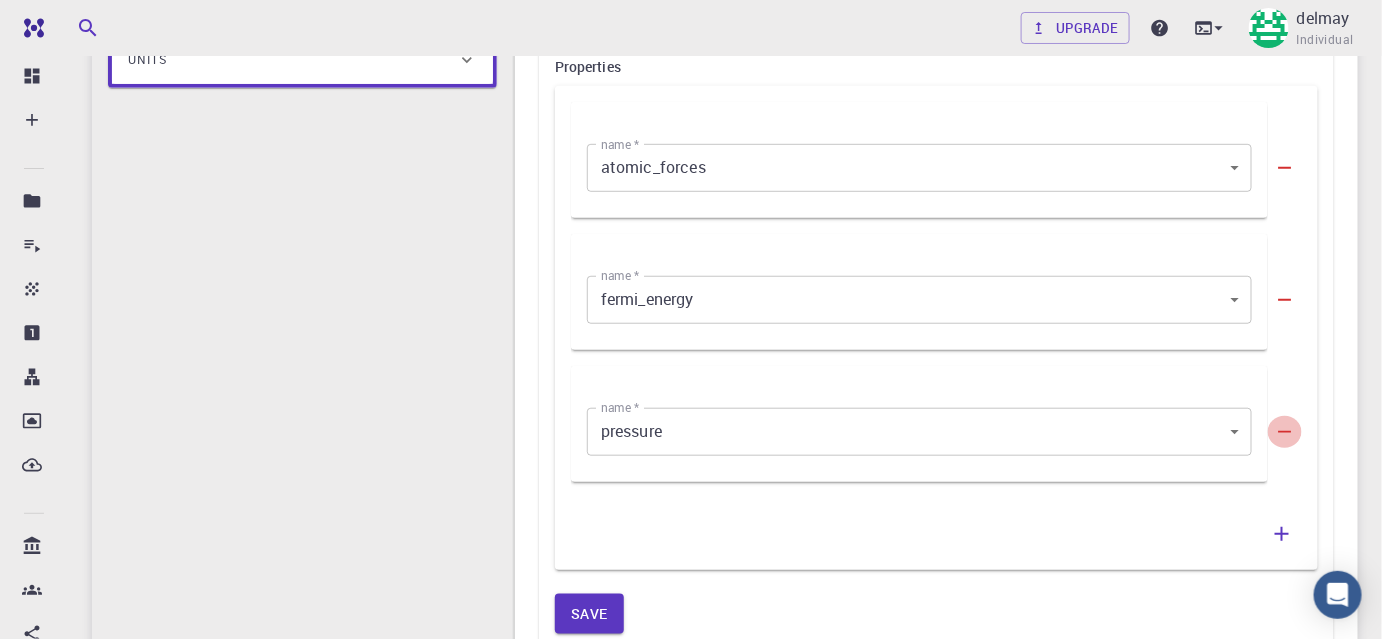 click 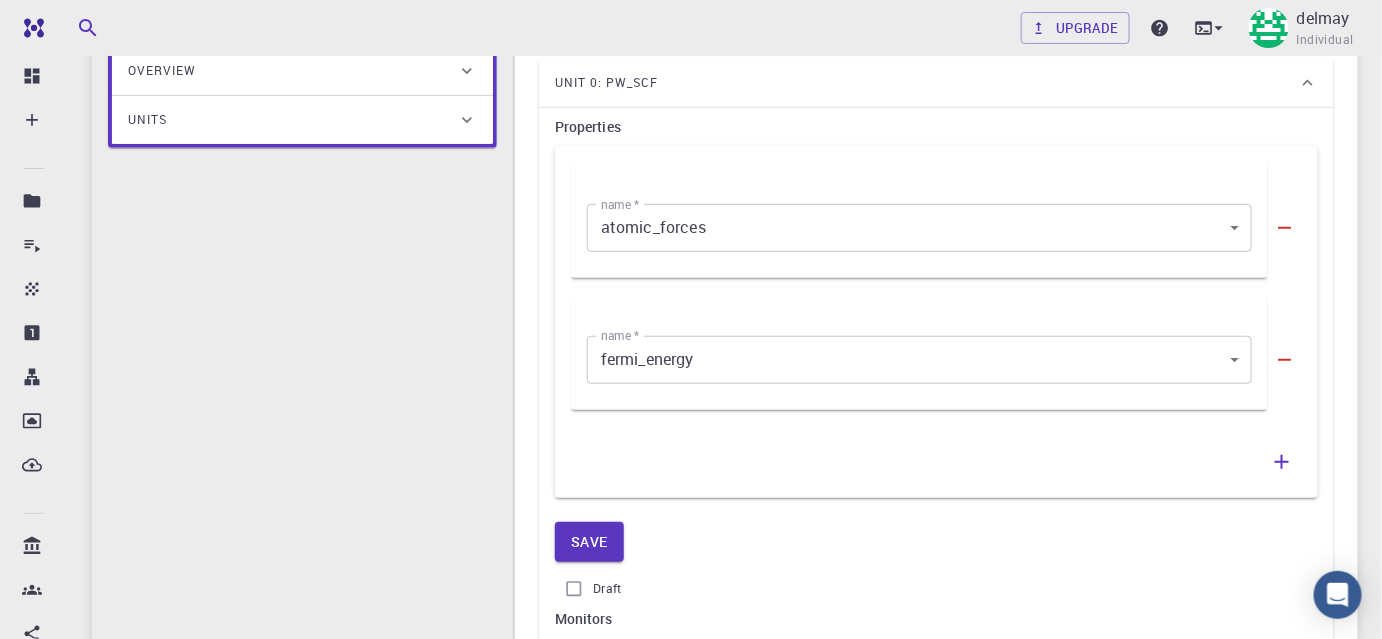 scroll, scrollTop: 272, scrollLeft: 0, axis: vertical 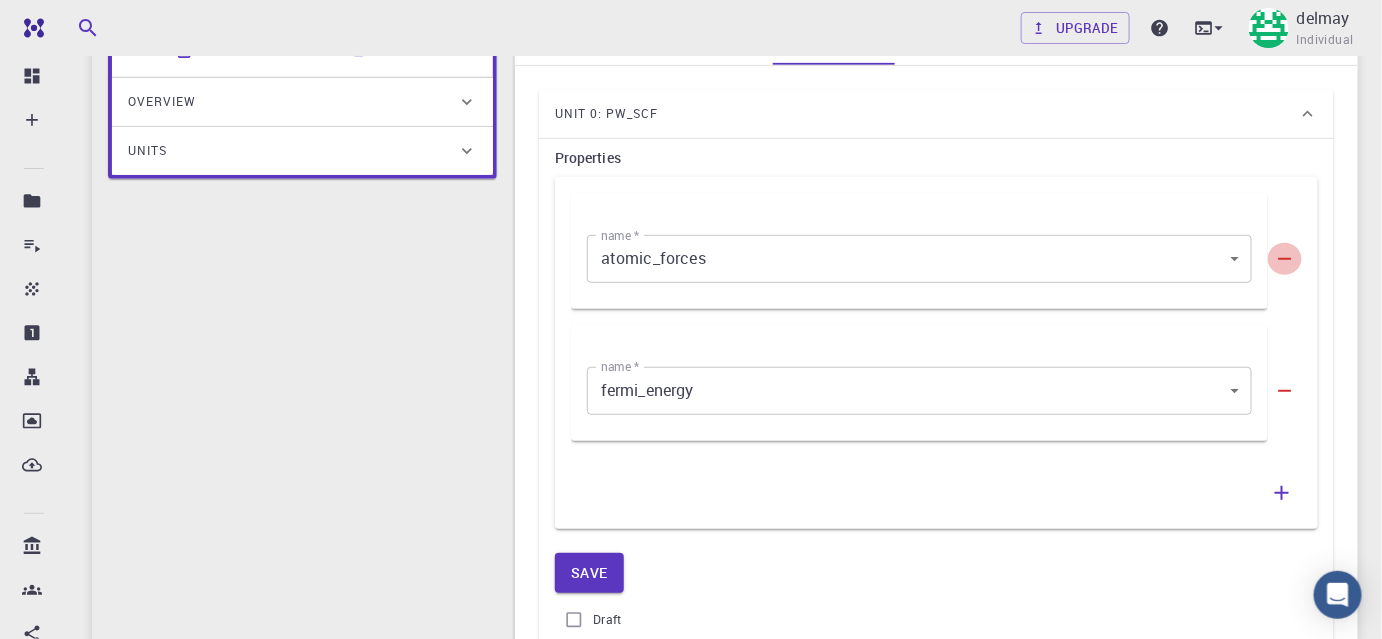 click 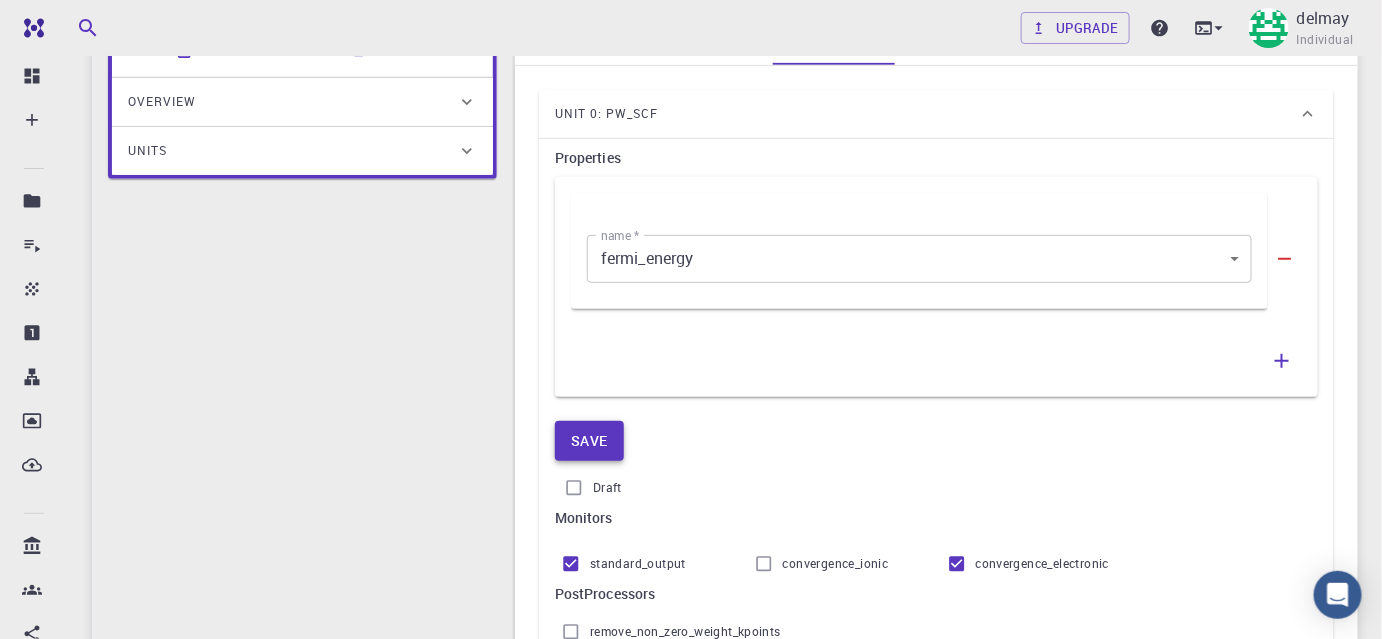 click on "Save" at bounding box center [589, 441] 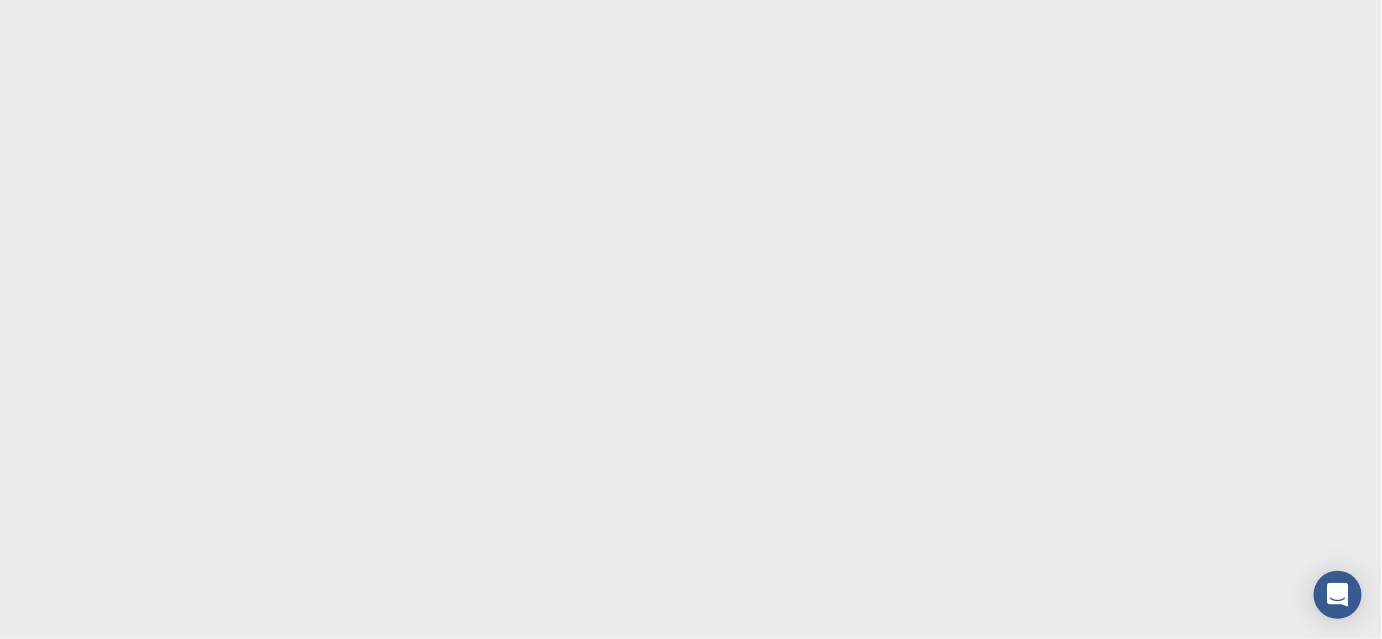 scroll, scrollTop: 0, scrollLeft: 0, axis: both 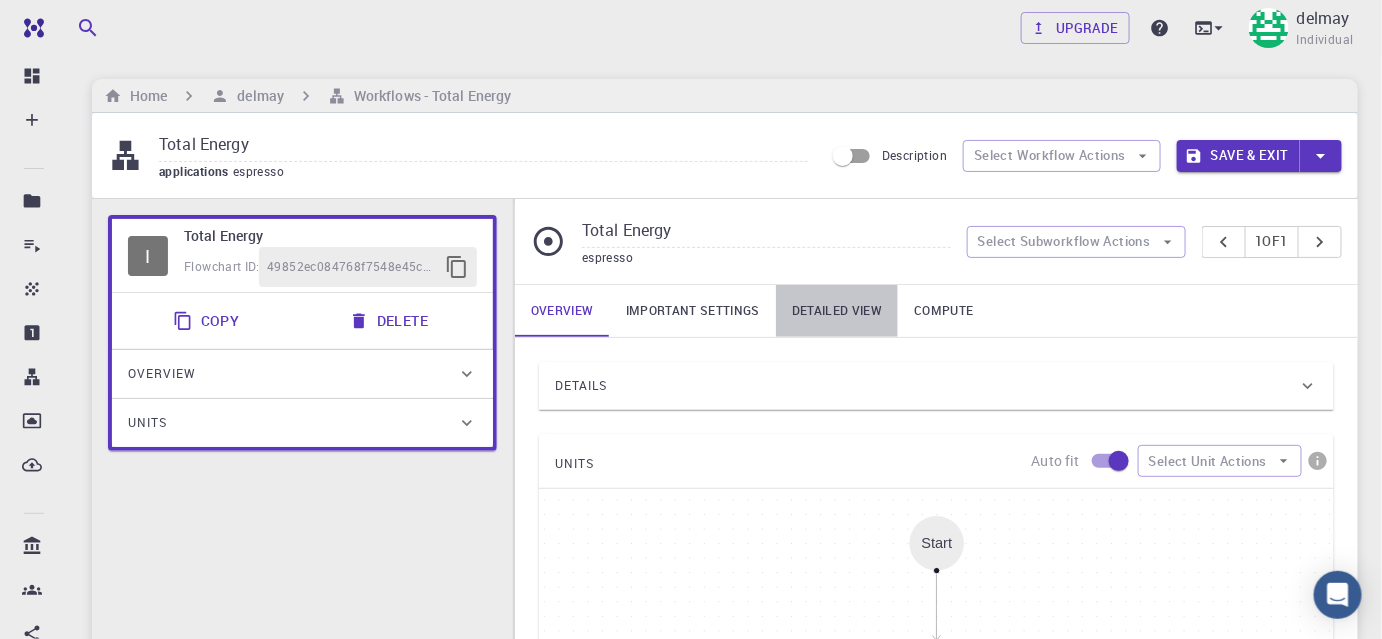 click on "Detailed view" at bounding box center [837, 311] 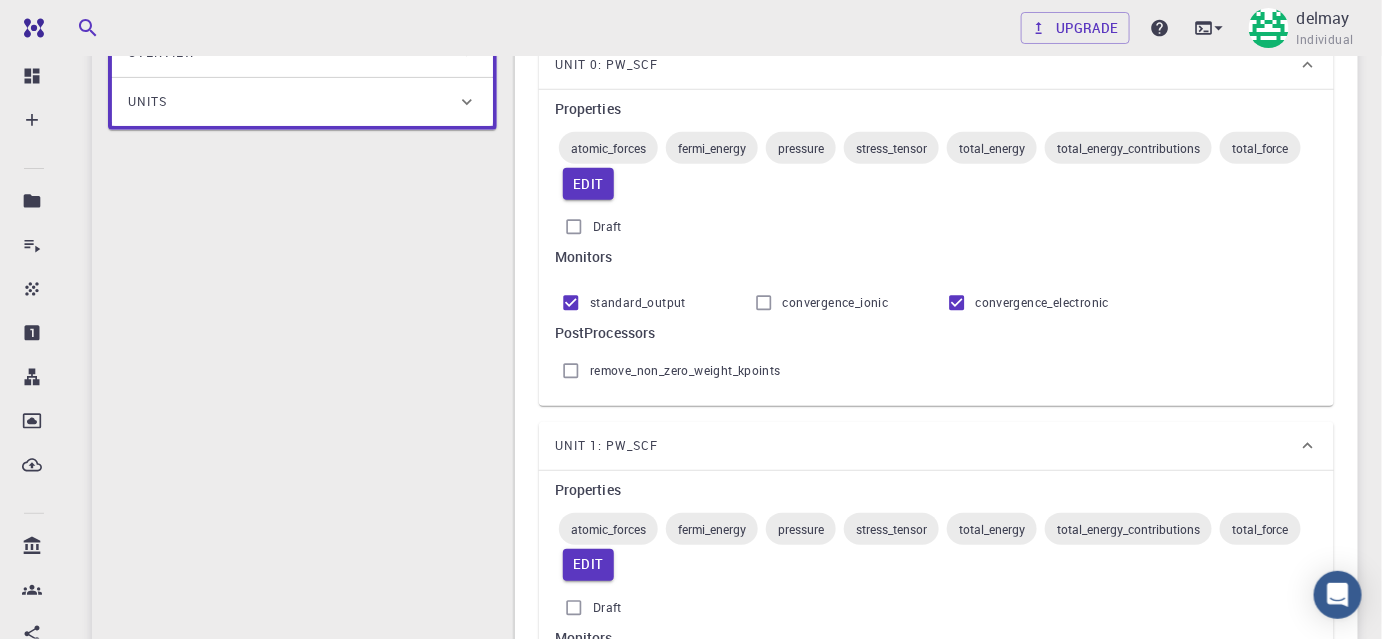 scroll, scrollTop: 0, scrollLeft: 0, axis: both 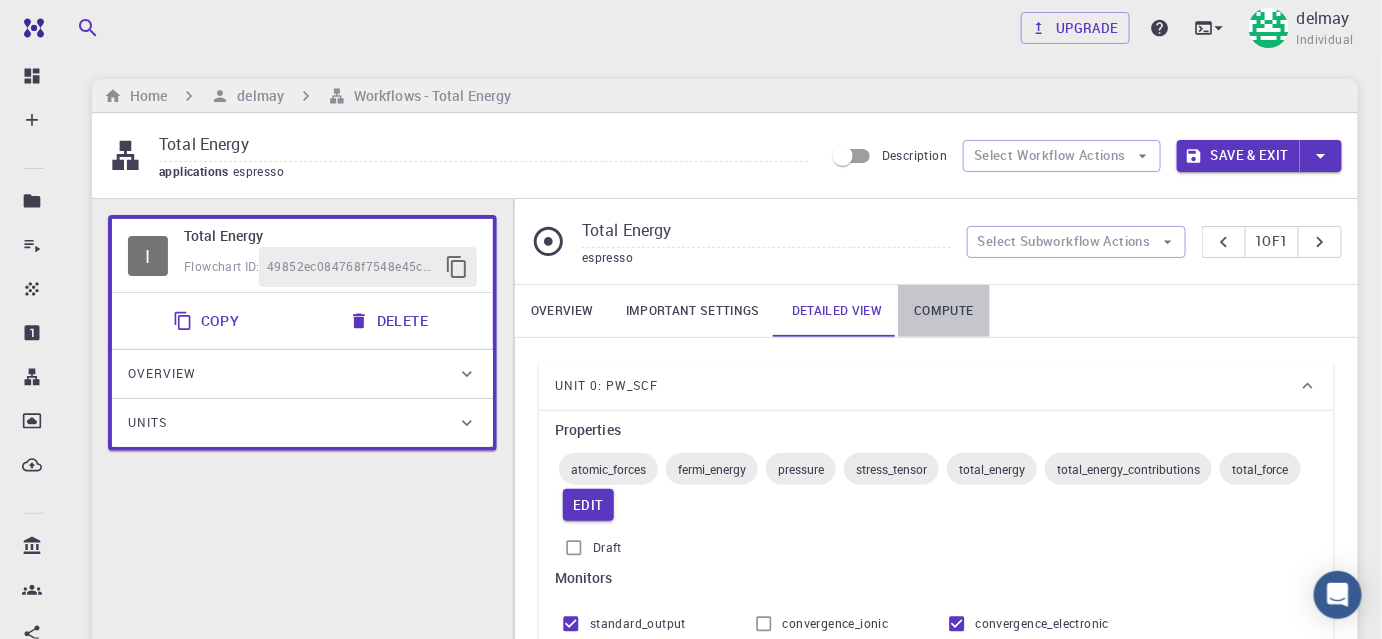 click on "Compute" at bounding box center [943, 311] 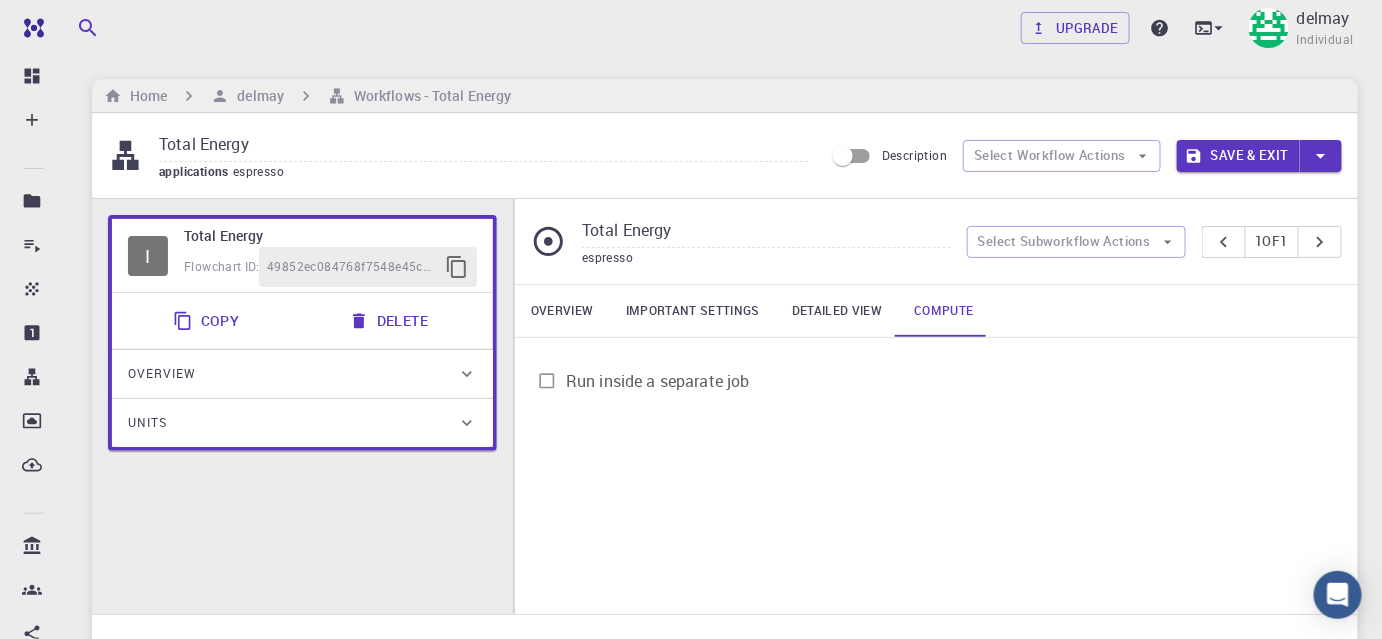 click on "Save & Exit" at bounding box center (1238, 156) 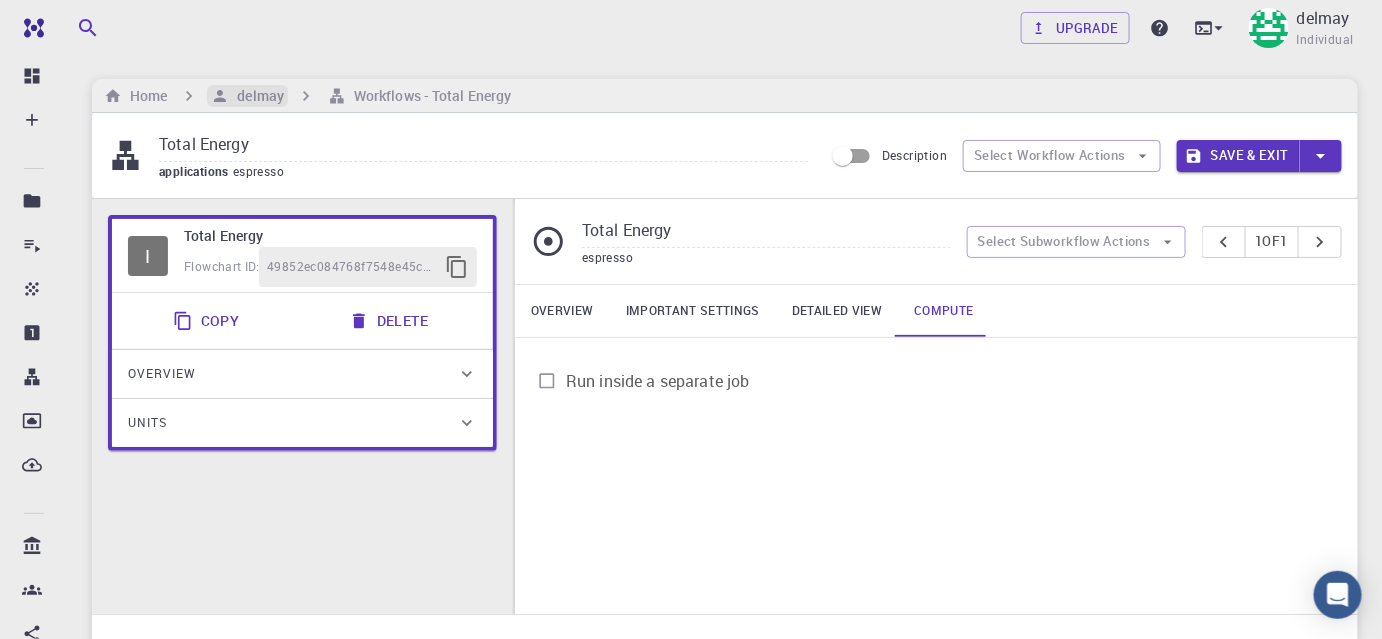 click on "delmay" at bounding box center [256, 96] 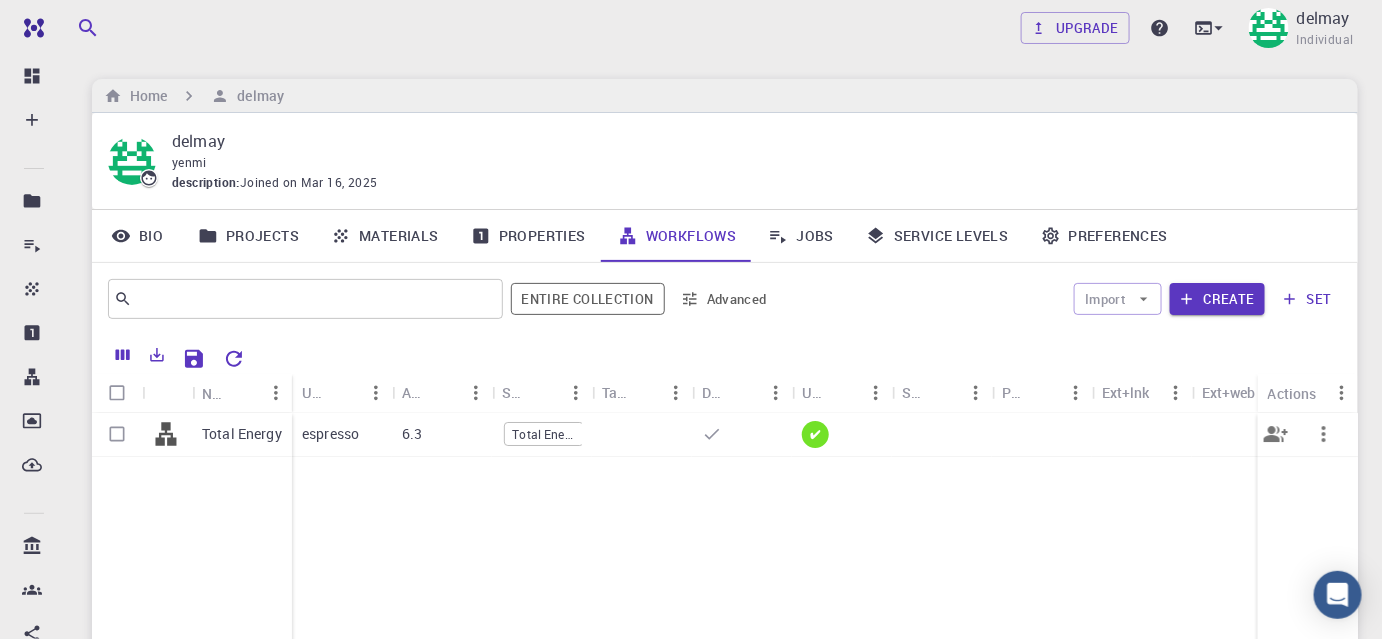 click at bounding box center (117, 434) 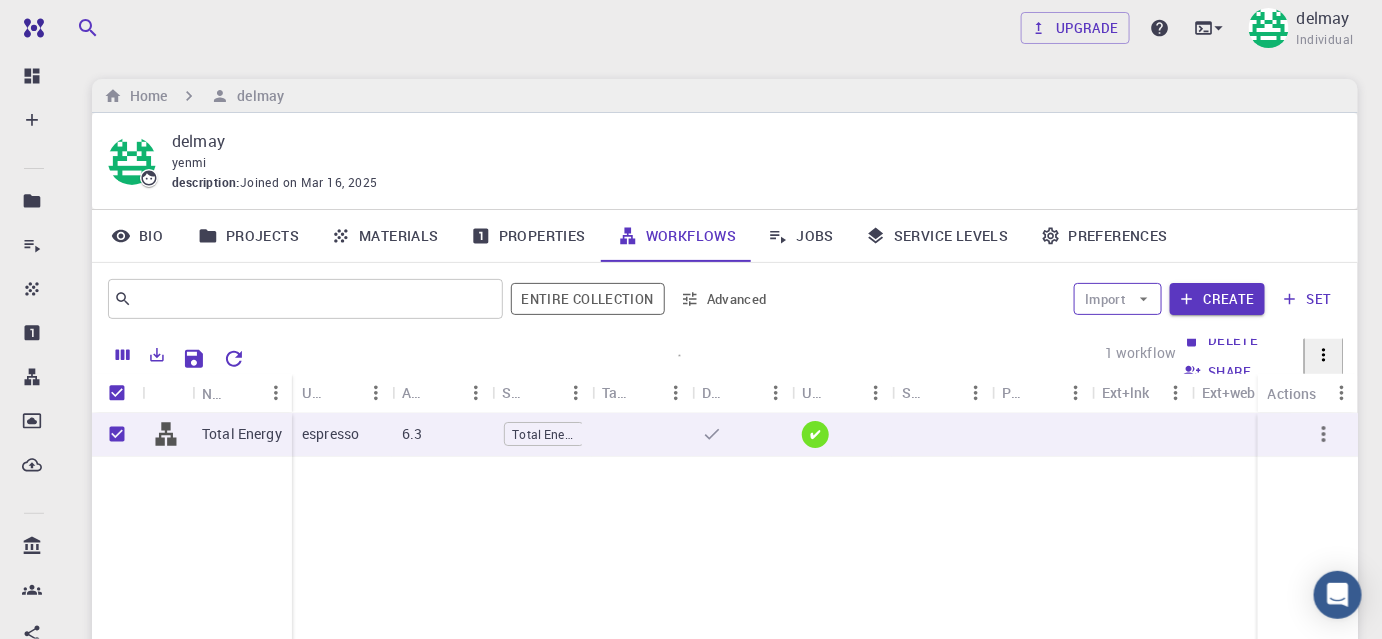 click 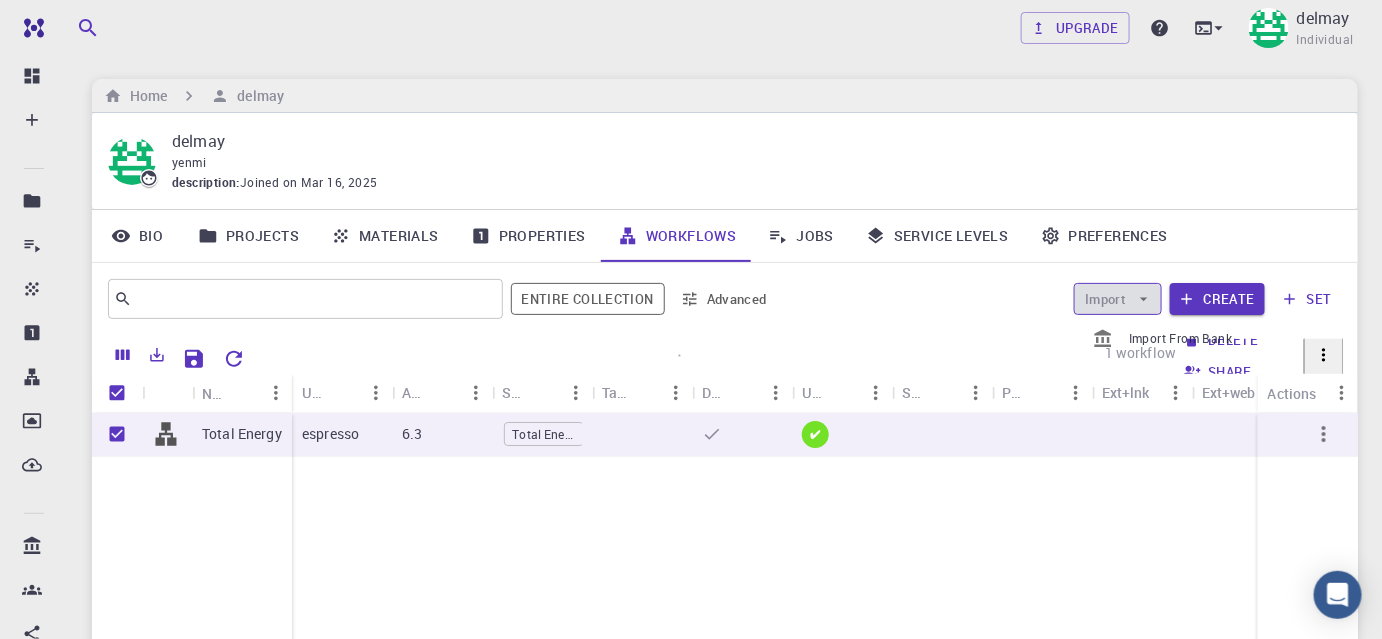 click 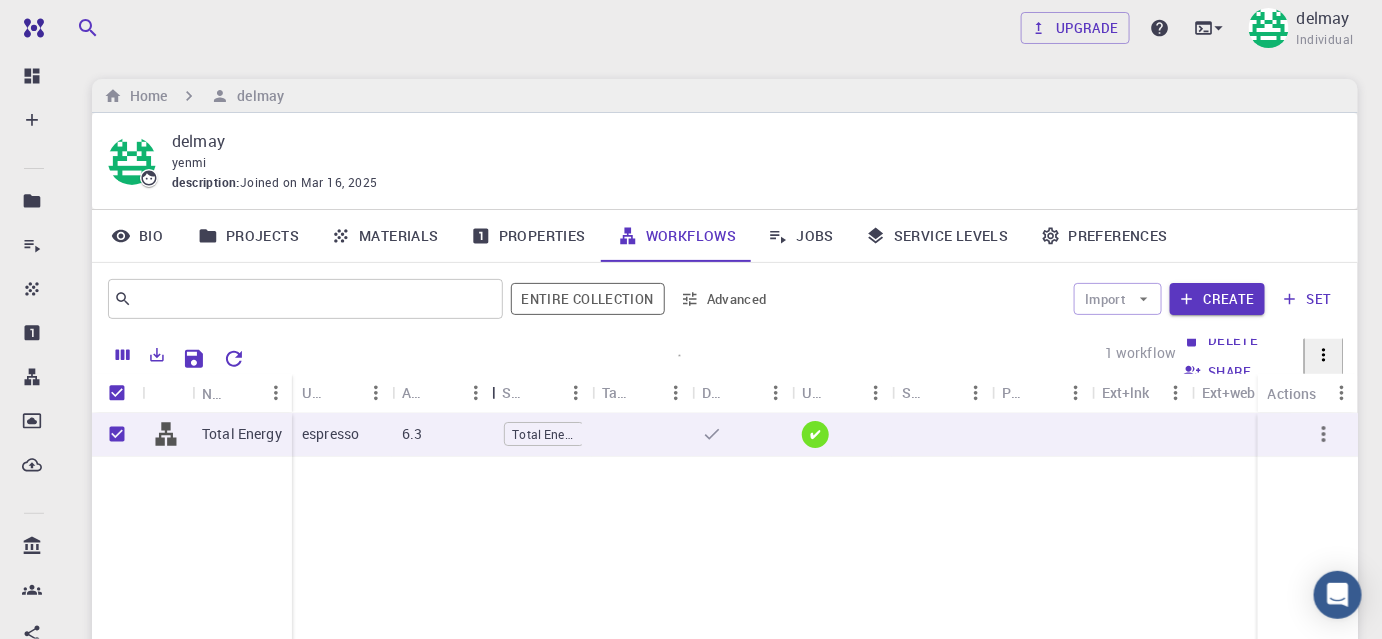 drag, startPoint x: 496, startPoint y: 394, endPoint x: 550, endPoint y: 394, distance: 54 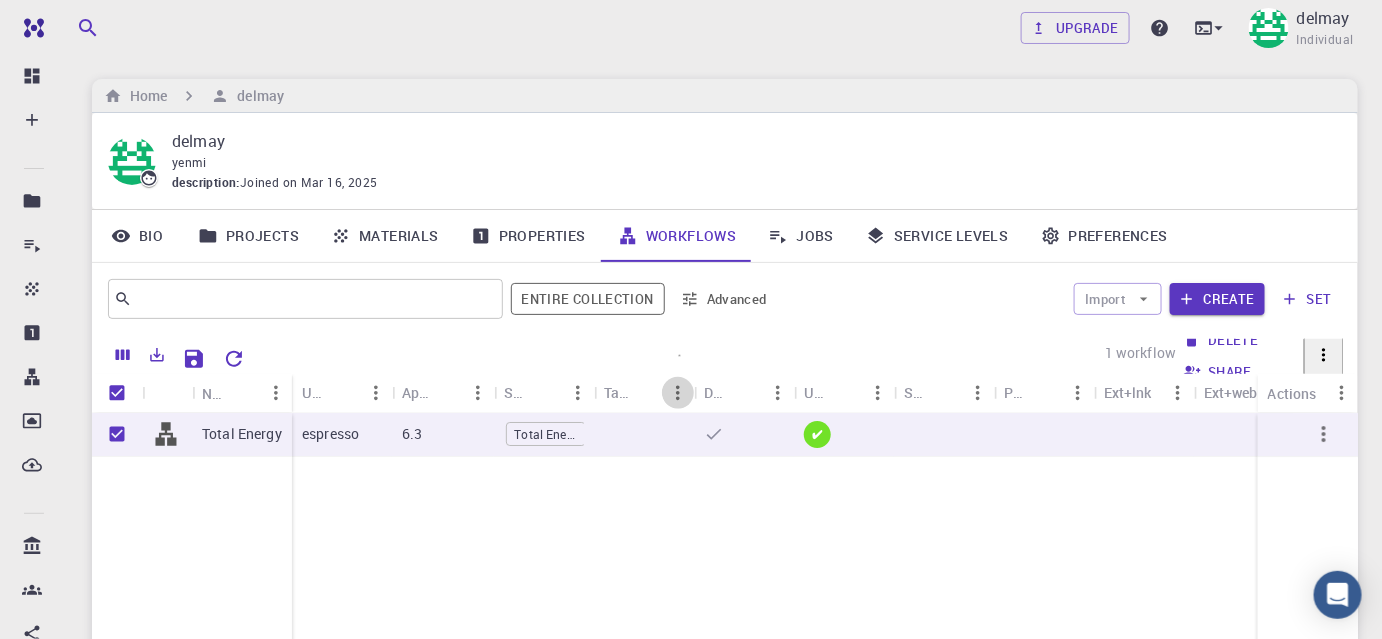 click 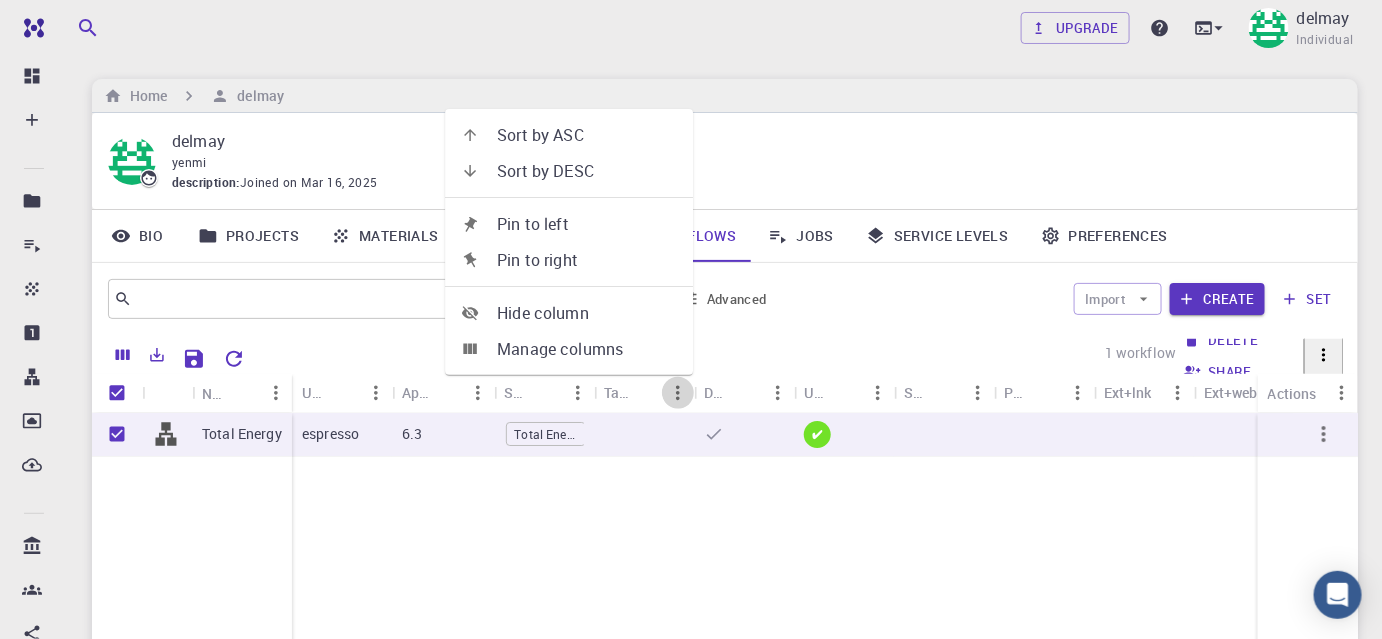 click 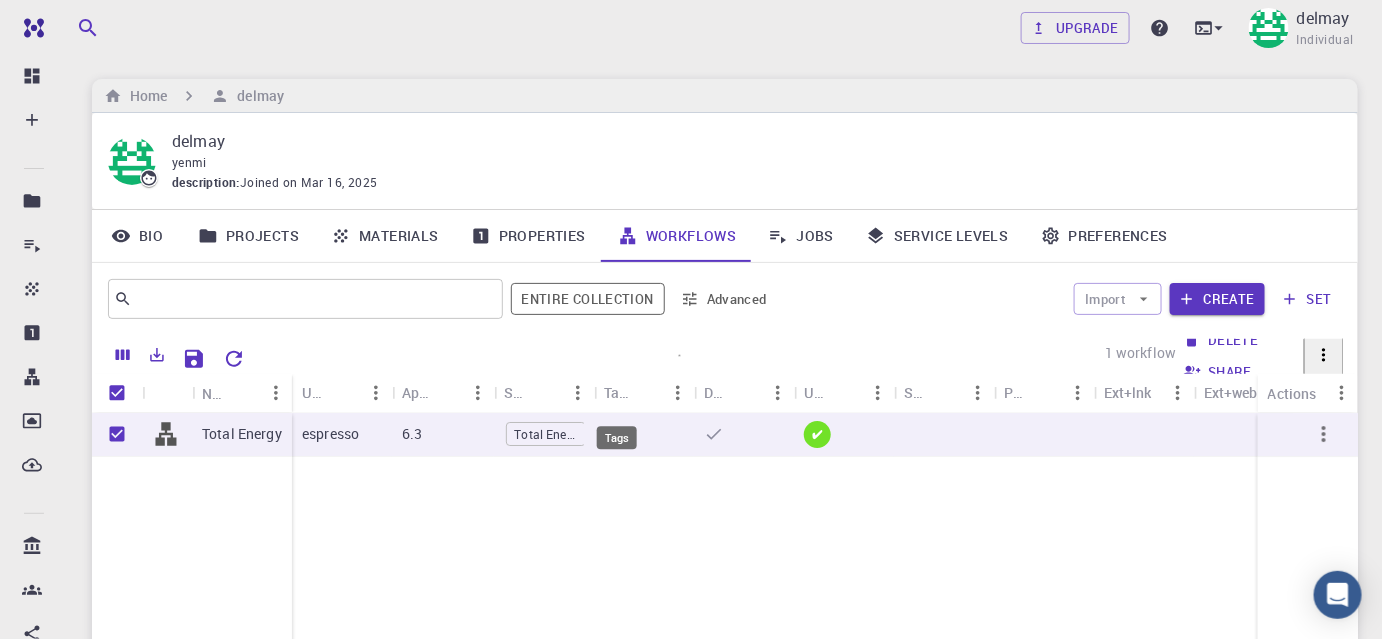 click on "Tags" at bounding box center [617, 392] 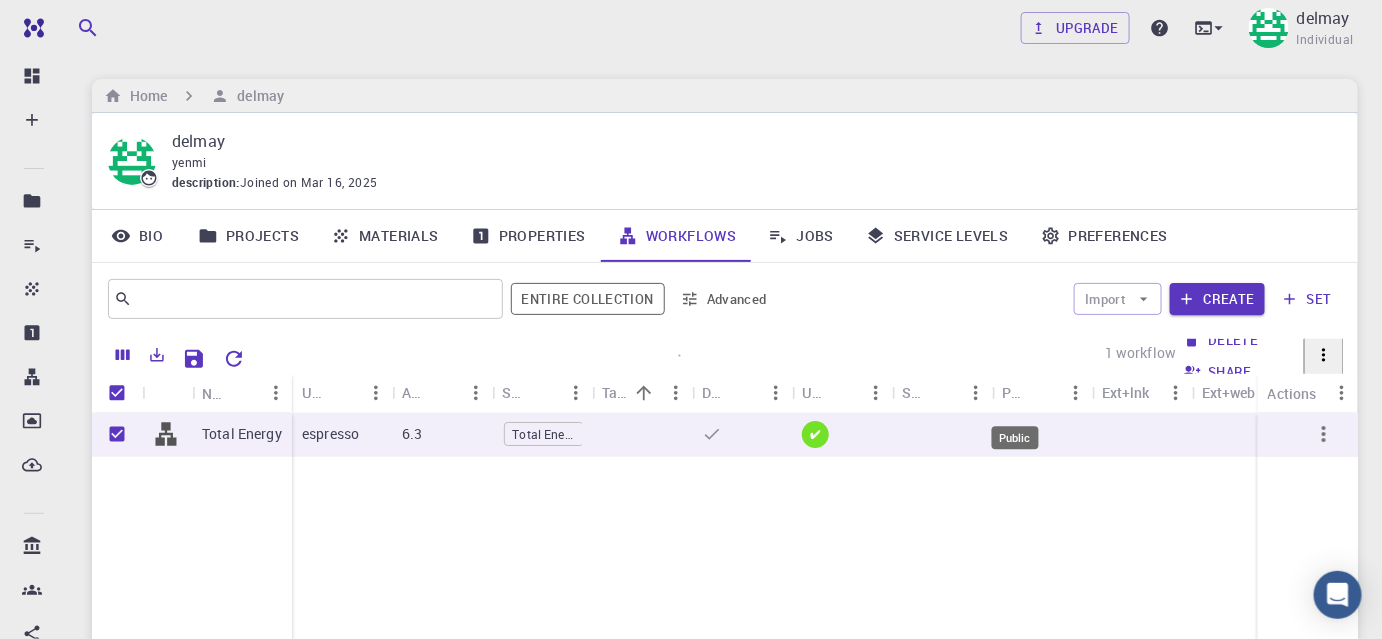 click on "Public" at bounding box center (1015, 392) 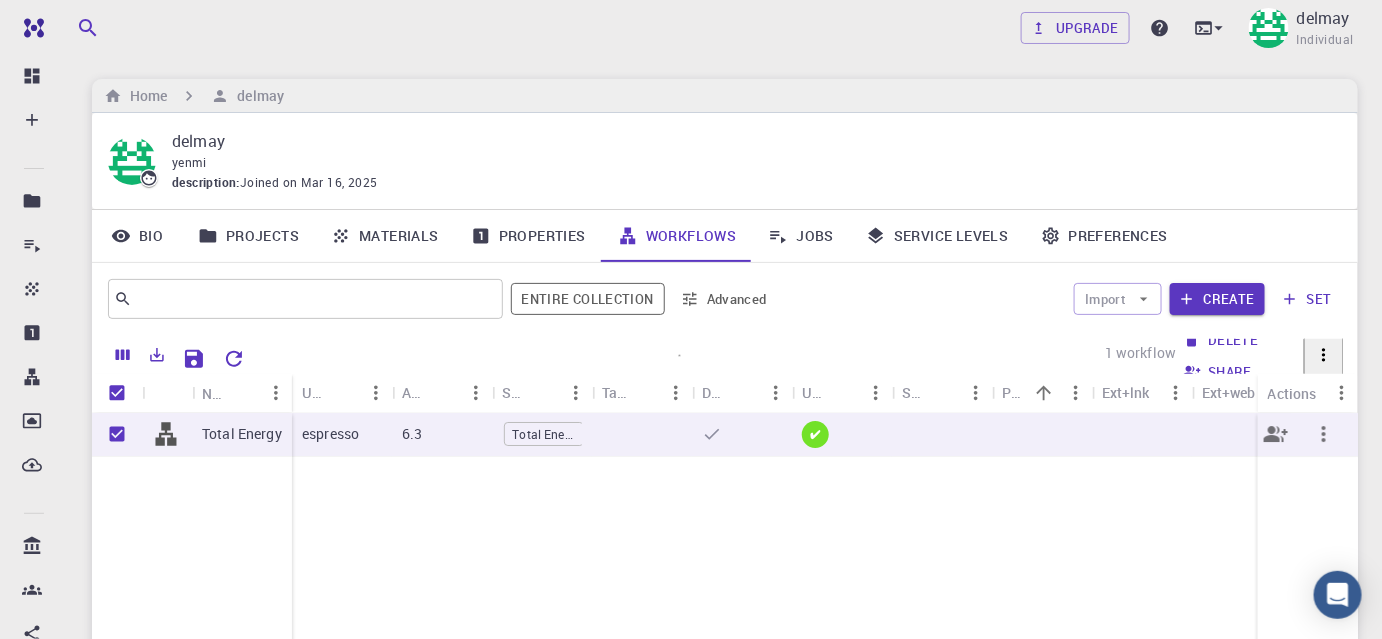 click 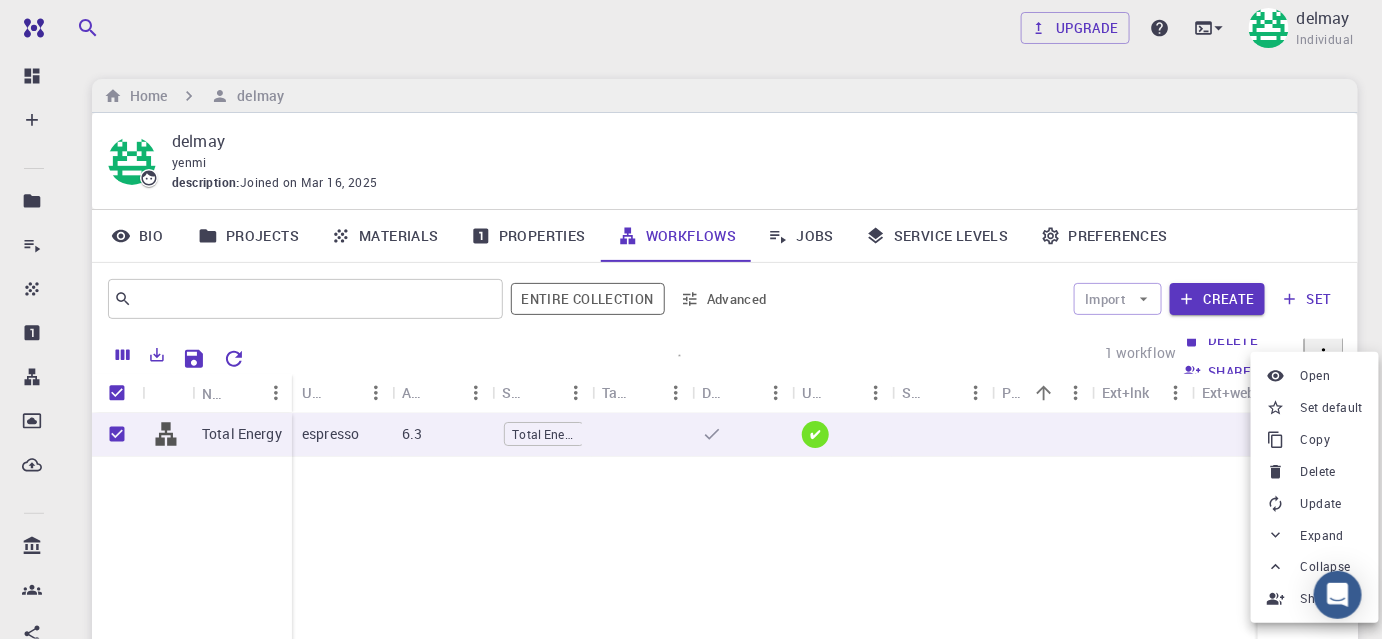 click at bounding box center [691, 319] 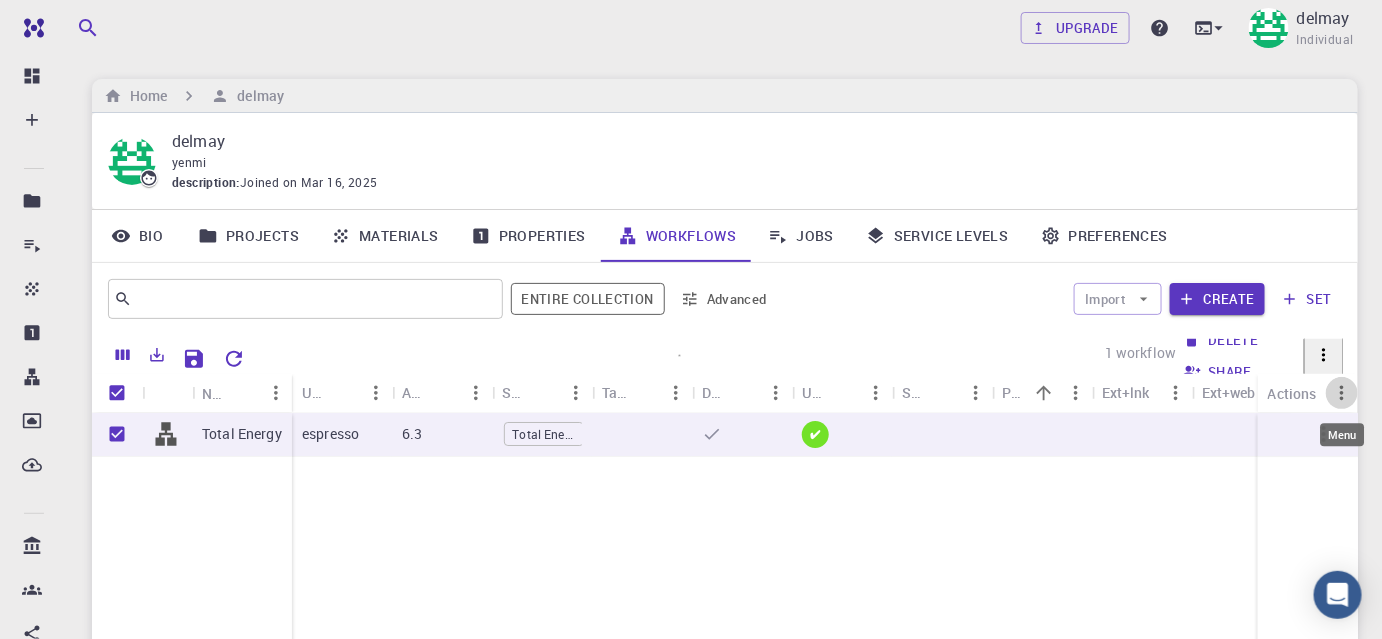 click 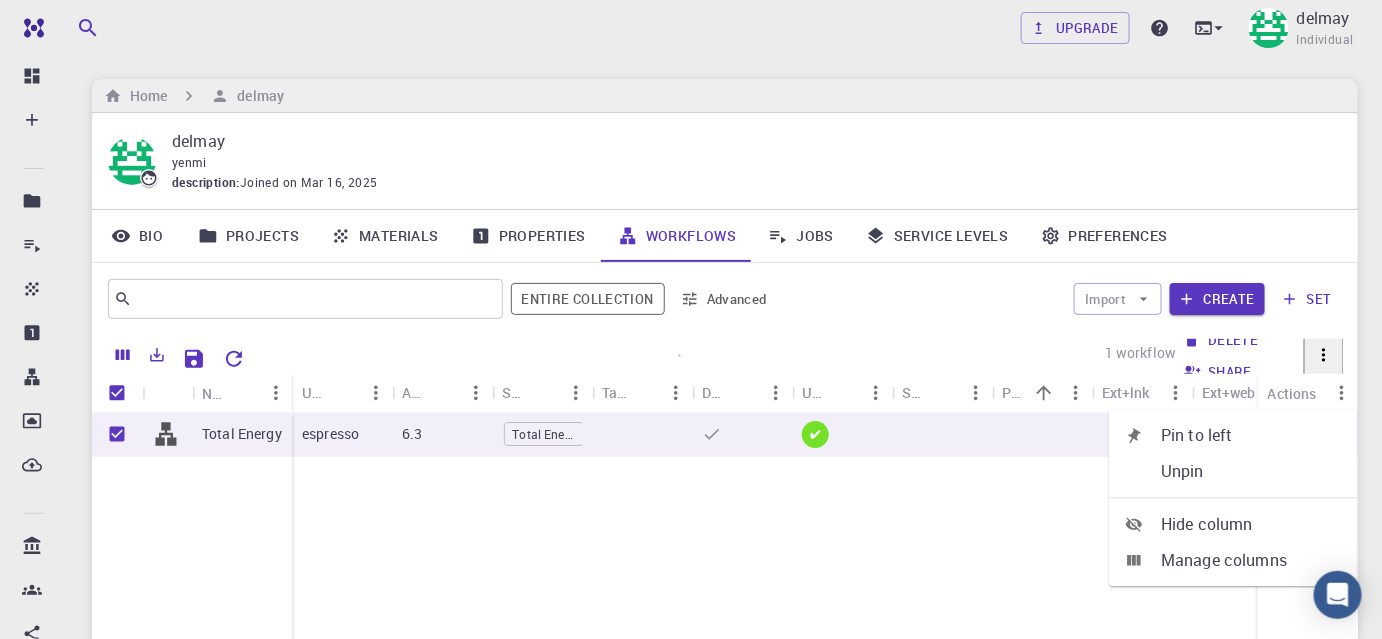 click 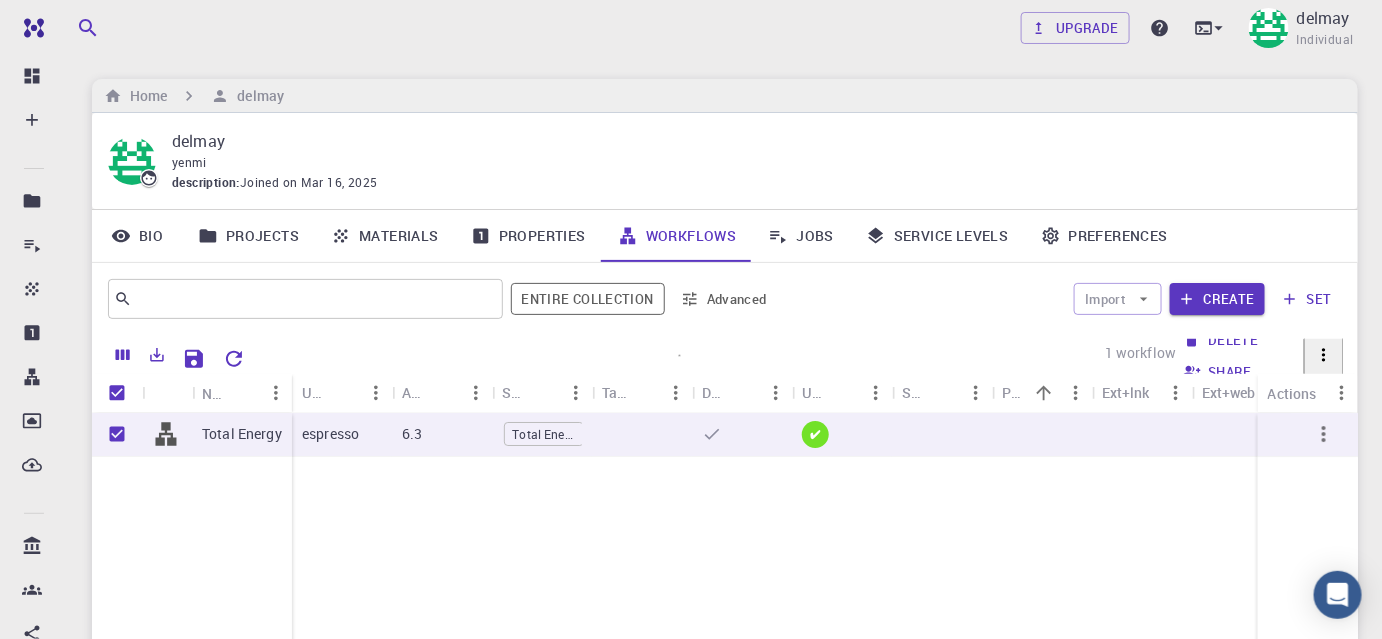 drag, startPoint x: 988, startPoint y: 540, endPoint x: 1261, endPoint y: 367, distance: 323.19962 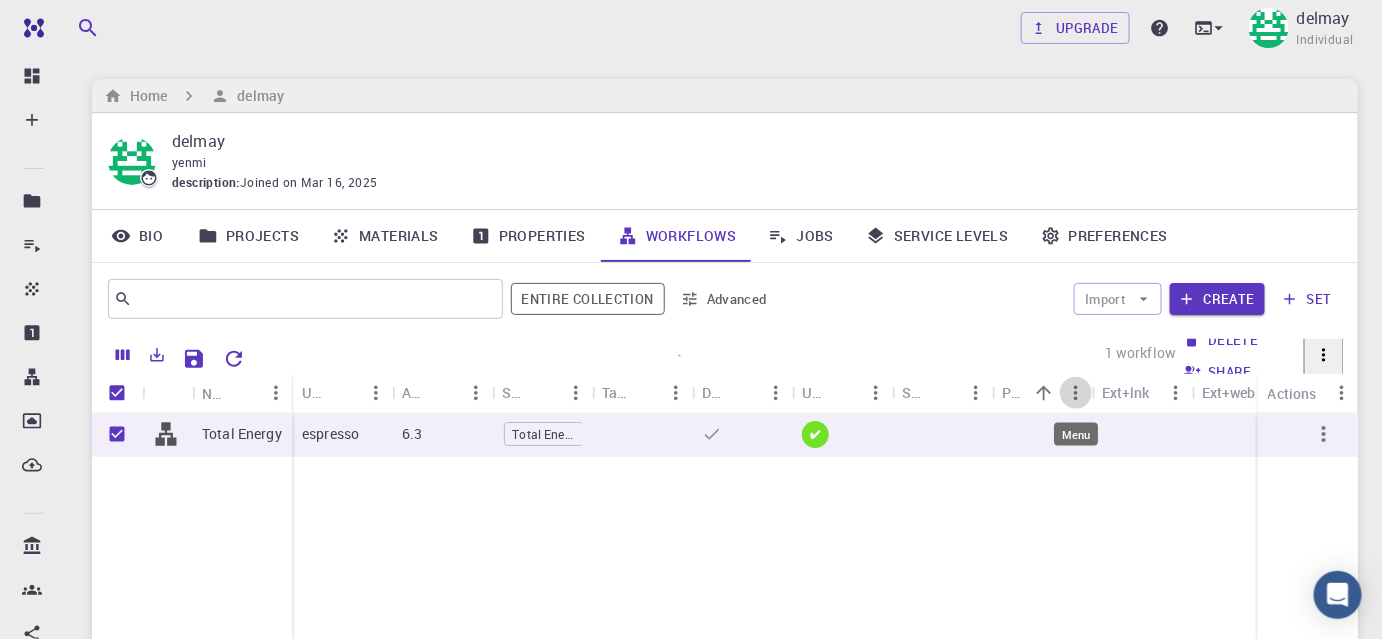 click 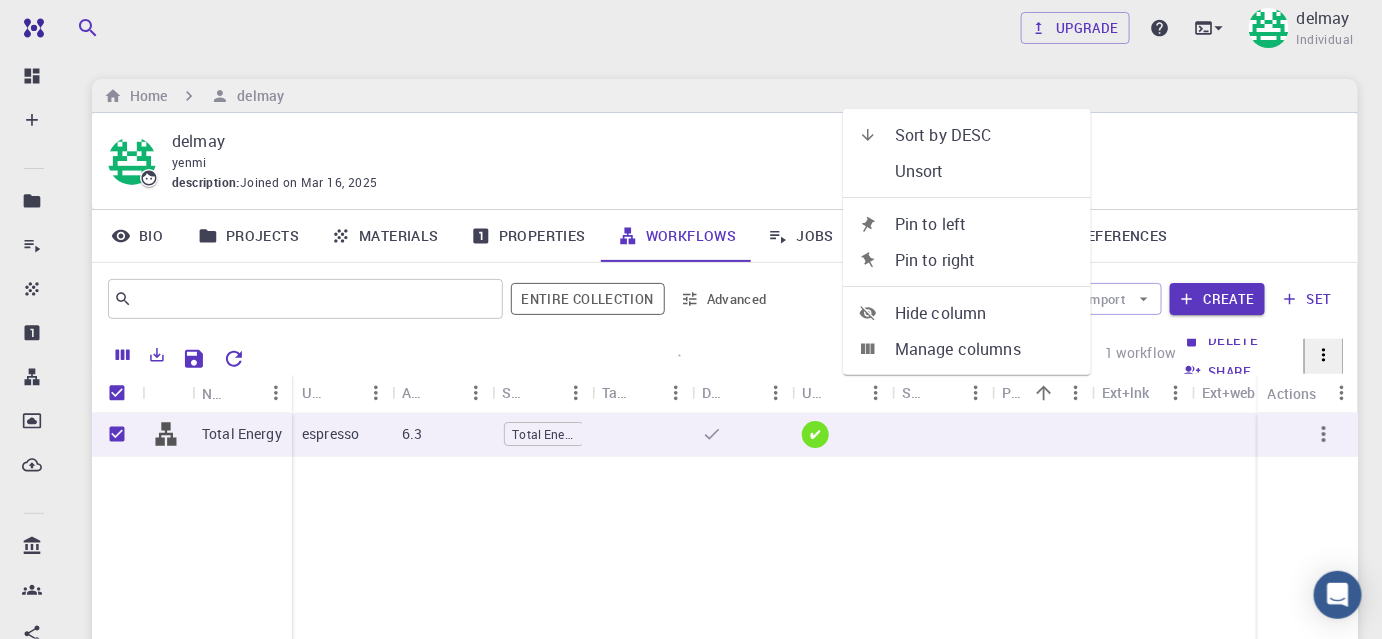 click on "Total Energy espresso 6.3 Total Energy ✔" at bounding box center (742, 561) 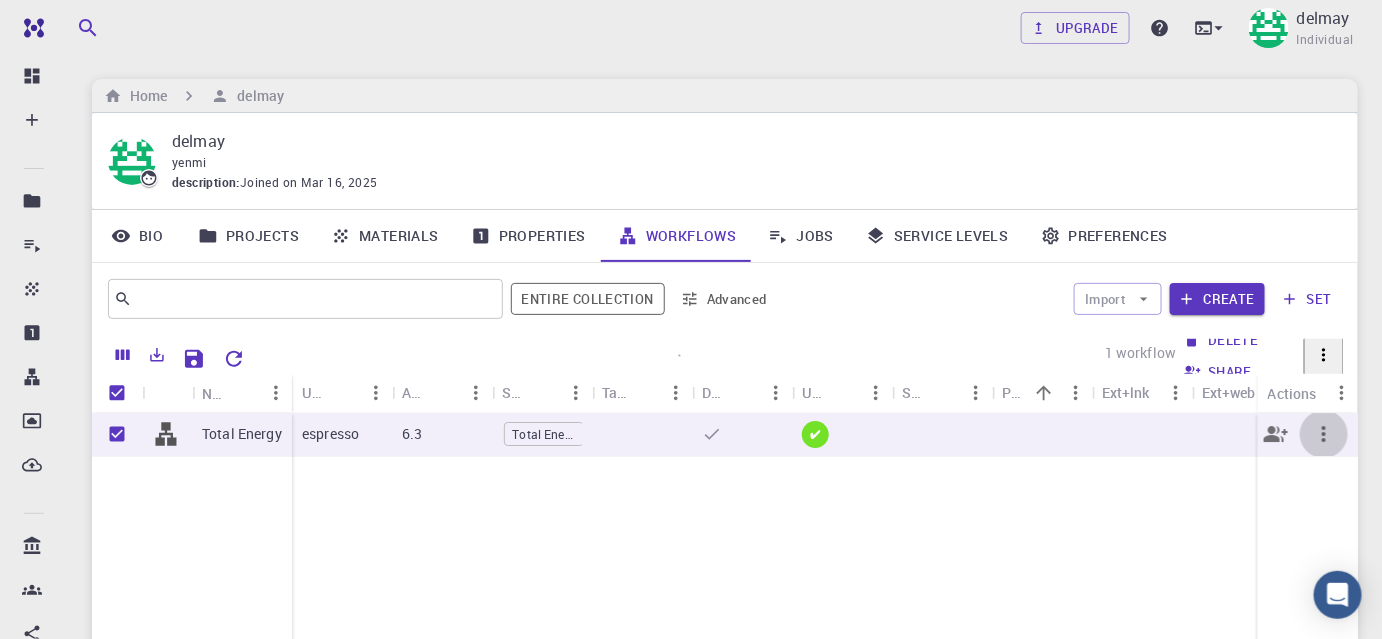click 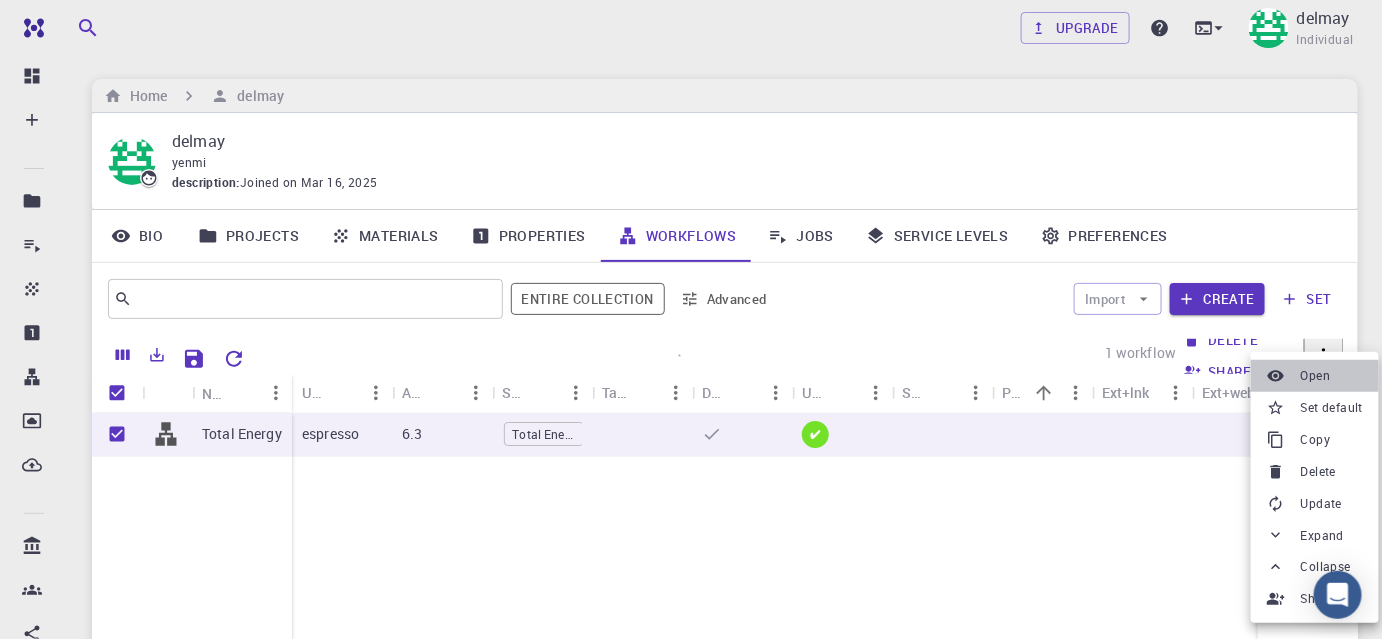click on "Open" at bounding box center (1316, 376) 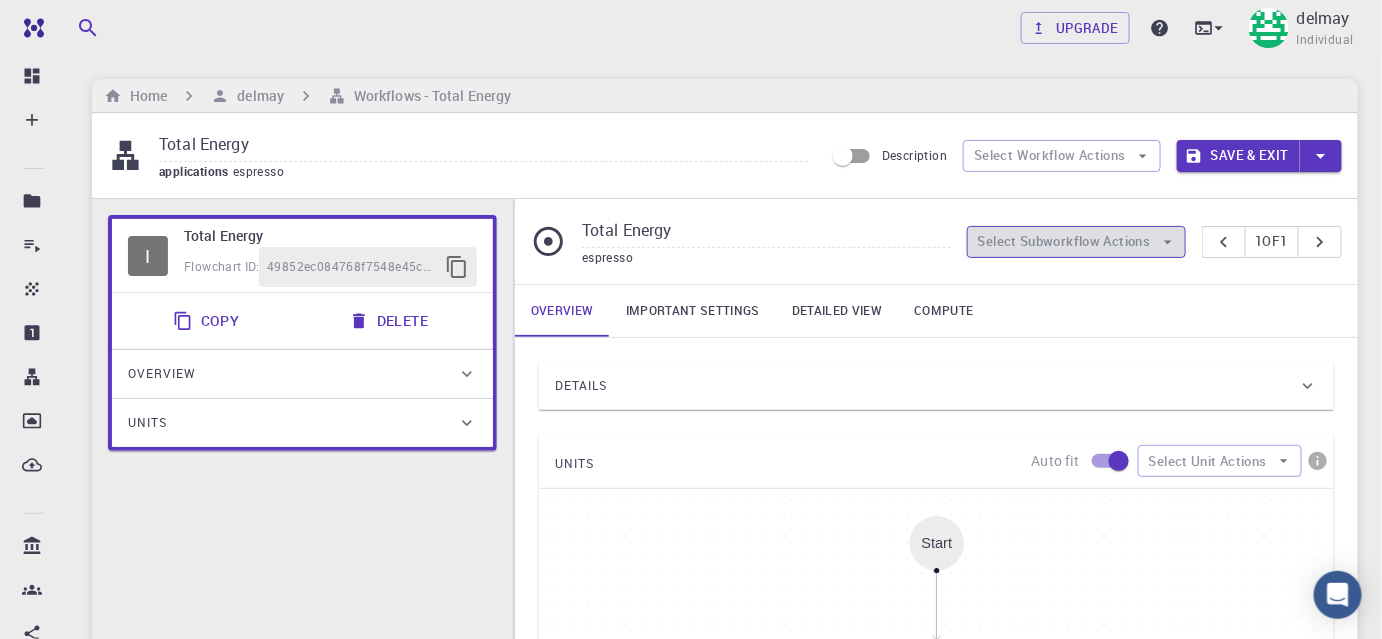 click on "Select Subworkflow Actions" at bounding box center (1076, 242) 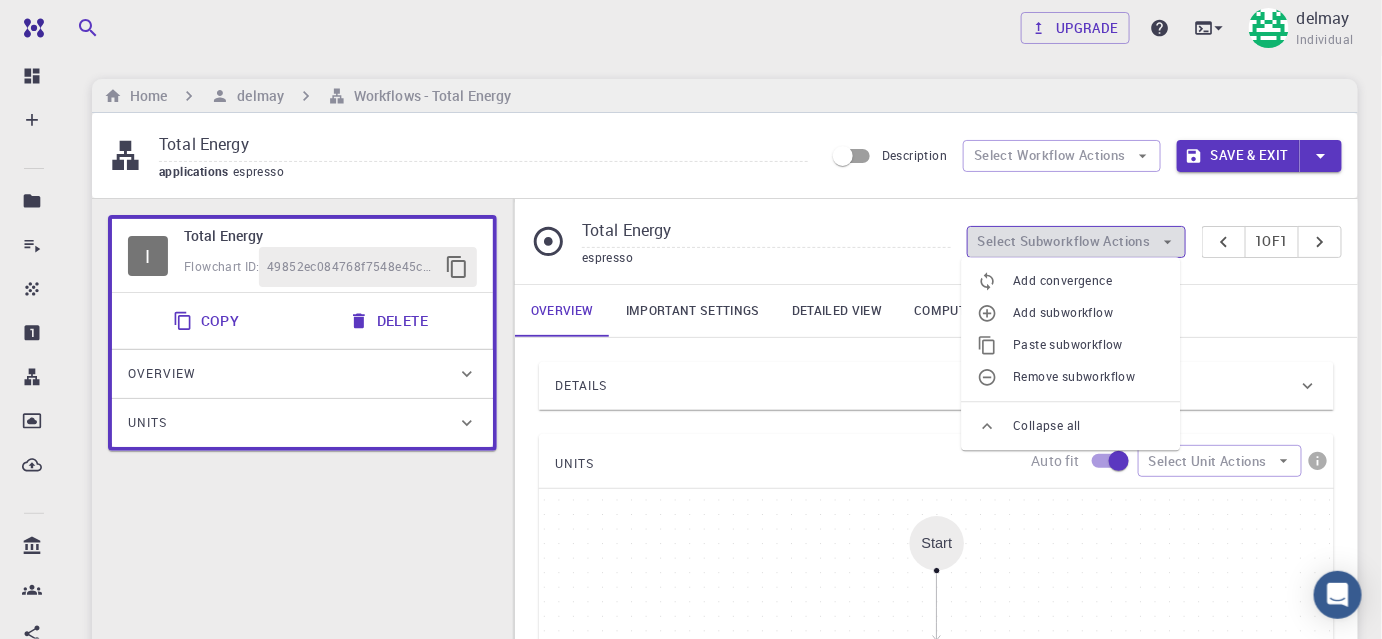 click 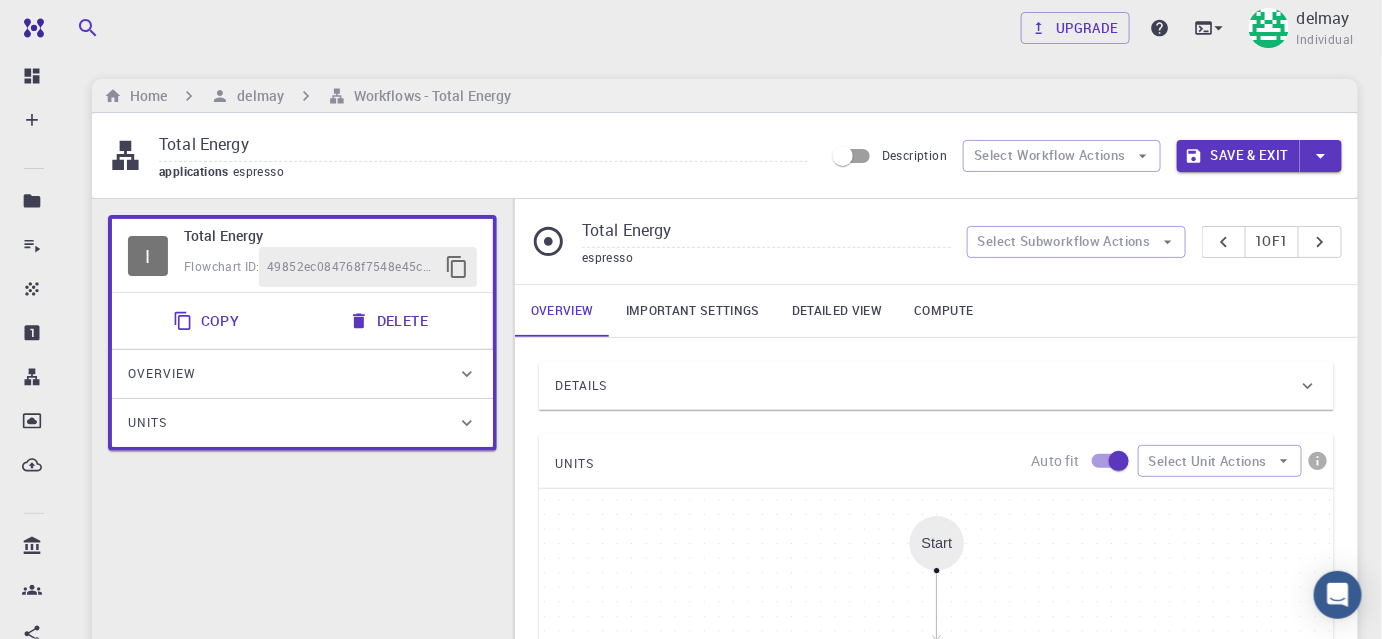 click on "Start" at bounding box center (937, 543) 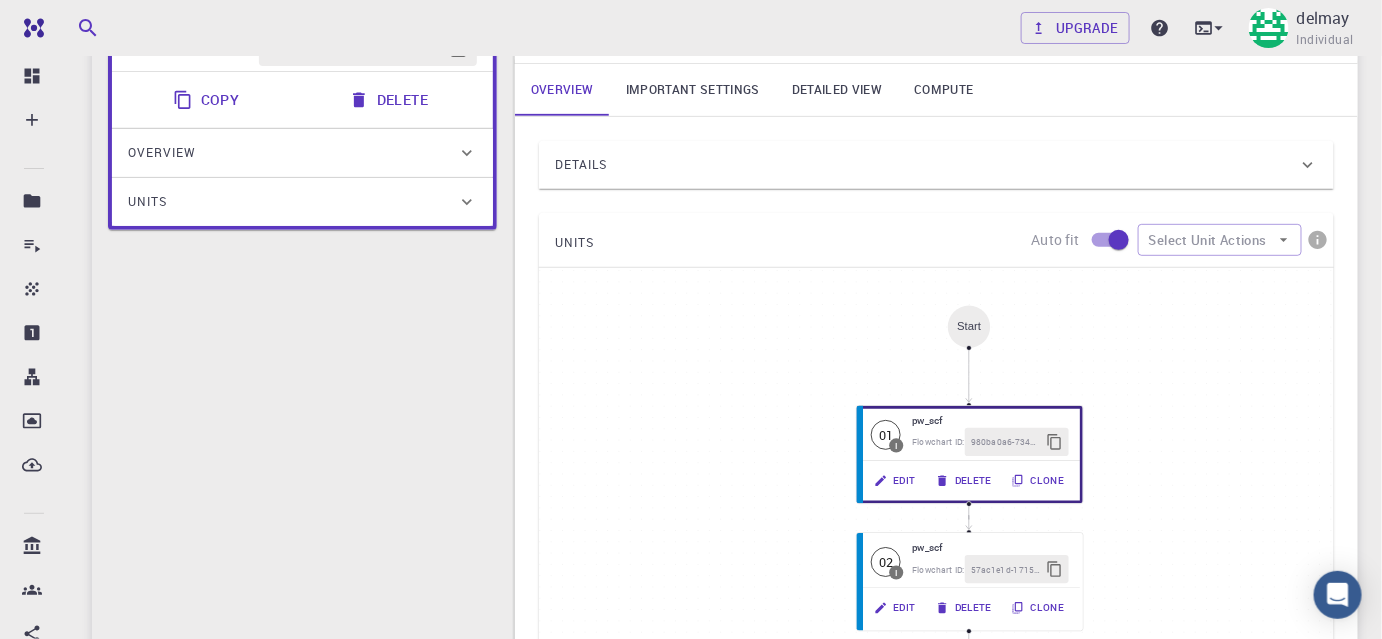 scroll, scrollTop: 220, scrollLeft: 0, axis: vertical 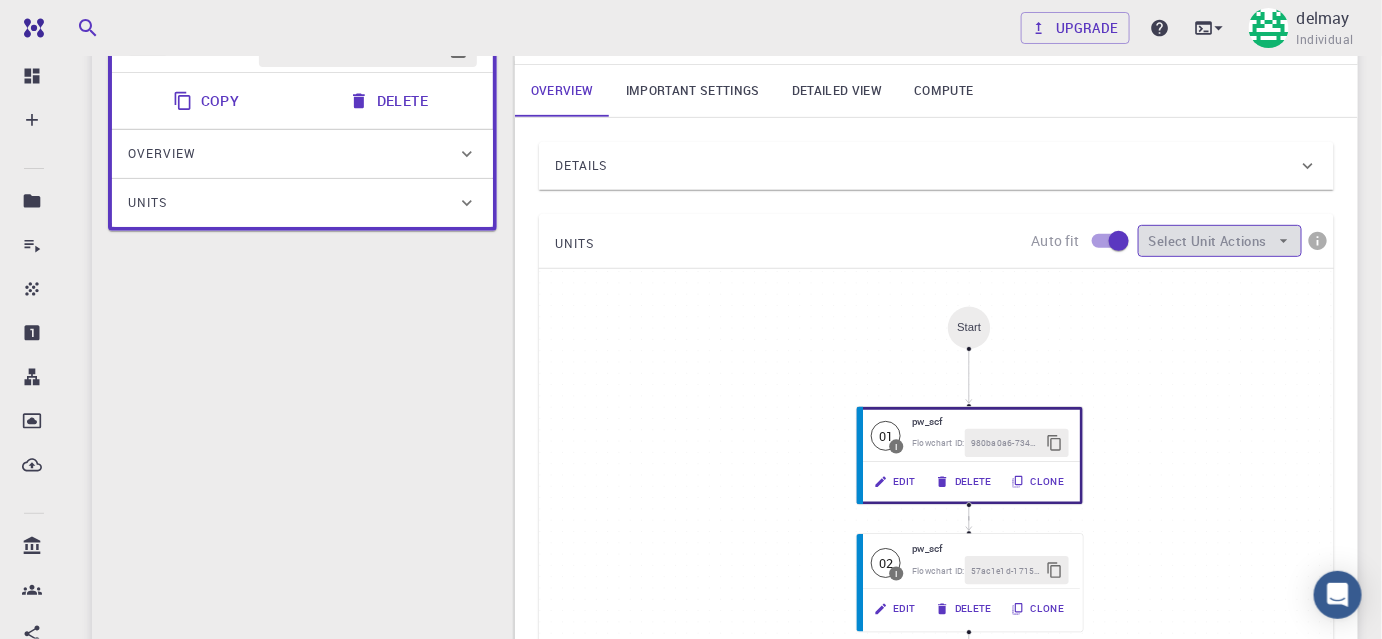 click 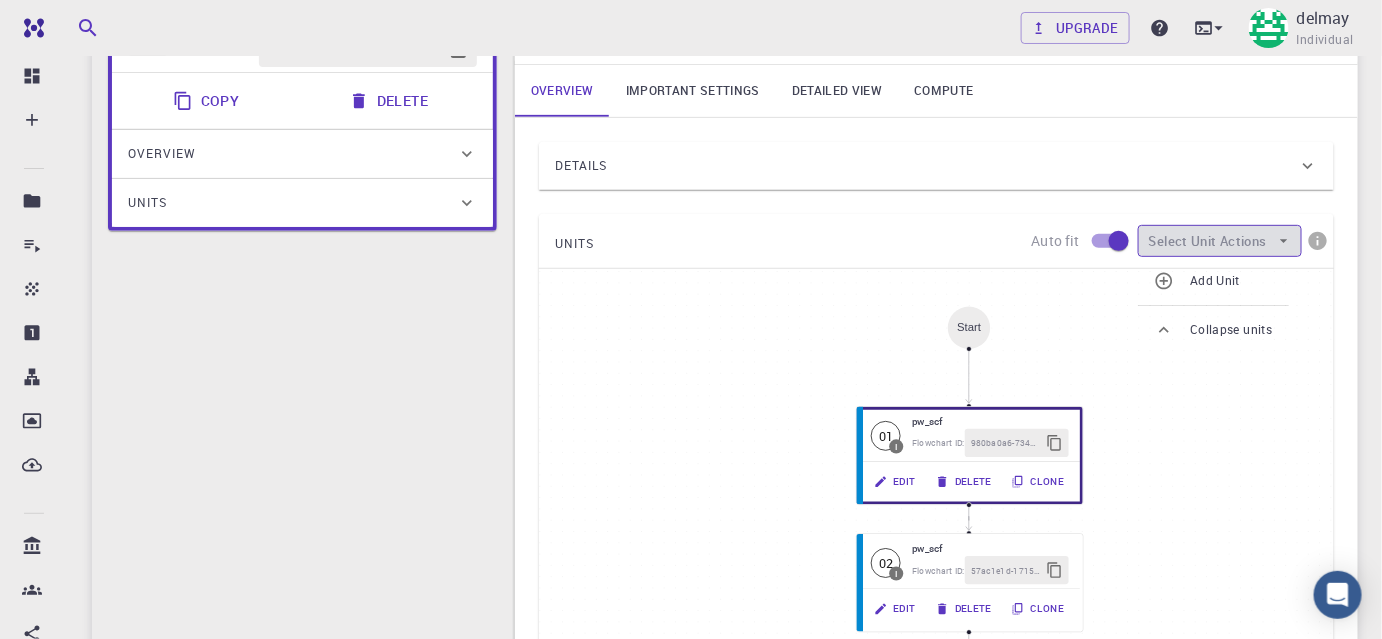 click 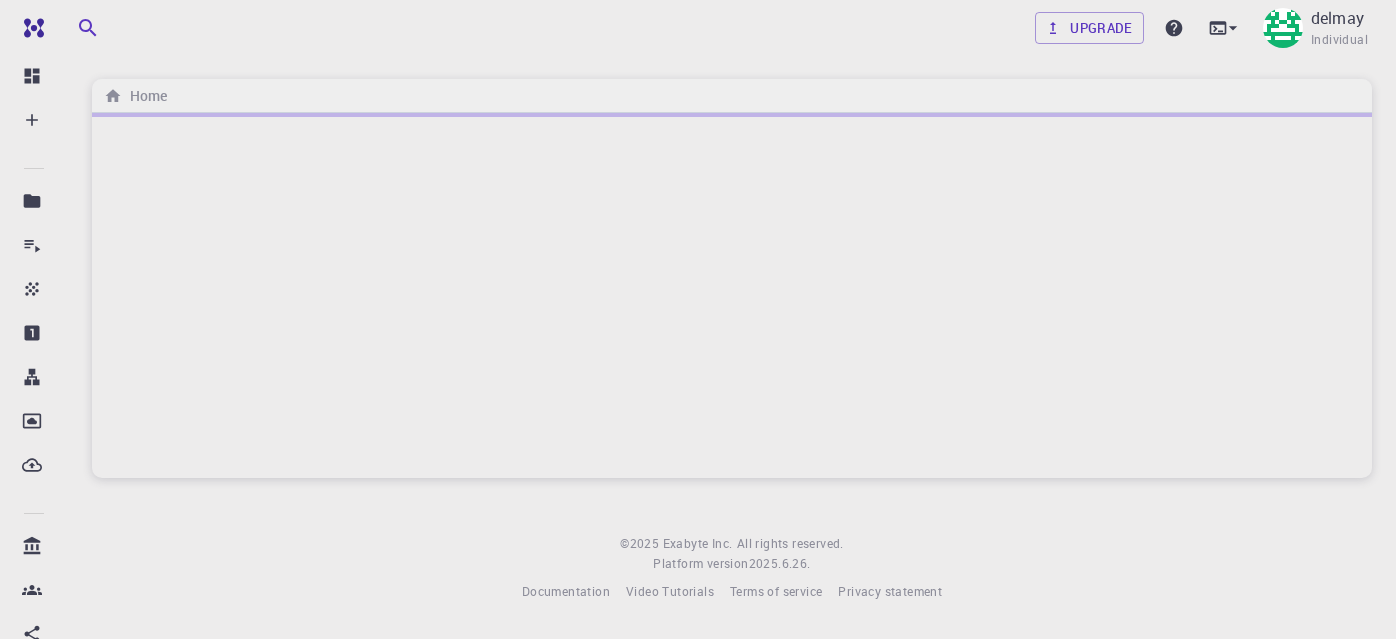 scroll, scrollTop: 0, scrollLeft: 0, axis: both 